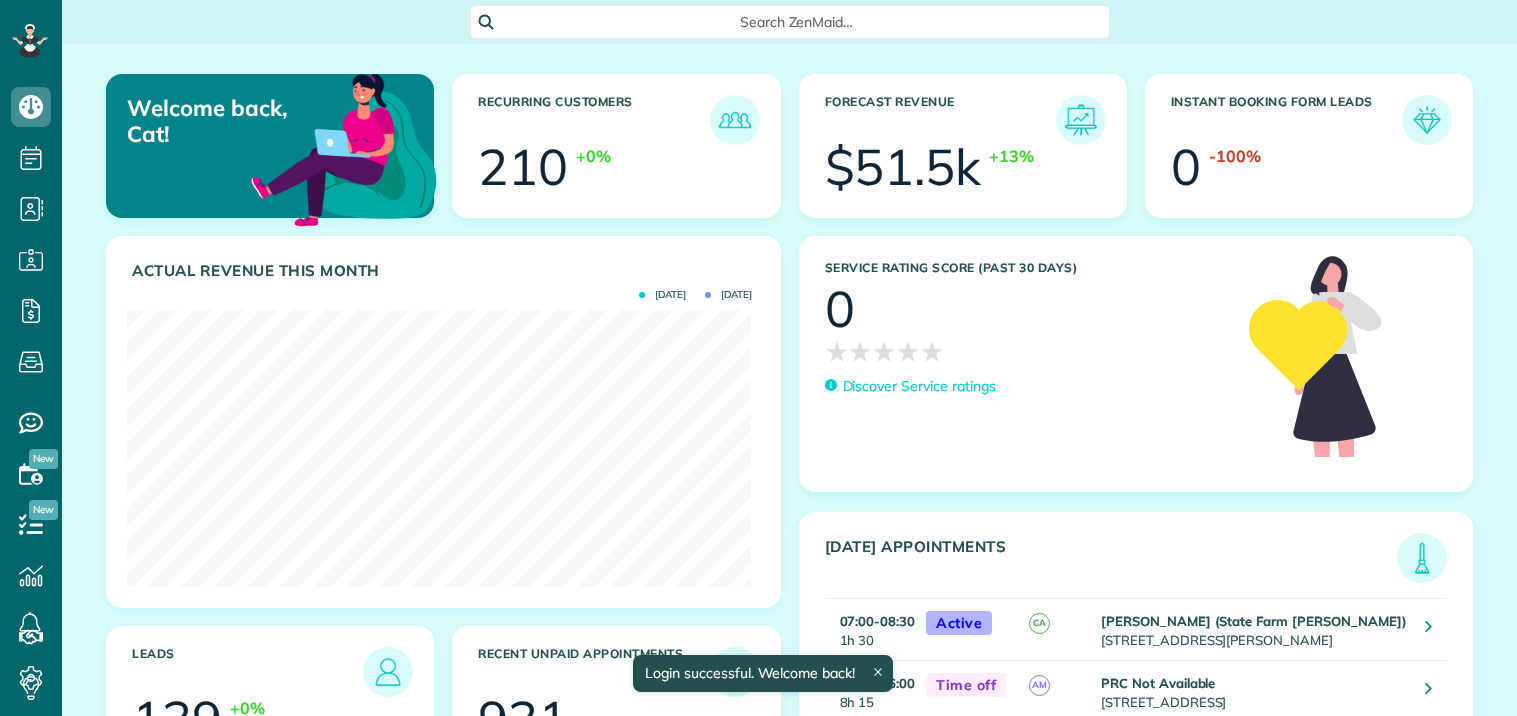 scroll, scrollTop: 0, scrollLeft: 0, axis: both 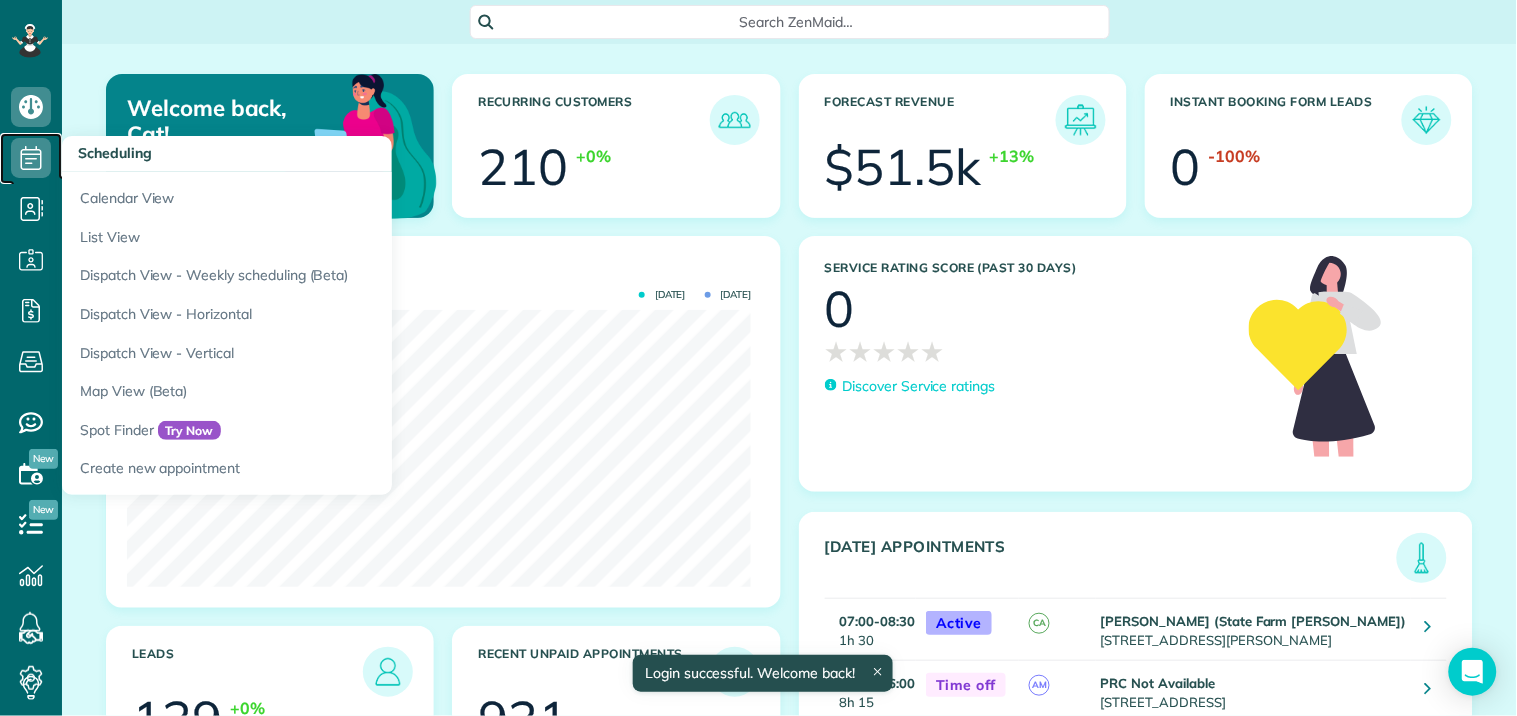 click 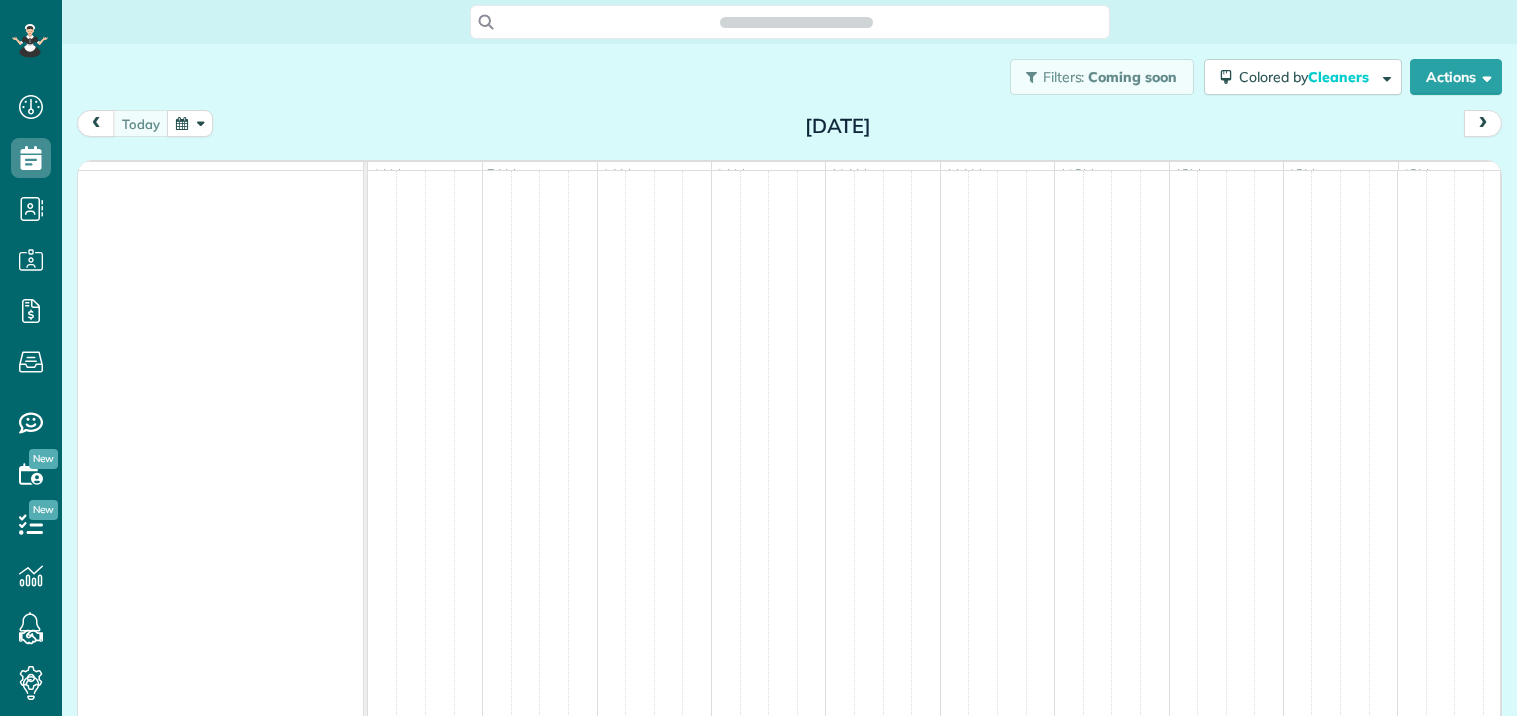 scroll, scrollTop: 0, scrollLeft: 0, axis: both 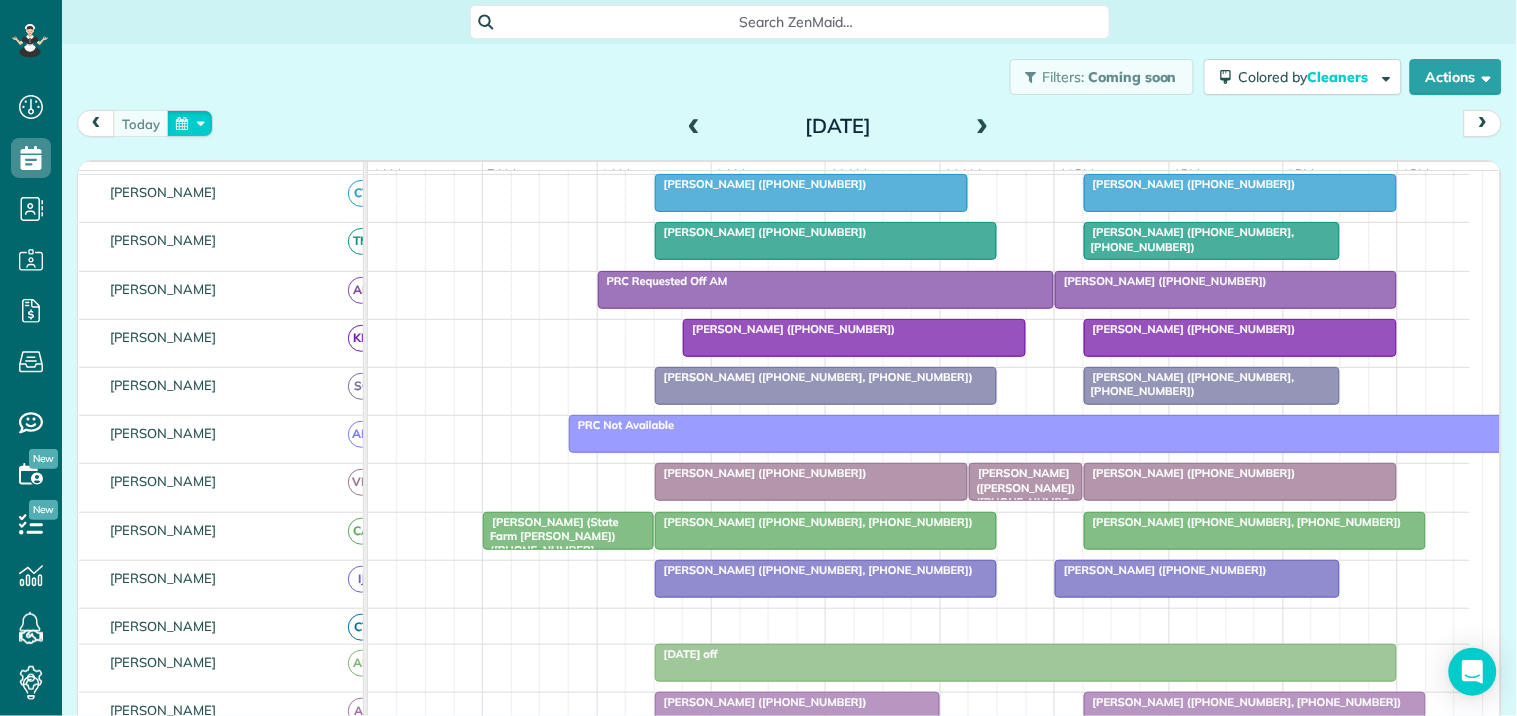 click at bounding box center [190, 123] 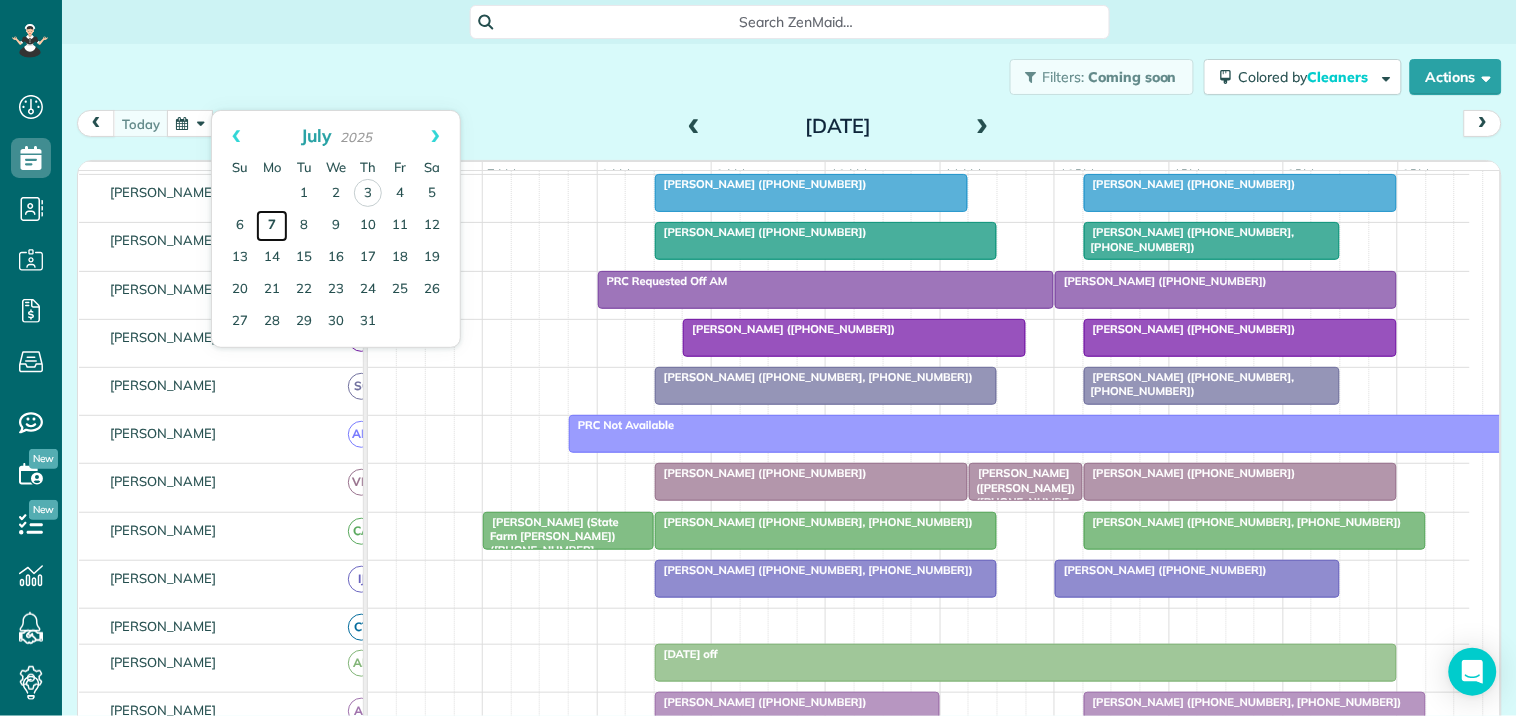 click on "7" at bounding box center (272, 226) 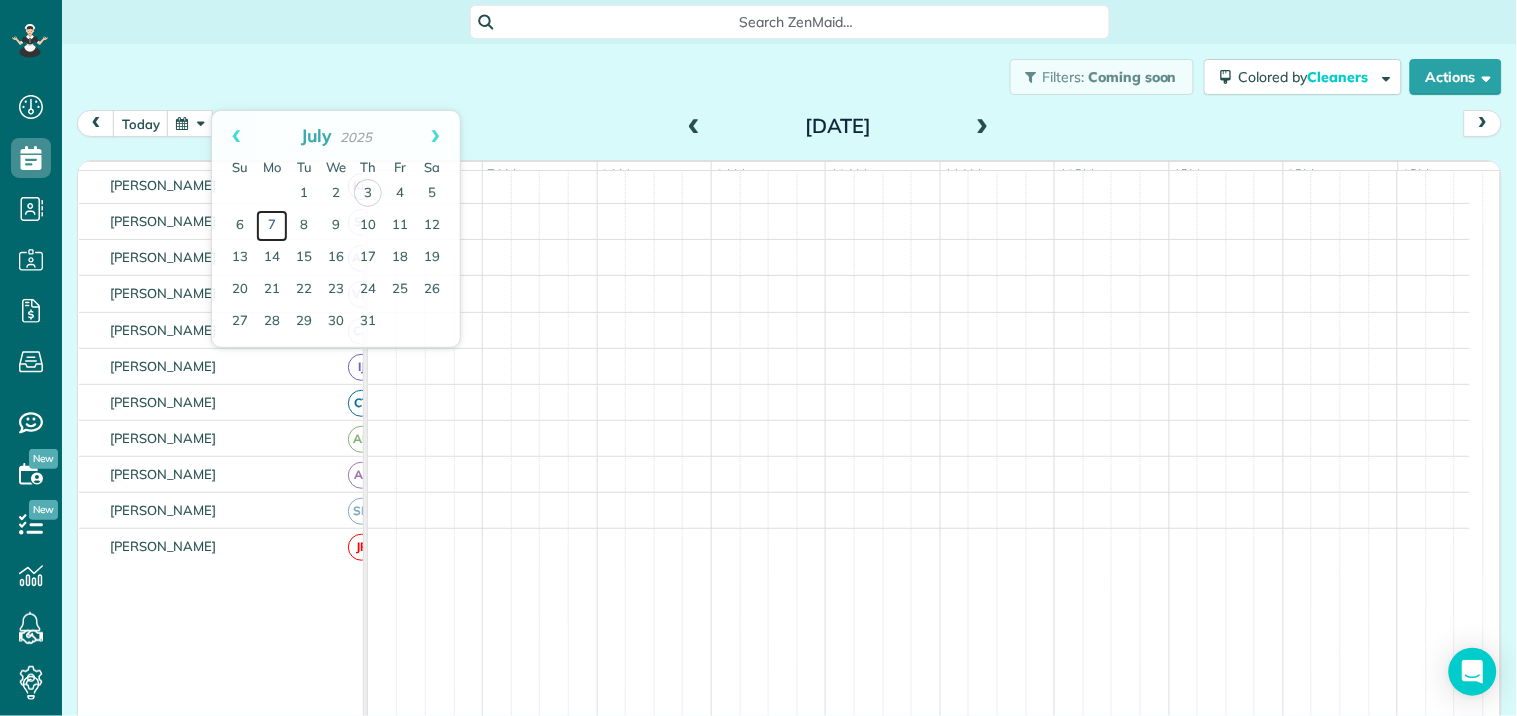 scroll, scrollTop: 218, scrollLeft: 0, axis: vertical 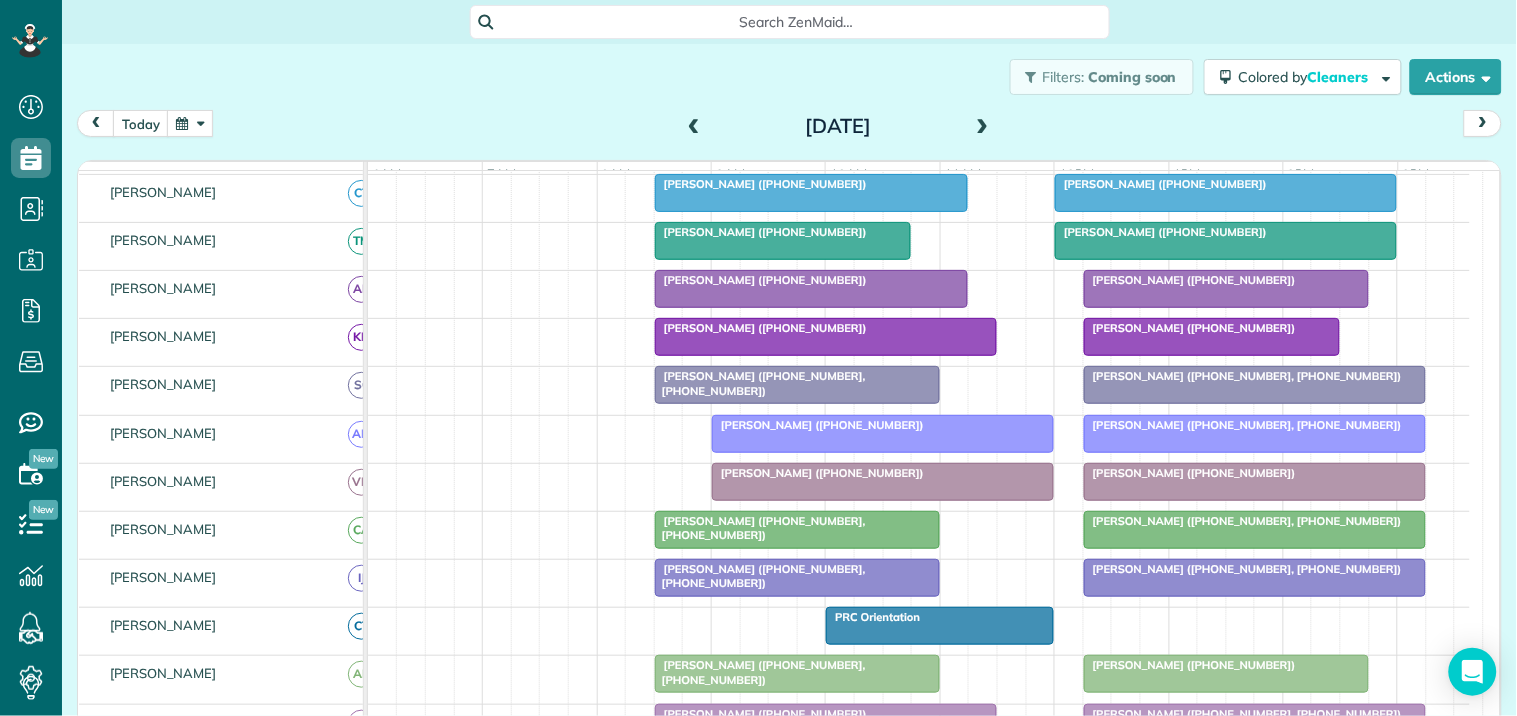 click at bounding box center [983, 127] 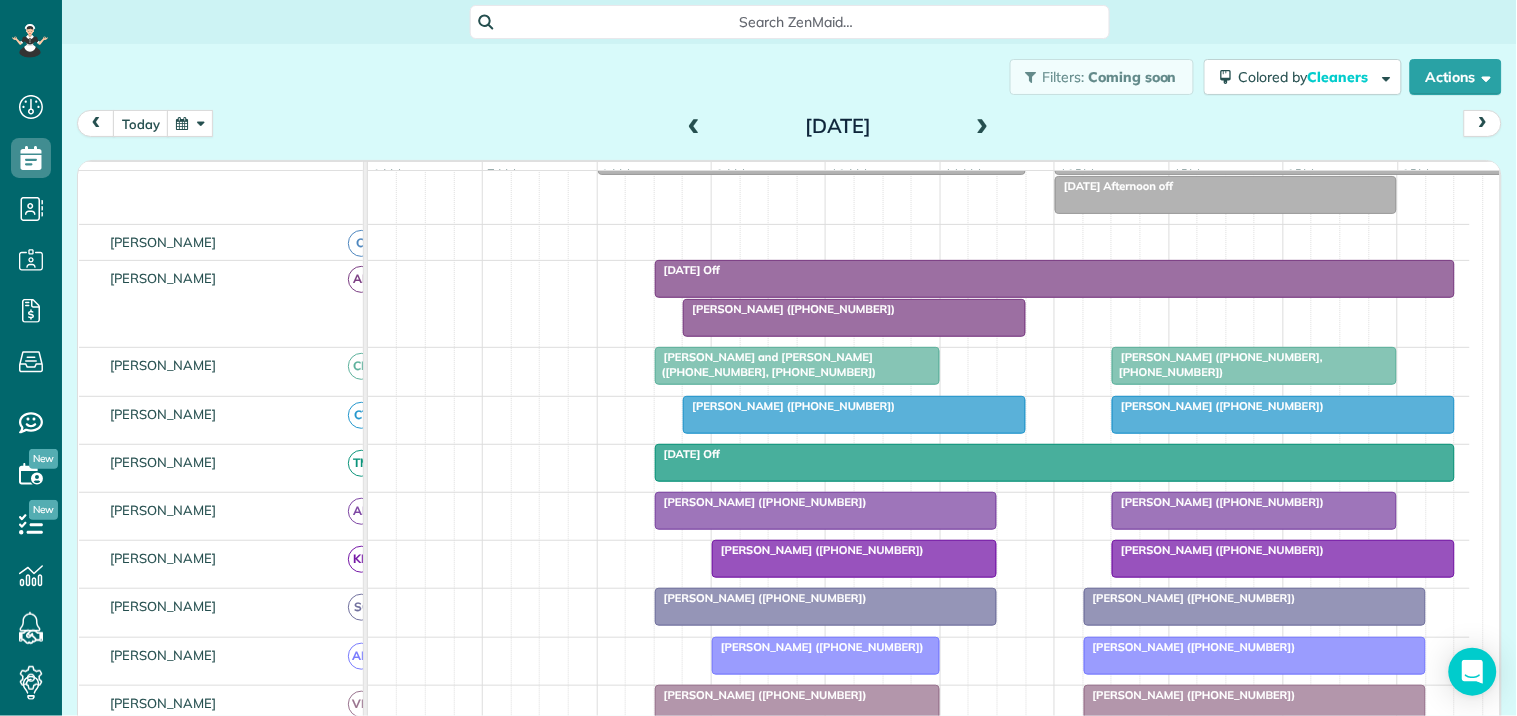 click at bounding box center (983, 127) 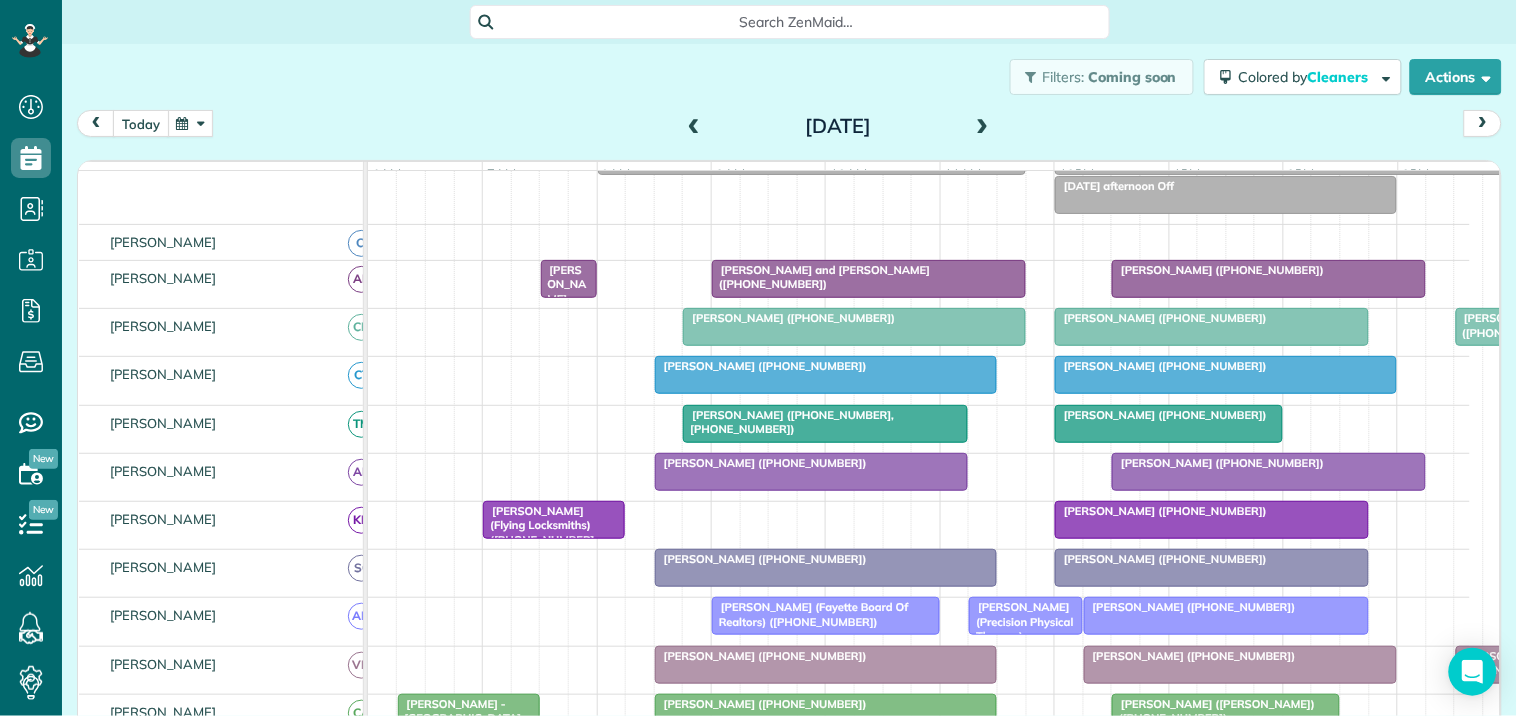 click on "today" at bounding box center [141, 123] 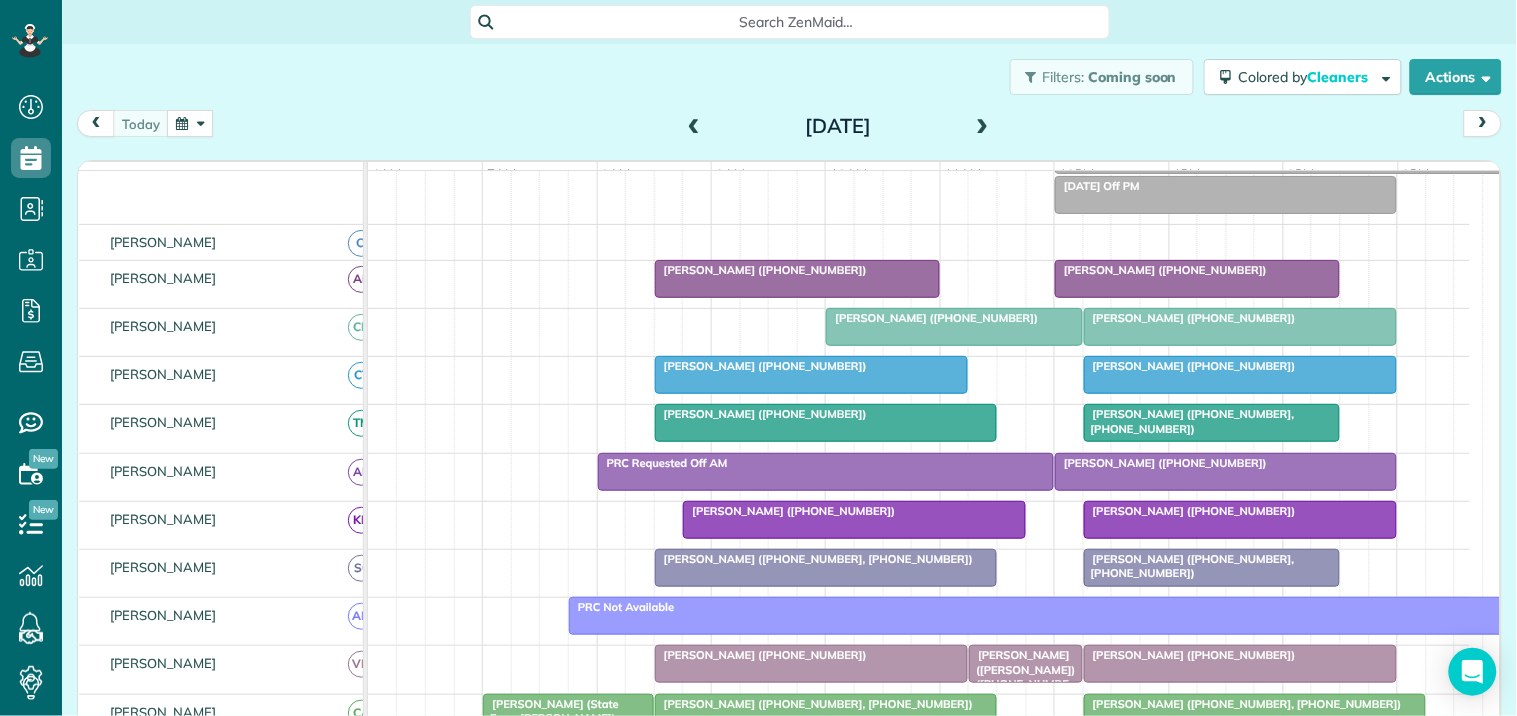 click at bounding box center [1241, 520] 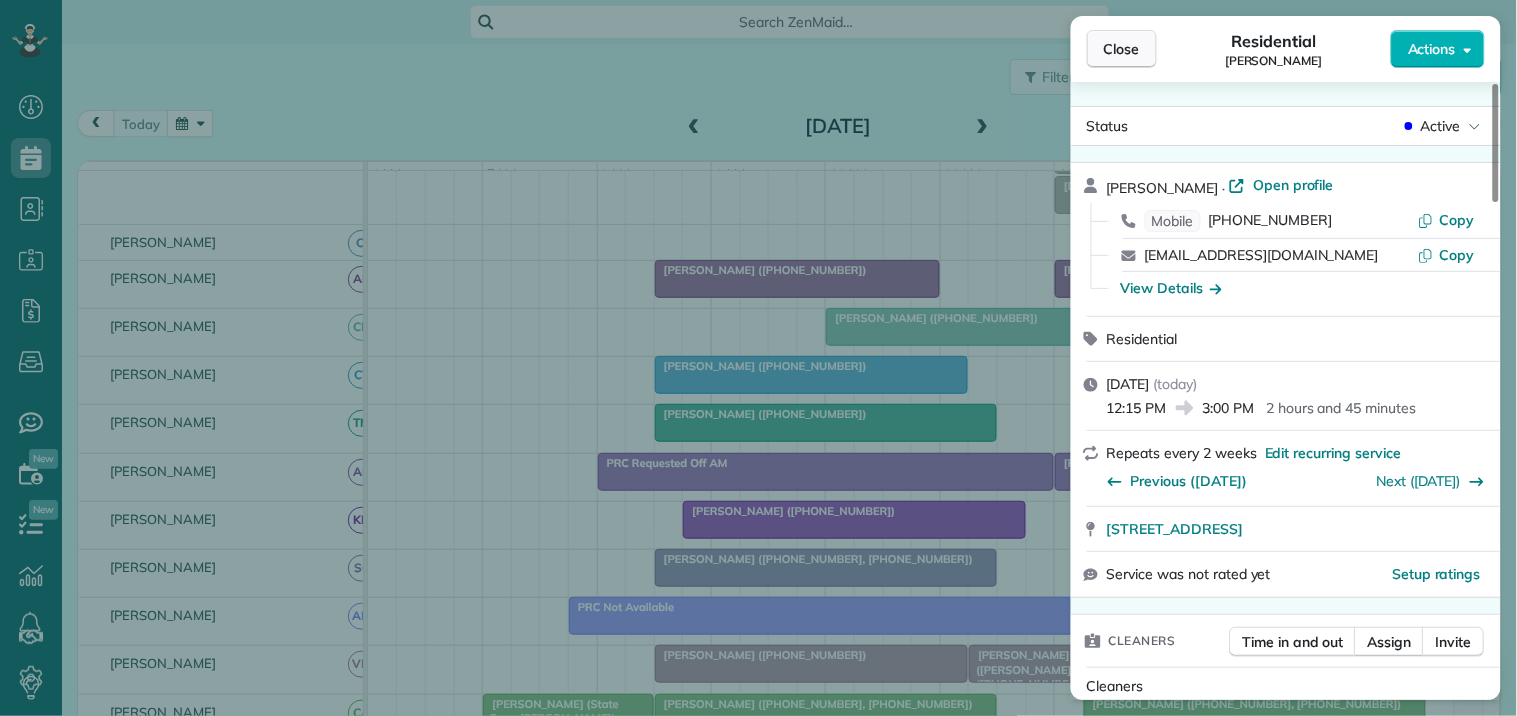 click on "Close" at bounding box center (1122, 49) 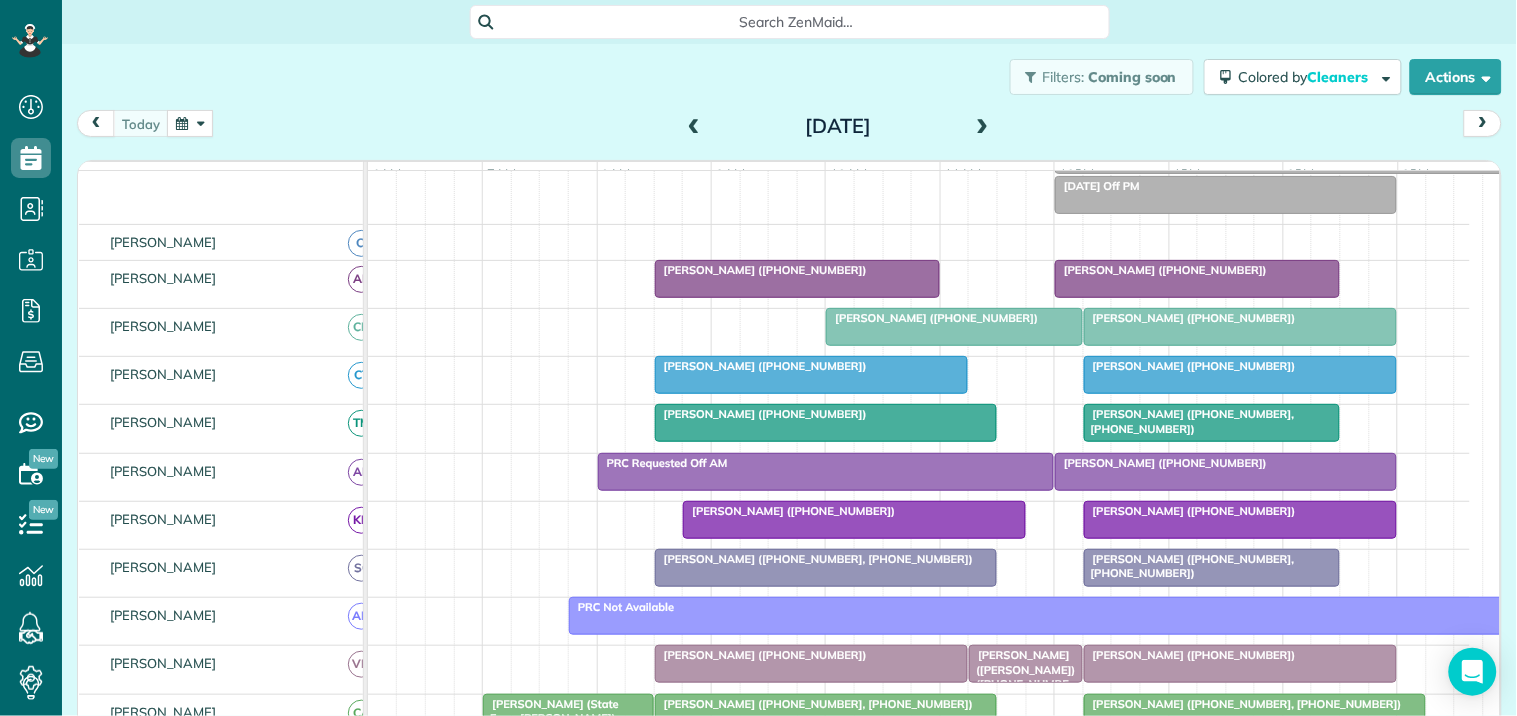 click on "[PERSON_NAME] ([PHONE_NUMBER])" at bounding box center [1241, 511] 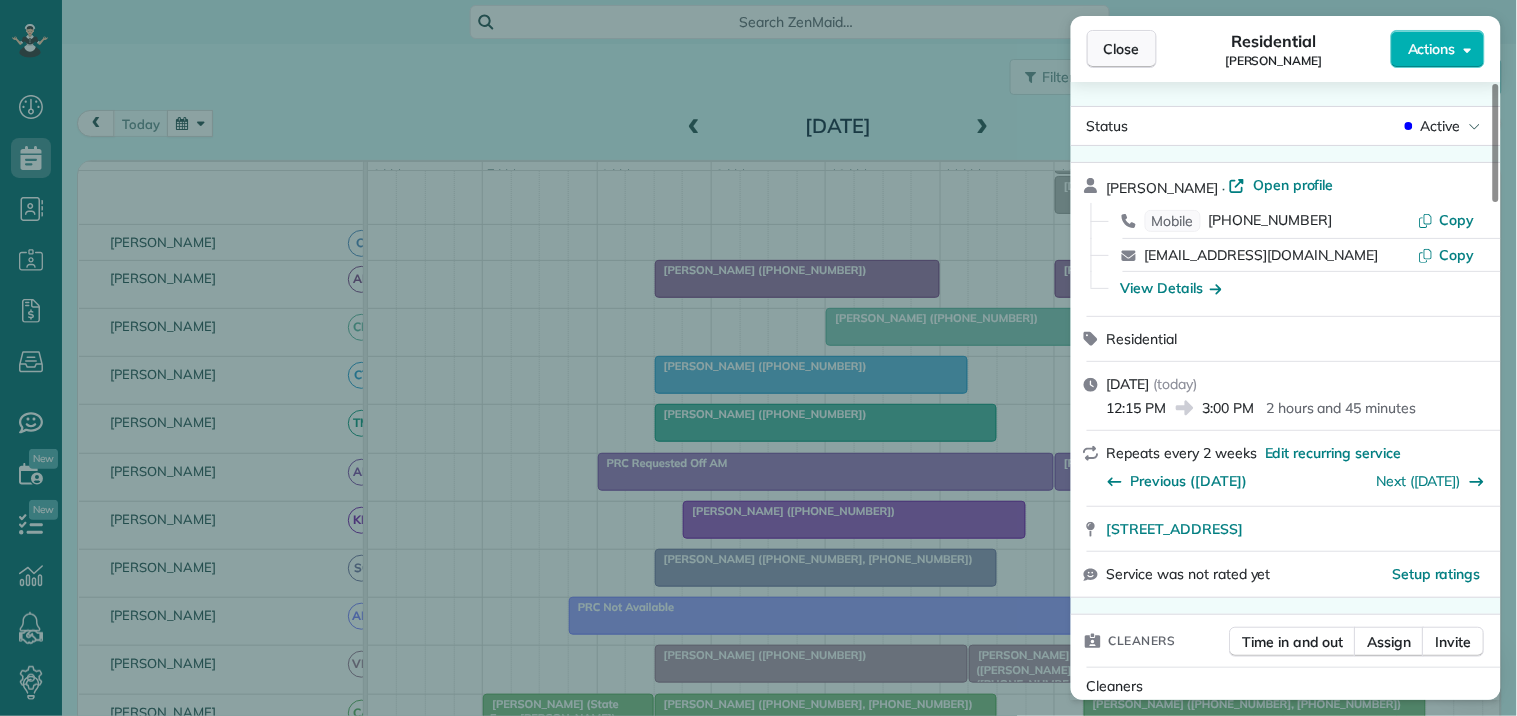 click on "Close" at bounding box center (1122, 49) 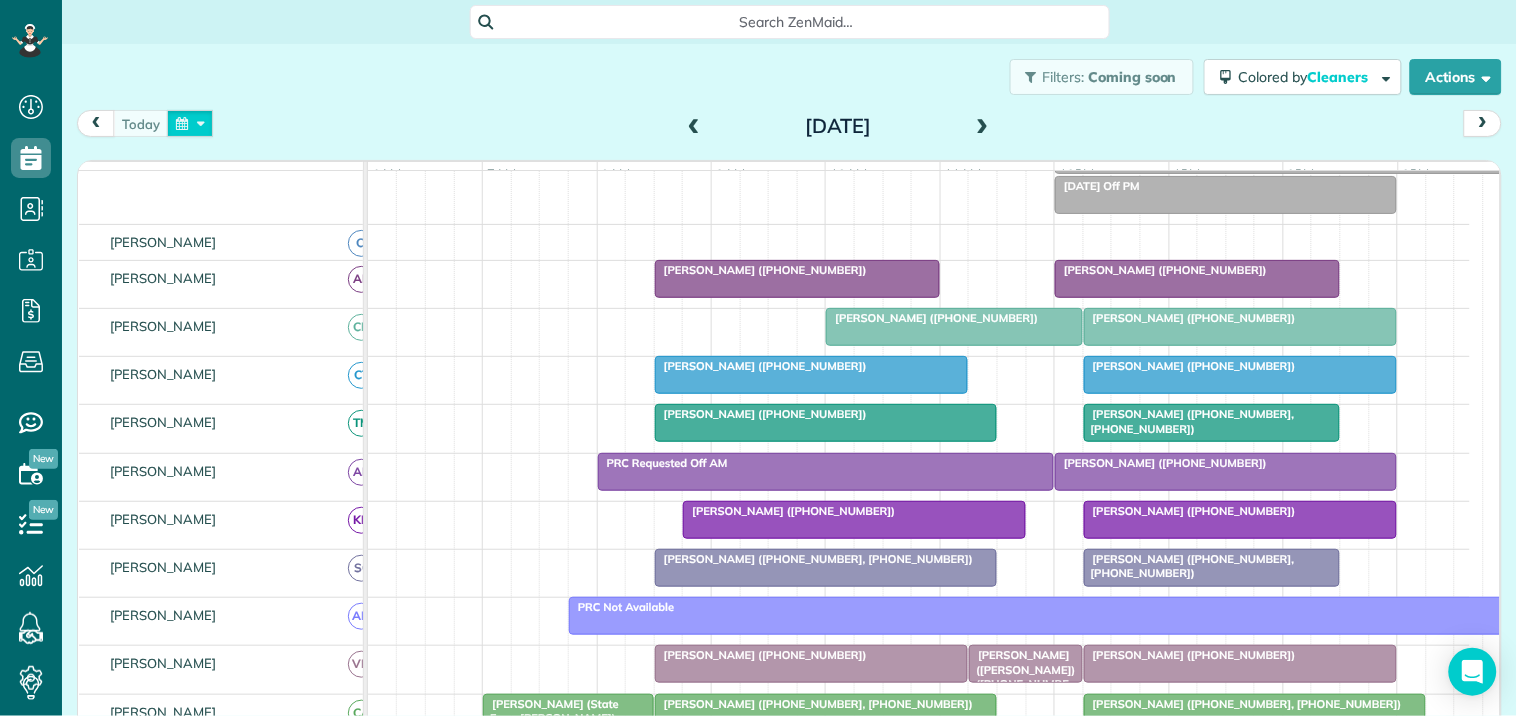 click at bounding box center (190, 123) 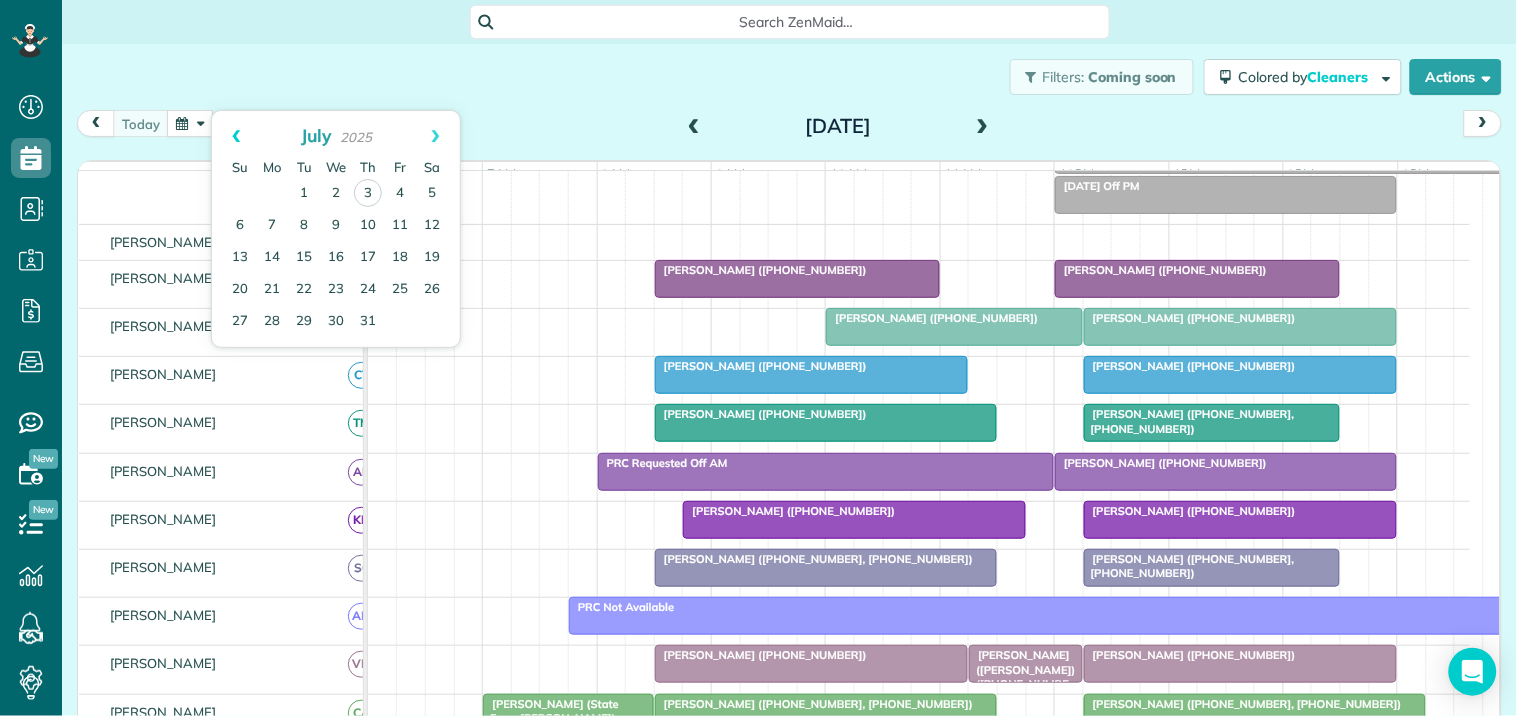click on "Prev" at bounding box center (236, 136) 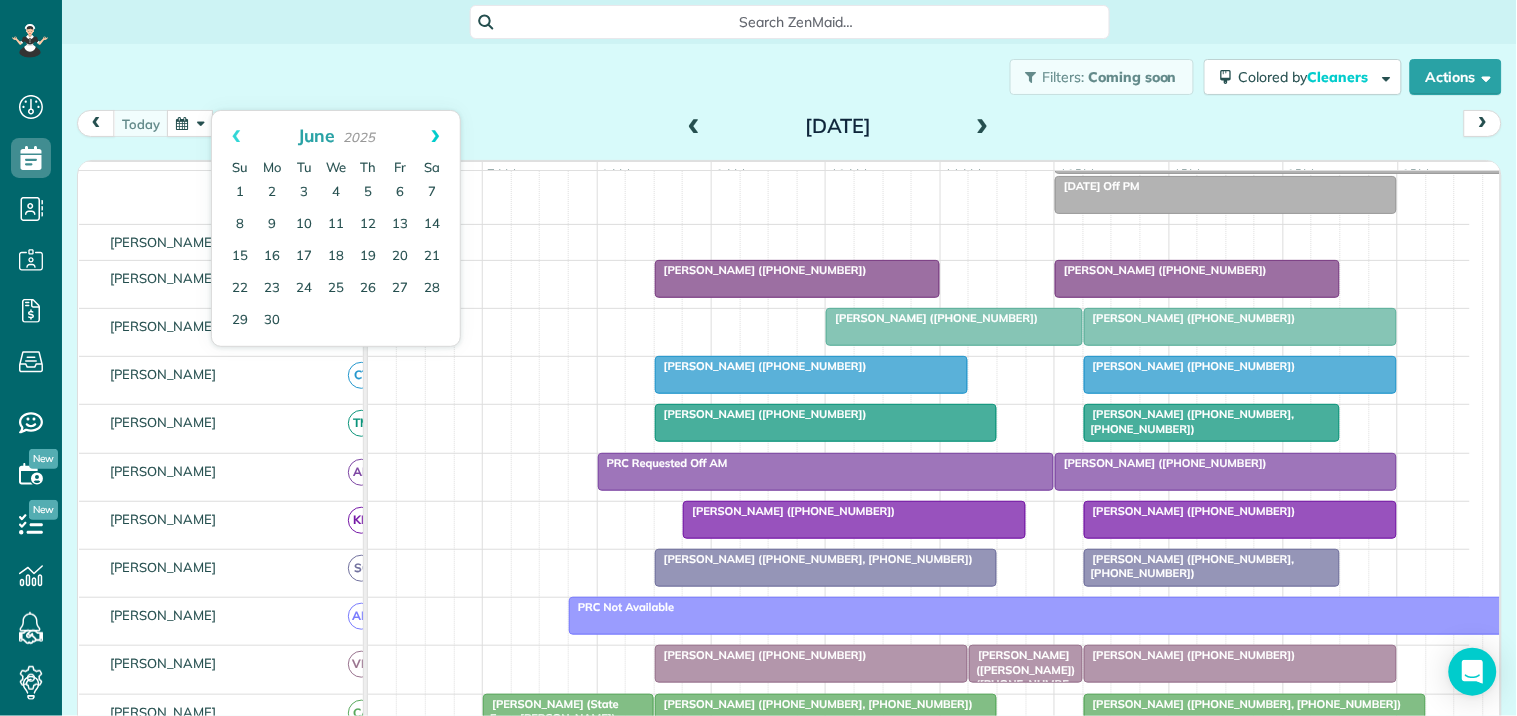 click on "Next" at bounding box center [435, 136] 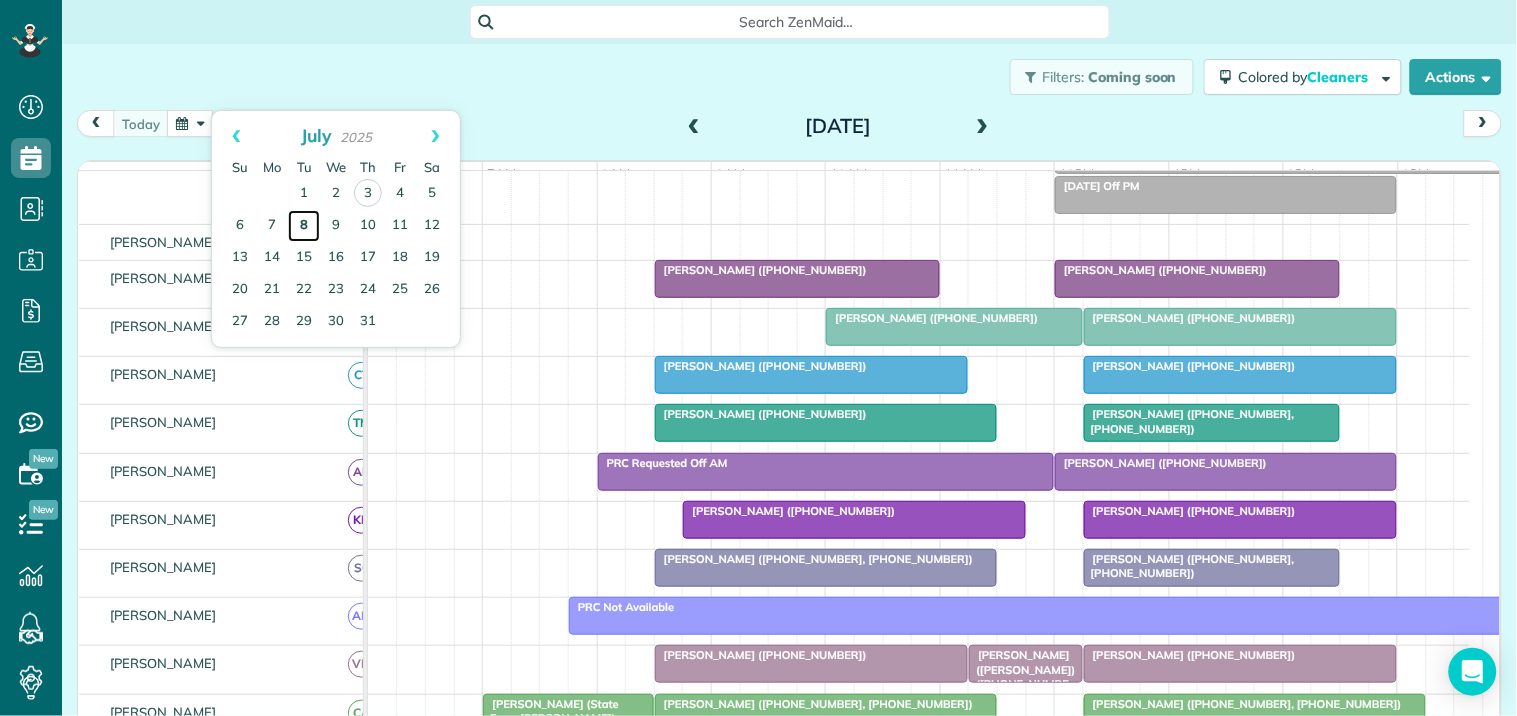 click on "8" at bounding box center (304, 226) 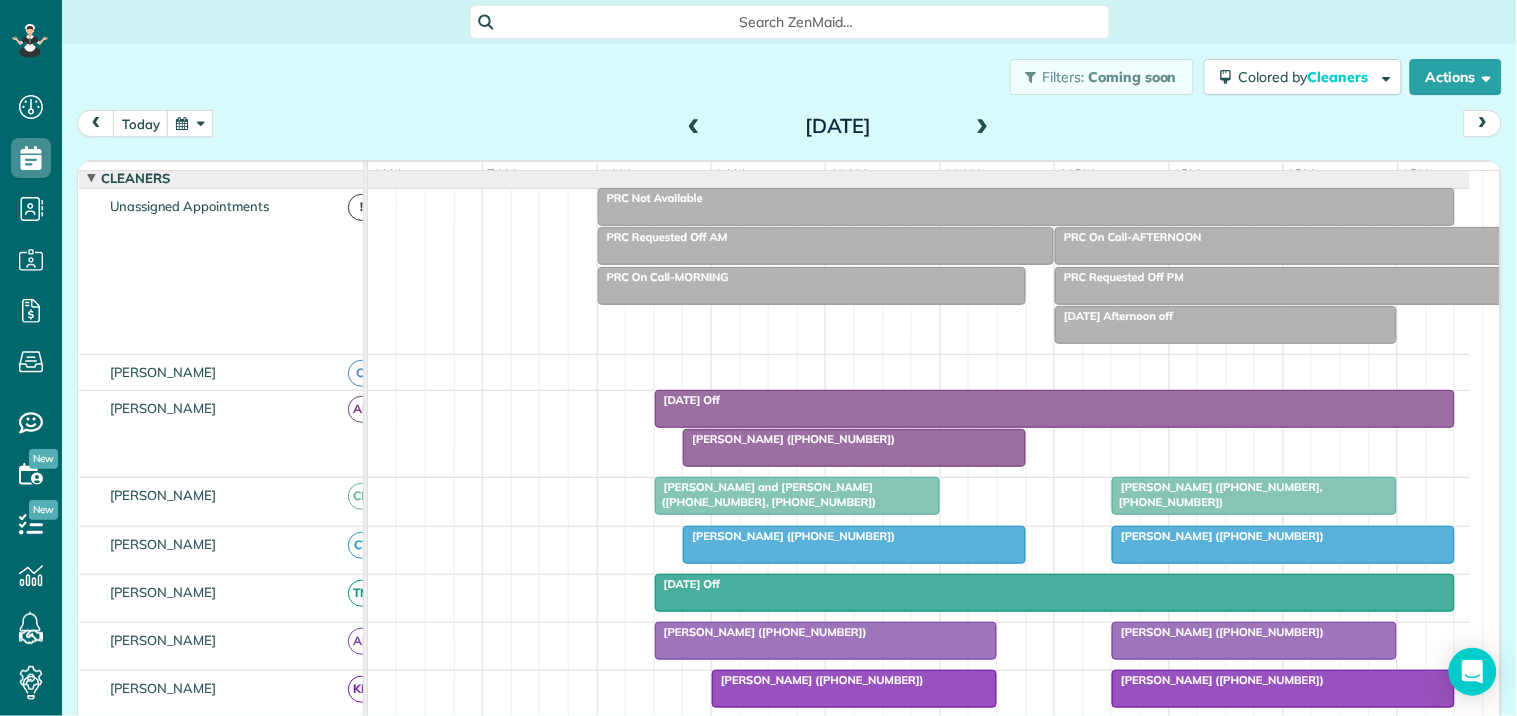 scroll, scrollTop: 190, scrollLeft: 0, axis: vertical 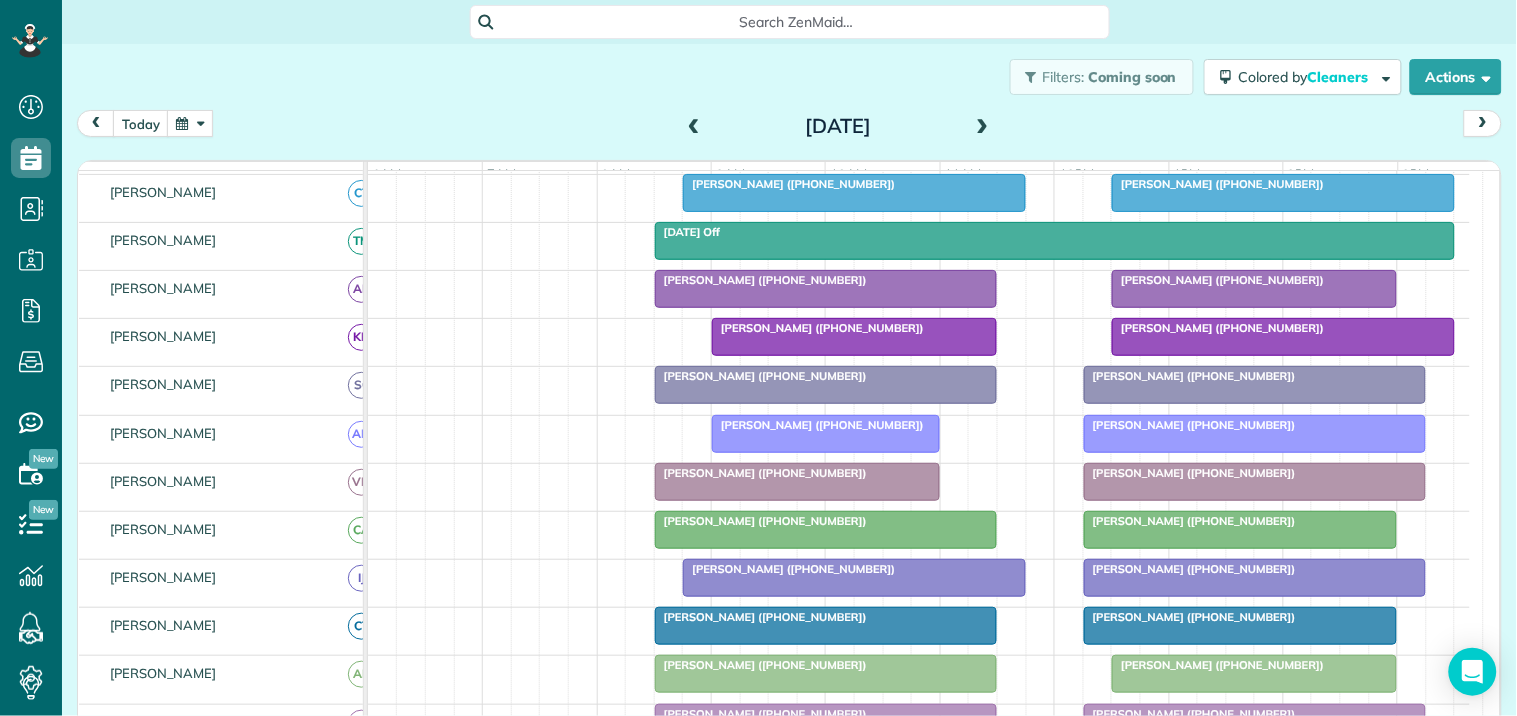 click at bounding box center (694, 127) 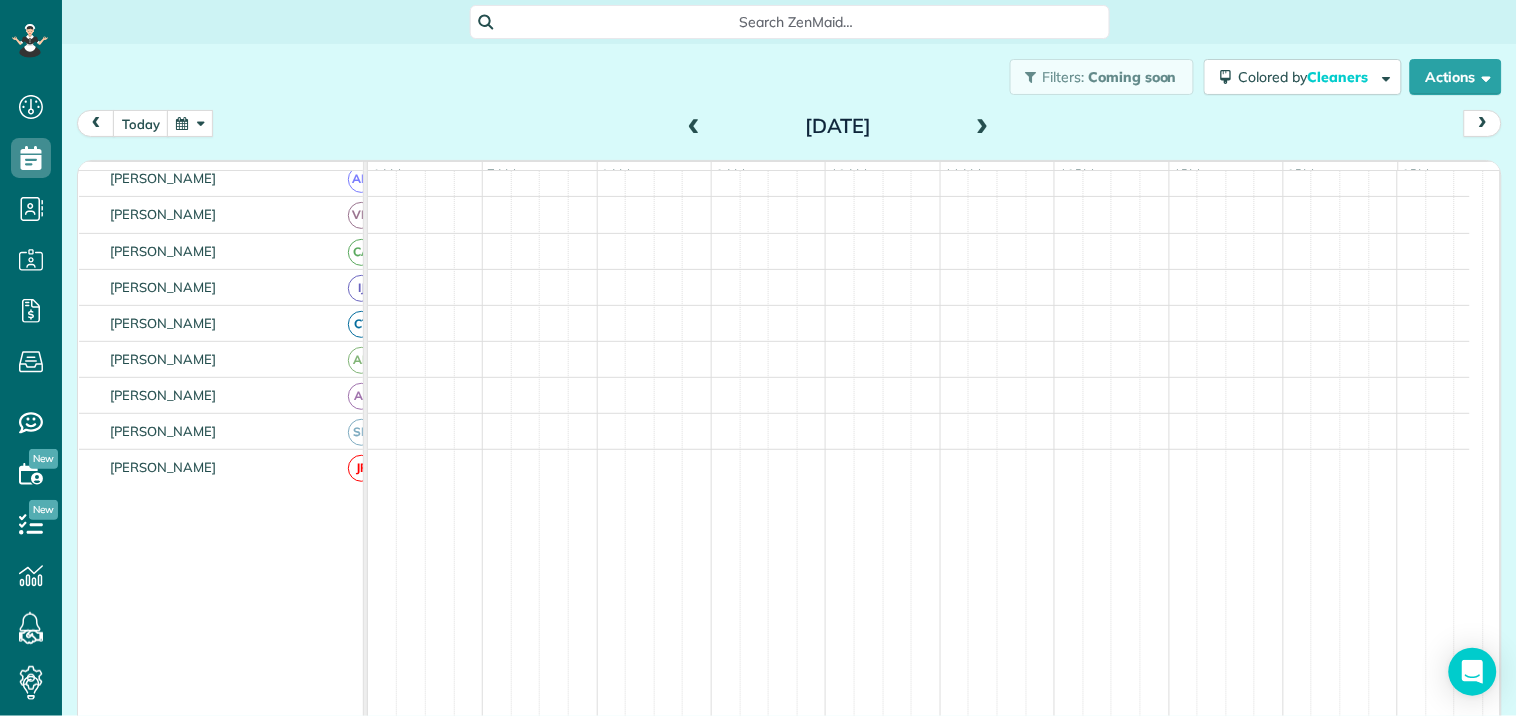 scroll, scrollTop: 218, scrollLeft: 0, axis: vertical 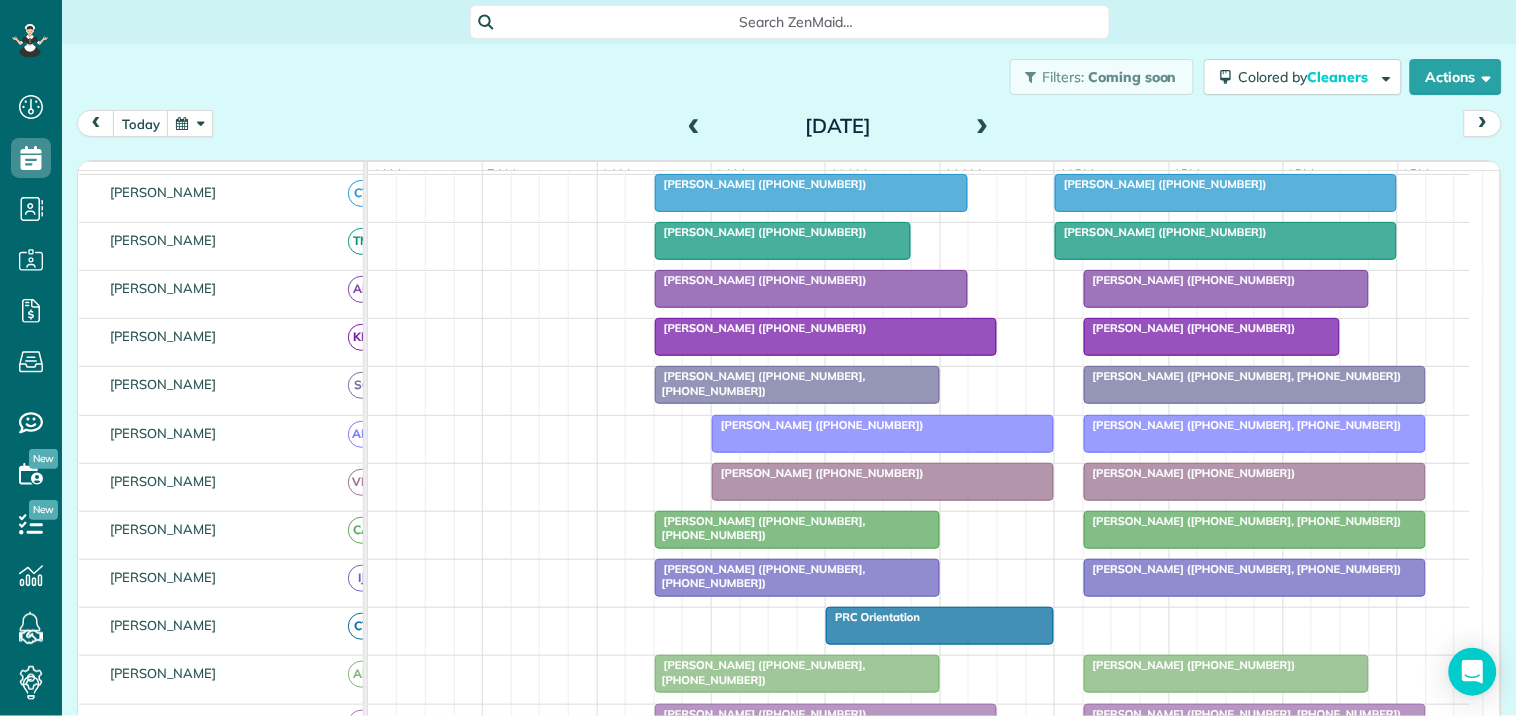 click at bounding box center [190, 123] 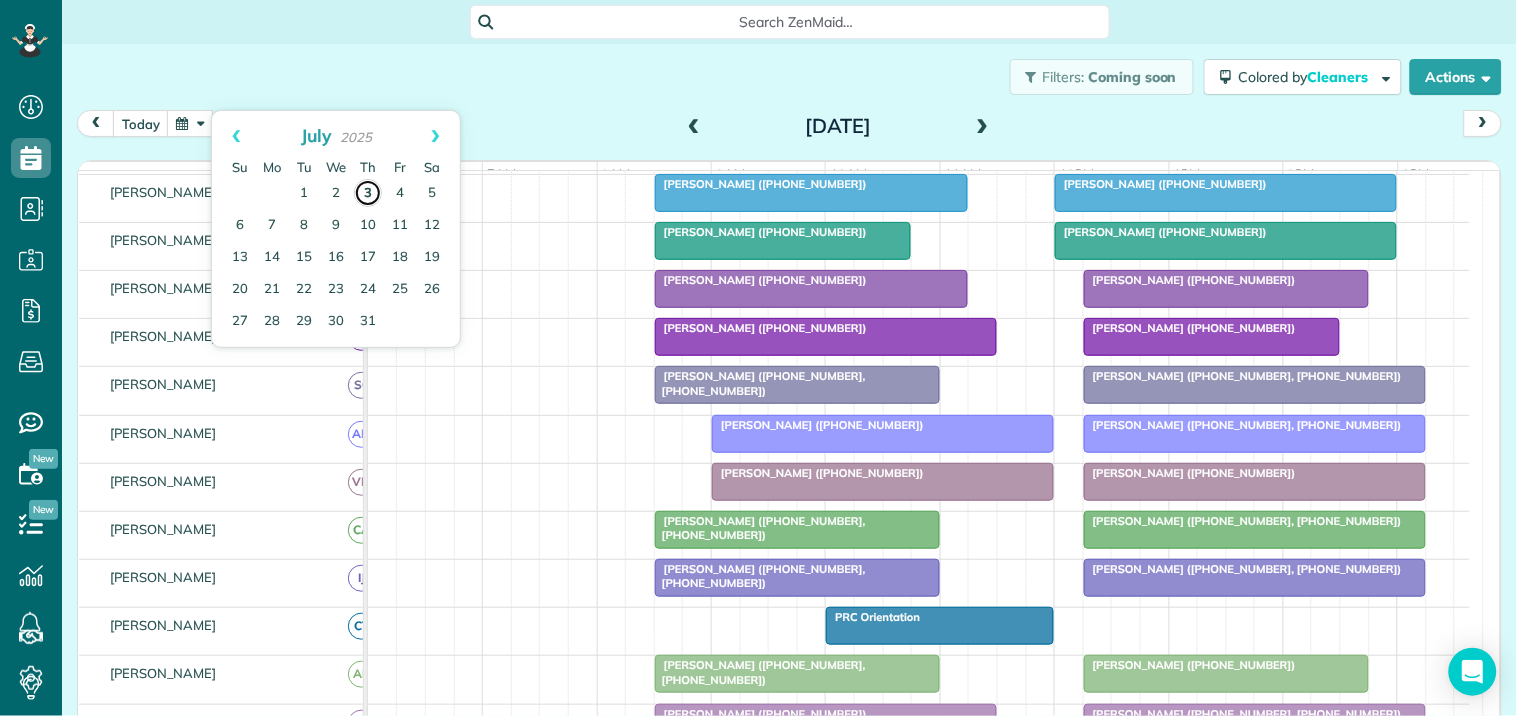 click on "3" at bounding box center (368, 193) 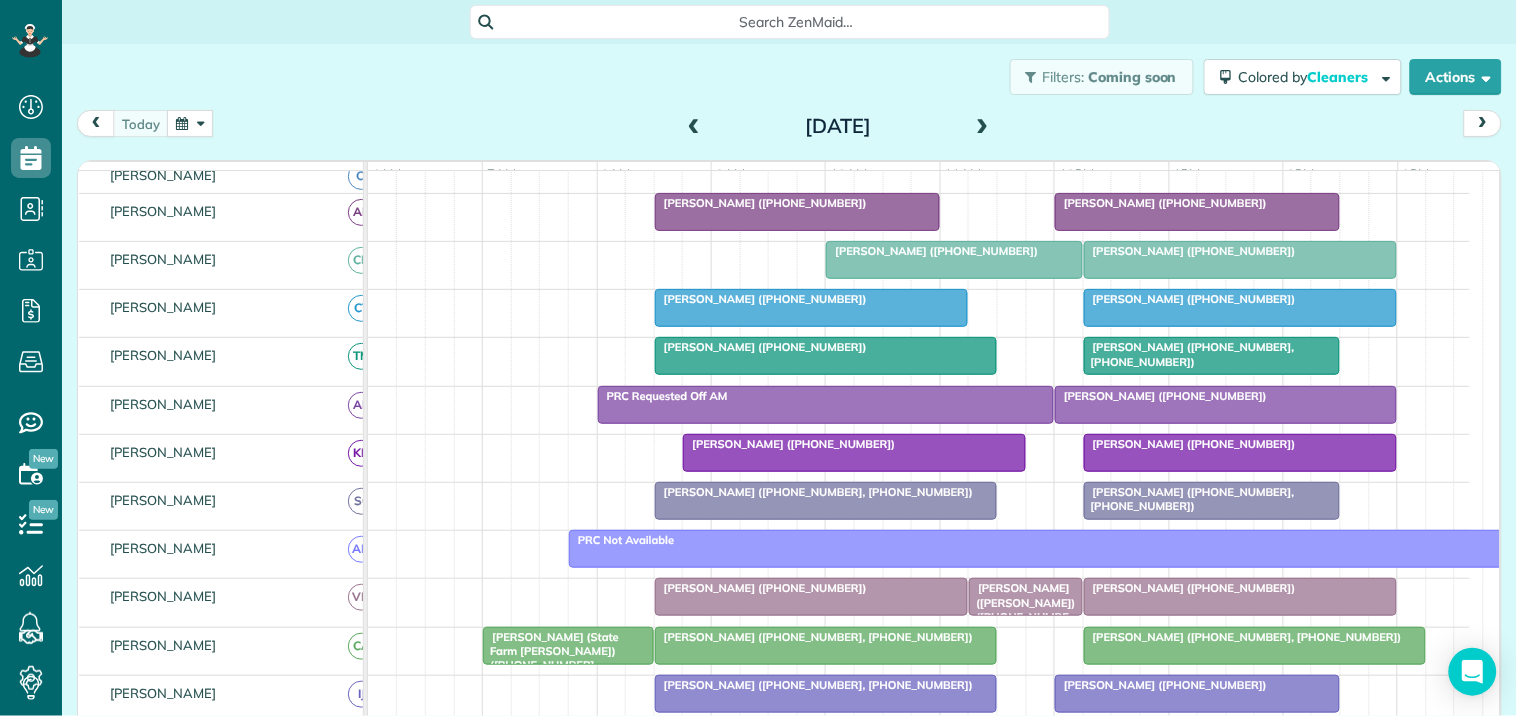 scroll, scrollTop: 333, scrollLeft: 0, axis: vertical 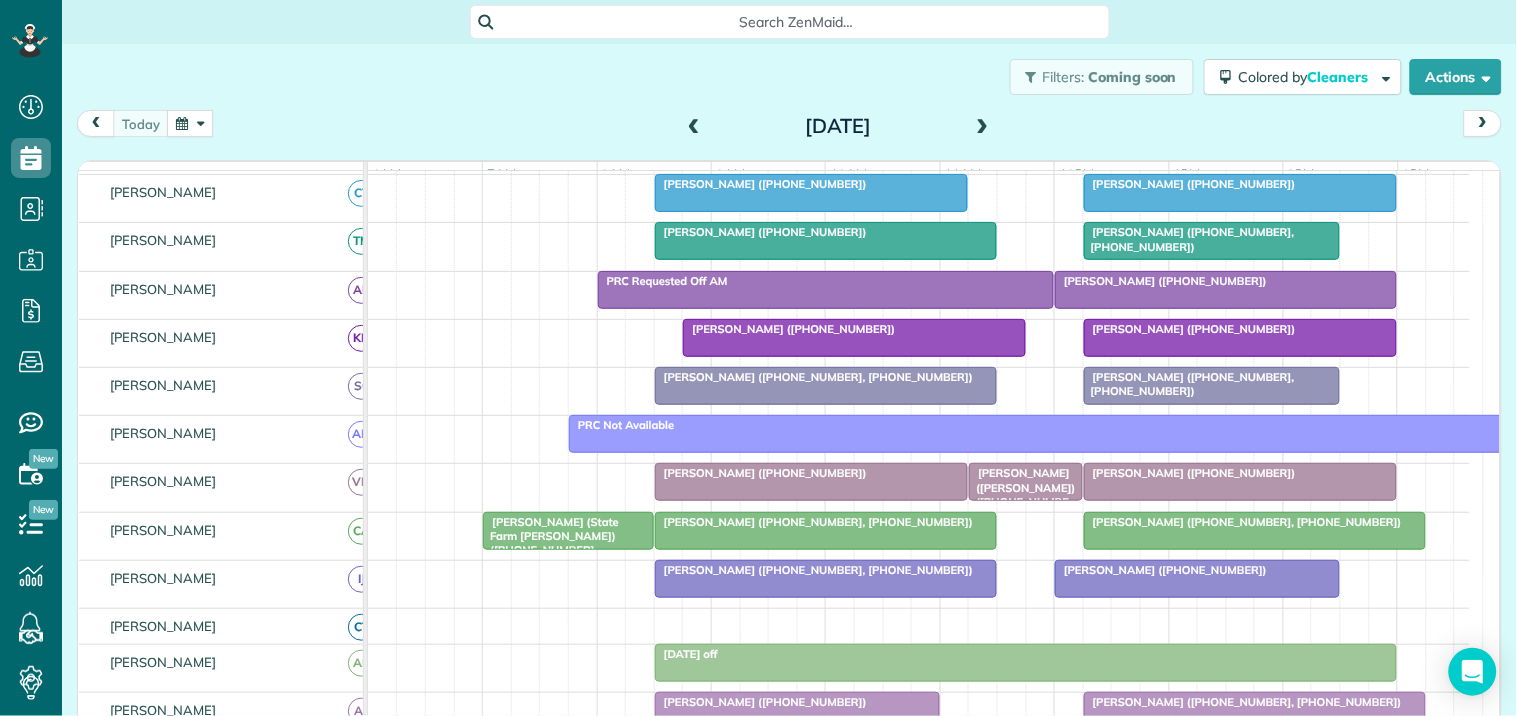 click on "Ms. Patti Olszowka (+14706354291)" at bounding box center [1161, 281] 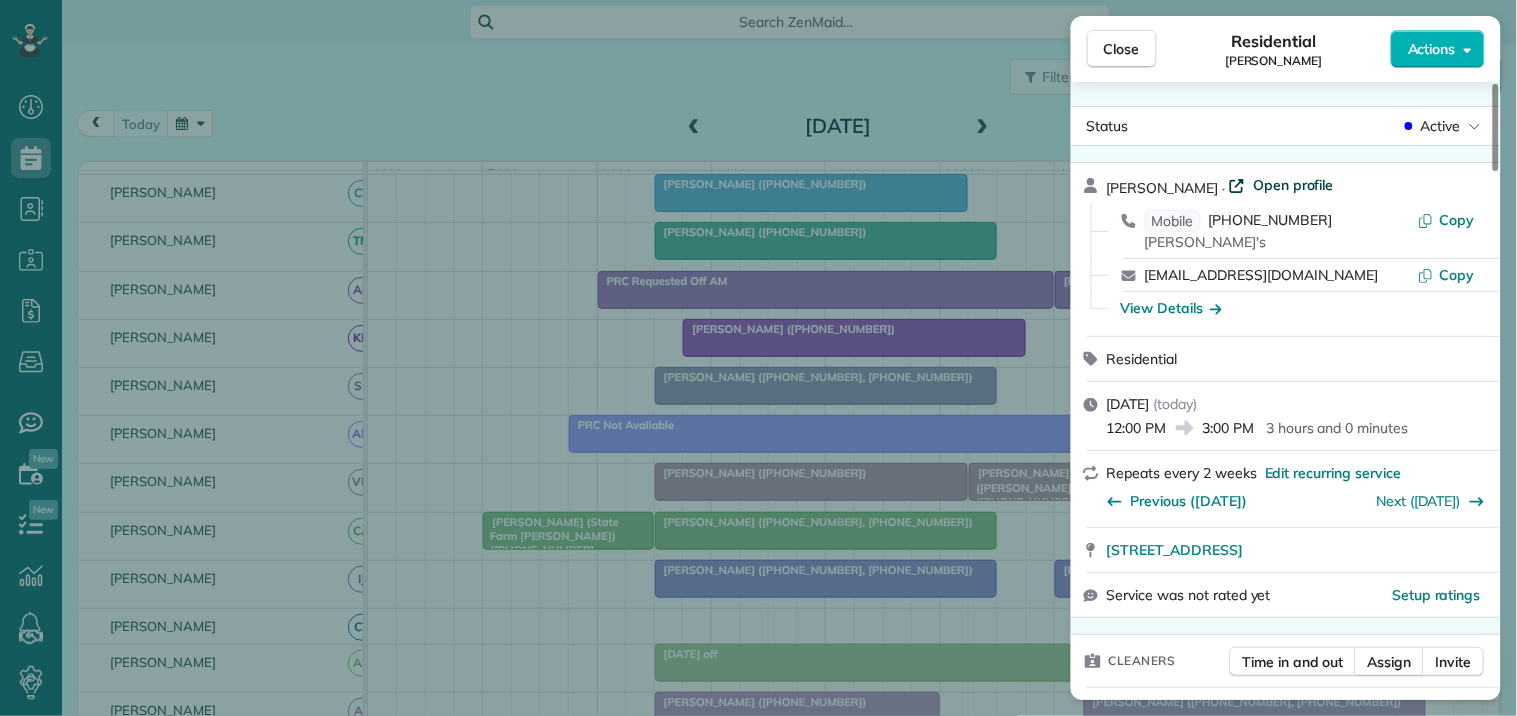 click on "Open profile" at bounding box center (1293, 185) 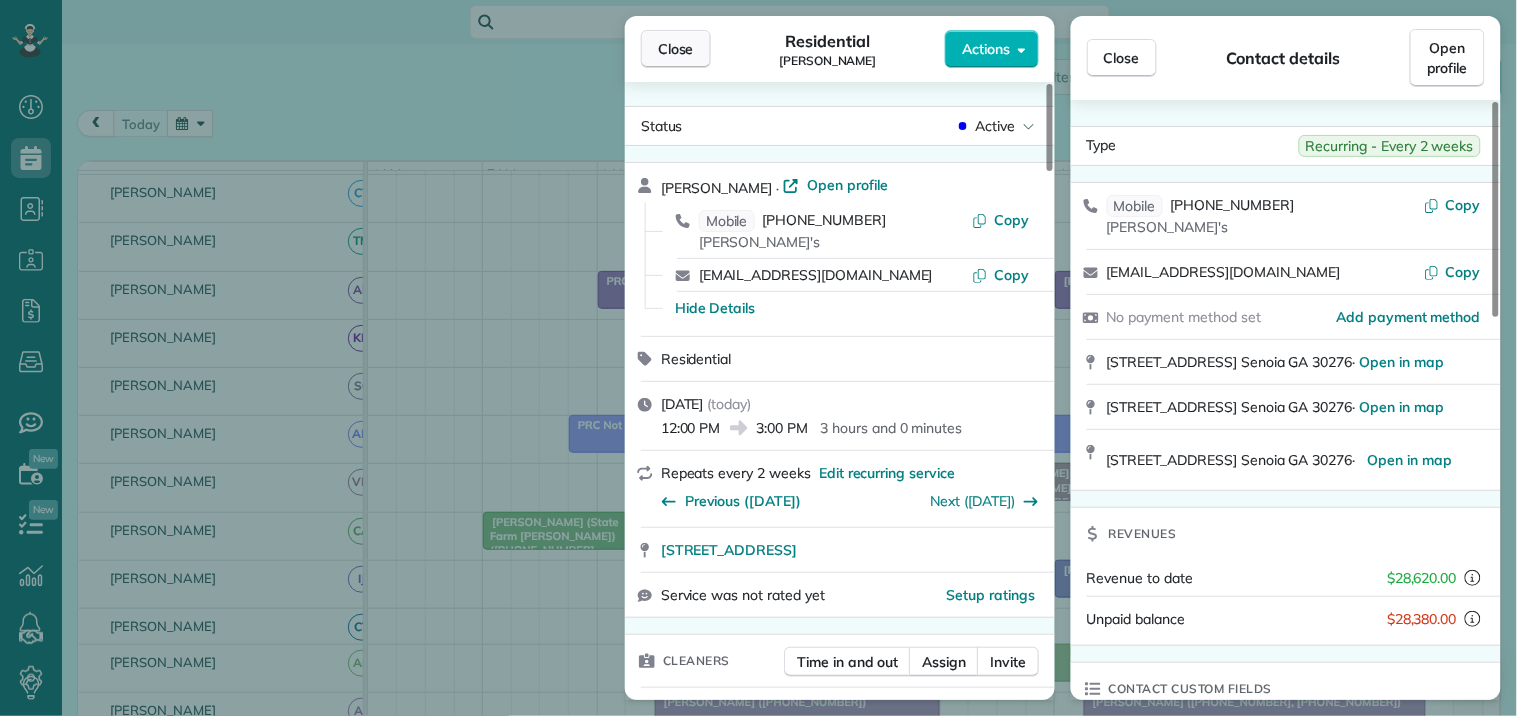 click on "Close" at bounding box center (676, 49) 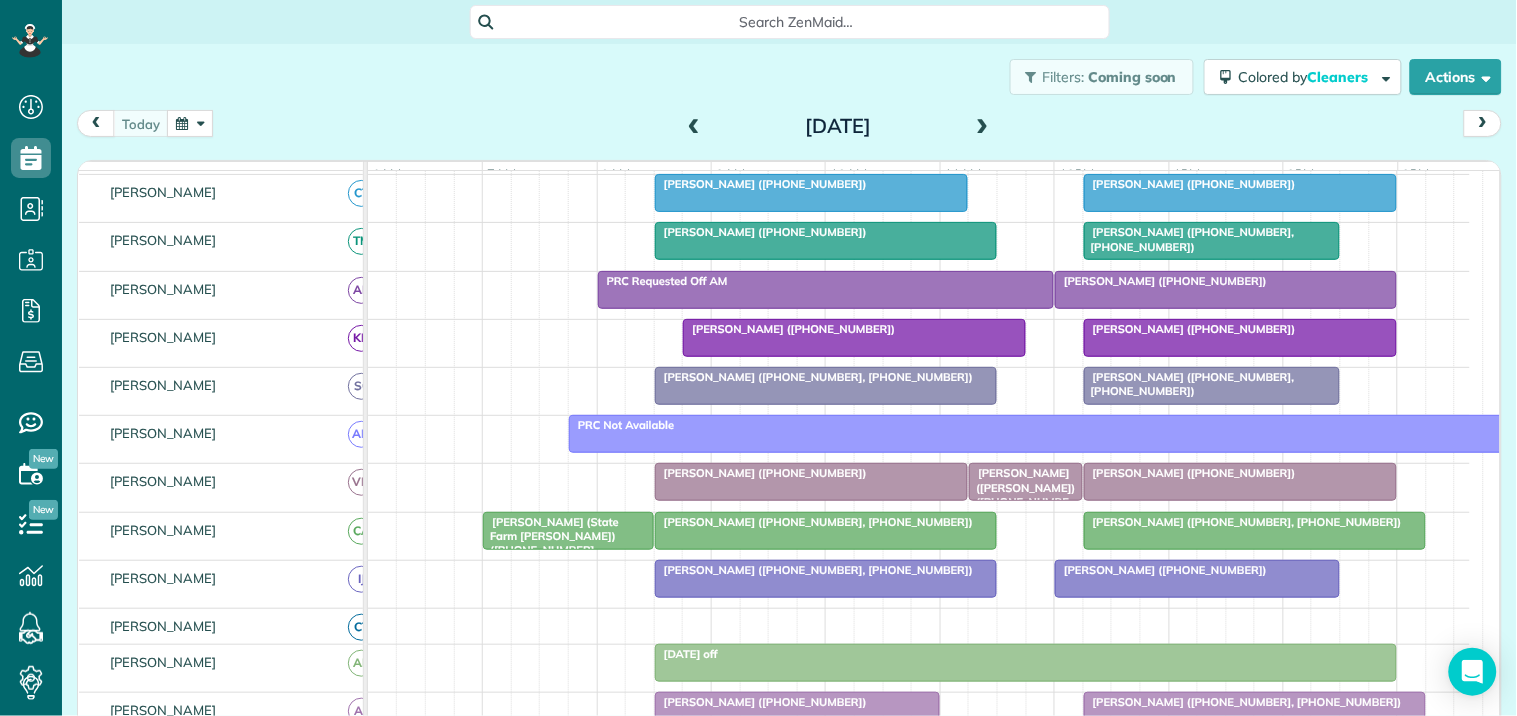 click at bounding box center [190, 123] 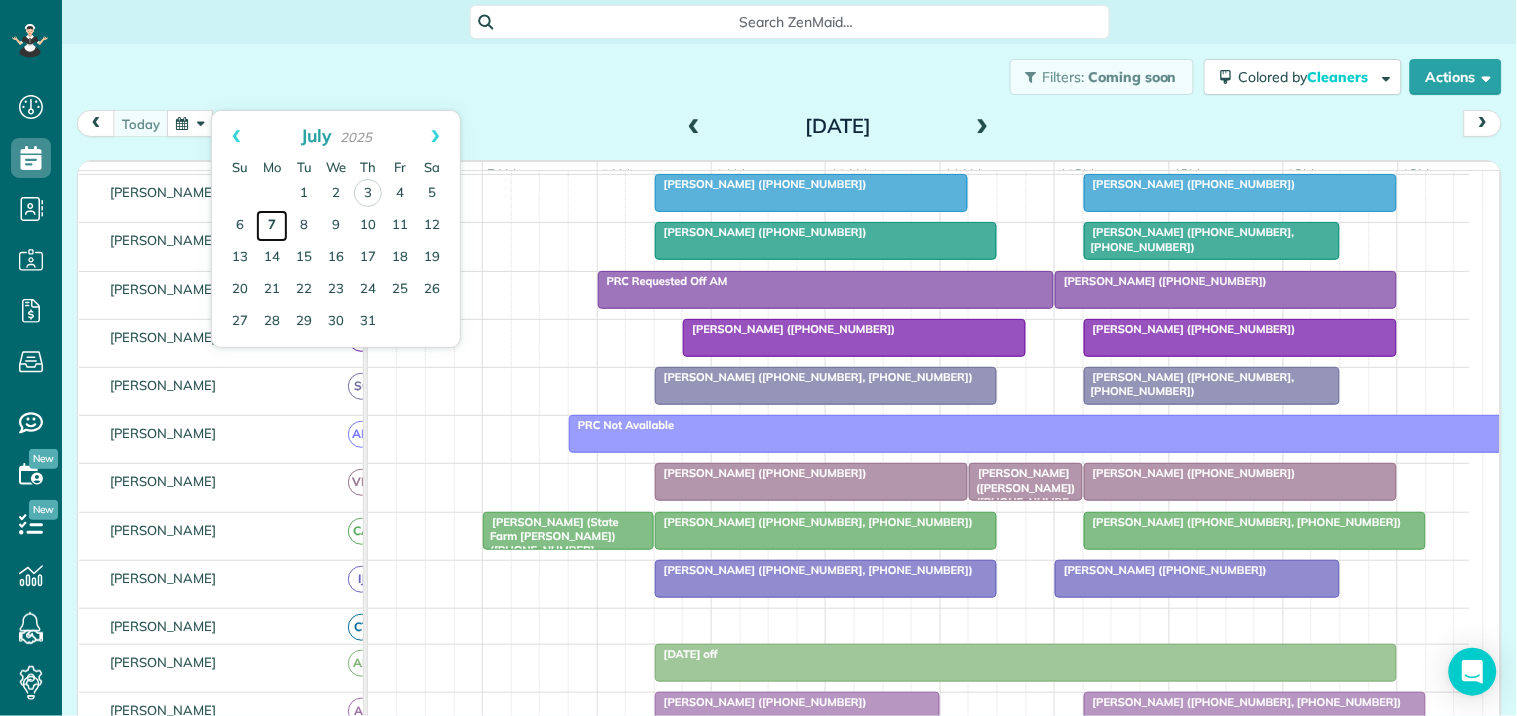 click on "7" at bounding box center [272, 226] 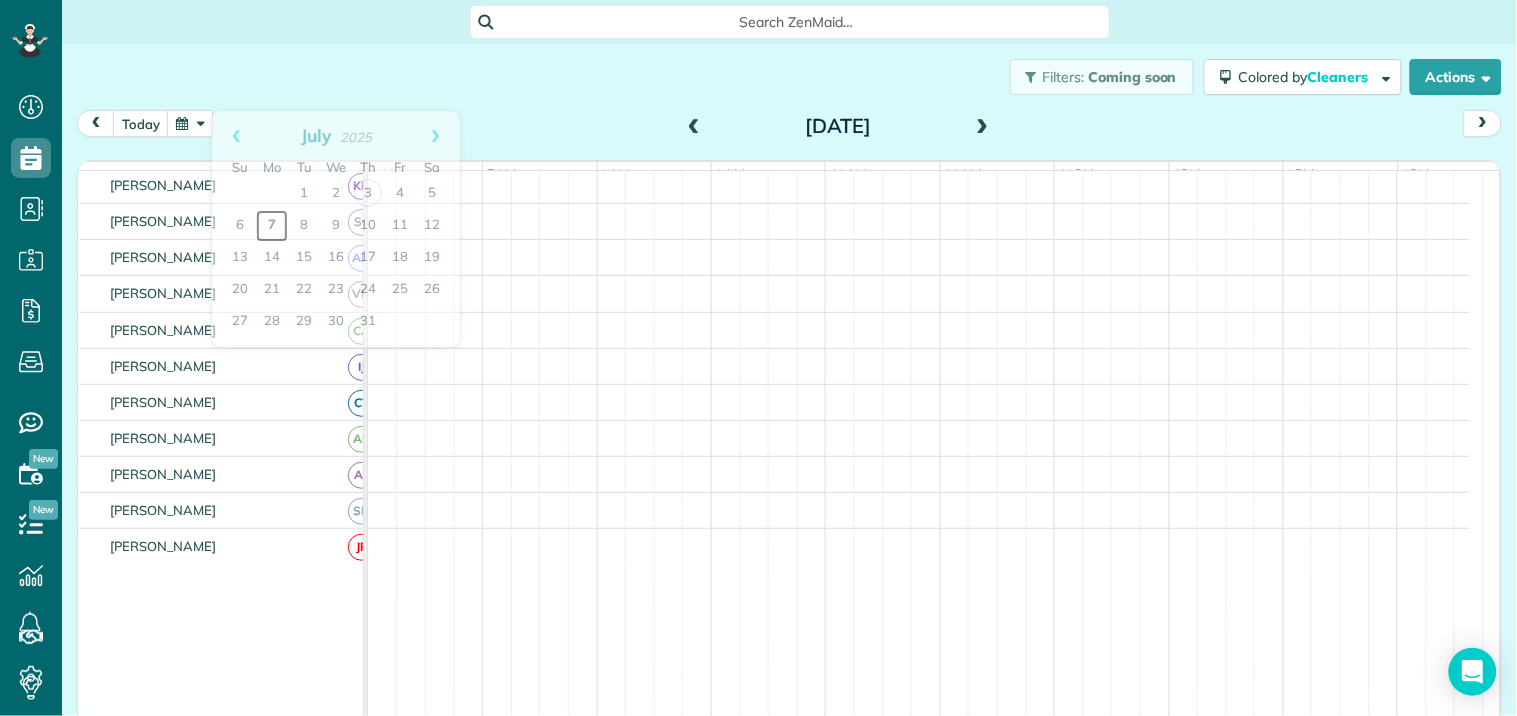 scroll, scrollTop: 218, scrollLeft: 0, axis: vertical 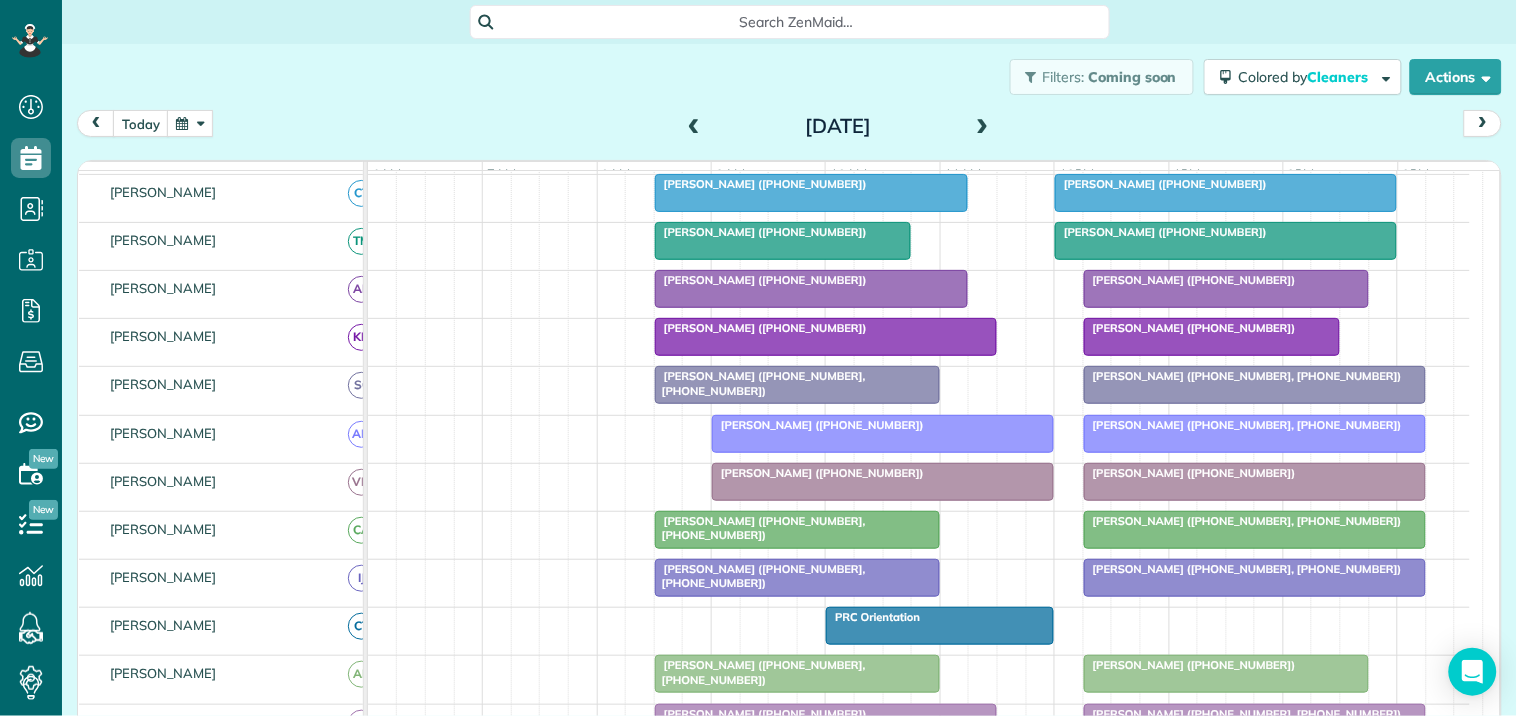click at bounding box center (983, 127) 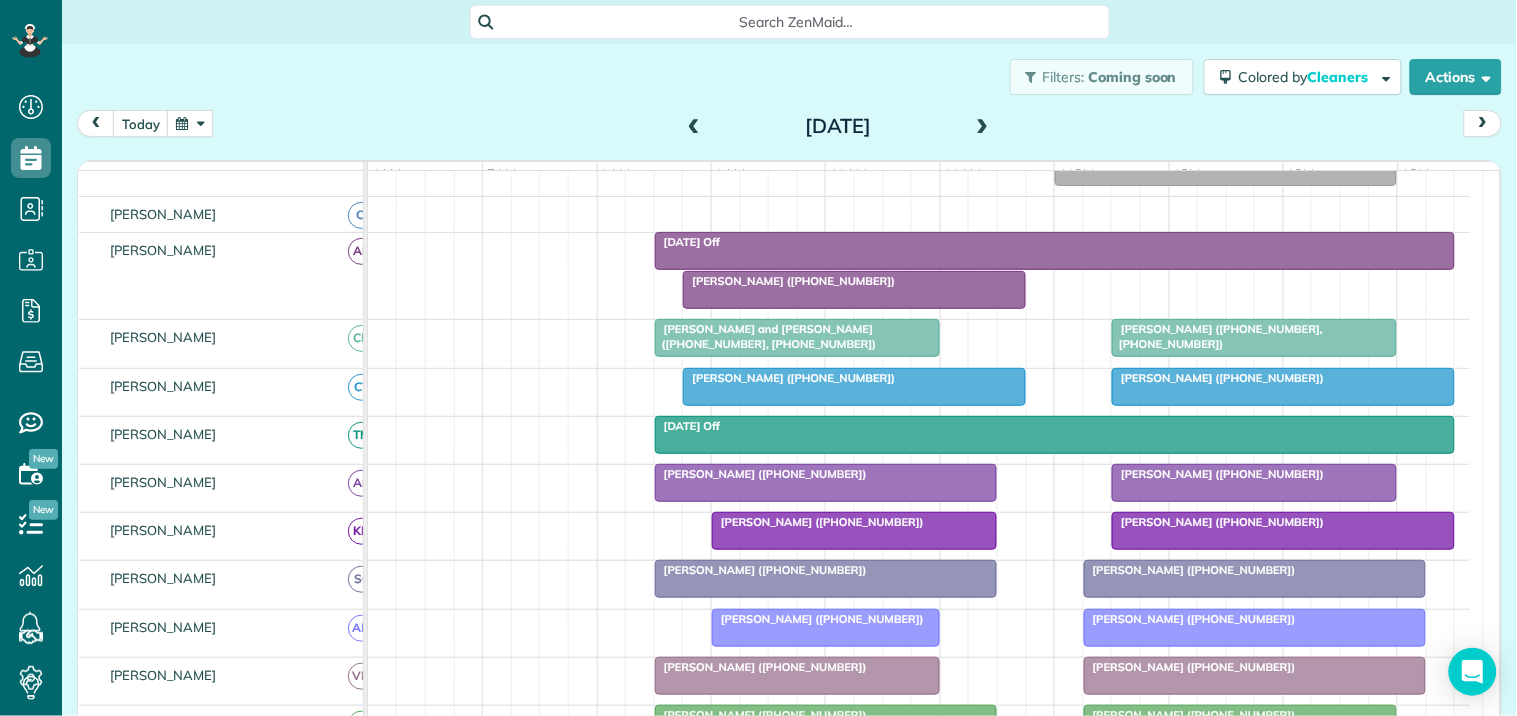 scroll, scrollTop: 412, scrollLeft: 0, axis: vertical 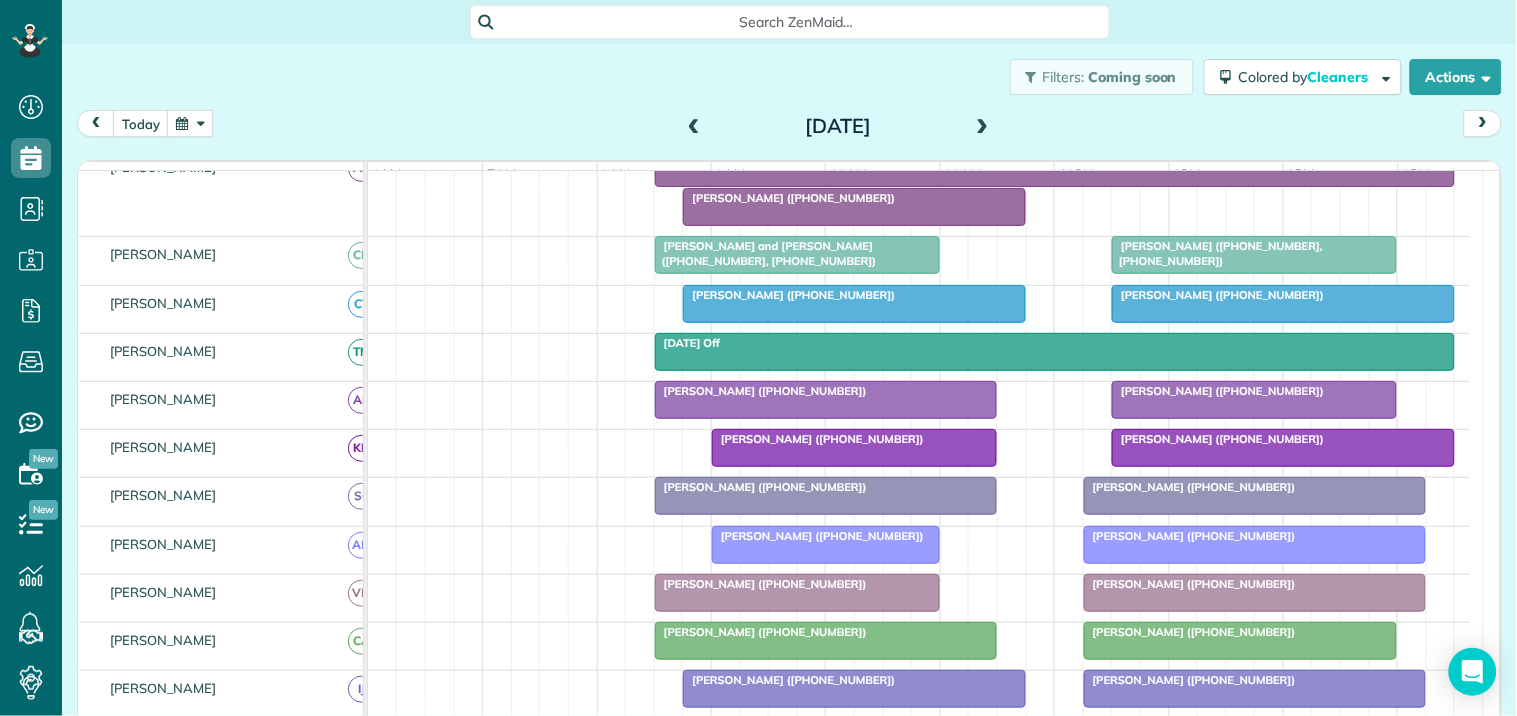 click at bounding box center (983, 127) 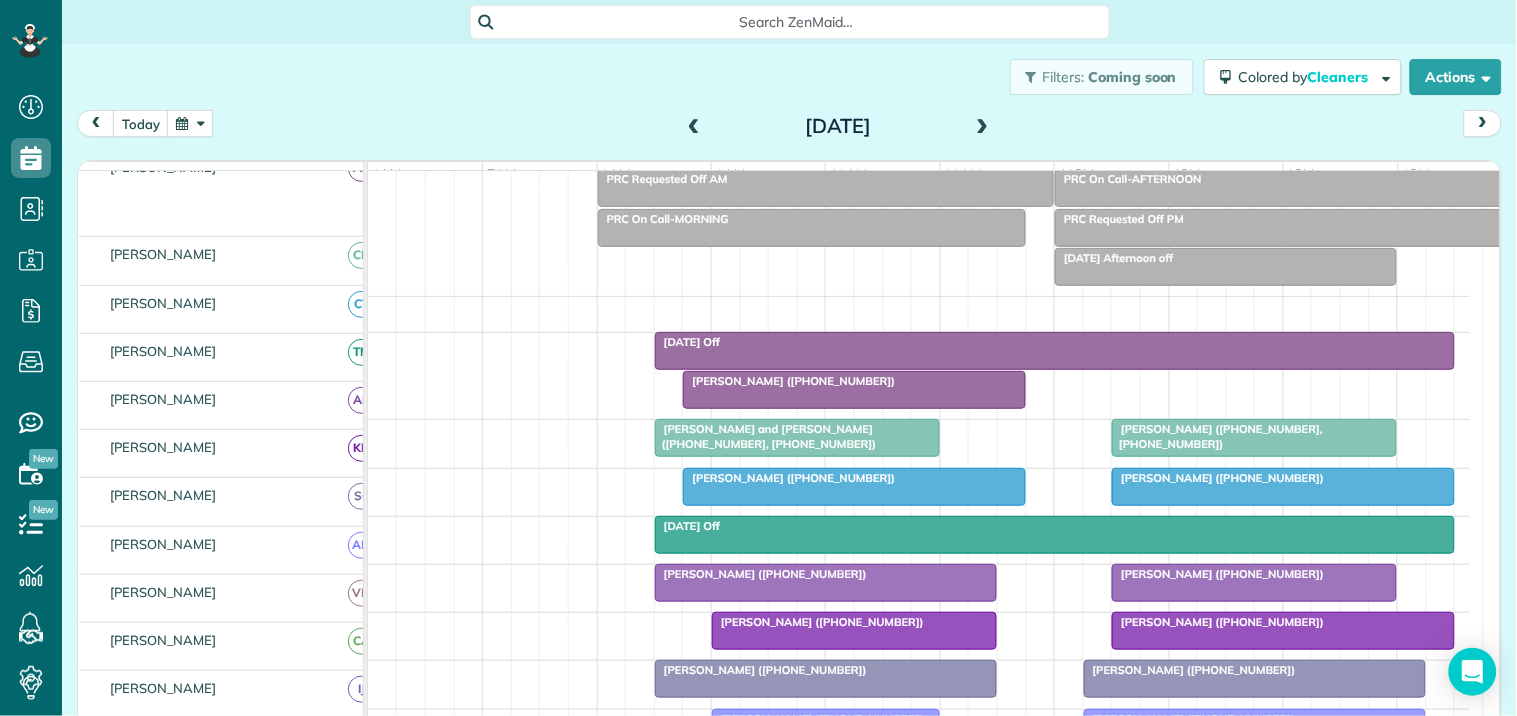 scroll, scrollTop: 118, scrollLeft: 0, axis: vertical 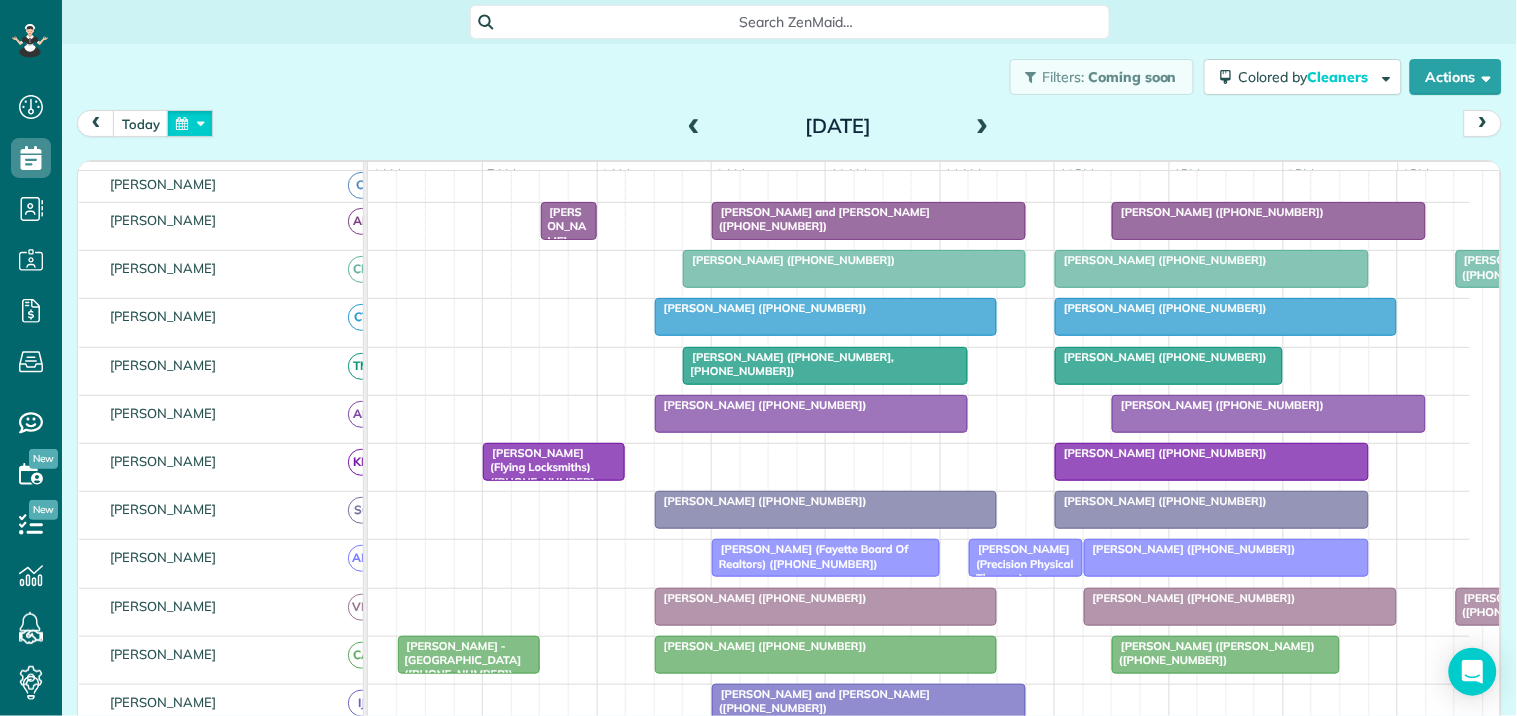click at bounding box center [190, 123] 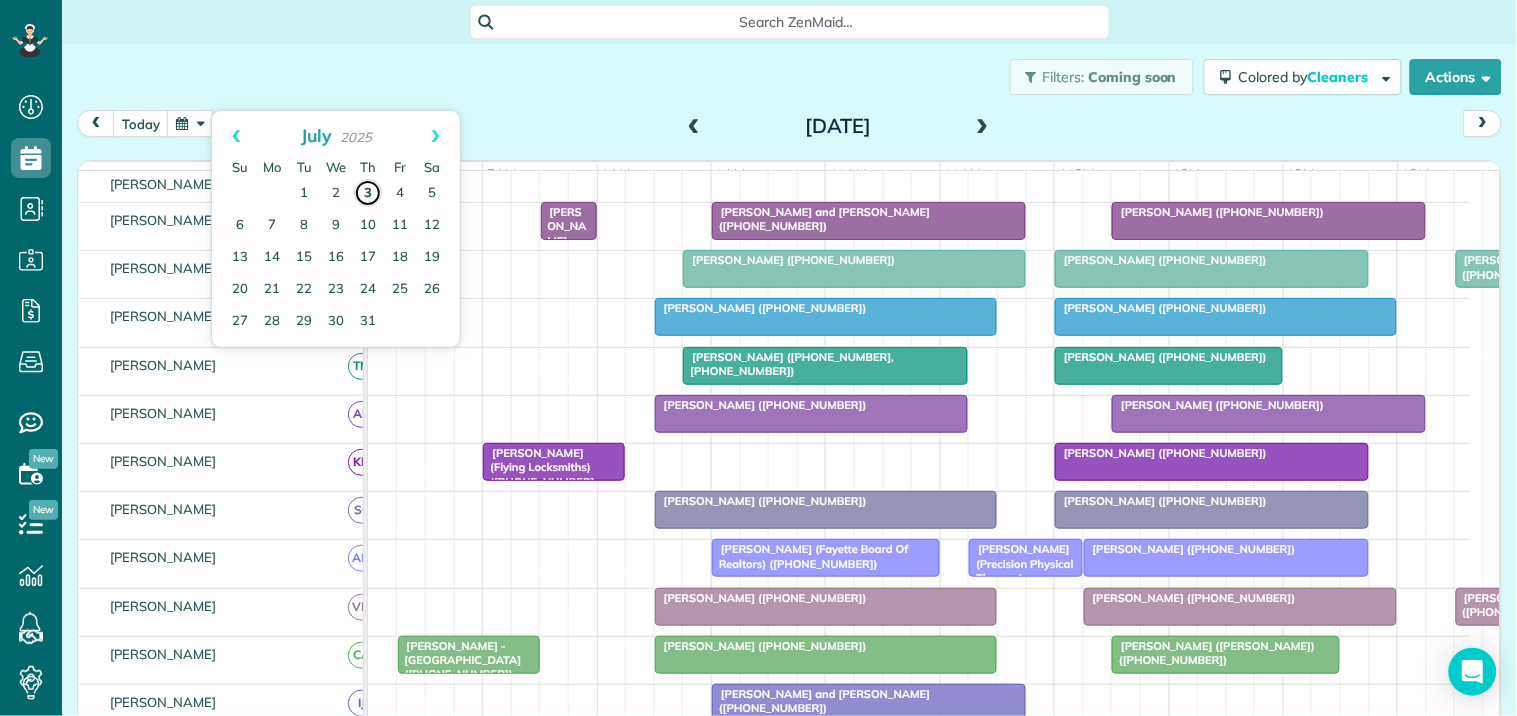 click on "3" at bounding box center [368, 193] 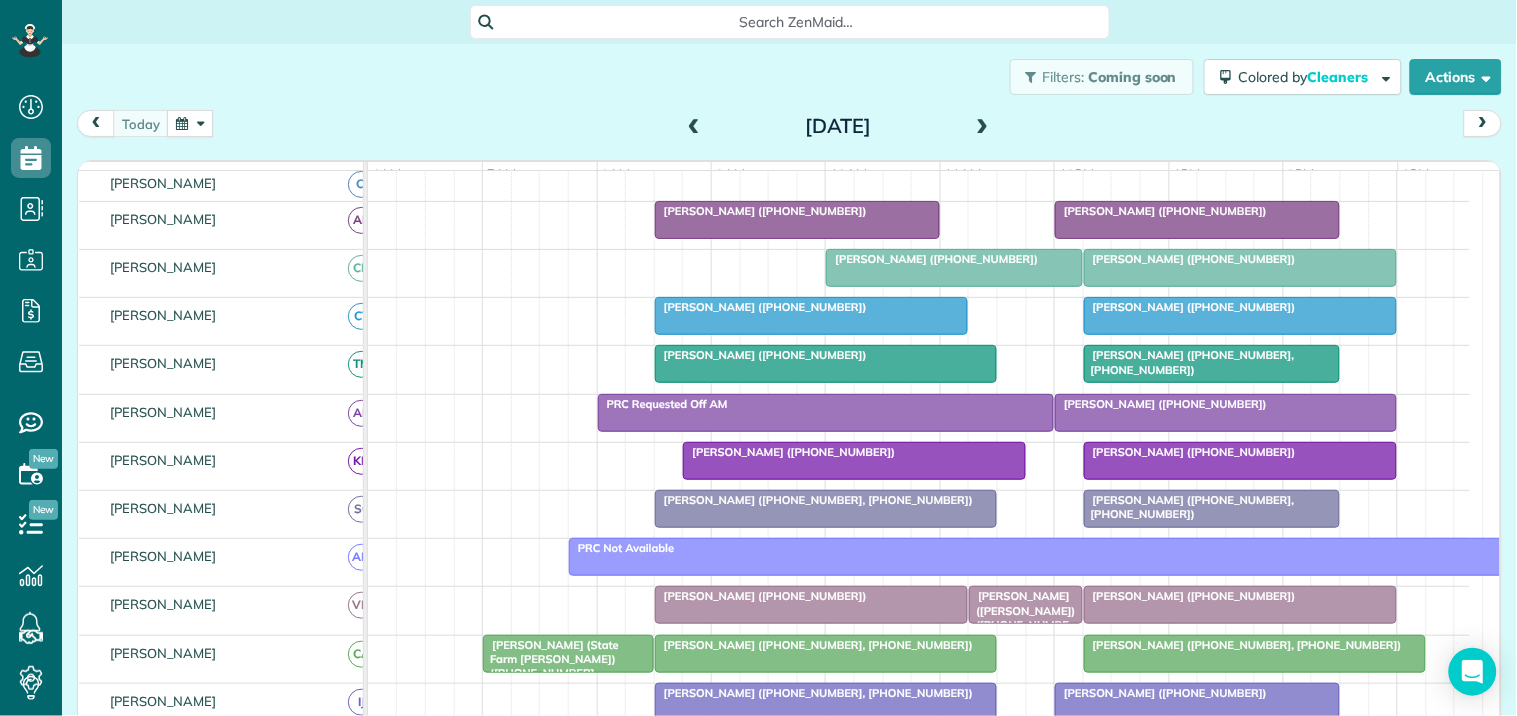 scroll, scrollTop: 321, scrollLeft: 0, axis: vertical 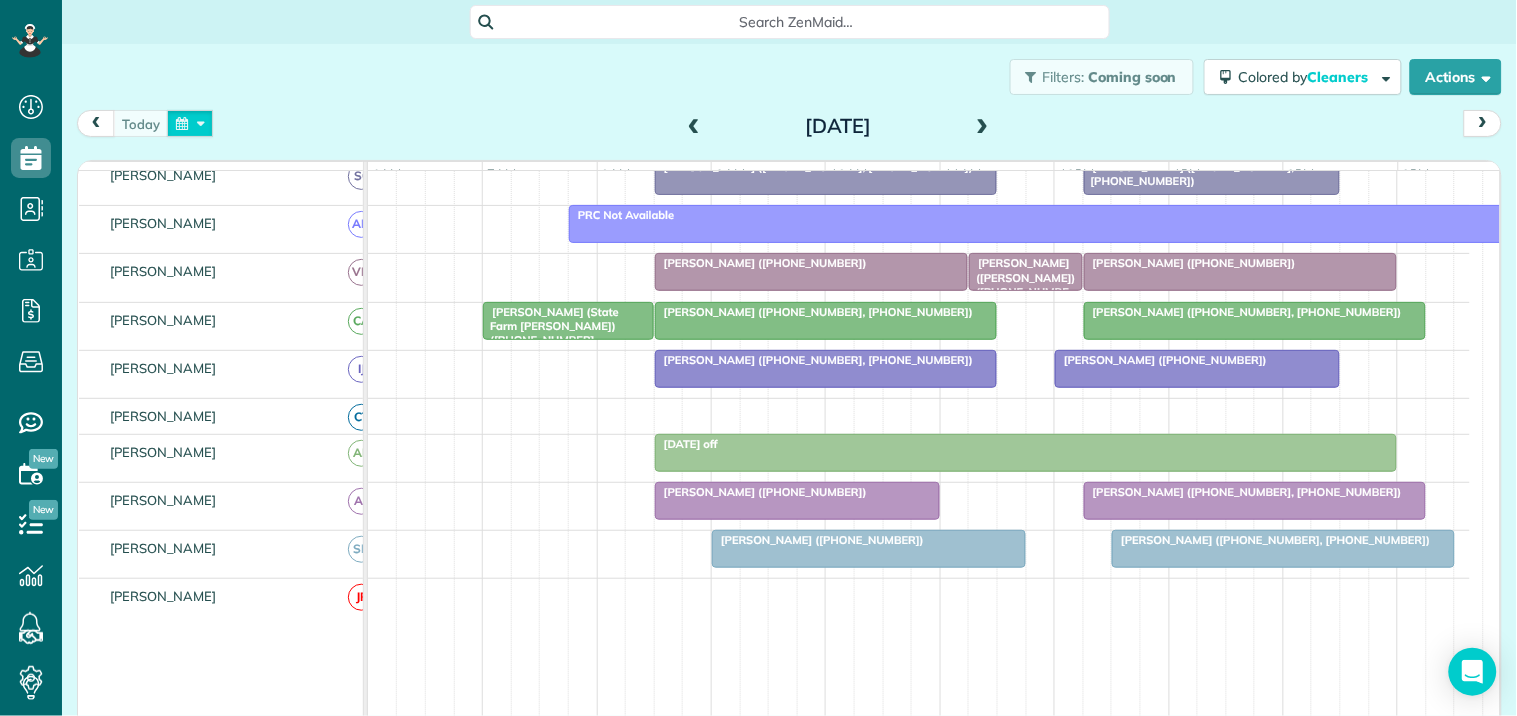 click at bounding box center [190, 123] 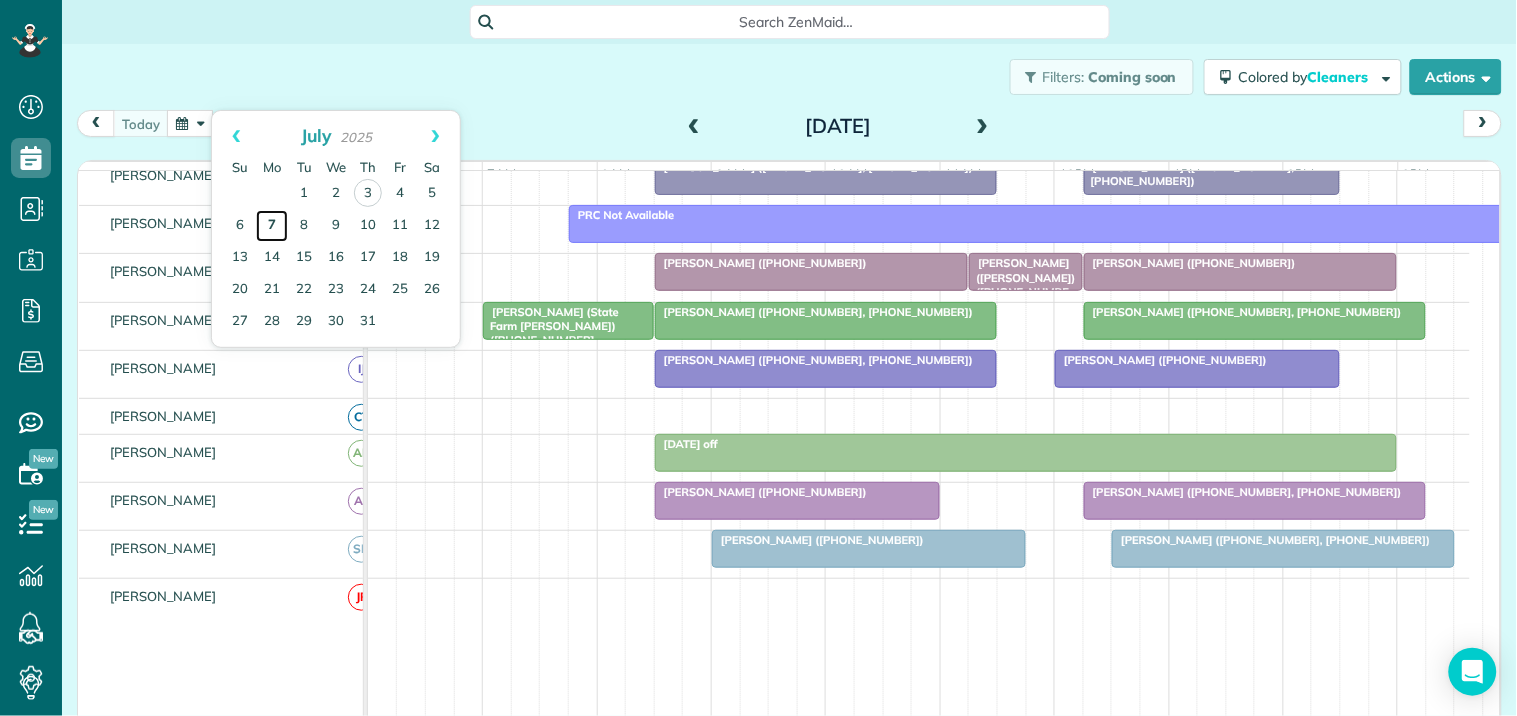 click on "7" at bounding box center (272, 226) 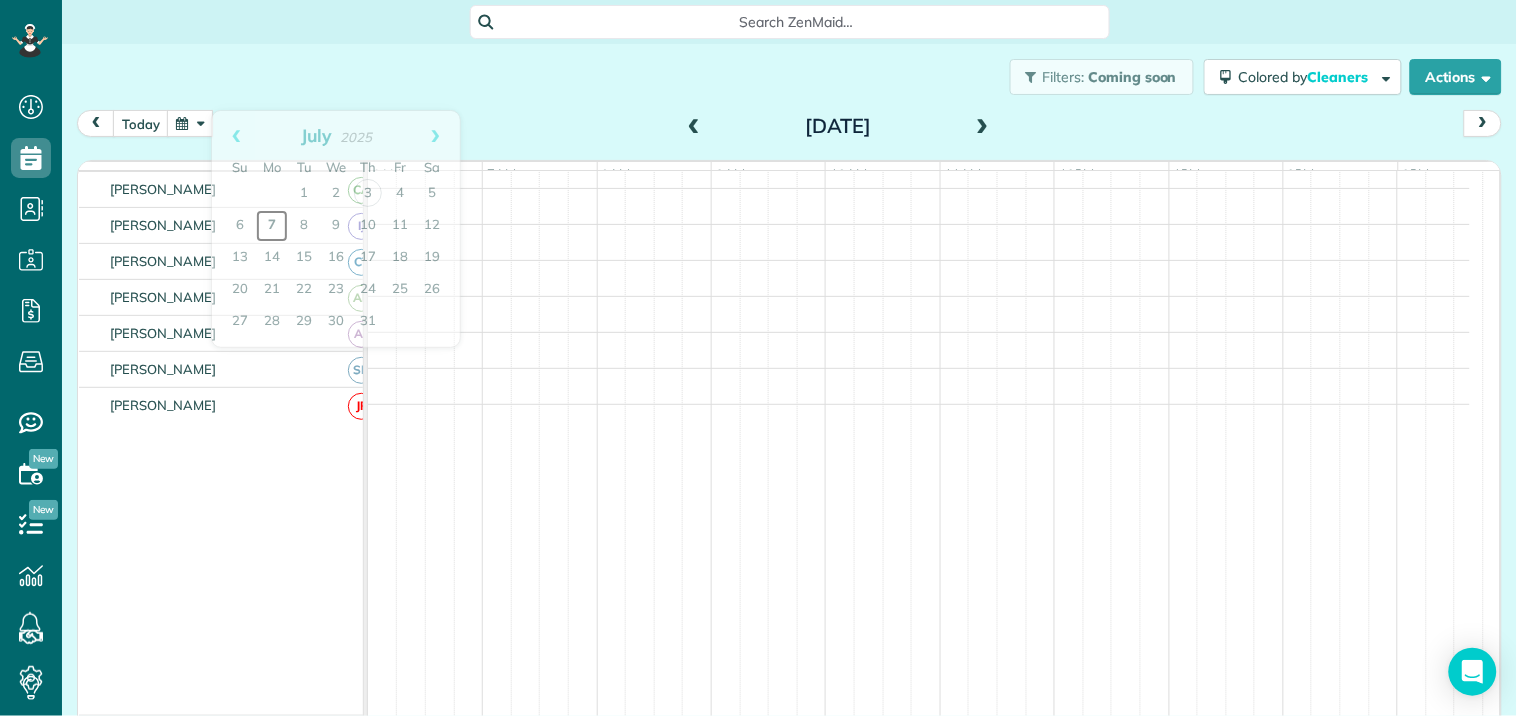 scroll, scrollTop: 367, scrollLeft: 0, axis: vertical 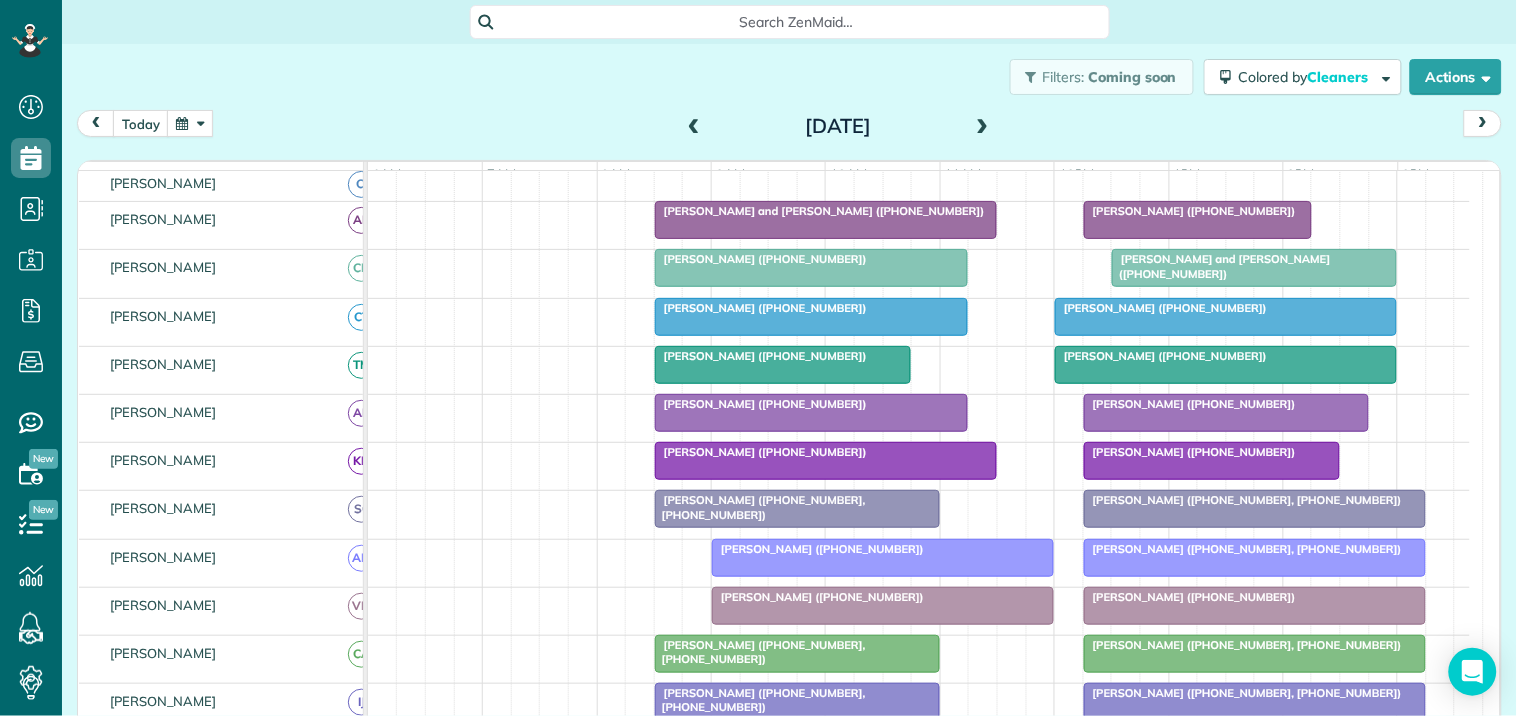 click at bounding box center [983, 127] 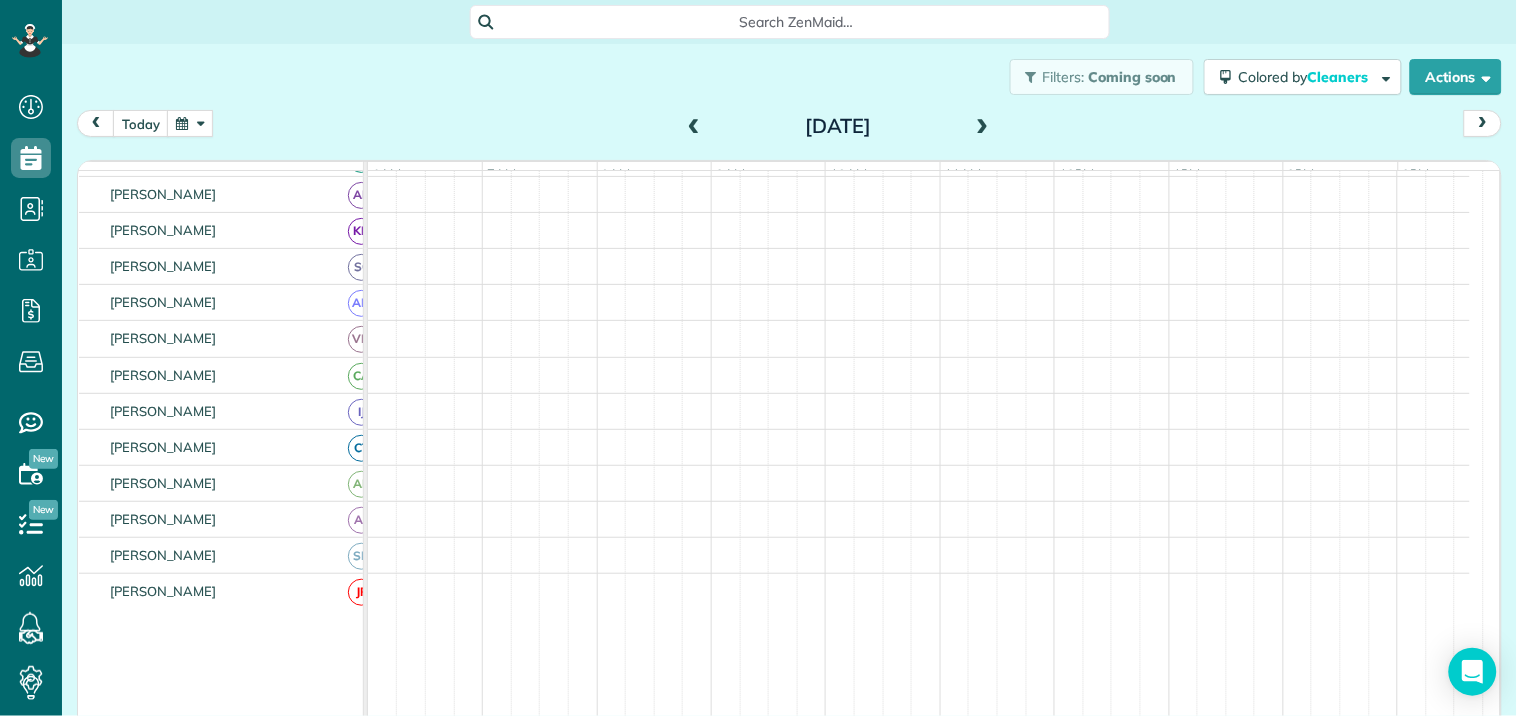scroll, scrollTop: 120, scrollLeft: 0, axis: vertical 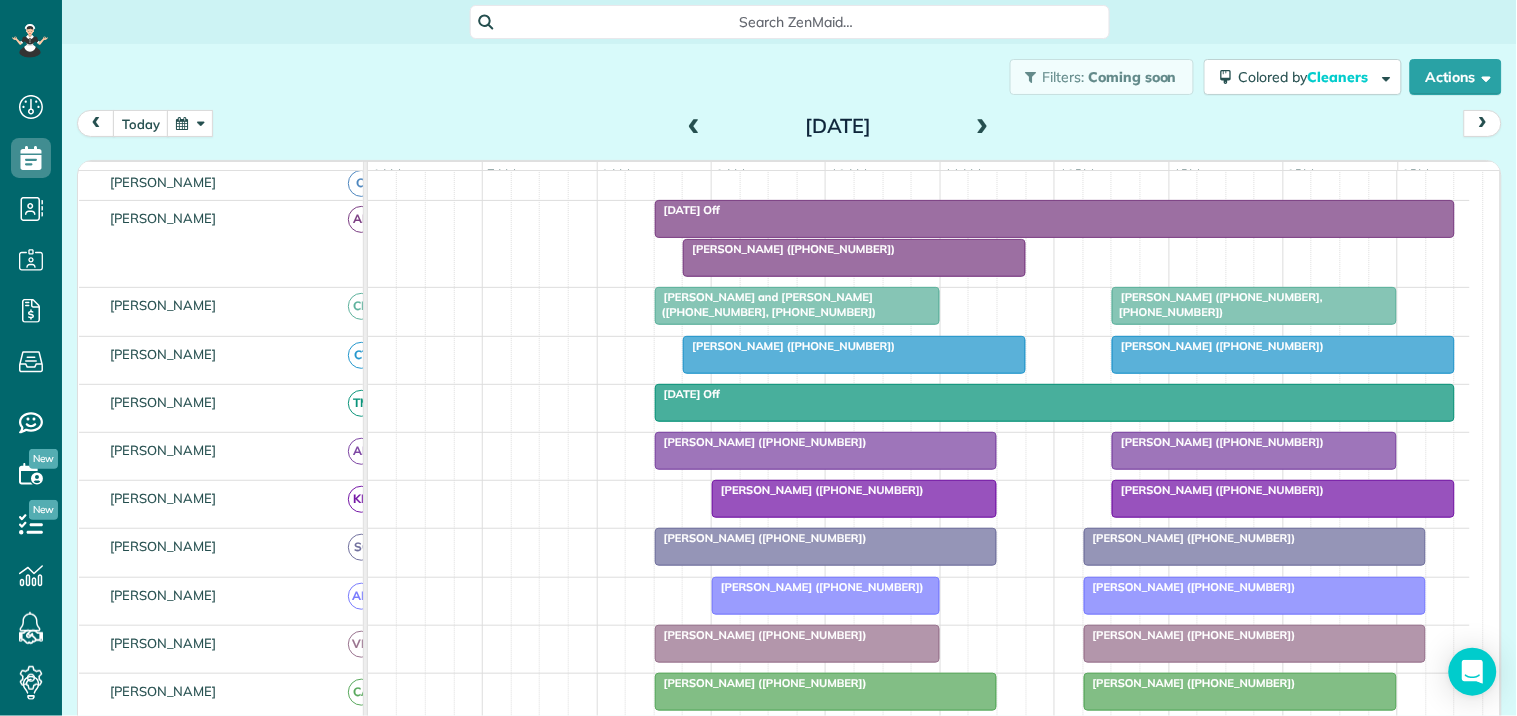 click at bounding box center (983, 127) 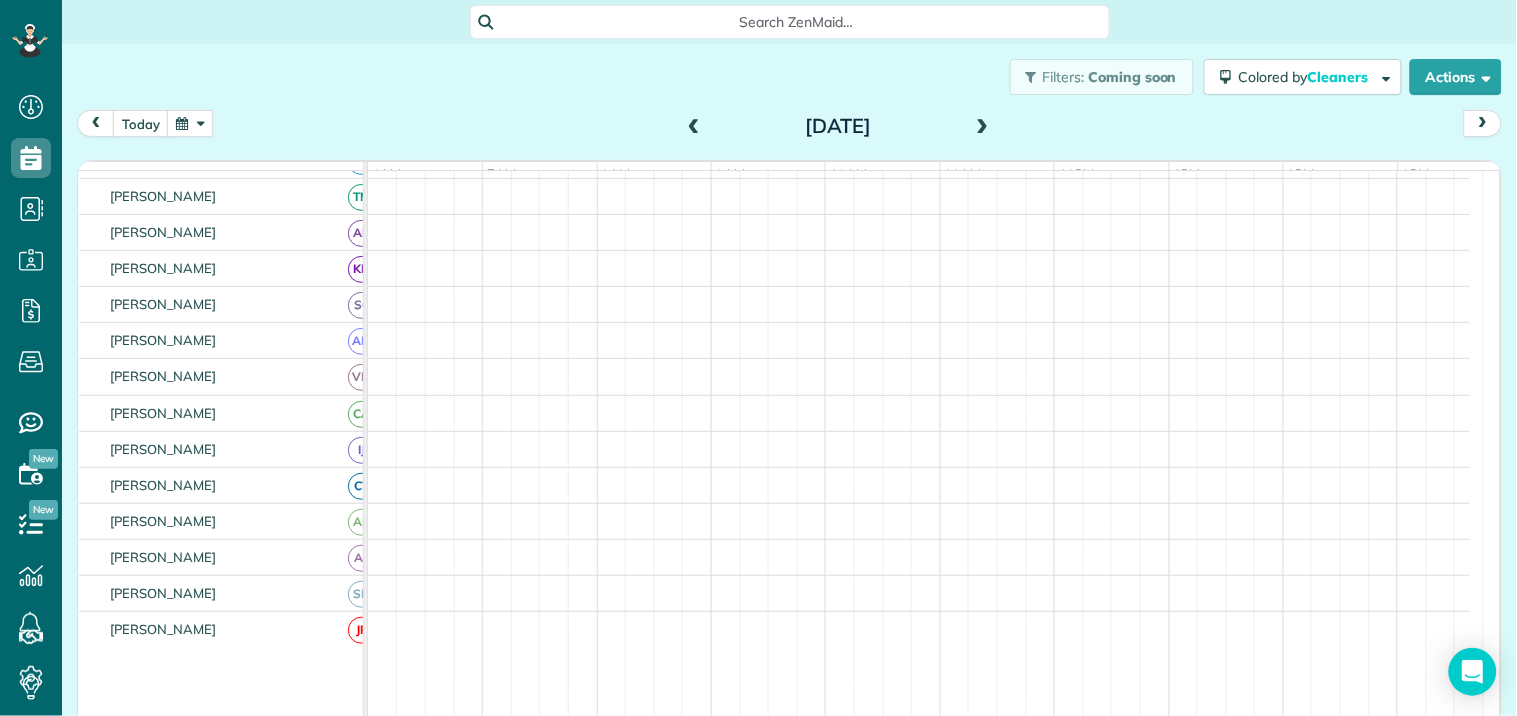 scroll, scrollTop: 120, scrollLeft: 0, axis: vertical 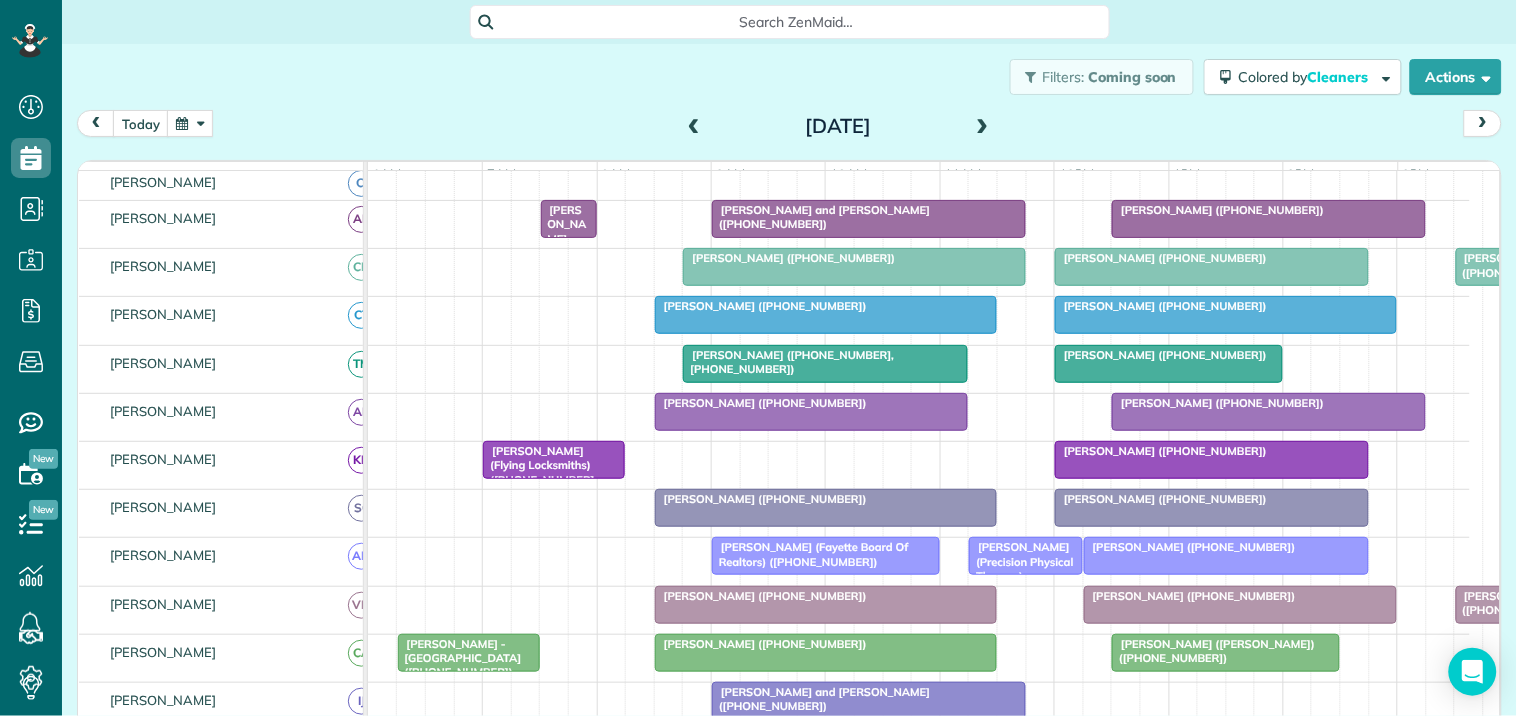 click at bounding box center [694, 127] 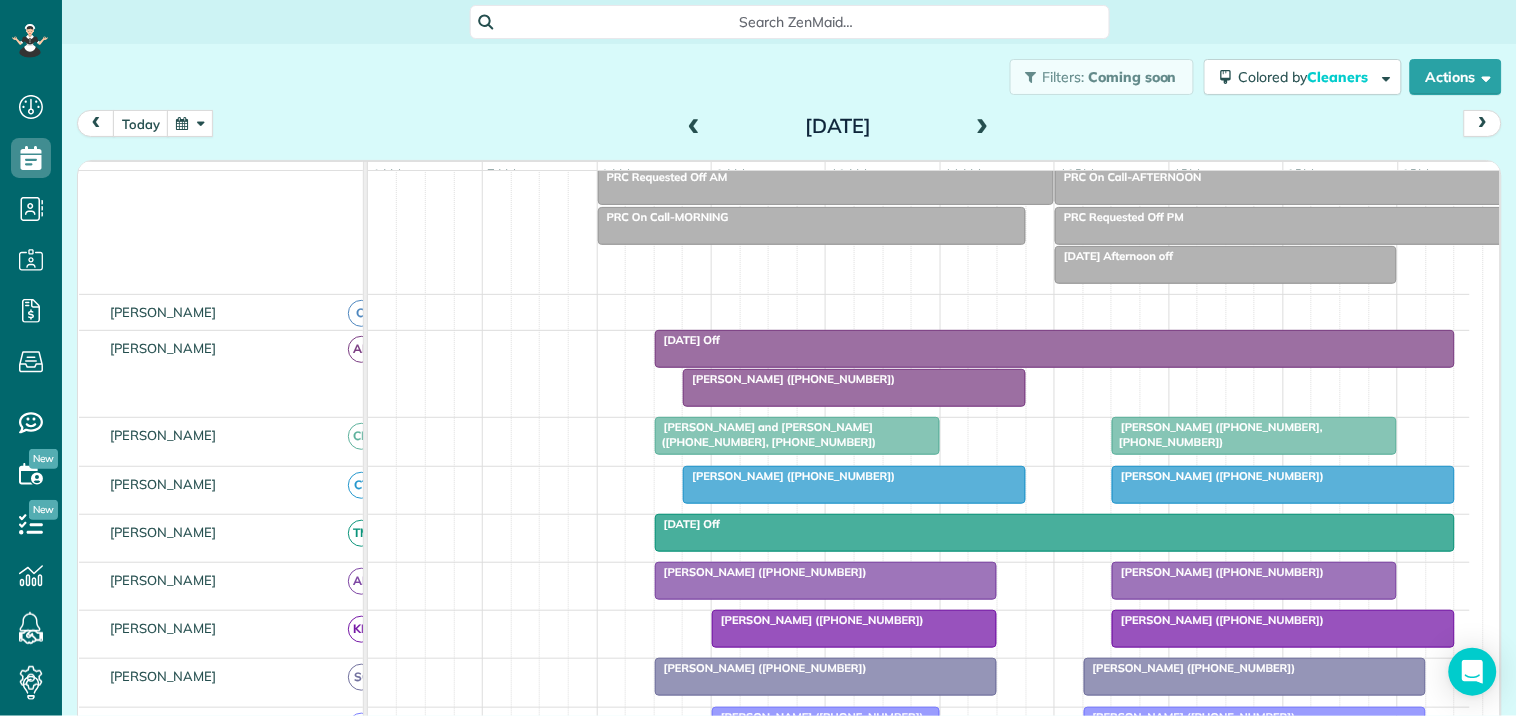 scroll, scrollTop: 250, scrollLeft: 0, axis: vertical 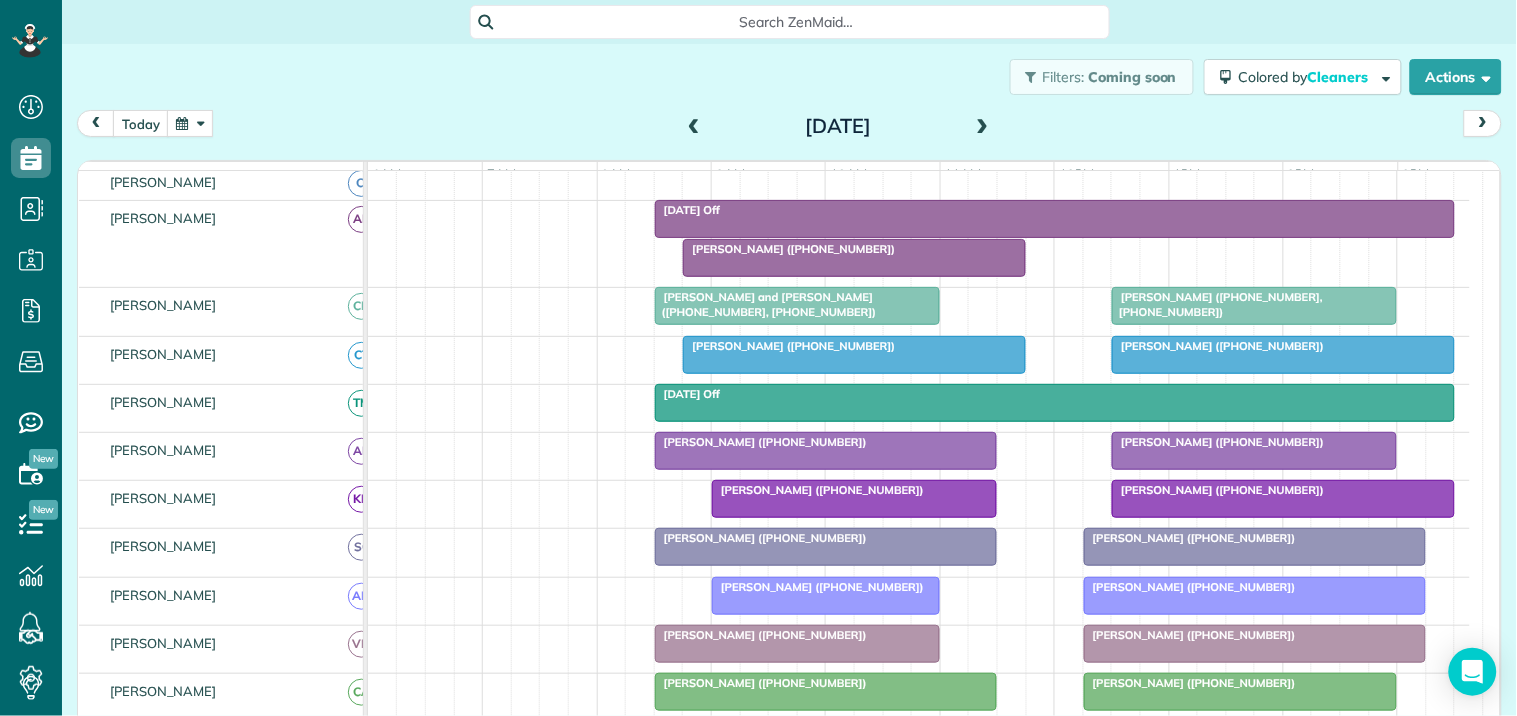 click at bounding box center (694, 127) 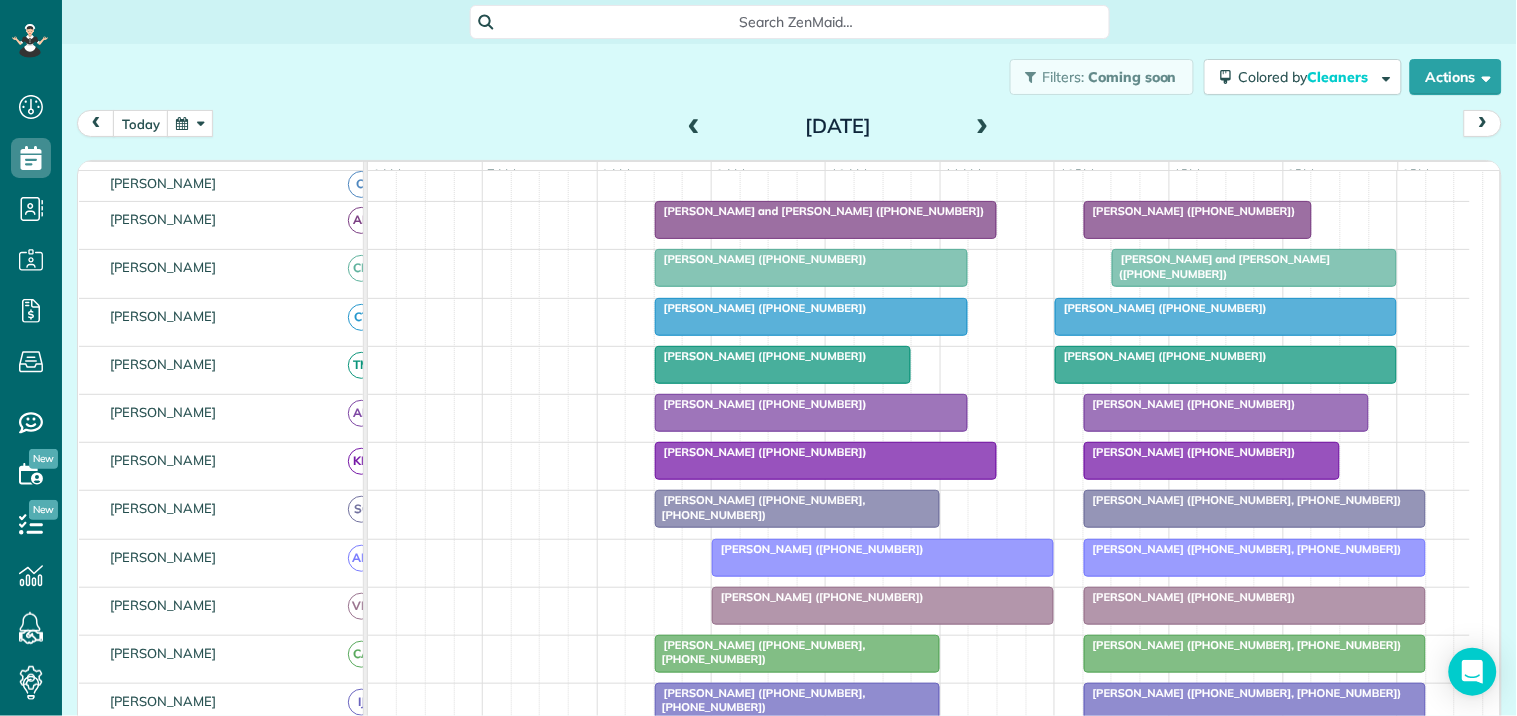 click at bounding box center [1212, 461] 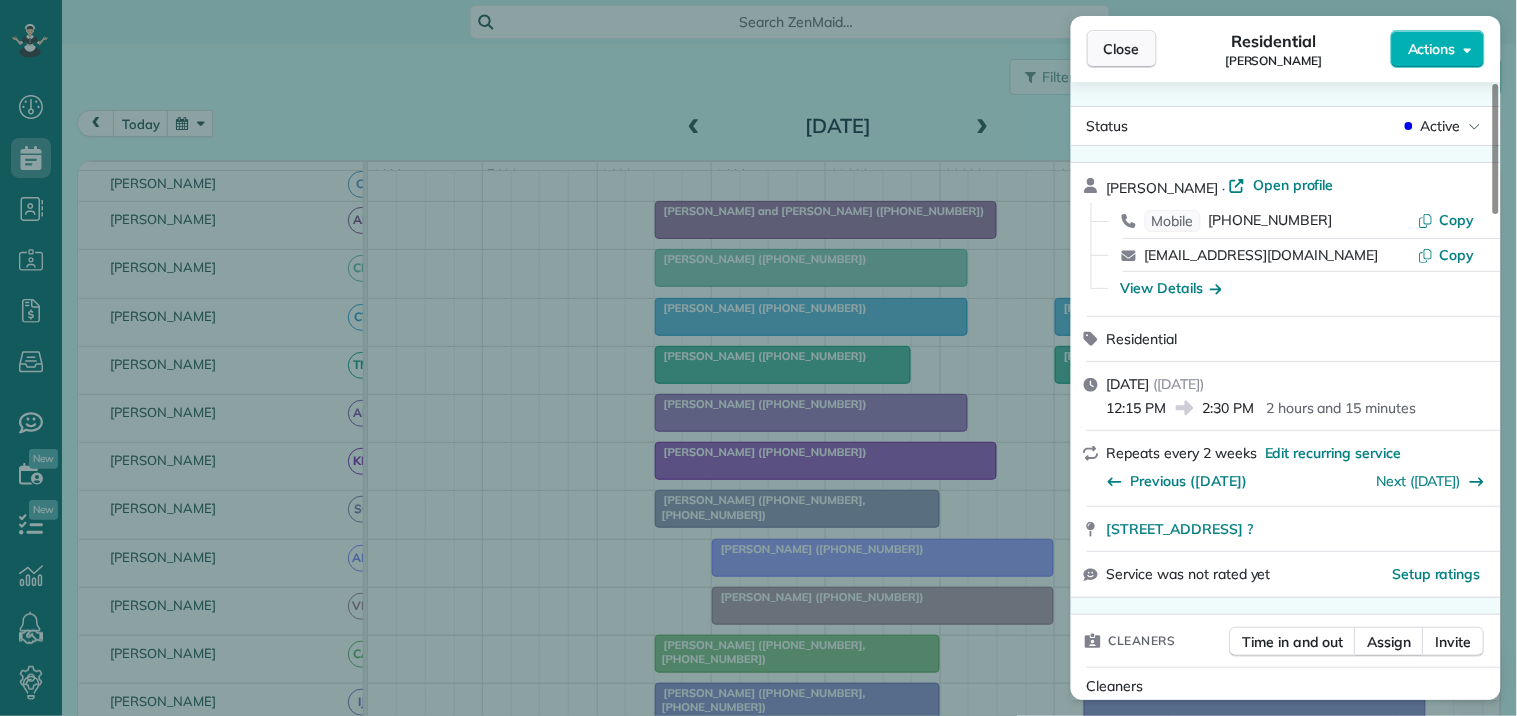 click on "Close" at bounding box center [1122, 49] 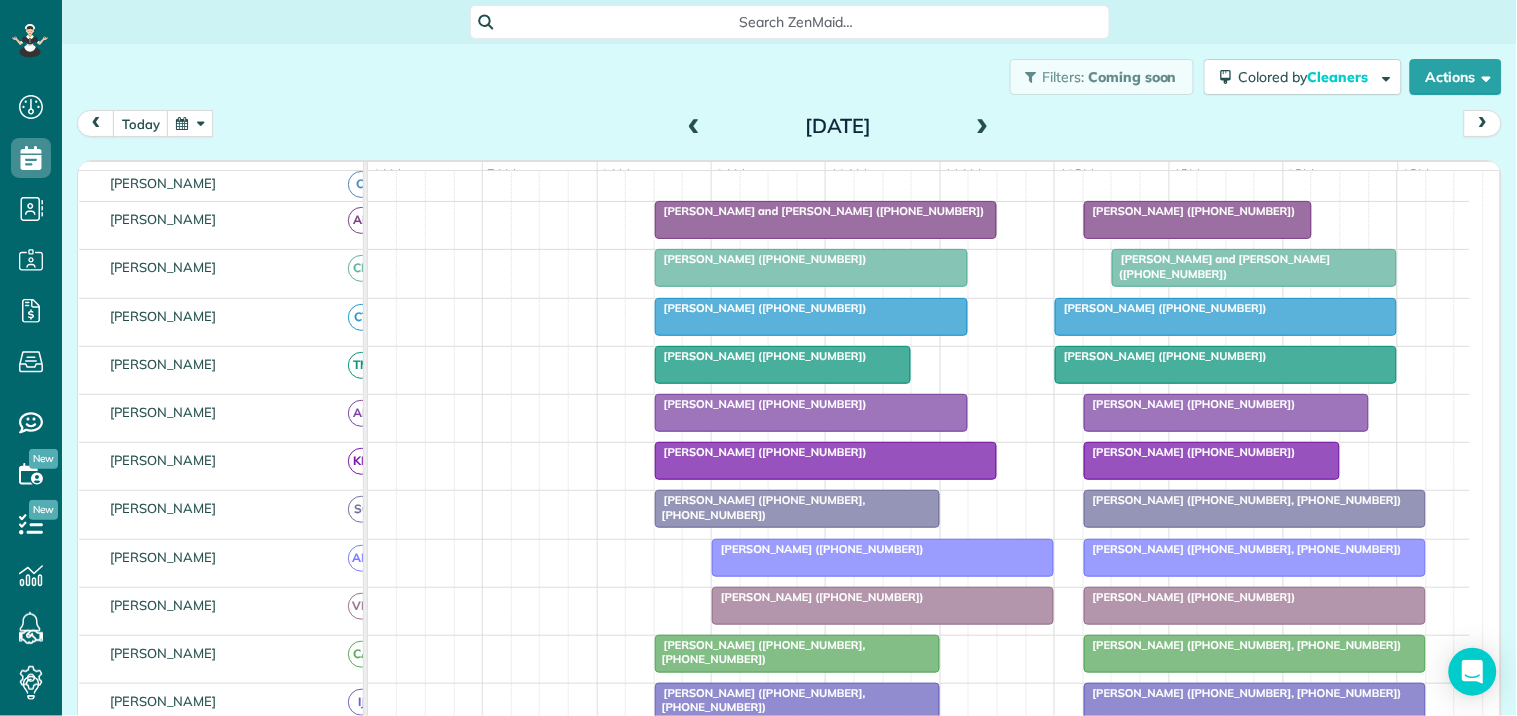 click at bounding box center [983, 127] 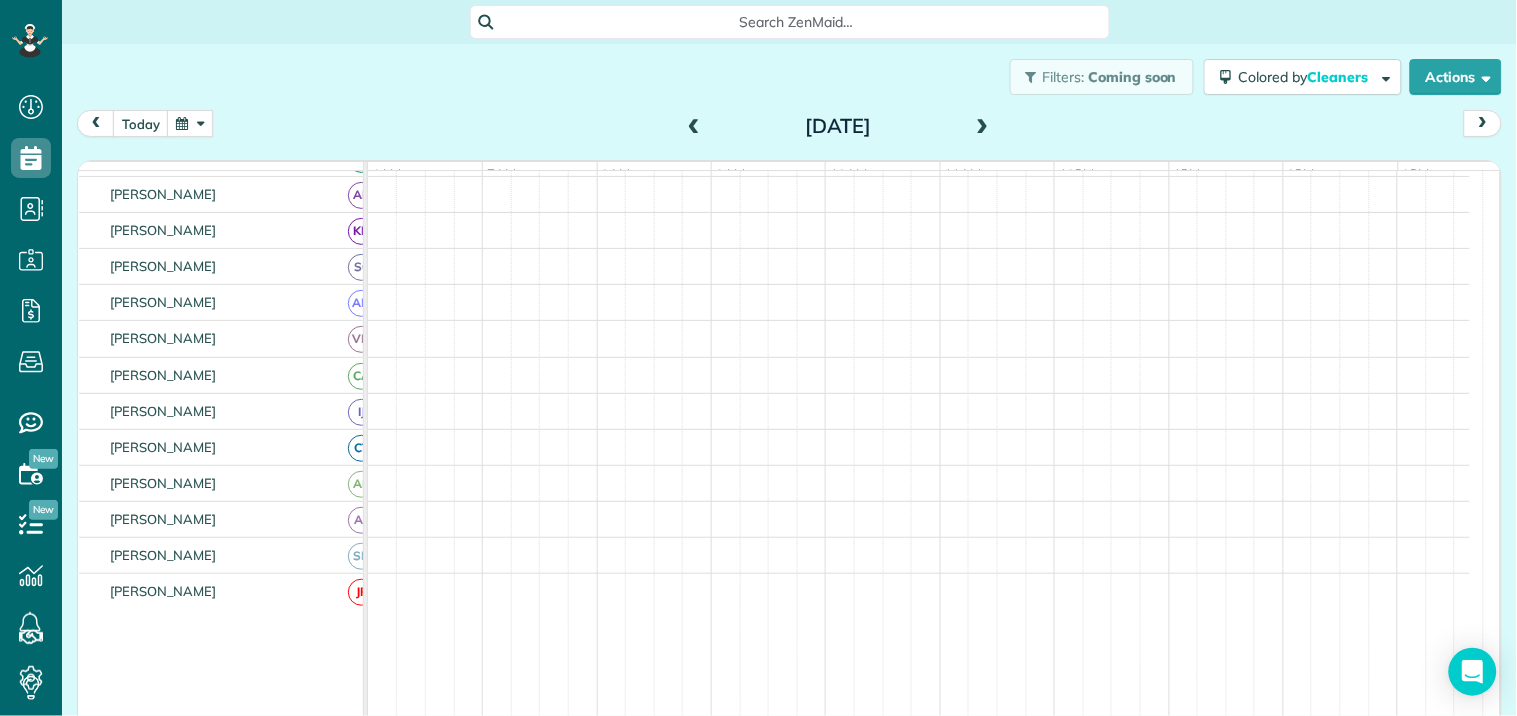 scroll, scrollTop: 120, scrollLeft: 0, axis: vertical 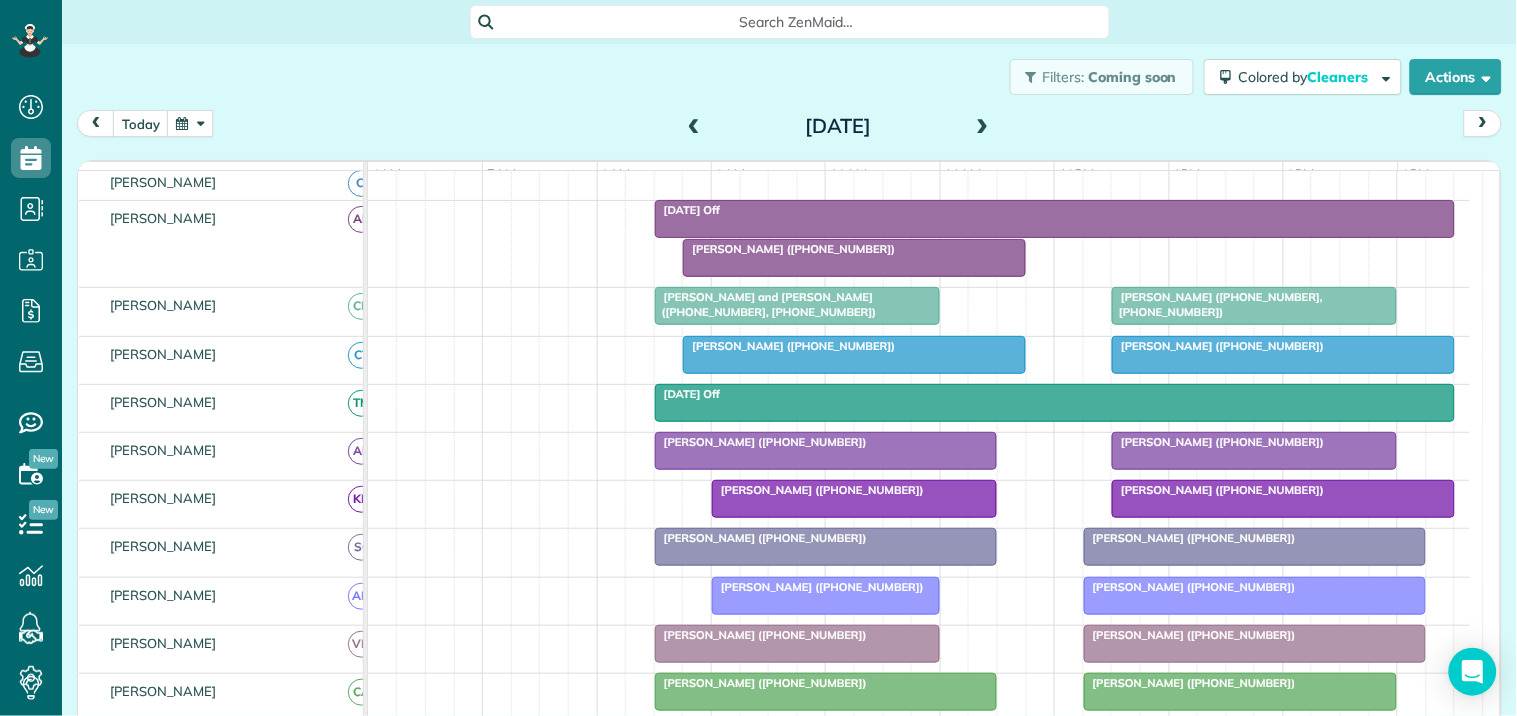 click at bounding box center [983, 127] 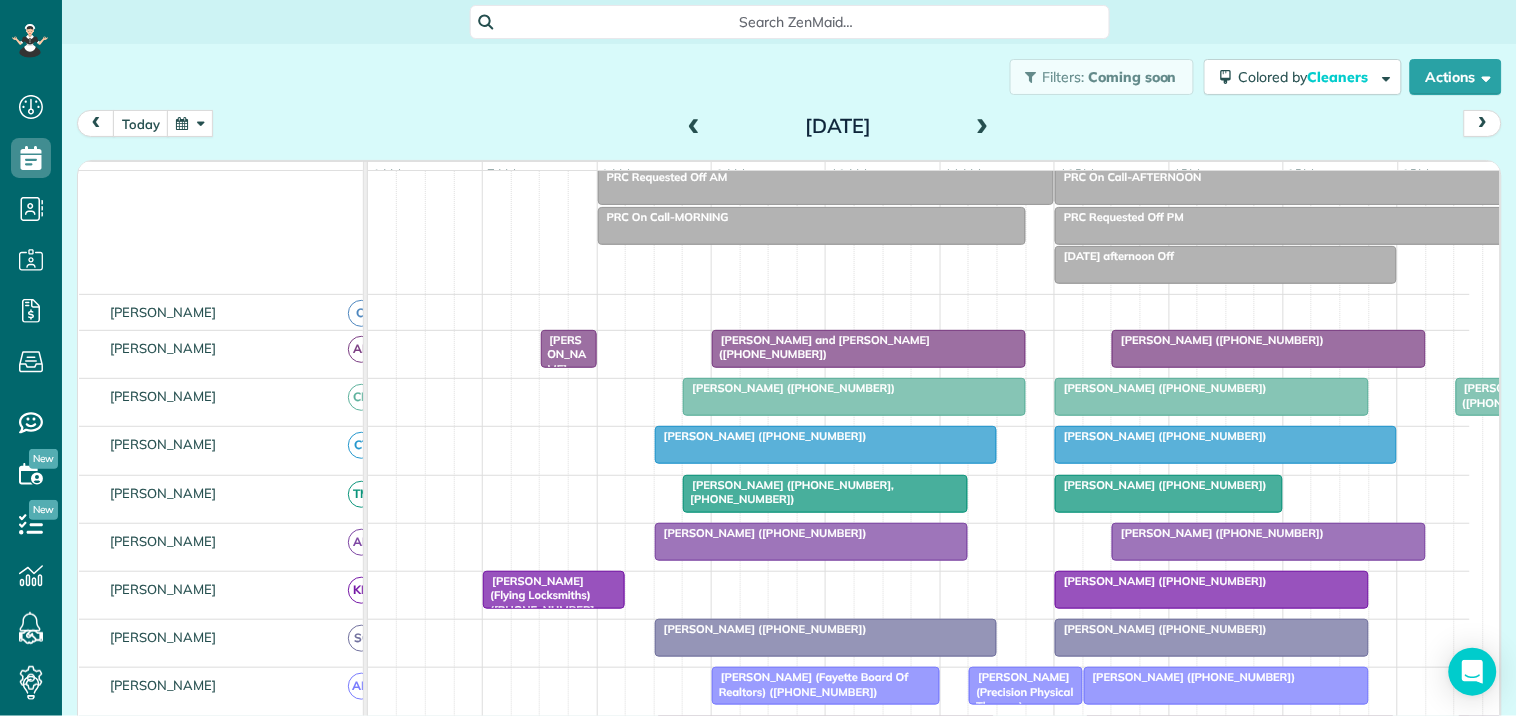 scroll, scrollTop: 250, scrollLeft: 0, axis: vertical 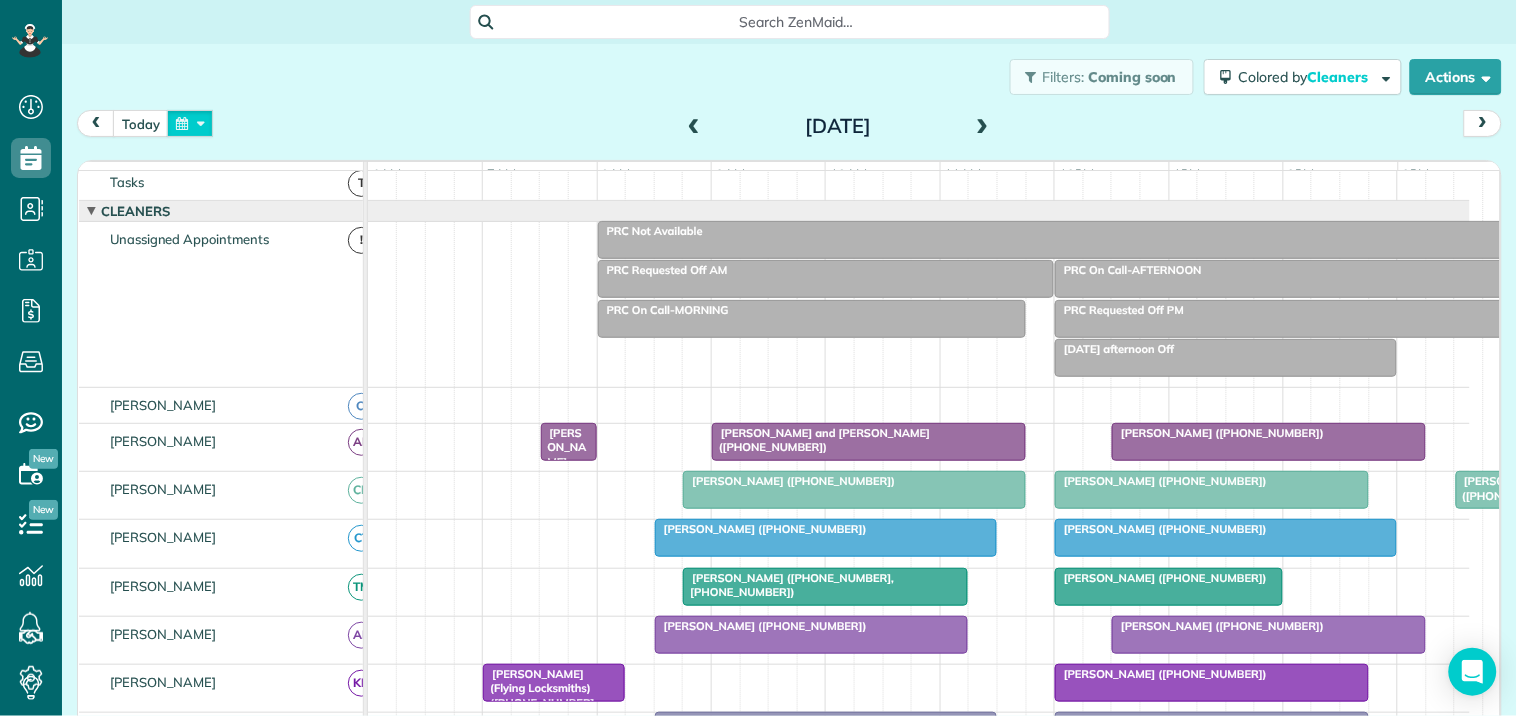 click at bounding box center (190, 123) 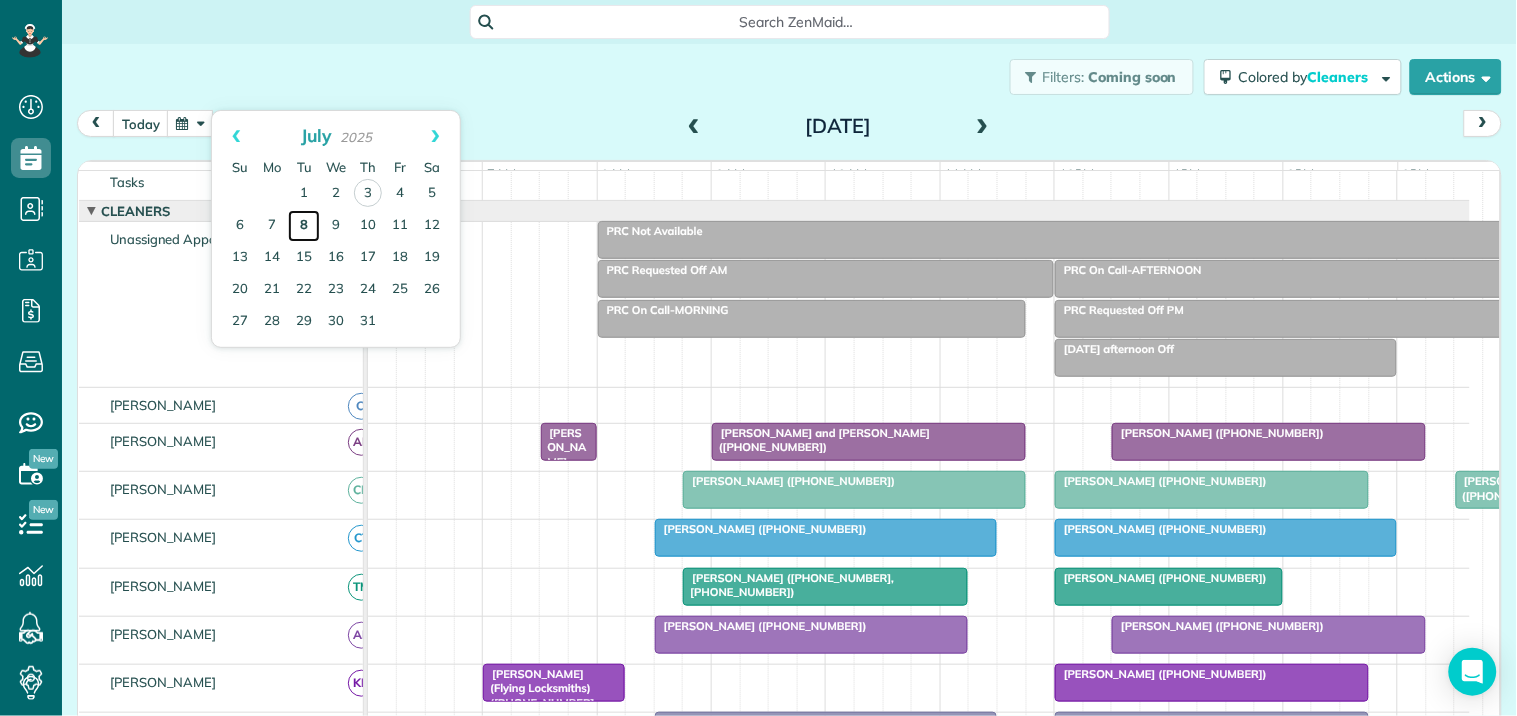 click on "8" at bounding box center [304, 226] 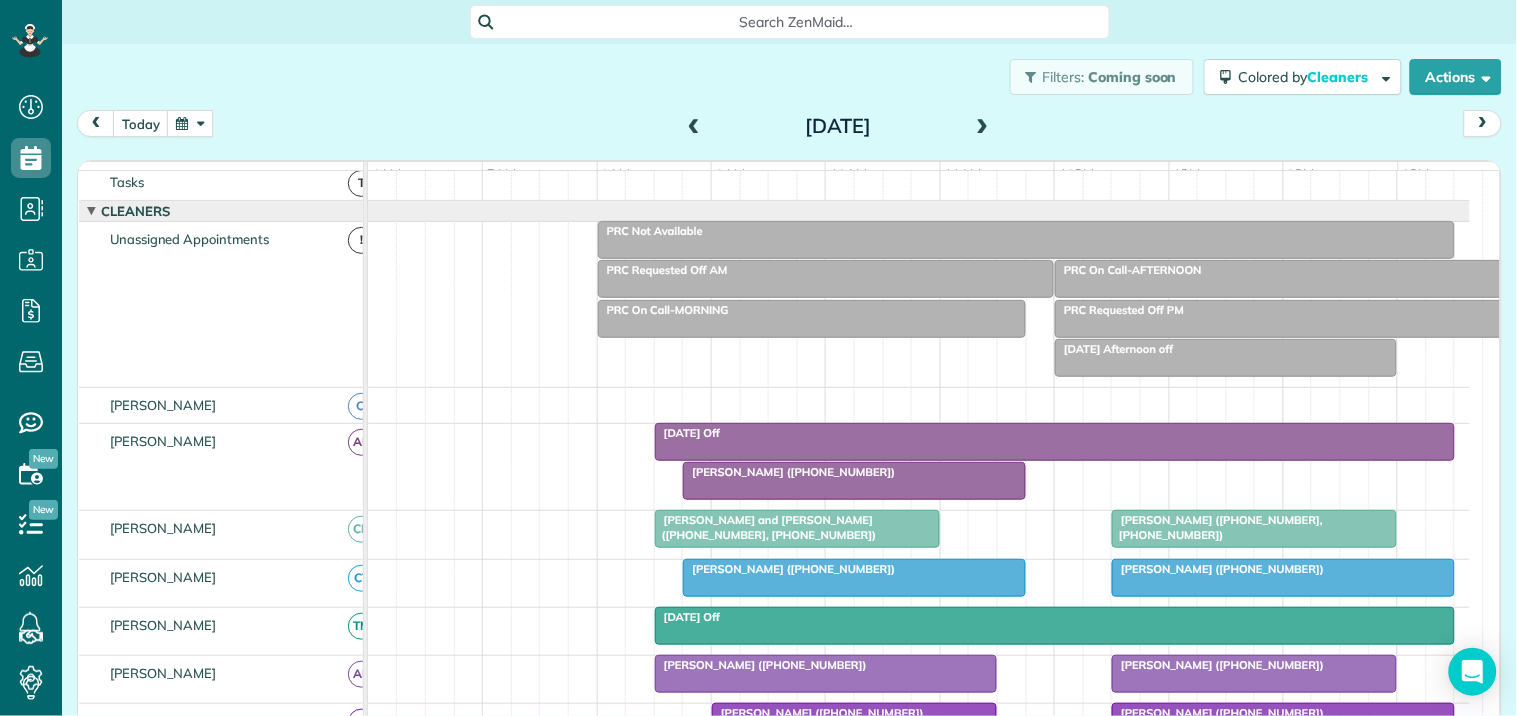 click at bounding box center (190, 123) 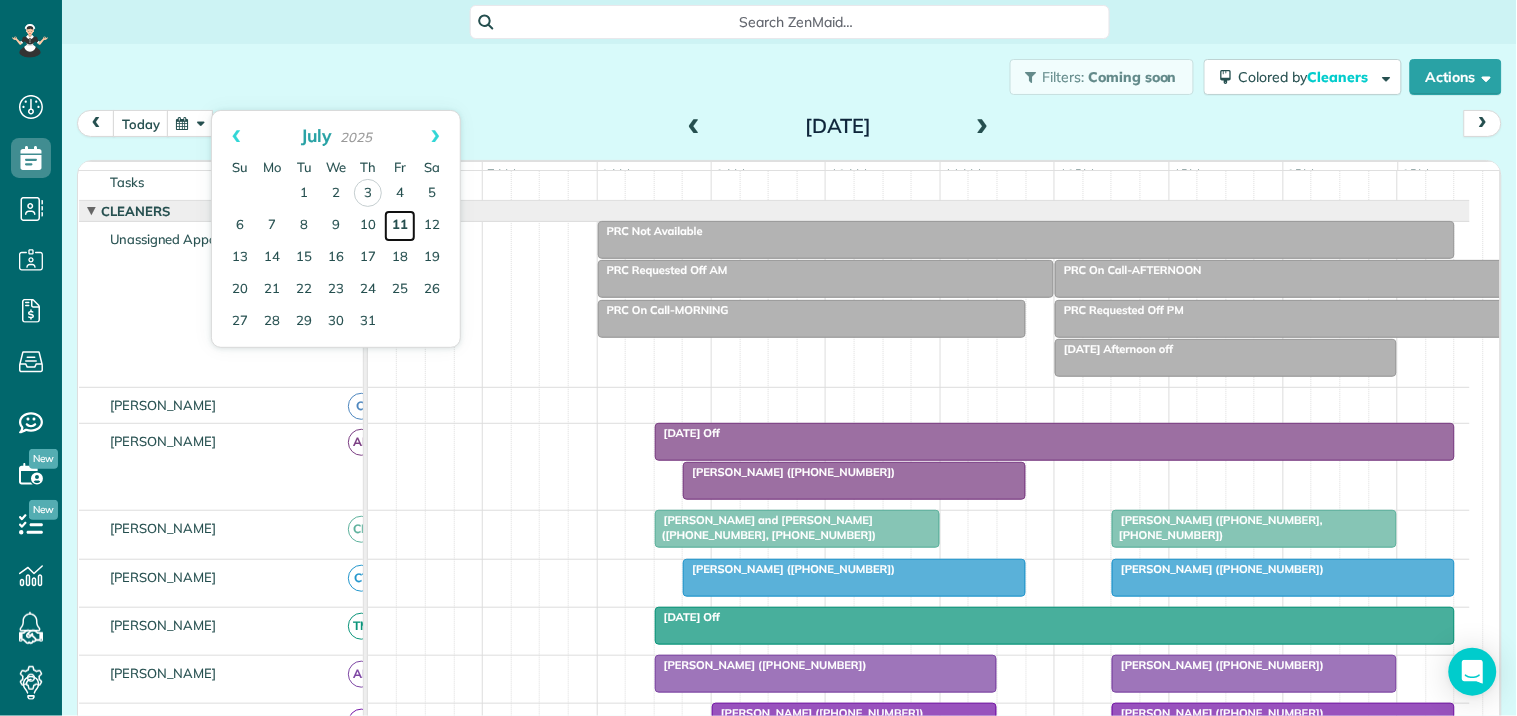 click on "11" at bounding box center [400, 226] 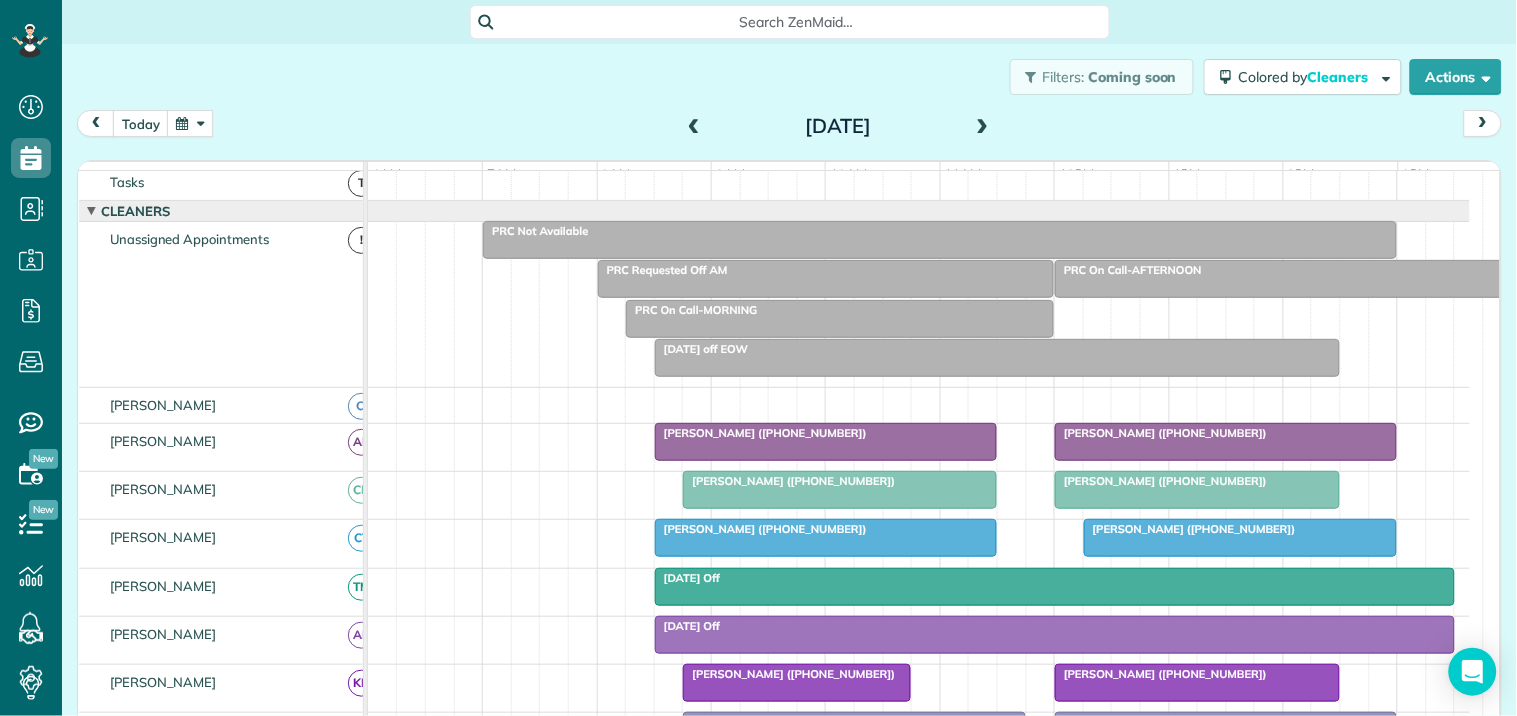 scroll, scrollTop: 410, scrollLeft: 0, axis: vertical 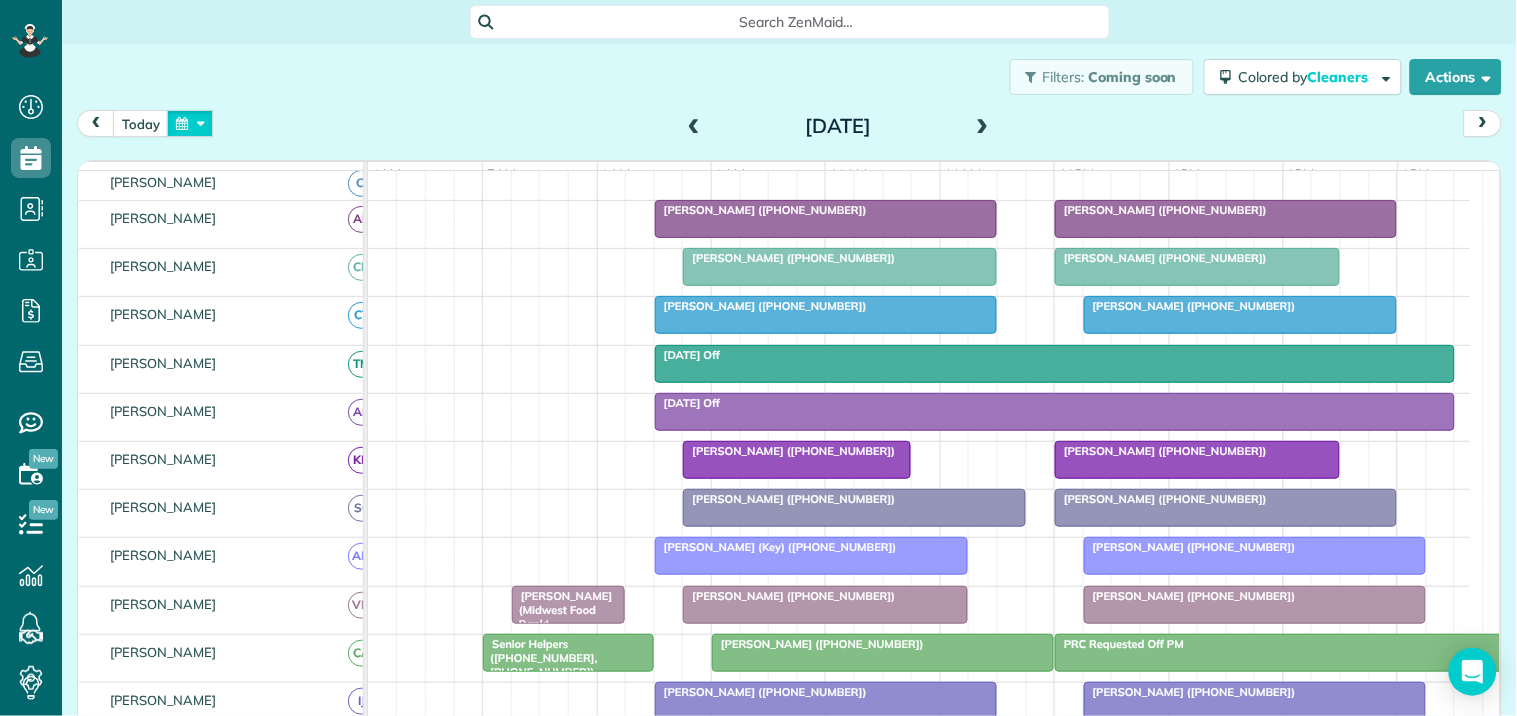 click at bounding box center (190, 123) 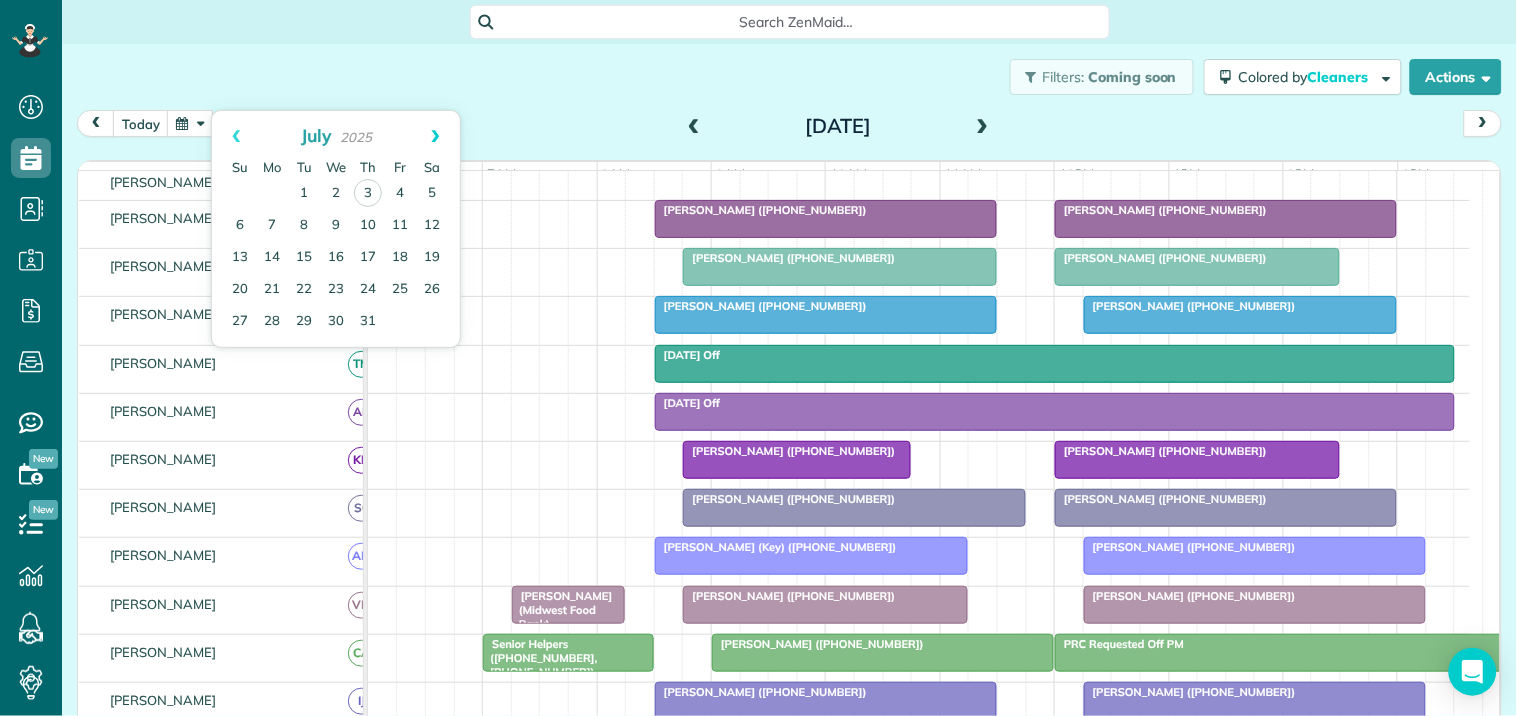 click on "Next" at bounding box center [435, 136] 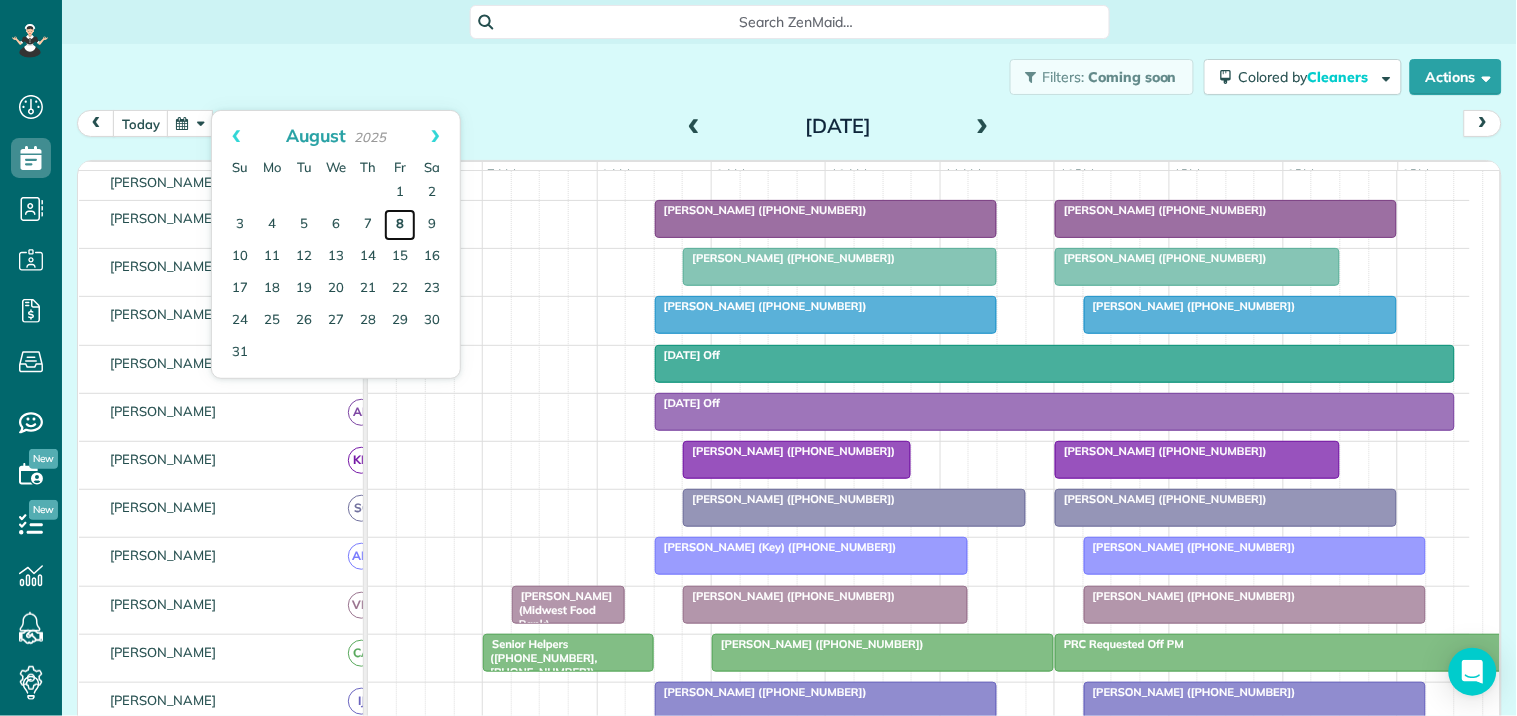 click on "8" at bounding box center (400, 225) 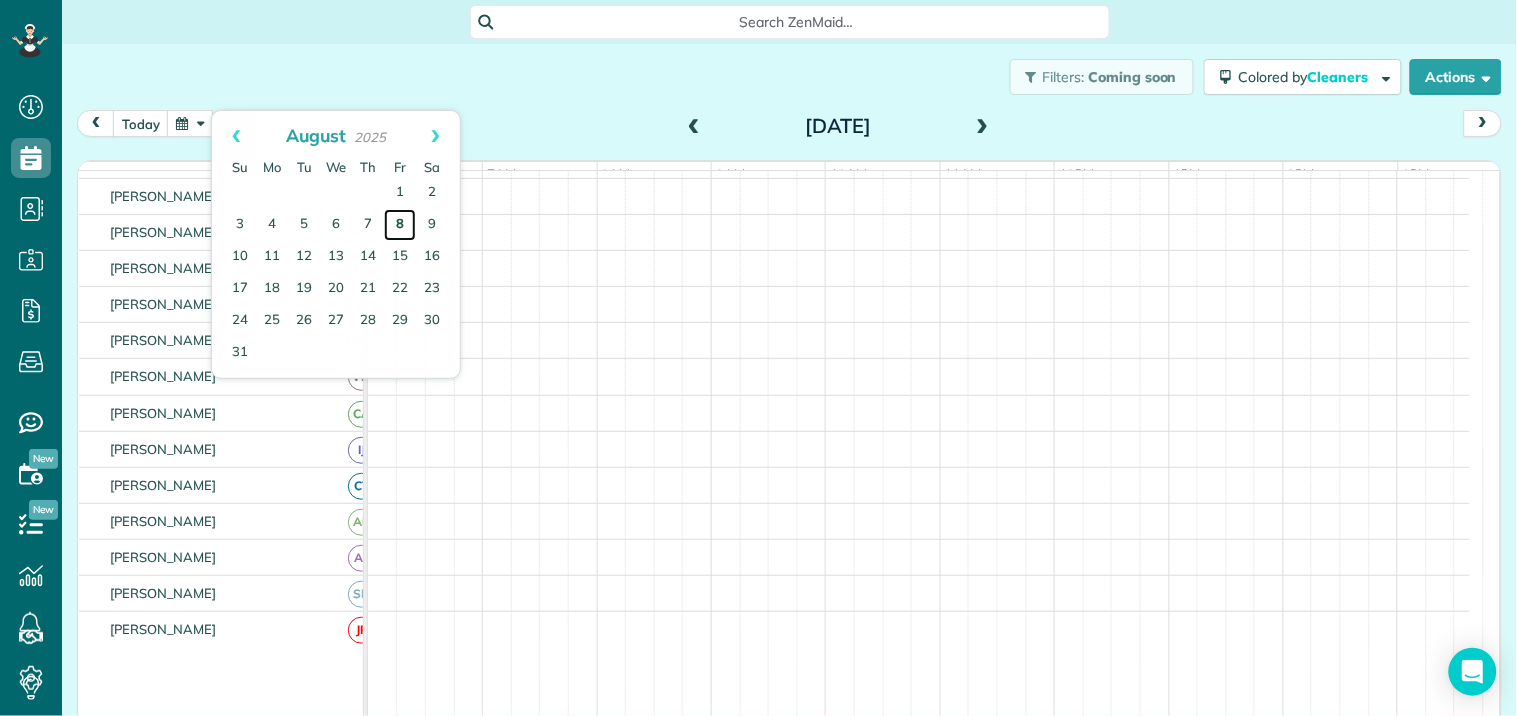 scroll, scrollTop: 120, scrollLeft: 0, axis: vertical 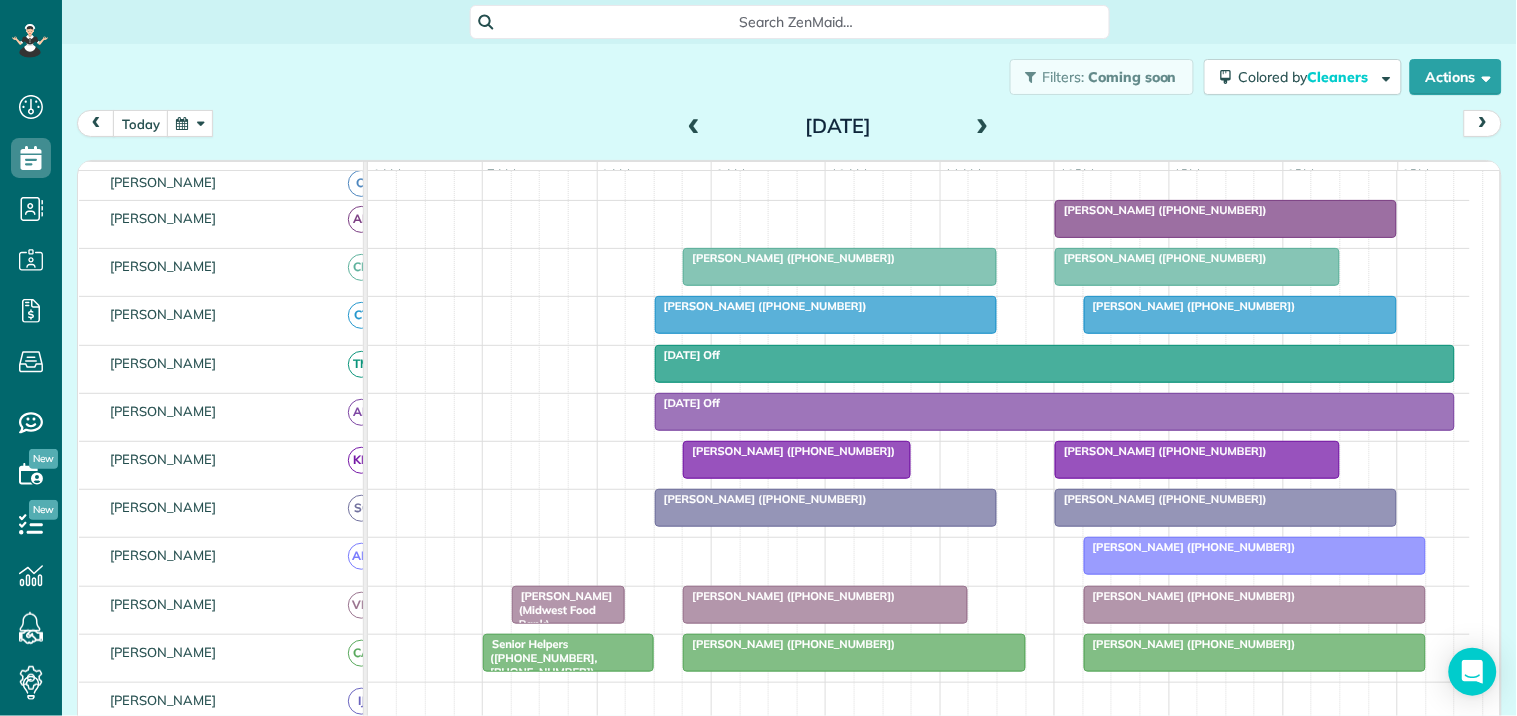 click at bounding box center [190, 123] 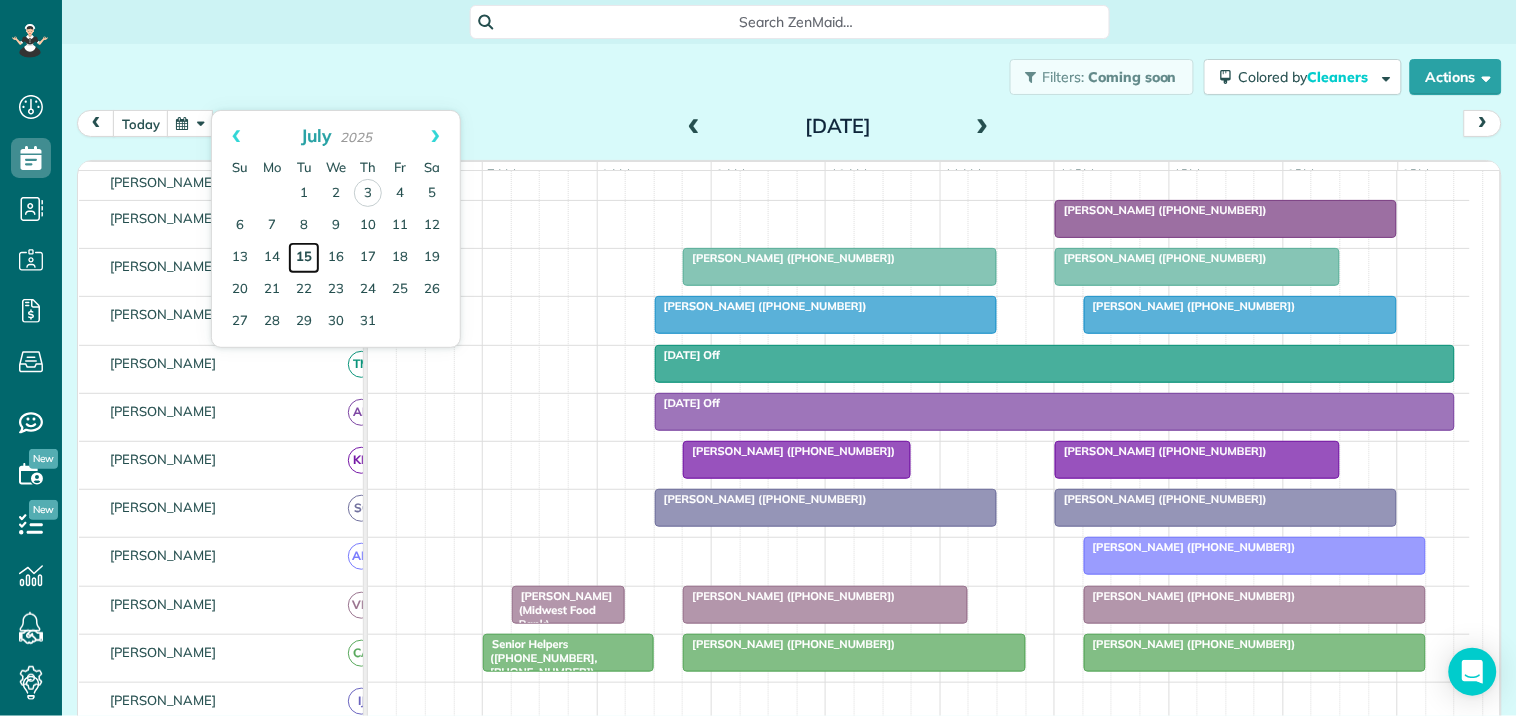click on "15" at bounding box center (304, 258) 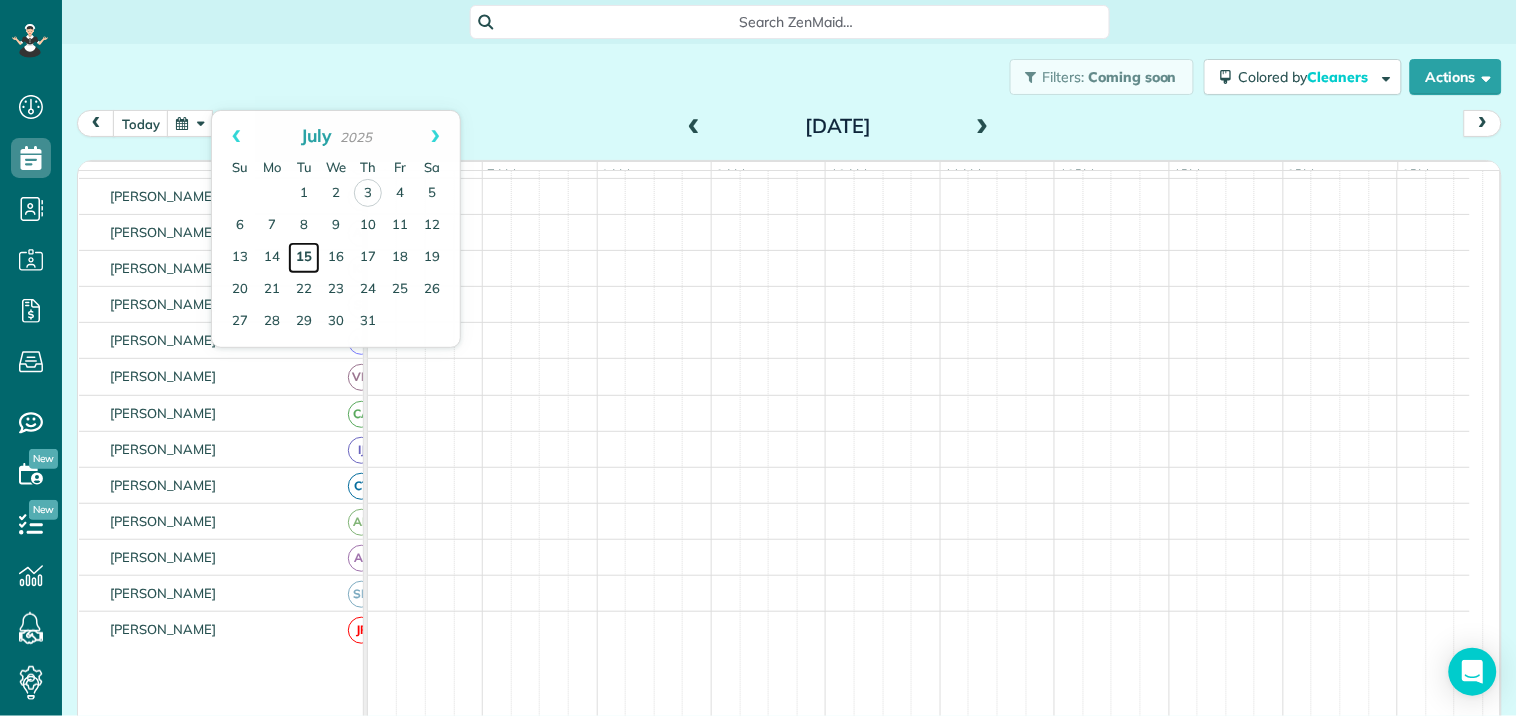 scroll, scrollTop: 120, scrollLeft: 0, axis: vertical 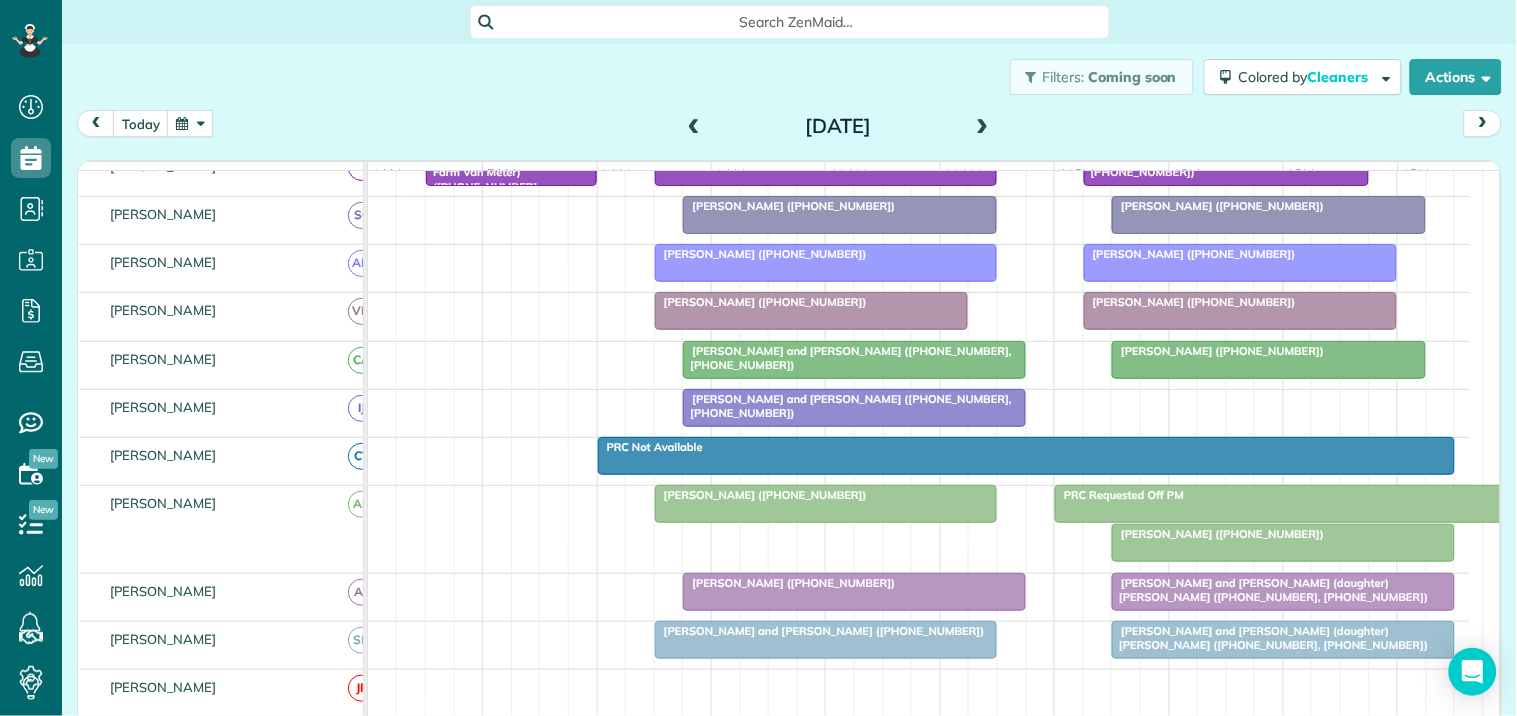 click at bounding box center (983, 127) 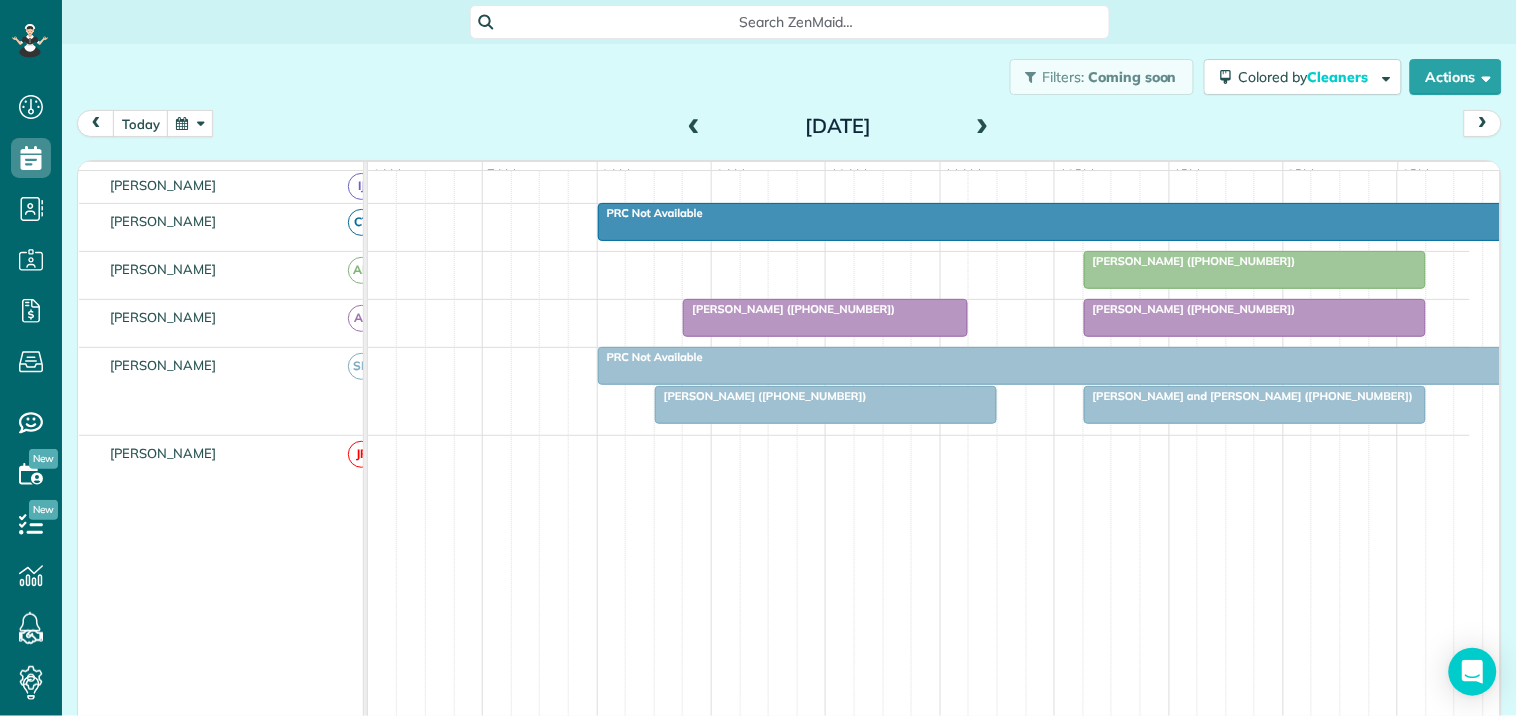 click at bounding box center (826, 405) 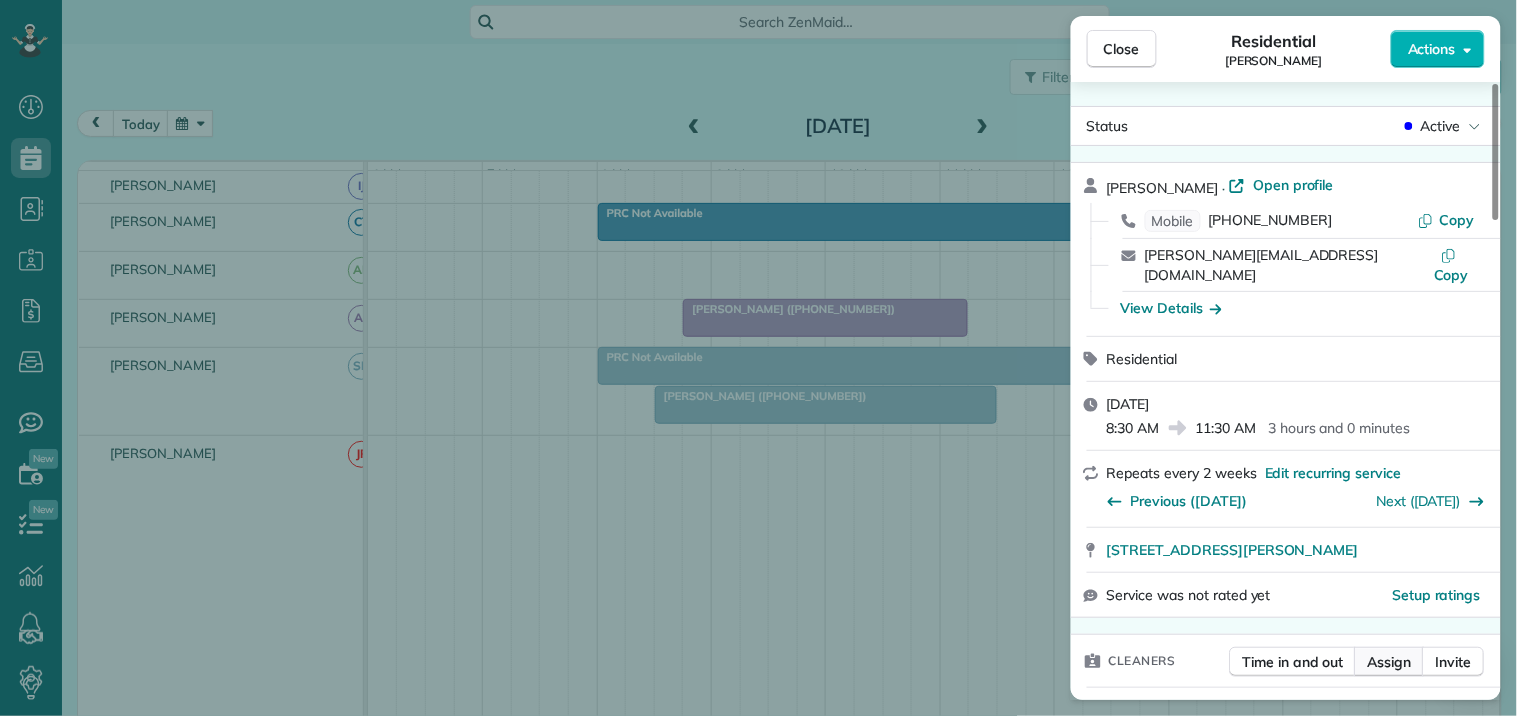 click on "Assign" at bounding box center [1390, 662] 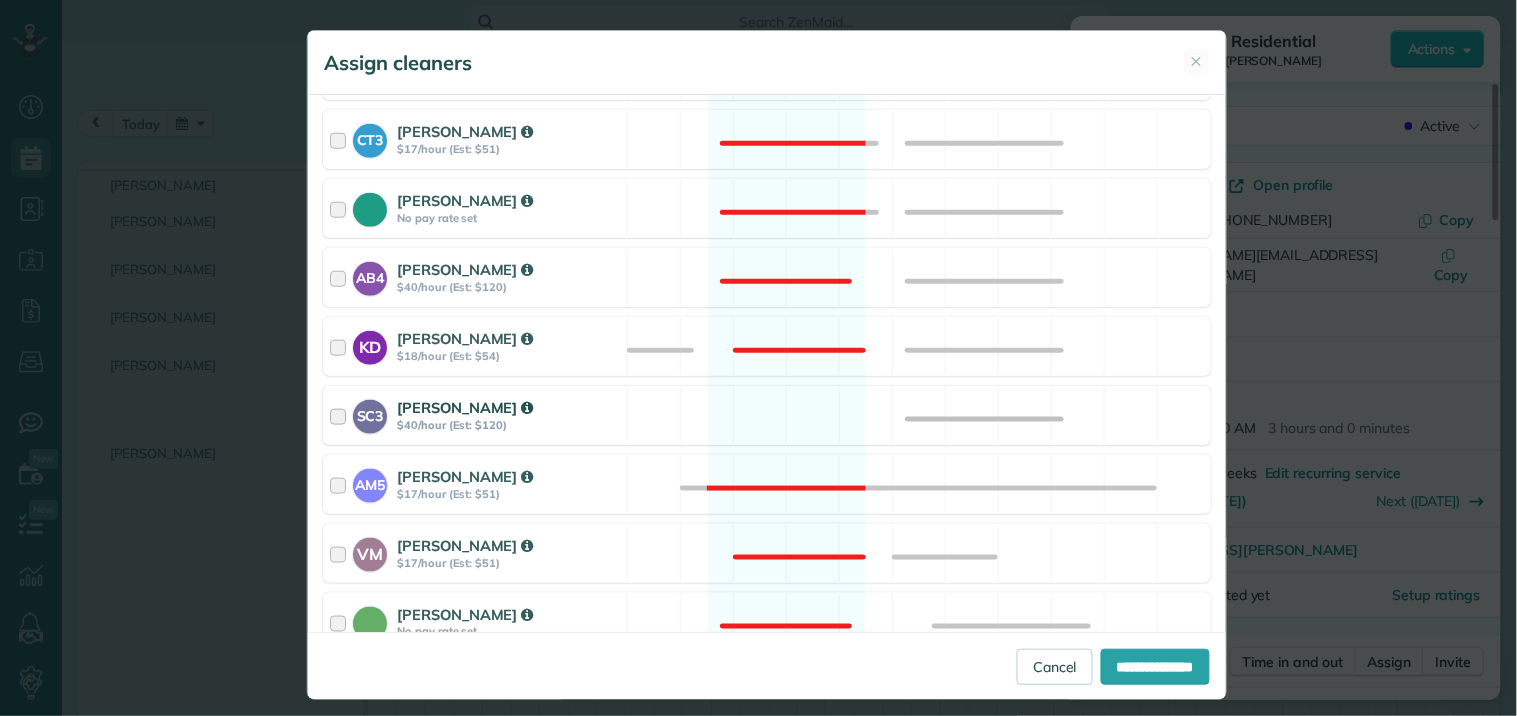 click on "SC3
Stephanie Cruz
$40/hour (Est: $120)
Available" at bounding box center [767, 415] 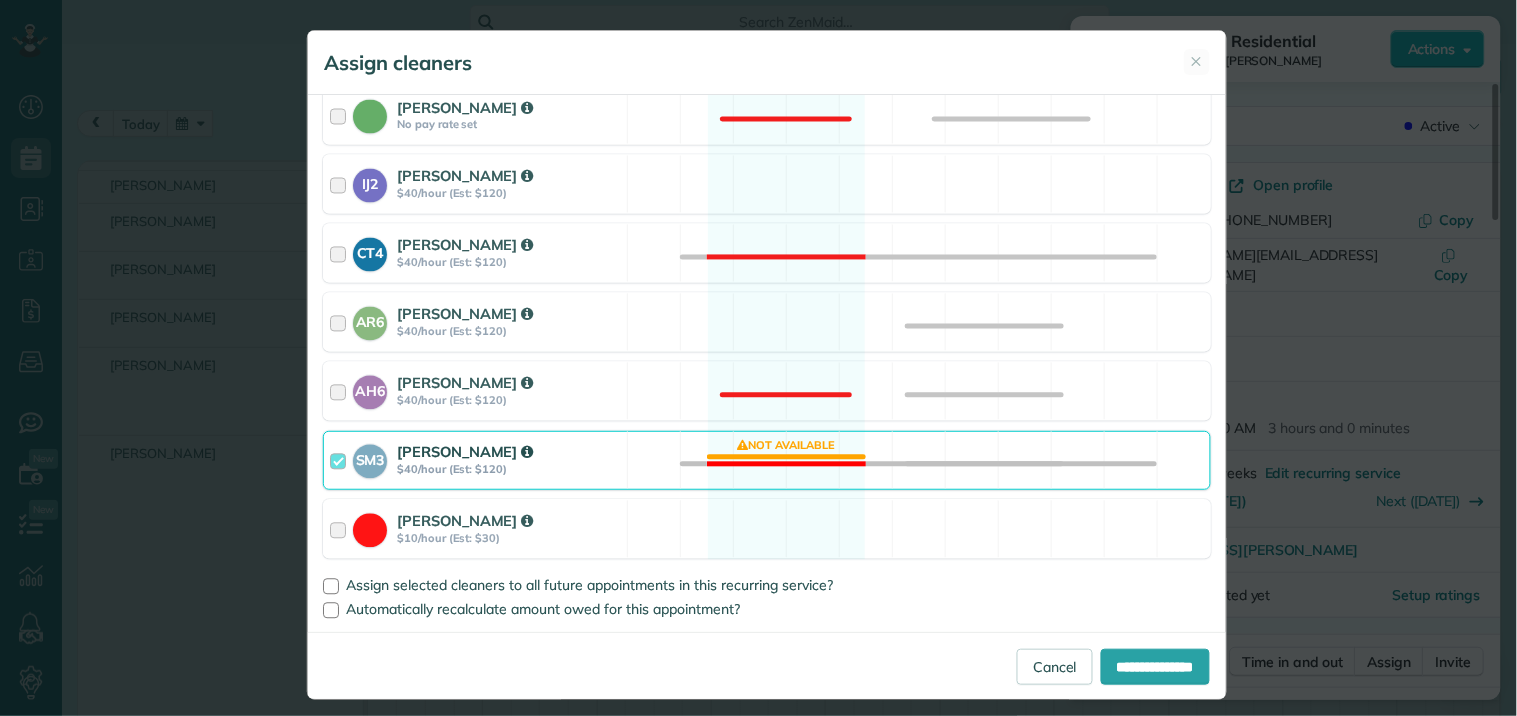 click on "SM3
Shae Morris
$40/hour (Est: $120)
Not available" at bounding box center (767, 460) 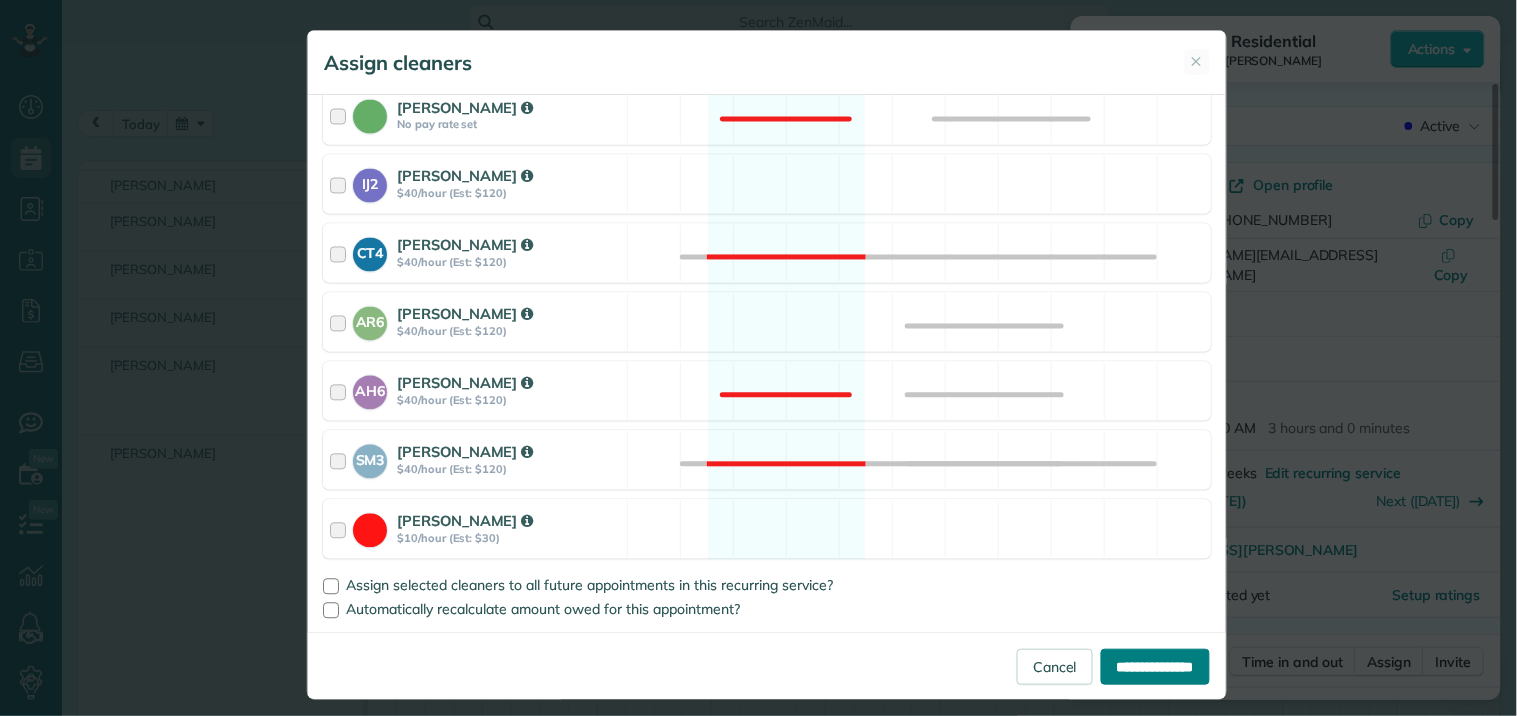 click on "**********" at bounding box center (1155, 667) 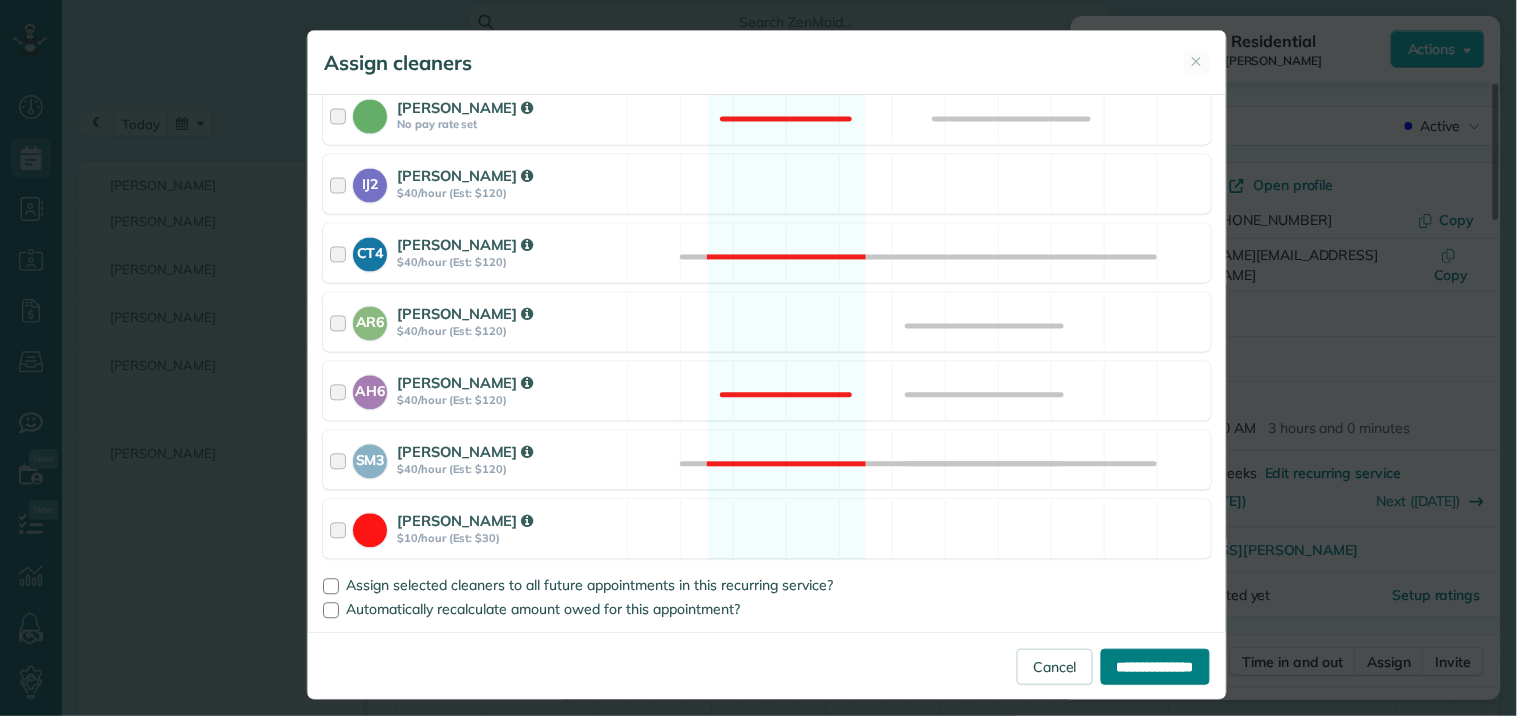 type on "**********" 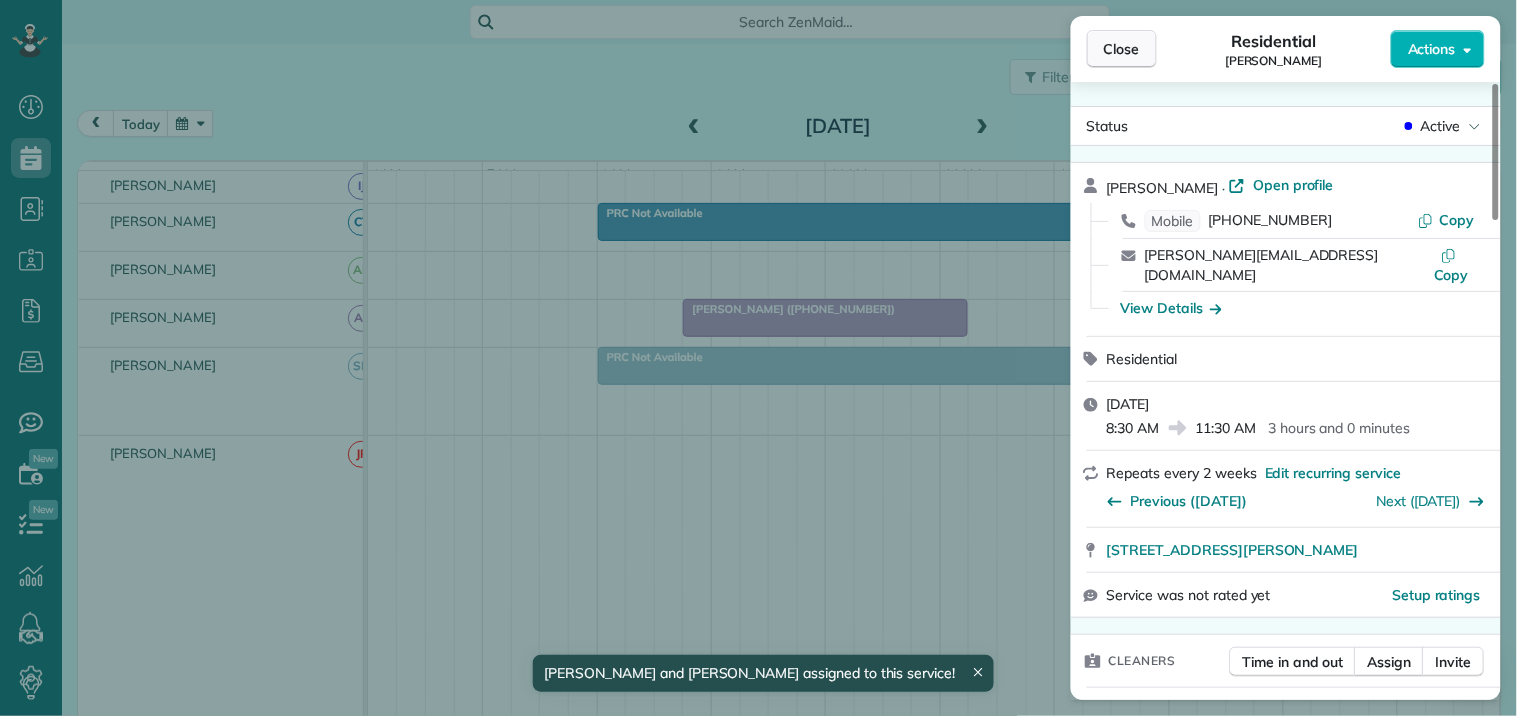 click on "Close" at bounding box center (1122, 49) 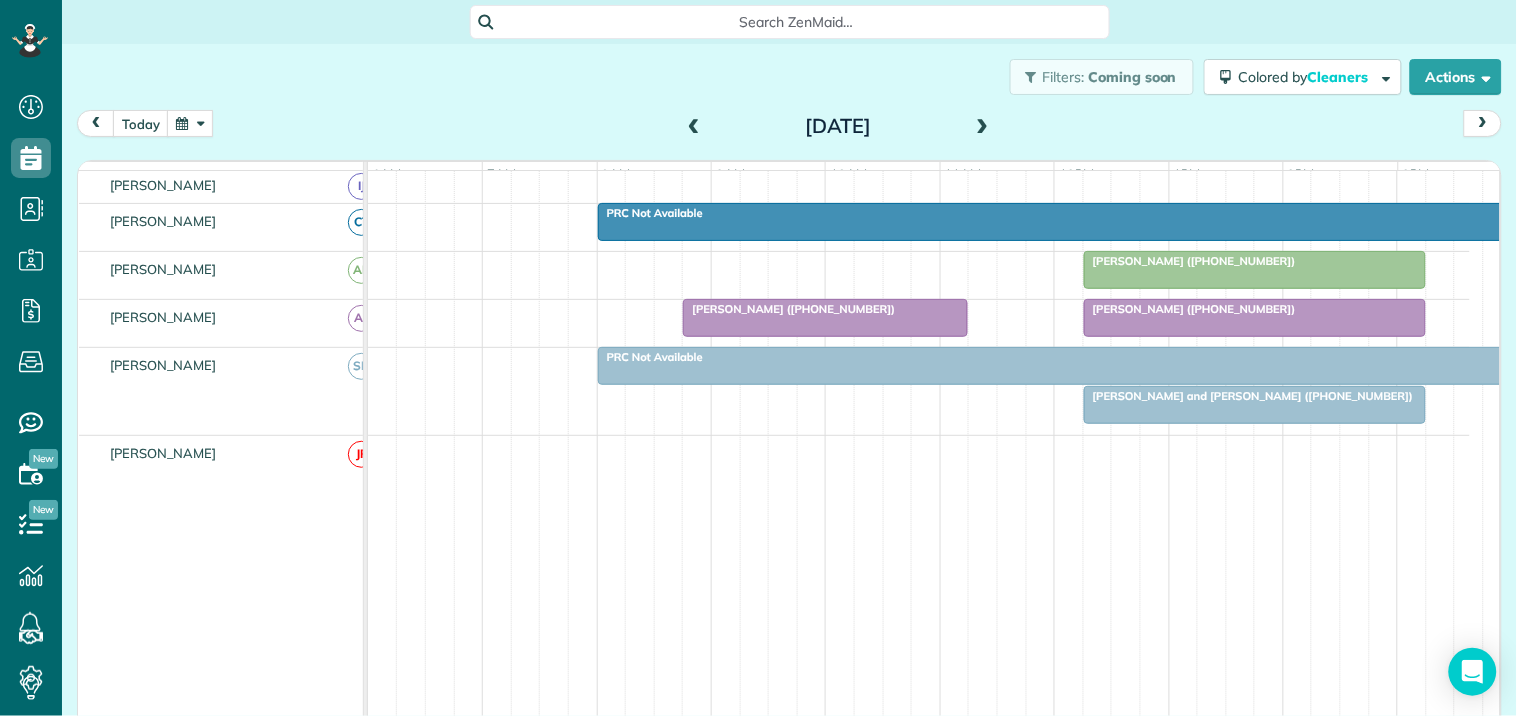 click at bounding box center (190, 123) 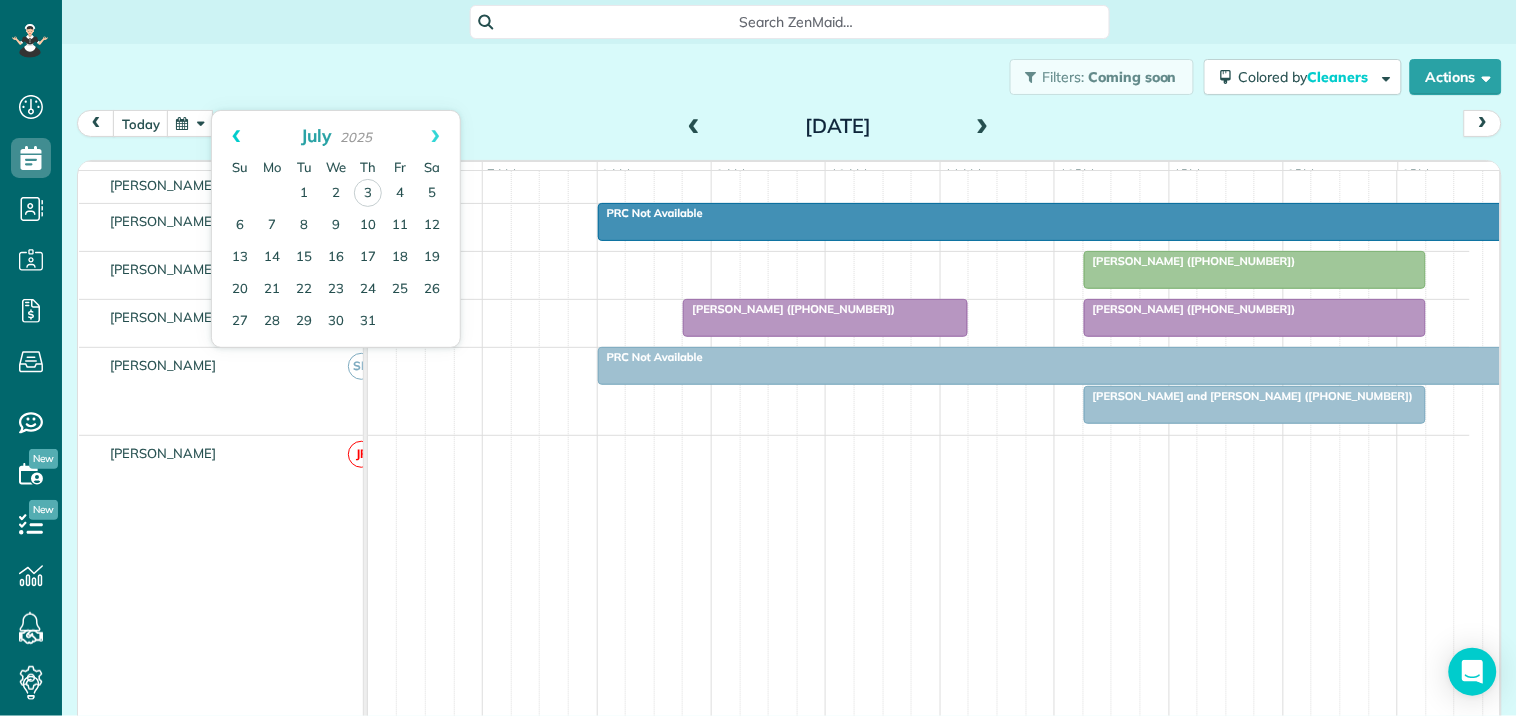 click on "Prev" at bounding box center (236, 136) 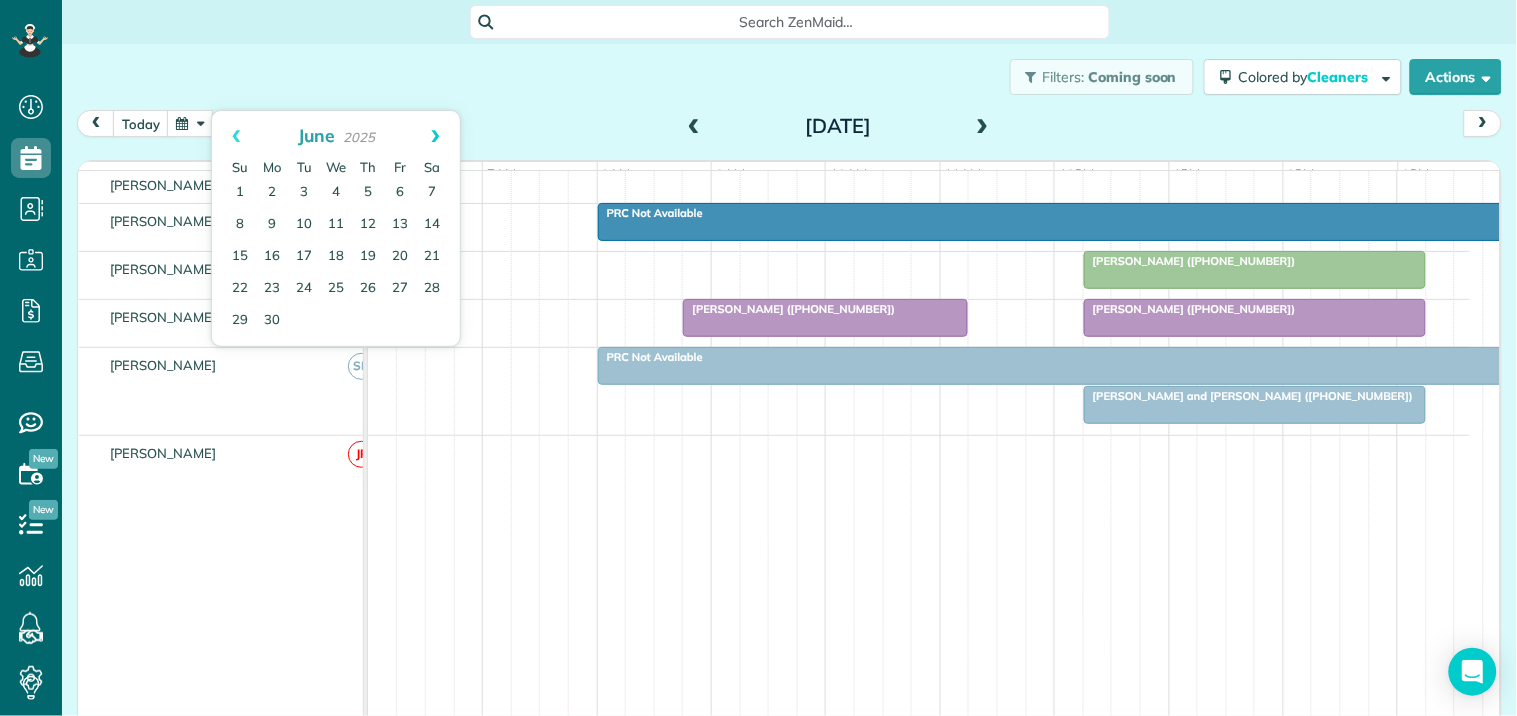 click on "Next" at bounding box center (435, 136) 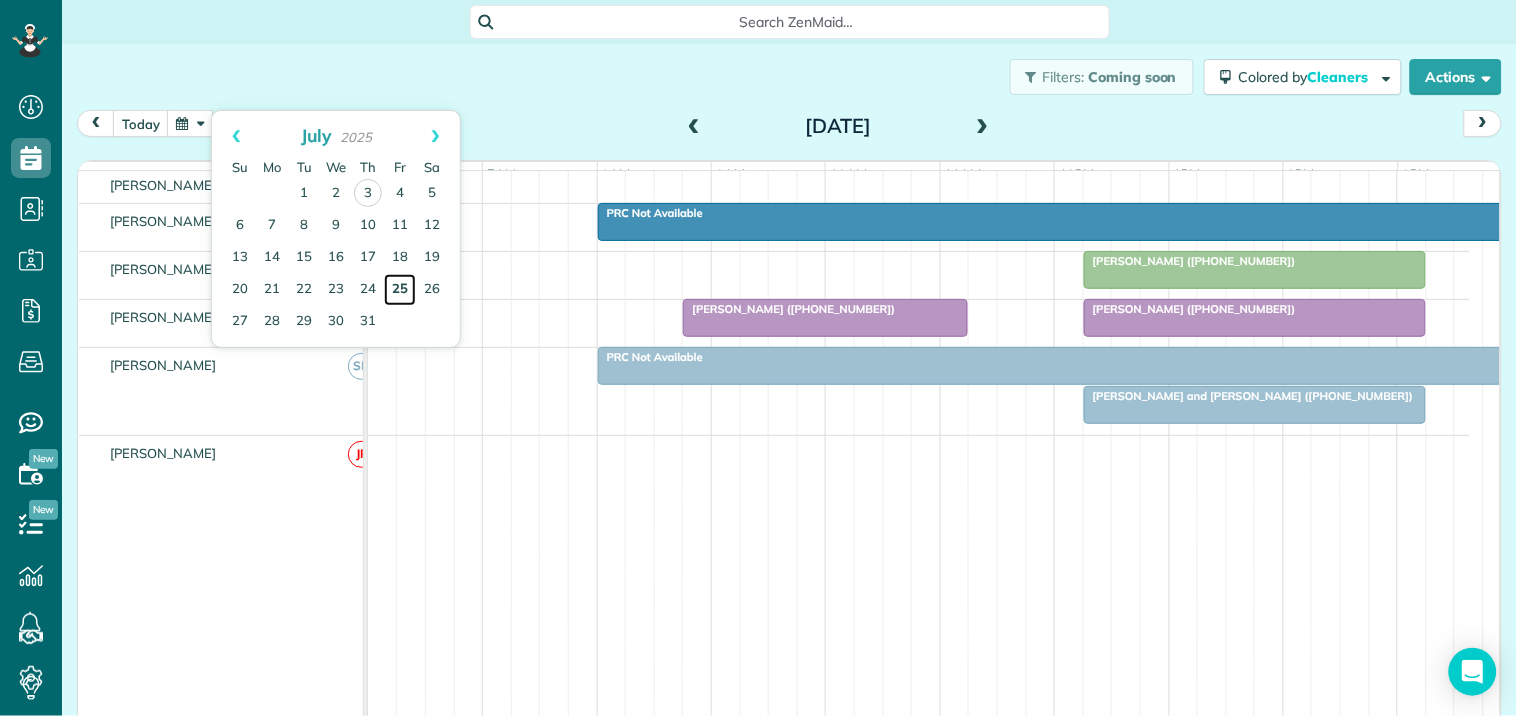 click on "25" at bounding box center [400, 290] 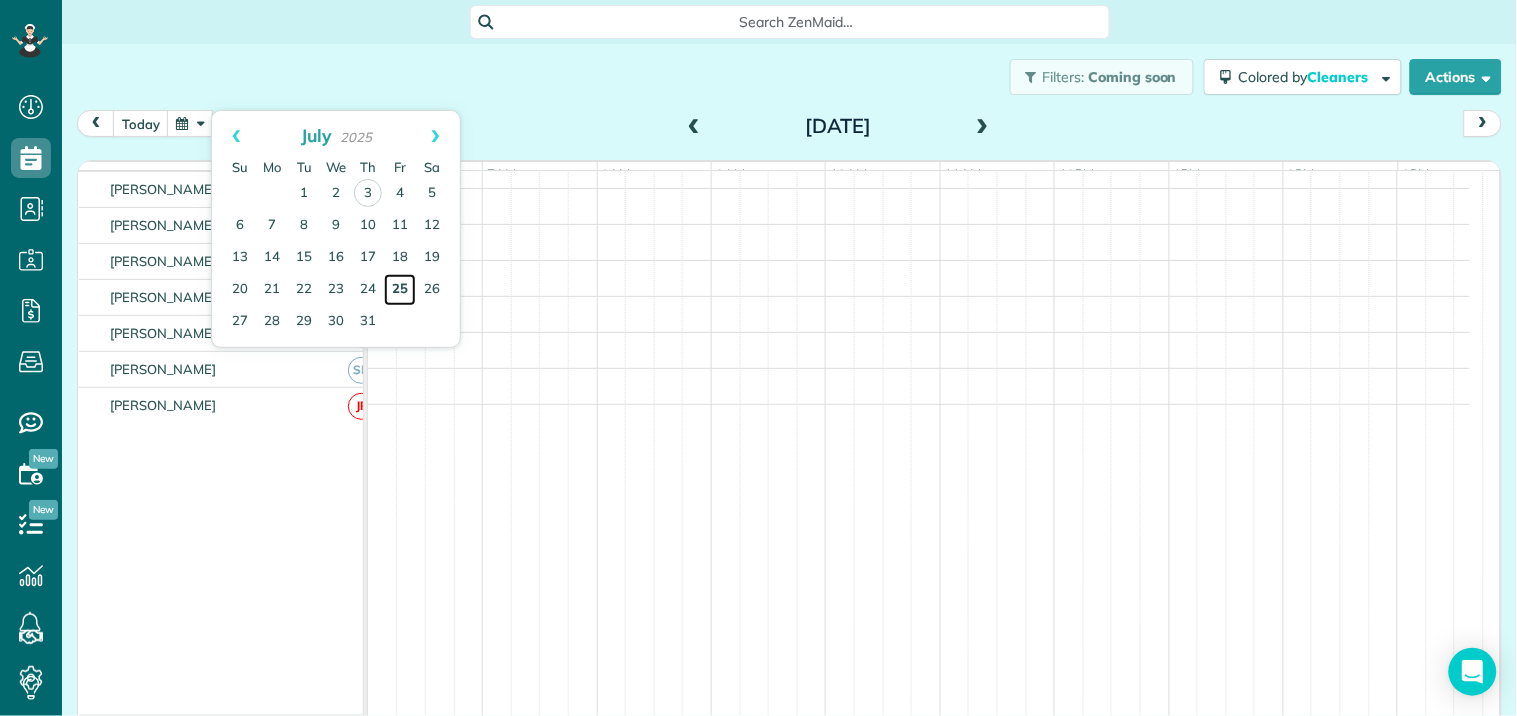 scroll, scrollTop: 475, scrollLeft: 0, axis: vertical 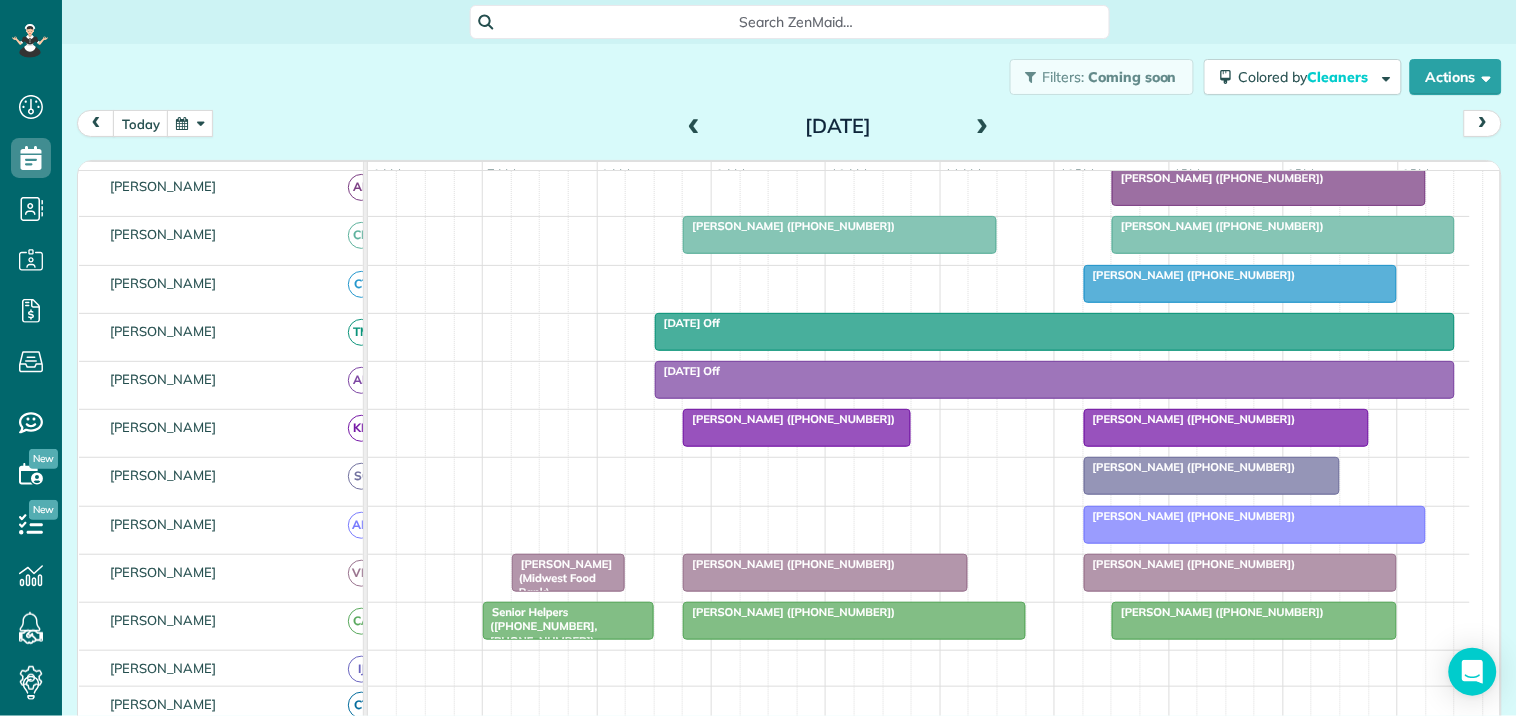 click at bounding box center (190, 123) 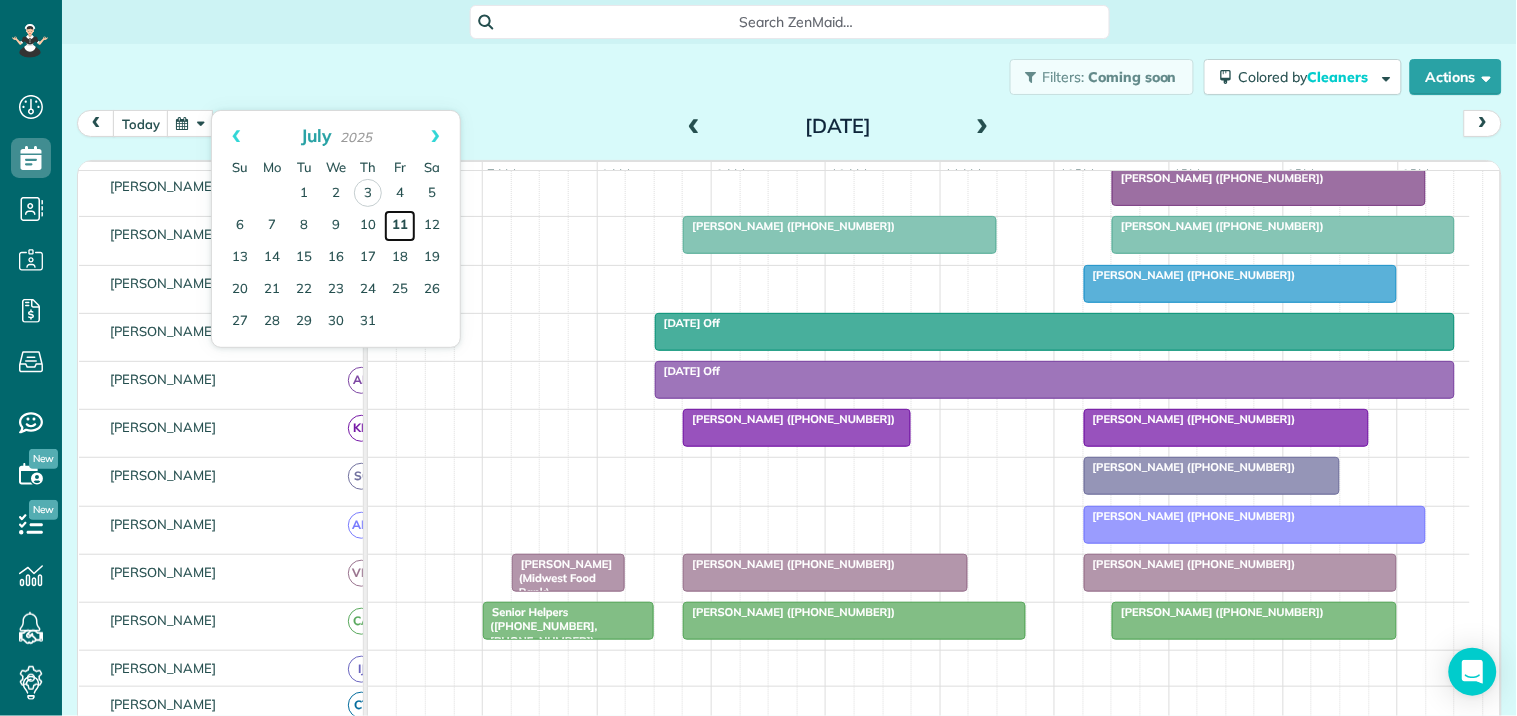 click on "11" at bounding box center [400, 226] 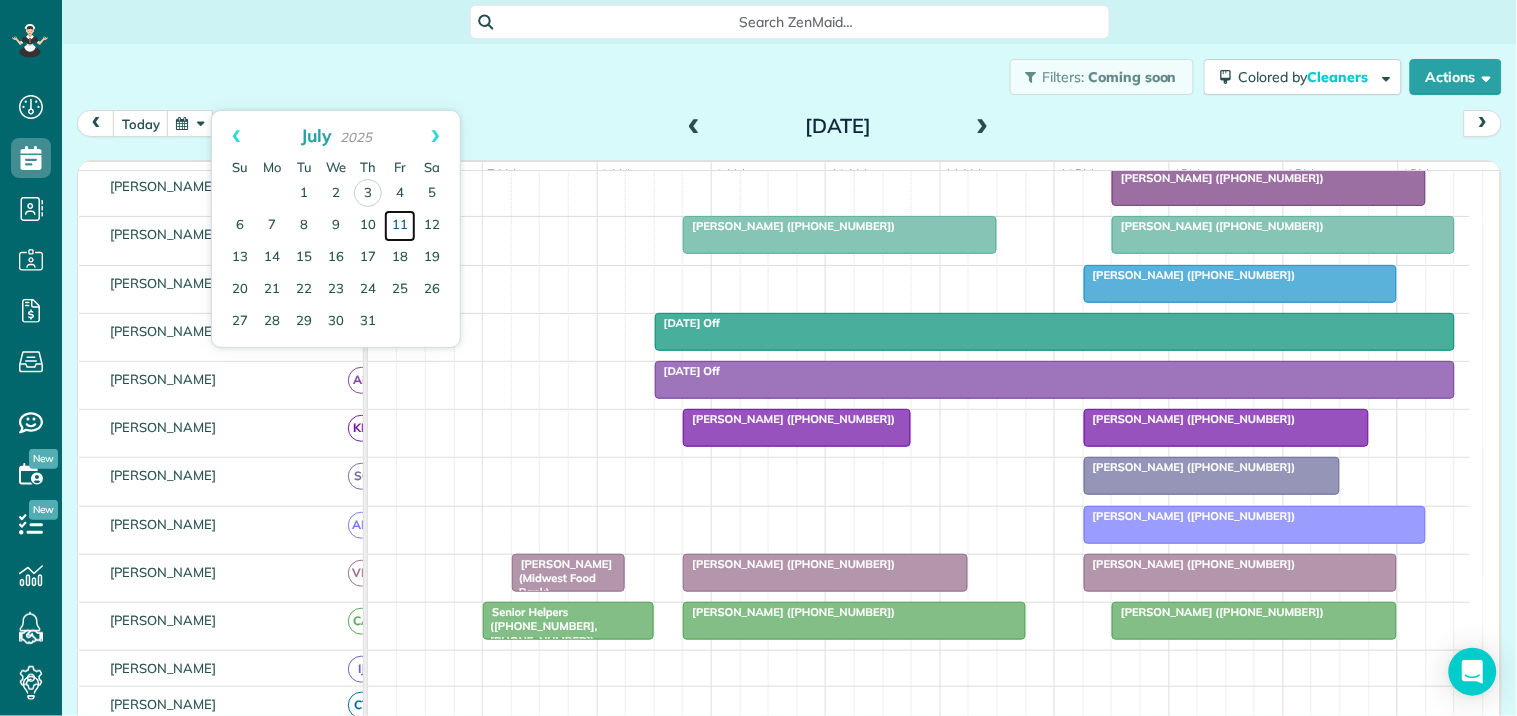 scroll, scrollTop: 140, scrollLeft: 0, axis: vertical 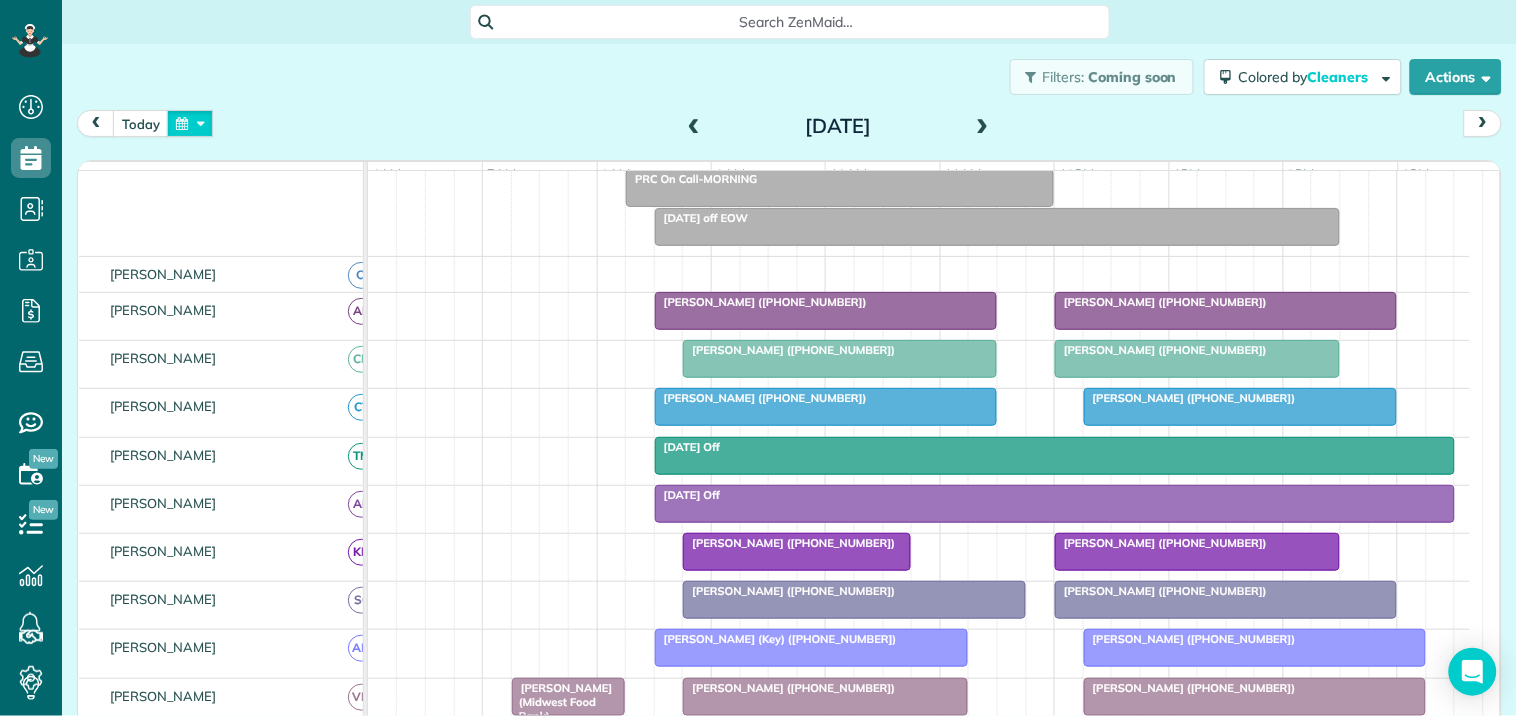 click at bounding box center [190, 123] 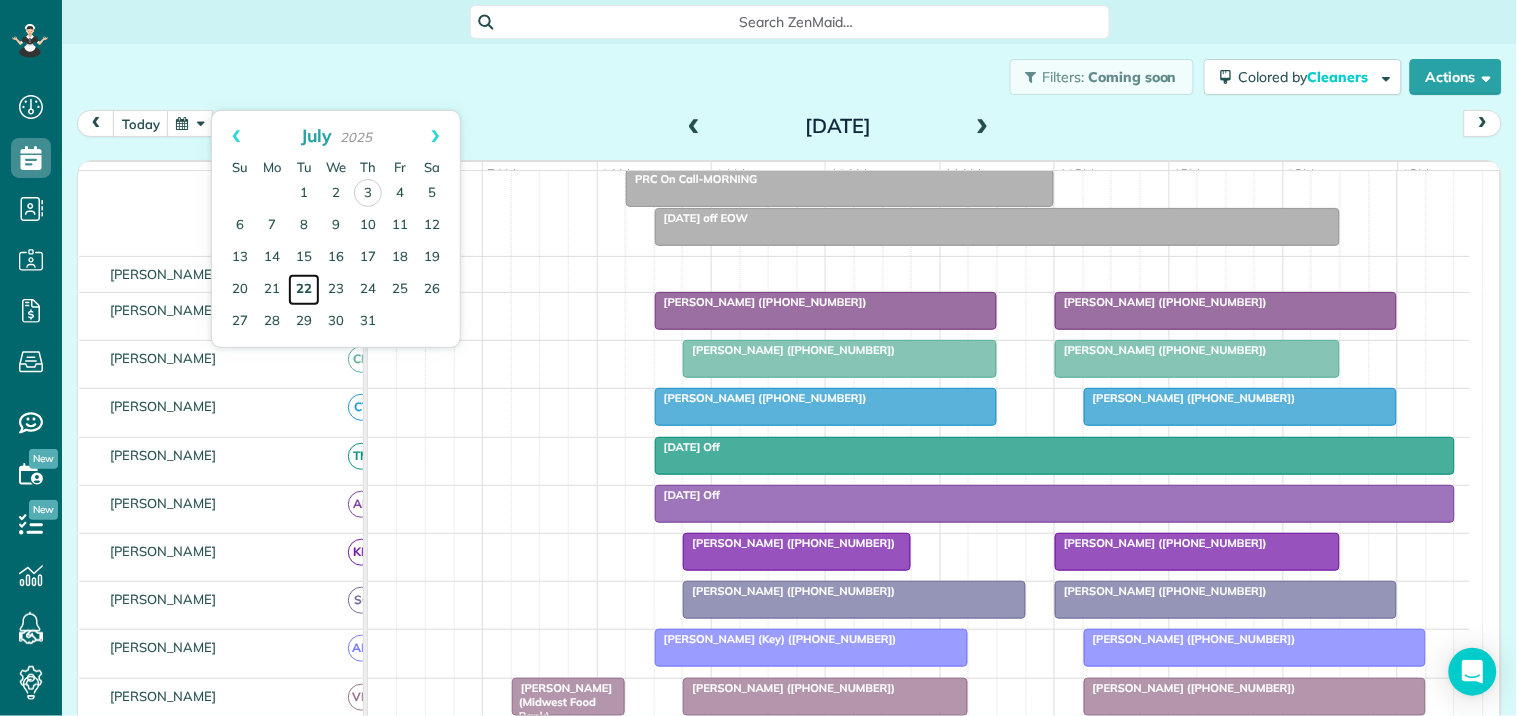click on "22" at bounding box center [304, 290] 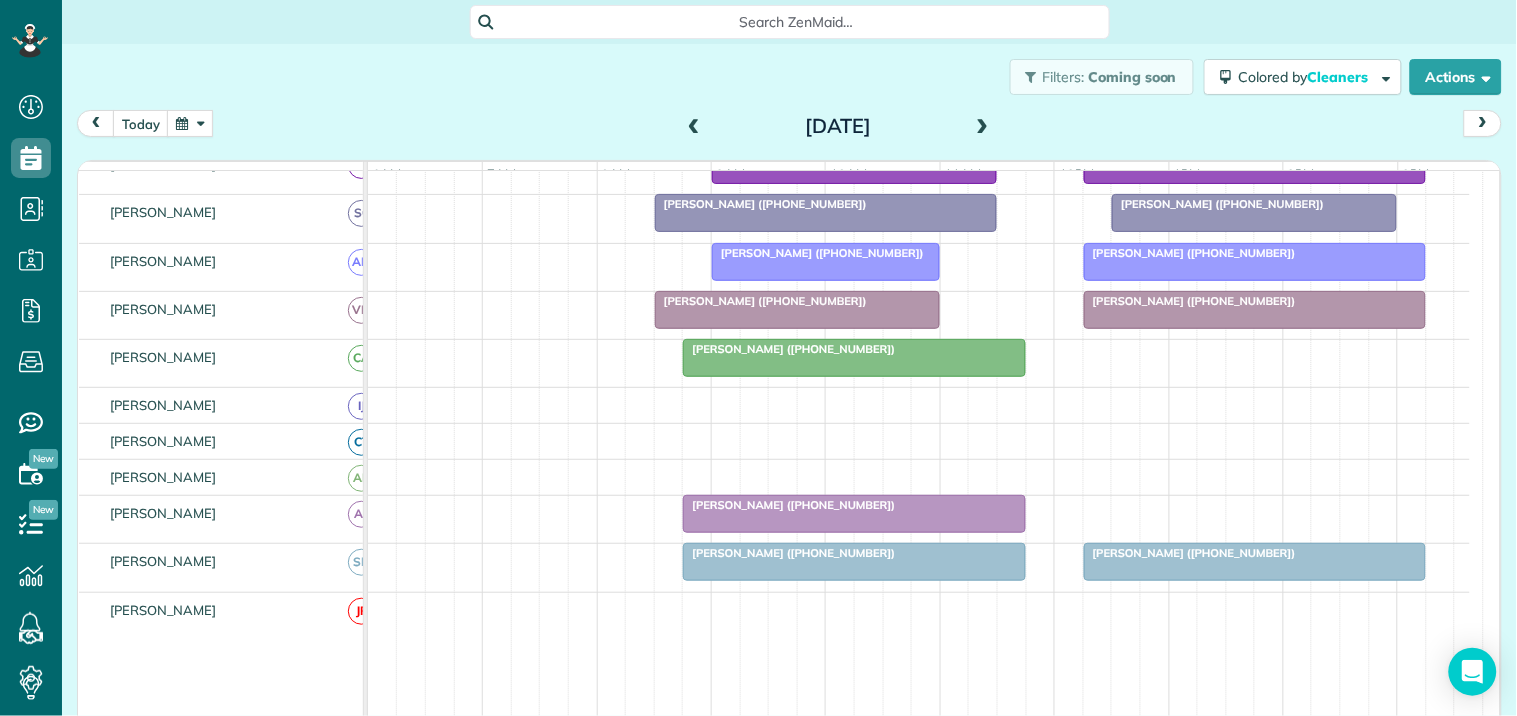 scroll, scrollTop: 28, scrollLeft: 0, axis: vertical 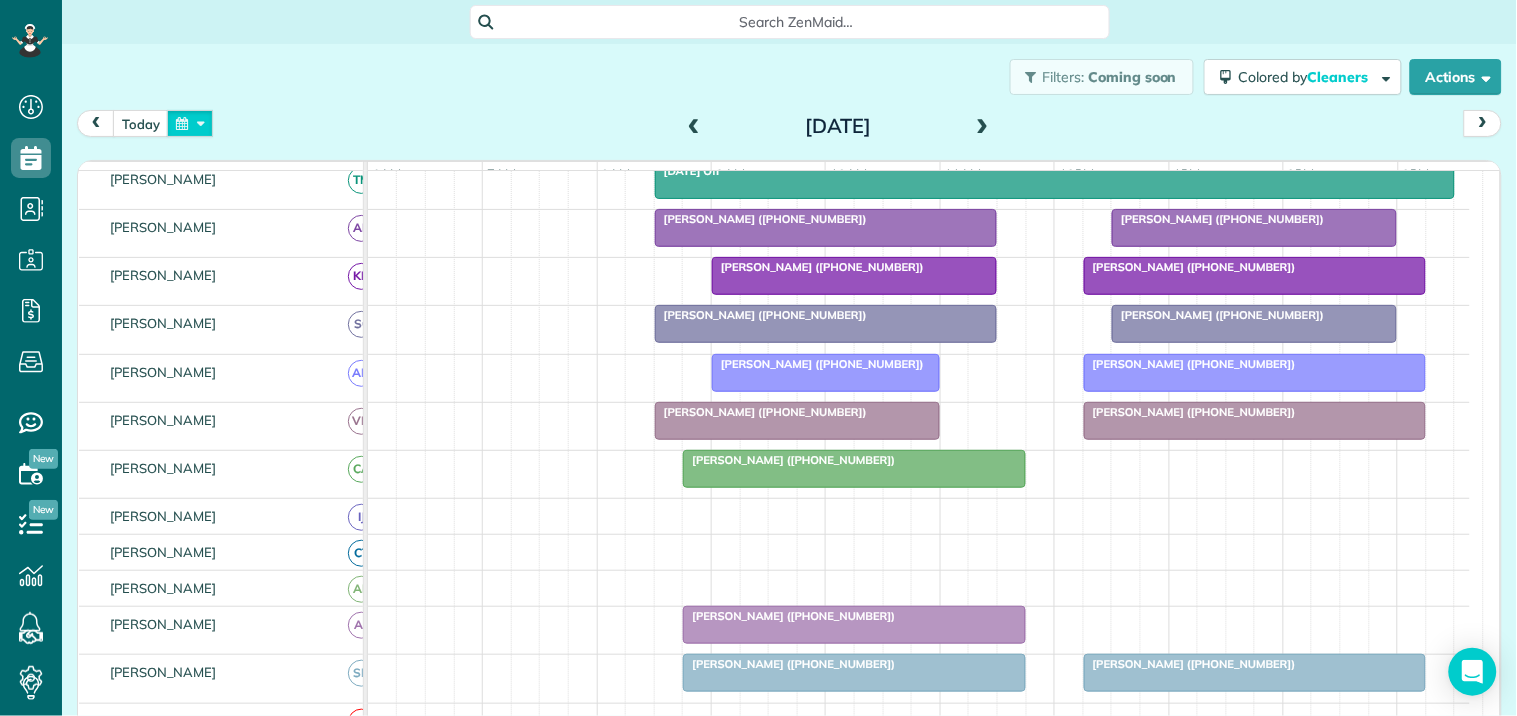 click at bounding box center (190, 123) 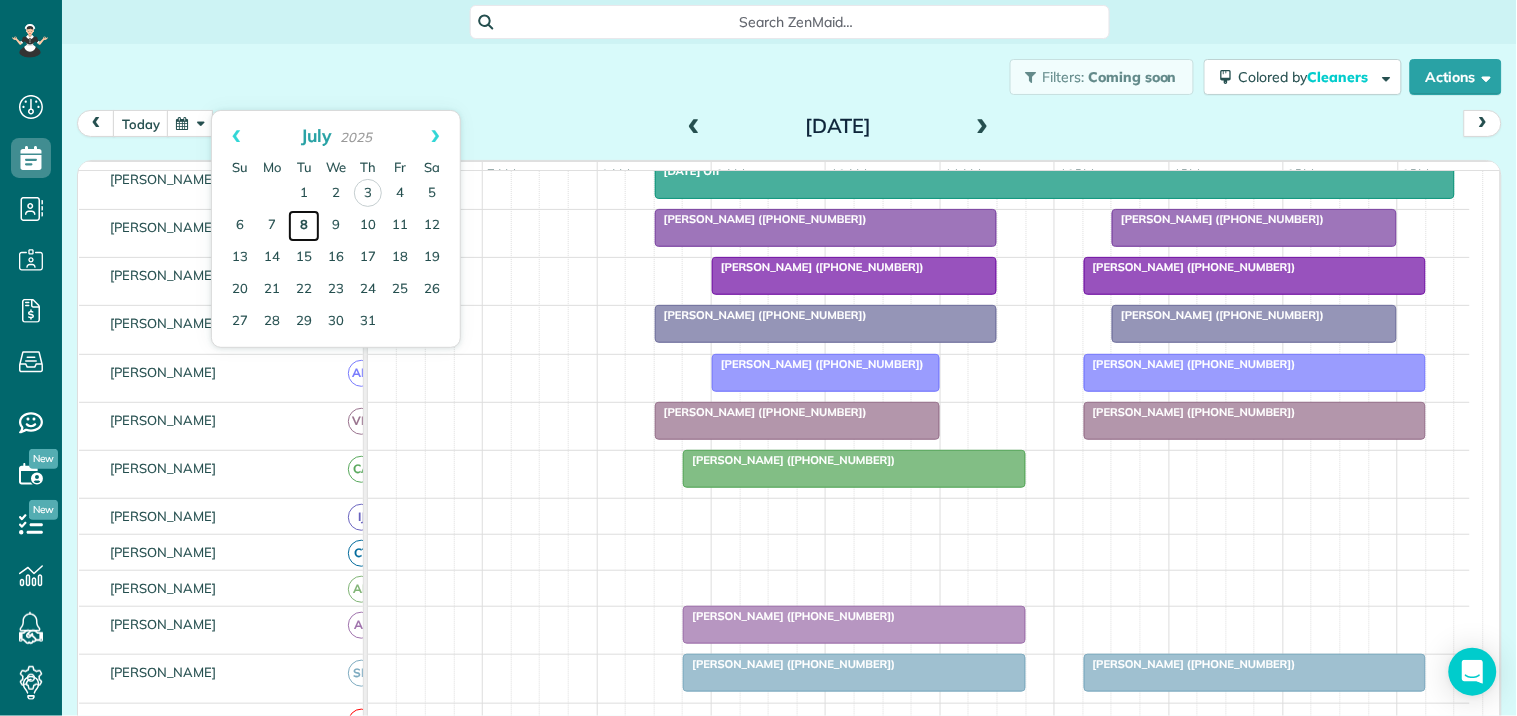 click on "8" at bounding box center (304, 226) 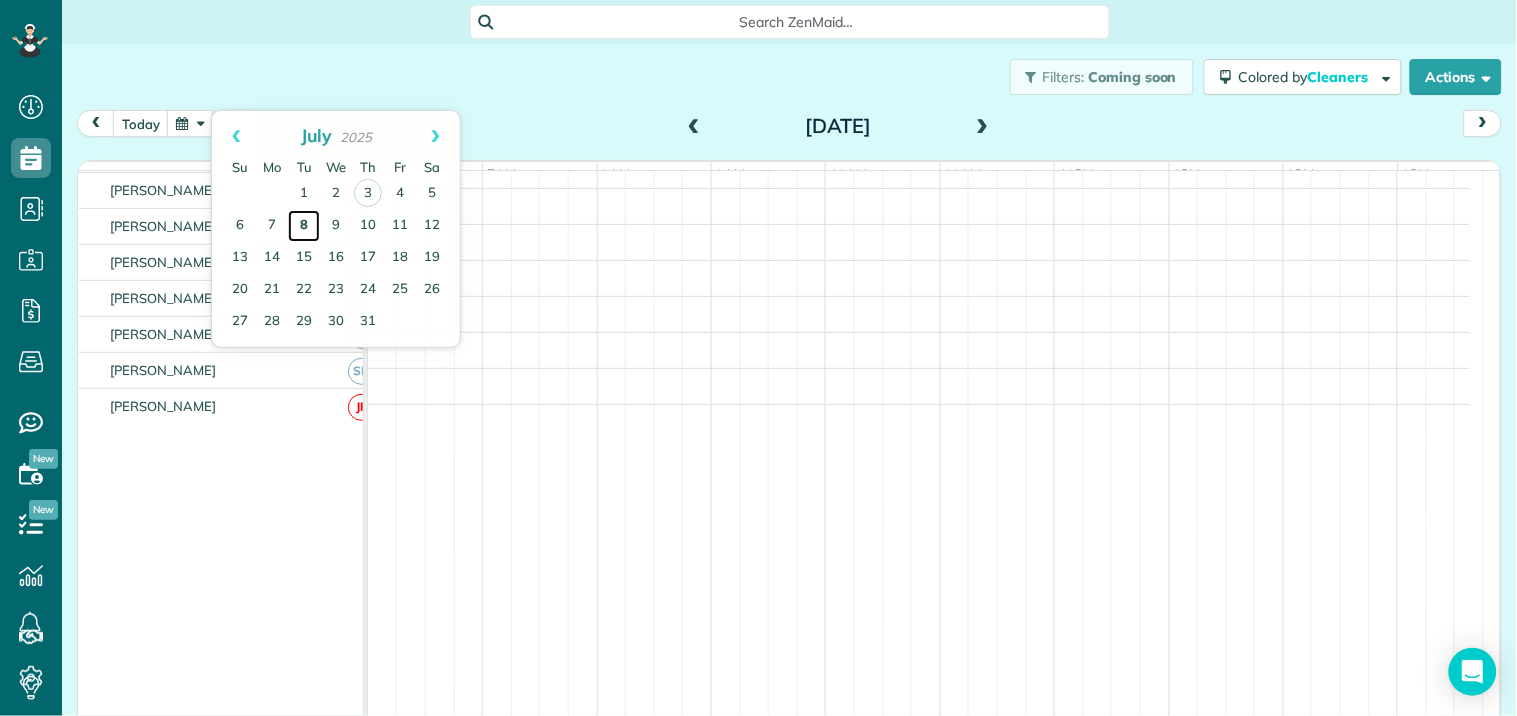 scroll, scrollTop: 255, scrollLeft: 0, axis: vertical 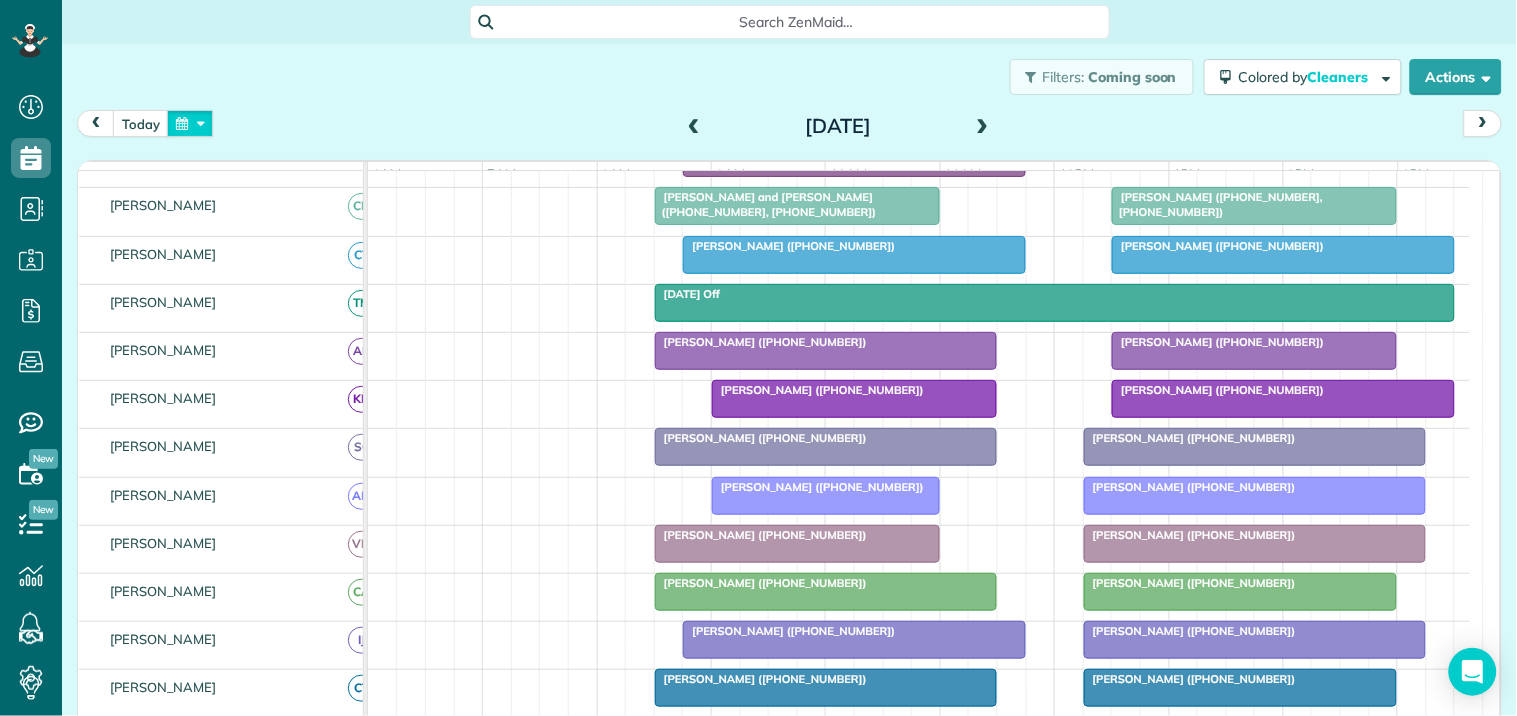 click at bounding box center [190, 123] 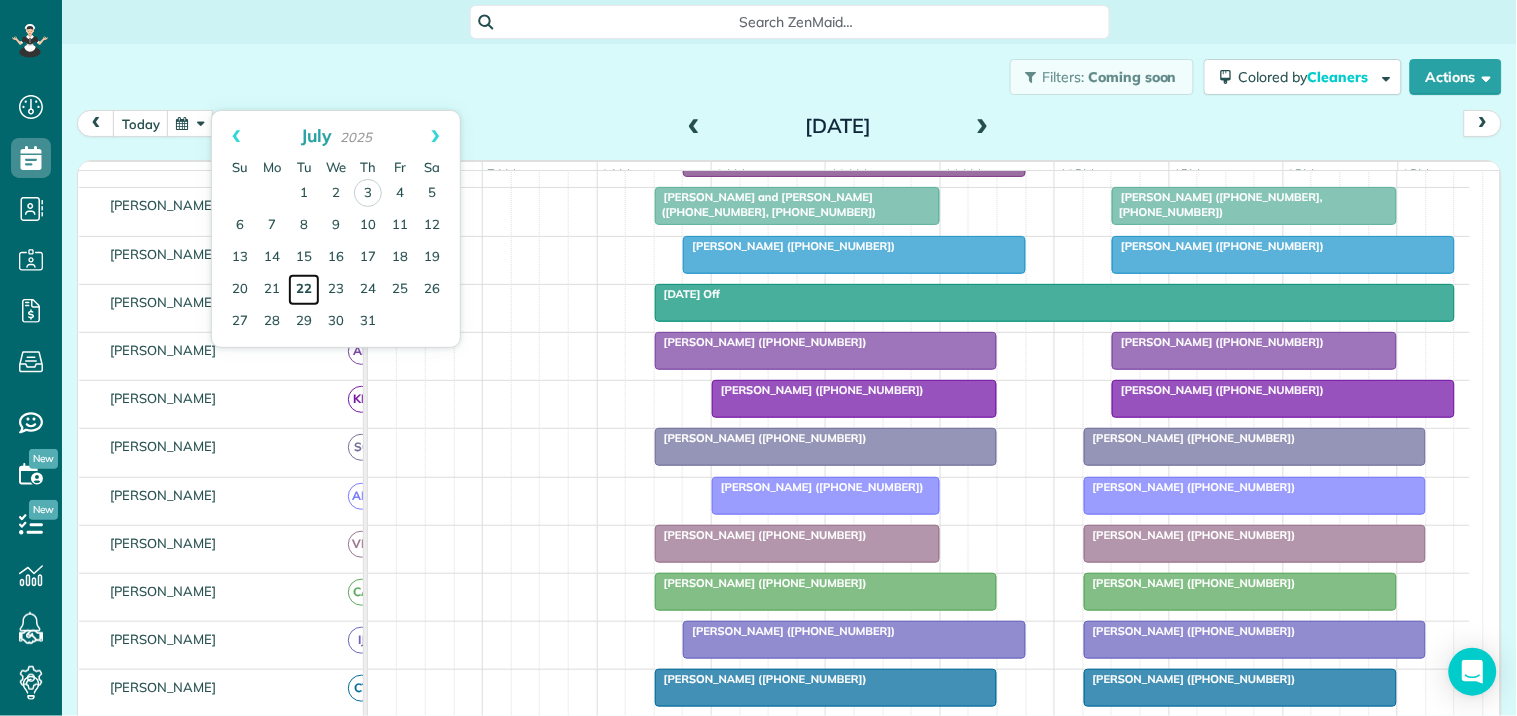 click on "22" at bounding box center (304, 290) 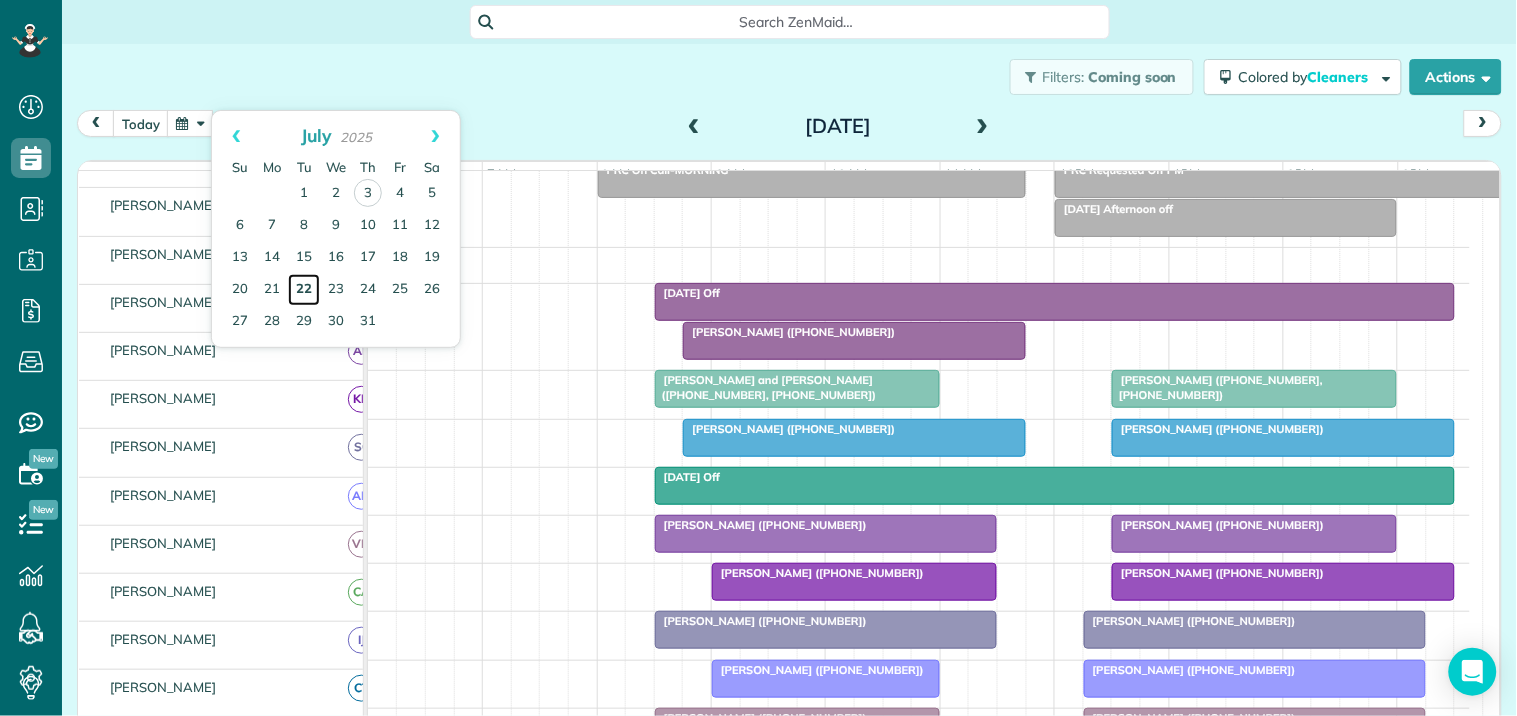 scroll, scrollTop: 167, scrollLeft: 0, axis: vertical 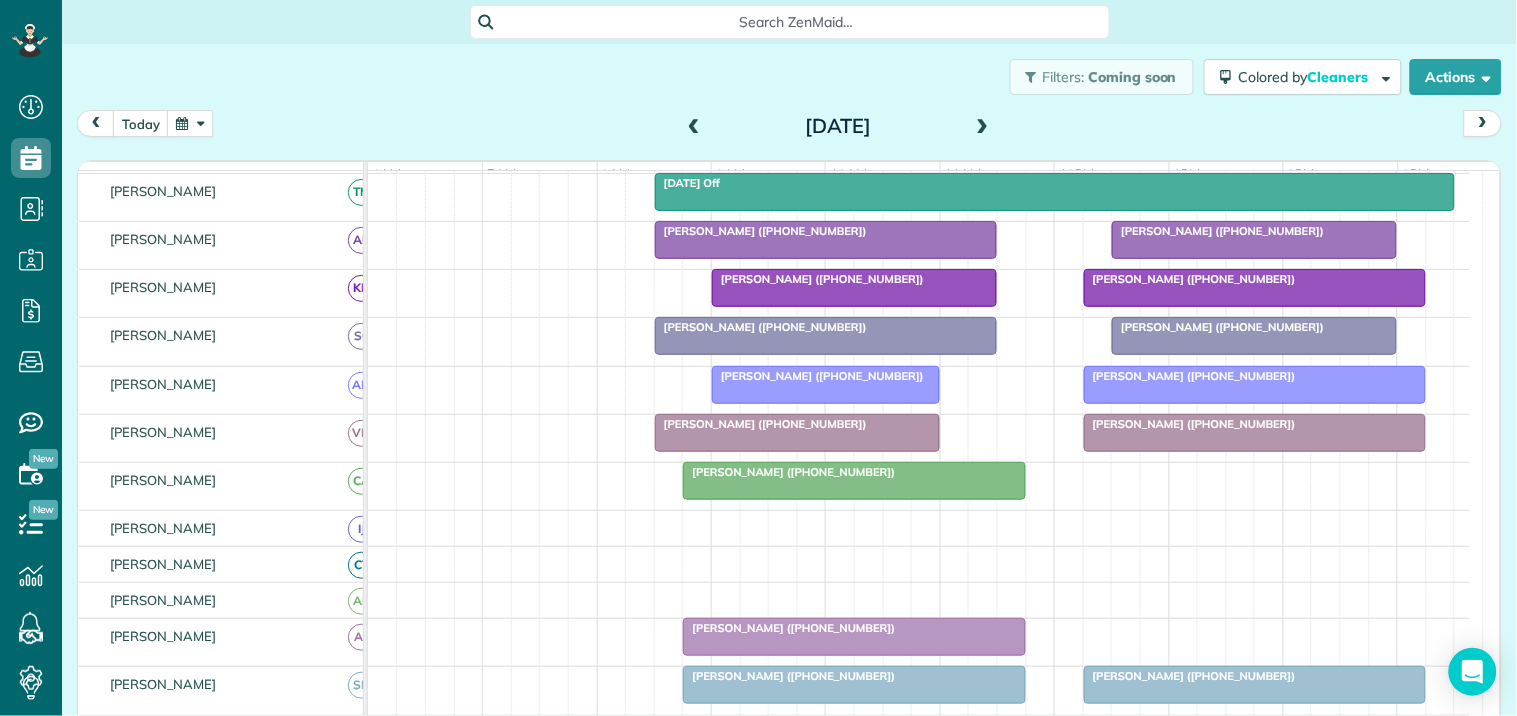 click at bounding box center [190, 123] 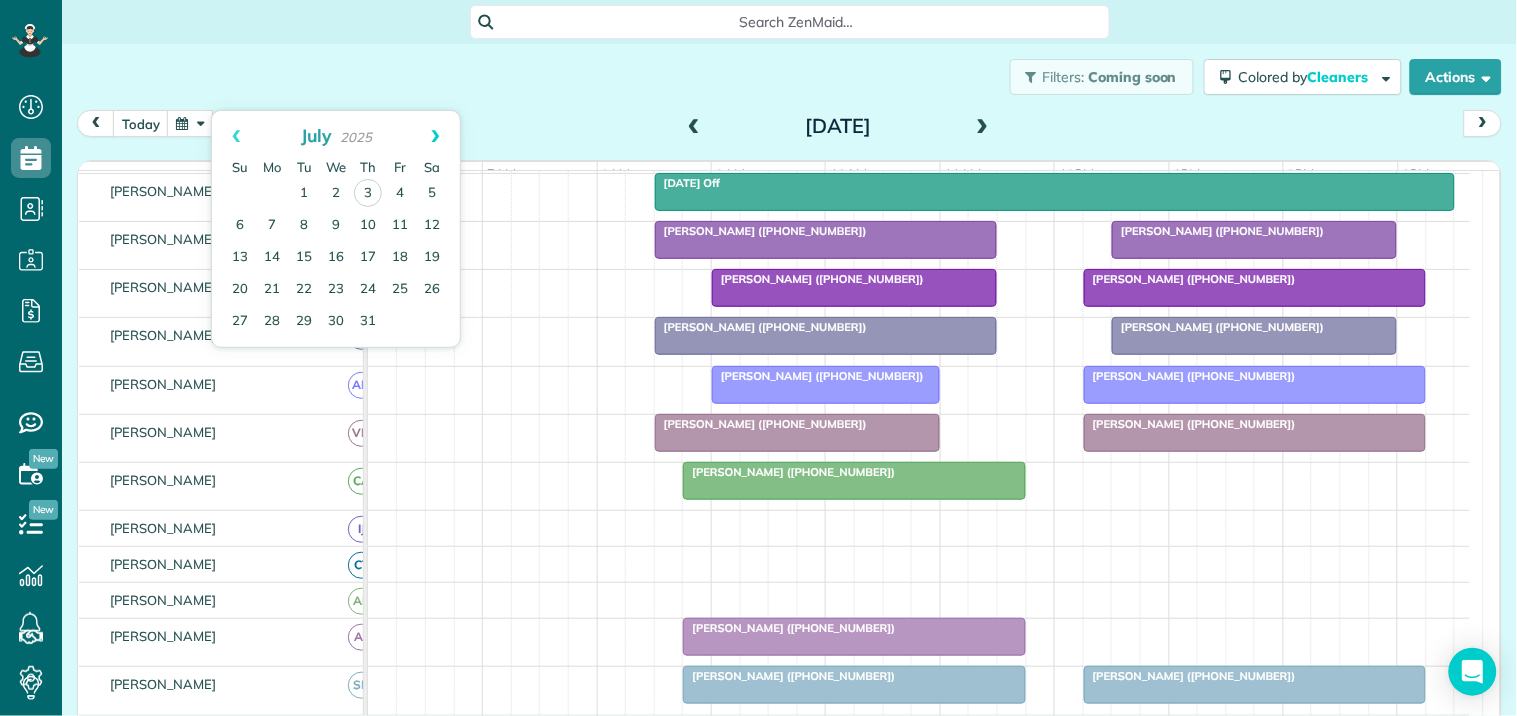 click on "Next" at bounding box center (435, 136) 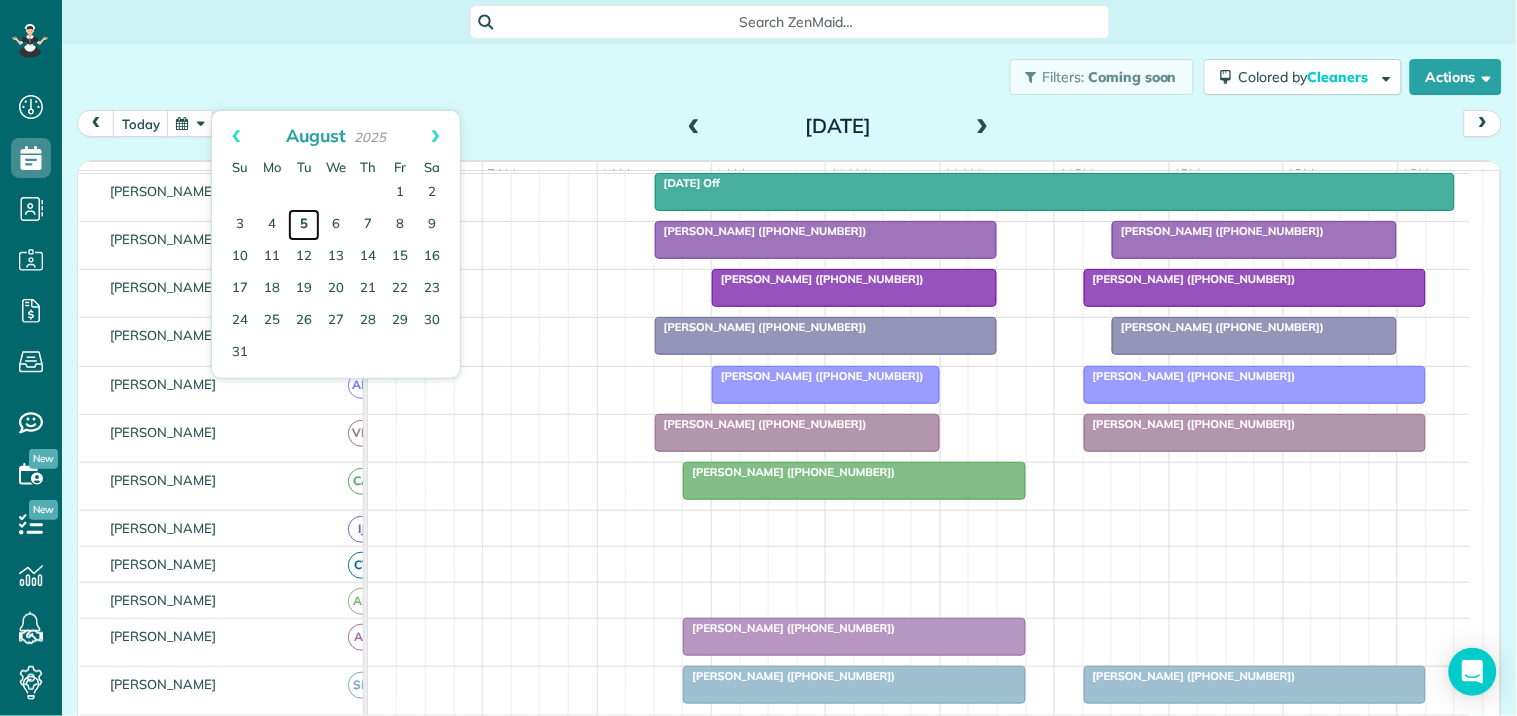 click on "5" at bounding box center [304, 225] 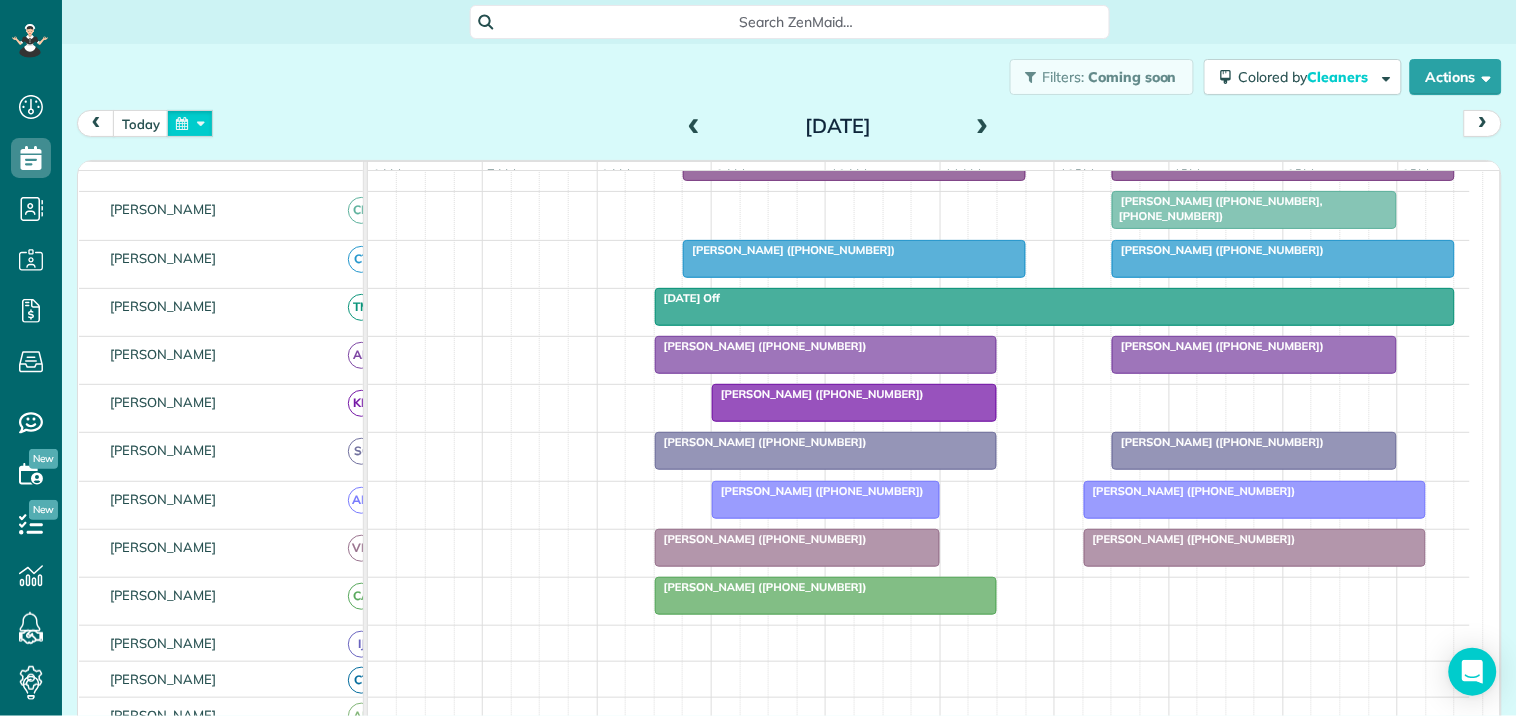 click at bounding box center (190, 123) 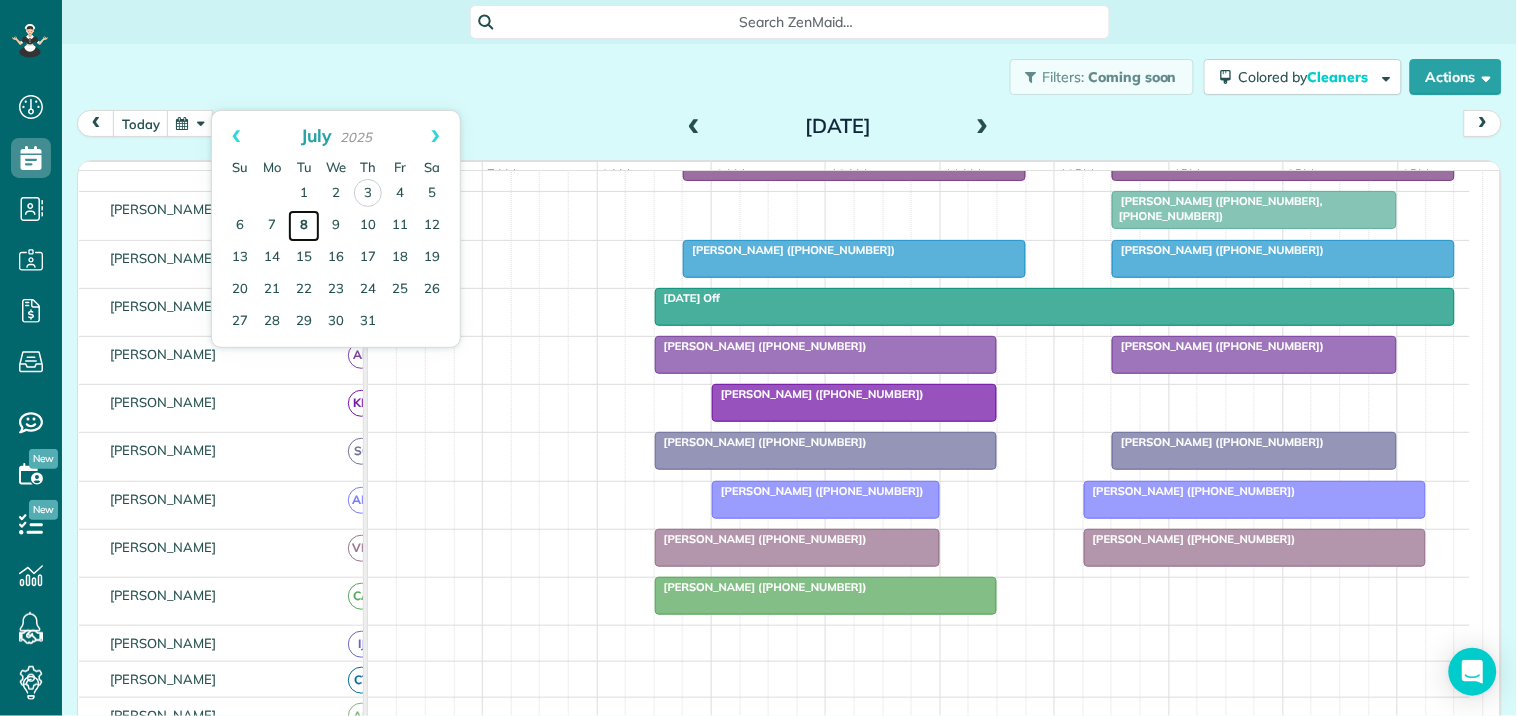 click on "8" at bounding box center (304, 226) 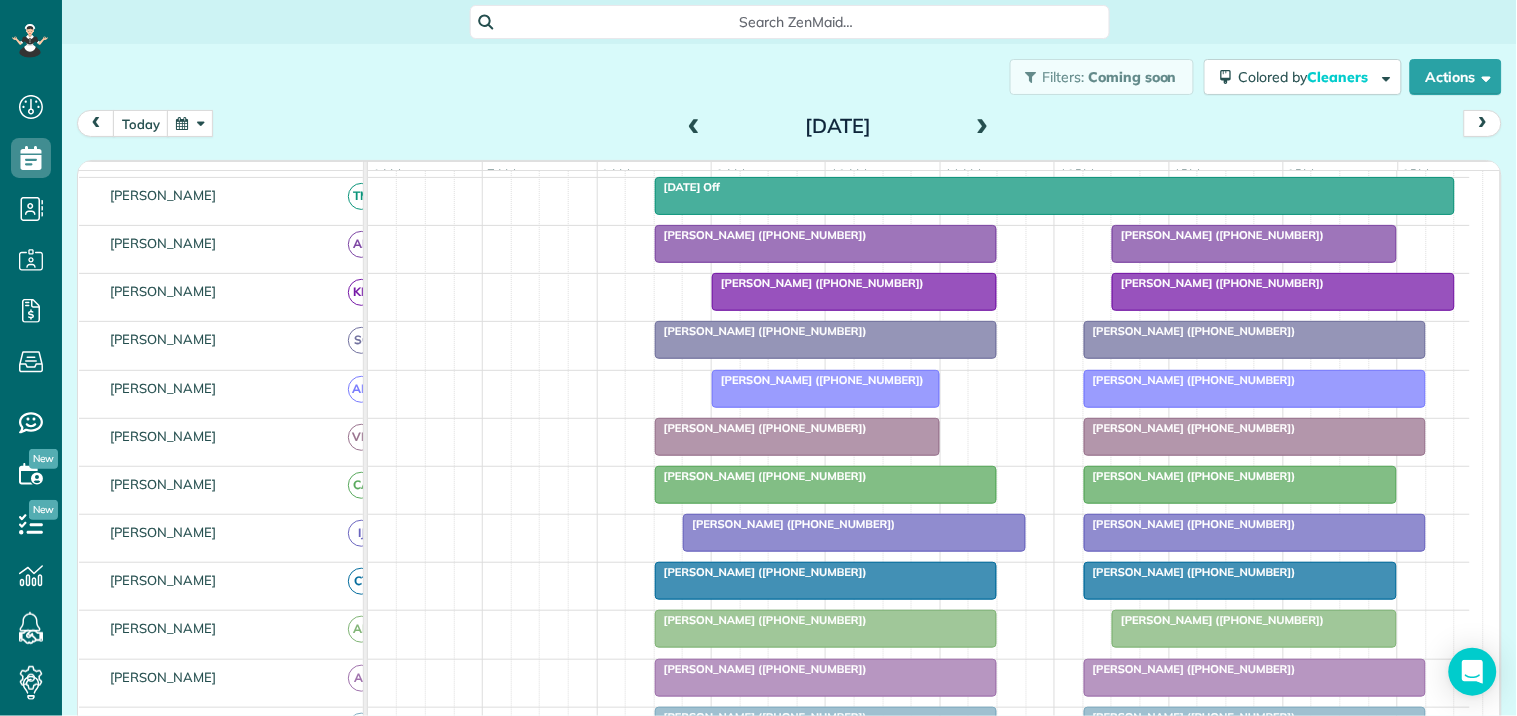 click on "Britany Marshman (+14703887117)" at bounding box center (1283, 283) 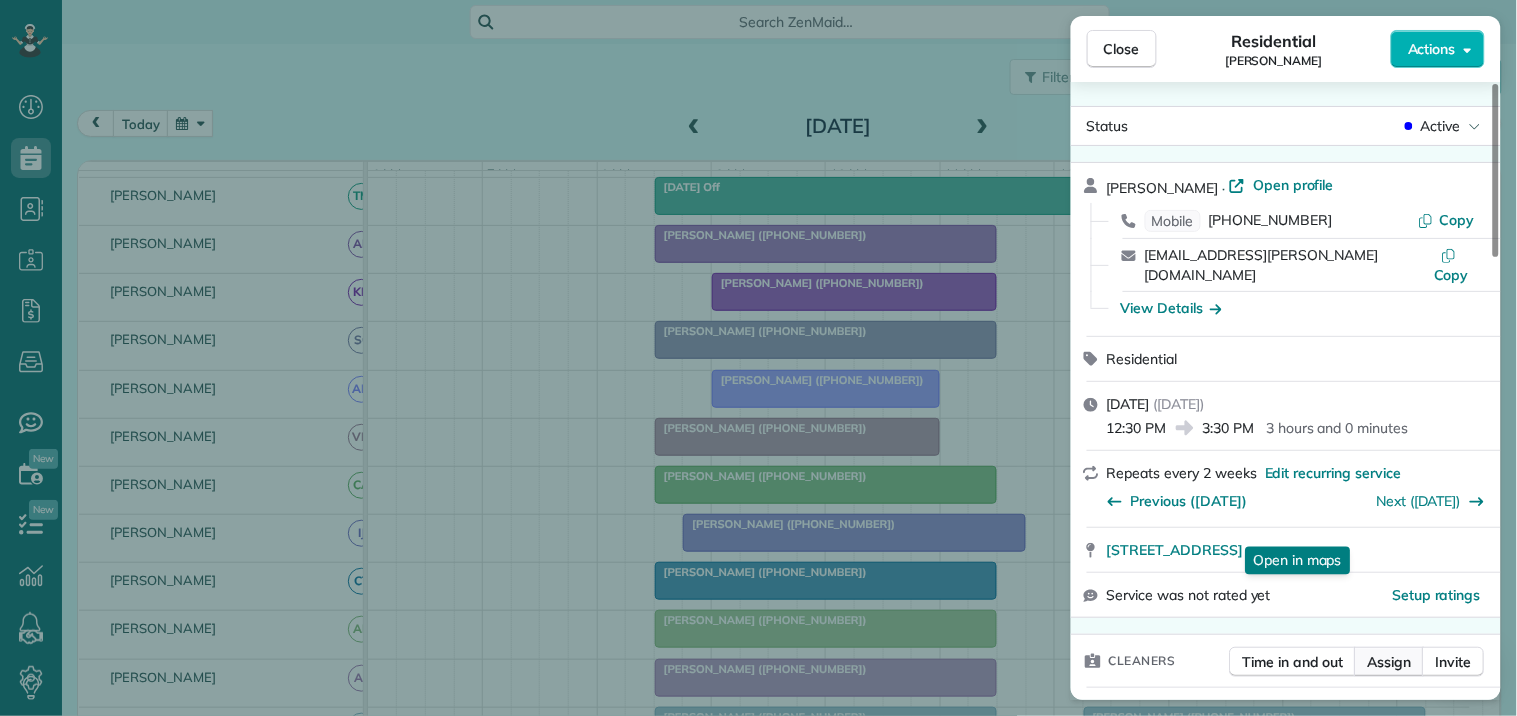 click on "Assign" at bounding box center [1390, 662] 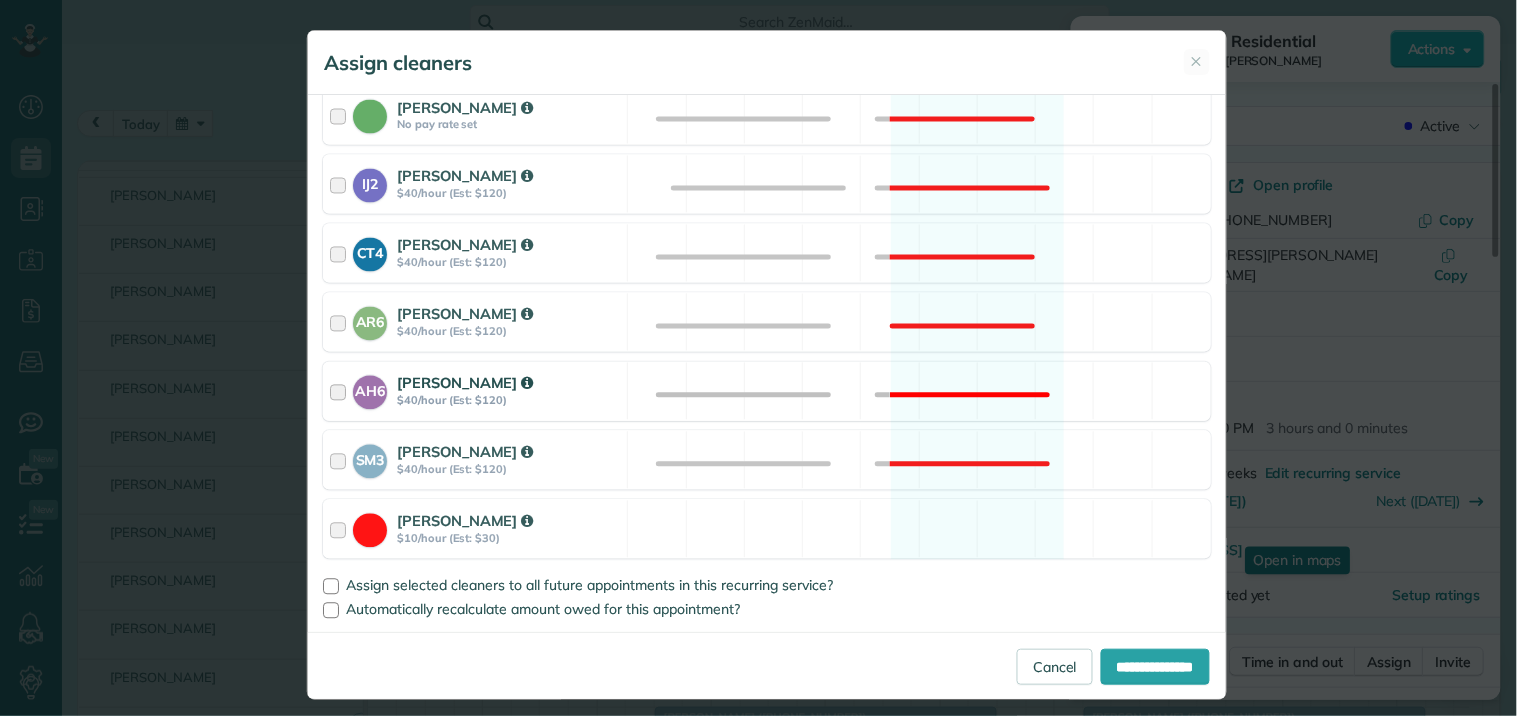 click on "AH6
Ashley hudson
$40/hour (Est: $120)
Not available" at bounding box center [767, 391] 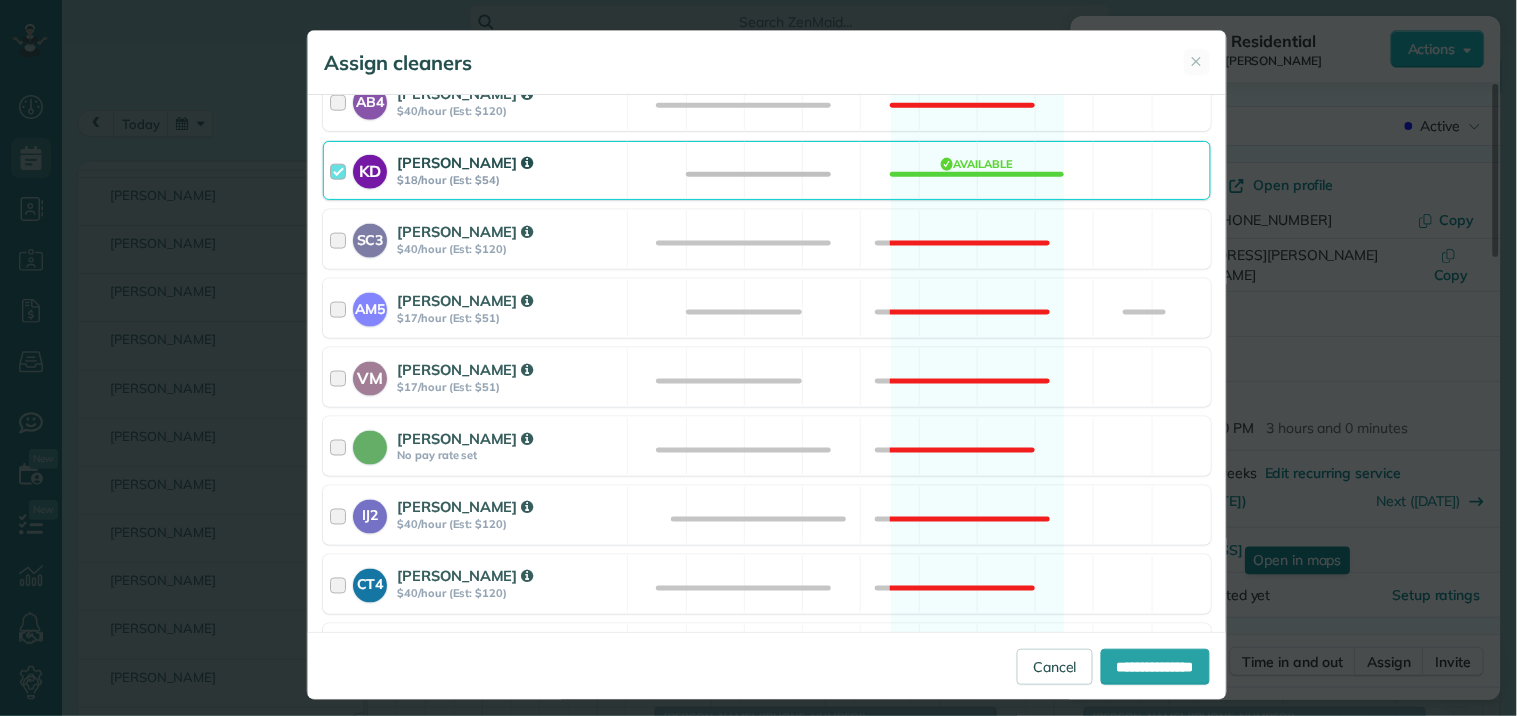 click on "KD
Katerina Doane
$18/hour (Est: $54)
Available" at bounding box center (767, 170) 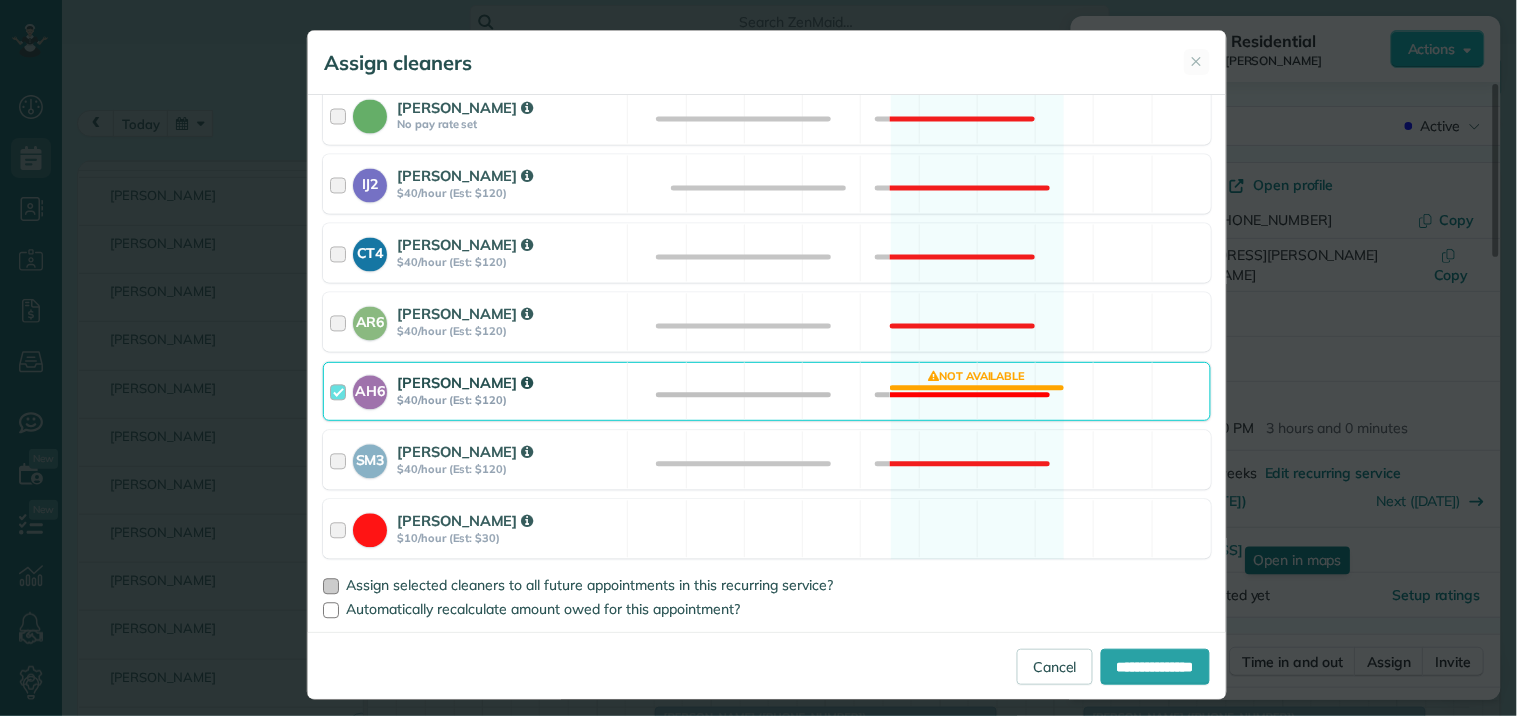 drag, startPoint x: 326, startPoint y: 586, endPoint x: 425, endPoint y: 591, distance: 99.12618 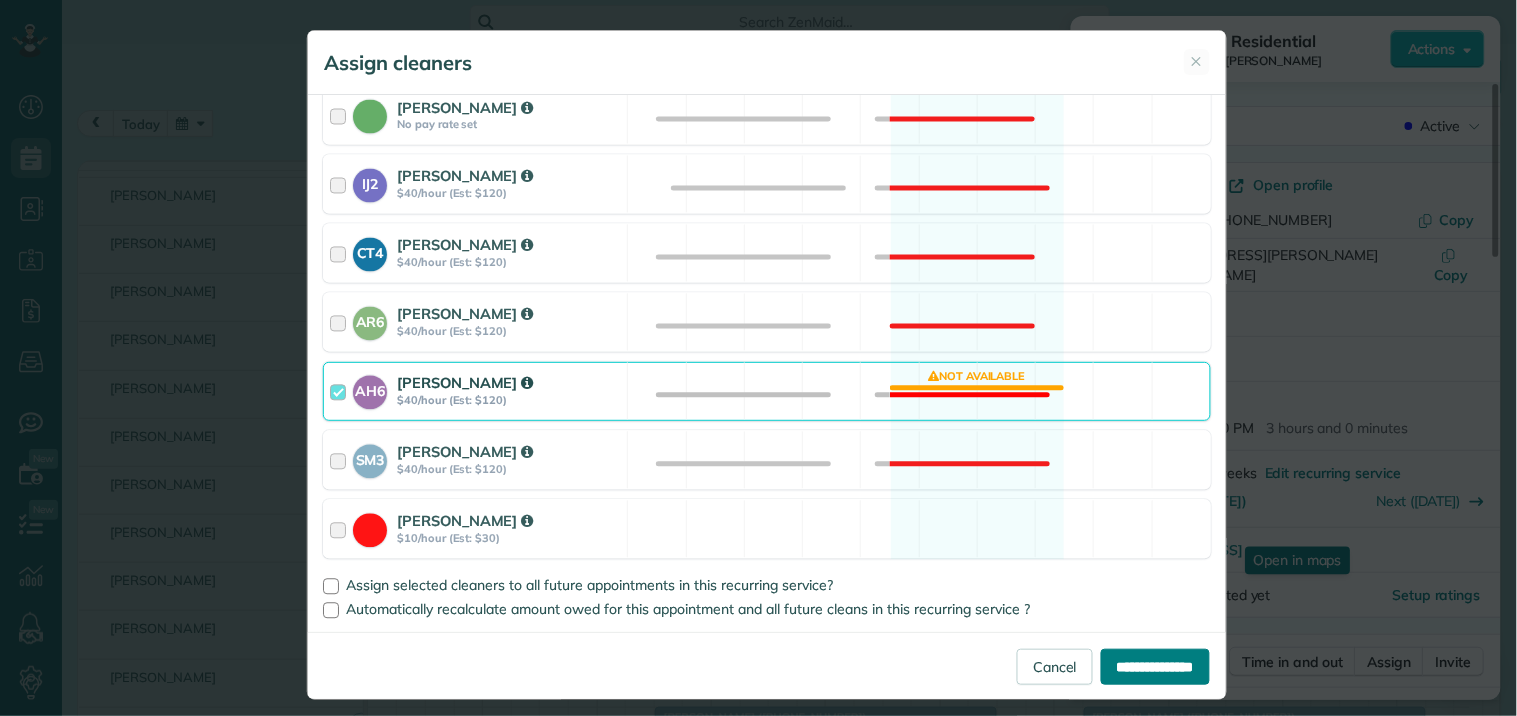 click on "**********" at bounding box center (1155, 667) 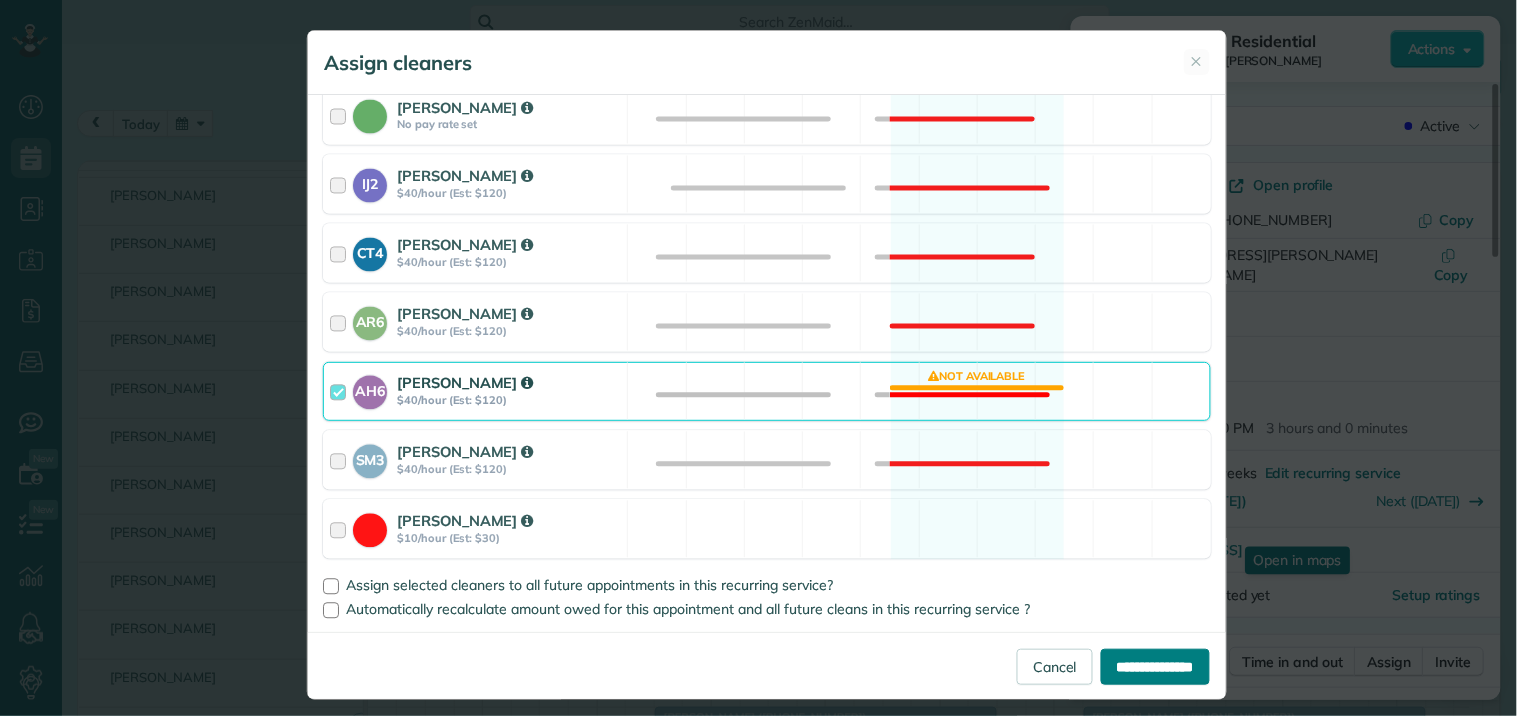 type on "**********" 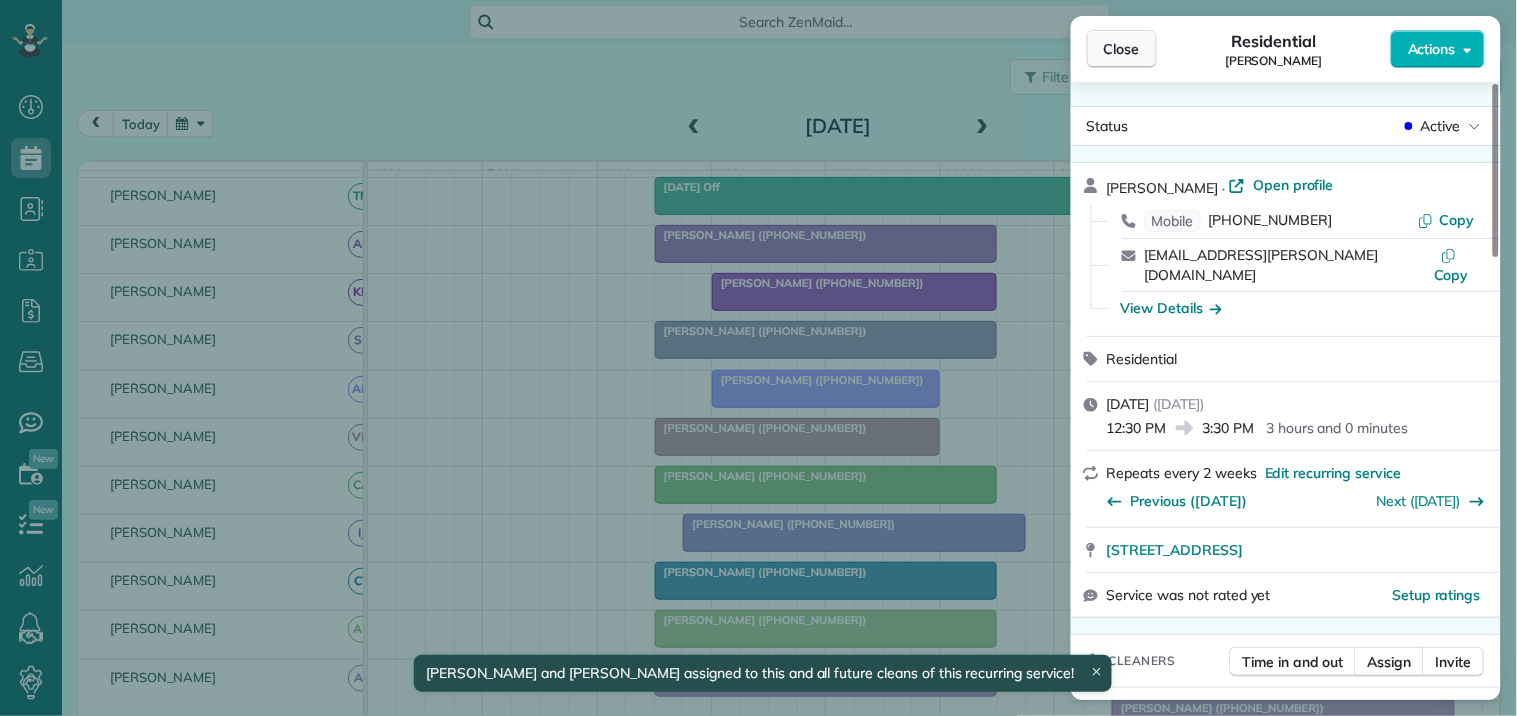 click on "Close" at bounding box center (1122, 49) 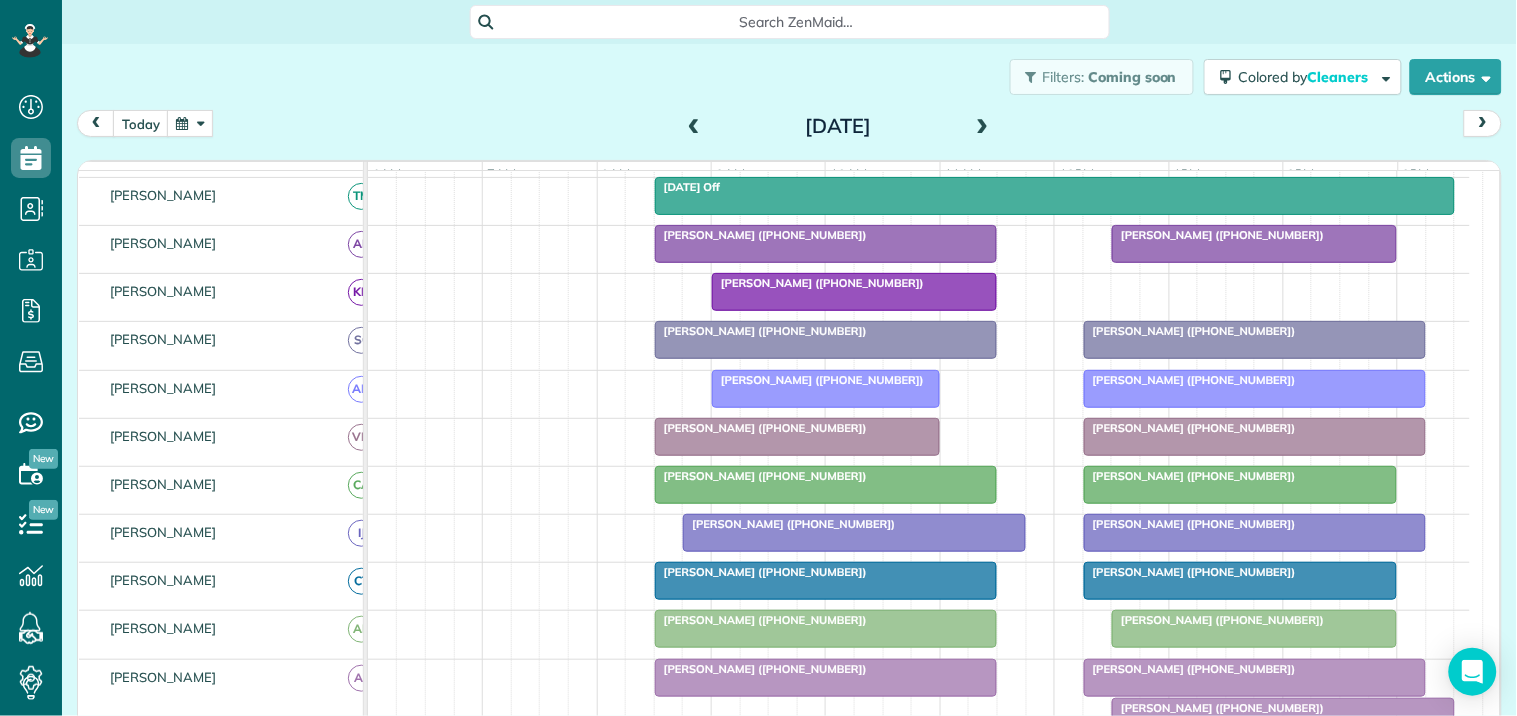 click on "Holly Garner (+17708610468)" at bounding box center [1255, 389] 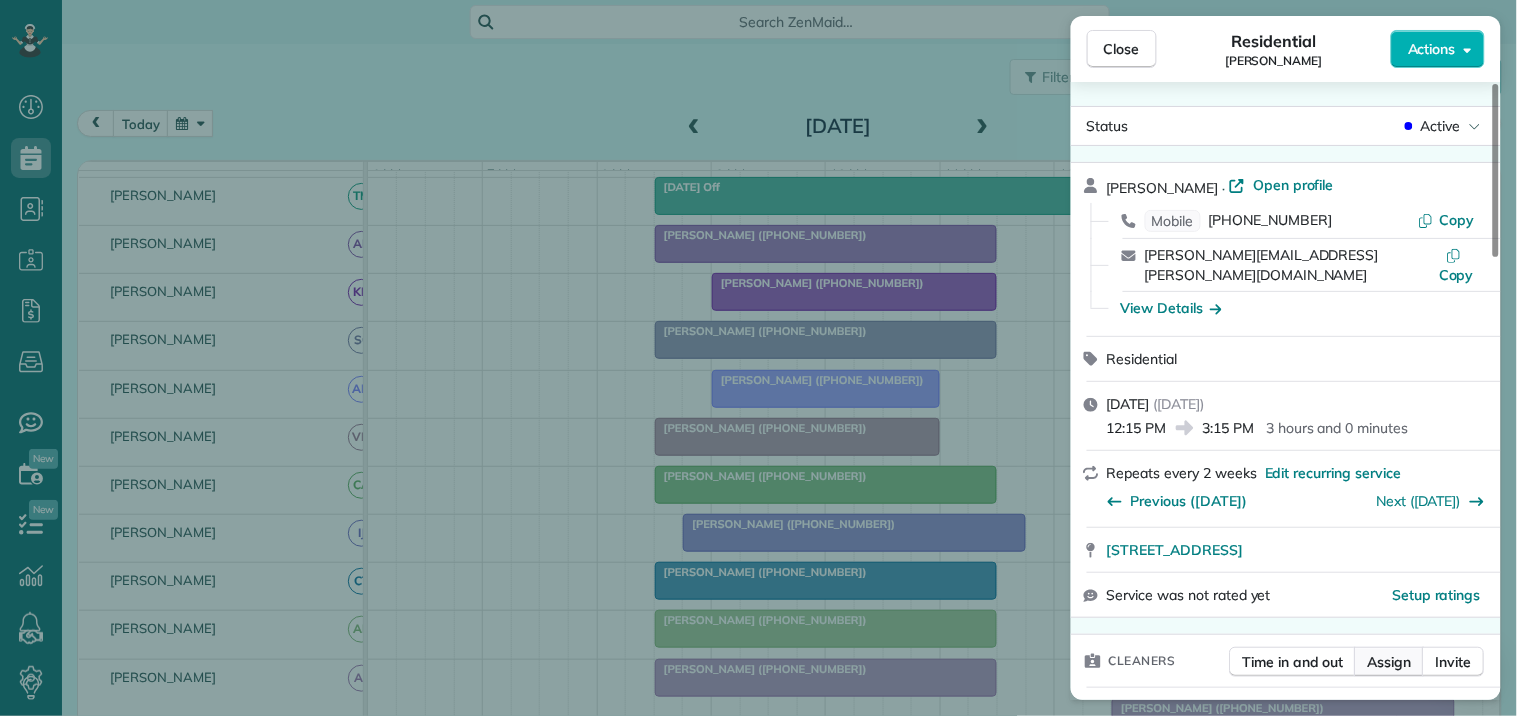 click on "Assign" at bounding box center [1390, 662] 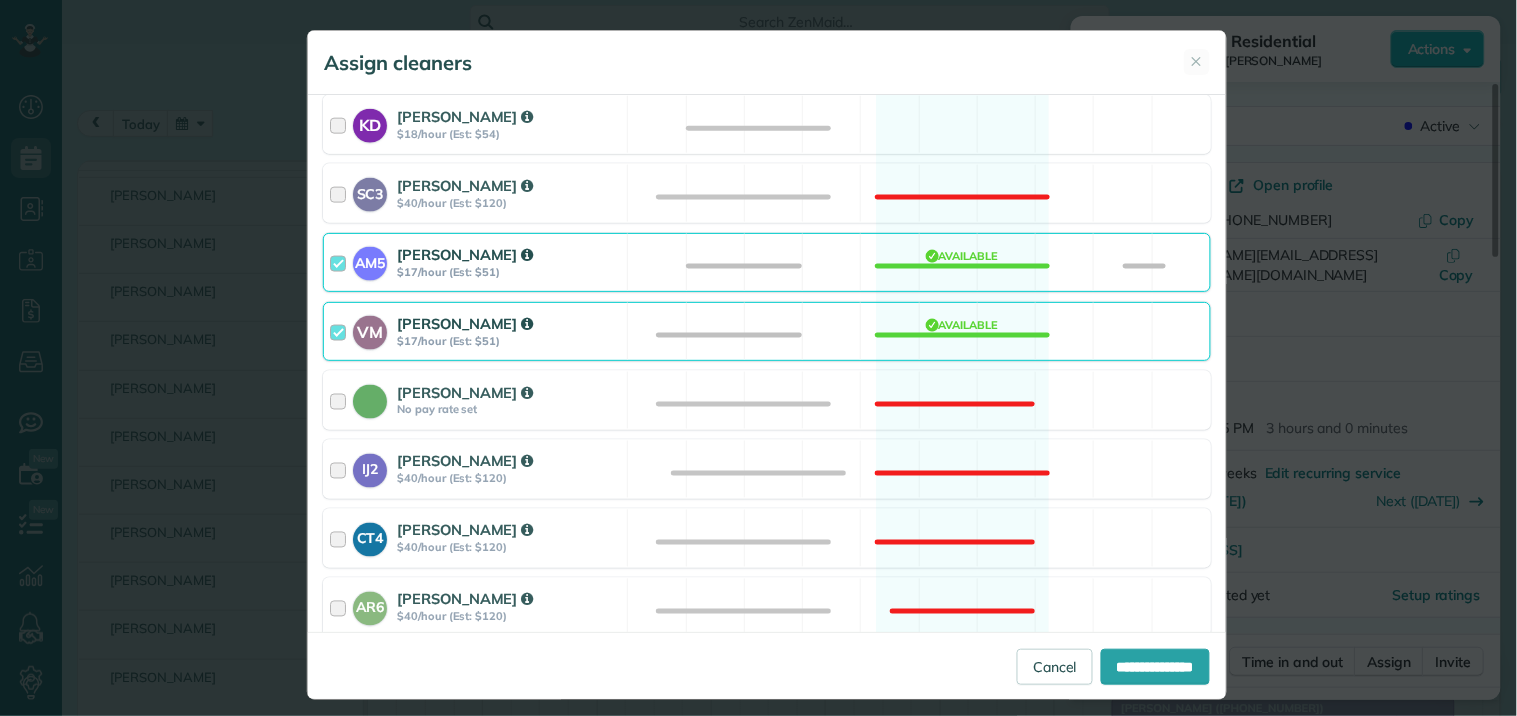 click on "AM5
Amanda Minix
$17/hour (Est: $51)
Available" at bounding box center [767, 262] 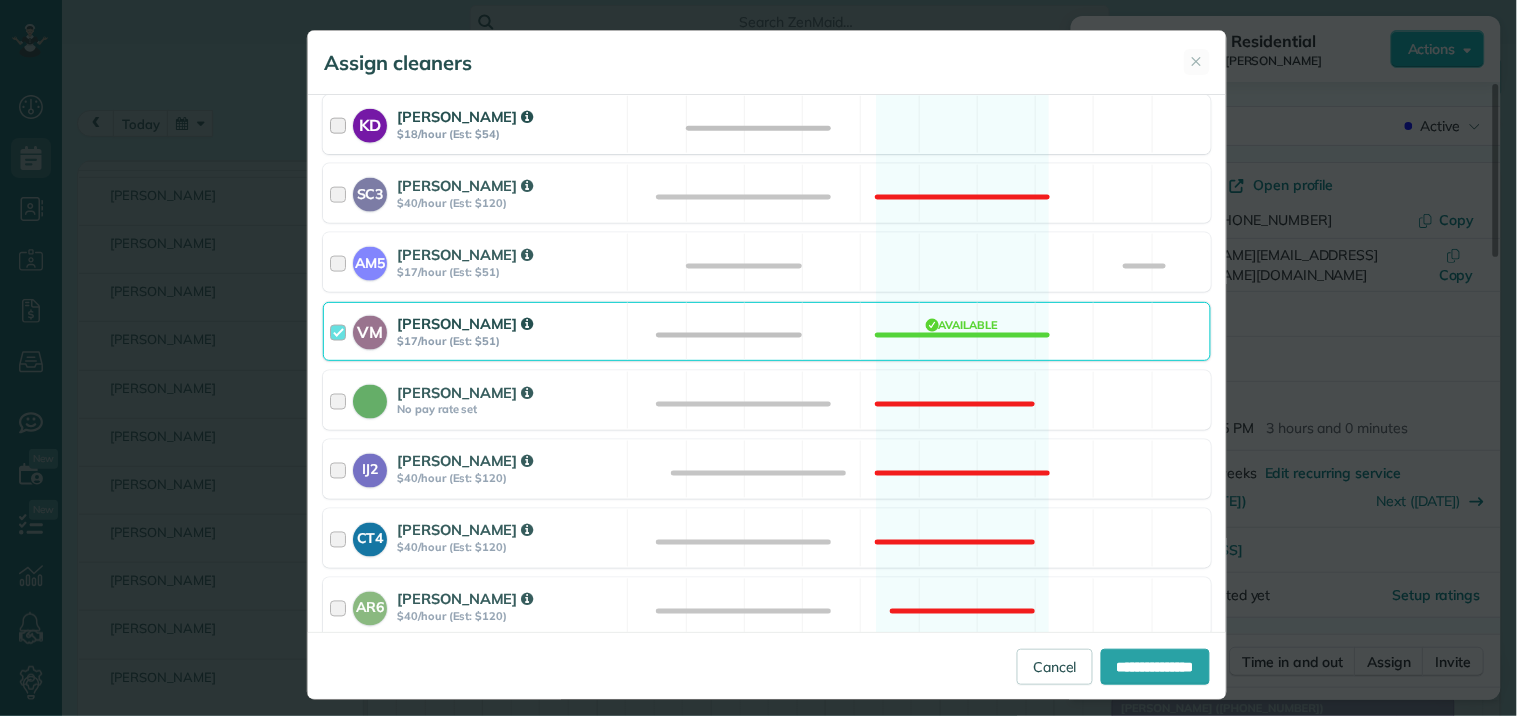 click on "KD
Katerina Doane
$18/hour (Est: $54)
Available" at bounding box center (767, 124) 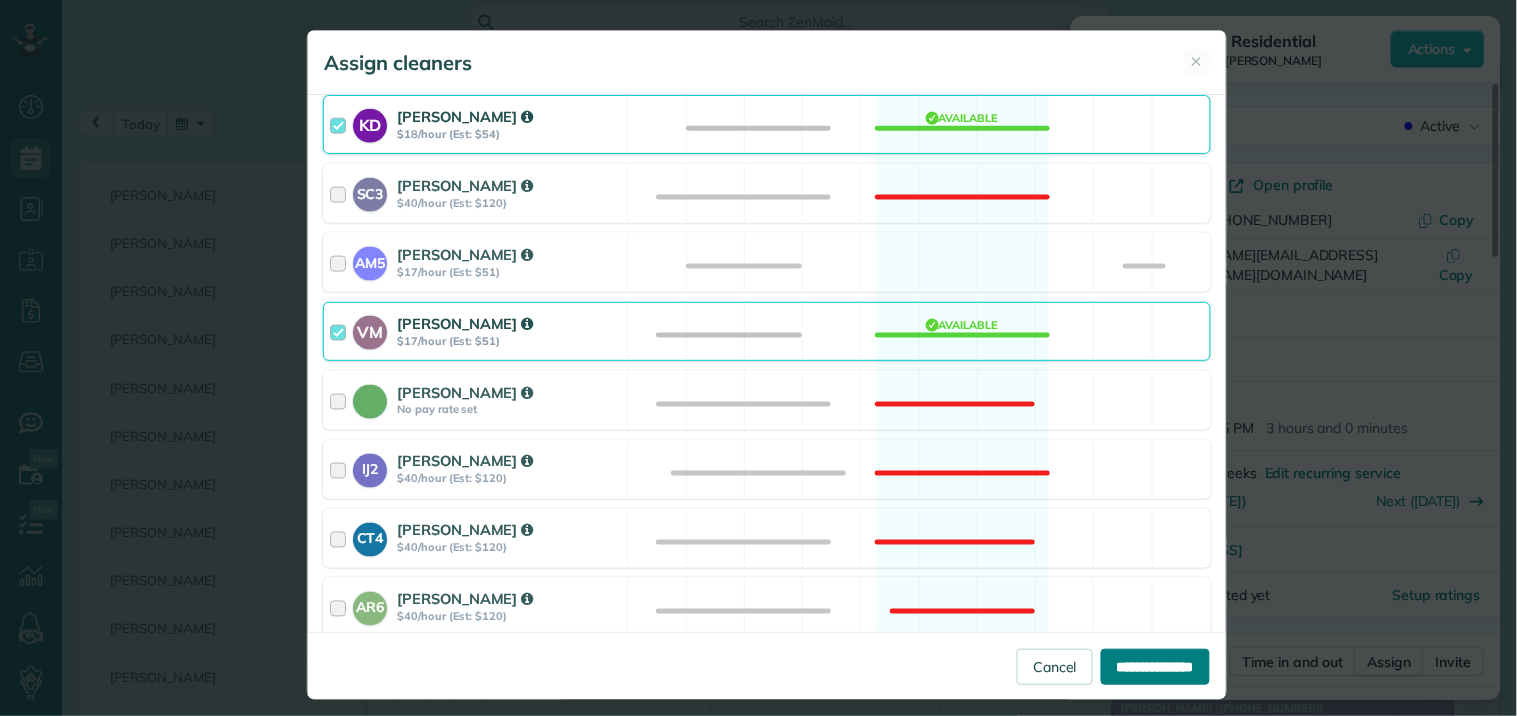 click on "**********" at bounding box center [1155, 667] 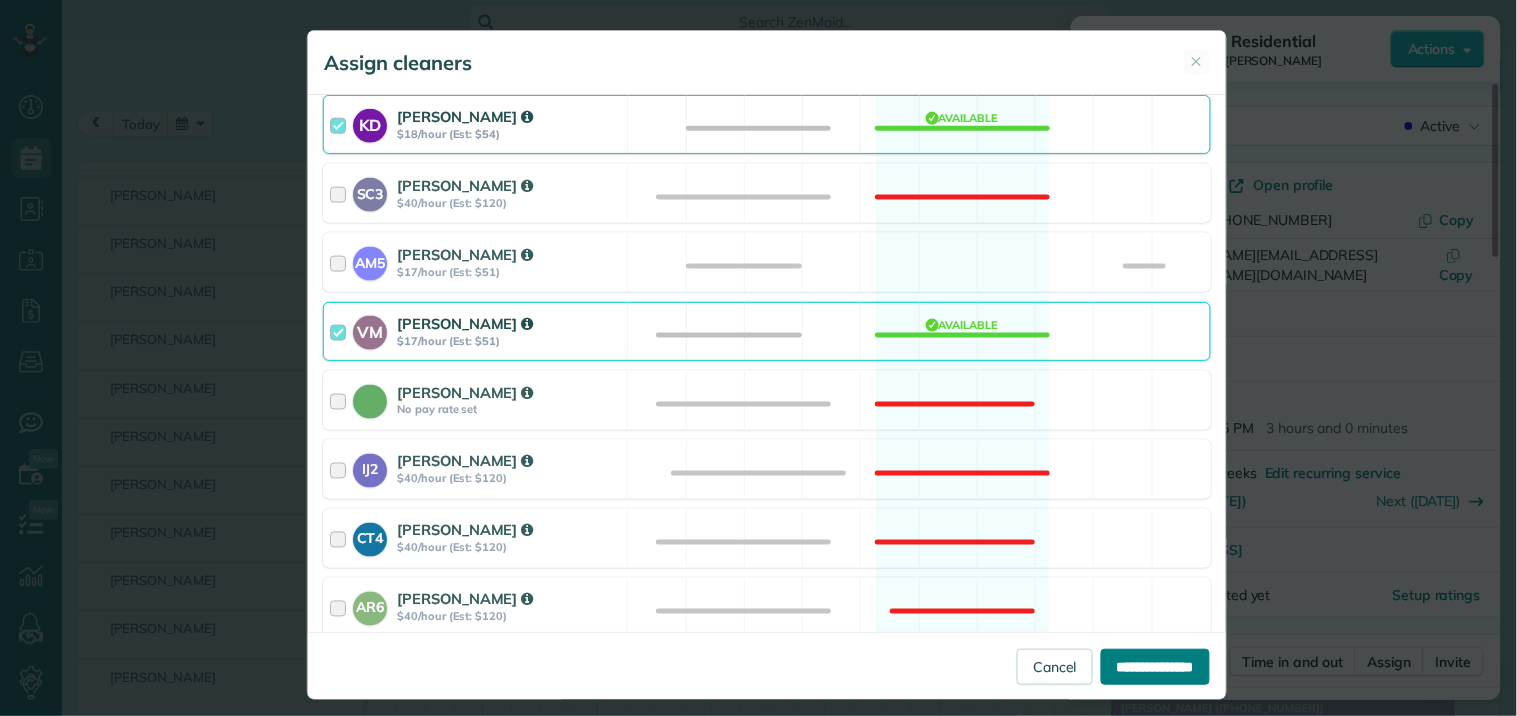 type on "**********" 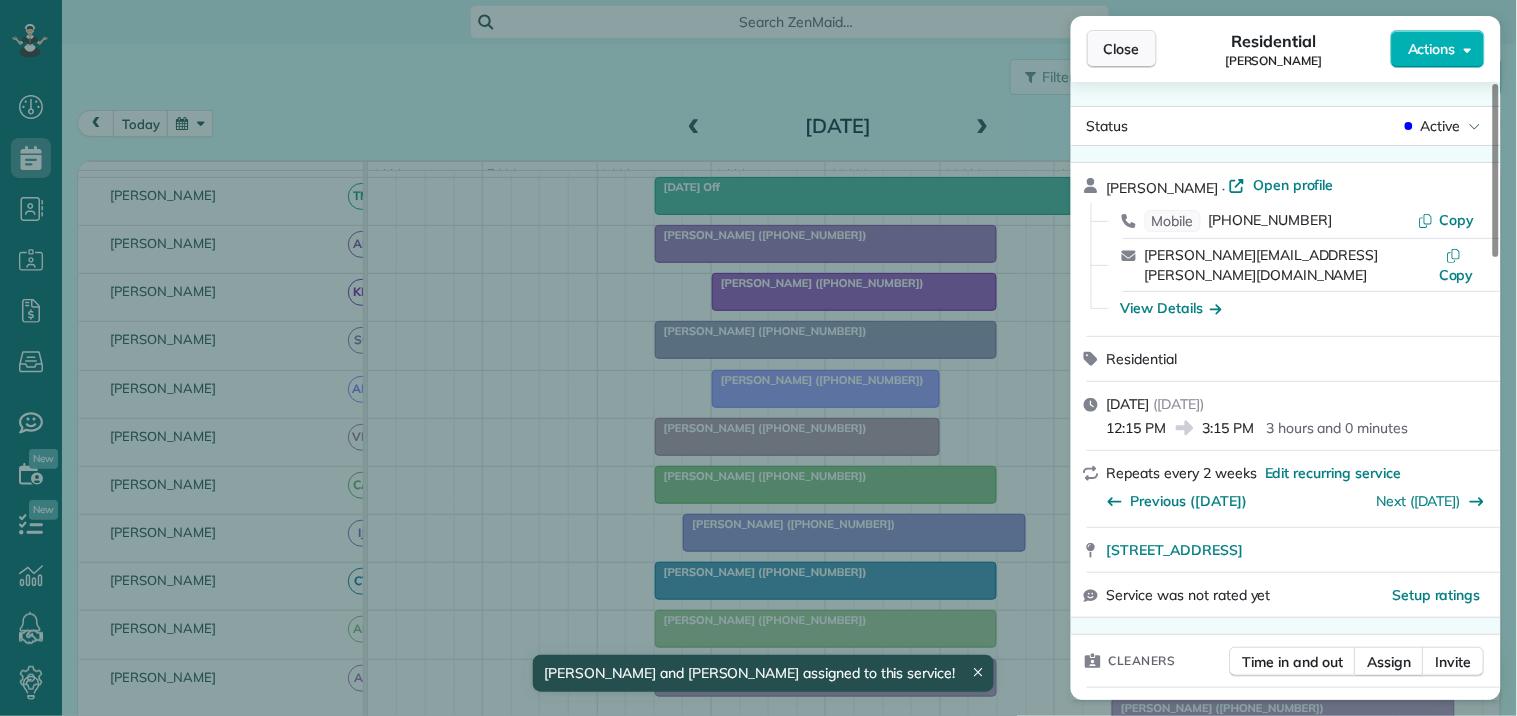 click on "Close" at bounding box center [1122, 49] 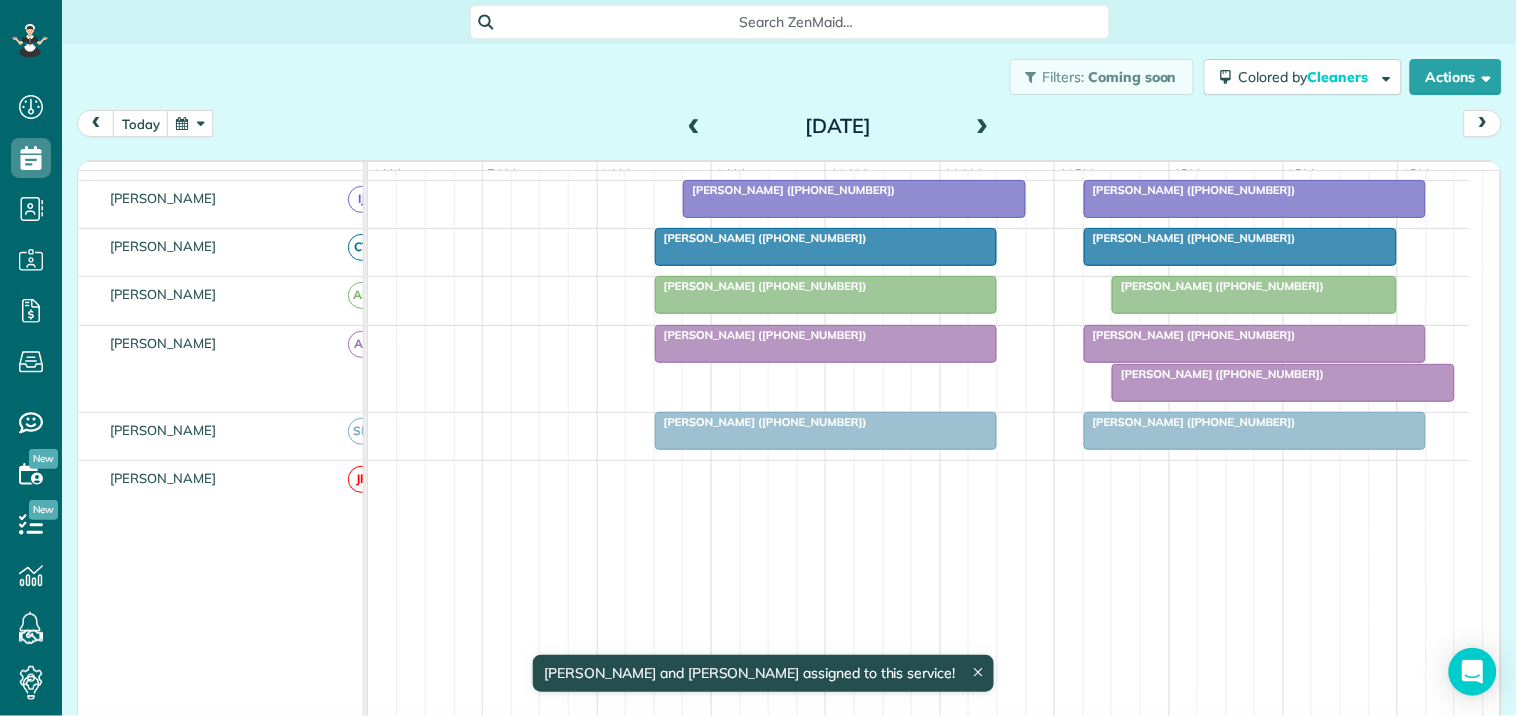 click at bounding box center (1255, 344) 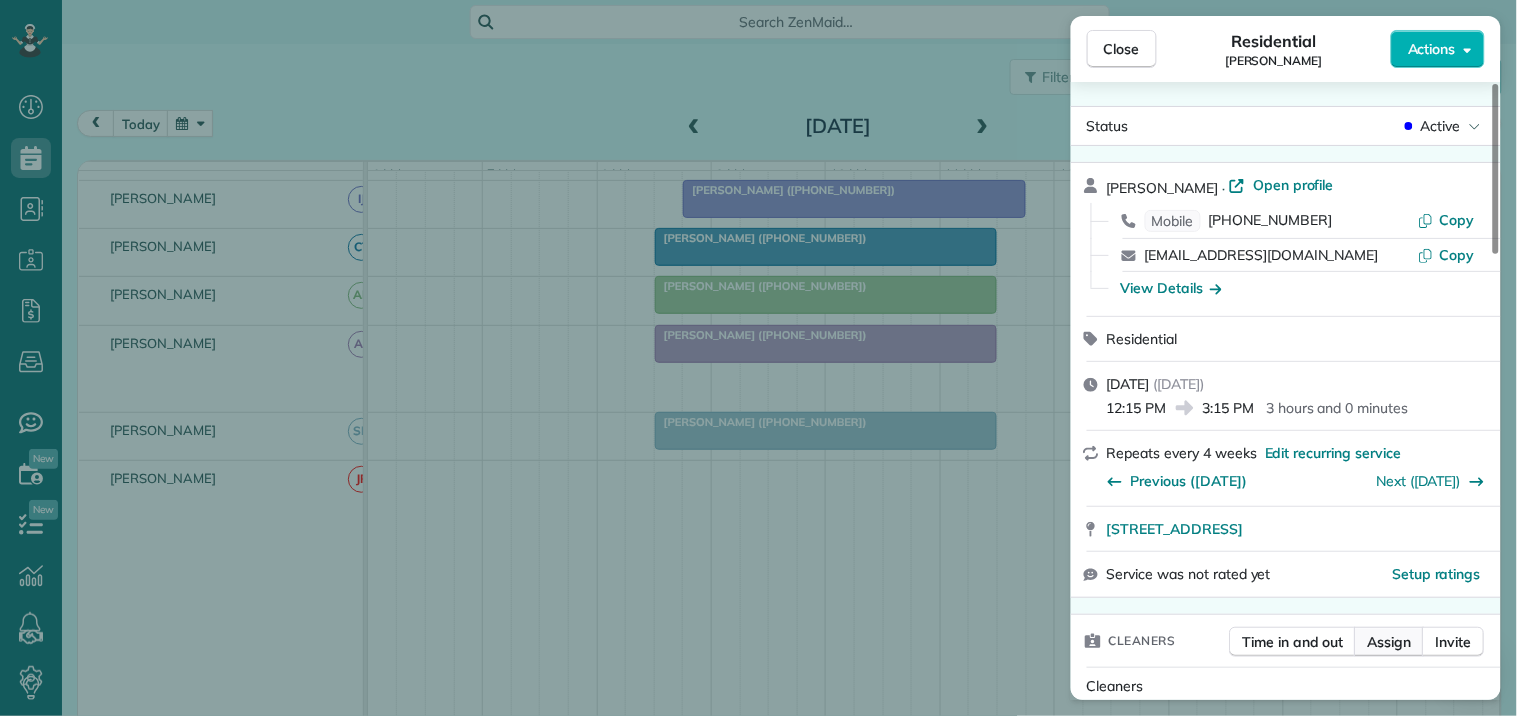 click on "Assign" at bounding box center (1390, 642) 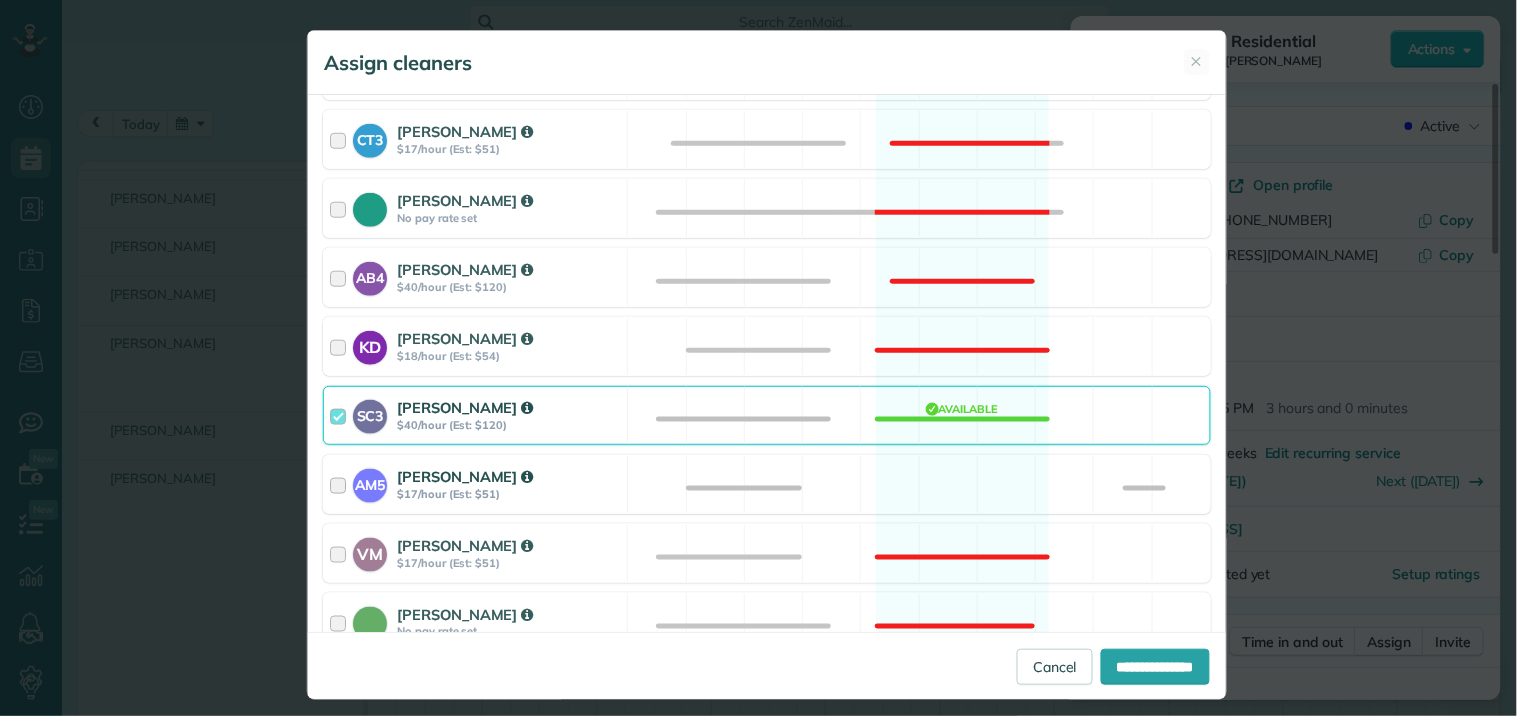 click on "AM5
Amanda Minix
$17/hour (Est: $51)
Available" at bounding box center (767, 484) 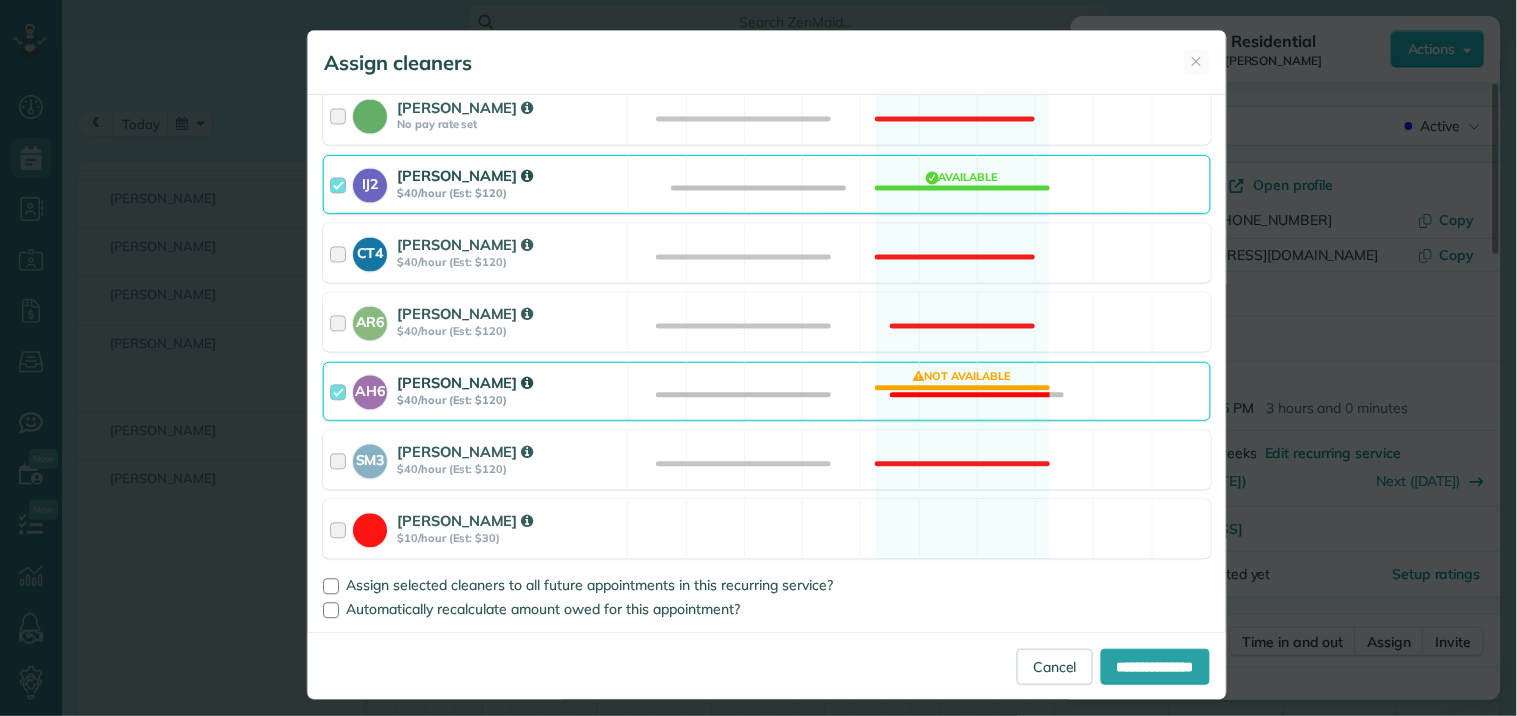 click on "AH6
Ashley hudson
$40/hour (Est: $120)
Not available" at bounding box center (767, 391) 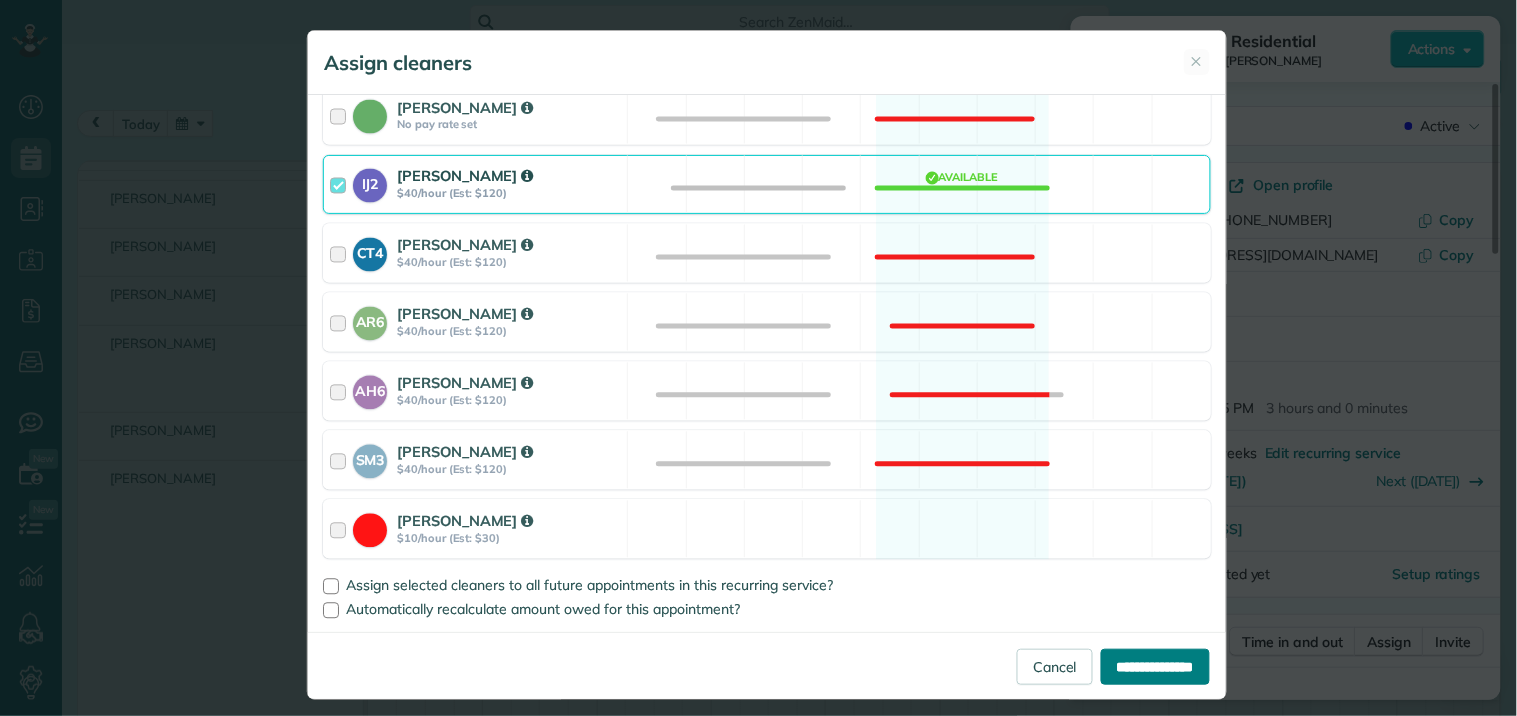 click on "**********" at bounding box center [1155, 667] 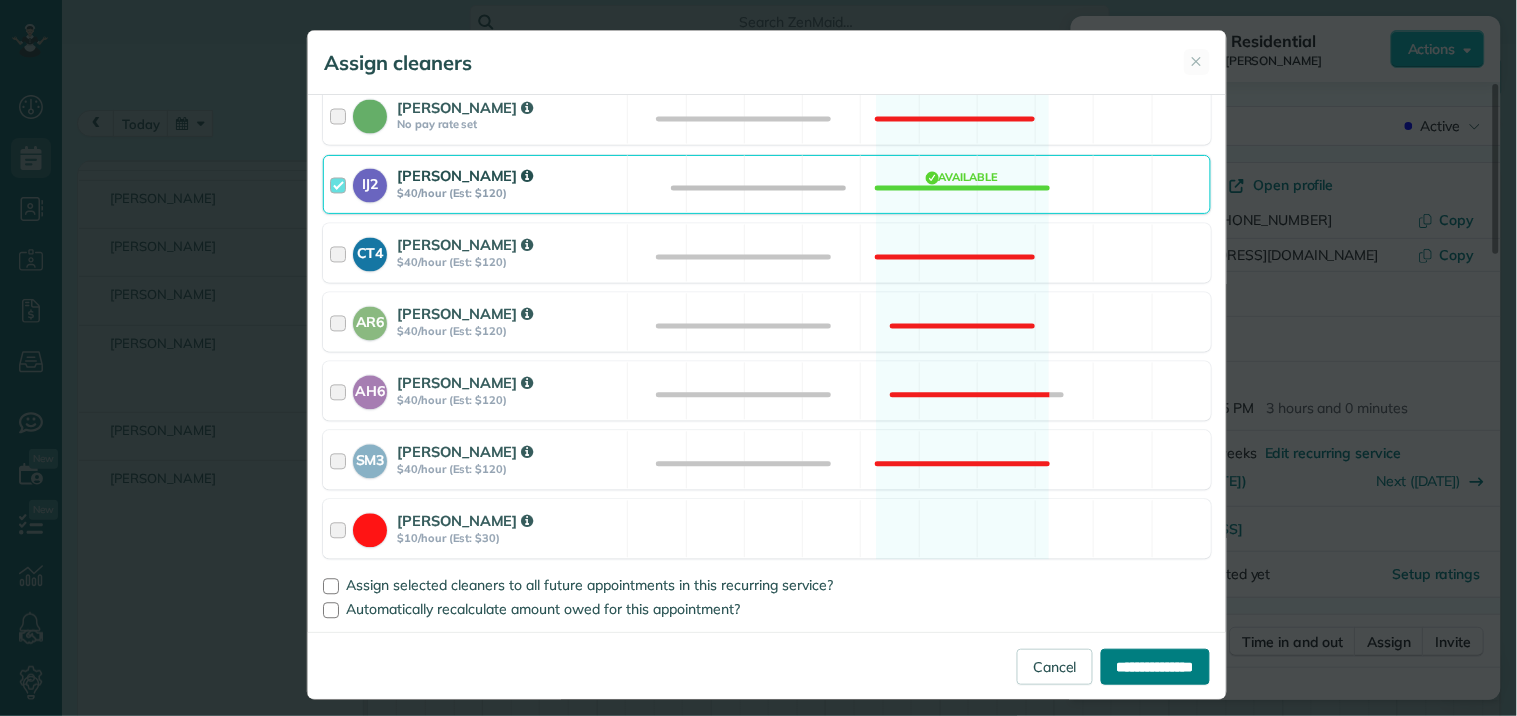type on "**********" 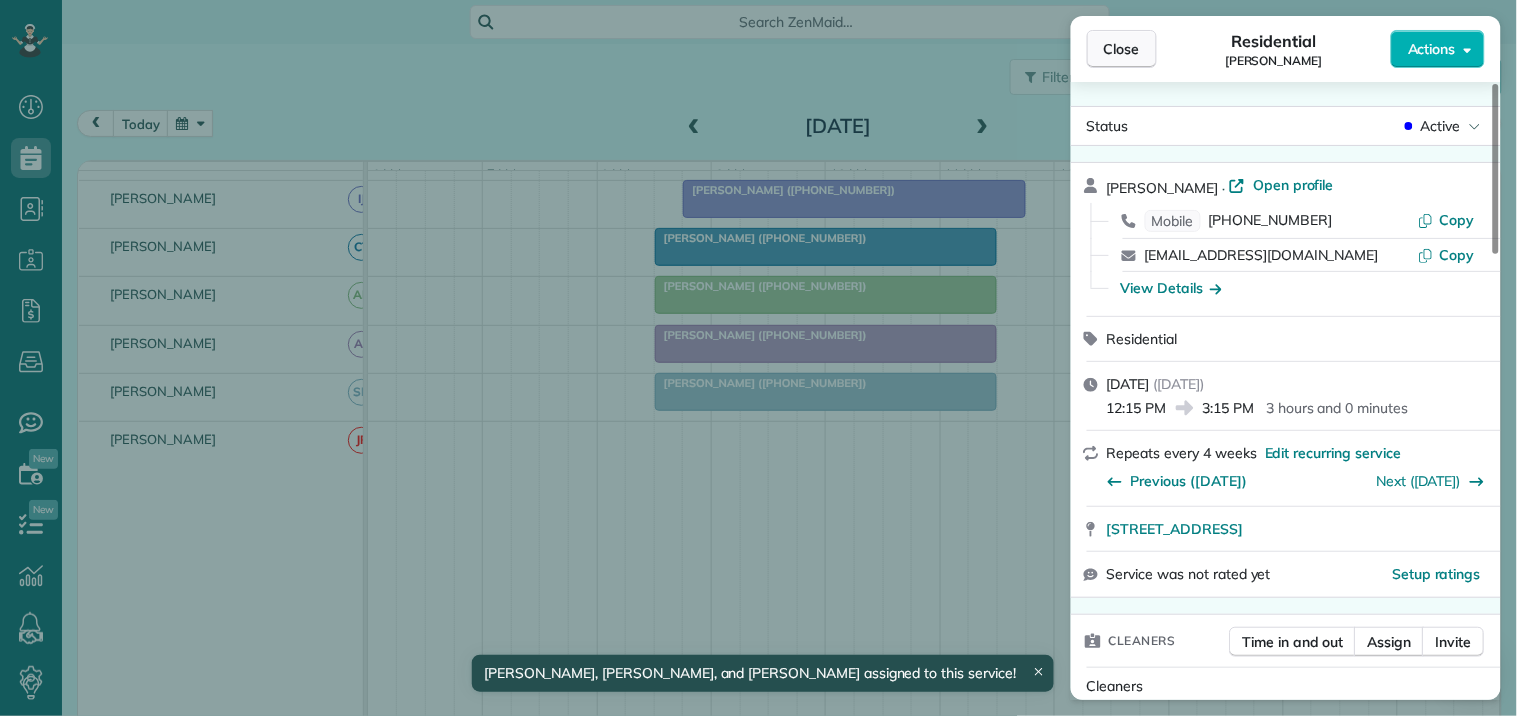 click on "Close" at bounding box center [1122, 49] 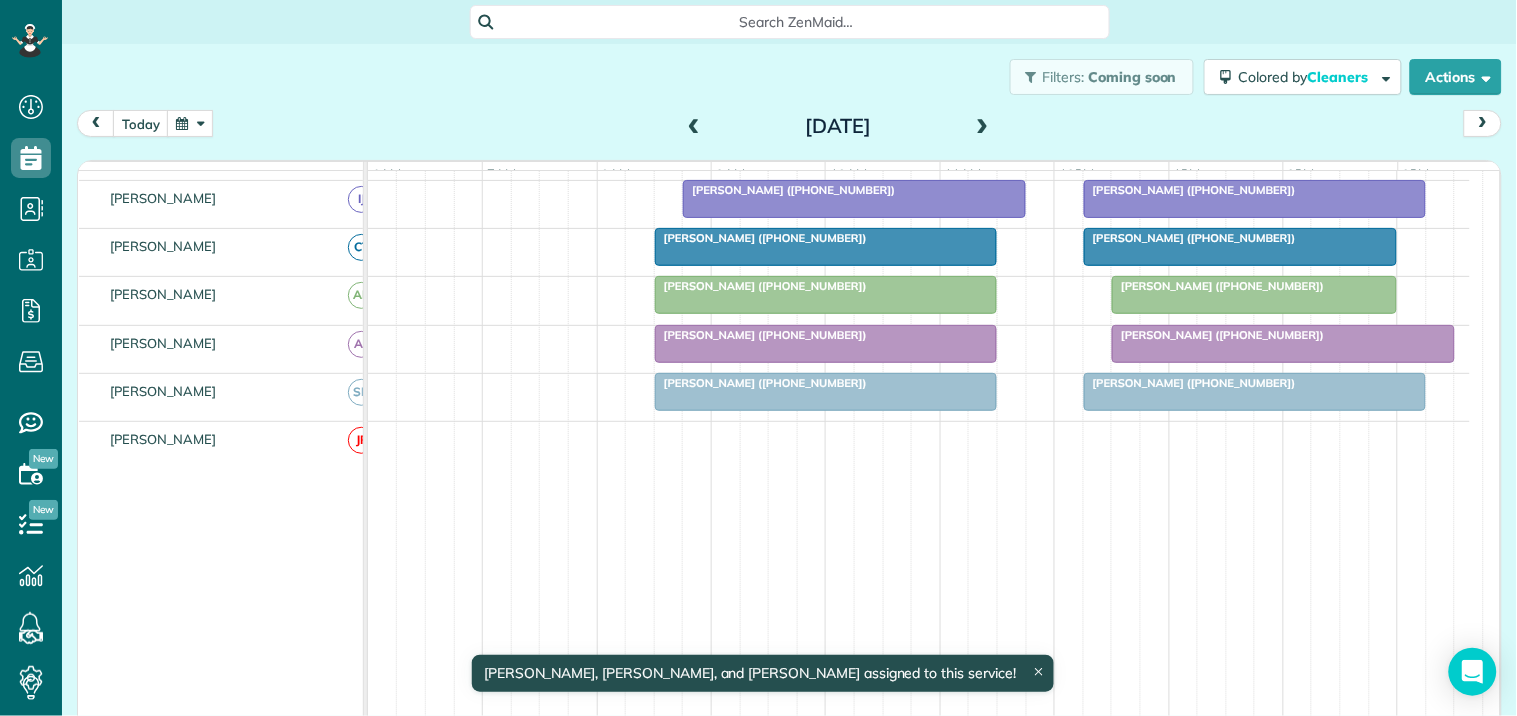 scroll, scrollTop: 553, scrollLeft: 0, axis: vertical 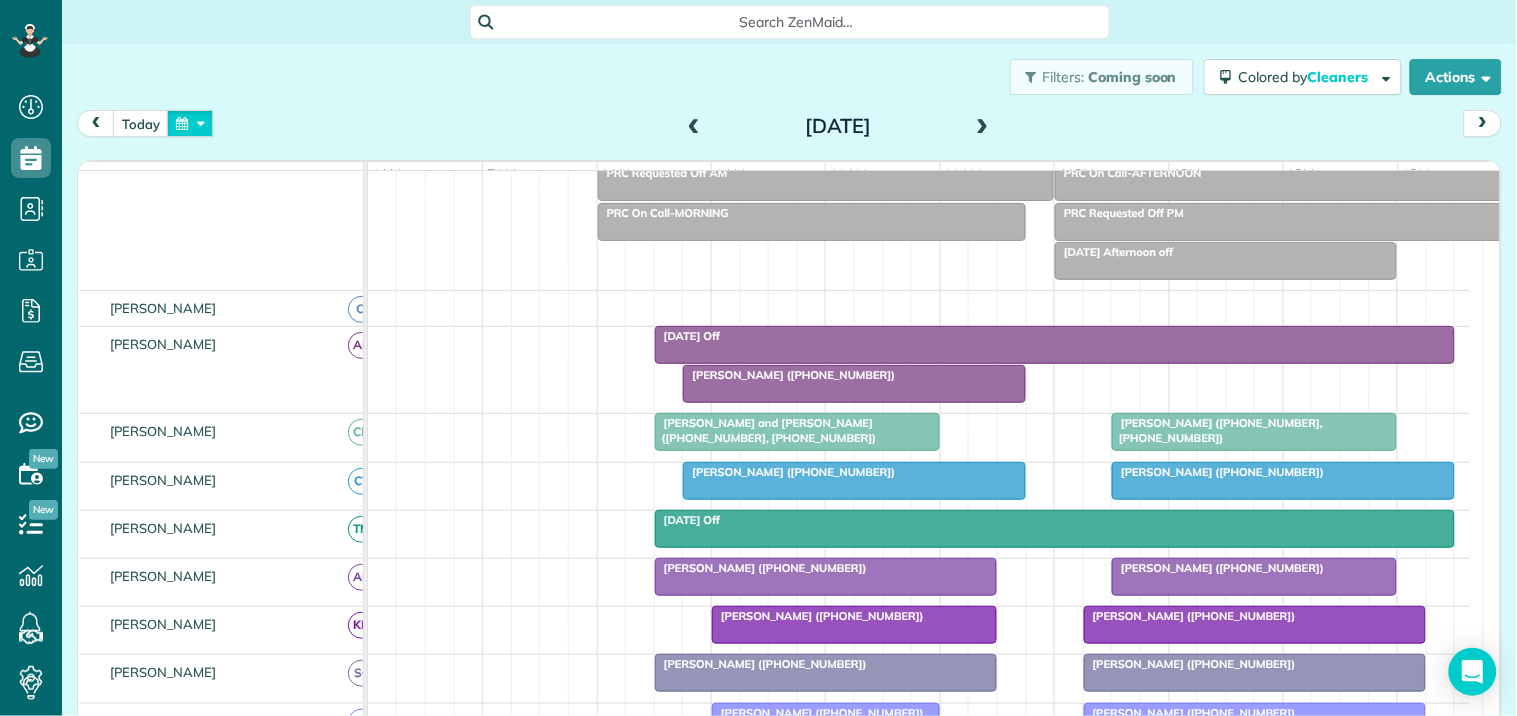 click at bounding box center (190, 123) 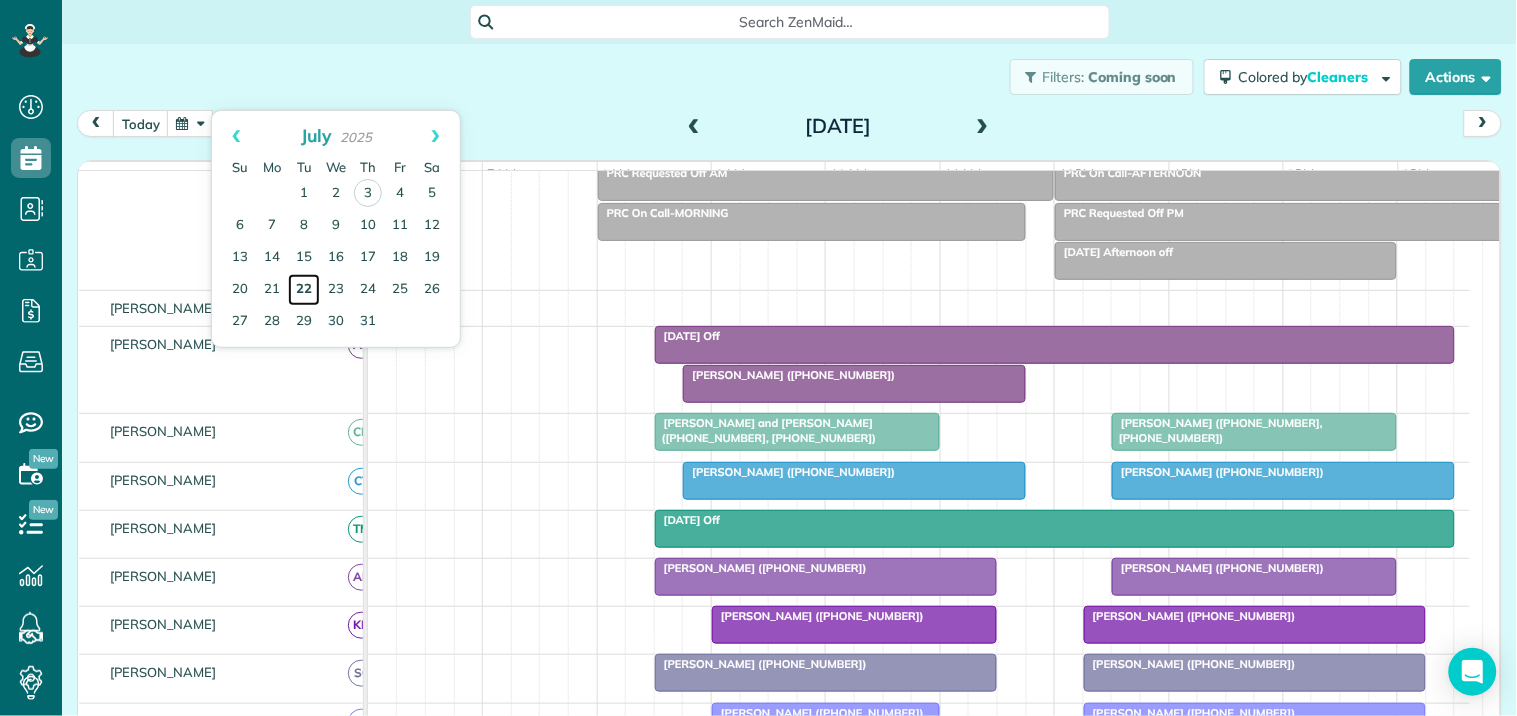 click on "22" at bounding box center (304, 290) 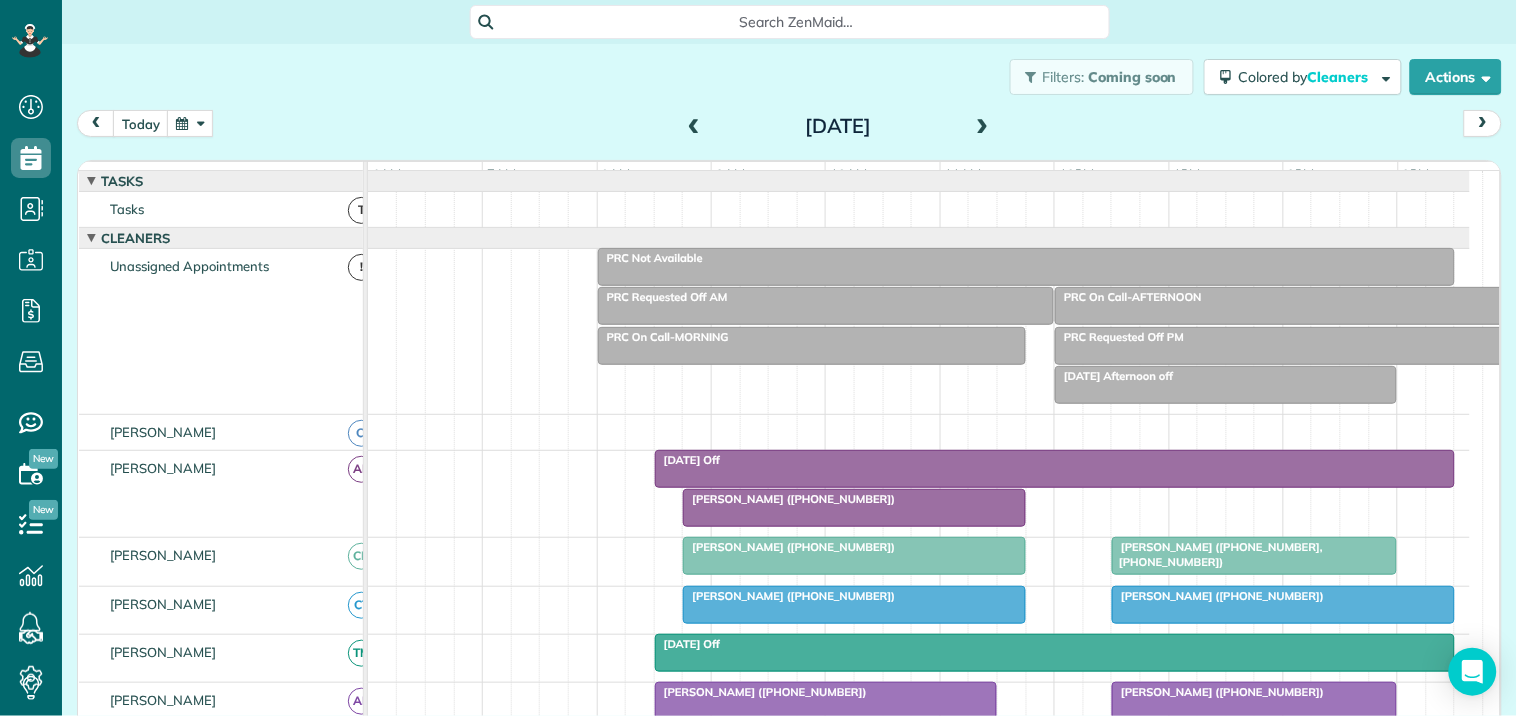 scroll, scrollTop: 280, scrollLeft: 0, axis: vertical 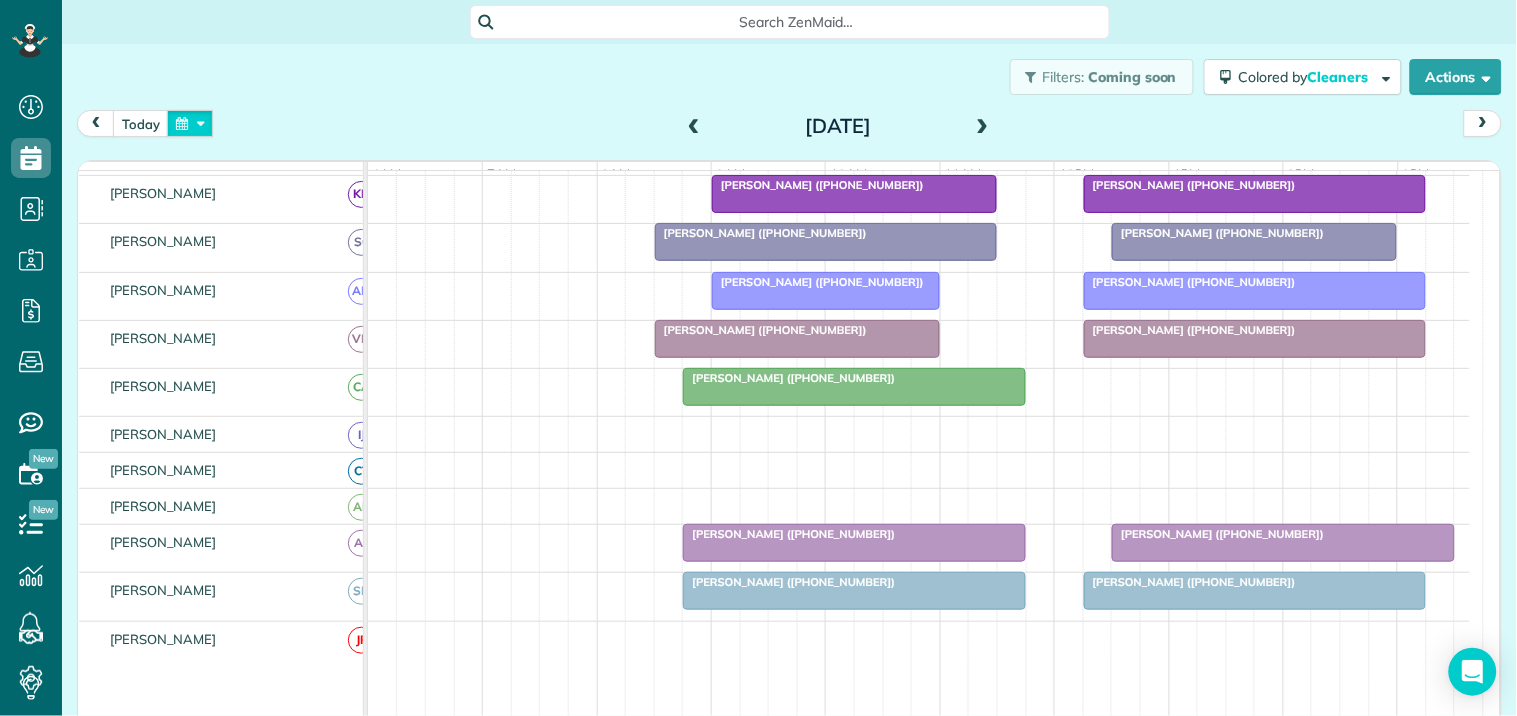 click at bounding box center (190, 123) 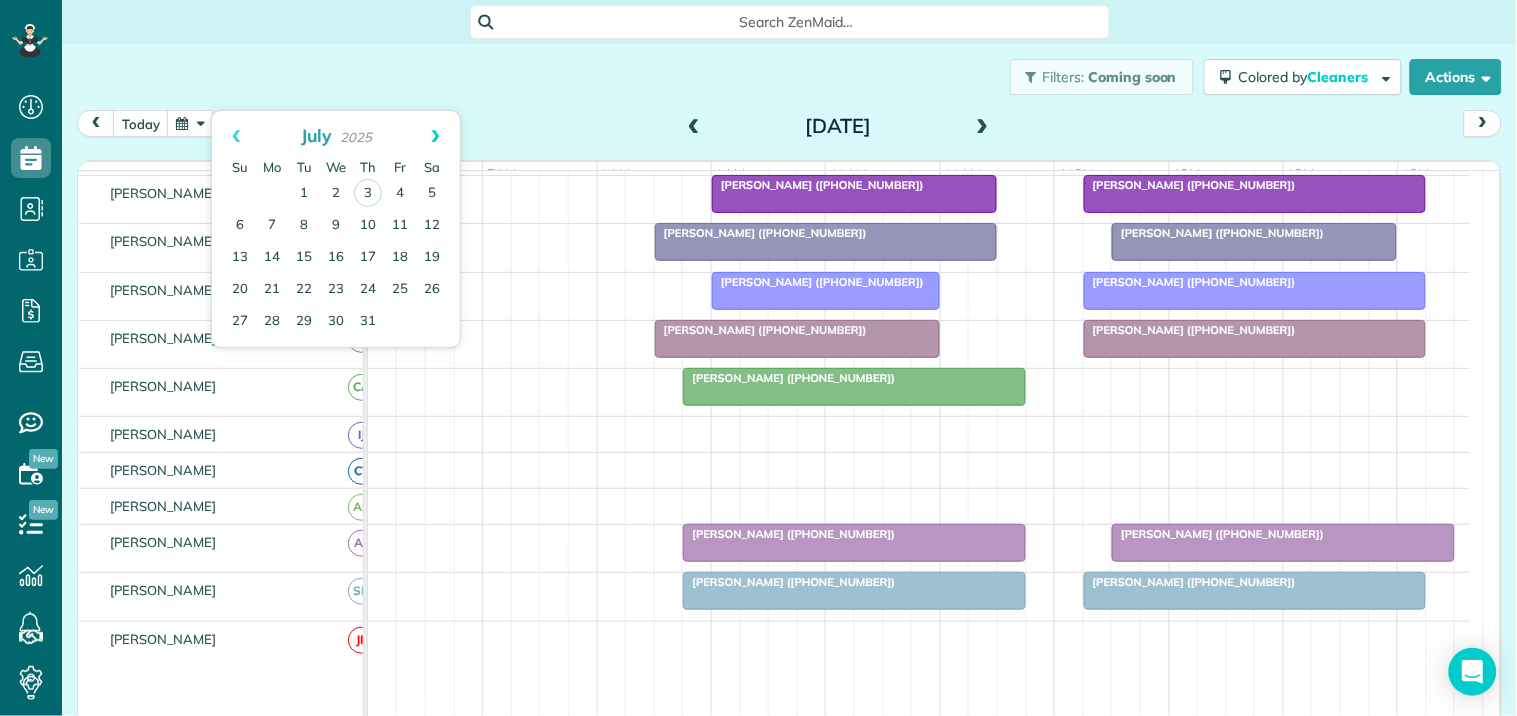 click on "Next" at bounding box center (435, 136) 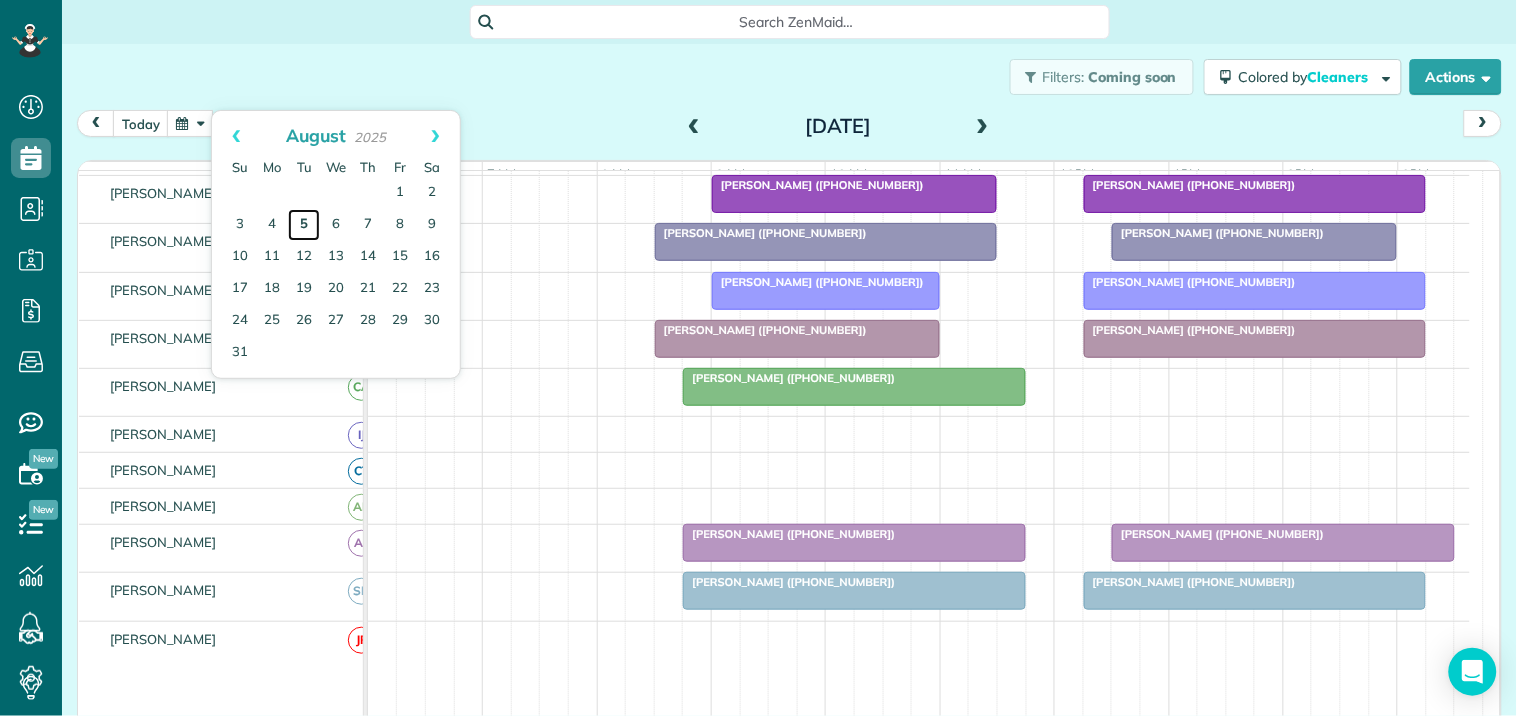click on "5" at bounding box center [304, 225] 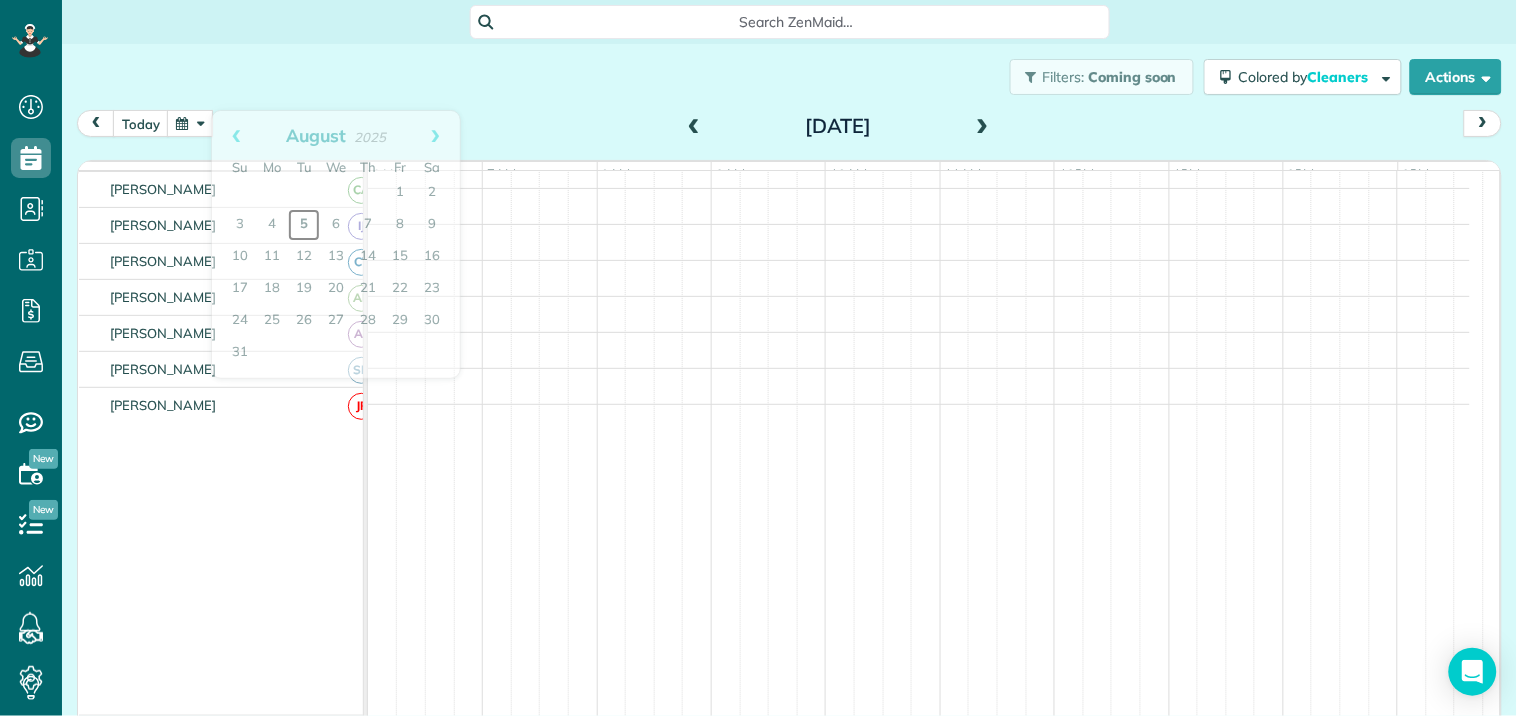scroll, scrollTop: 325, scrollLeft: 0, axis: vertical 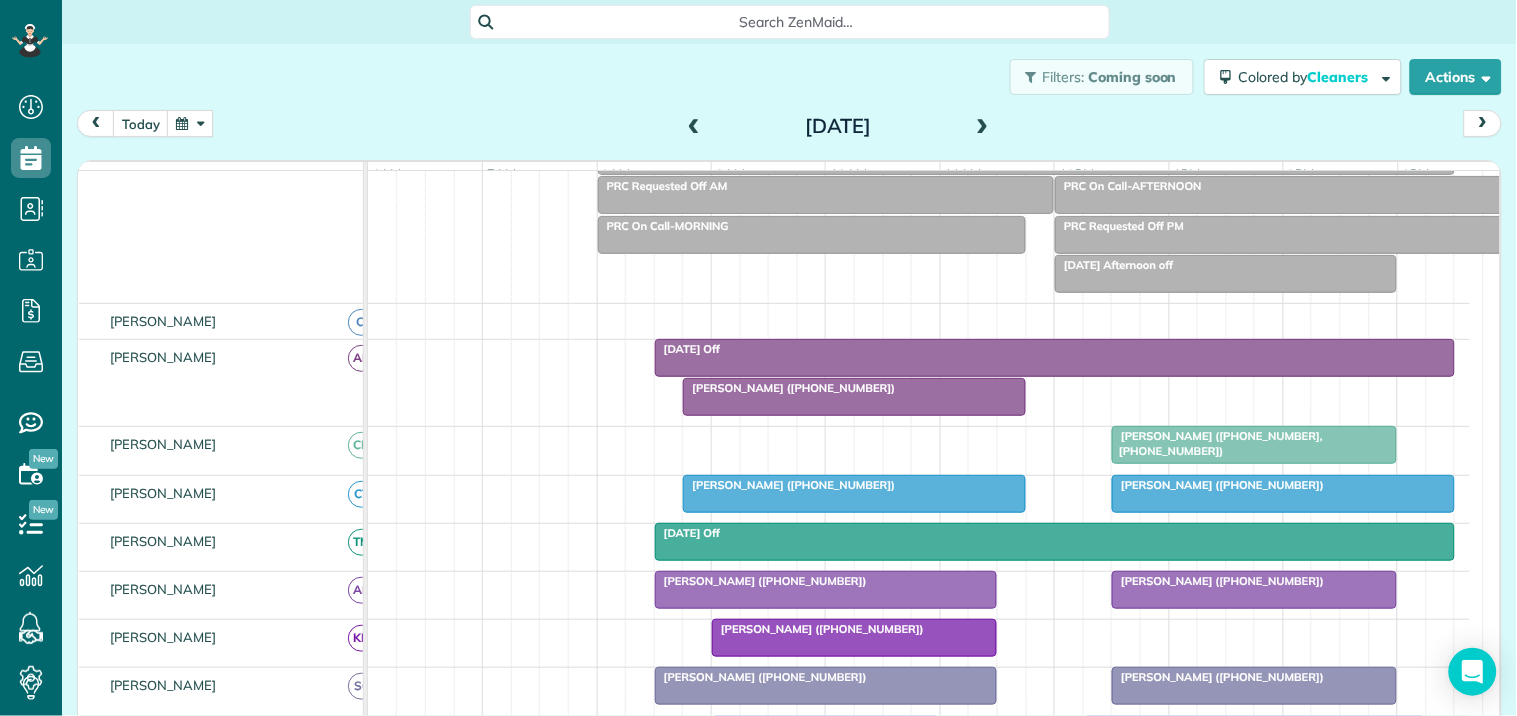 click at bounding box center (190, 123) 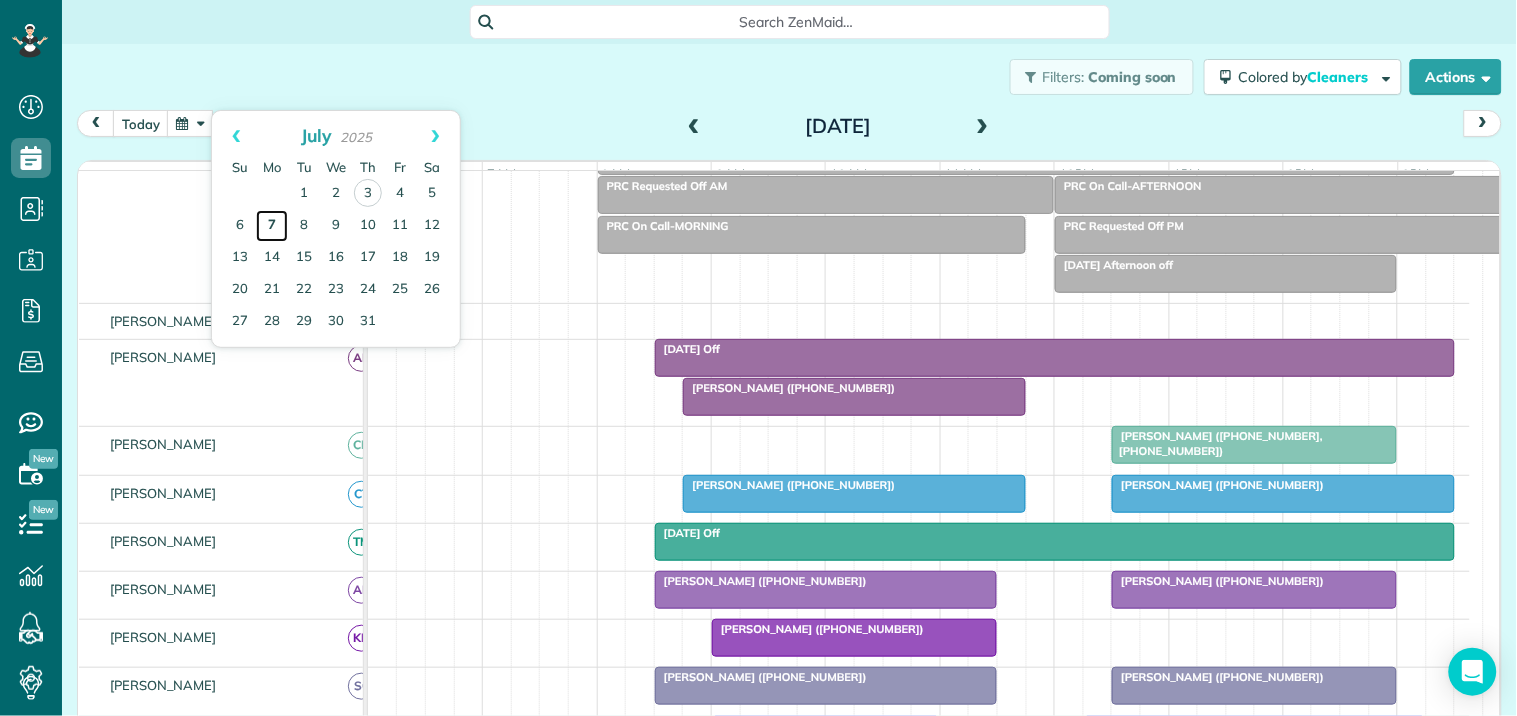 click on "7" at bounding box center (272, 226) 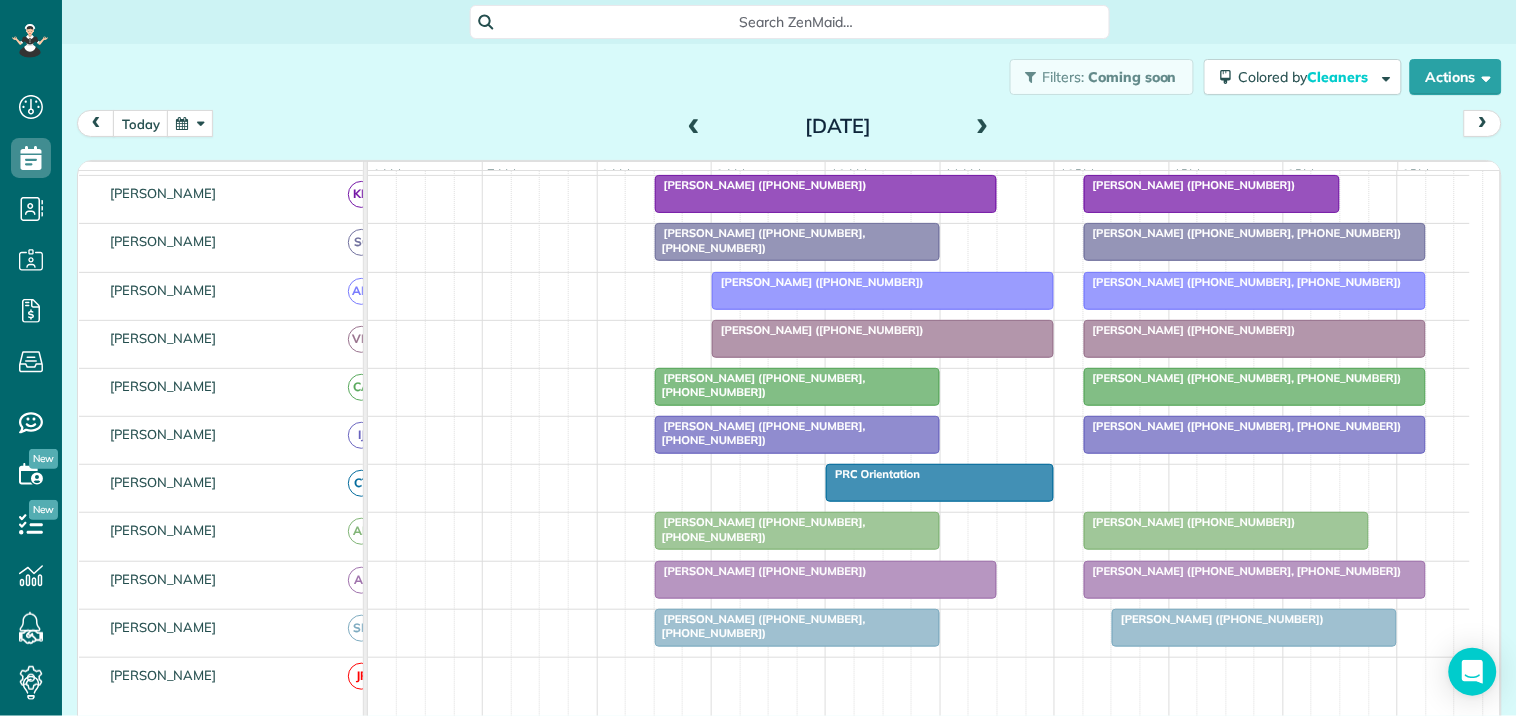 click at bounding box center [983, 127] 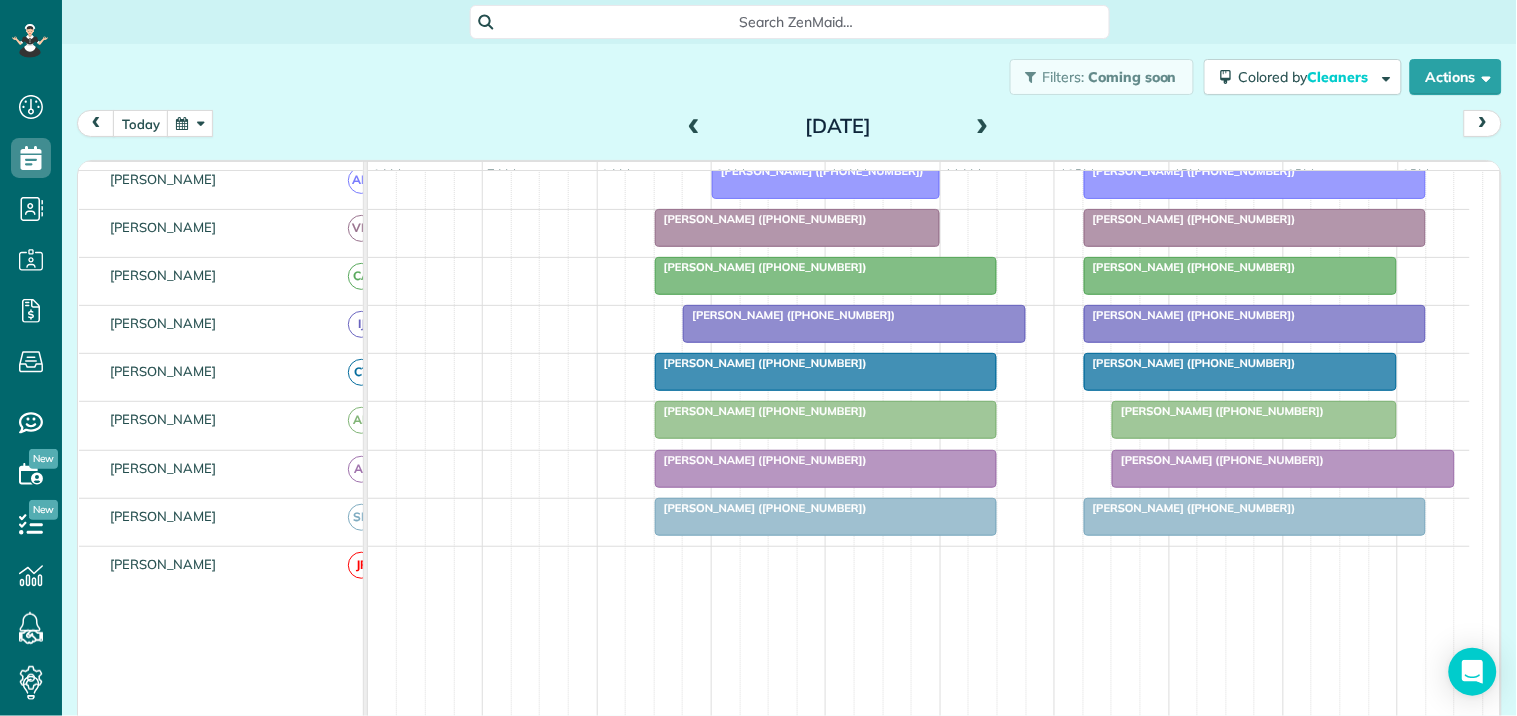 click at bounding box center (983, 127) 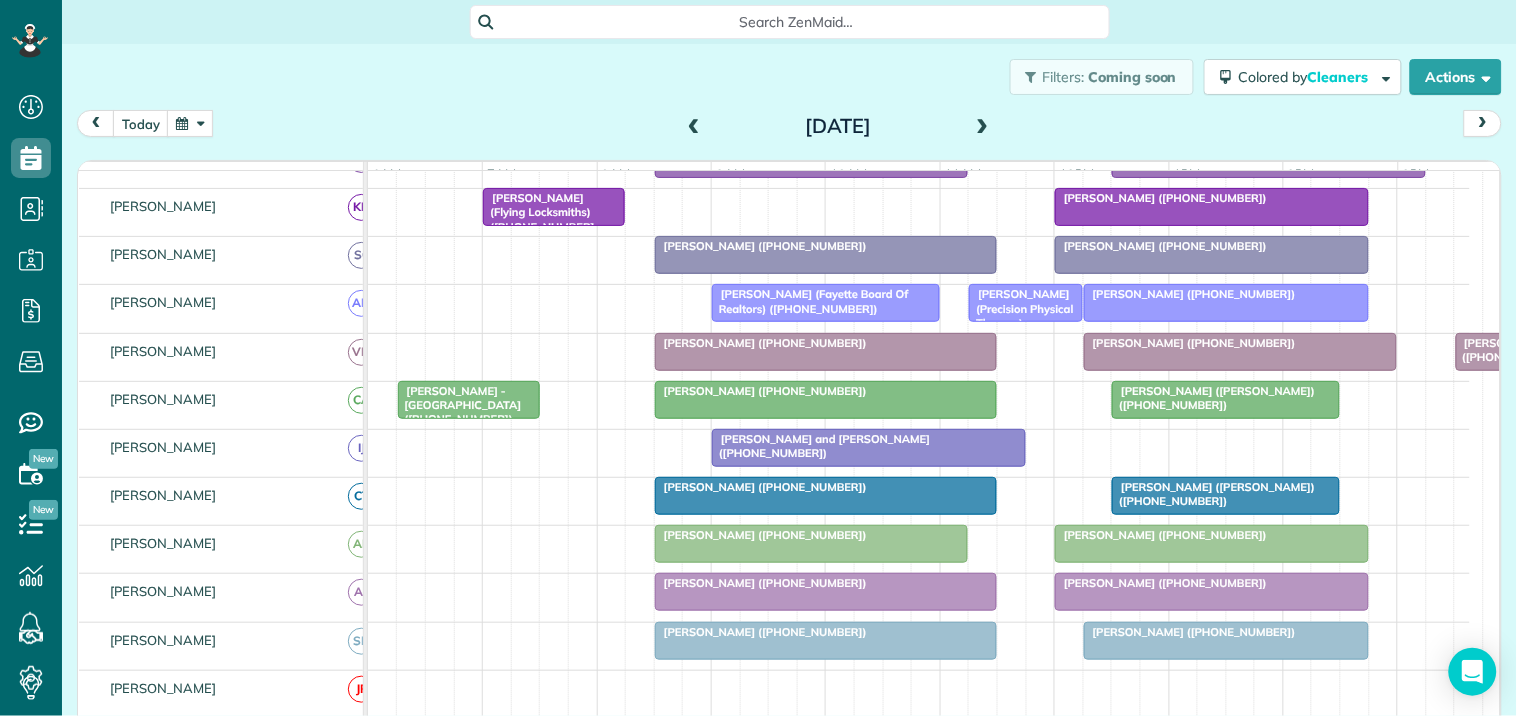 click at bounding box center [1212, 255] 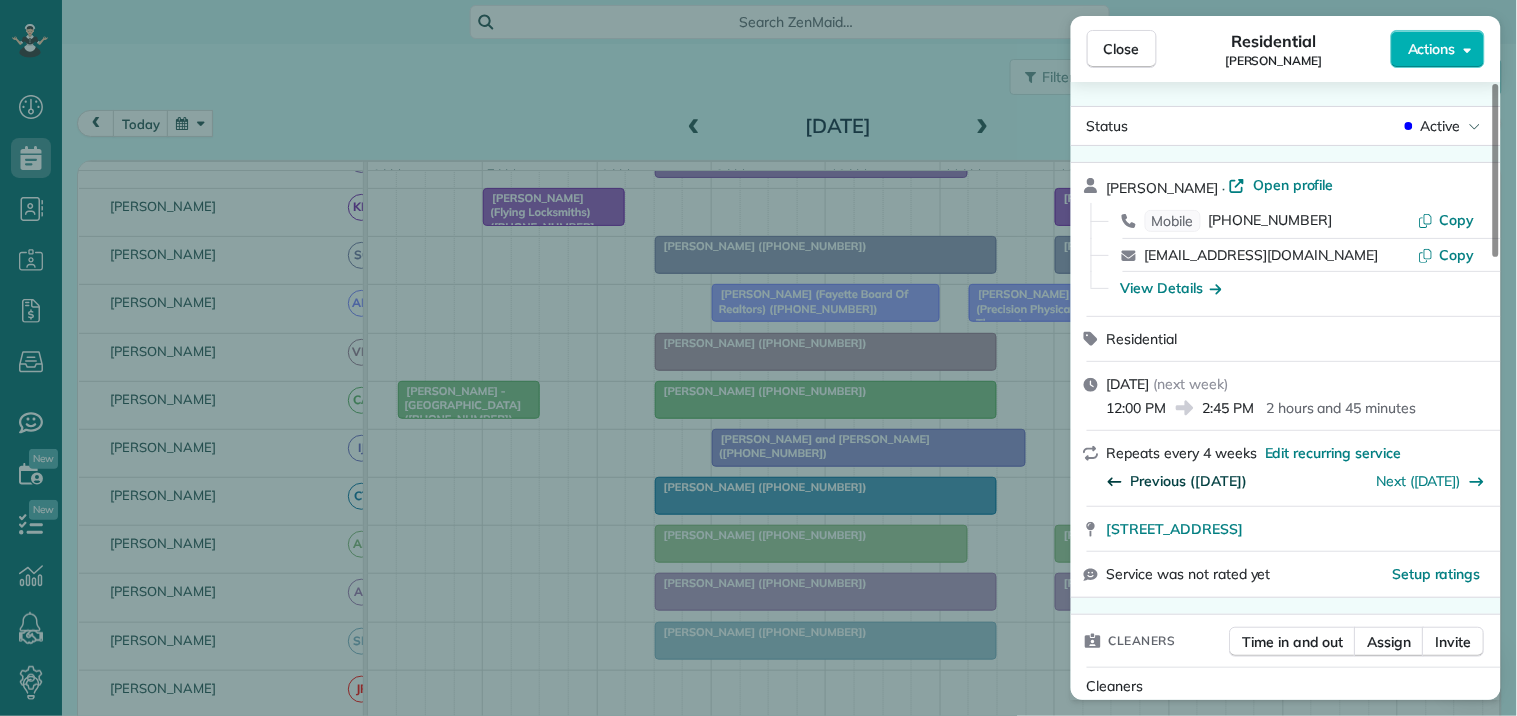 click on "Previous (May 27)" at bounding box center (1189, 481) 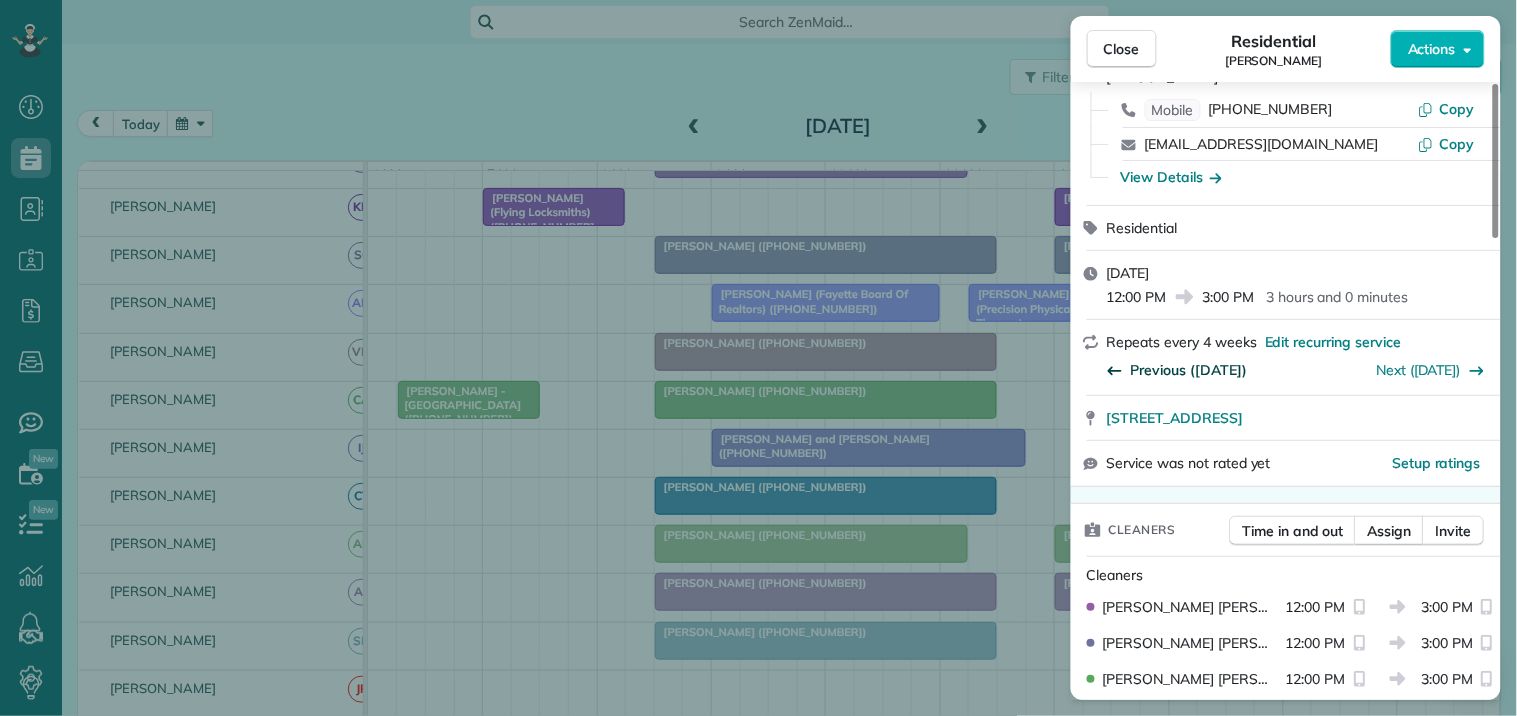 click on "Previous (Apr 23)" at bounding box center [1189, 370] 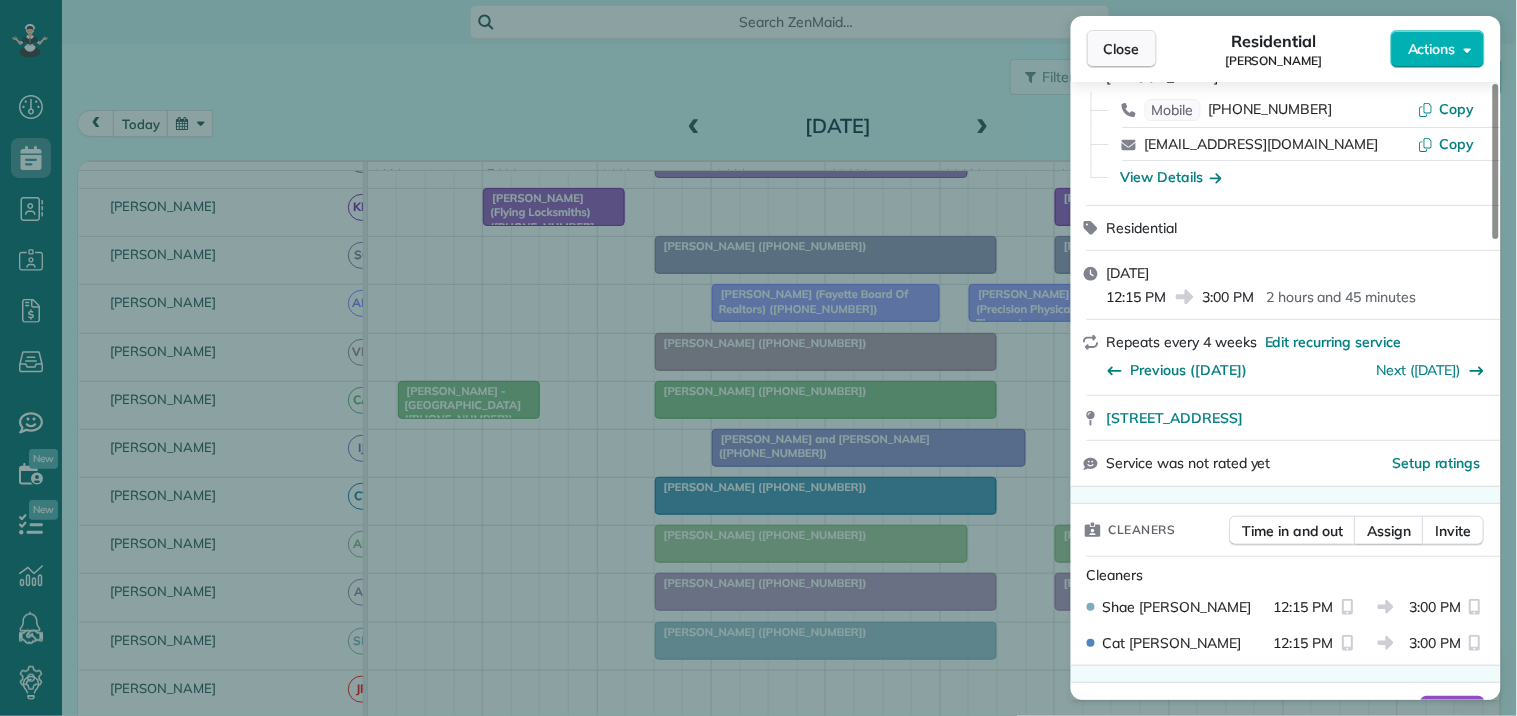click on "Close" at bounding box center (1122, 49) 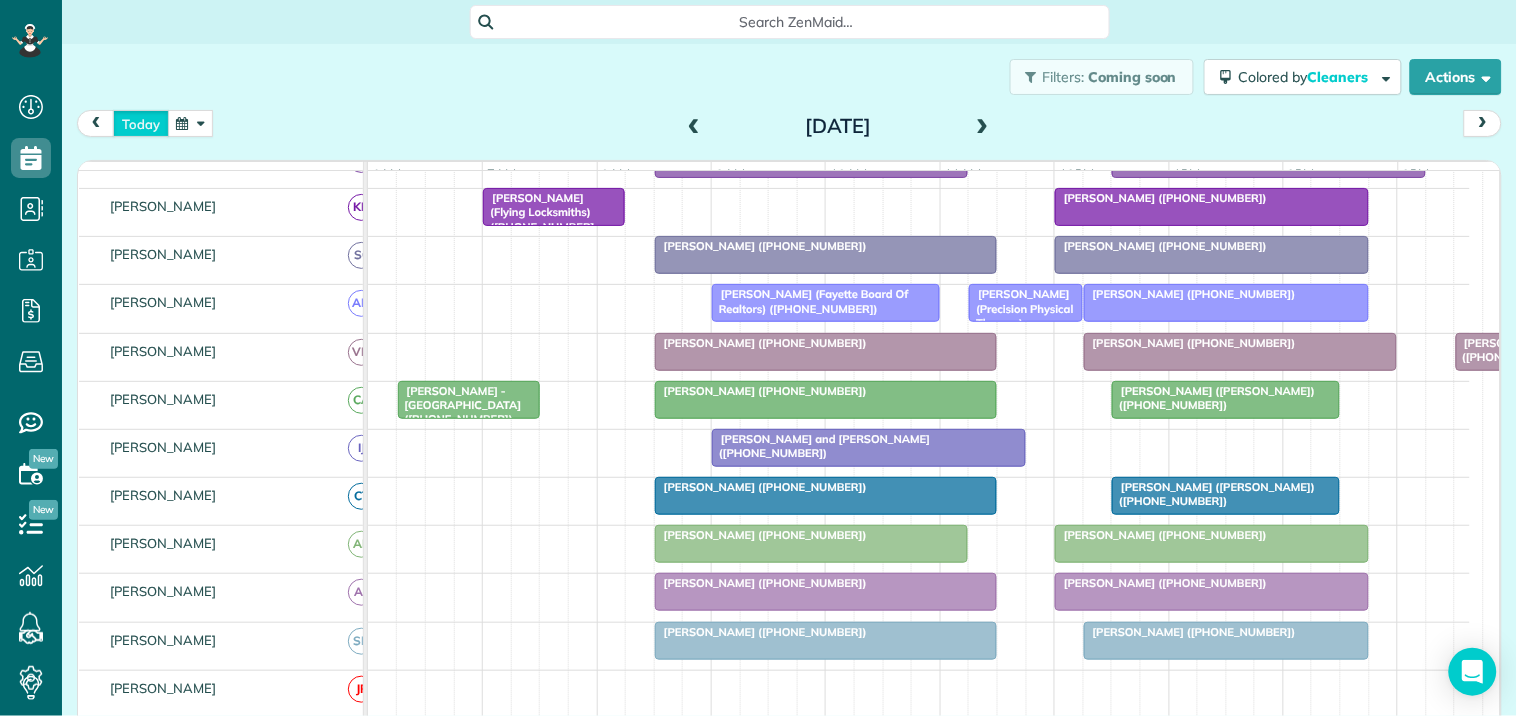 click on "today" at bounding box center (141, 123) 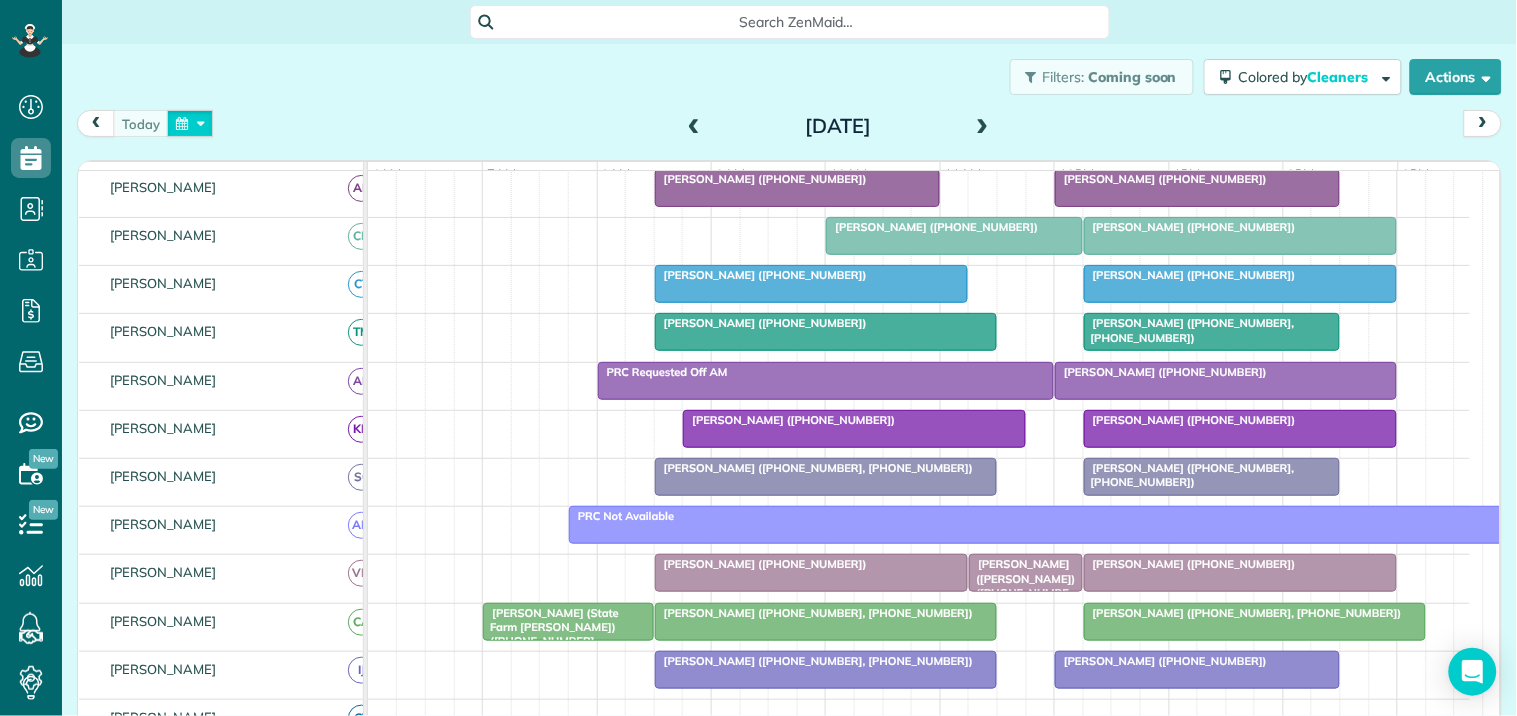 click at bounding box center [190, 123] 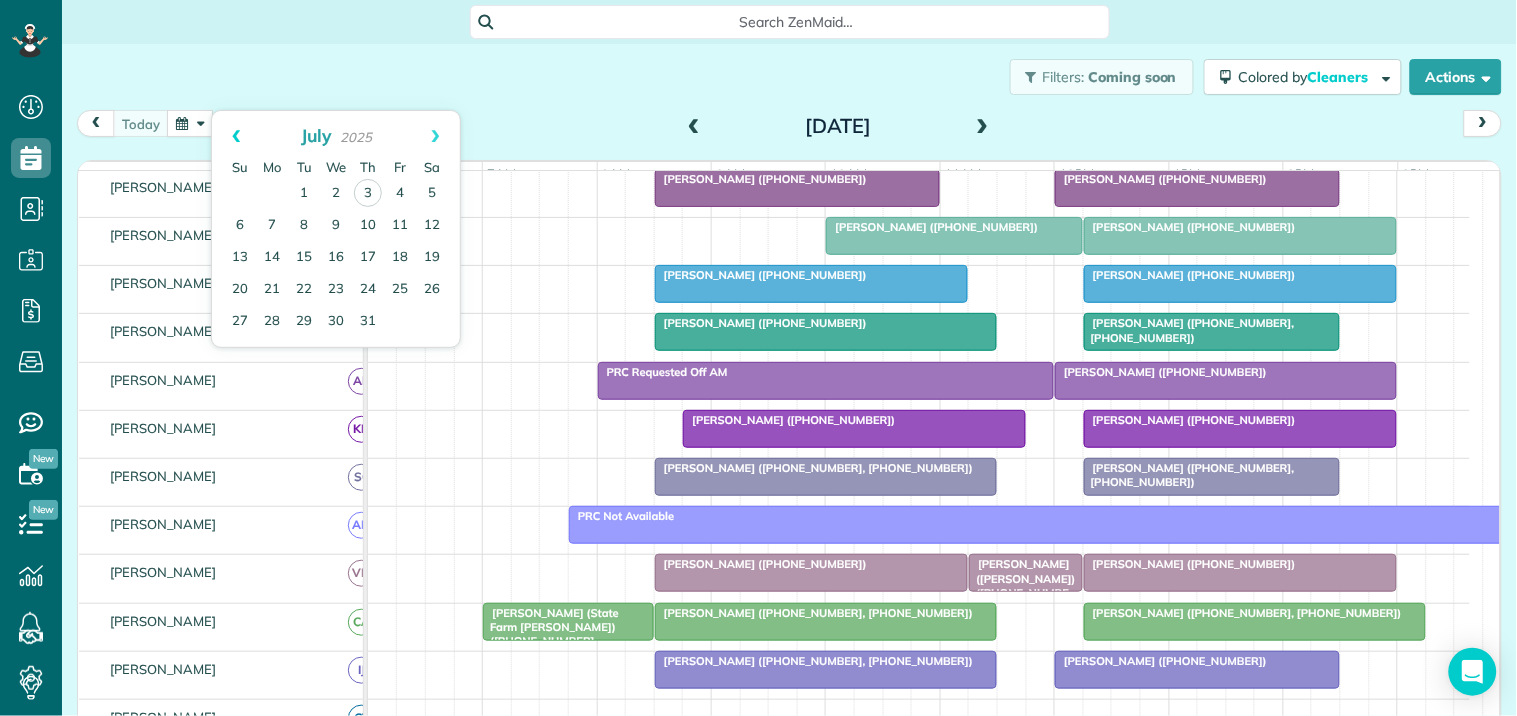 click on "Prev" at bounding box center [236, 136] 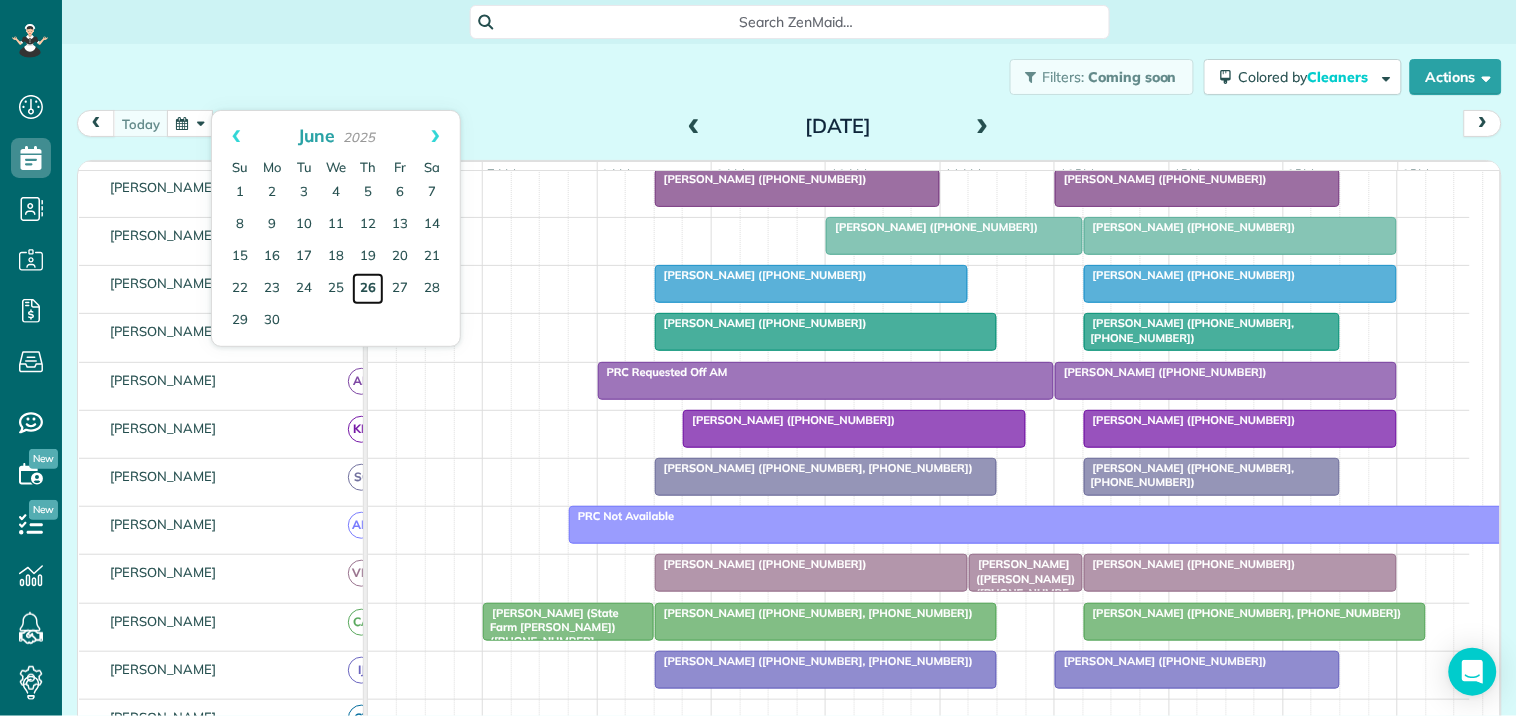 click on "26" at bounding box center [368, 289] 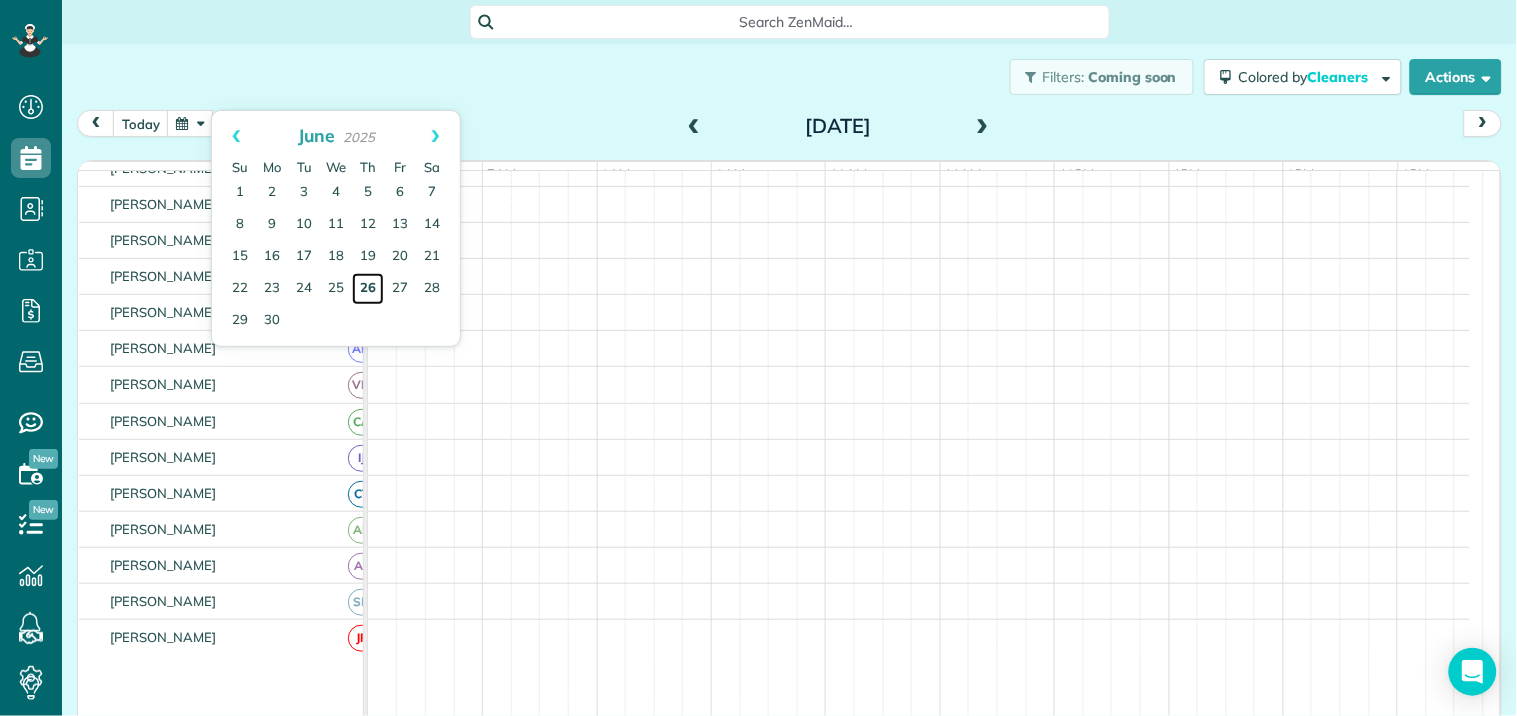 scroll, scrollTop: 140, scrollLeft: 0, axis: vertical 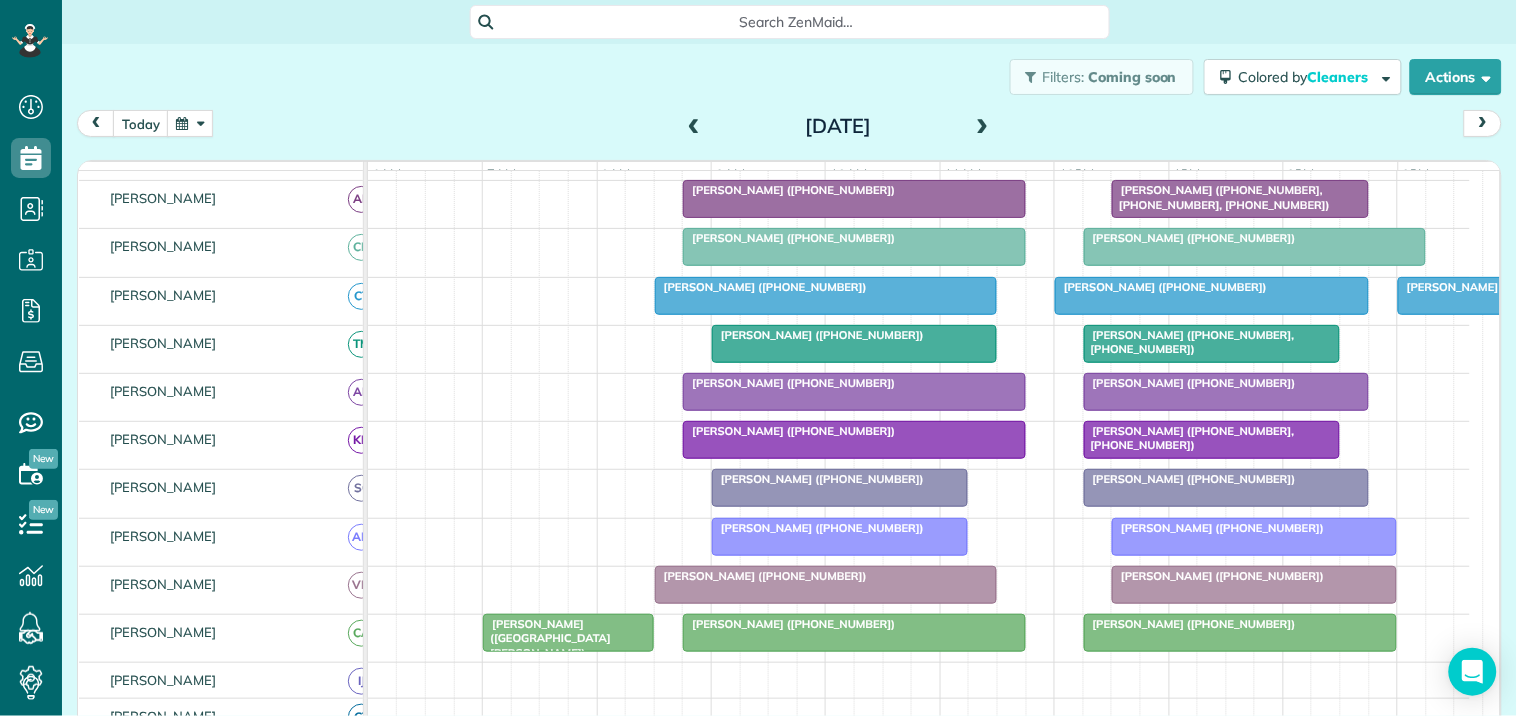 click on "Ms. Melissa Orme (+14043920319, +16788769253)" at bounding box center (1212, 342) 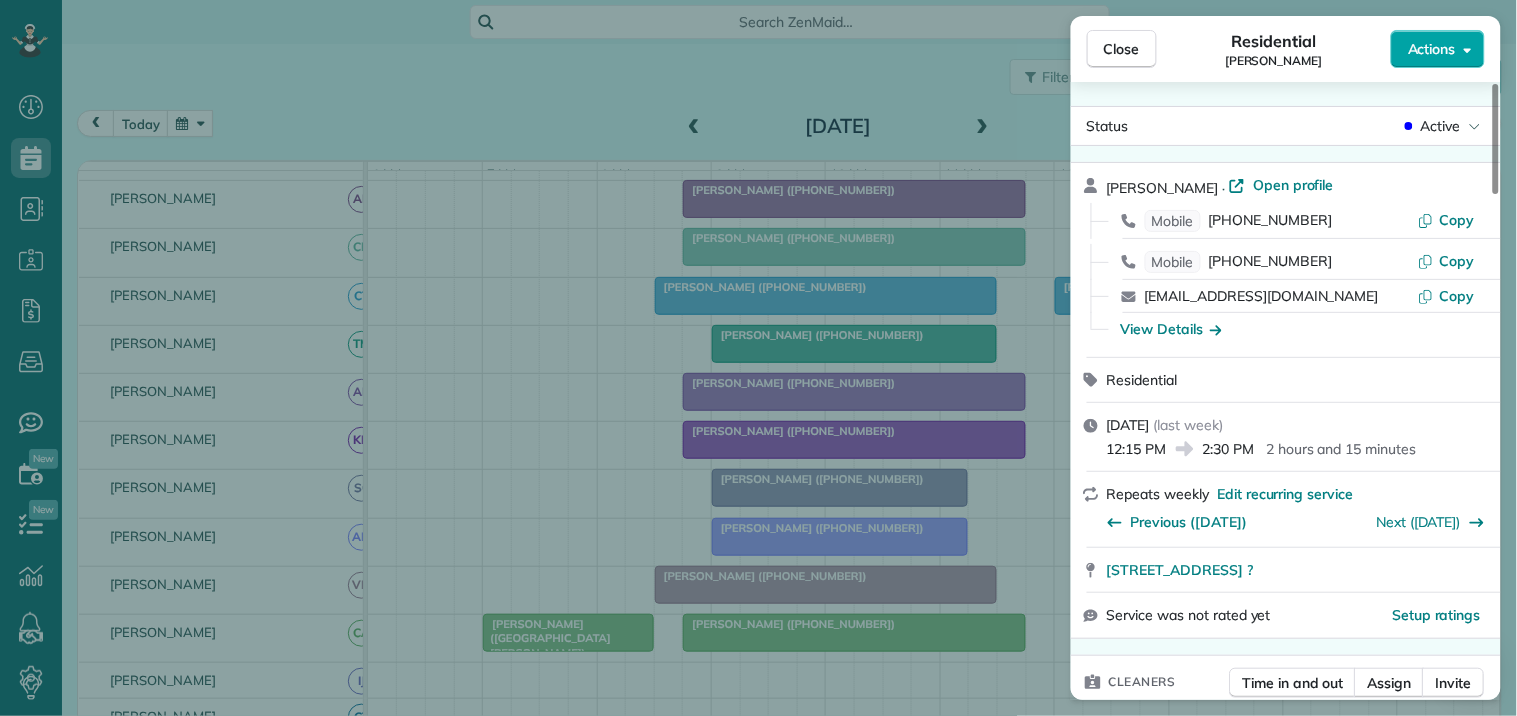 click on "Actions" at bounding box center (1432, 49) 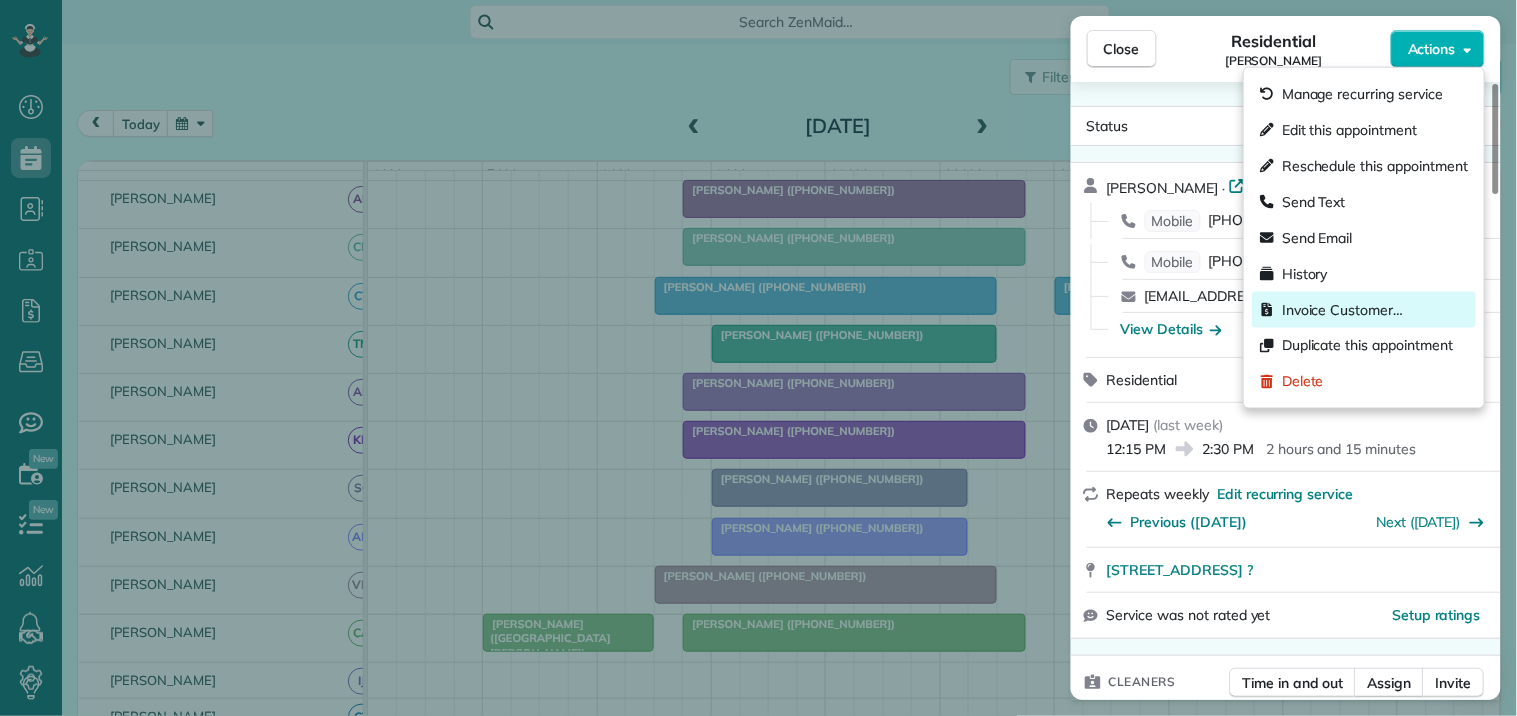 click on "Invoice Customer…" at bounding box center [1342, 310] 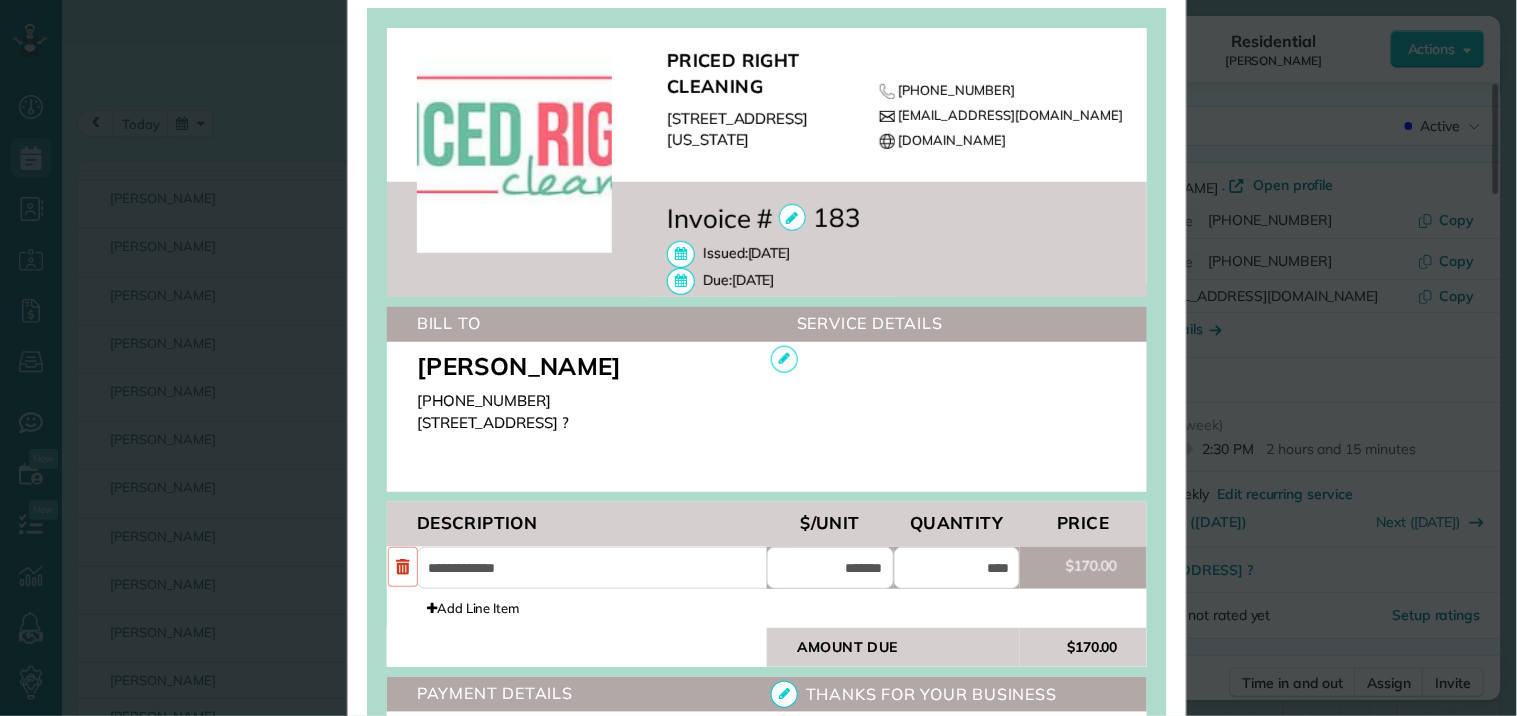 scroll, scrollTop: 596, scrollLeft: 0, axis: vertical 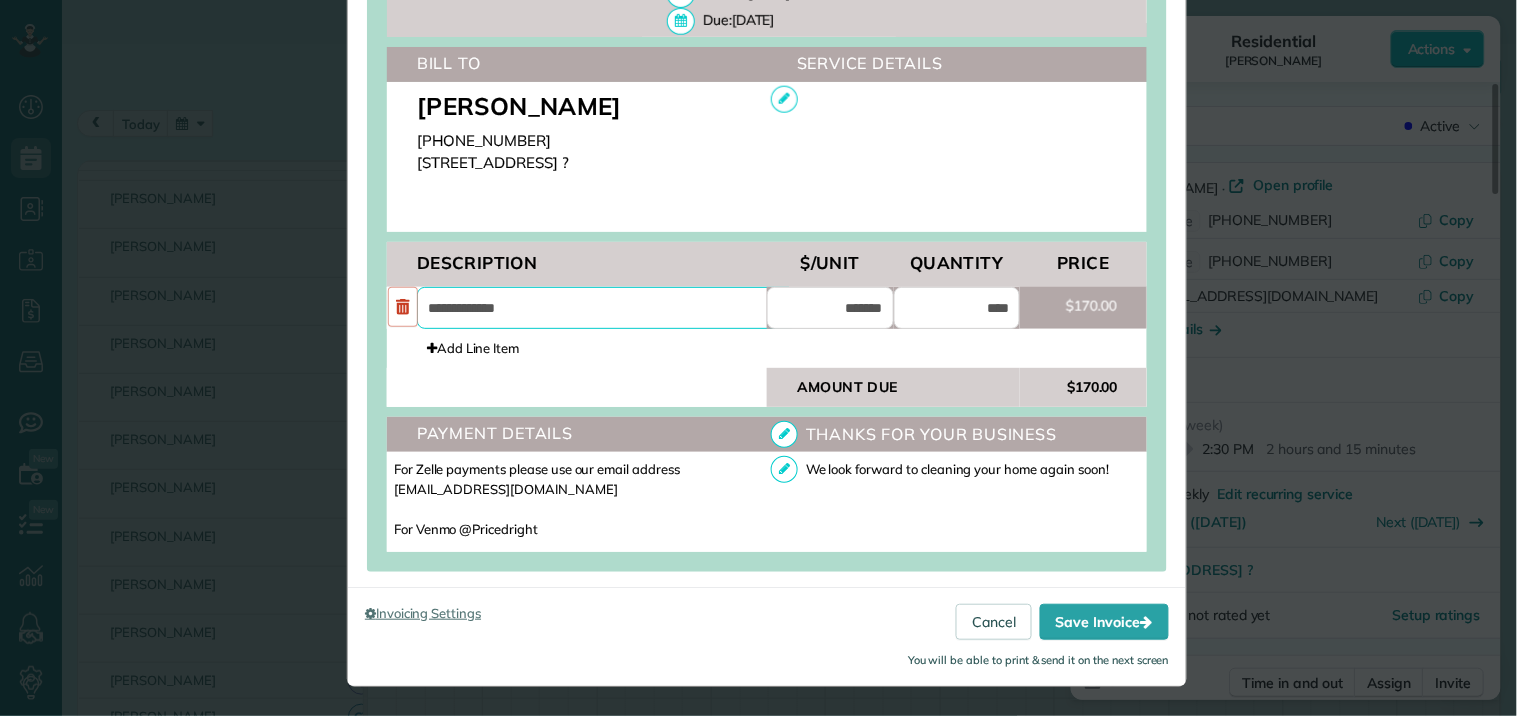 click on "**********" at bounding box center [607, 308] 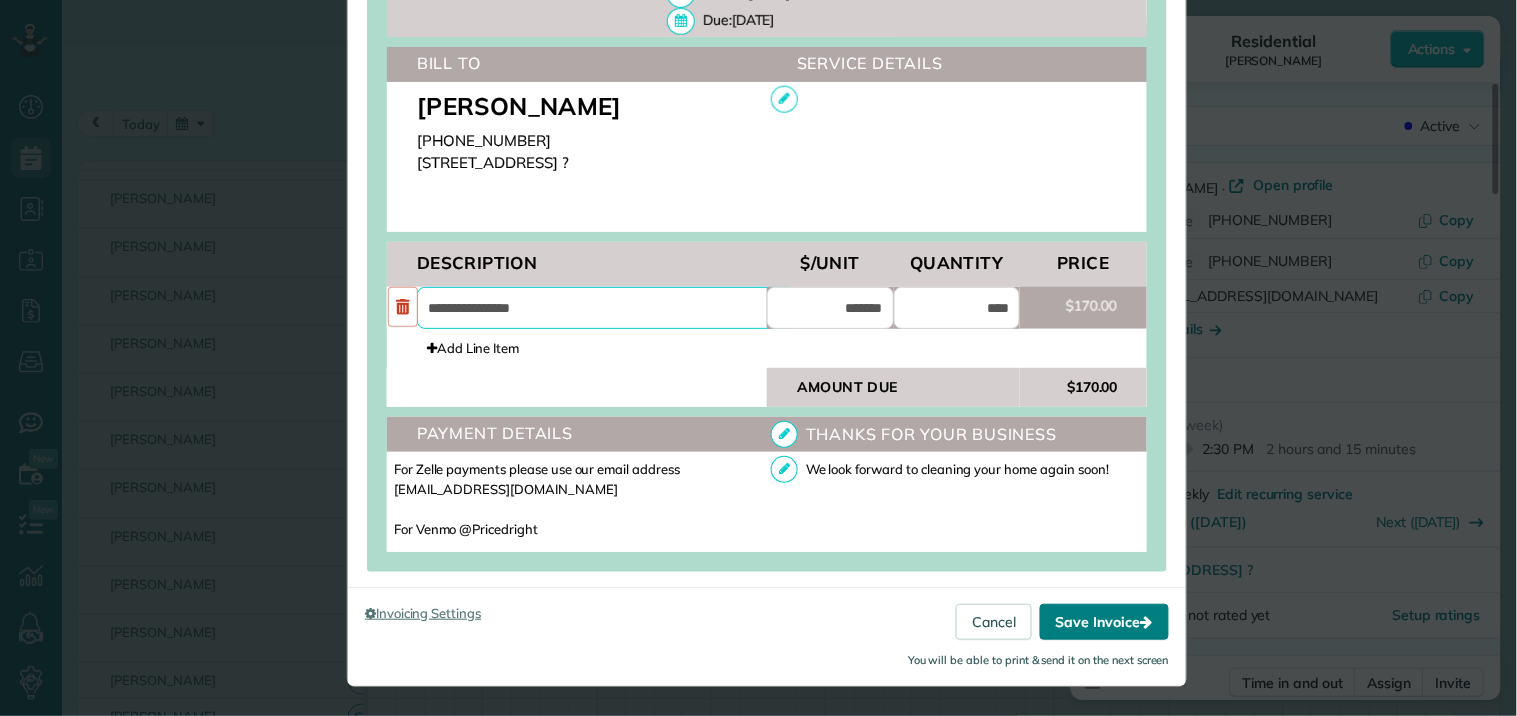 type on "**********" 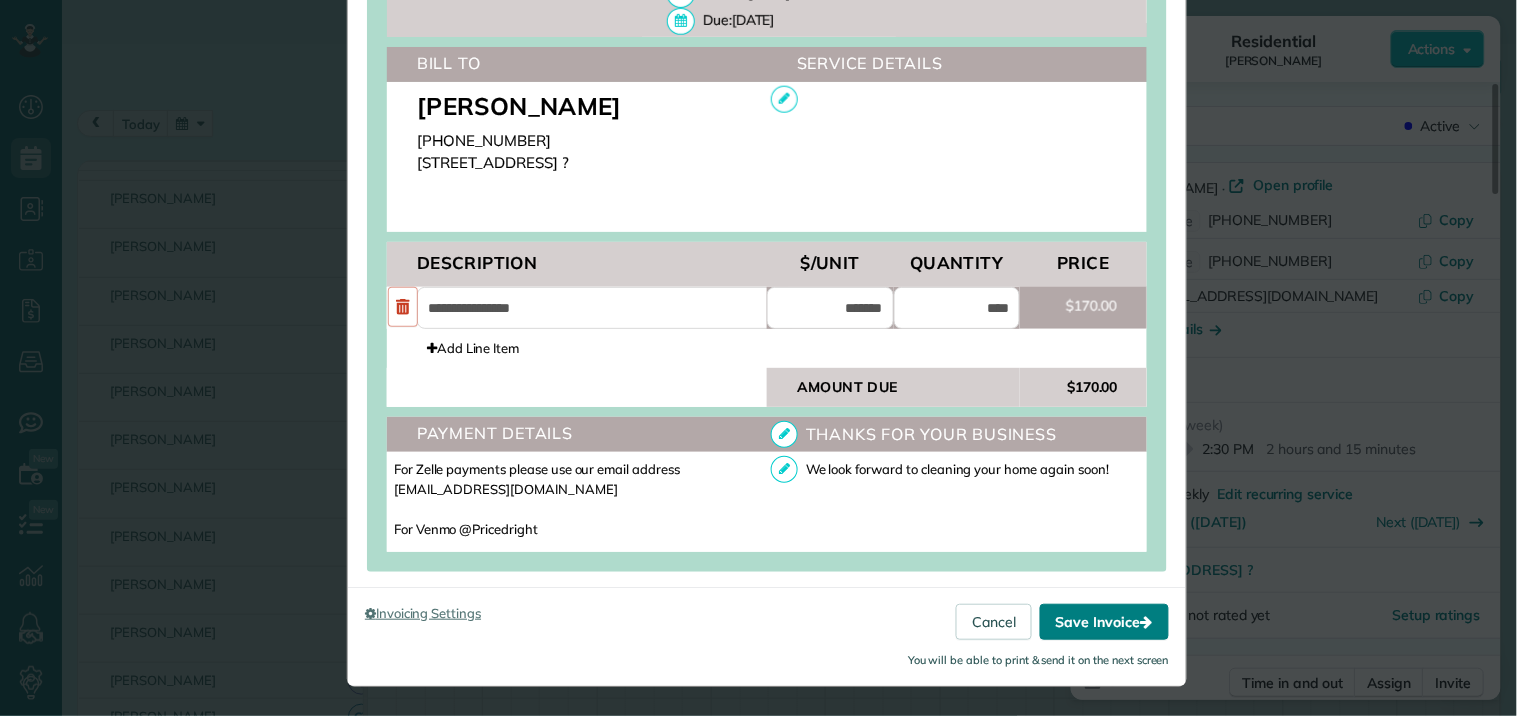 click on "Save Invoice" at bounding box center (1104, 622) 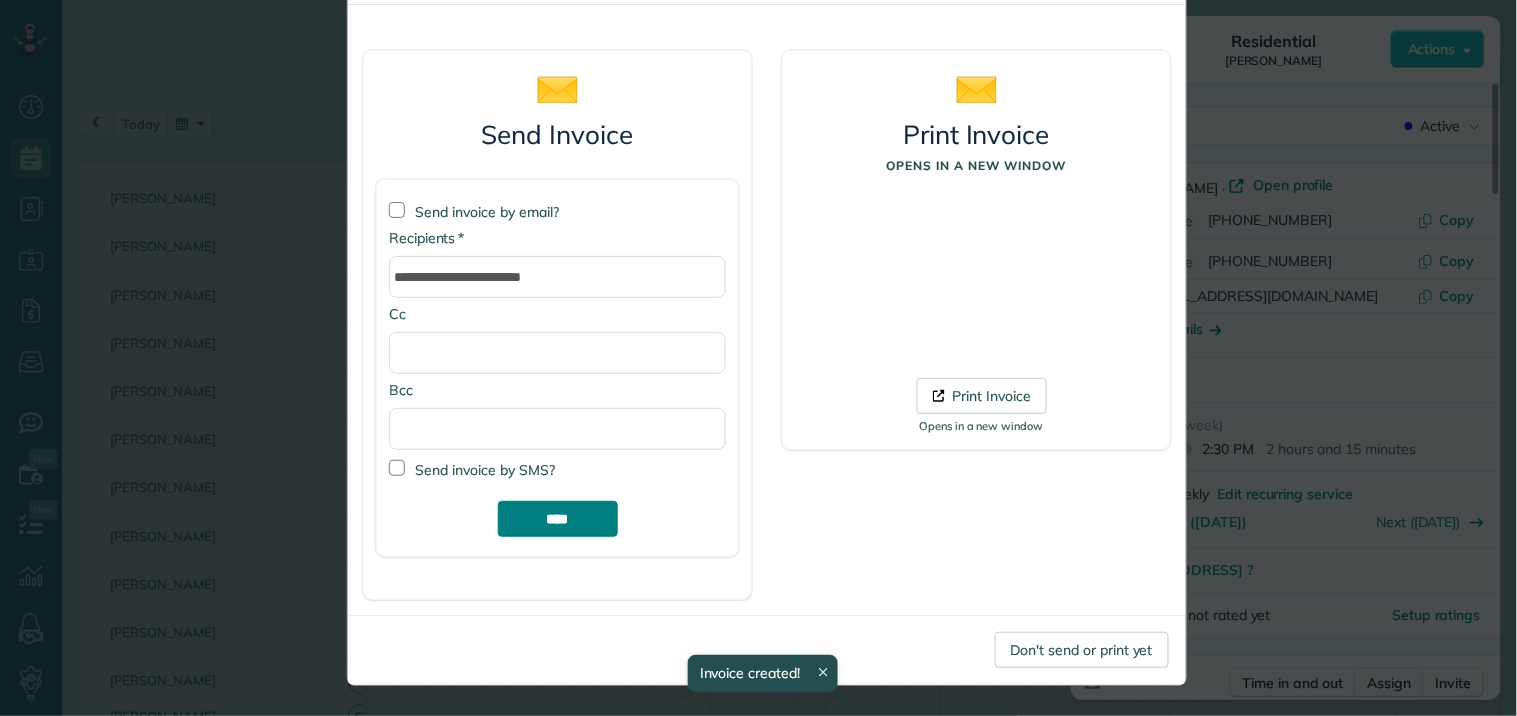 scroll, scrollTop: 94, scrollLeft: 0, axis: vertical 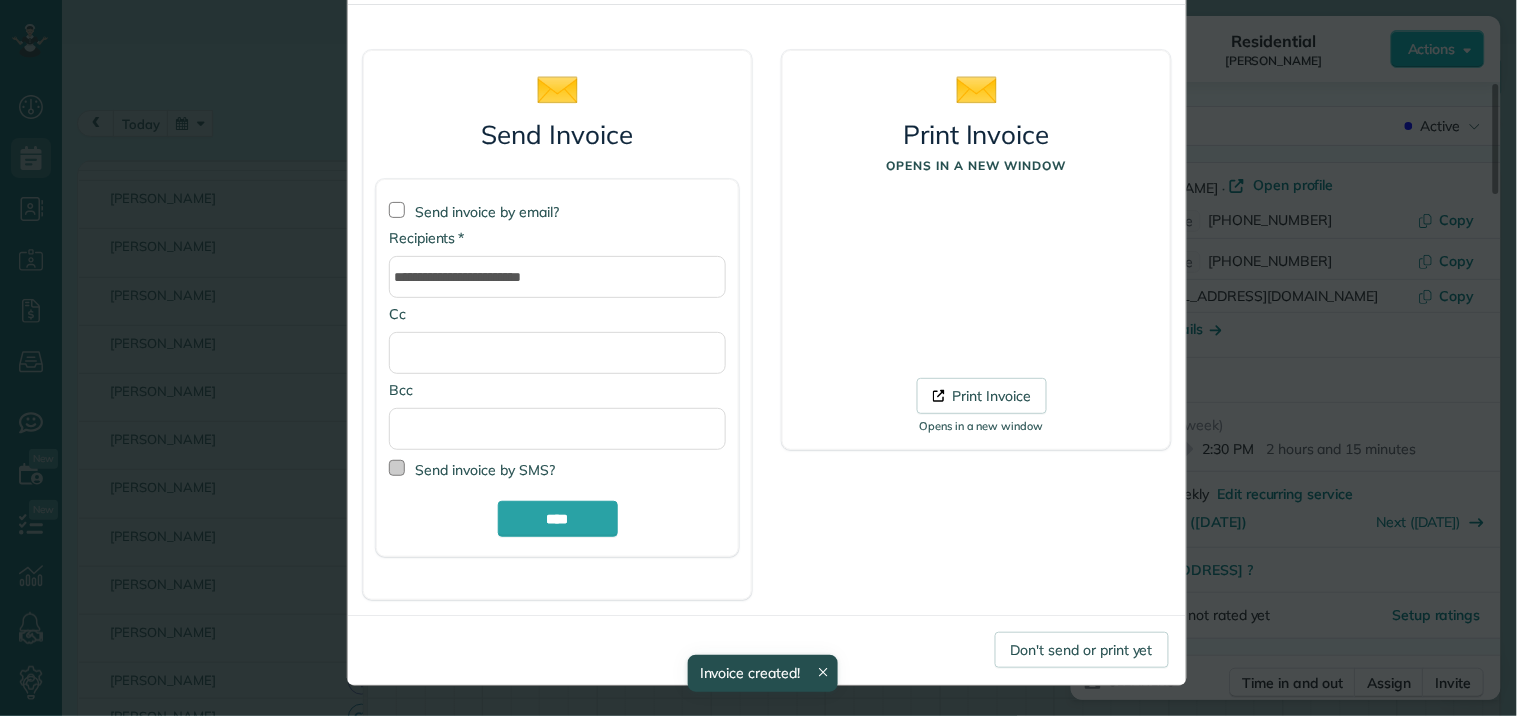 click at bounding box center (397, 468) 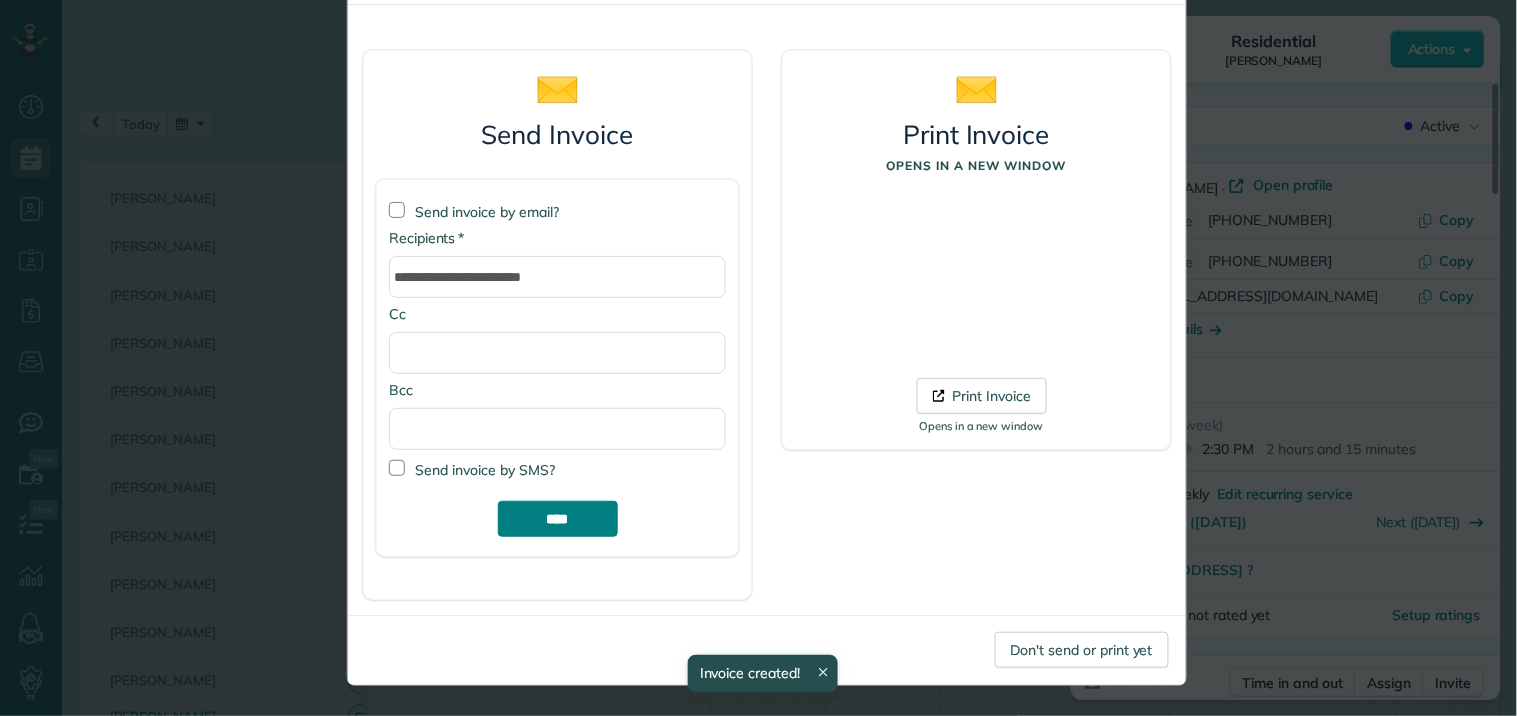 click on "****" at bounding box center (558, 519) 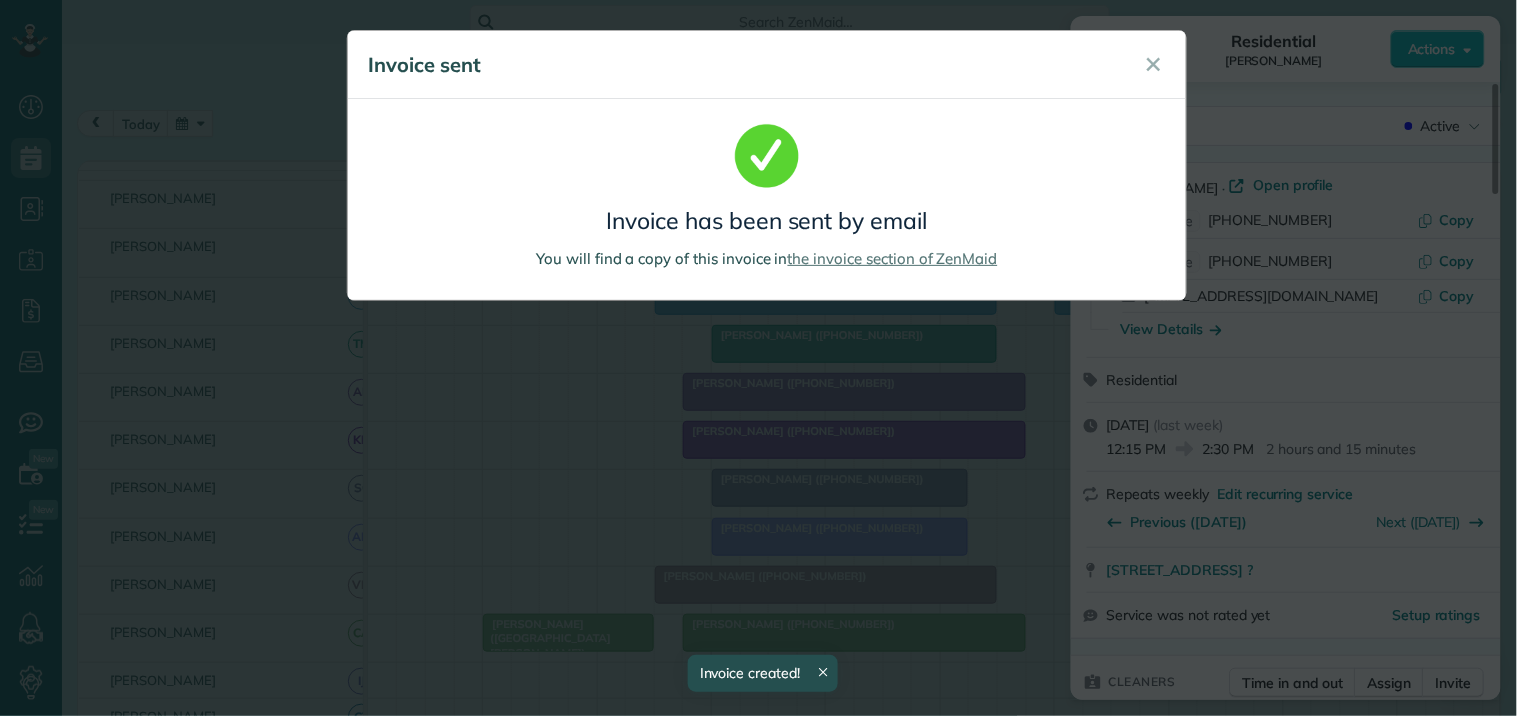 scroll, scrollTop: 0, scrollLeft: 0, axis: both 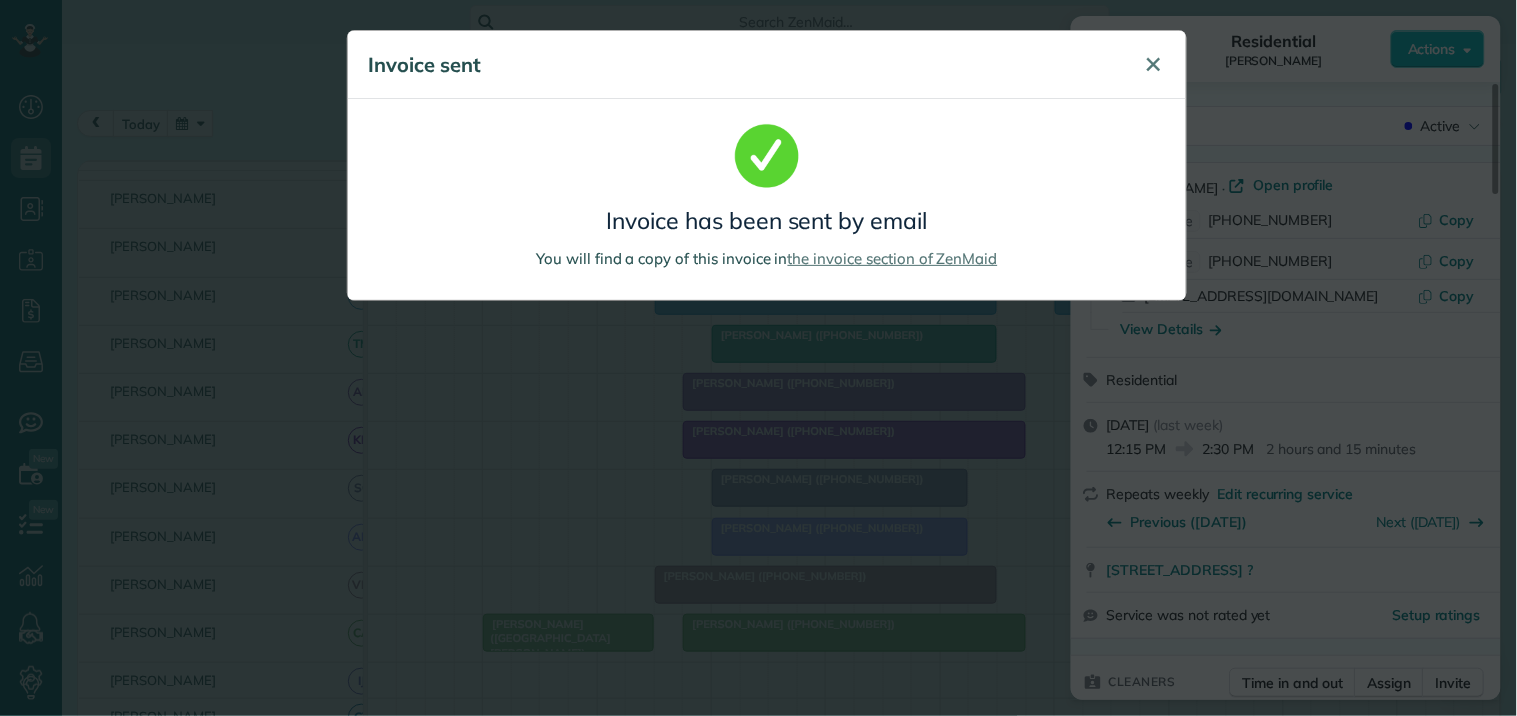 click on "✕" at bounding box center [1154, 64] 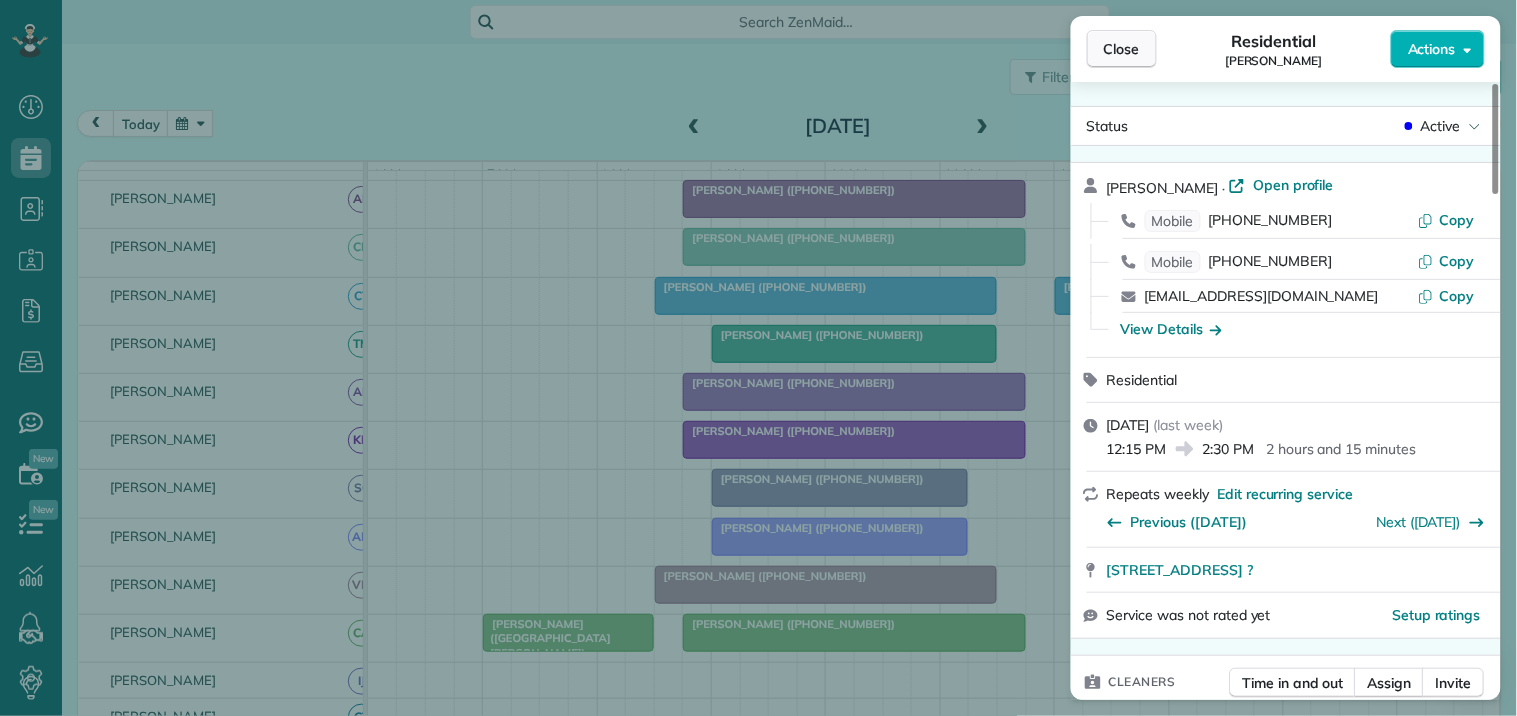 click on "Close" at bounding box center (1122, 49) 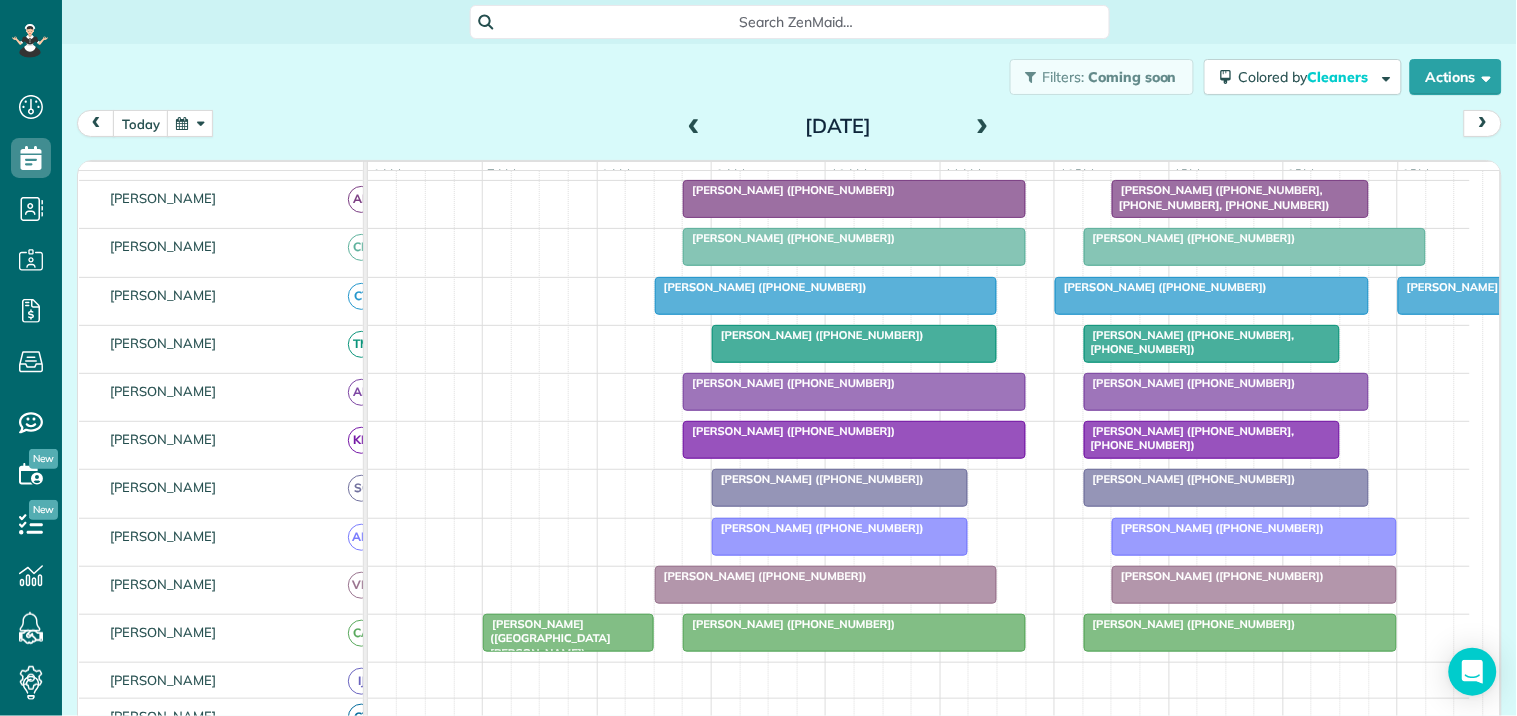 scroll, scrollTop: 204, scrollLeft: 0, axis: vertical 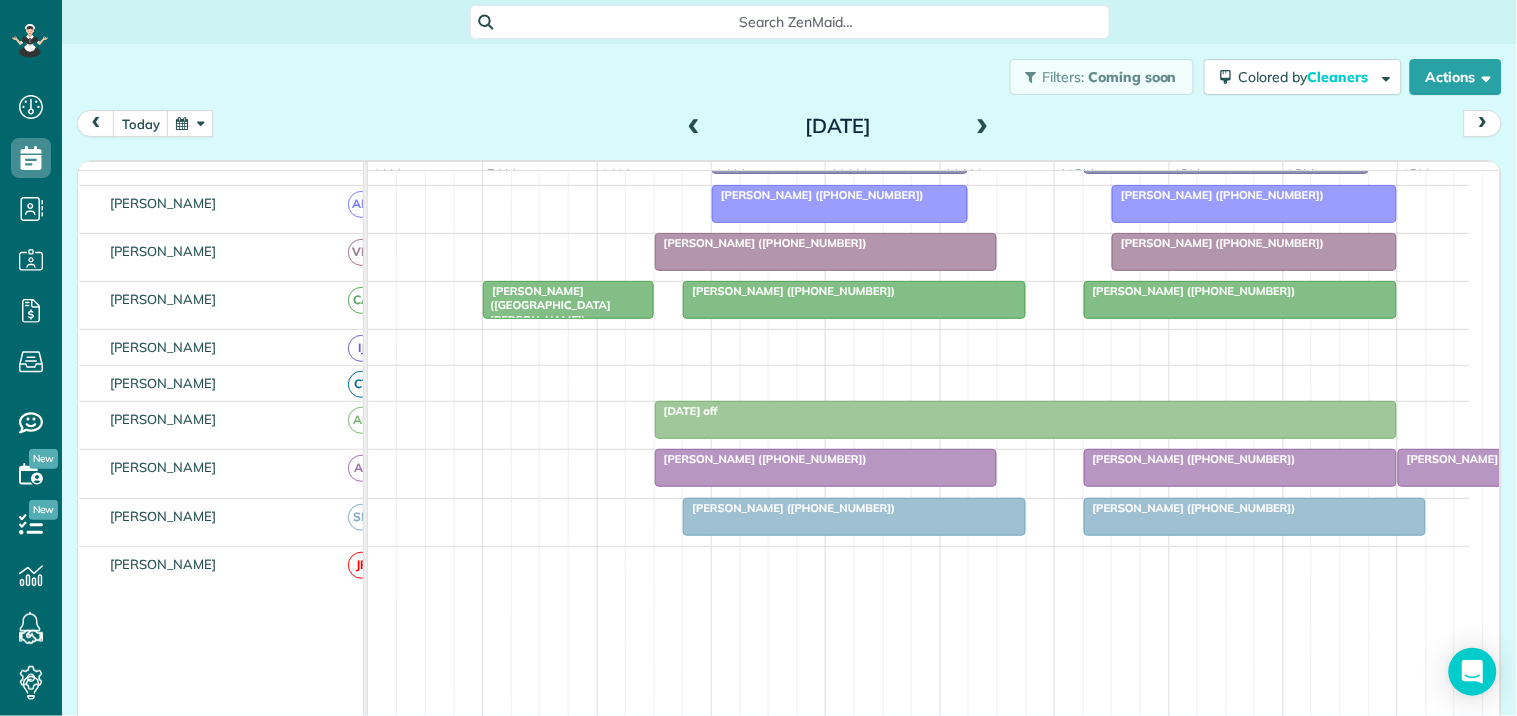 click on "Serena Smith (+12059070069)" at bounding box center [1190, 291] 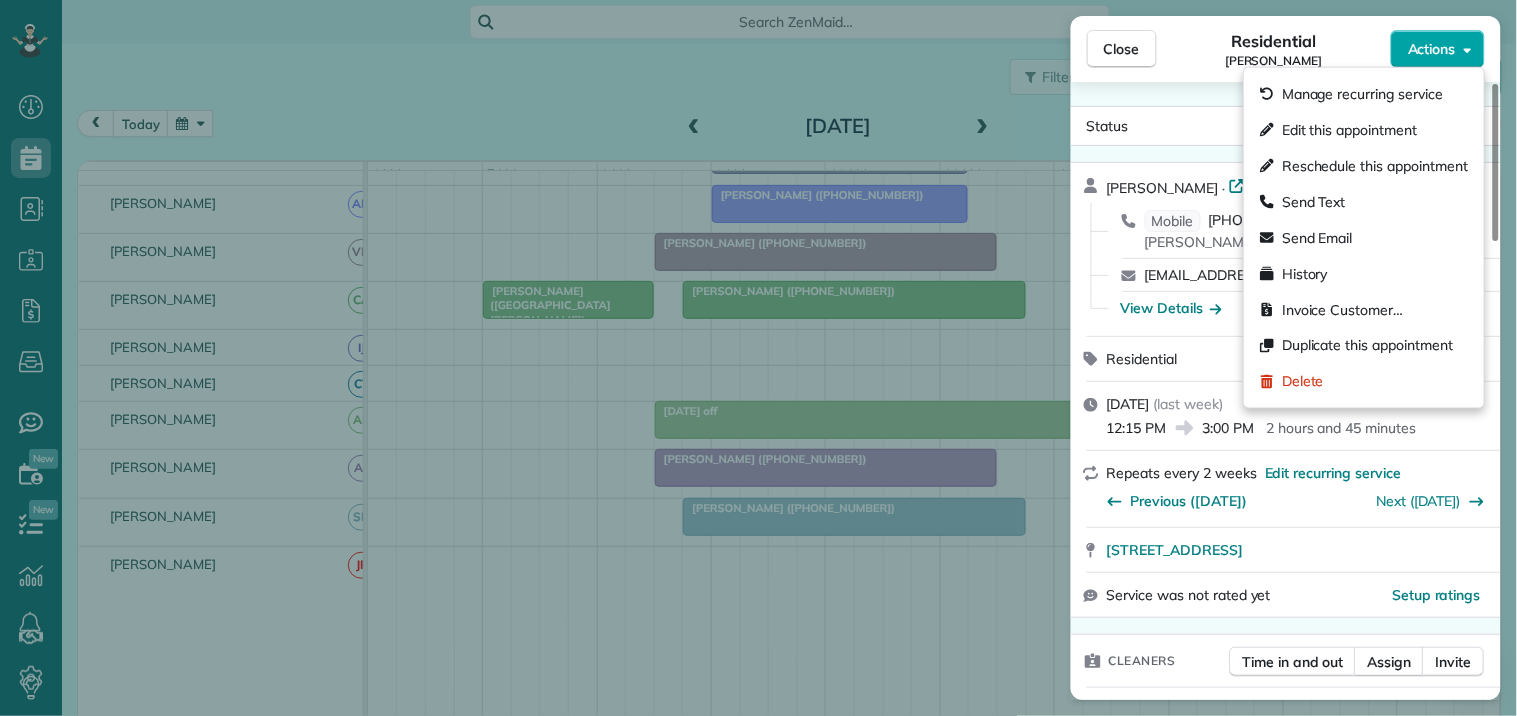 click on "Actions" at bounding box center (1432, 49) 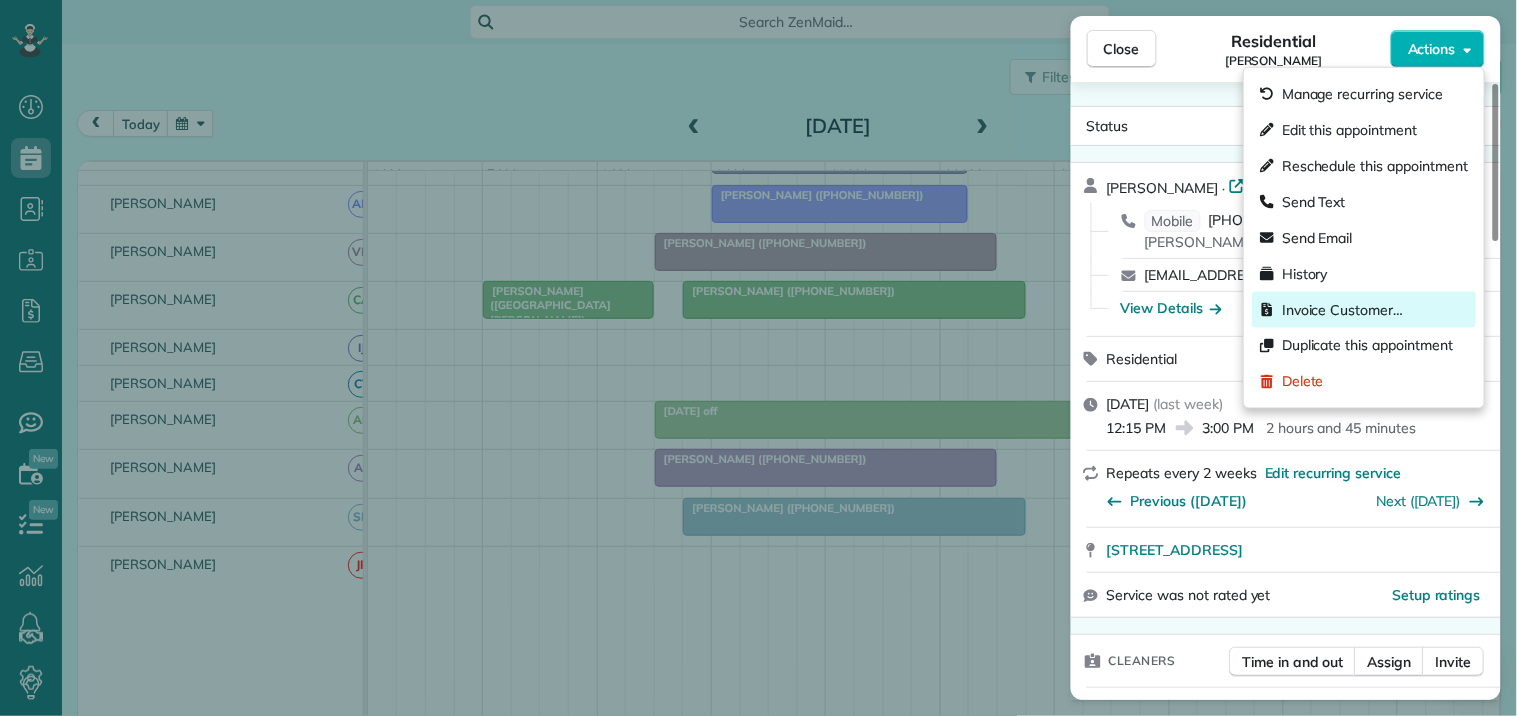 click on "Invoice Customer…" at bounding box center [1342, 310] 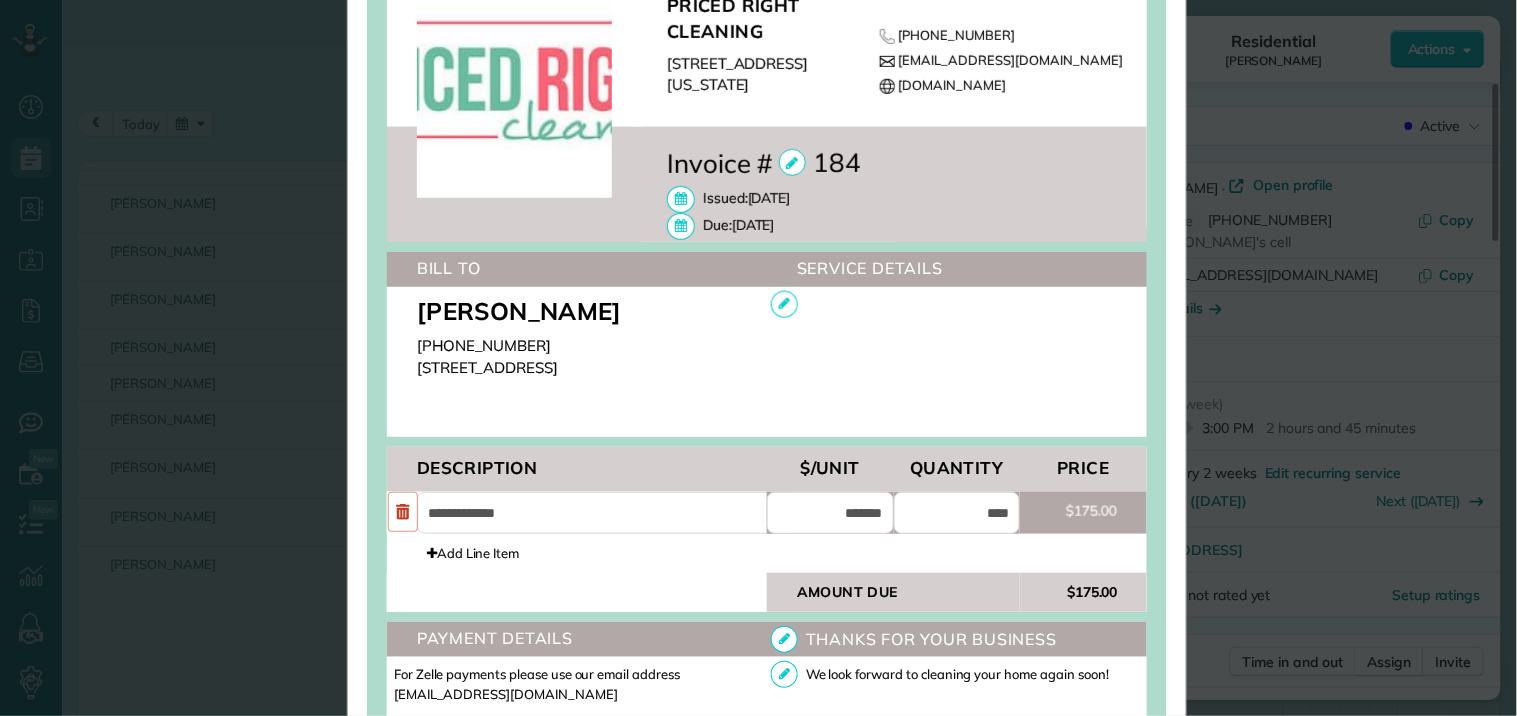 scroll, scrollTop: 596, scrollLeft: 0, axis: vertical 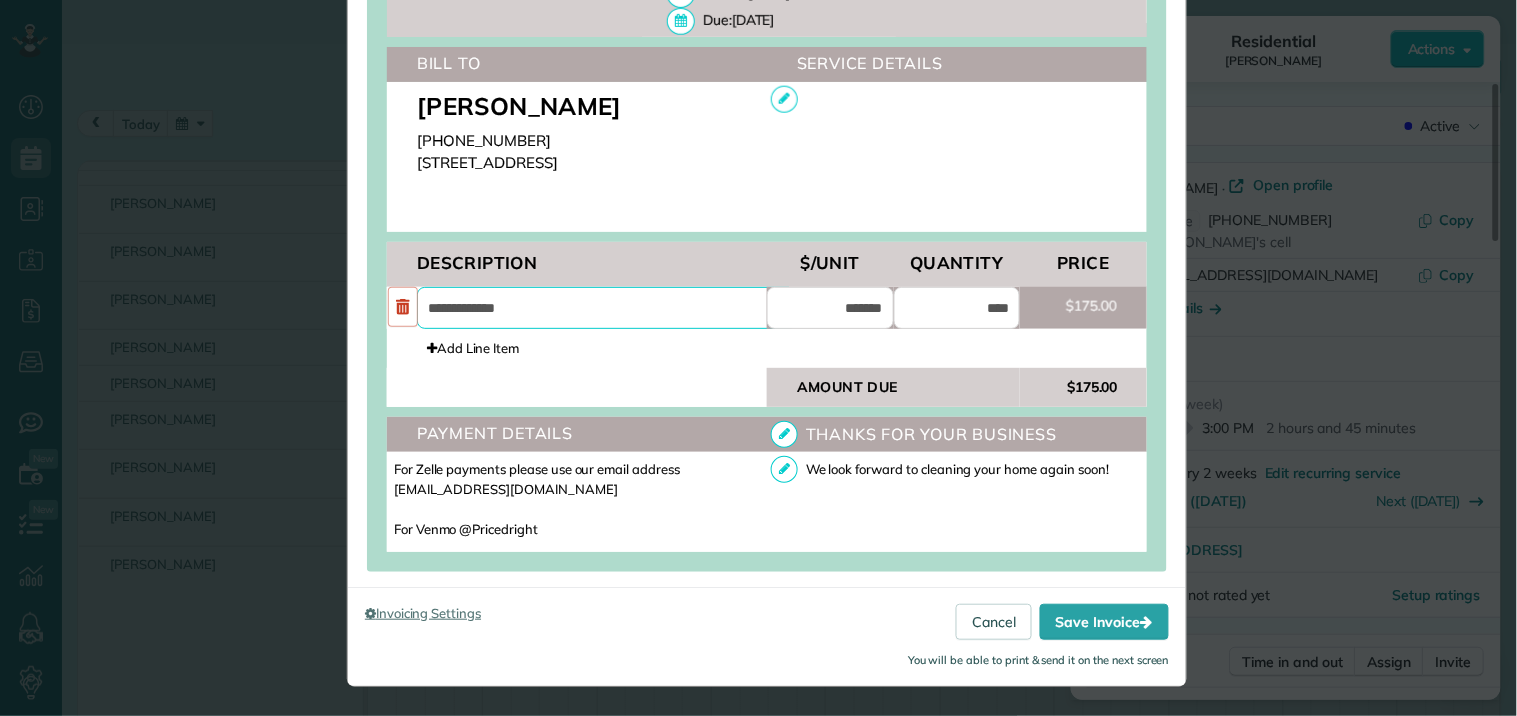drag, startPoint x: 511, startPoint y: 310, endPoint x: 450, endPoint y: 322, distance: 62.169125 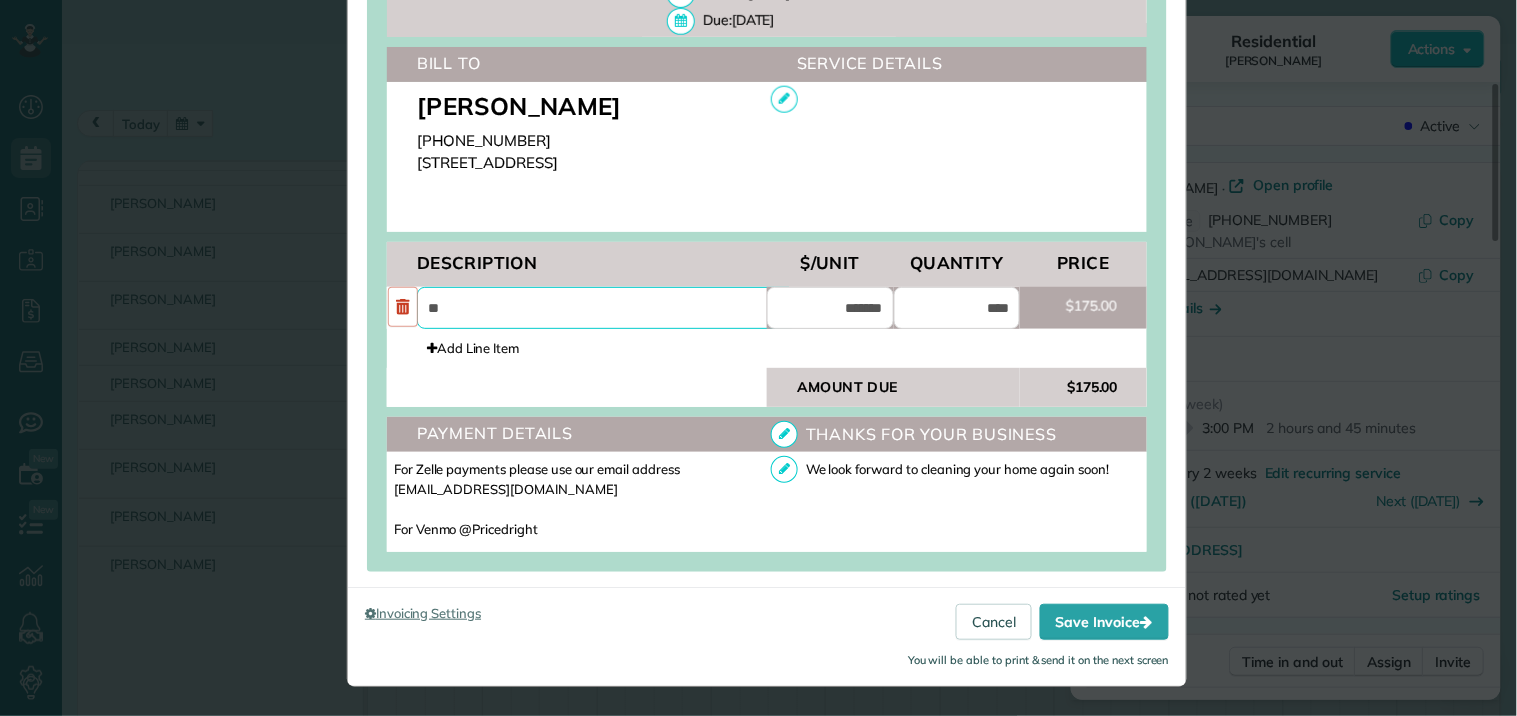 type on "*" 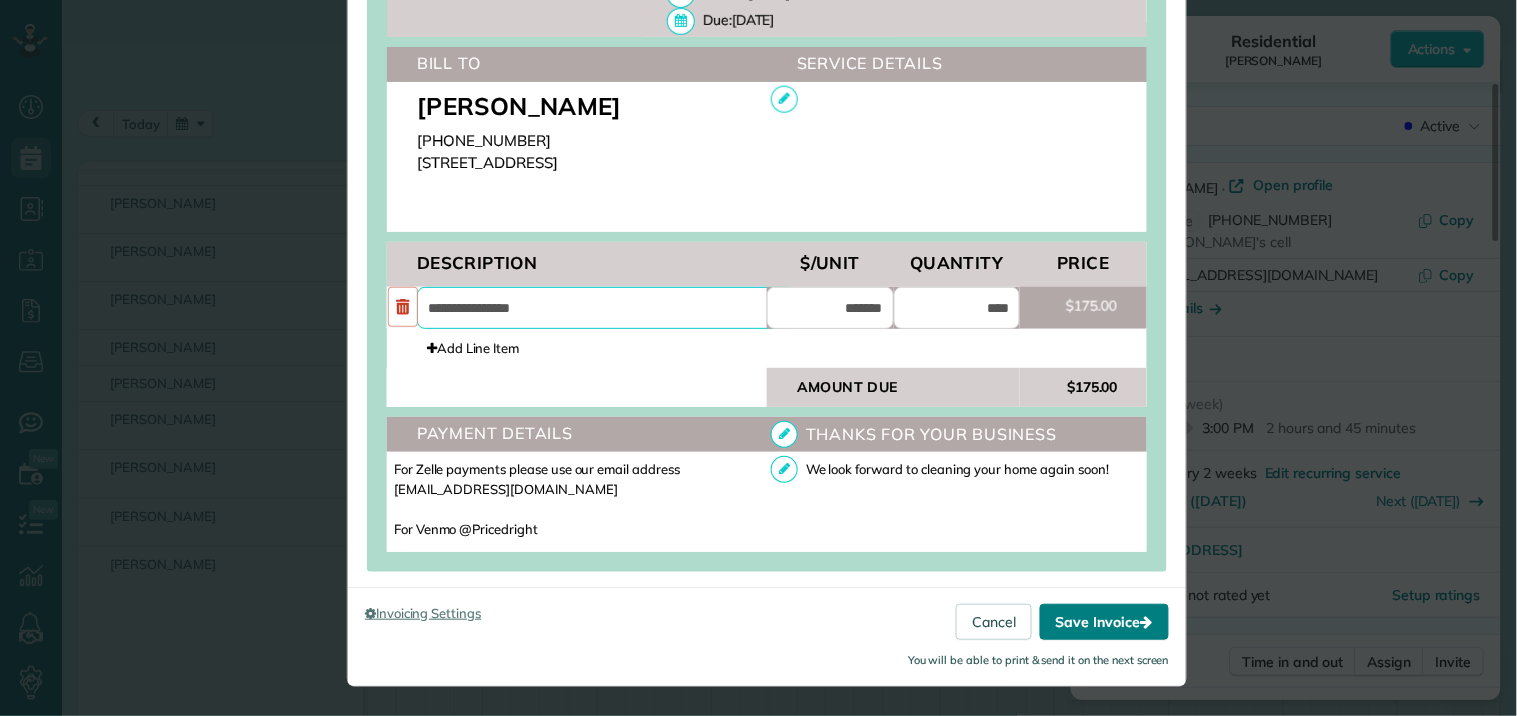 type on "**********" 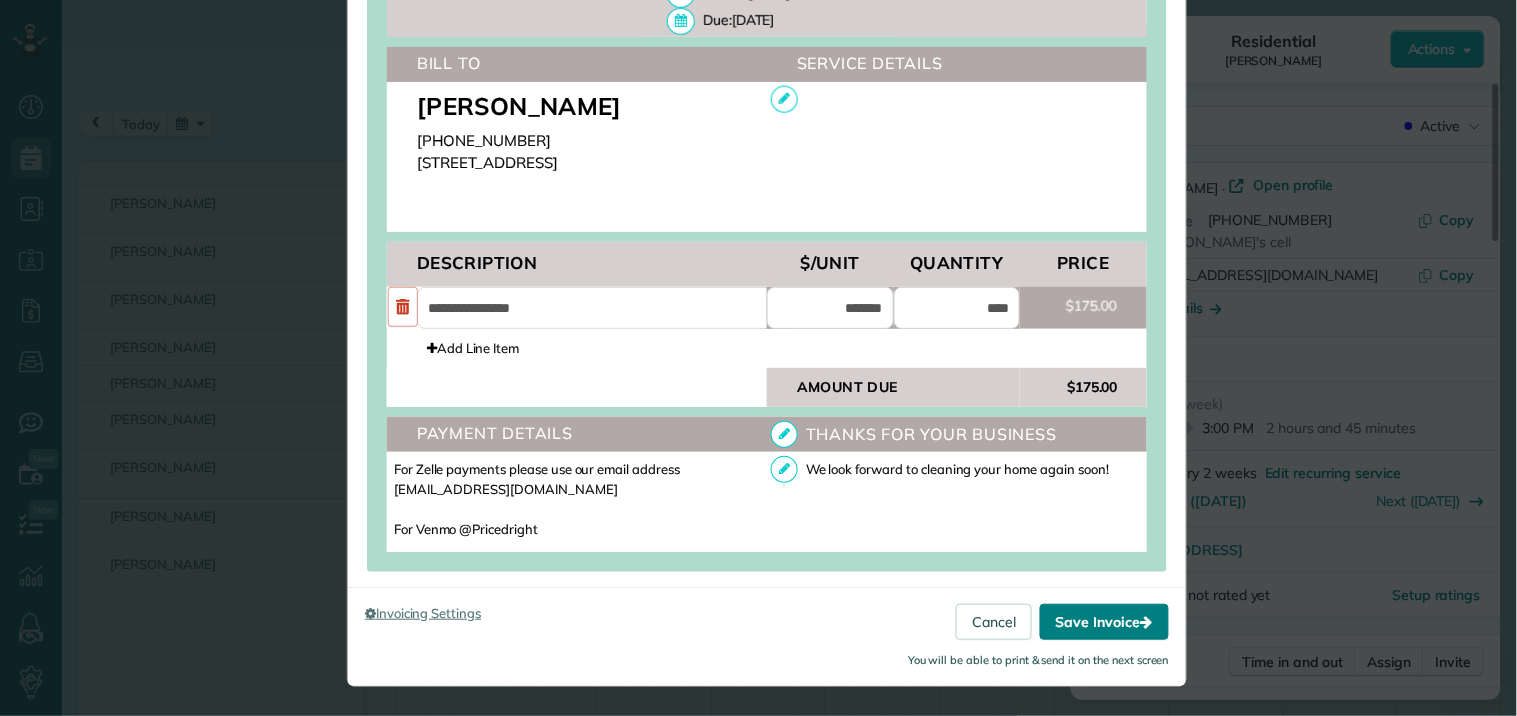 click on "Save Invoice" at bounding box center (1104, 622) 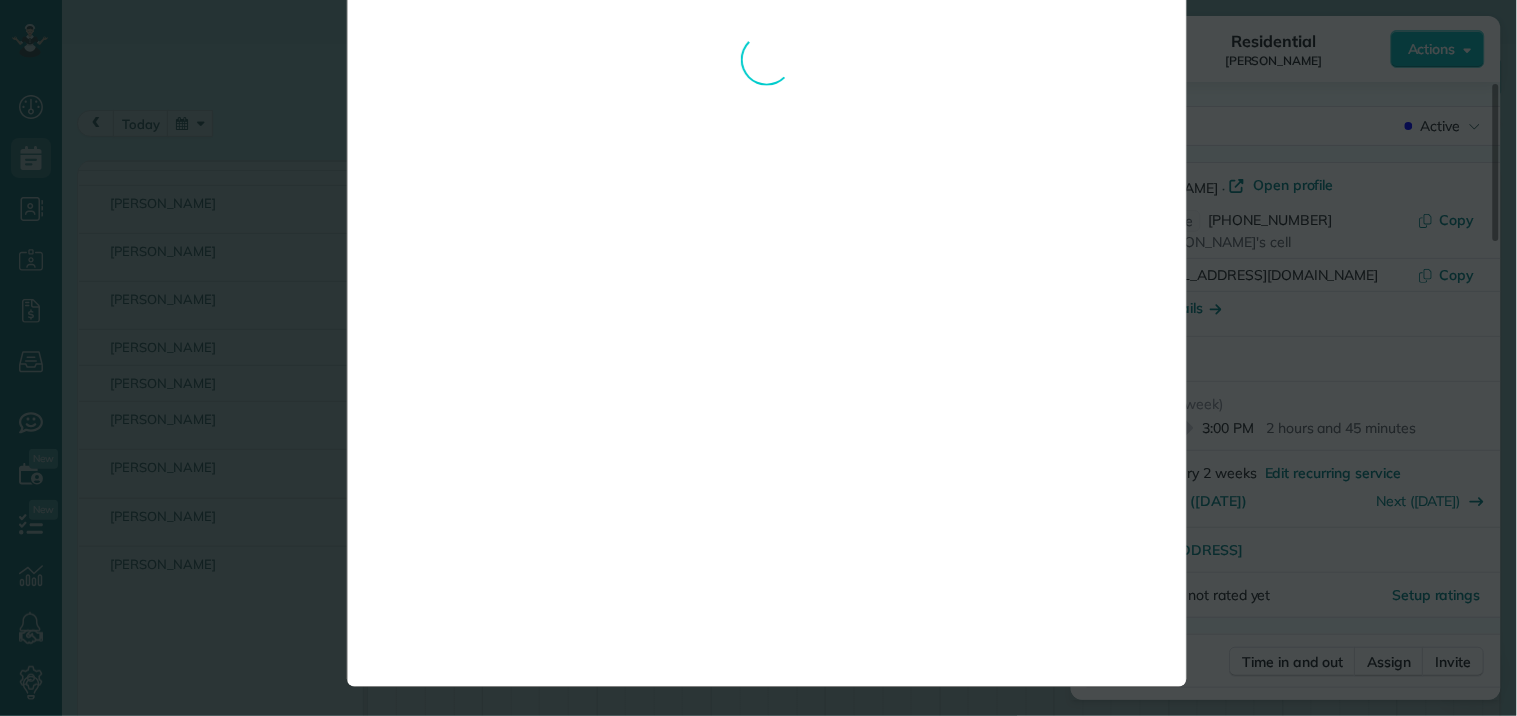 scroll, scrollTop: 94, scrollLeft: 0, axis: vertical 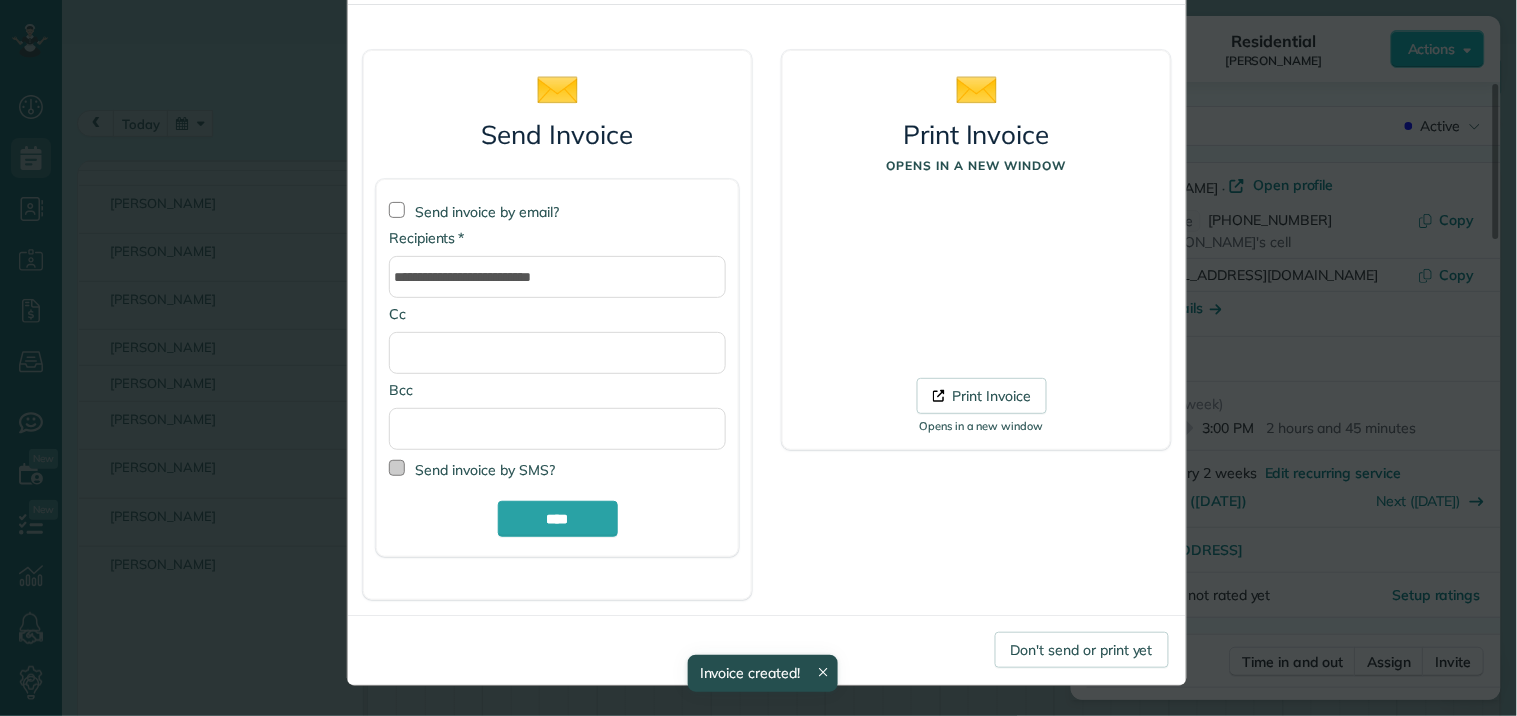 click at bounding box center [397, 468] 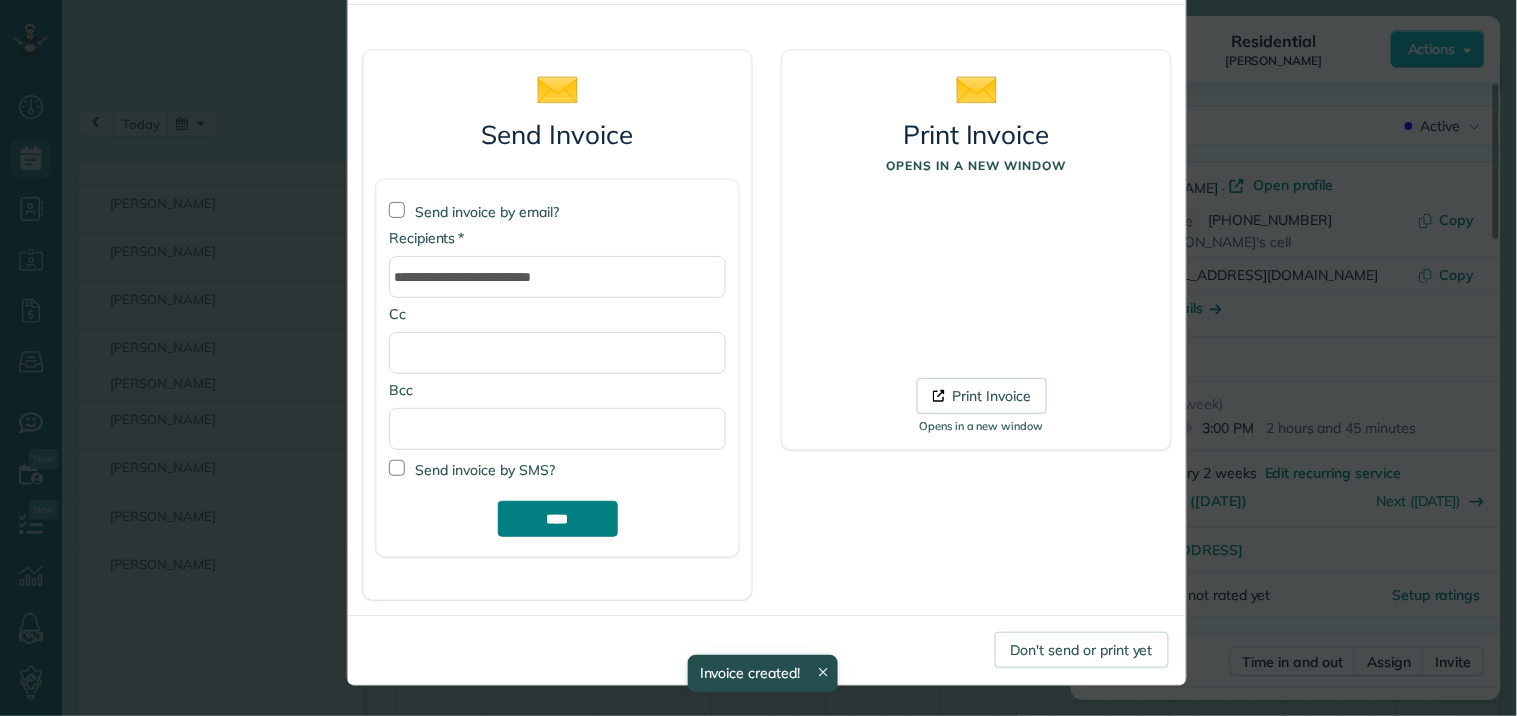 click on "****" at bounding box center (558, 519) 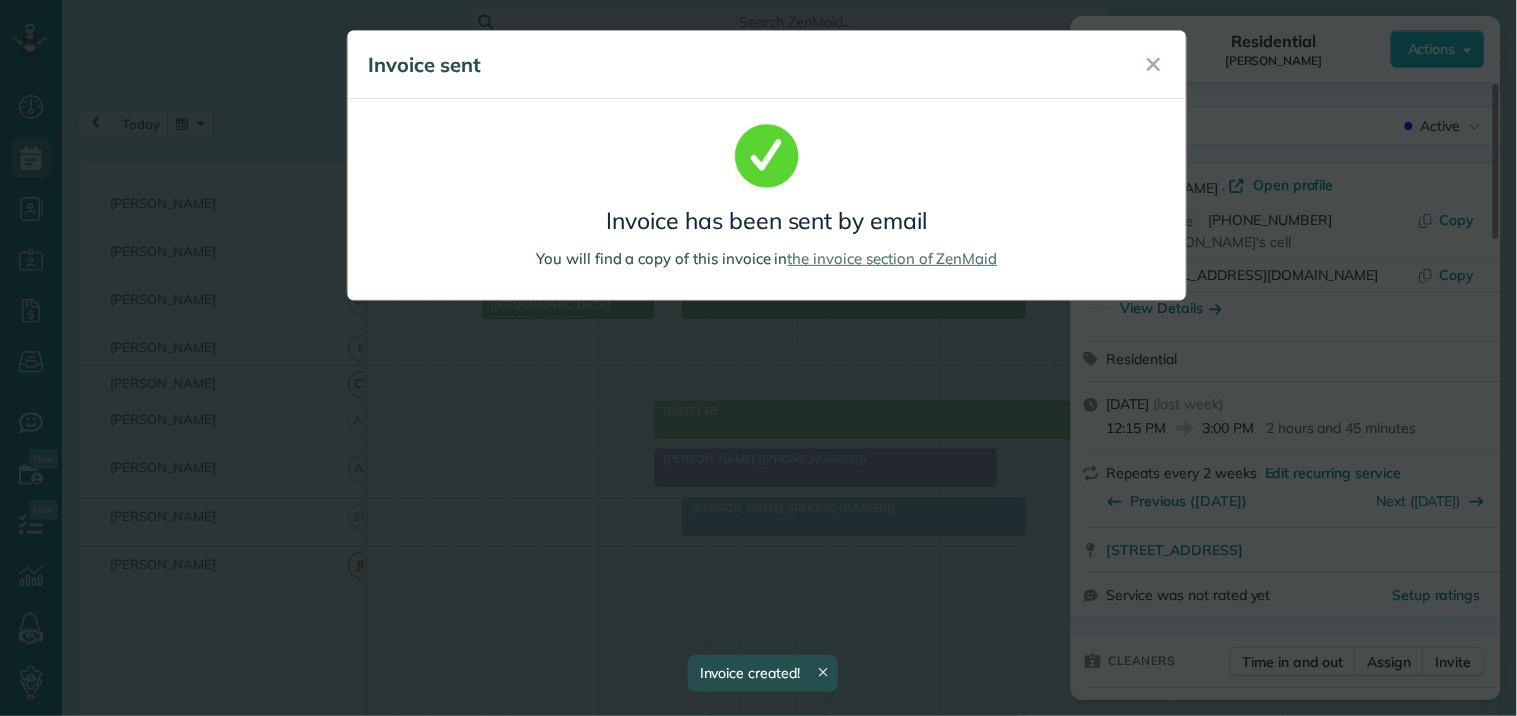 scroll, scrollTop: 0, scrollLeft: 0, axis: both 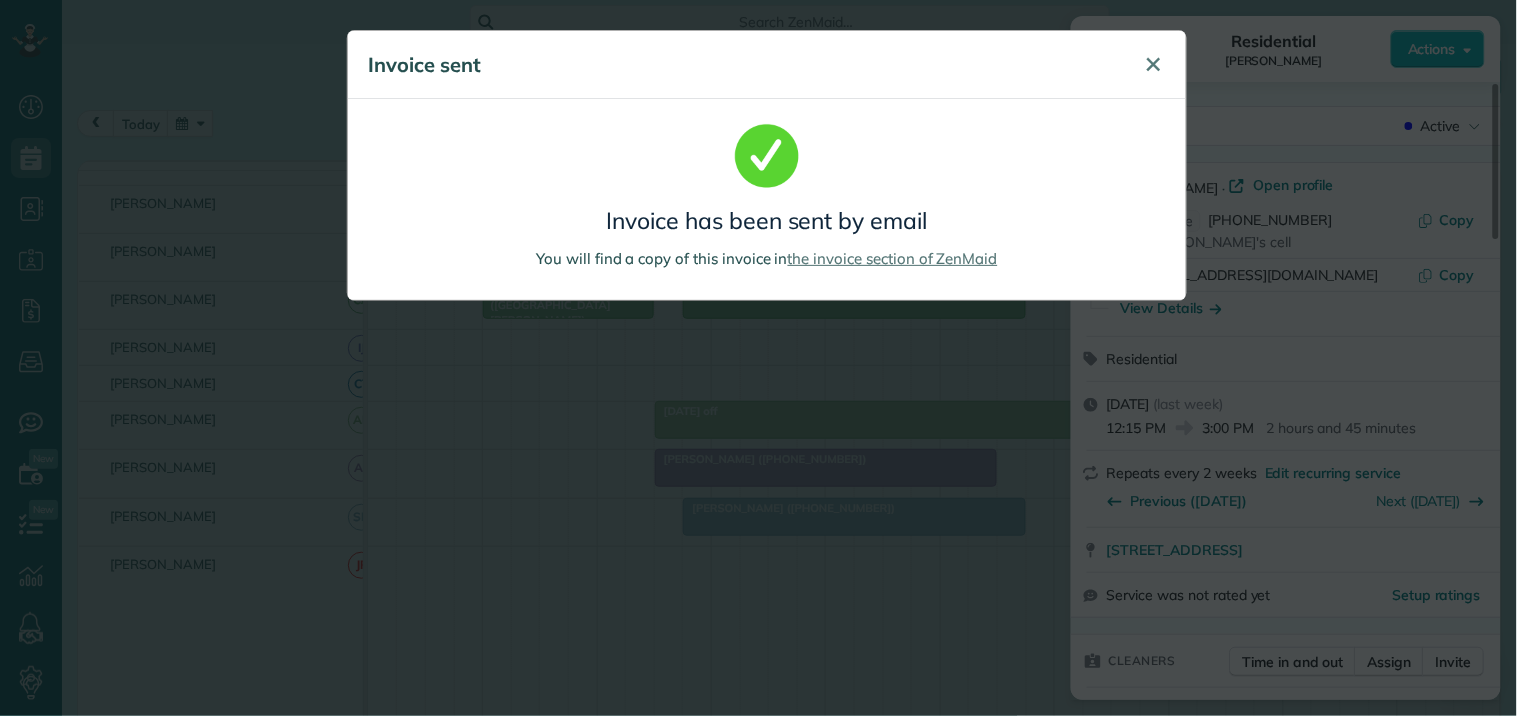 click on "✕" at bounding box center (1154, 65) 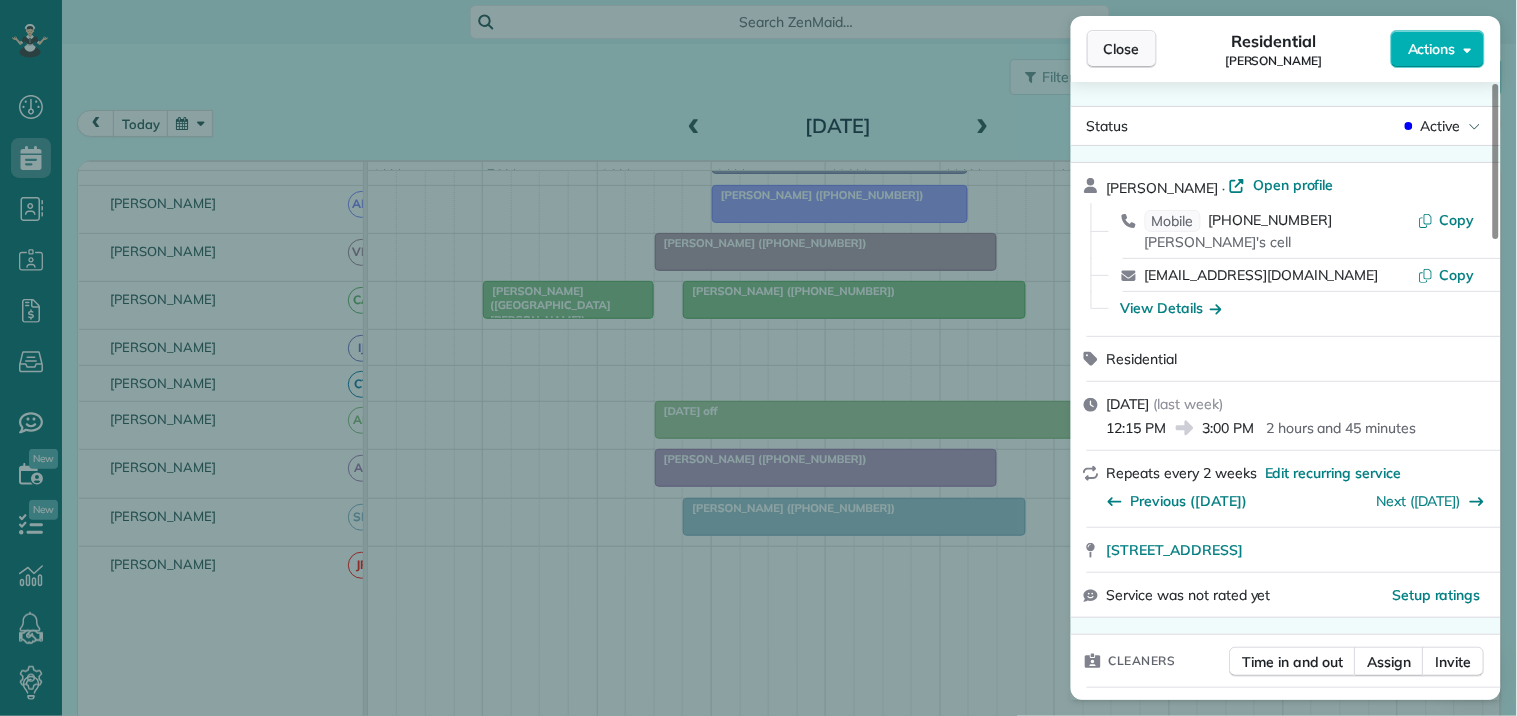 click on "Close" at bounding box center (1122, 49) 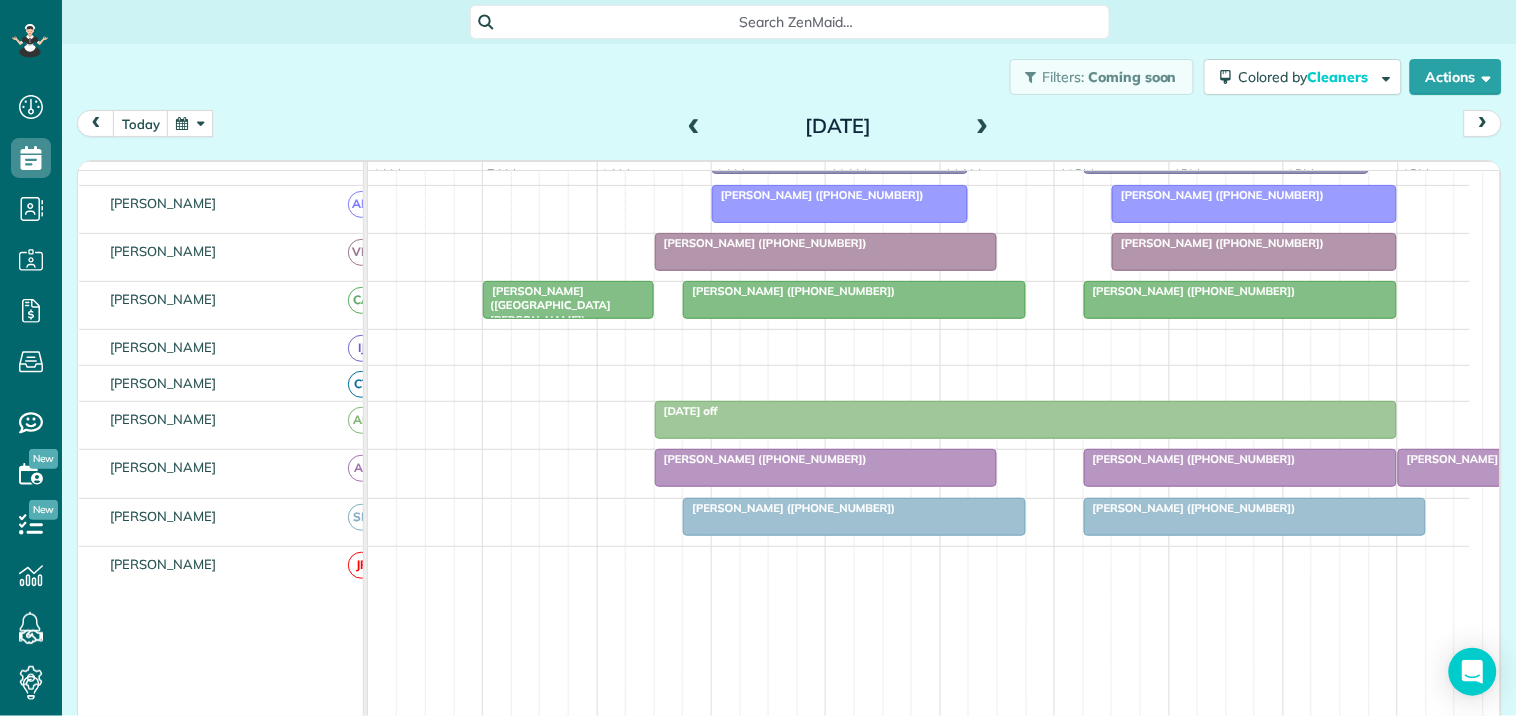click at bounding box center [983, 127] 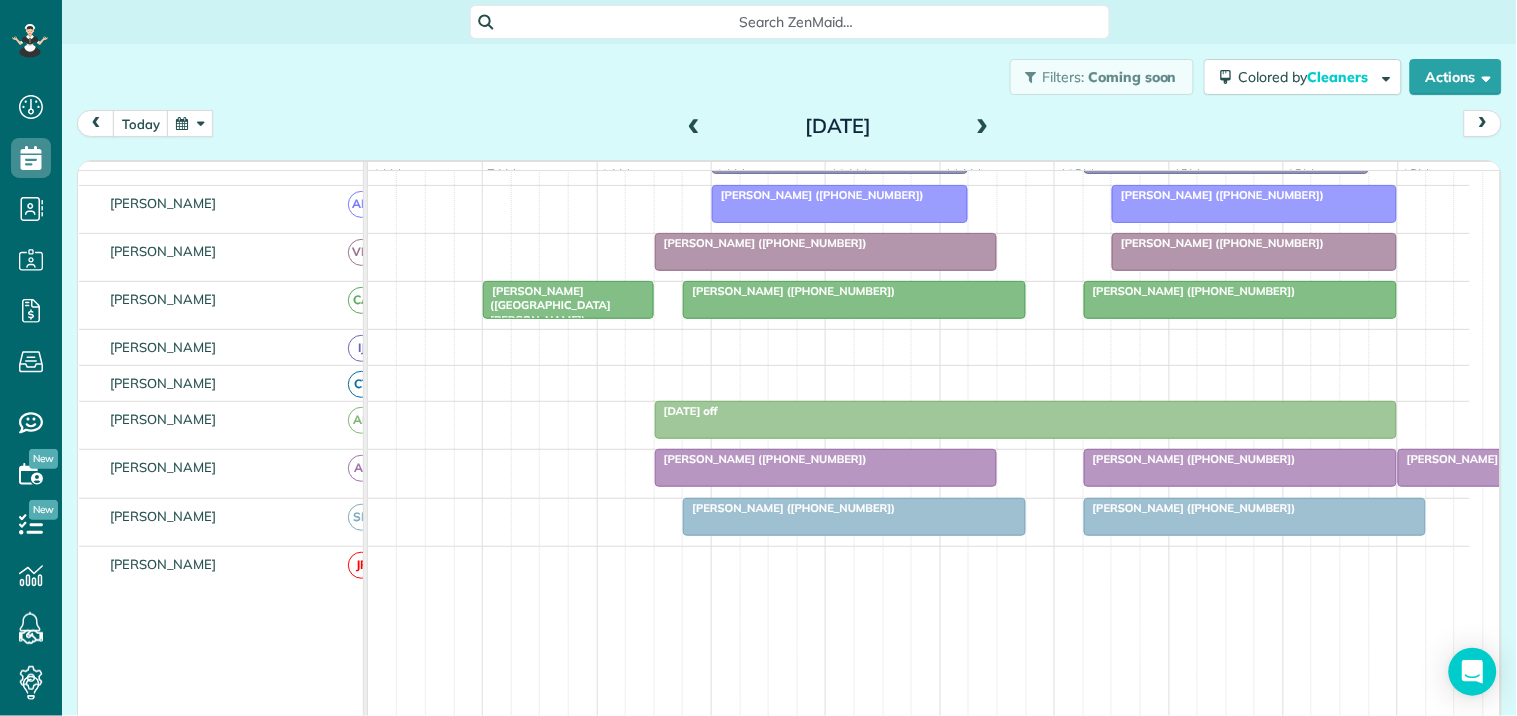 scroll, scrollTop: 388, scrollLeft: 0, axis: vertical 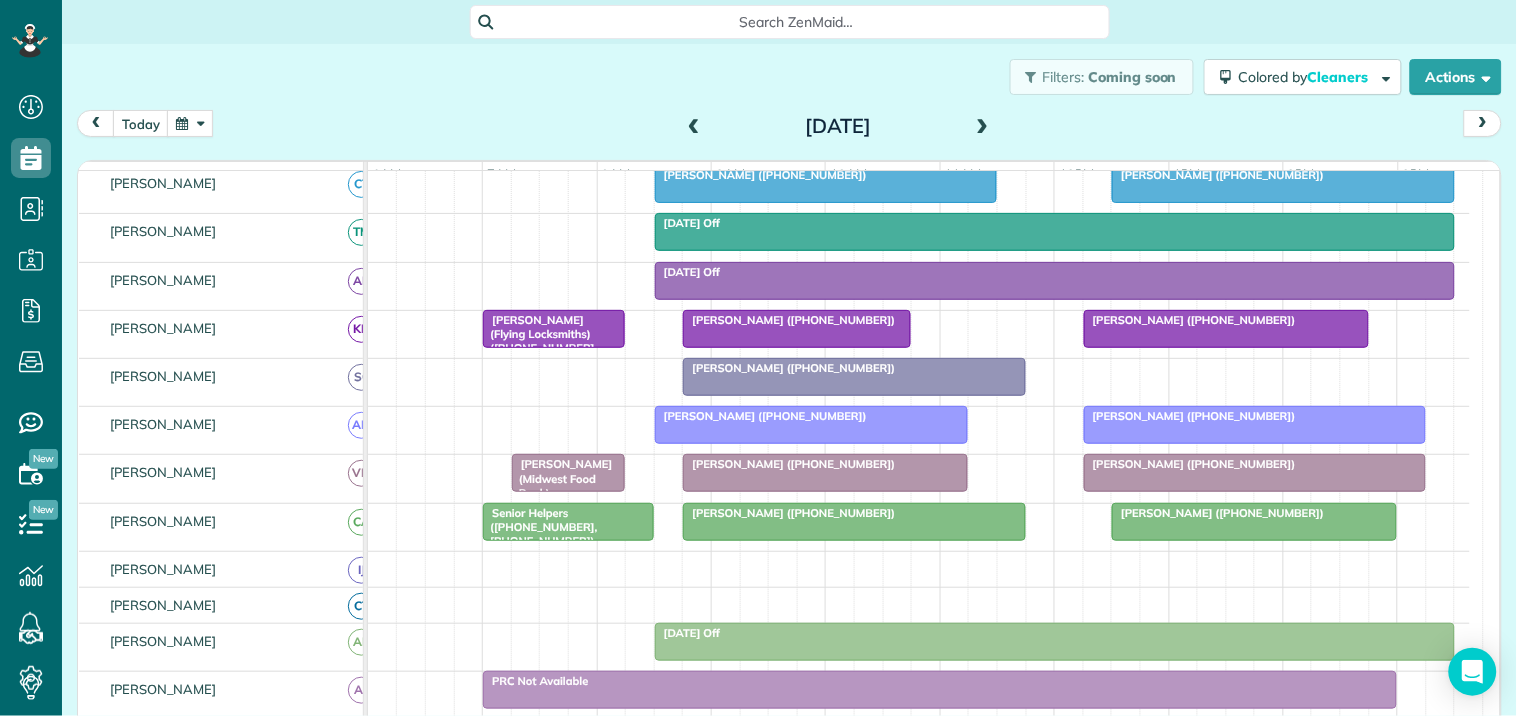 click at bounding box center (812, 425) 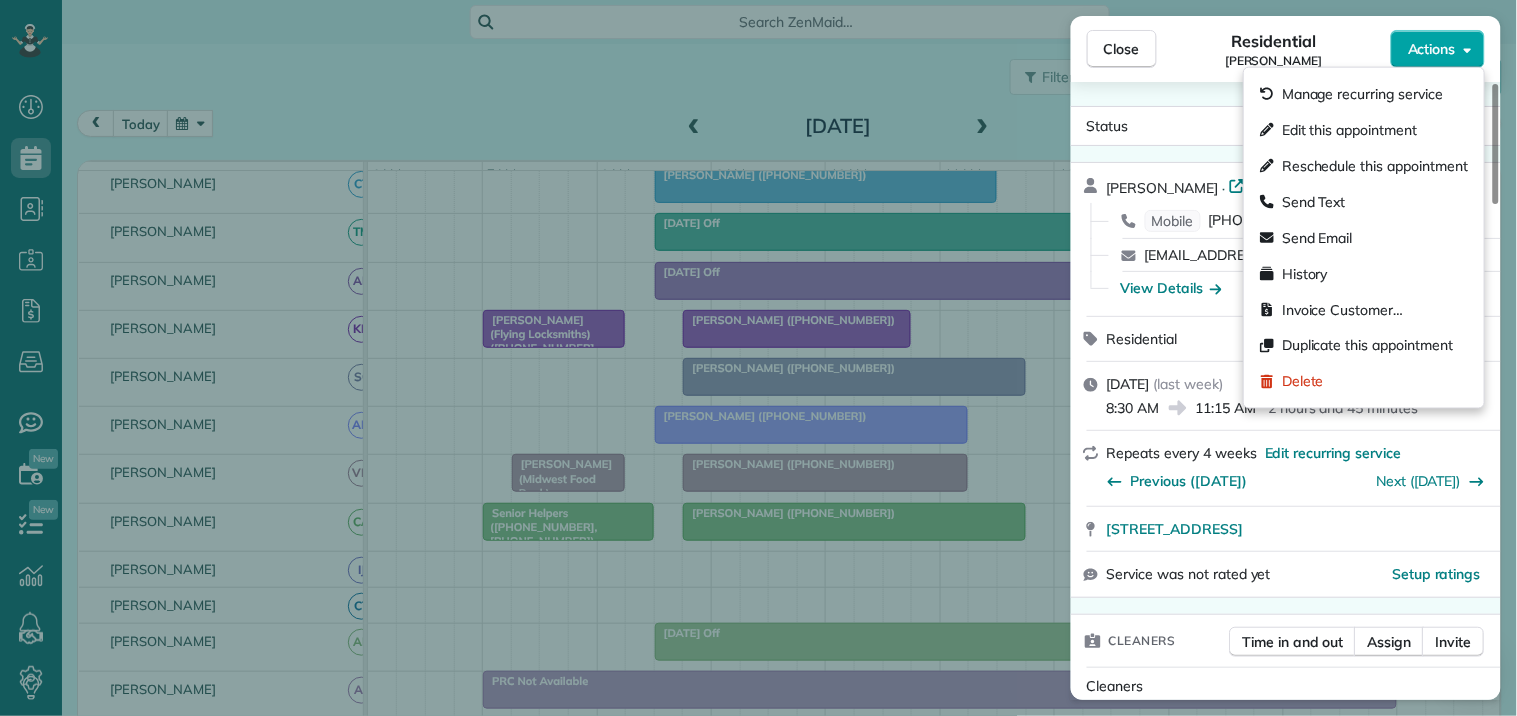 click on "Actions" at bounding box center (1432, 49) 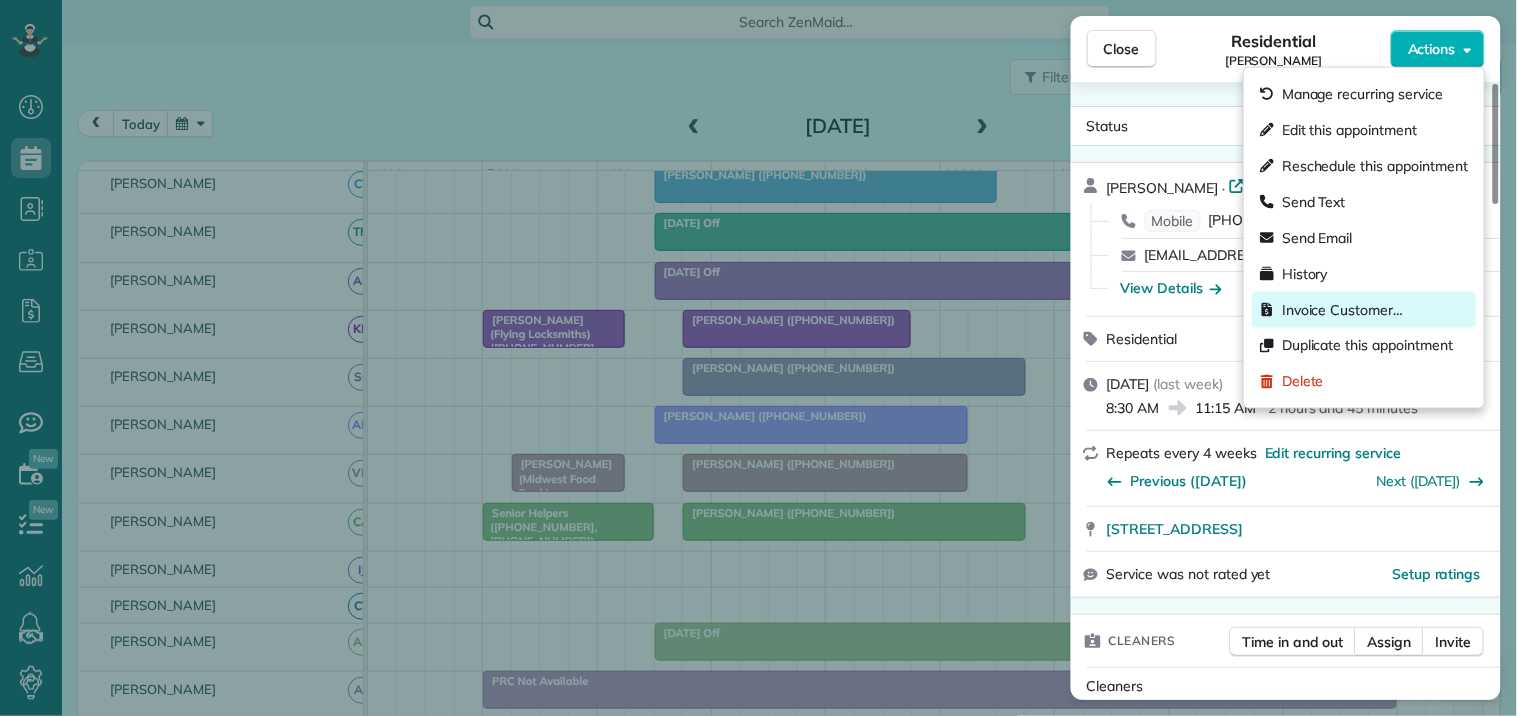 click on "Invoice Customer…" at bounding box center (1342, 310) 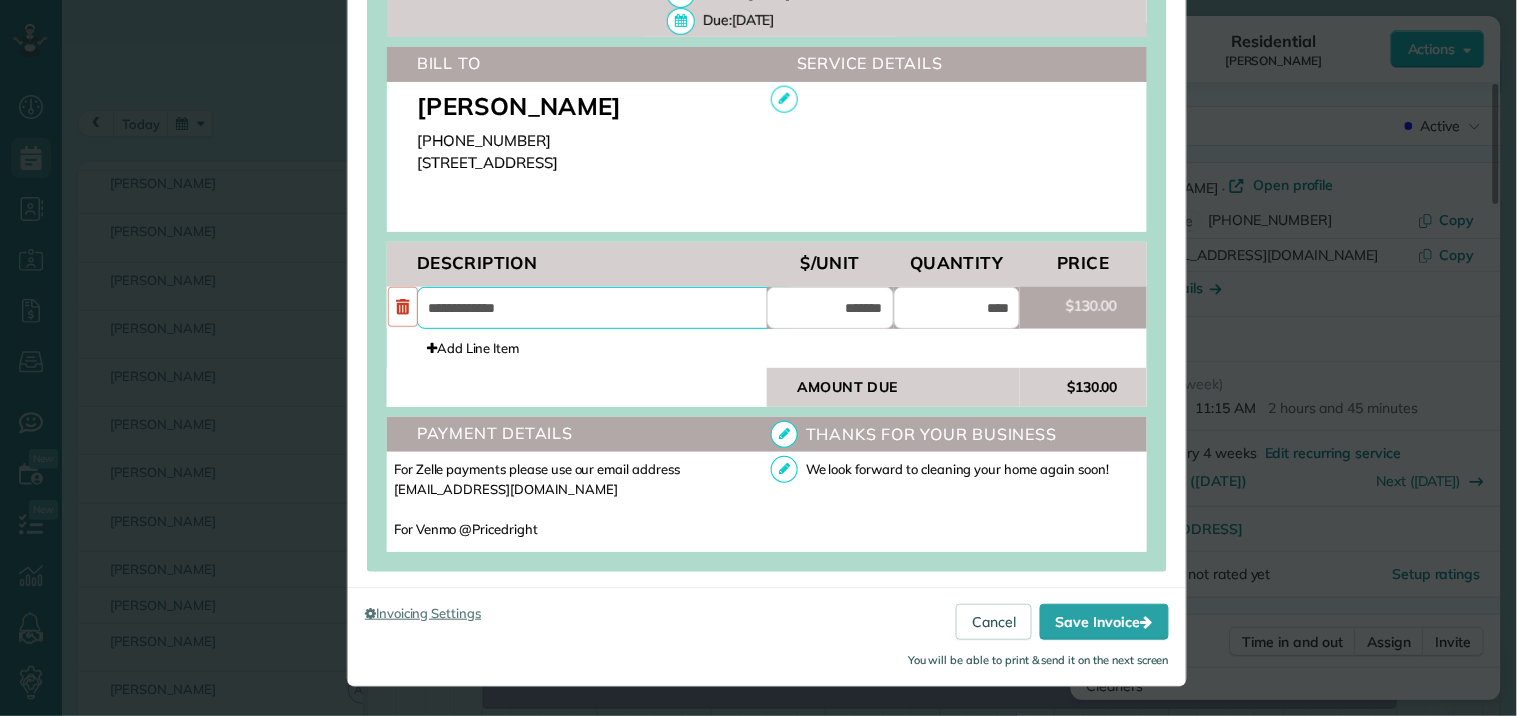 drag, startPoint x: 541, startPoint y: 314, endPoint x: 434, endPoint y: 341, distance: 110.35397 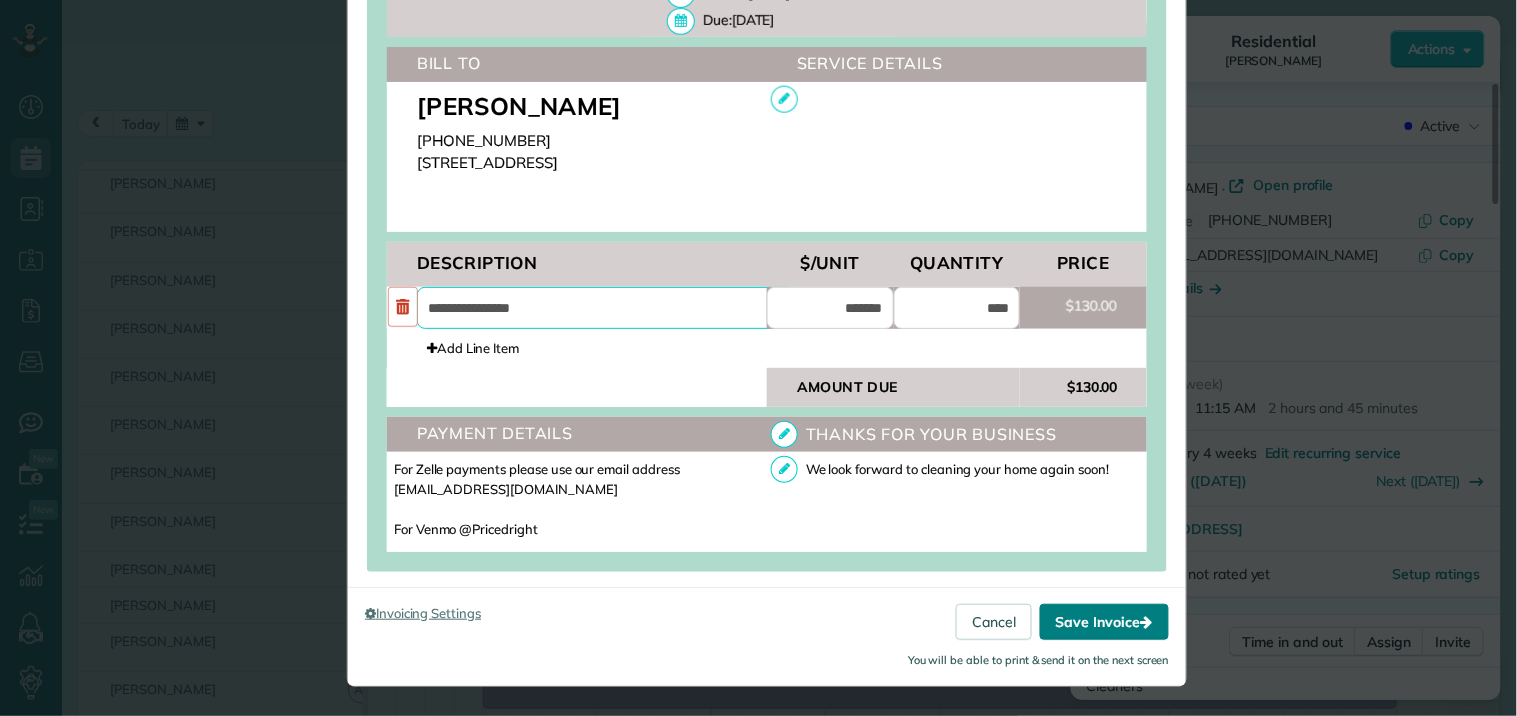 type on "**********" 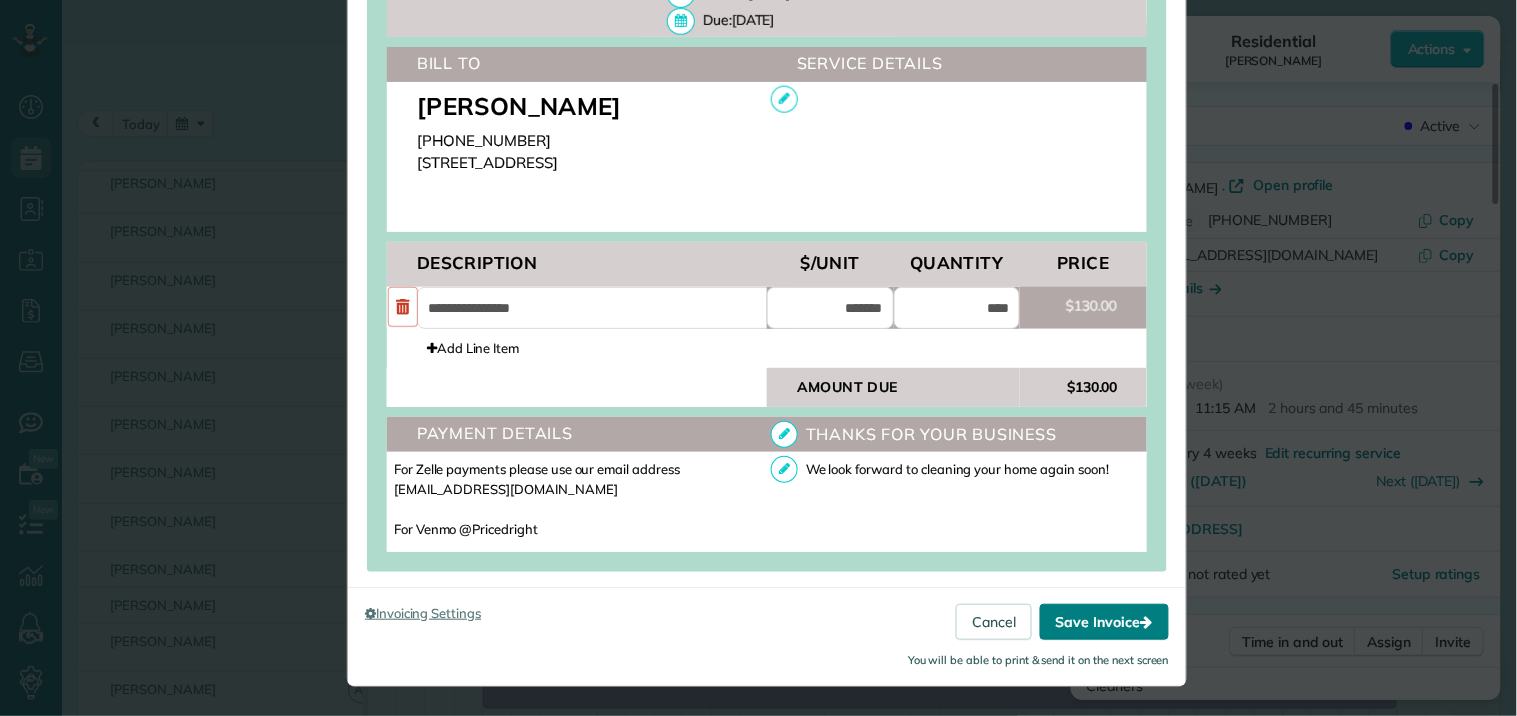 click on "Save Invoice" at bounding box center [1104, 622] 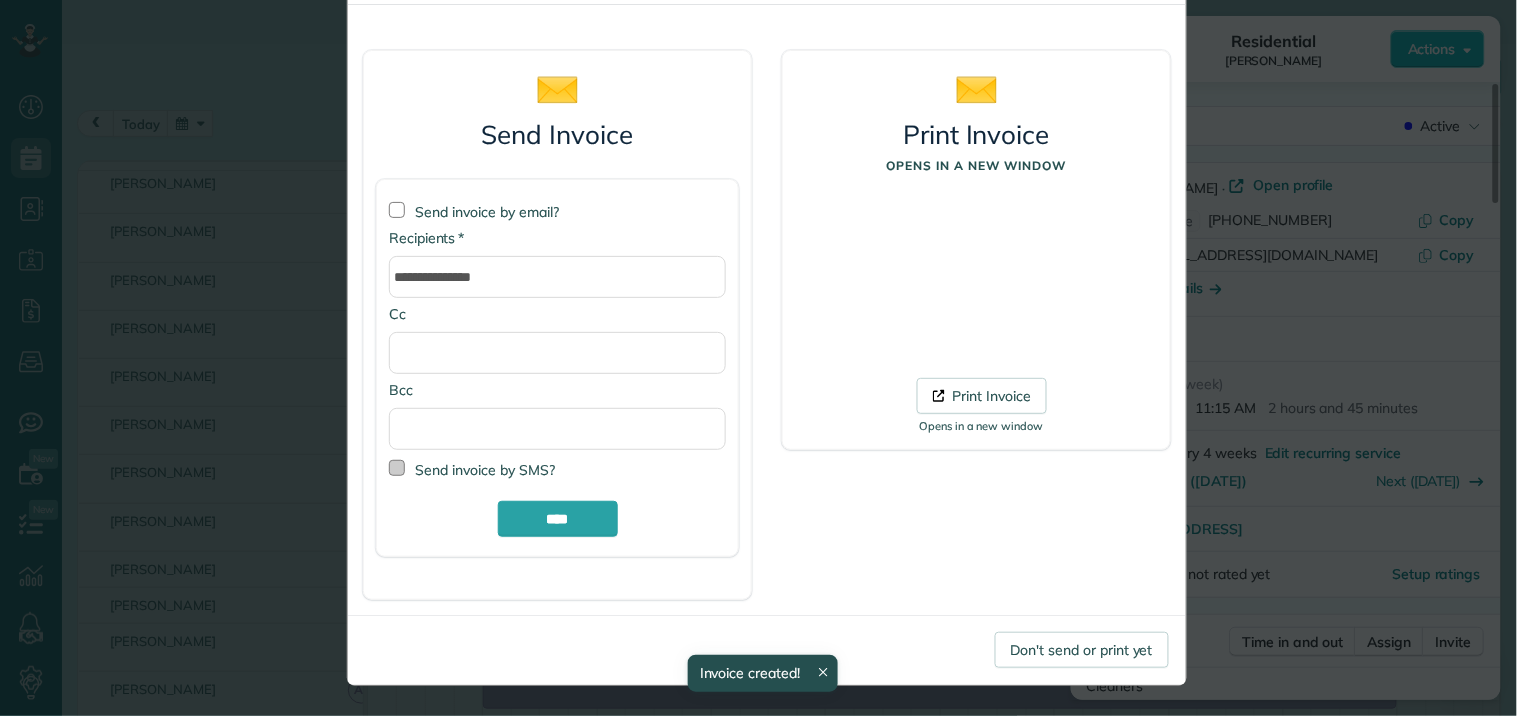 click at bounding box center [397, 468] 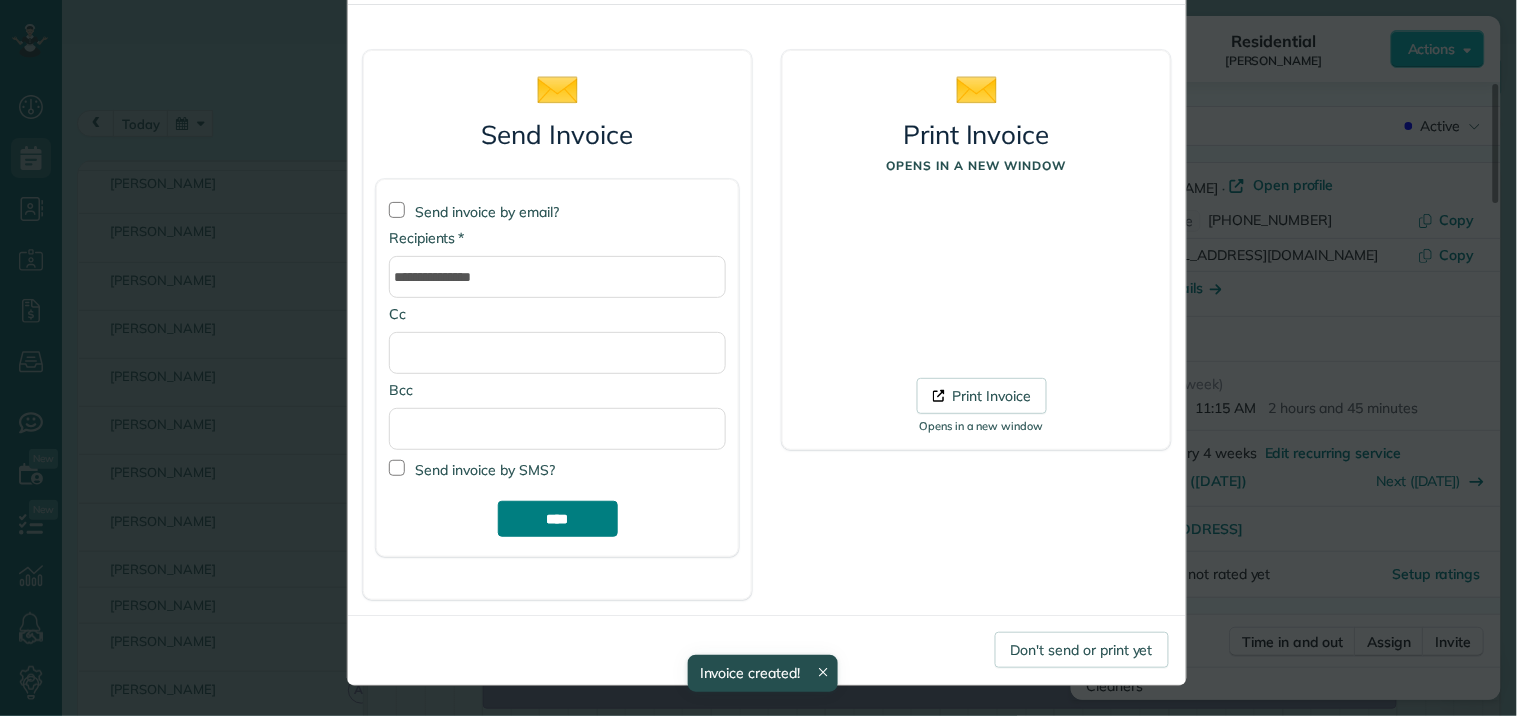click on "****" at bounding box center [558, 519] 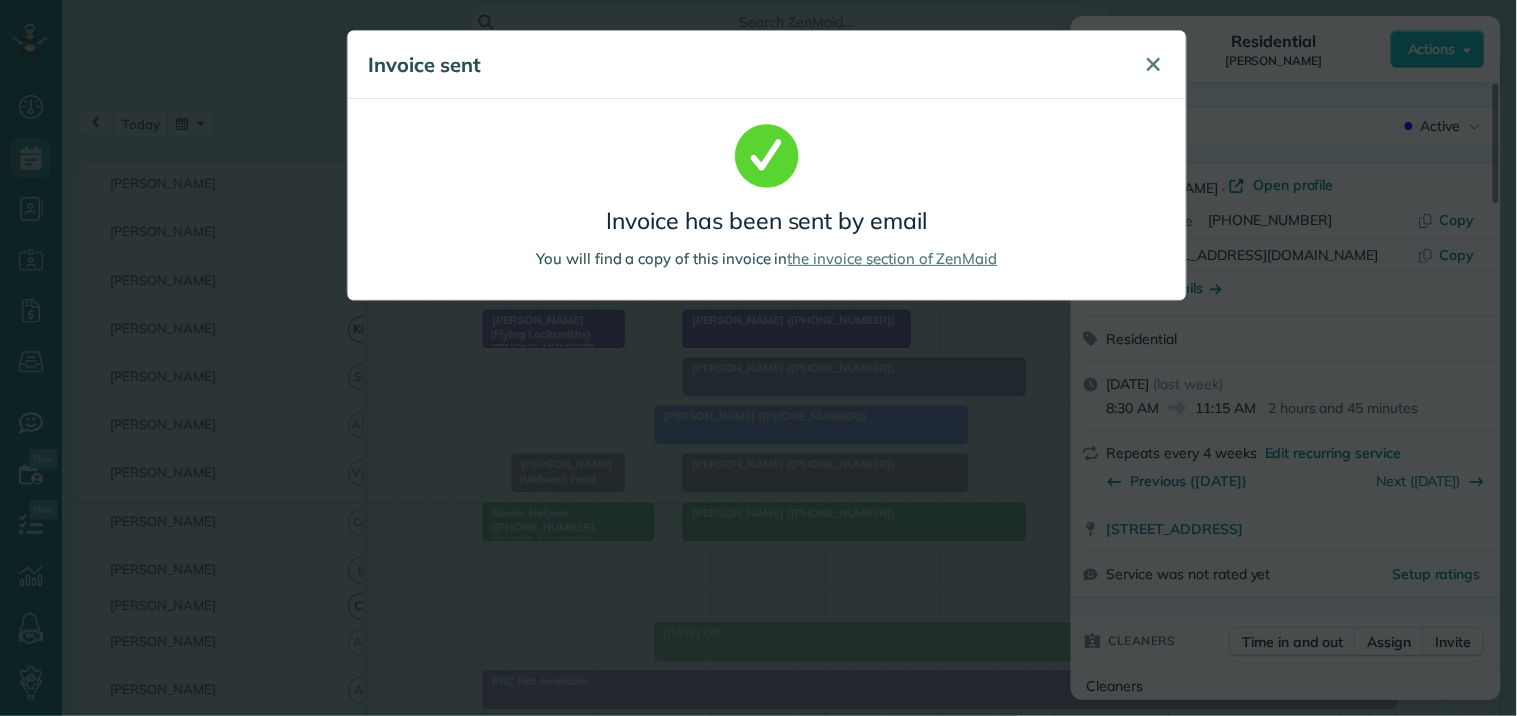 click on "✕" at bounding box center [1154, 64] 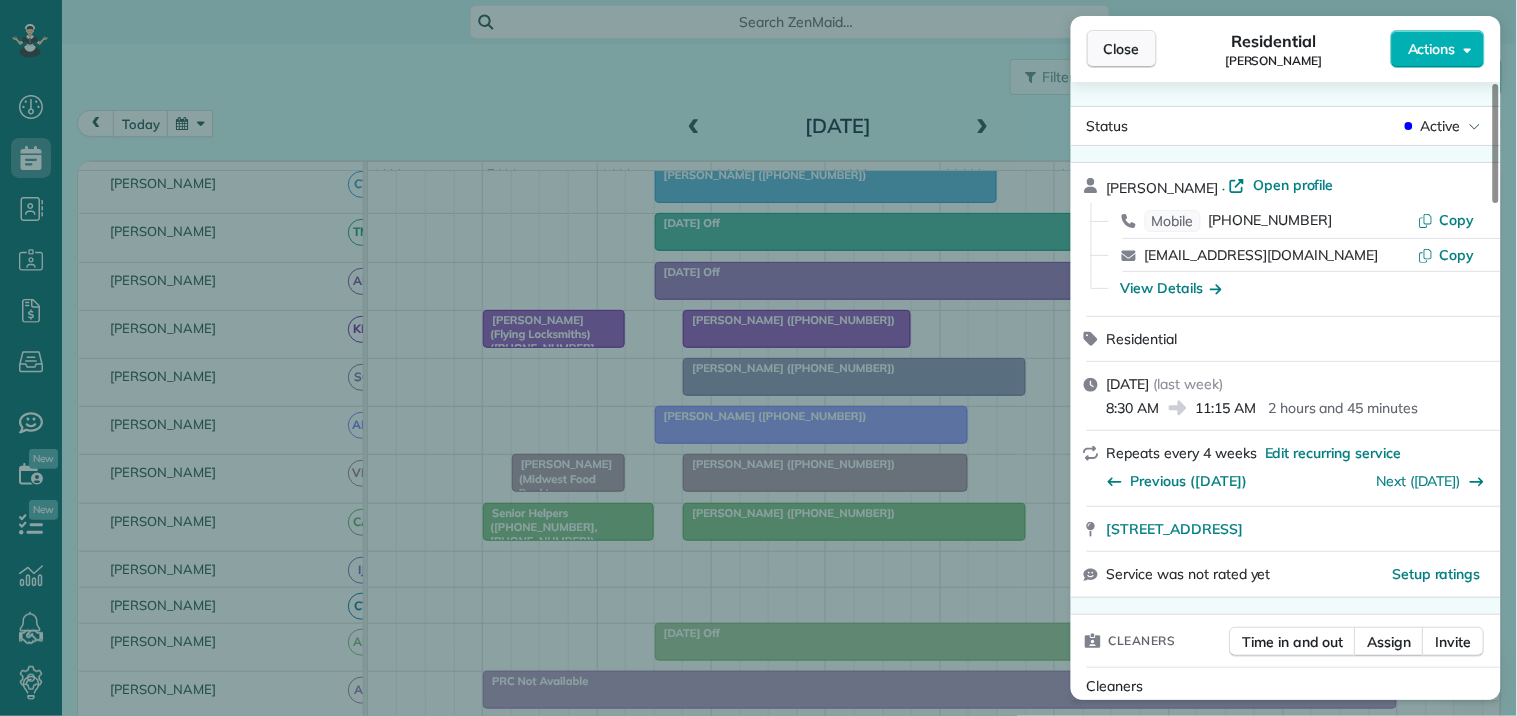 click on "Close" at bounding box center (1122, 49) 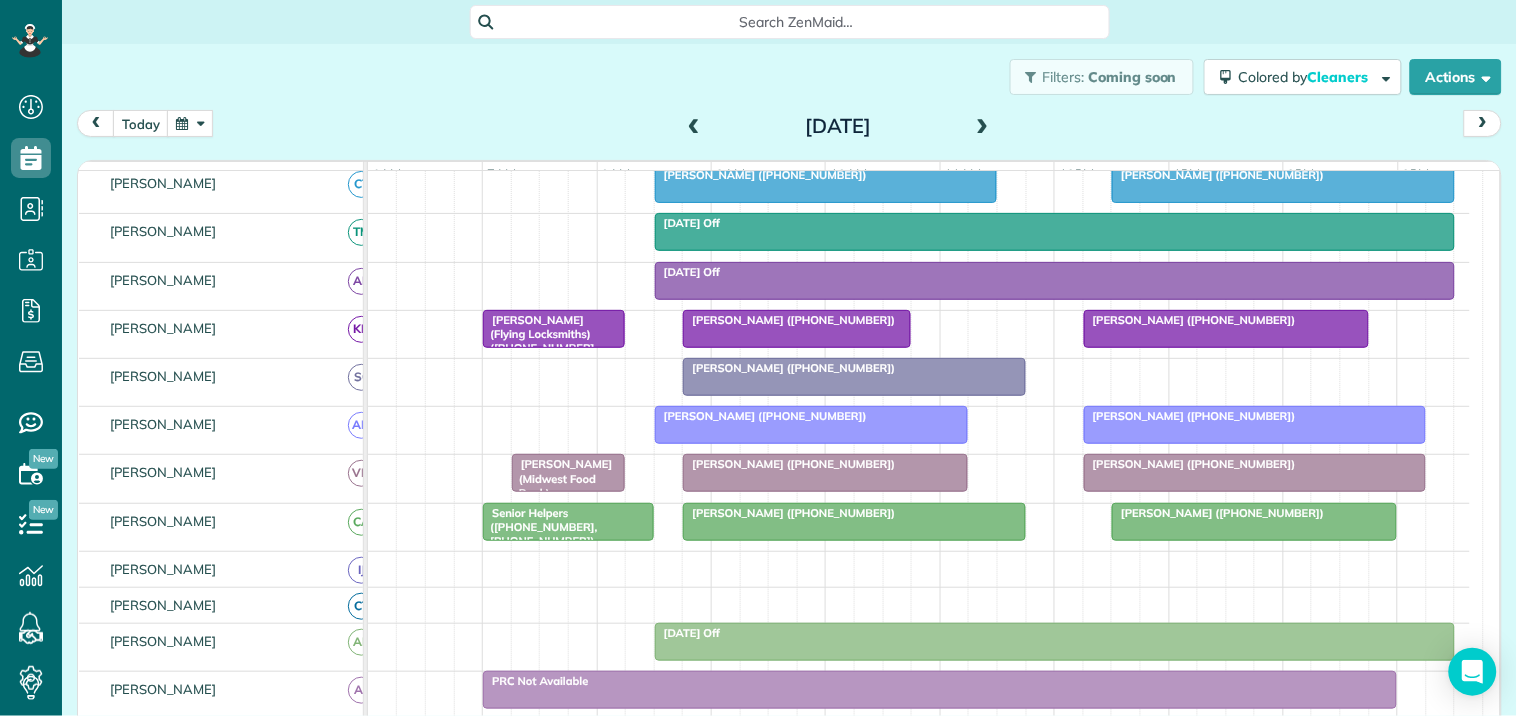 click at bounding box center [825, 473] 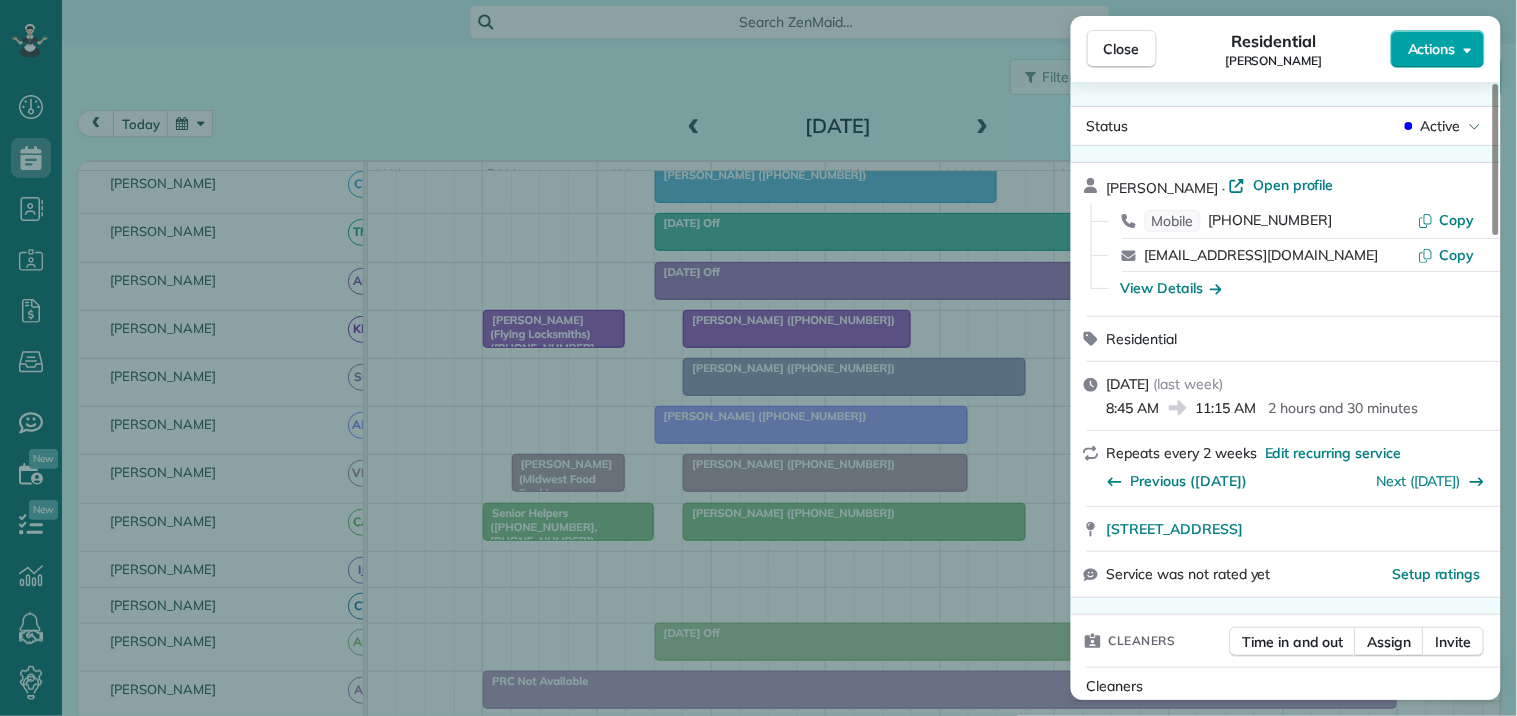 click on "Actions" at bounding box center (1432, 49) 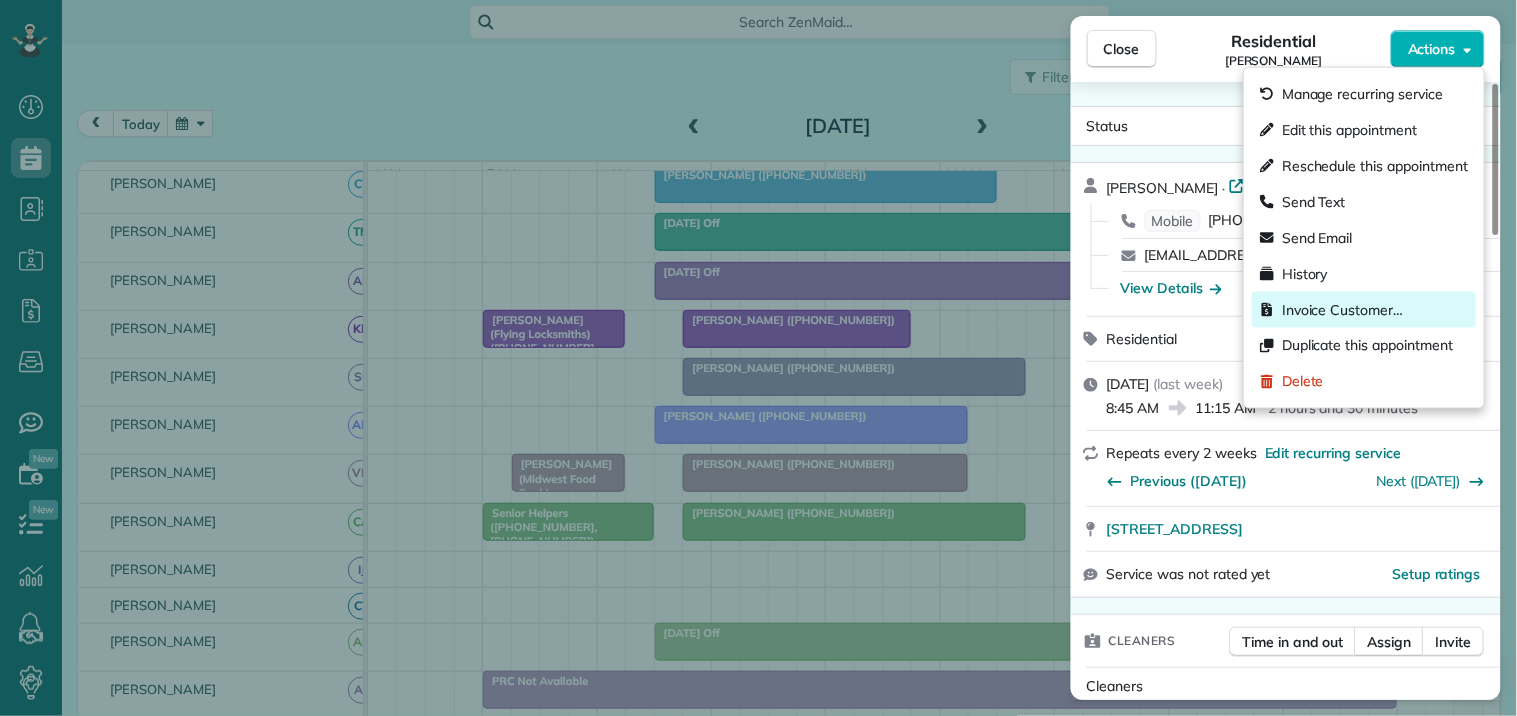 click on "Invoice Customer…" at bounding box center [1342, 310] 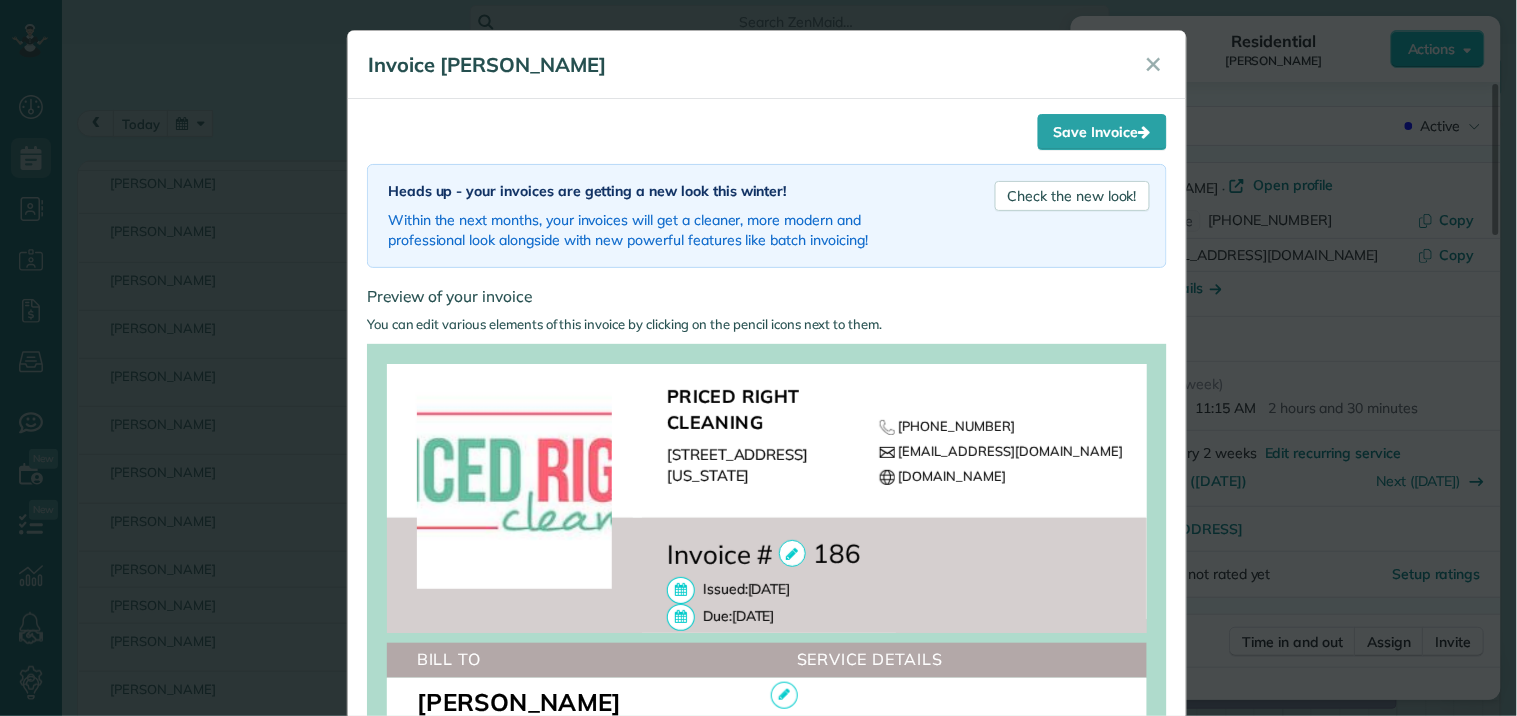 scroll, scrollTop: 596, scrollLeft: 0, axis: vertical 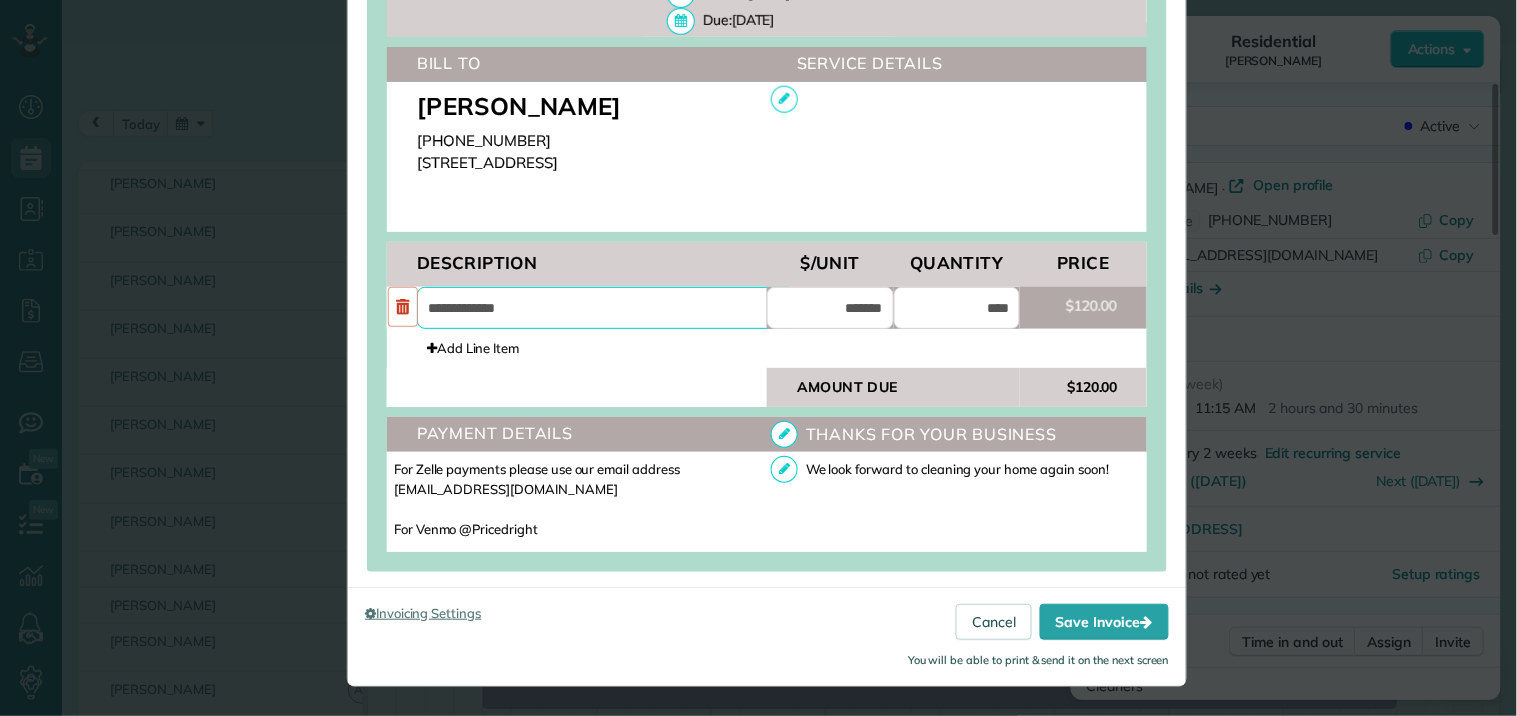drag, startPoint x: 514, startPoint y: 306, endPoint x: 423, endPoint y: 340, distance: 97.144226 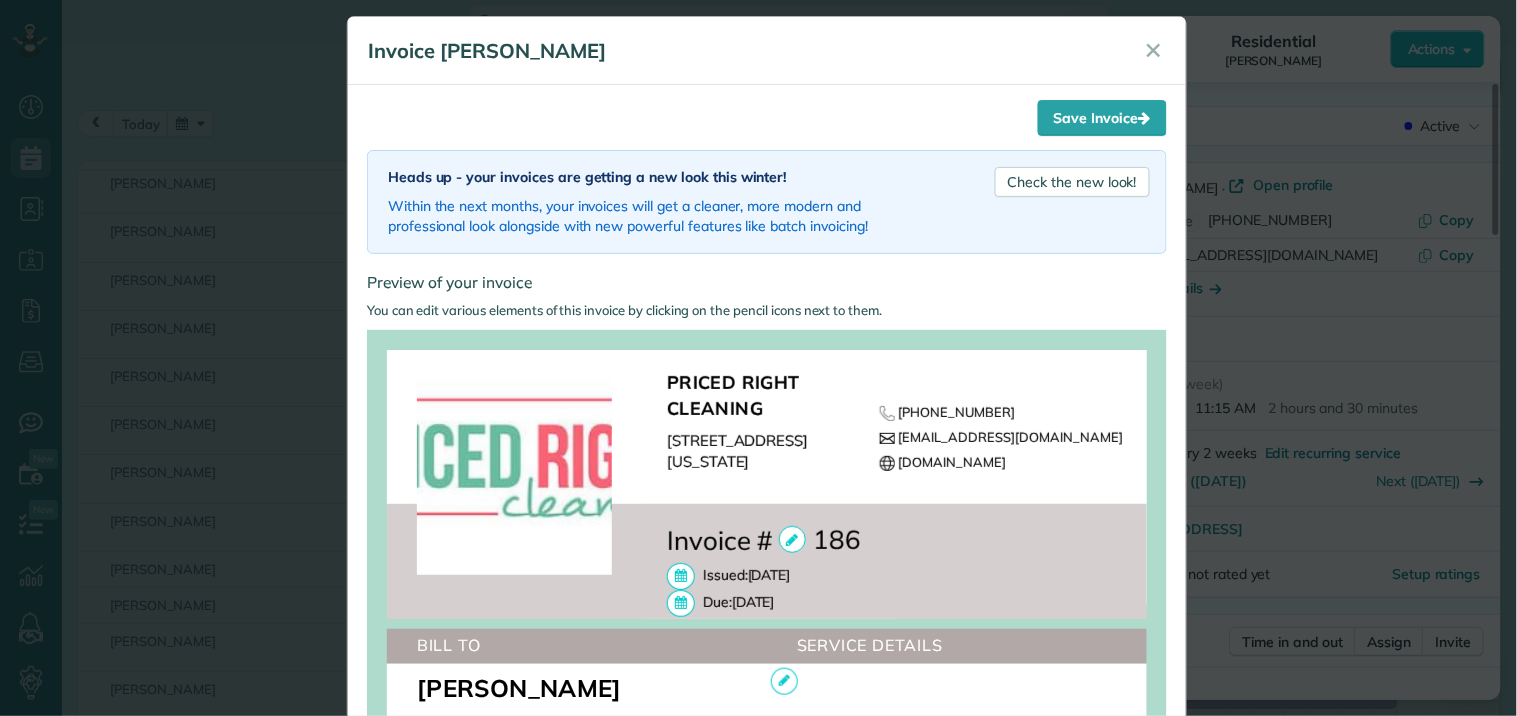 scroll, scrollTop: 0, scrollLeft: 0, axis: both 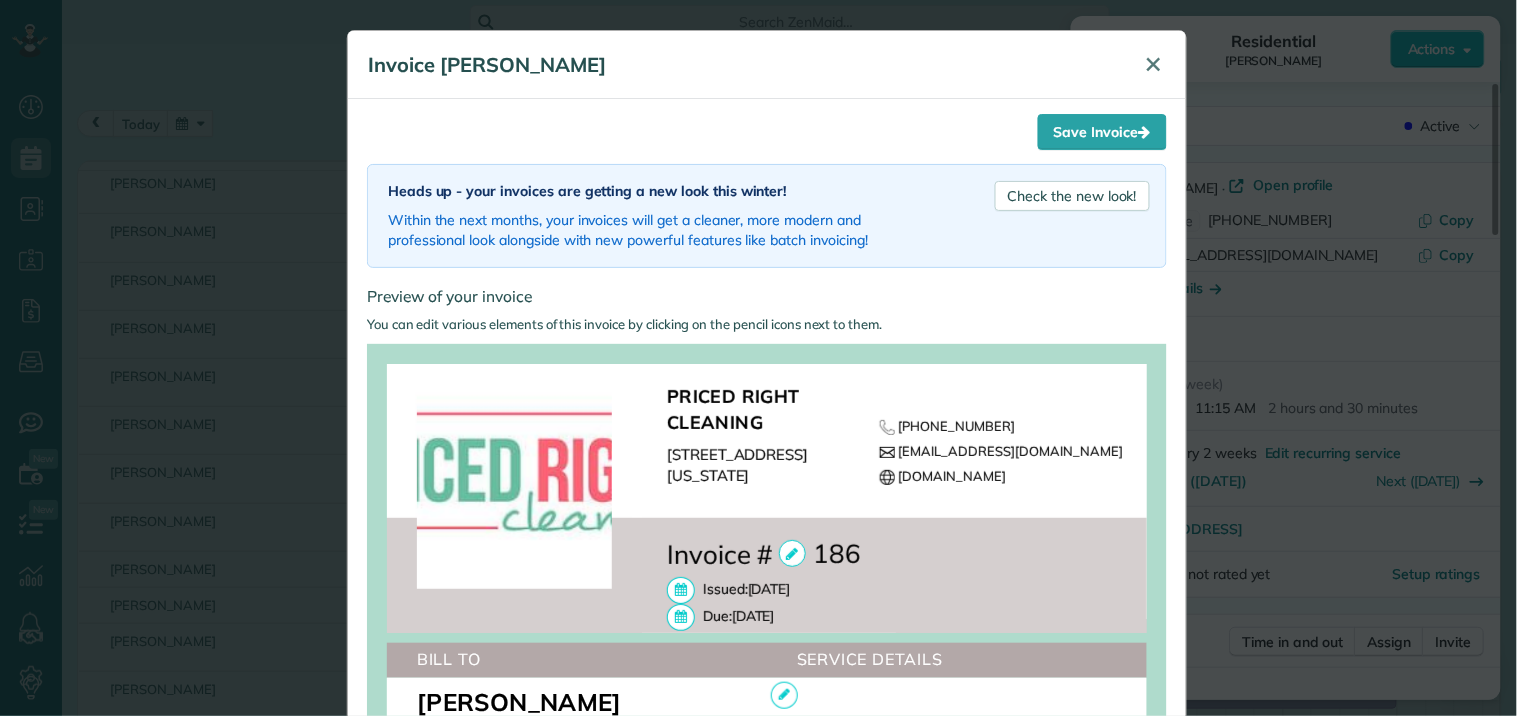 type on "********" 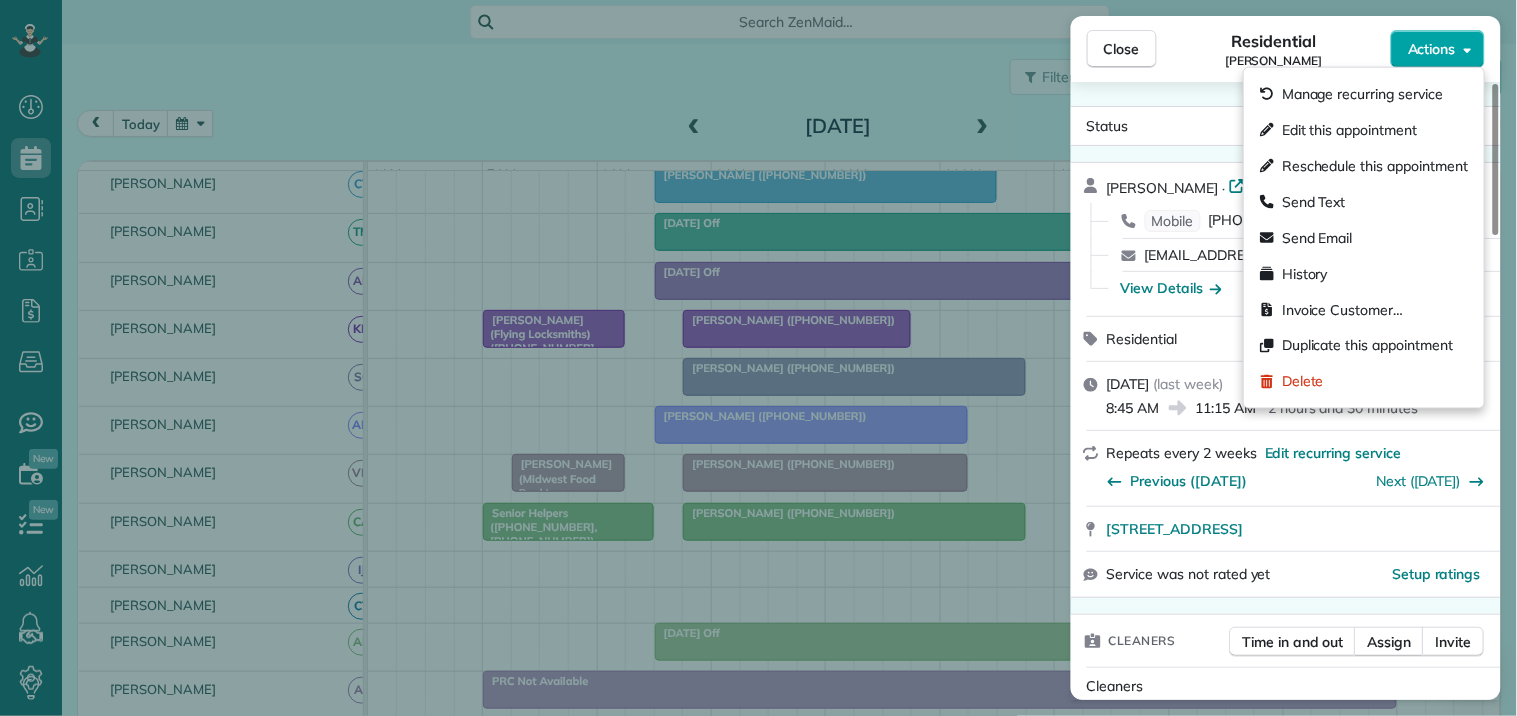 click on "Actions" at bounding box center (1438, 49) 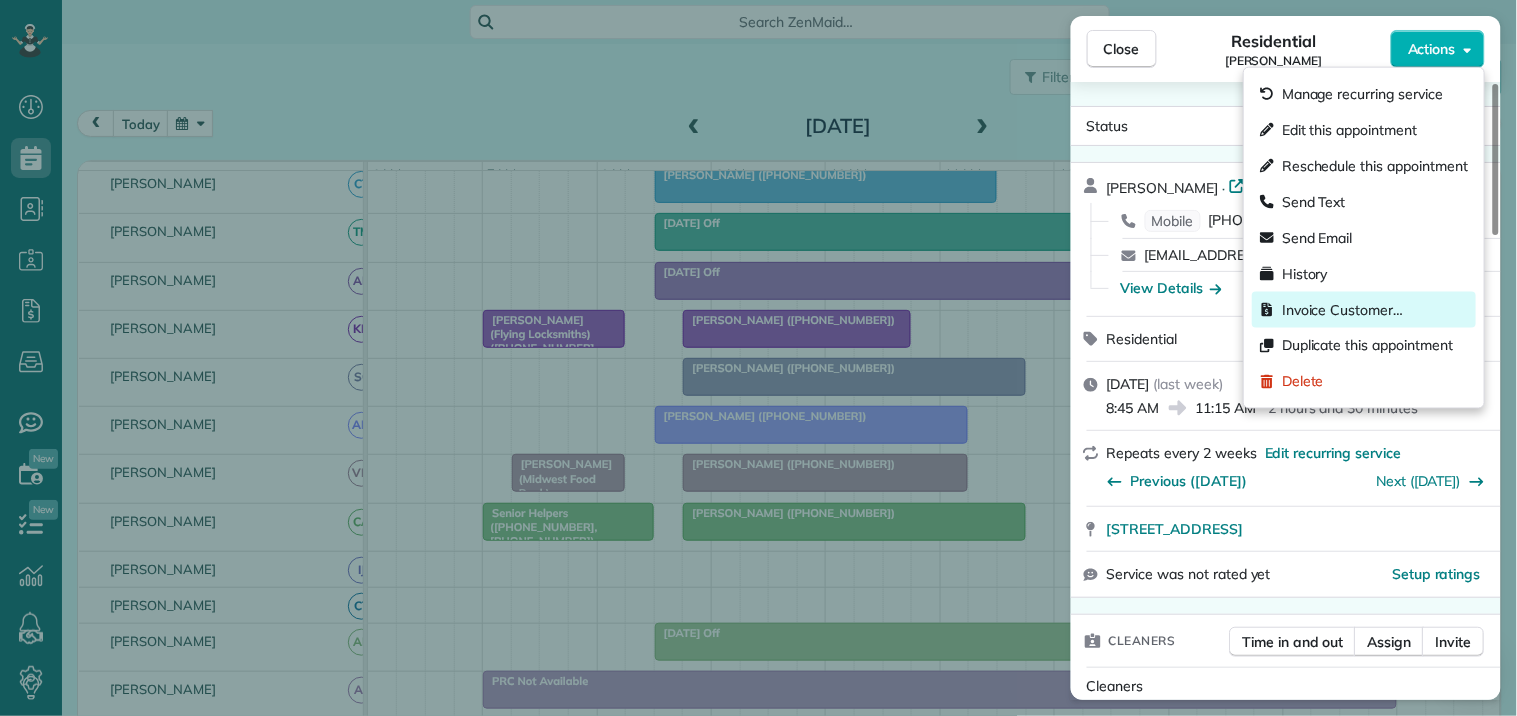 click on "Invoice Customer…" at bounding box center [1342, 310] 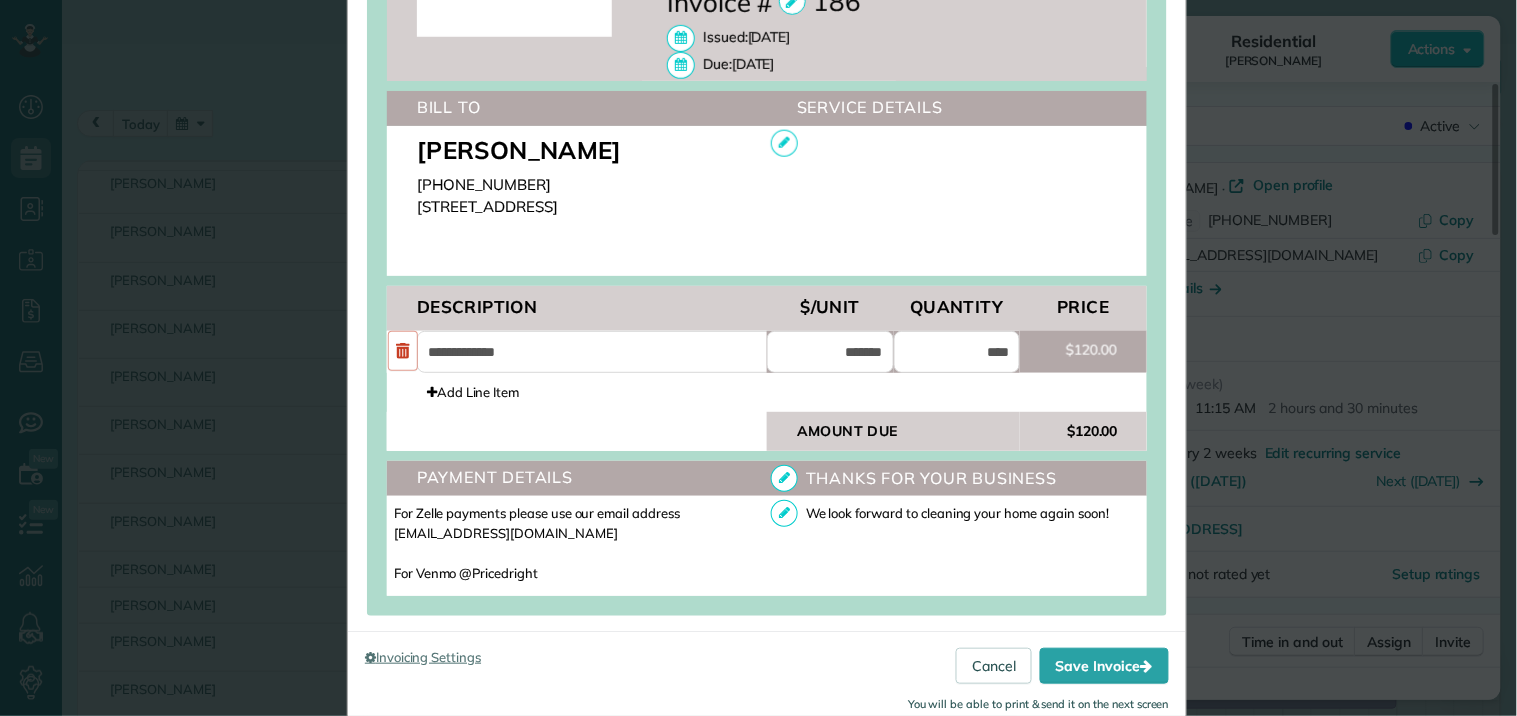 scroll, scrollTop: 555, scrollLeft: 0, axis: vertical 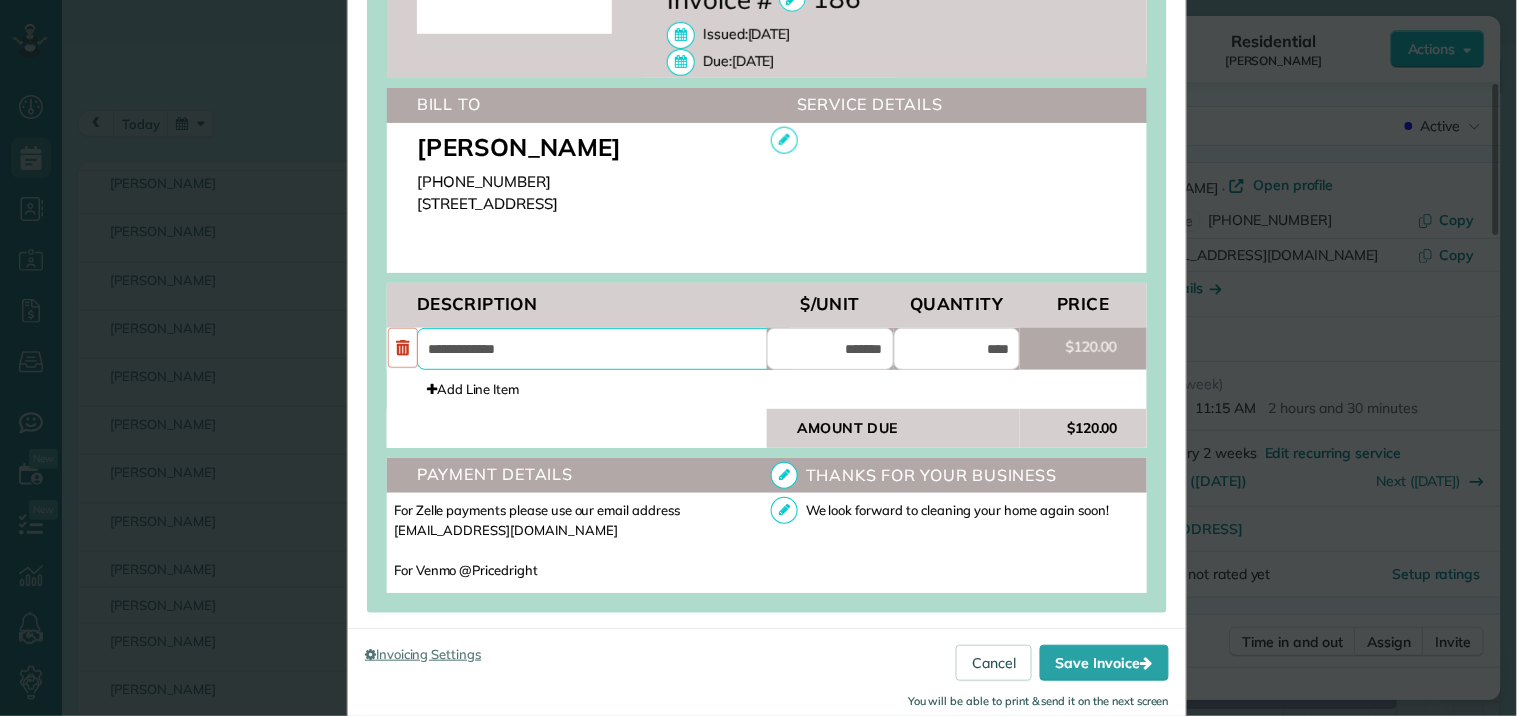 drag, startPoint x: 448, startPoint y: 346, endPoint x: 412, endPoint y: 362, distance: 39.39543 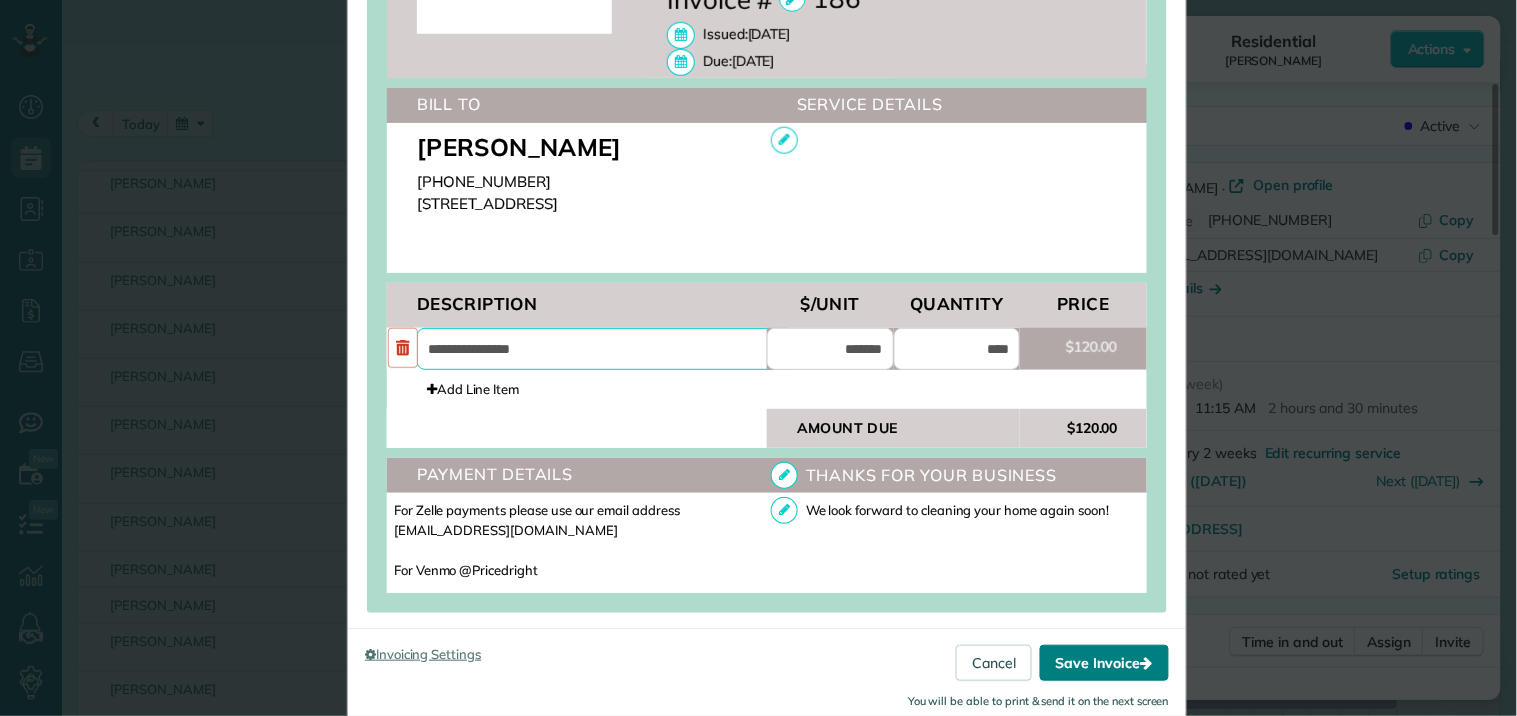 type on "**********" 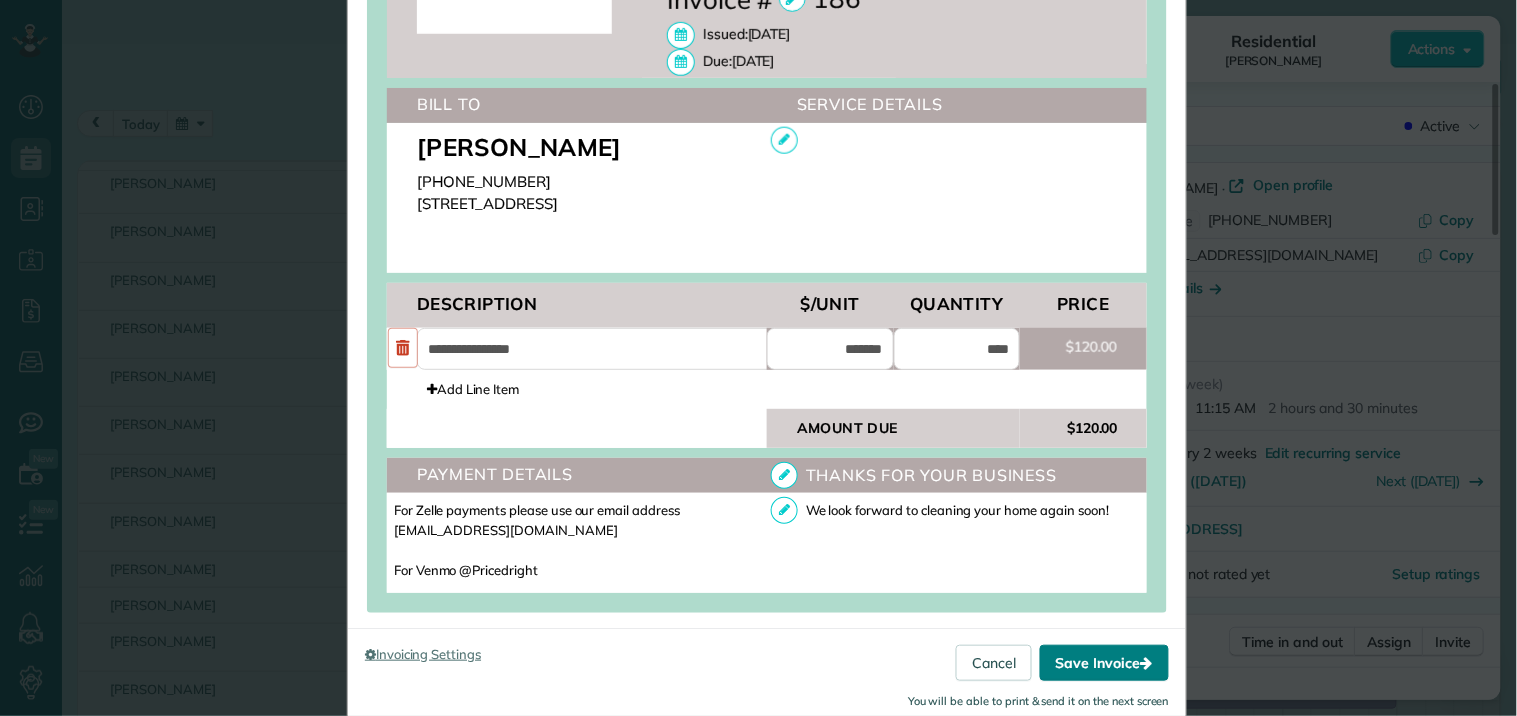 click on "Save Invoice" at bounding box center (1104, 663) 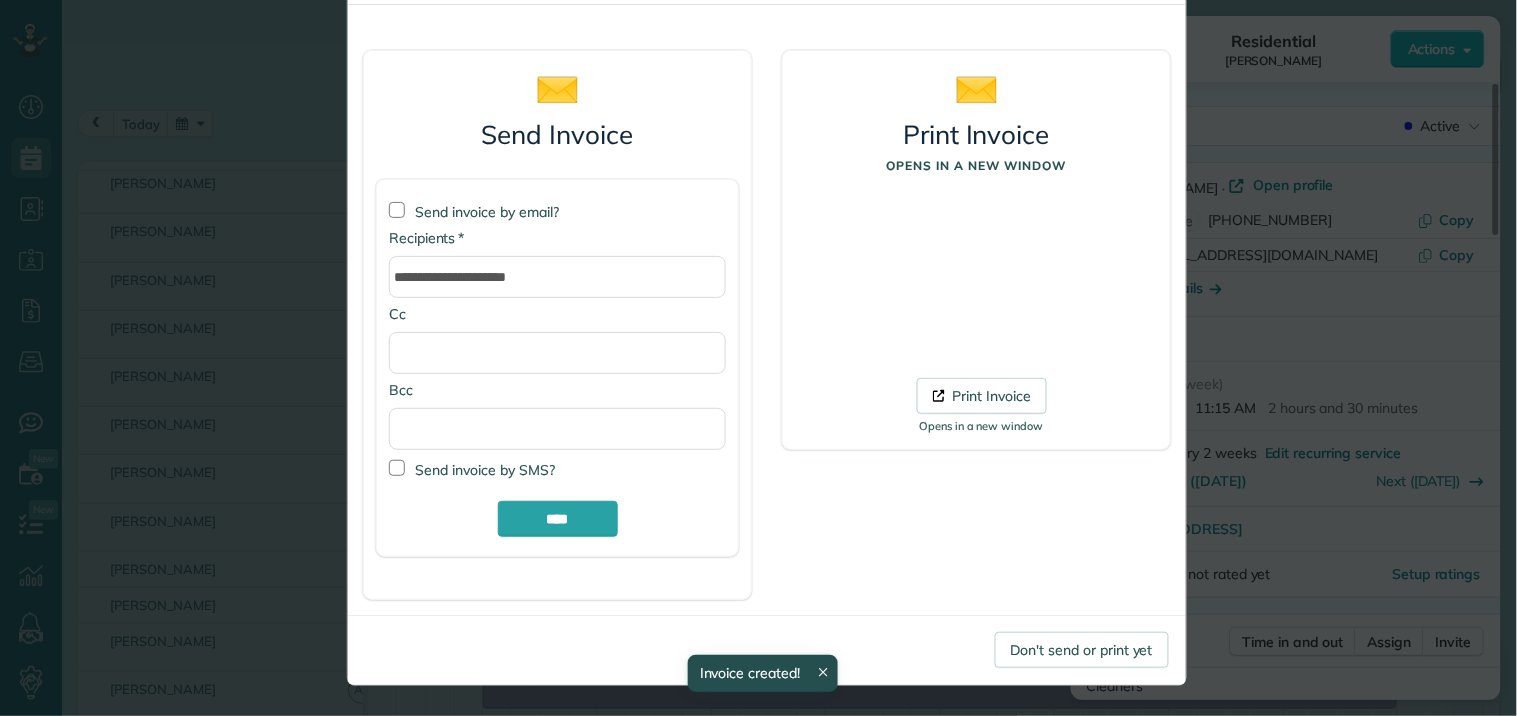 scroll, scrollTop: 94, scrollLeft: 0, axis: vertical 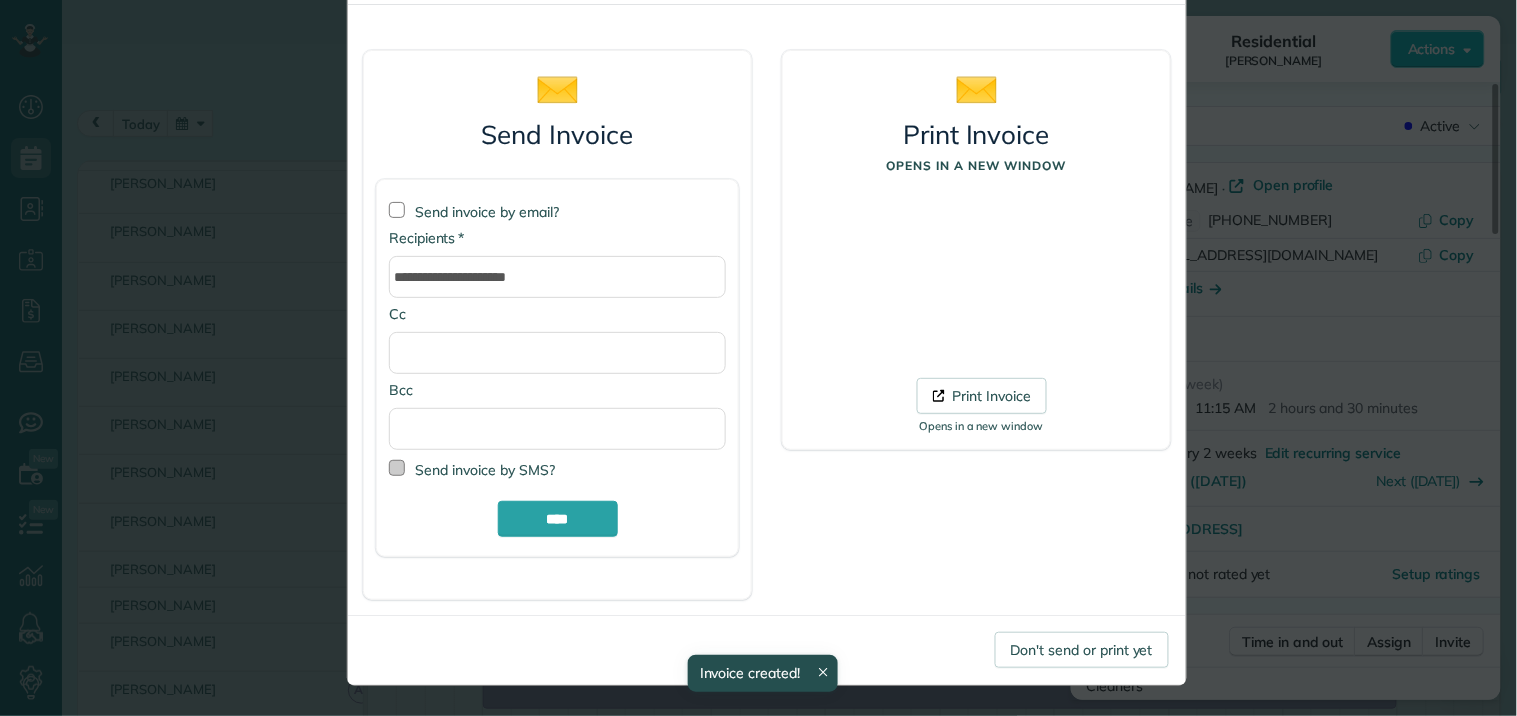 click at bounding box center (397, 468) 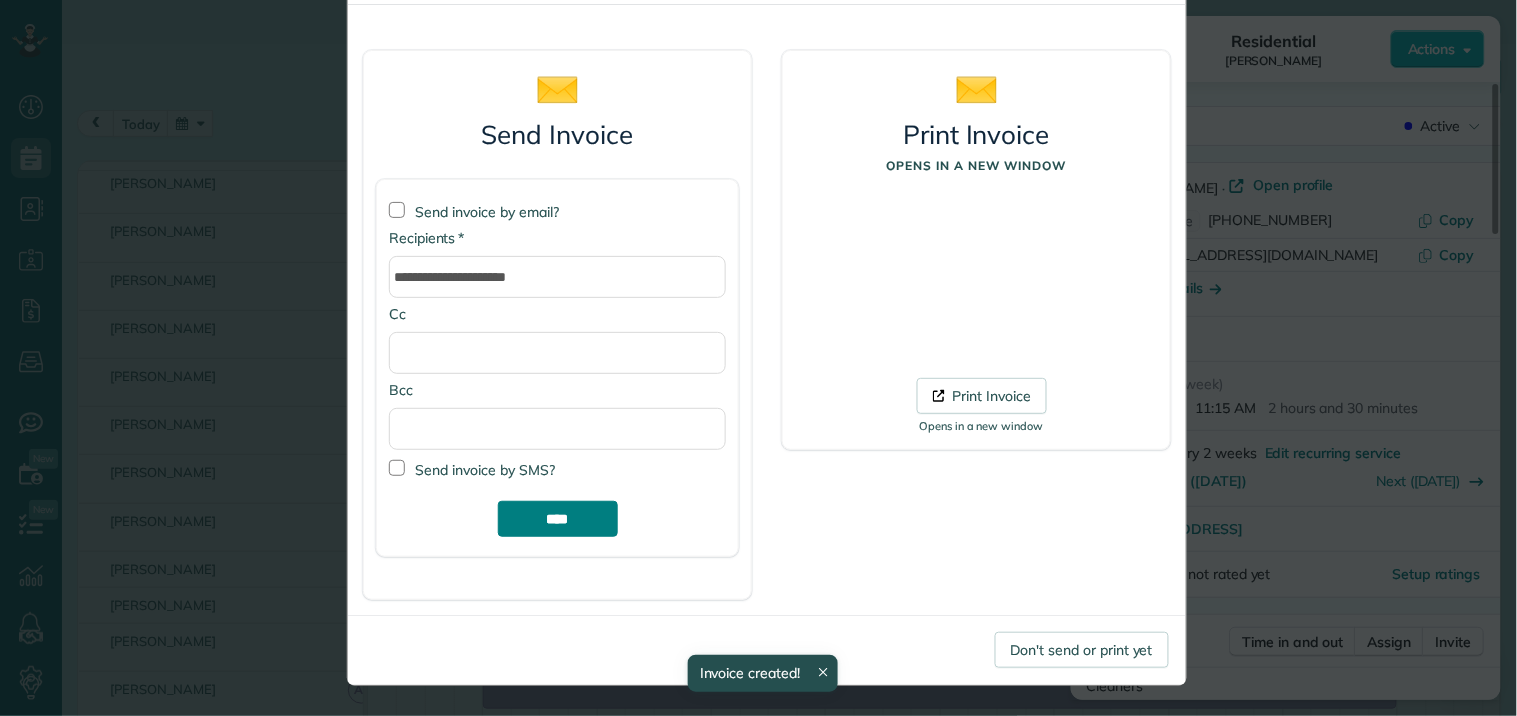 click on "****" at bounding box center [558, 519] 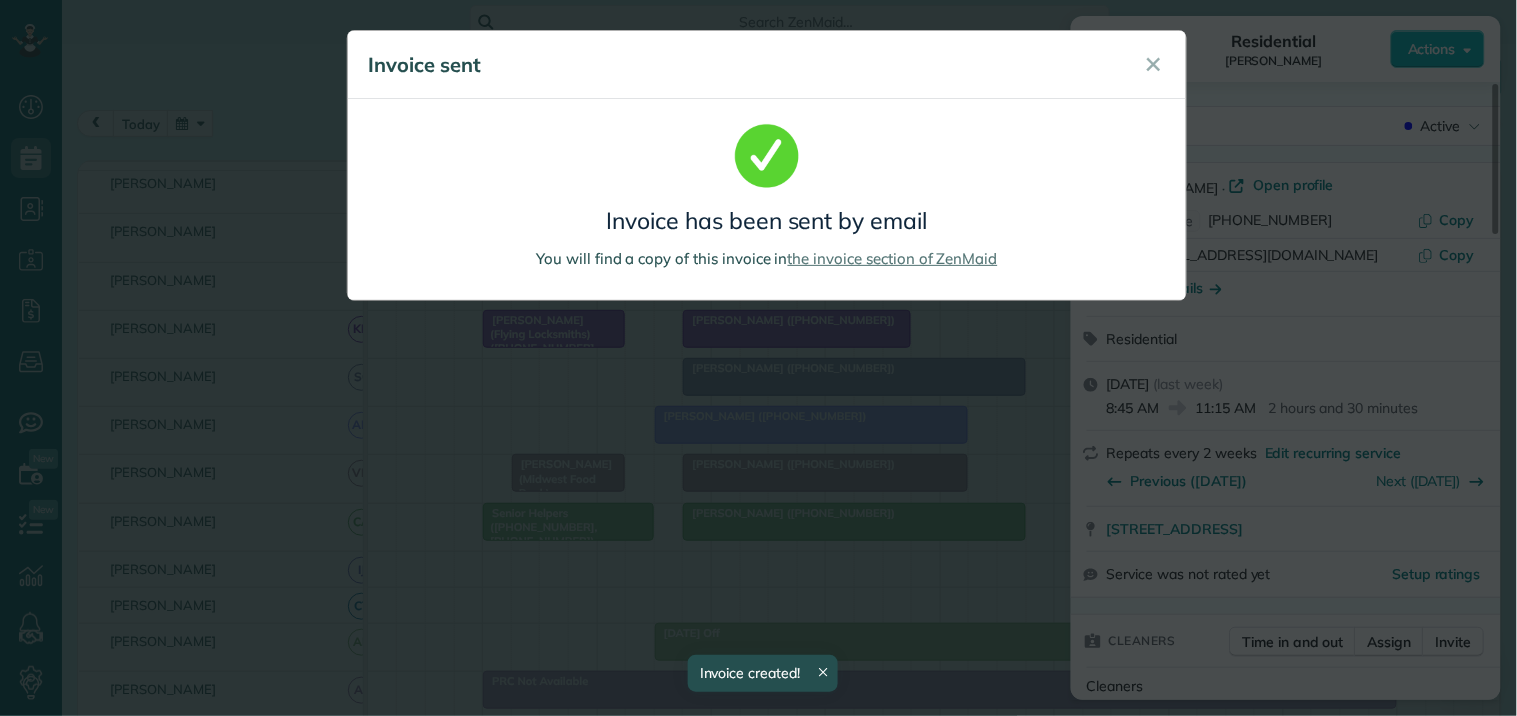 scroll, scrollTop: 0, scrollLeft: 0, axis: both 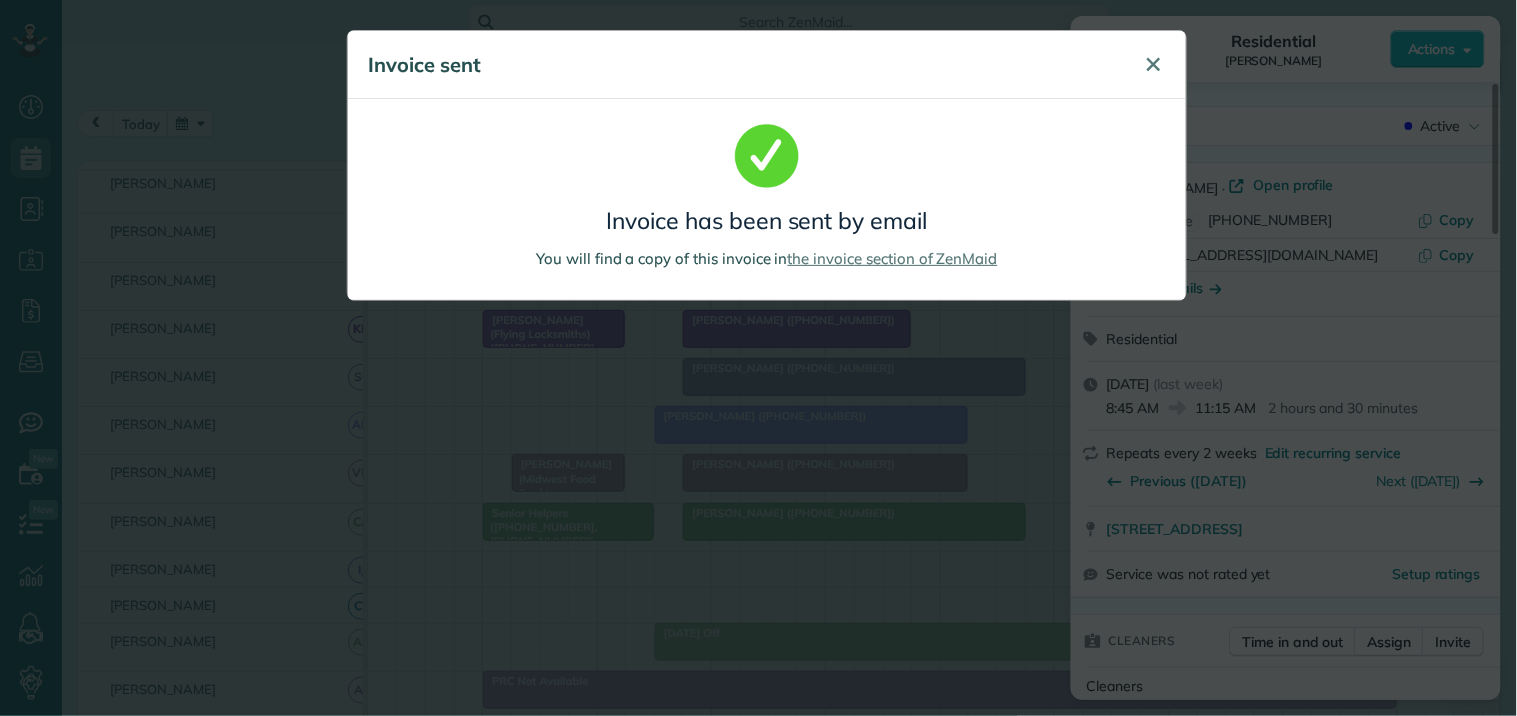 click on "✕" at bounding box center (1154, 64) 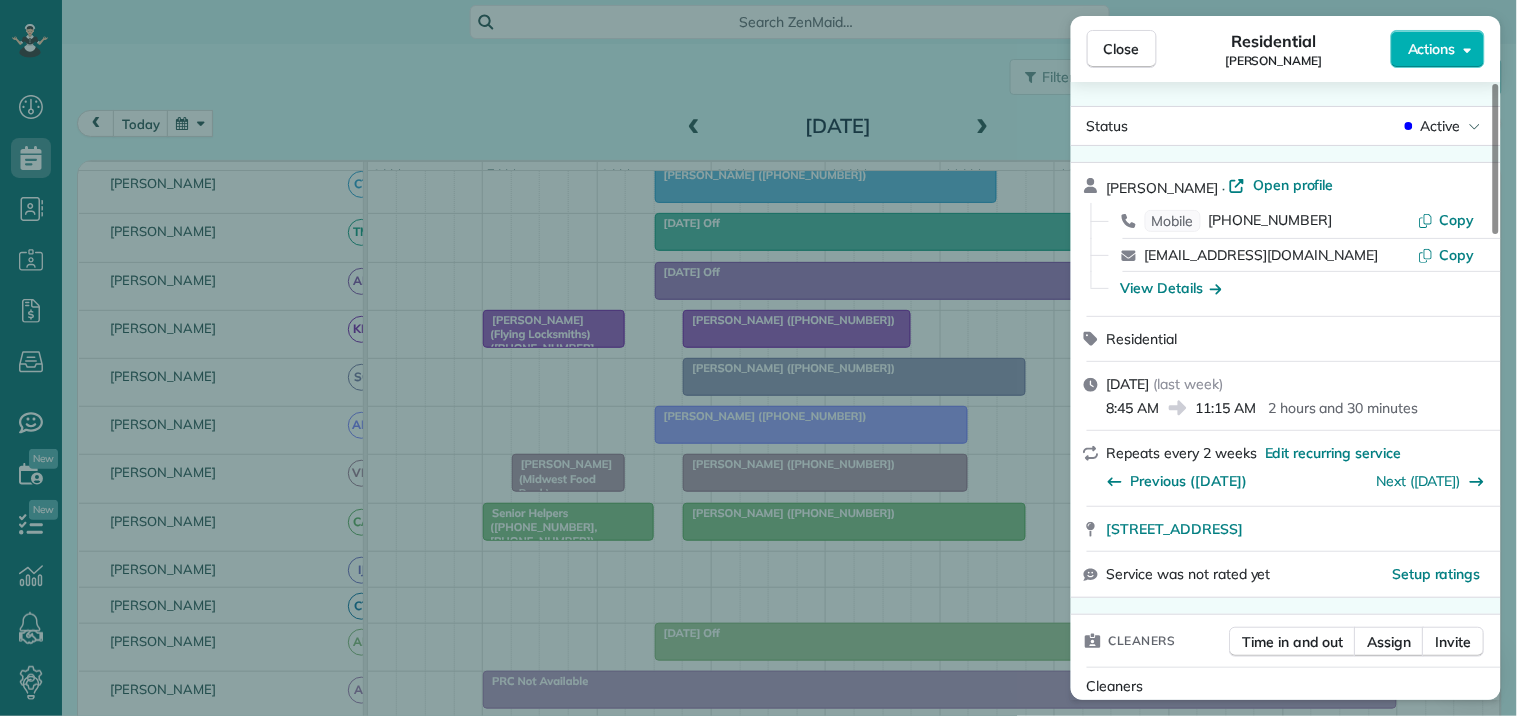 drag, startPoint x: 1135, startPoint y: 45, endPoint x: 1081, endPoint y: 40, distance: 54.230988 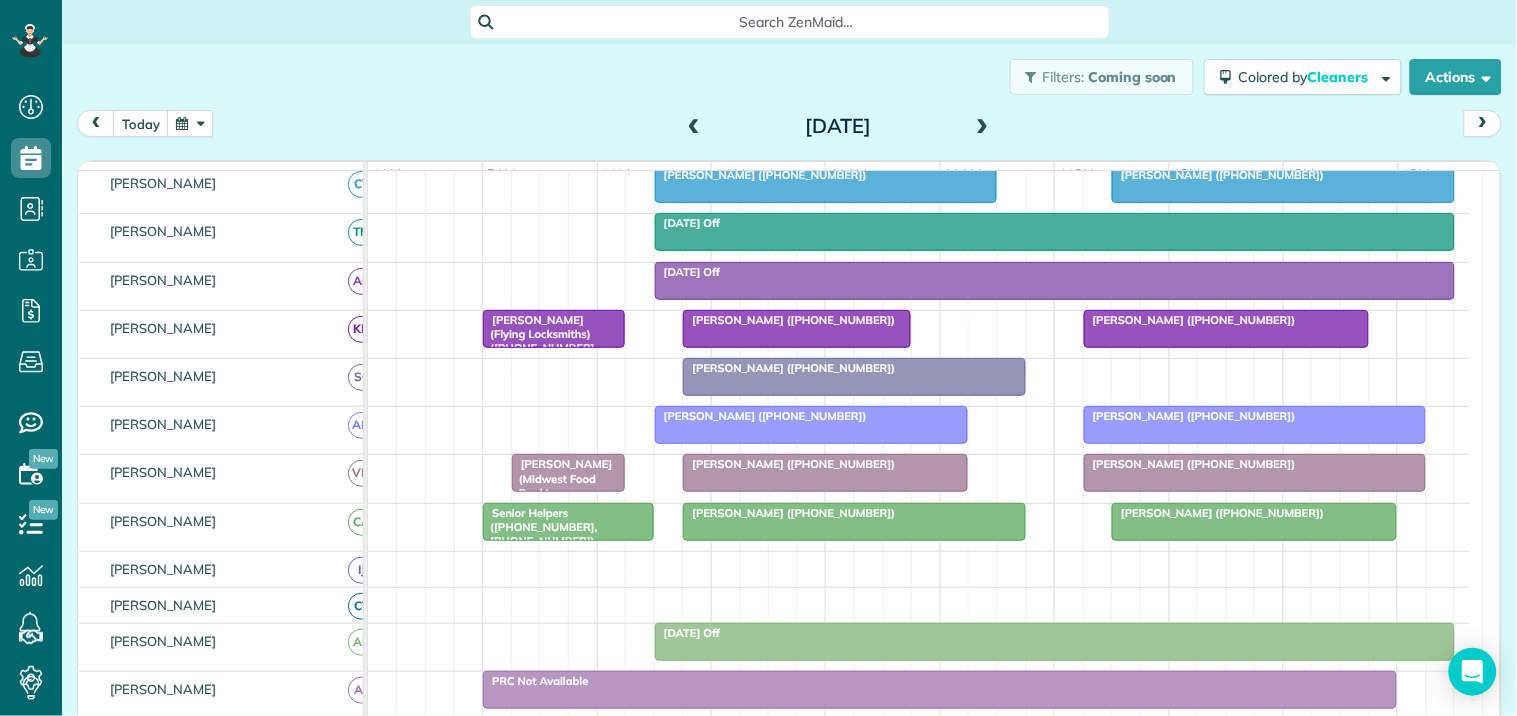 click at bounding box center [190, 123] 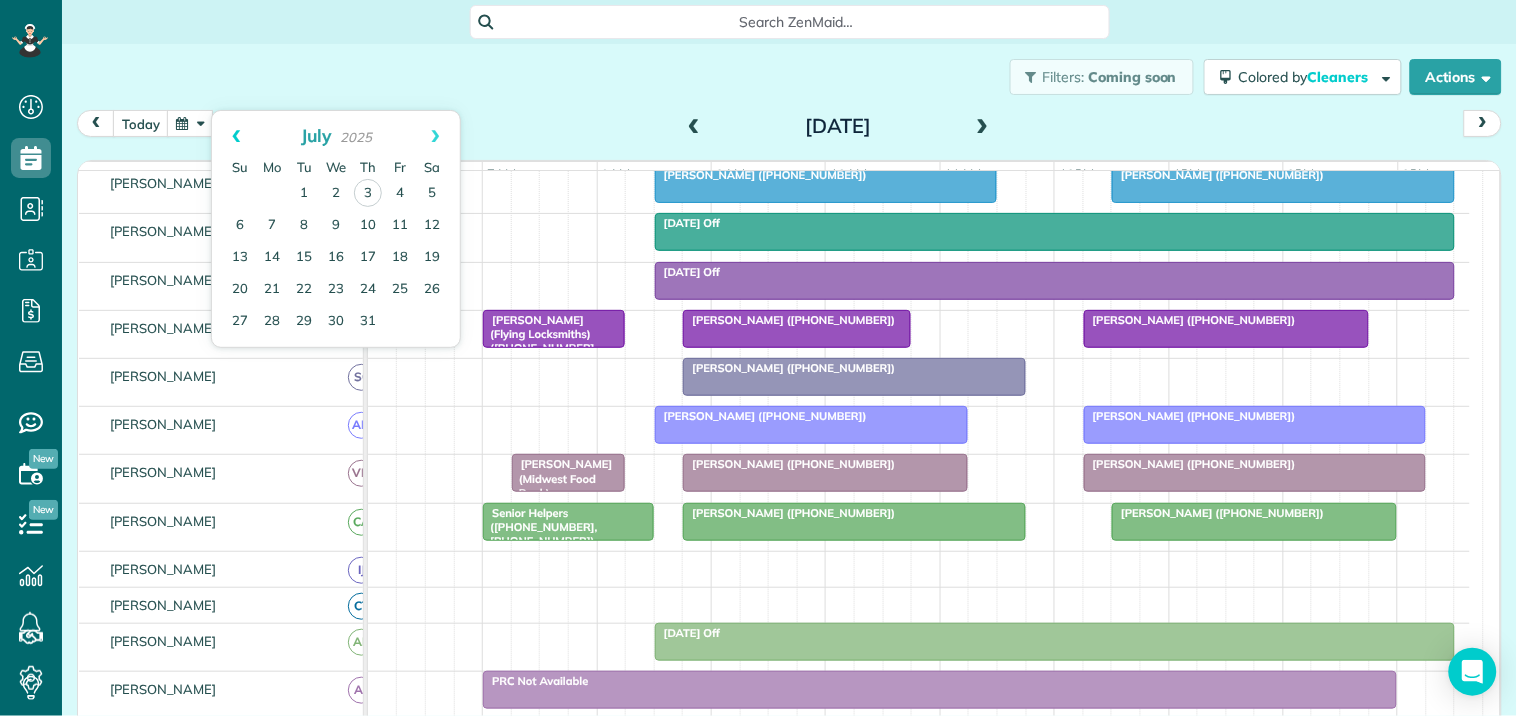 click on "Prev" at bounding box center [236, 136] 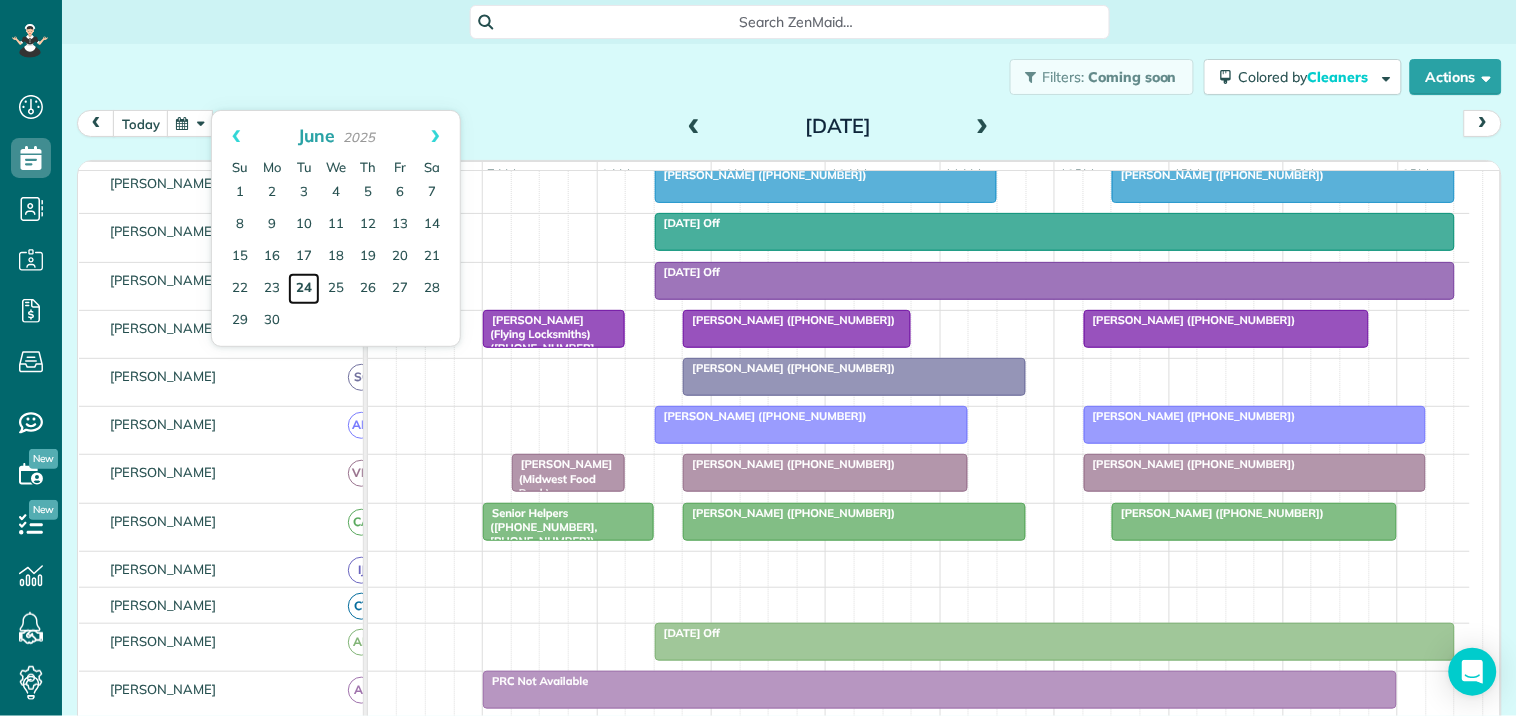 click on "24" at bounding box center [304, 289] 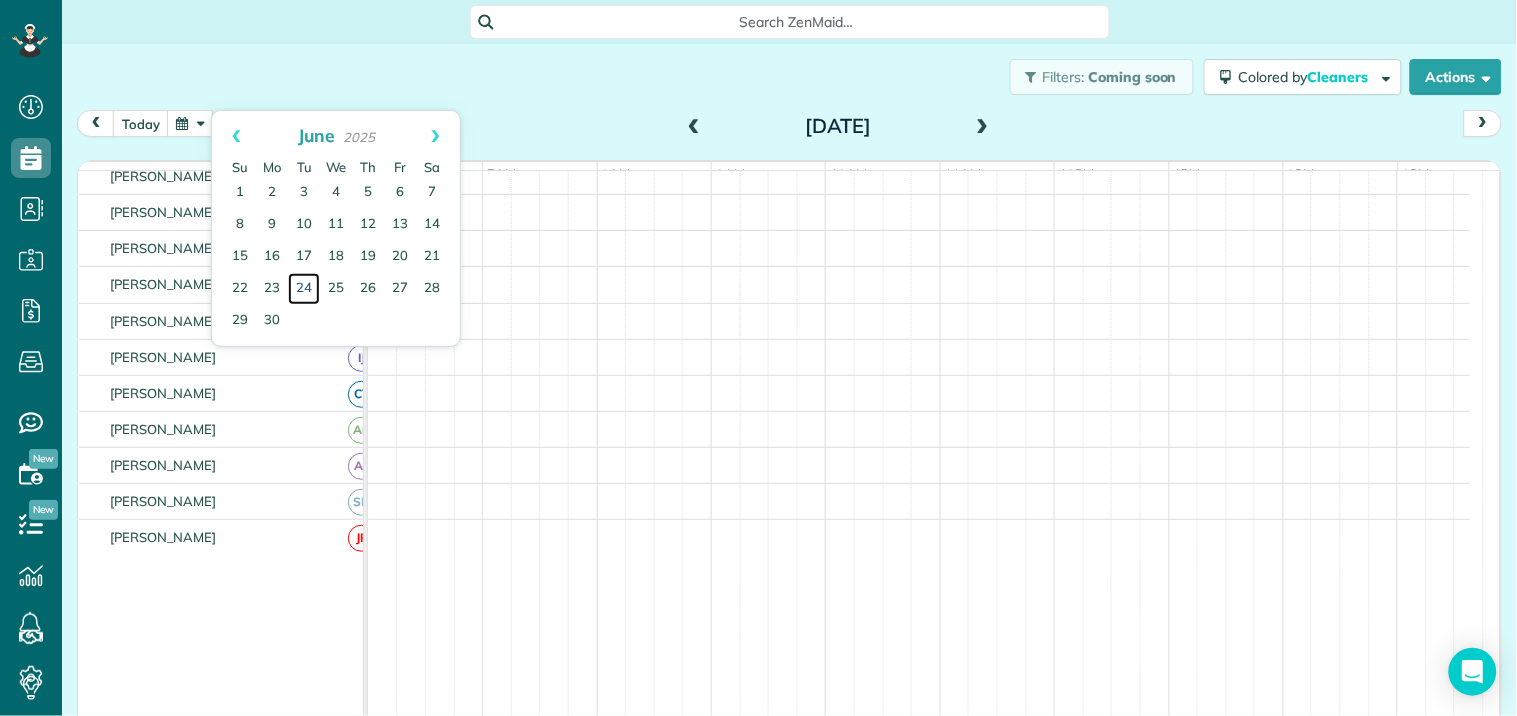 scroll, scrollTop: 215, scrollLeft: 0, axis: vertical 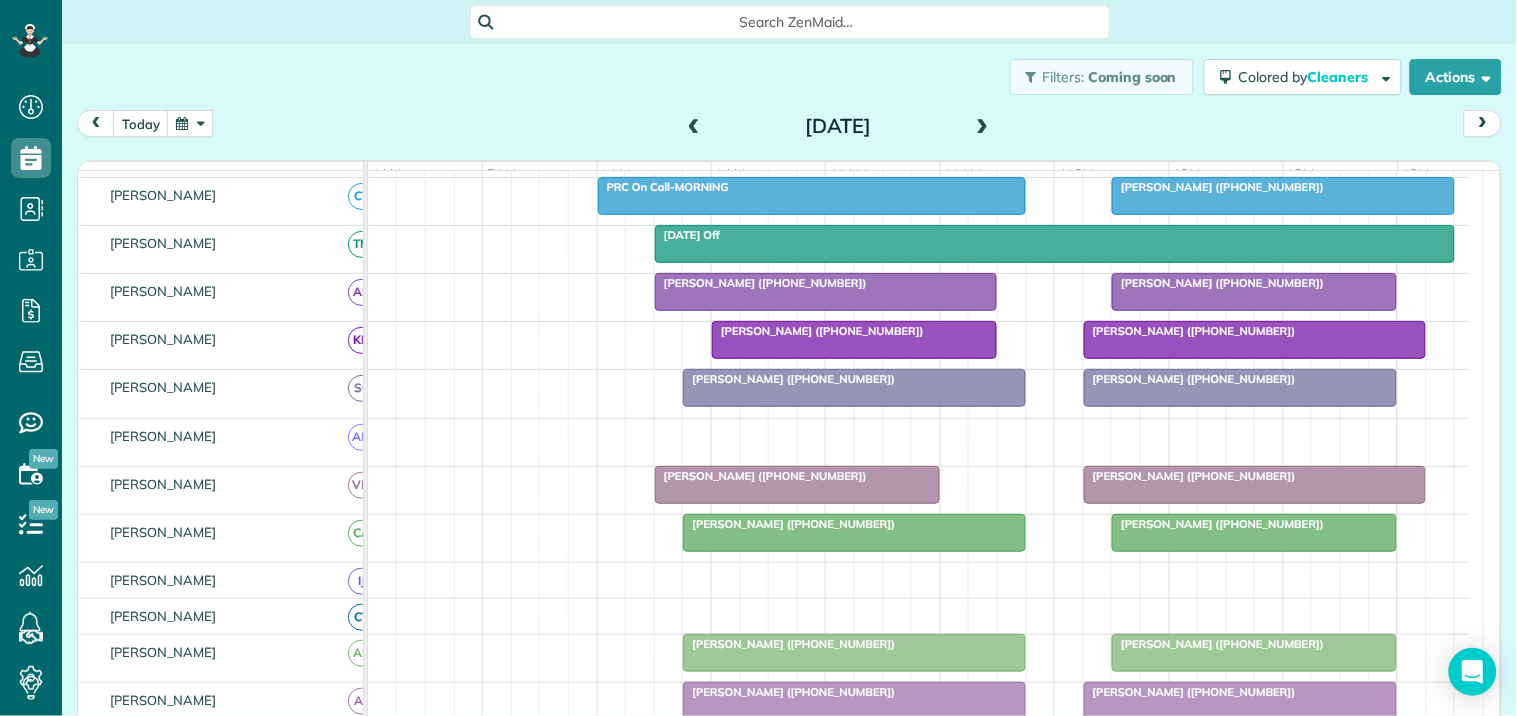 click on "Carla McMillan (+16787707308)" at bounding box center [826, 283] 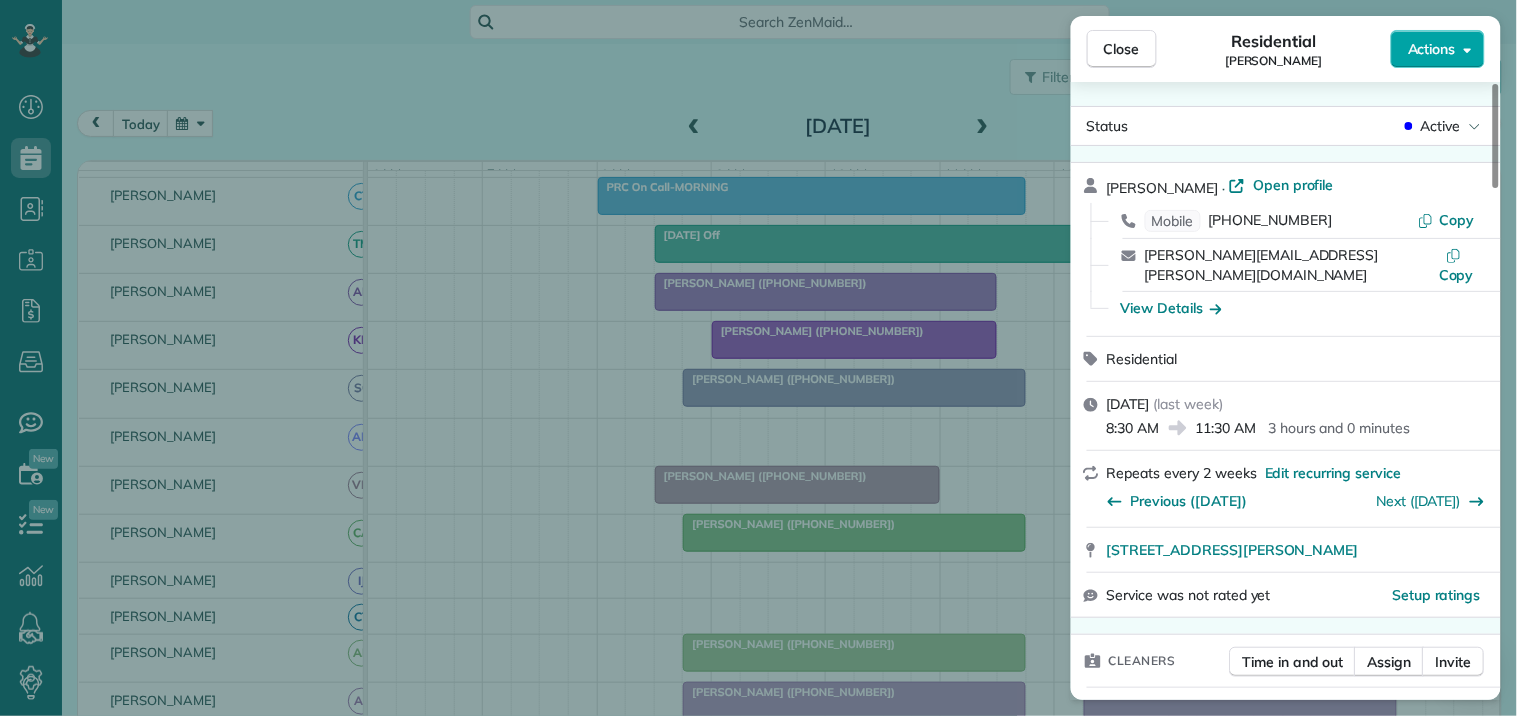 click on "Actions" at bounding box center (1432, 49) 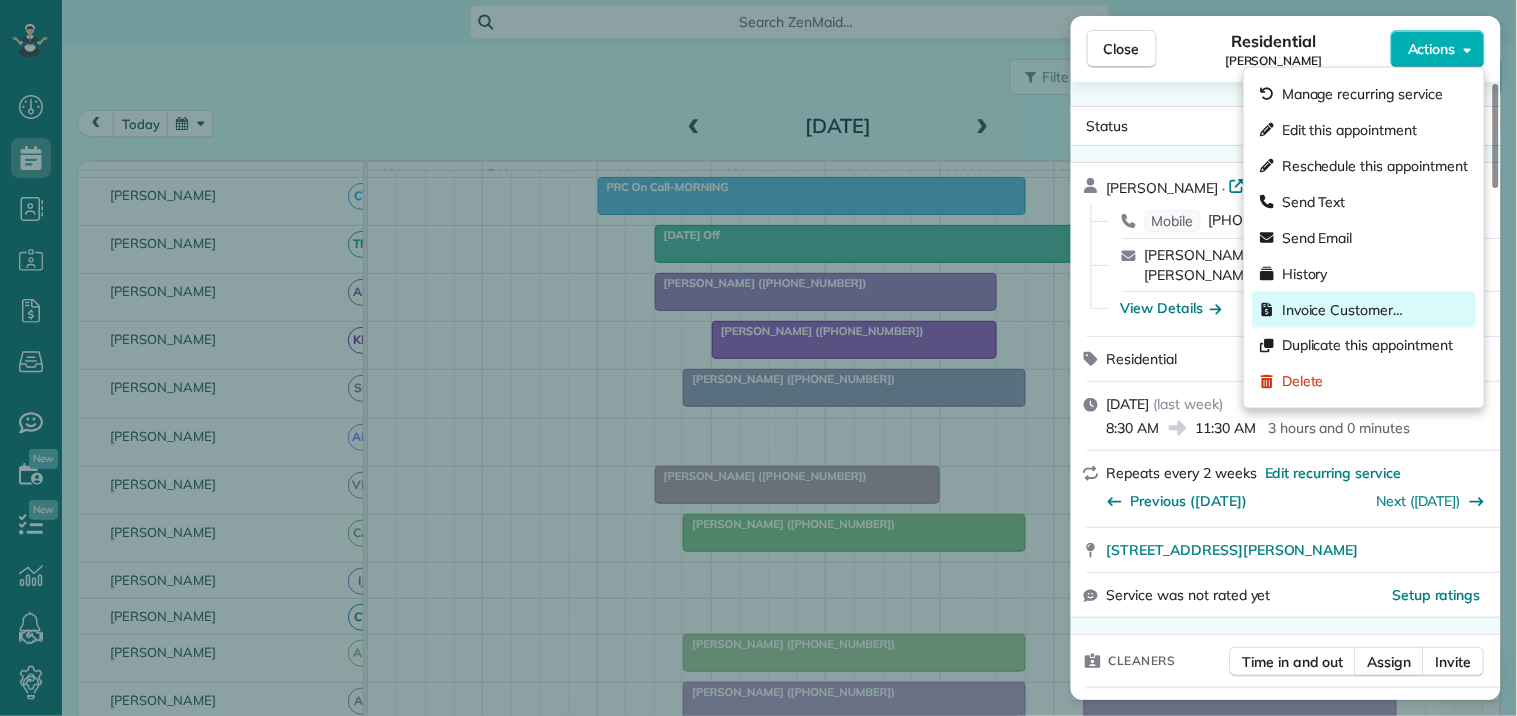 click on "Invoice Customer…" at bounding box center [1342, 310] 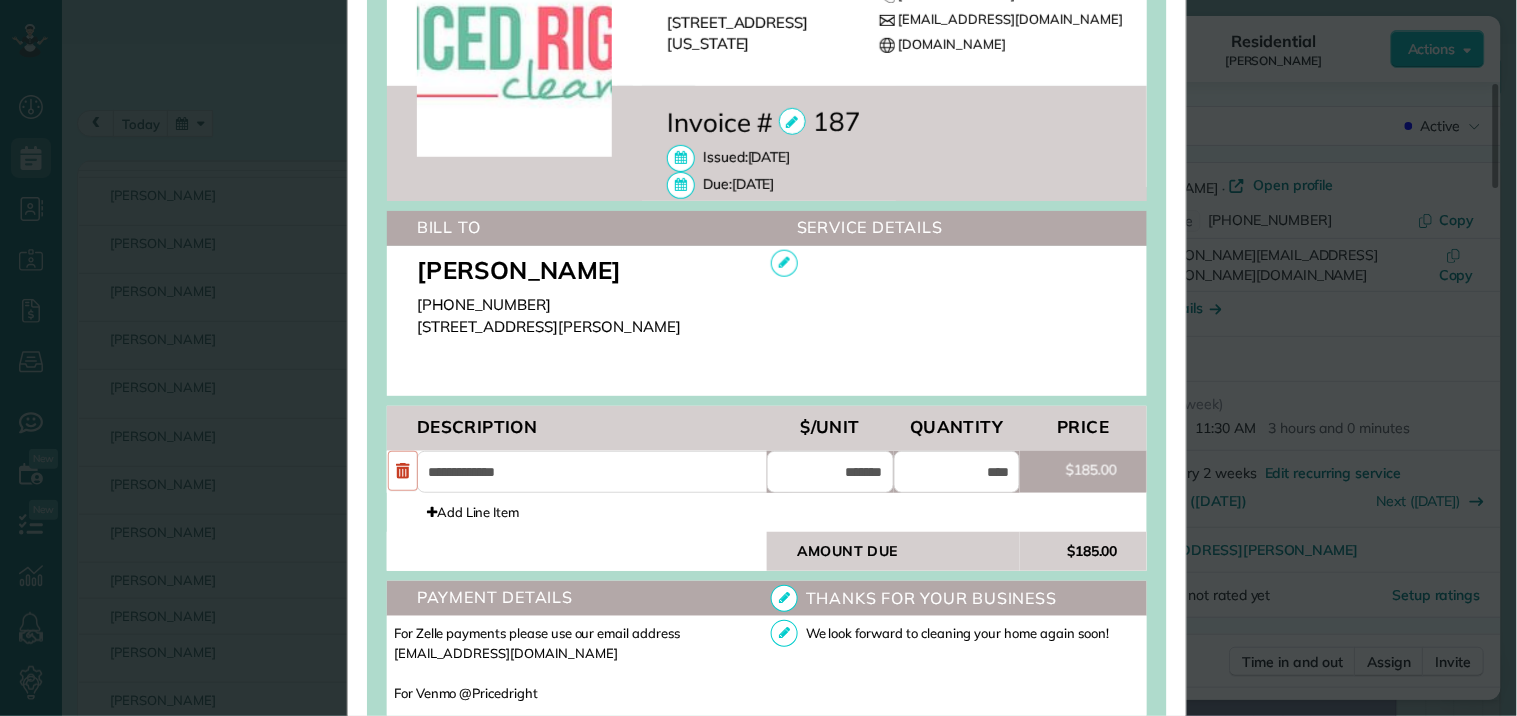 scroll, scrollTop: 596, scrollLeft: 0, axis: vertical 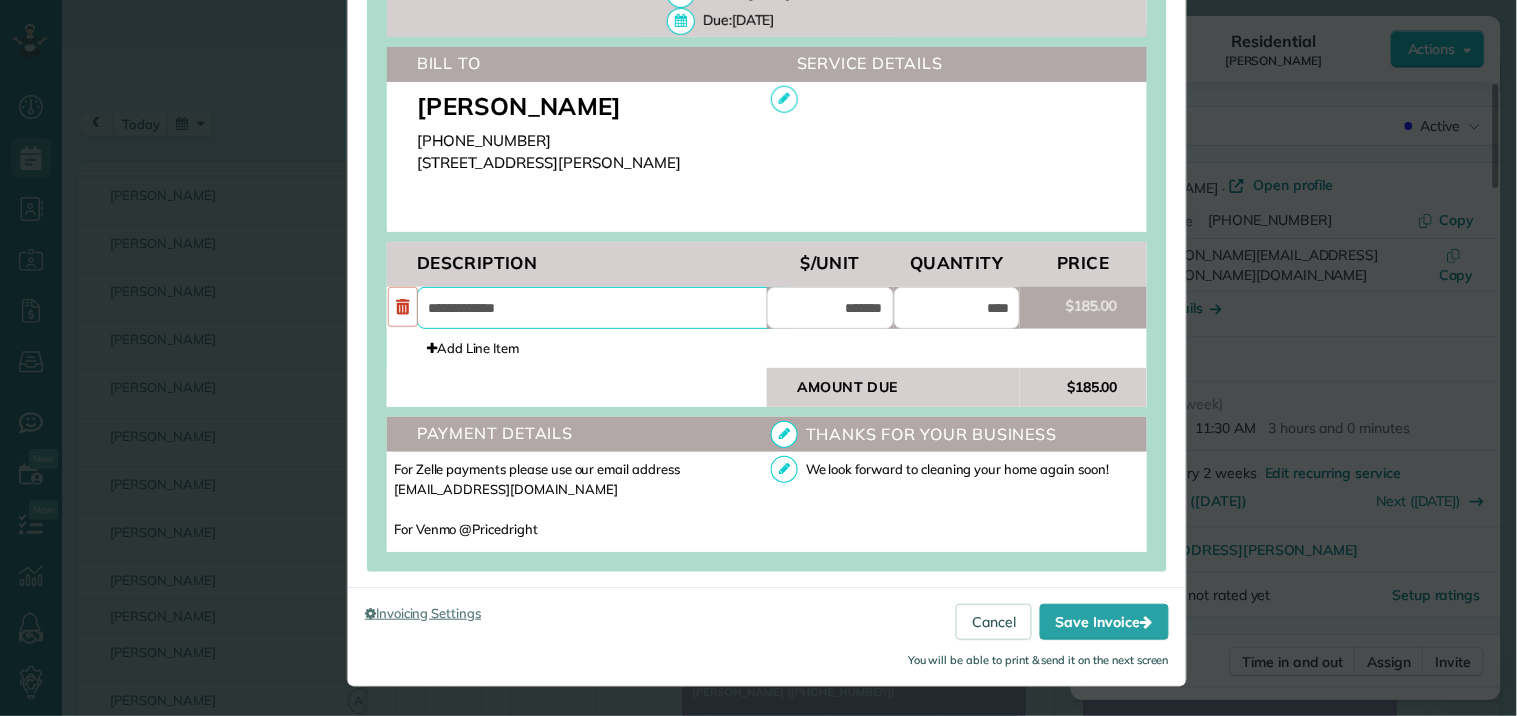 drag, startPoint x: 515, startPoint y: 312, endPoint x: 452, endPoint y: 331, distance: 65.802734 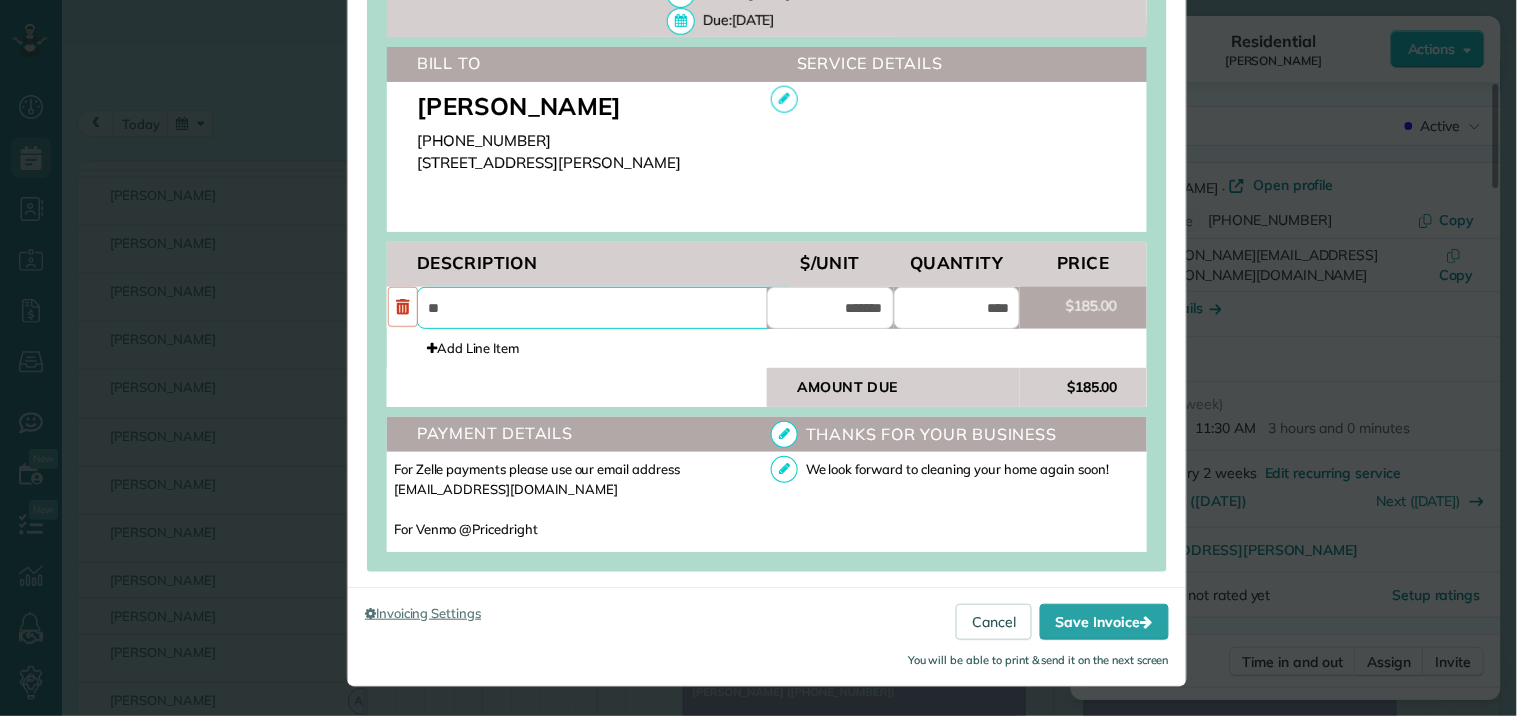 type on "*" 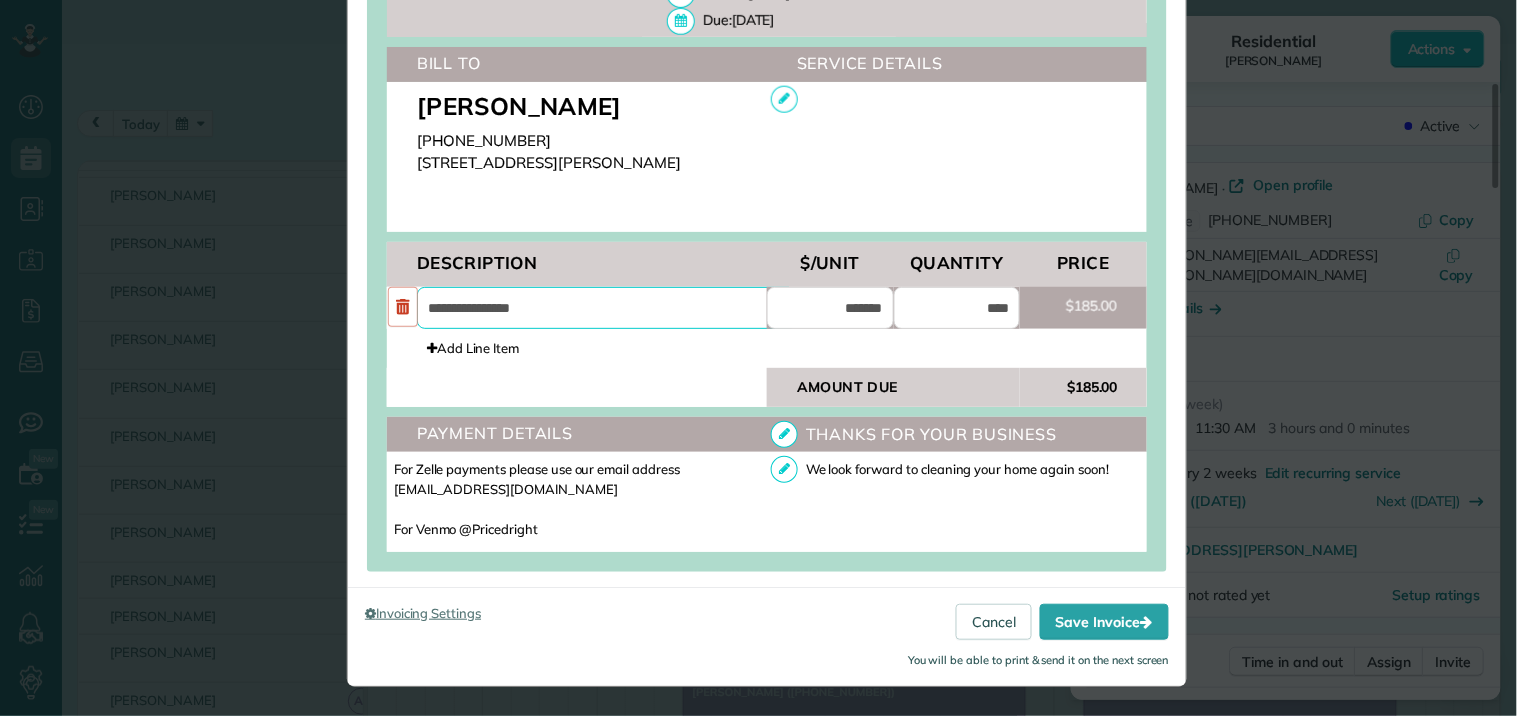 click on "**********" at bounding box center (607, 308) 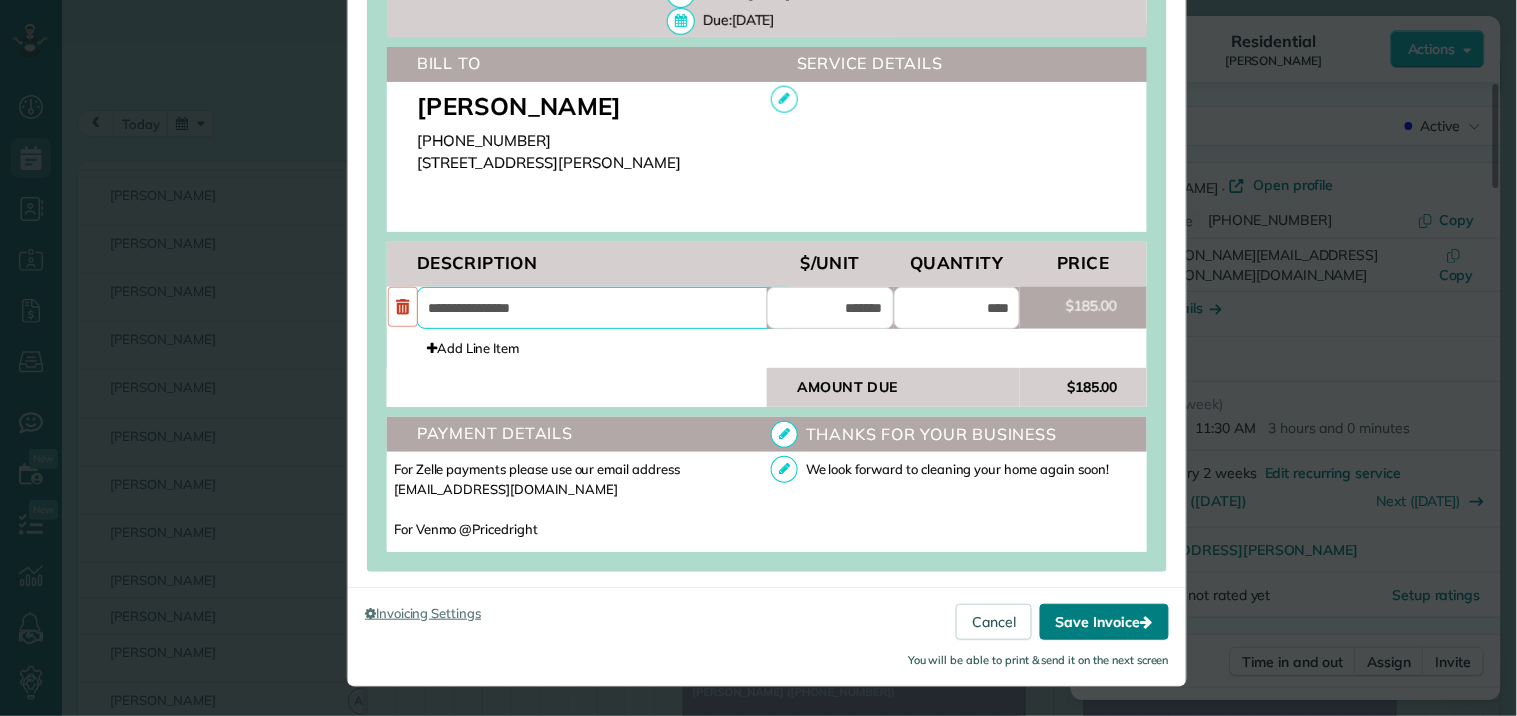 type on "**********" 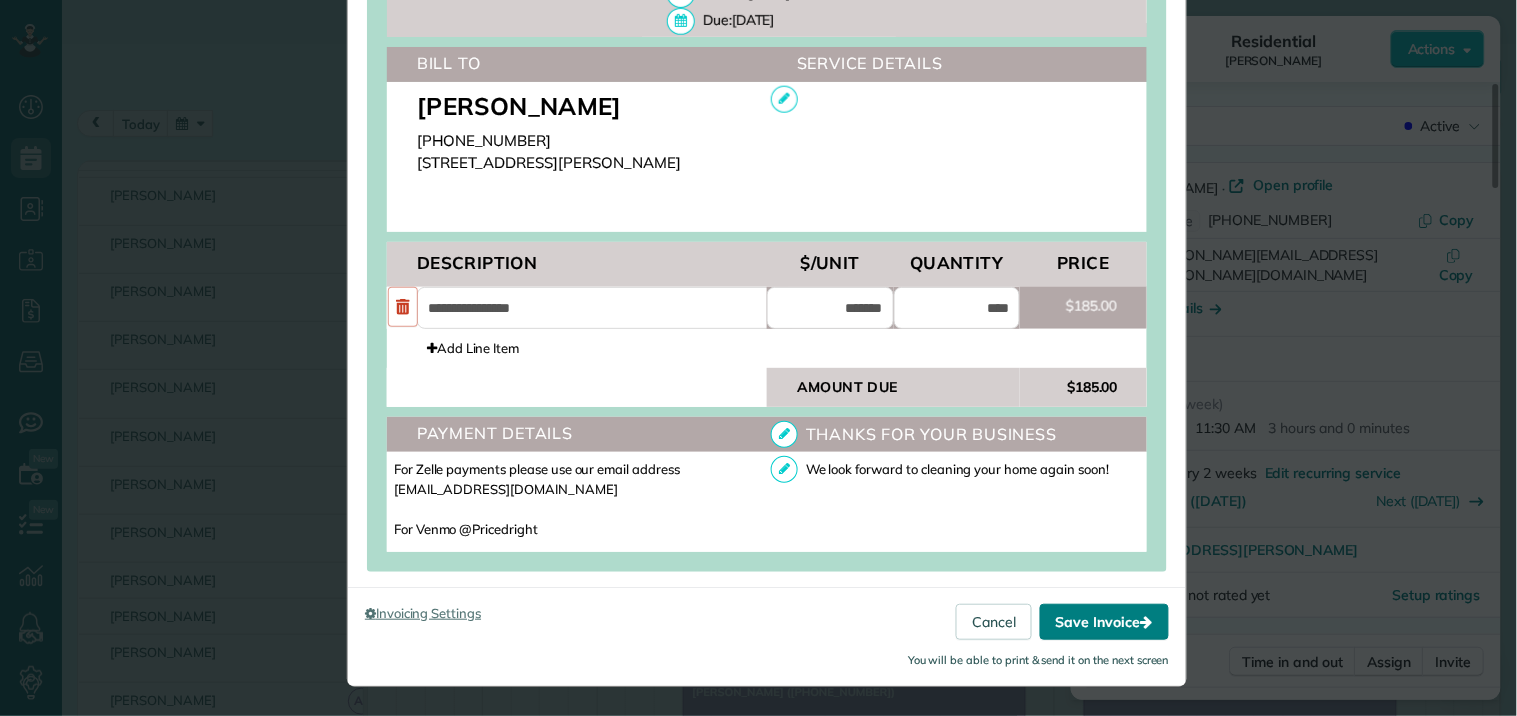 click on "Save Invoice" at bounding box center (1104, 622) 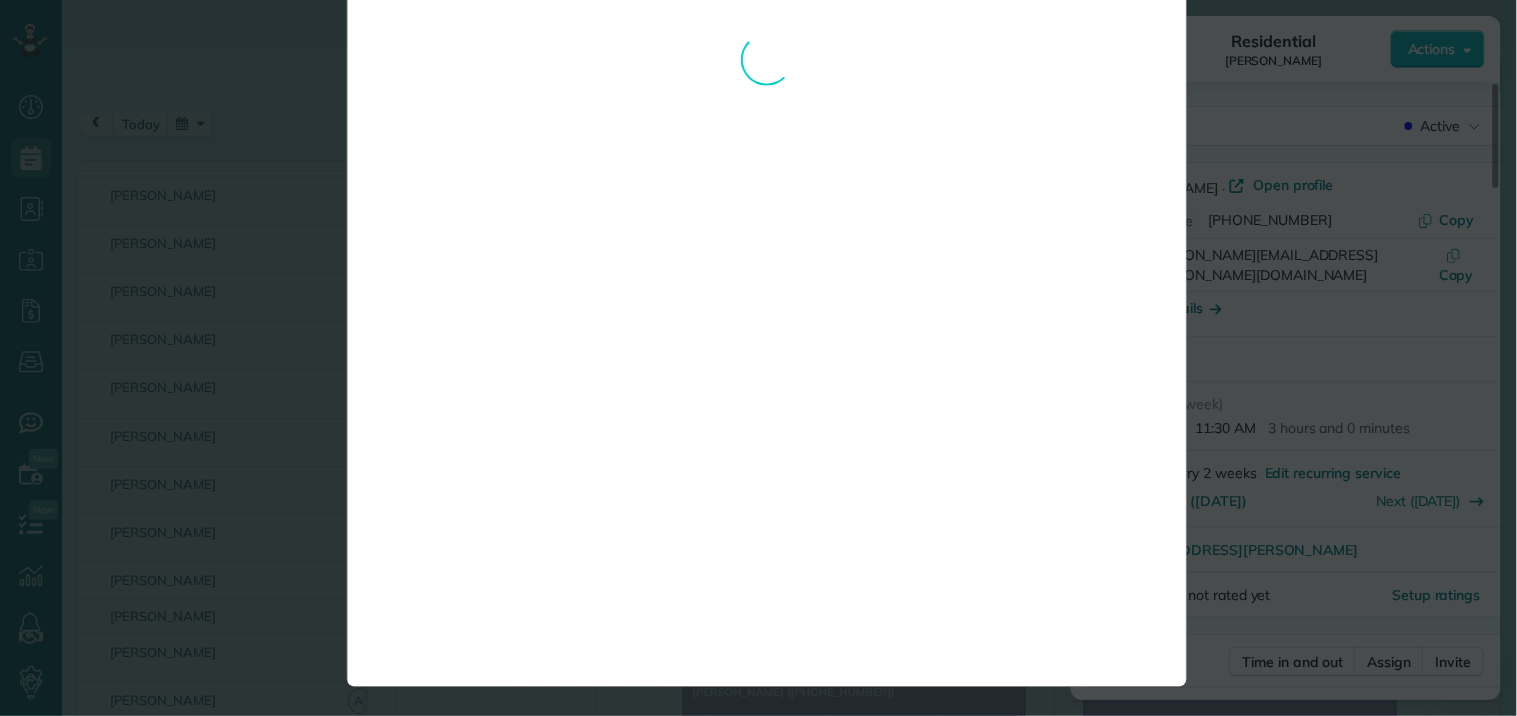 scroll, scrollTop: 94, scrollLeft: 0, axis: vertical 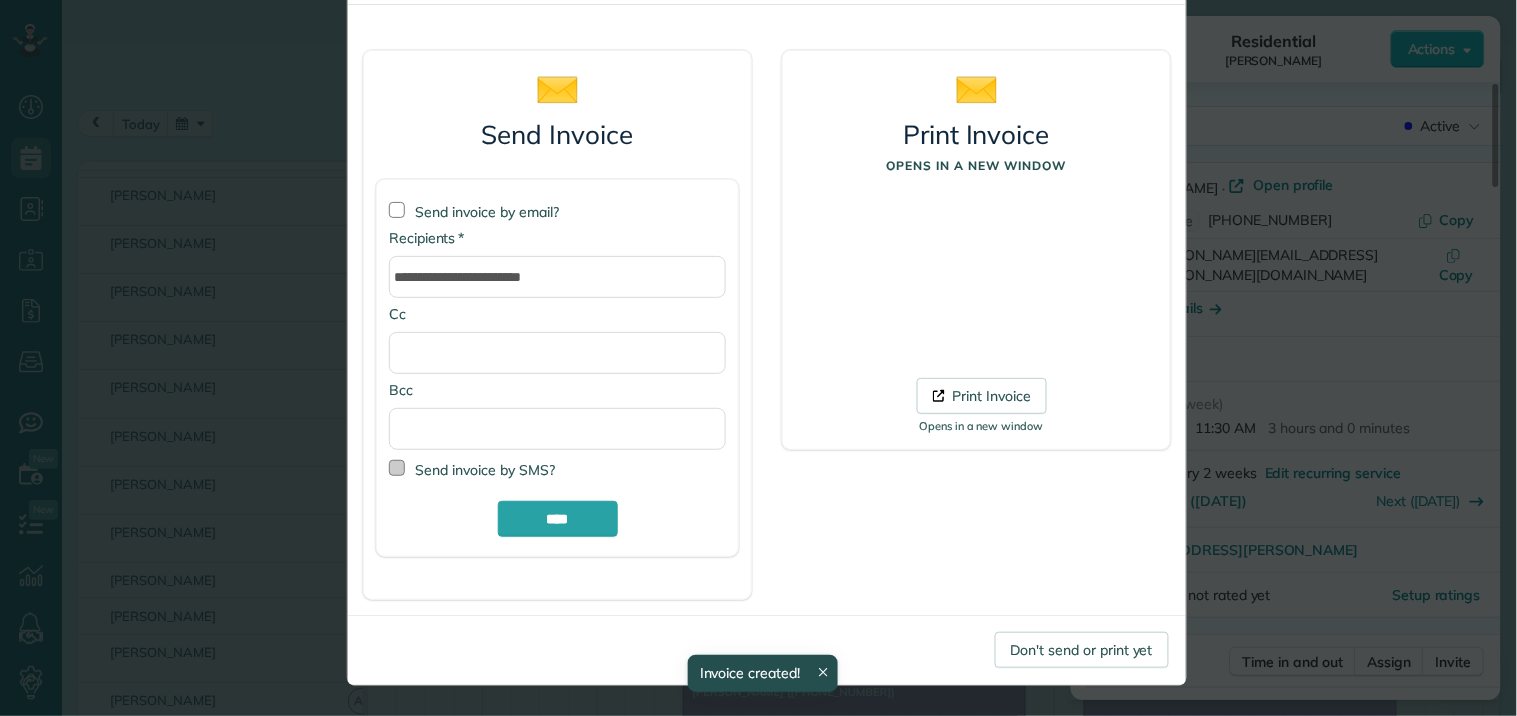 click at bounding box center (397, 468) 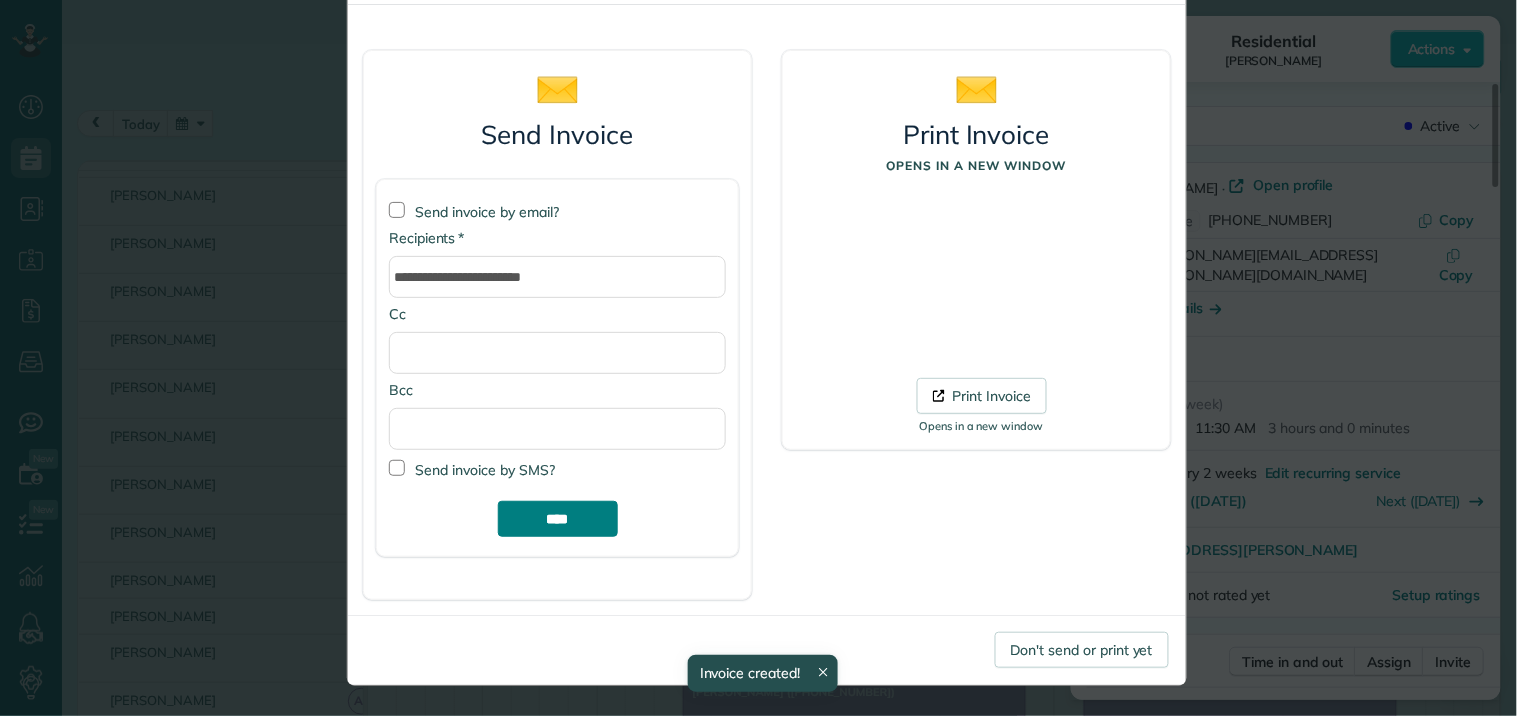 click on "****" at bounding box center (558, 519) 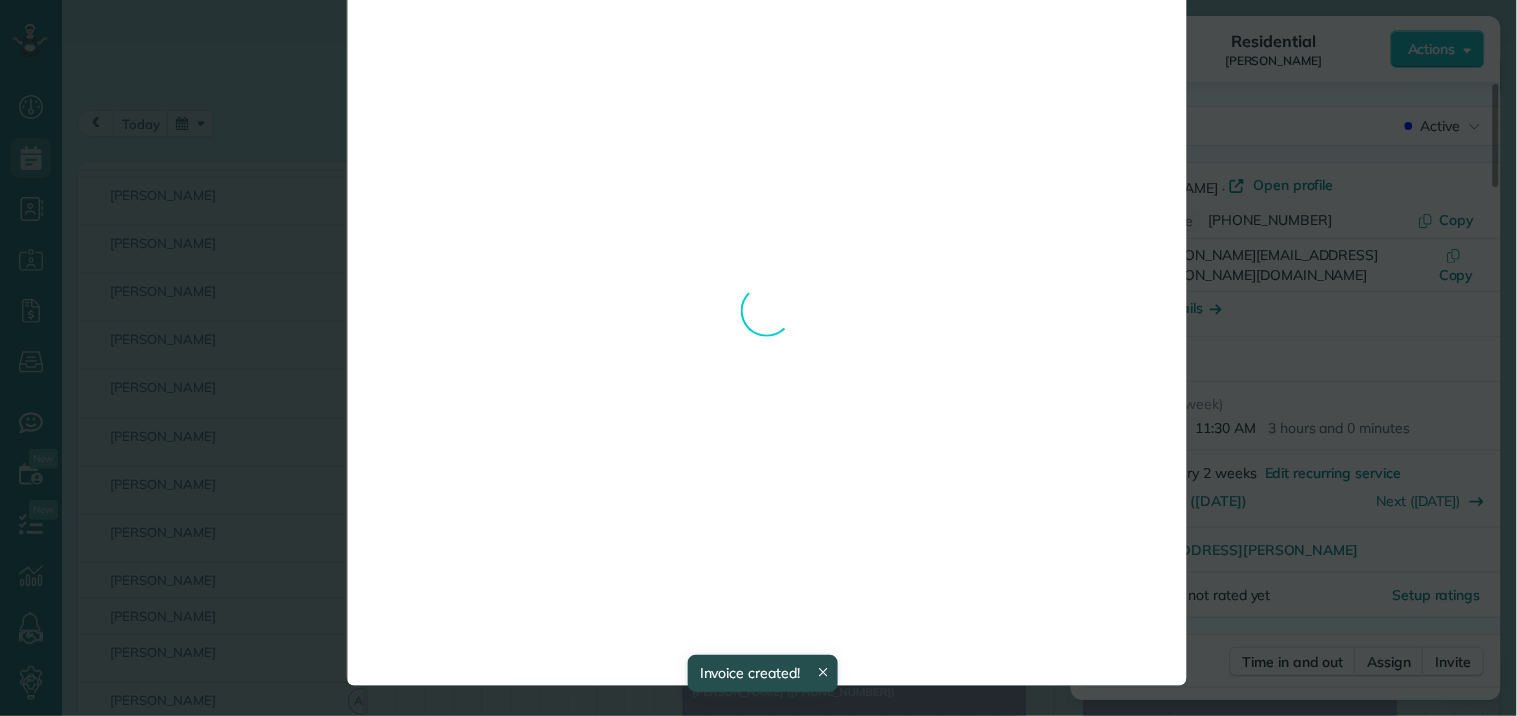 scroll, scrollTop: 0, scrollLeft: 0, axis: both 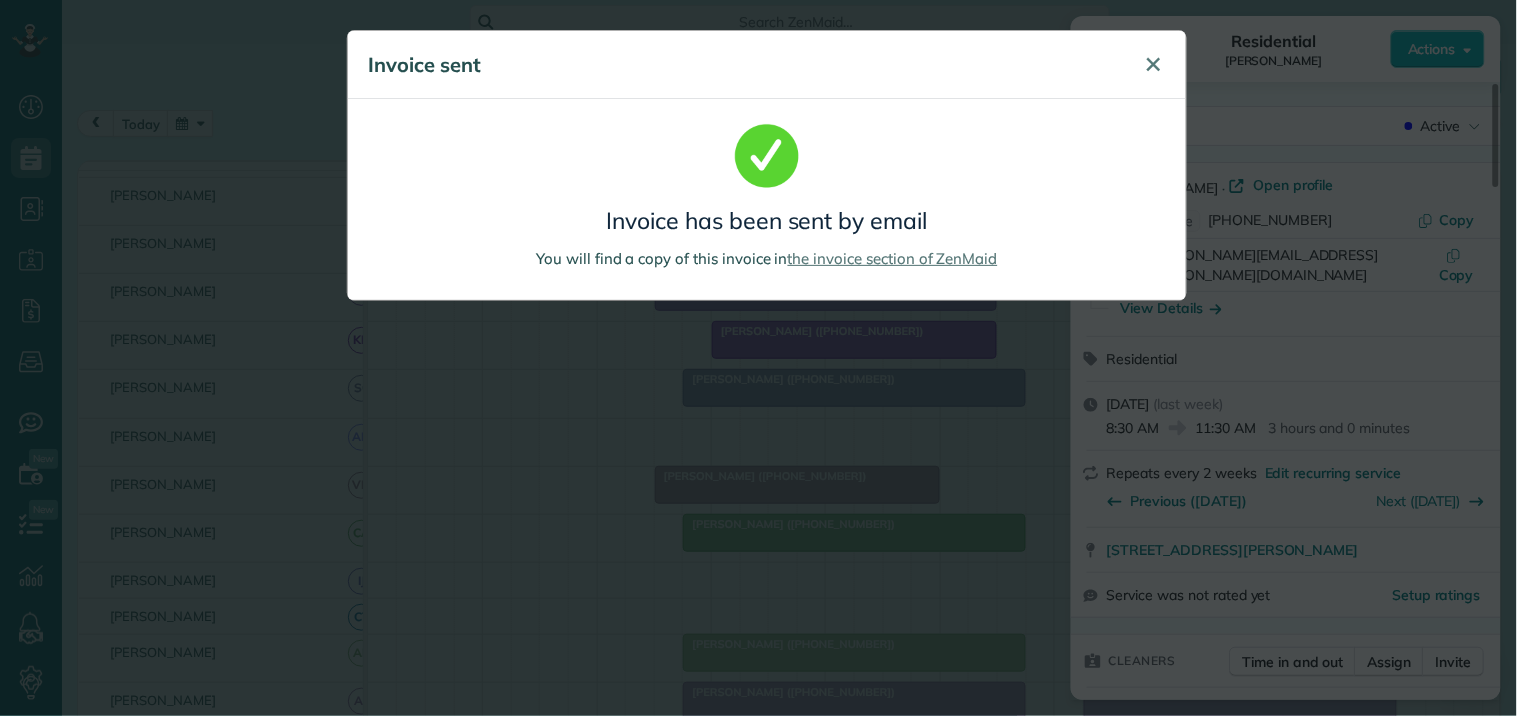 click on "✕" at bounding box center [1154, 64] 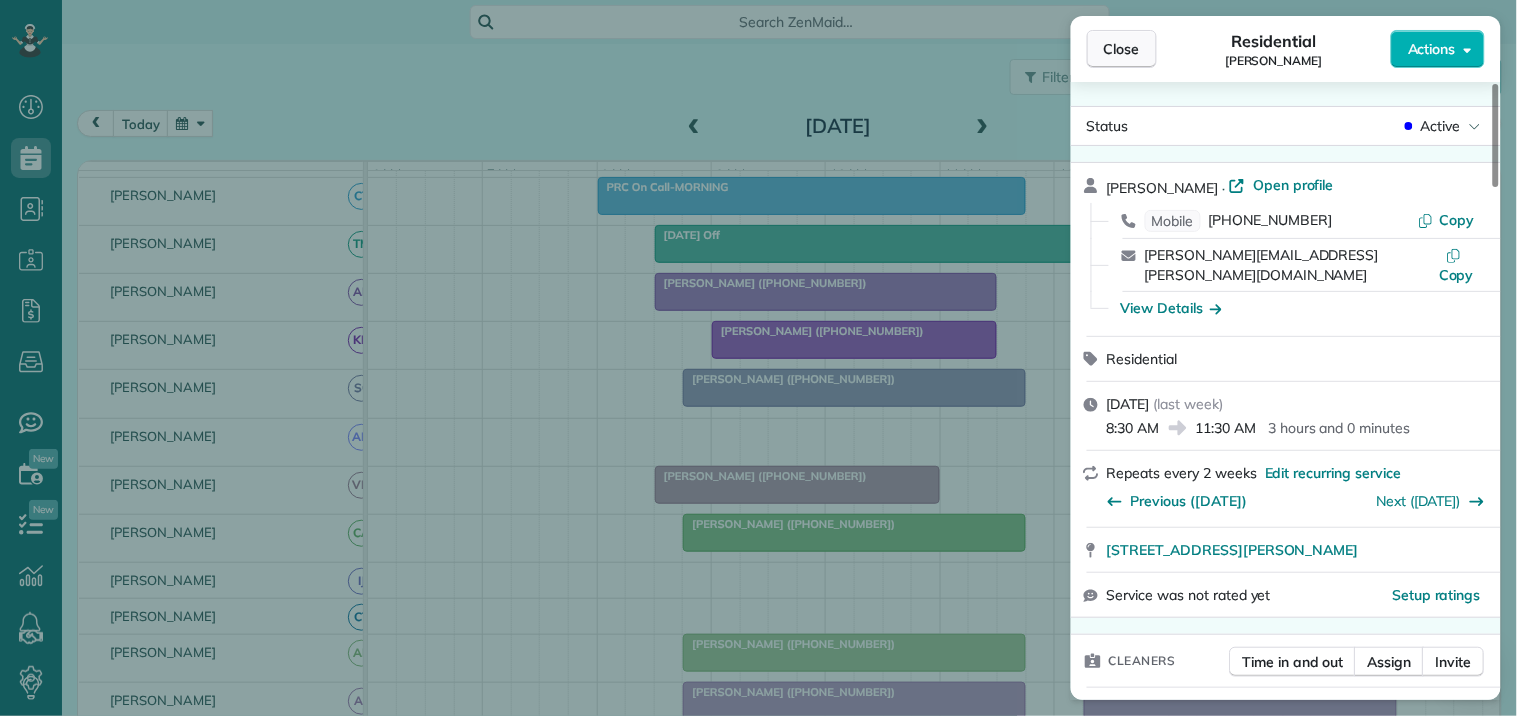 click on "Close" at bounding box center [1122, 49] 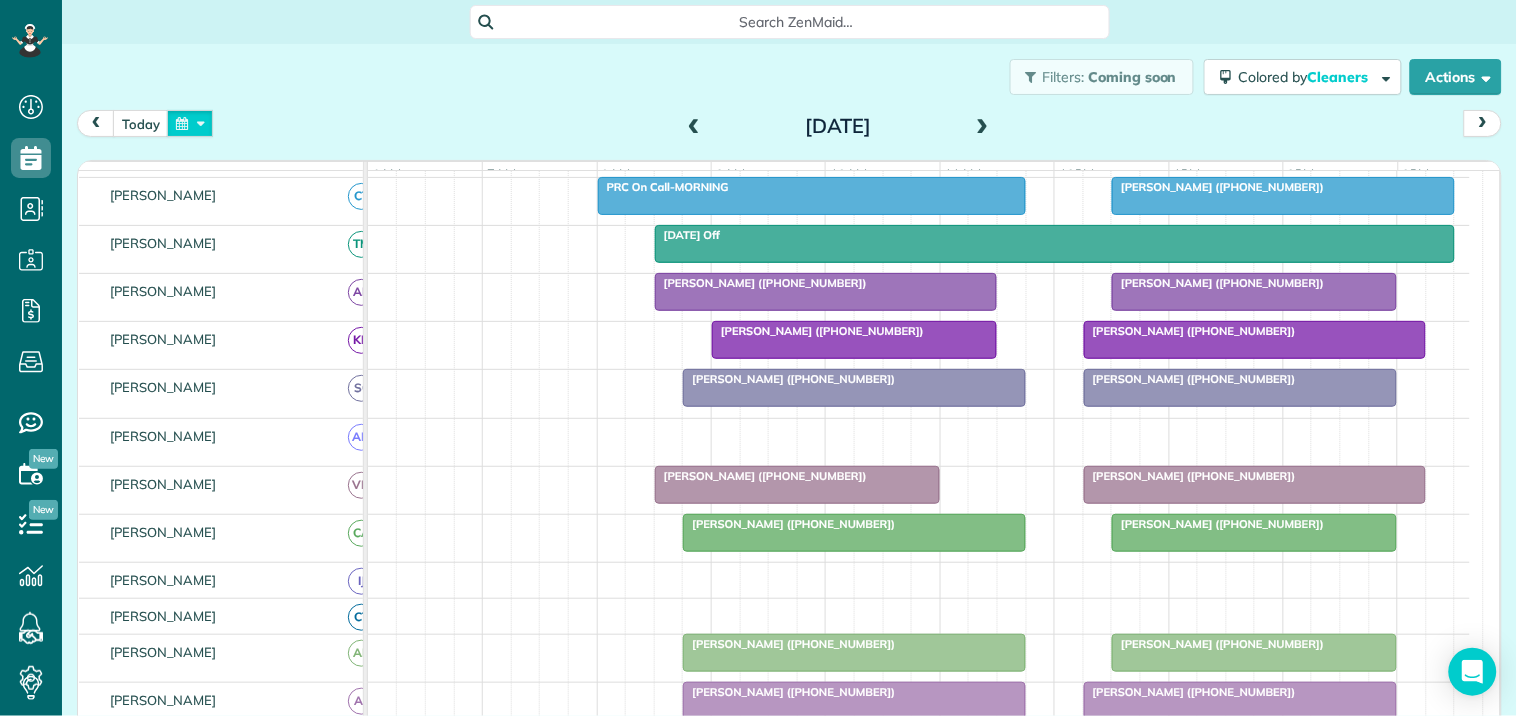 click at bounding box center (190, 123) 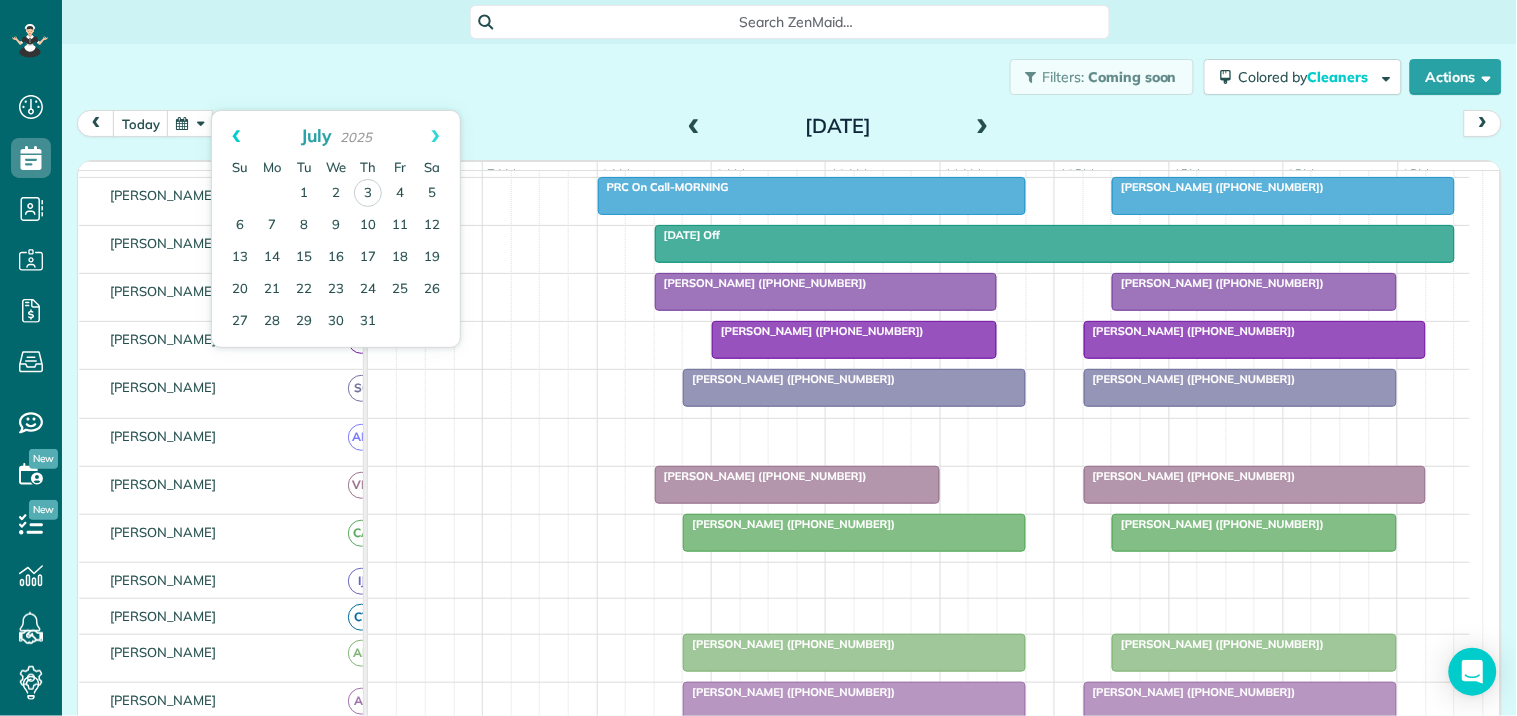 click on "Prev" at bounding box center (236, 136) 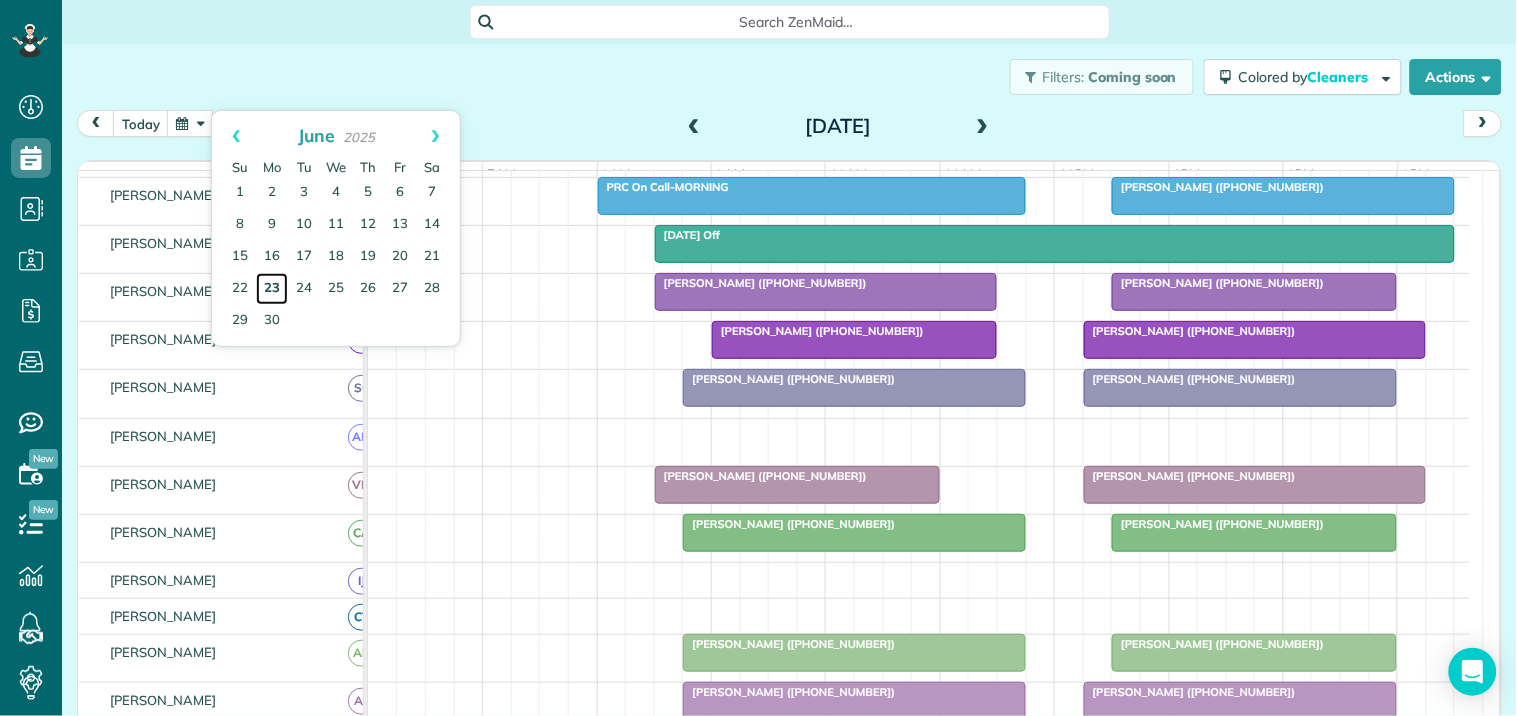 click on "23" at bounding box center (272, 289) 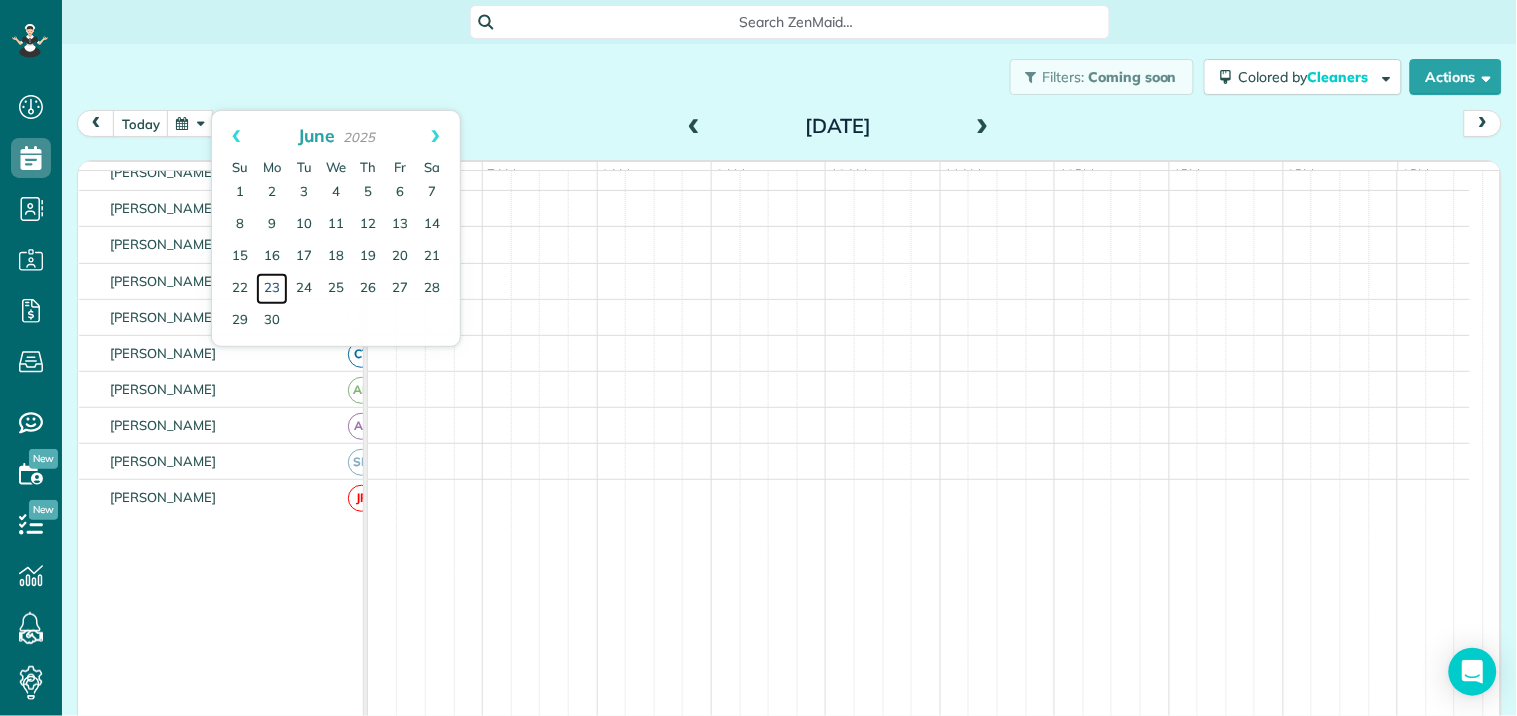 scroll, scrollTop: 215, scrollLeft: 0, axis: vertical 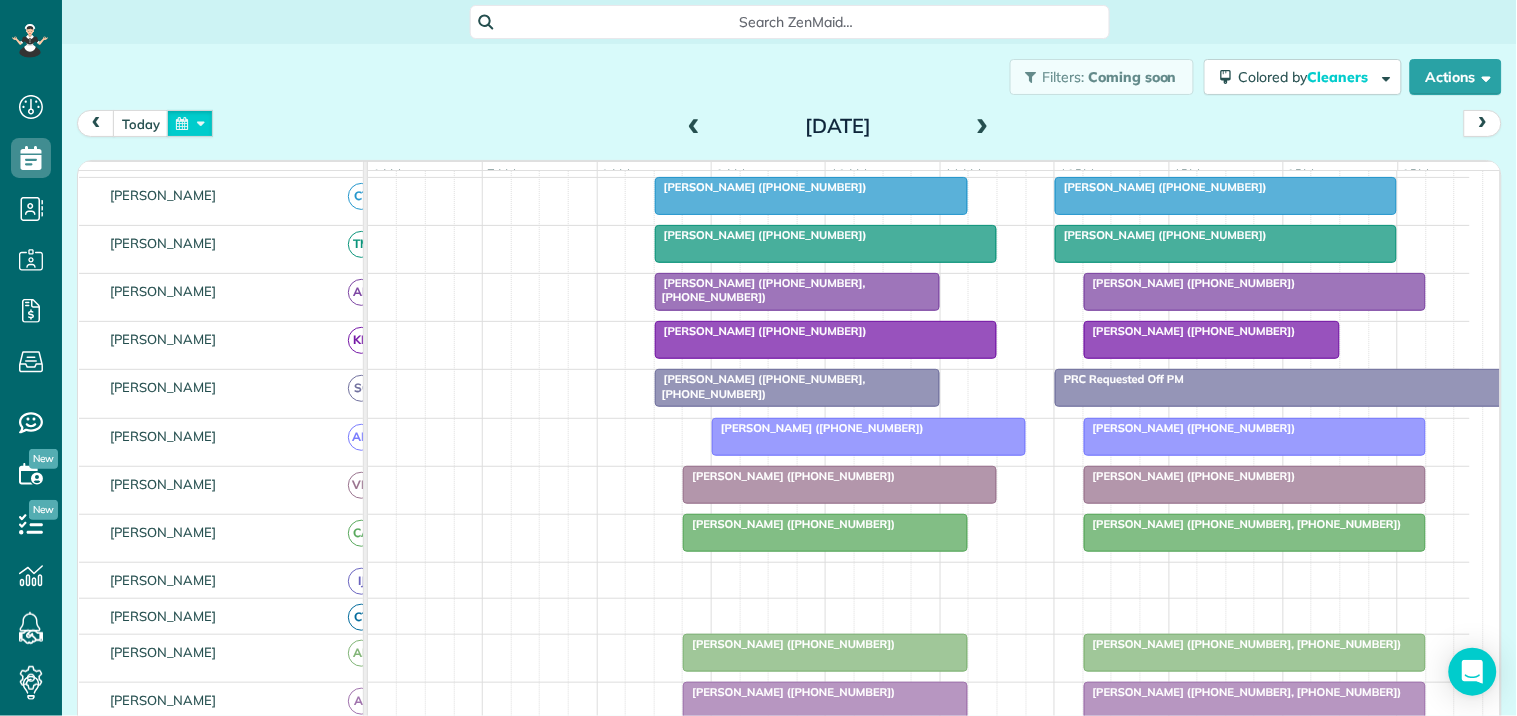 click at bounding box center (190, 123) 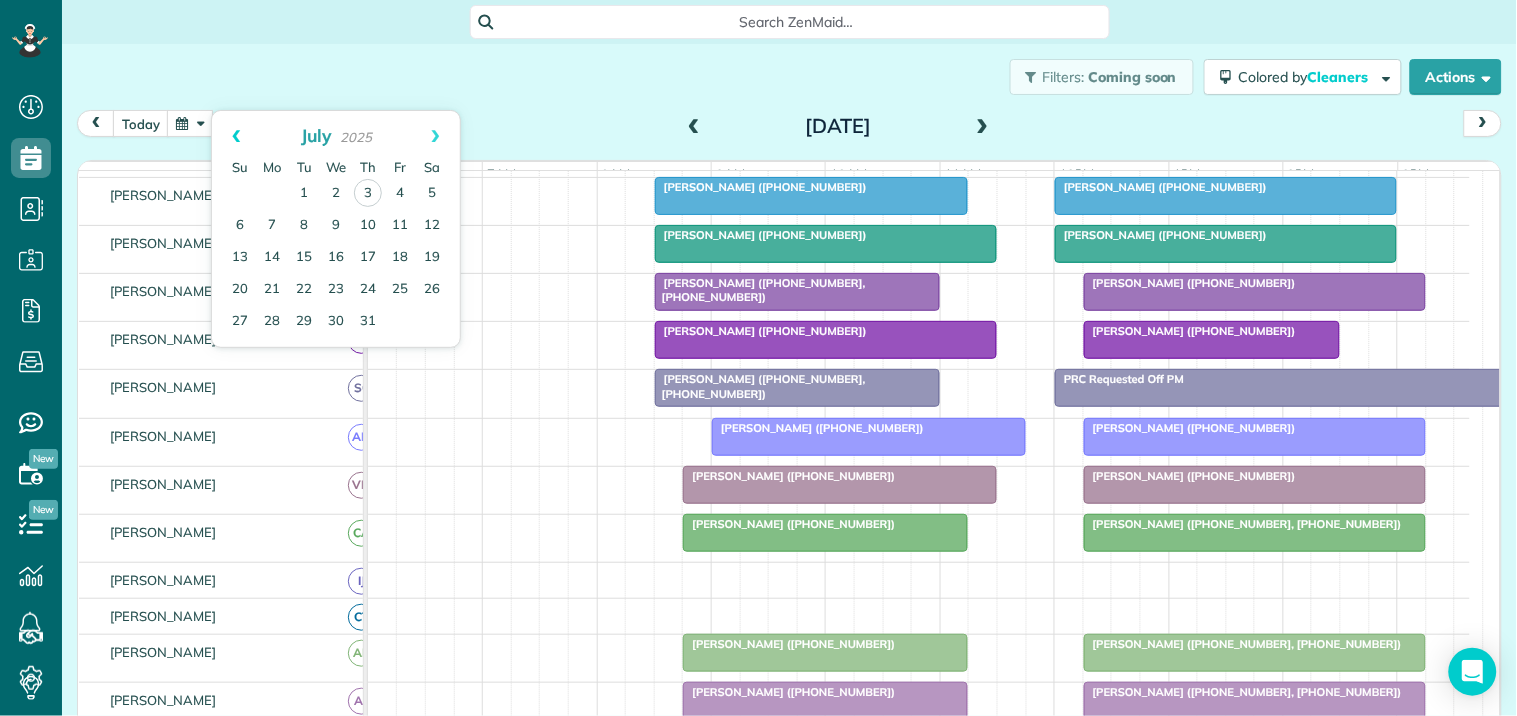 click on "Prev" at bounding box center (236, 136) 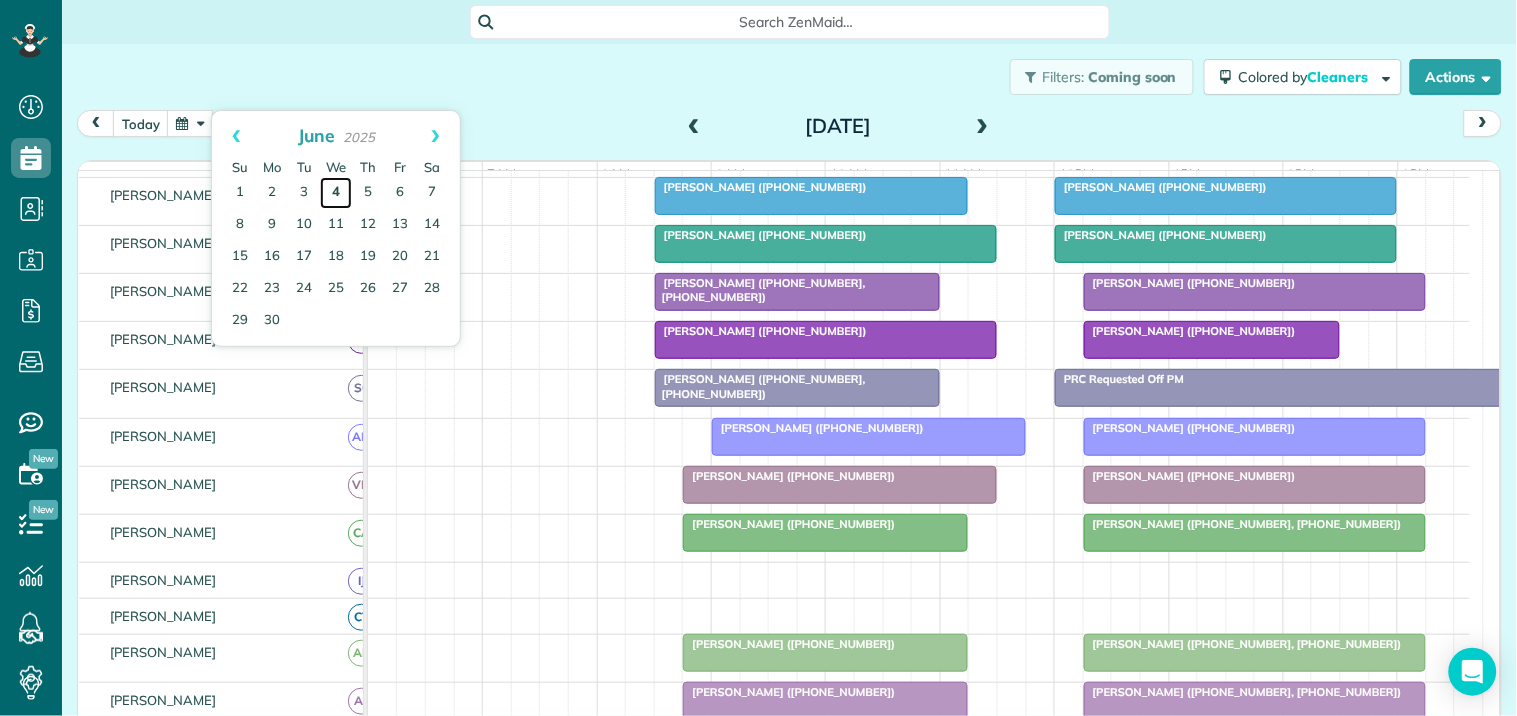 click on "4" at bounding box center [336, 193] 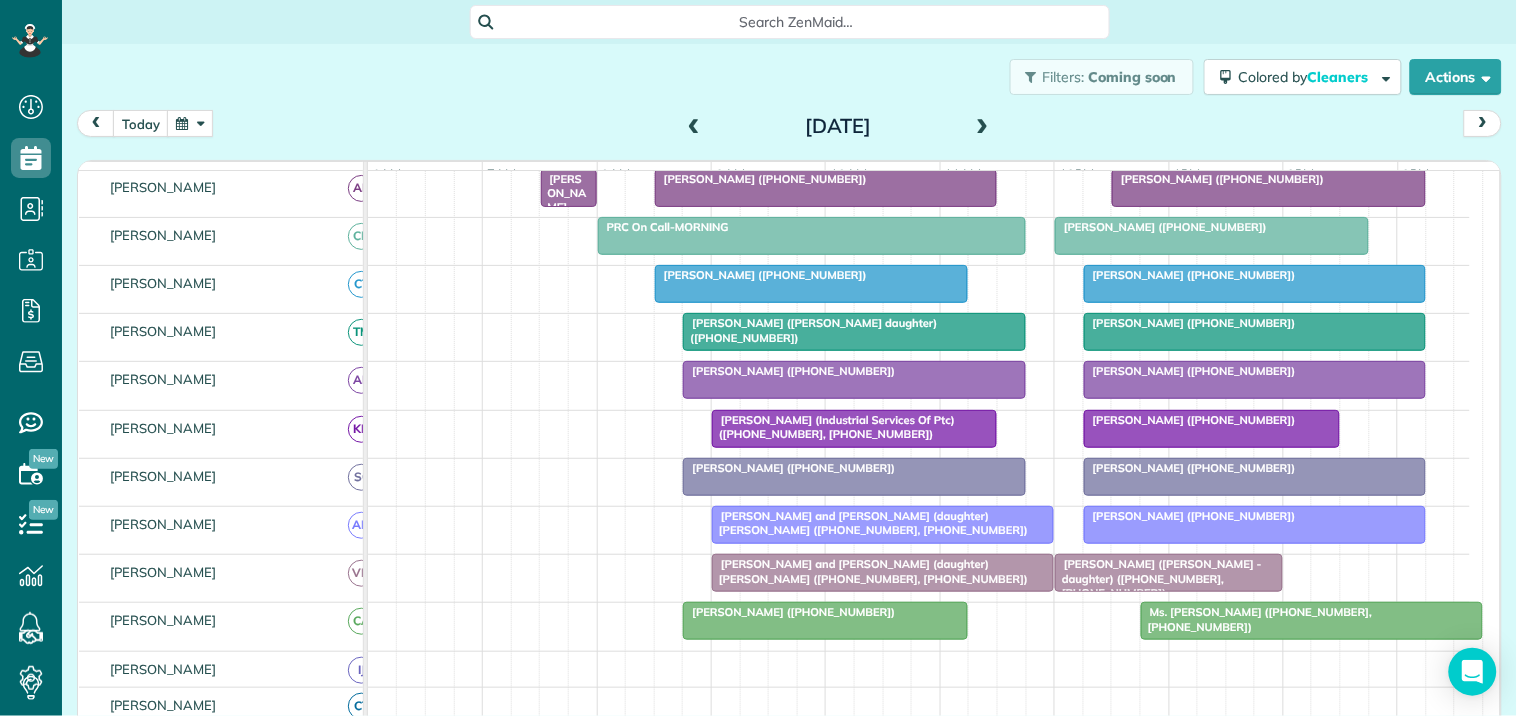 scroll, scrollTop: 303, scrollLeft: 0, axis: vertical 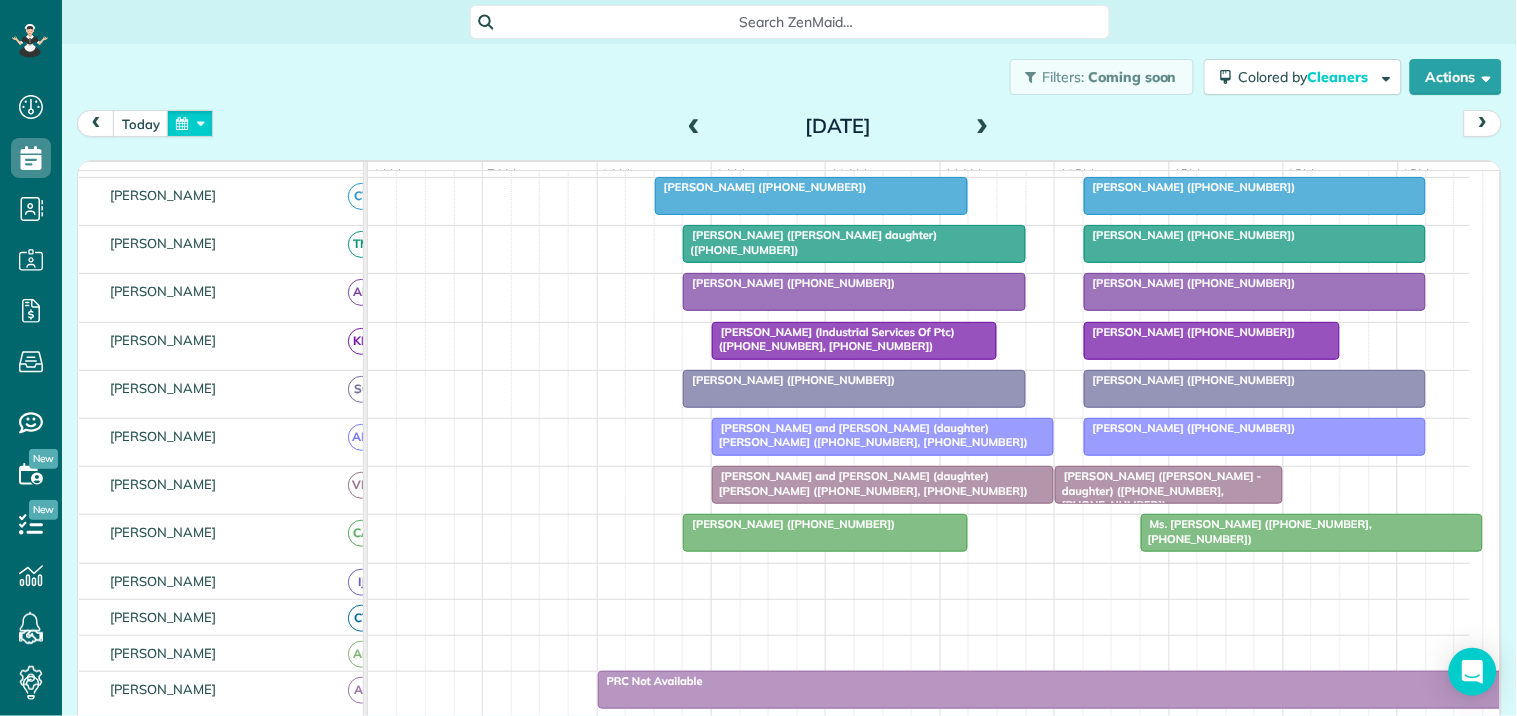click at bounding box center [190, 123] 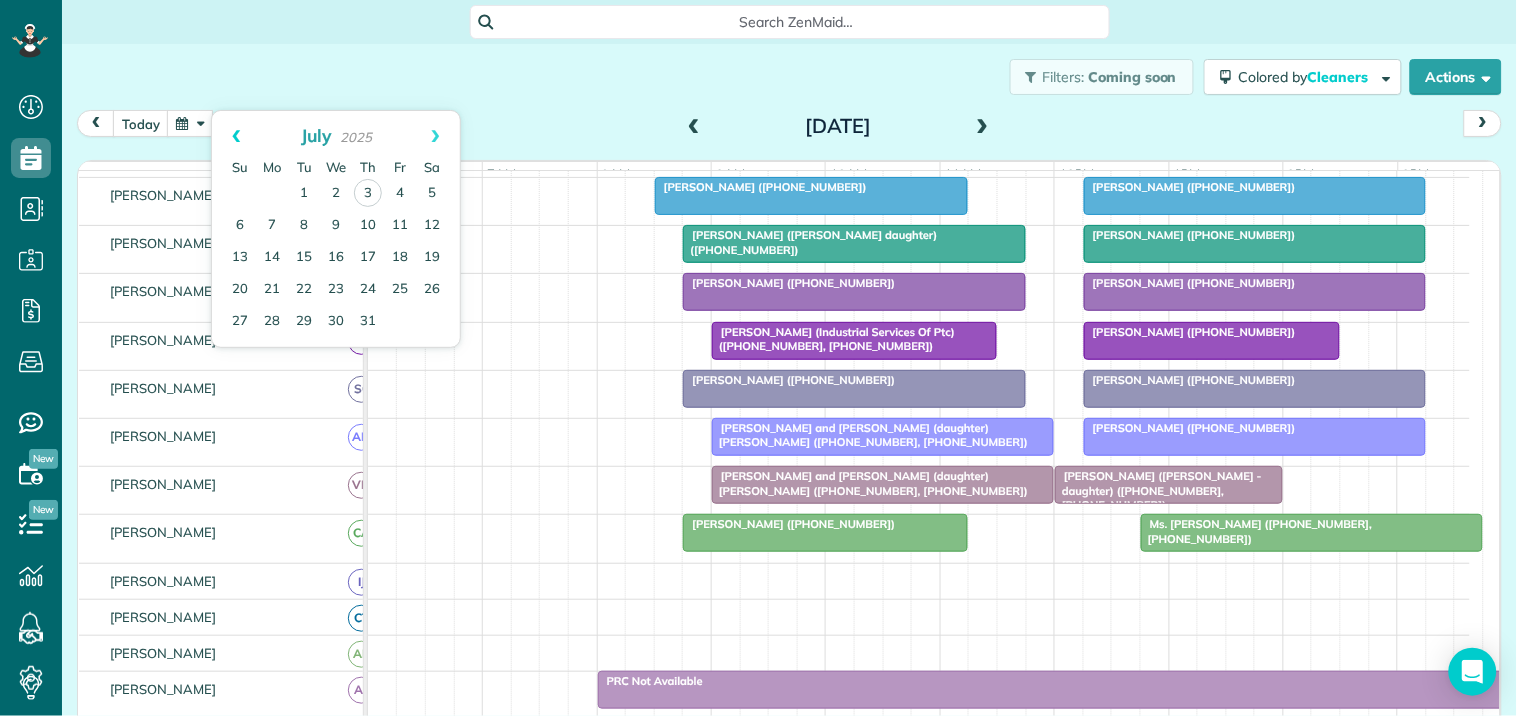 click on "Prev" at bounding box center (236, 136) 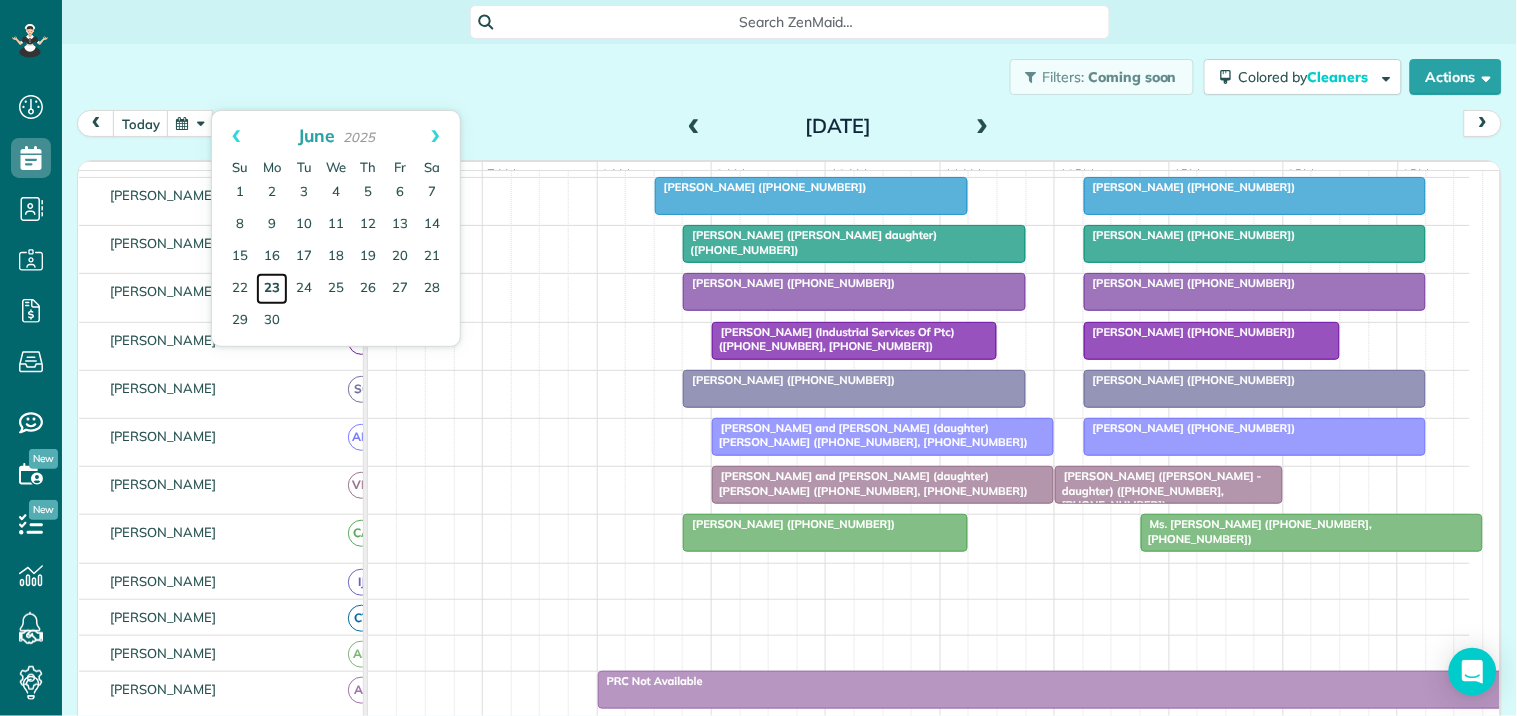 click on "23" at bounding box center [272, 289] 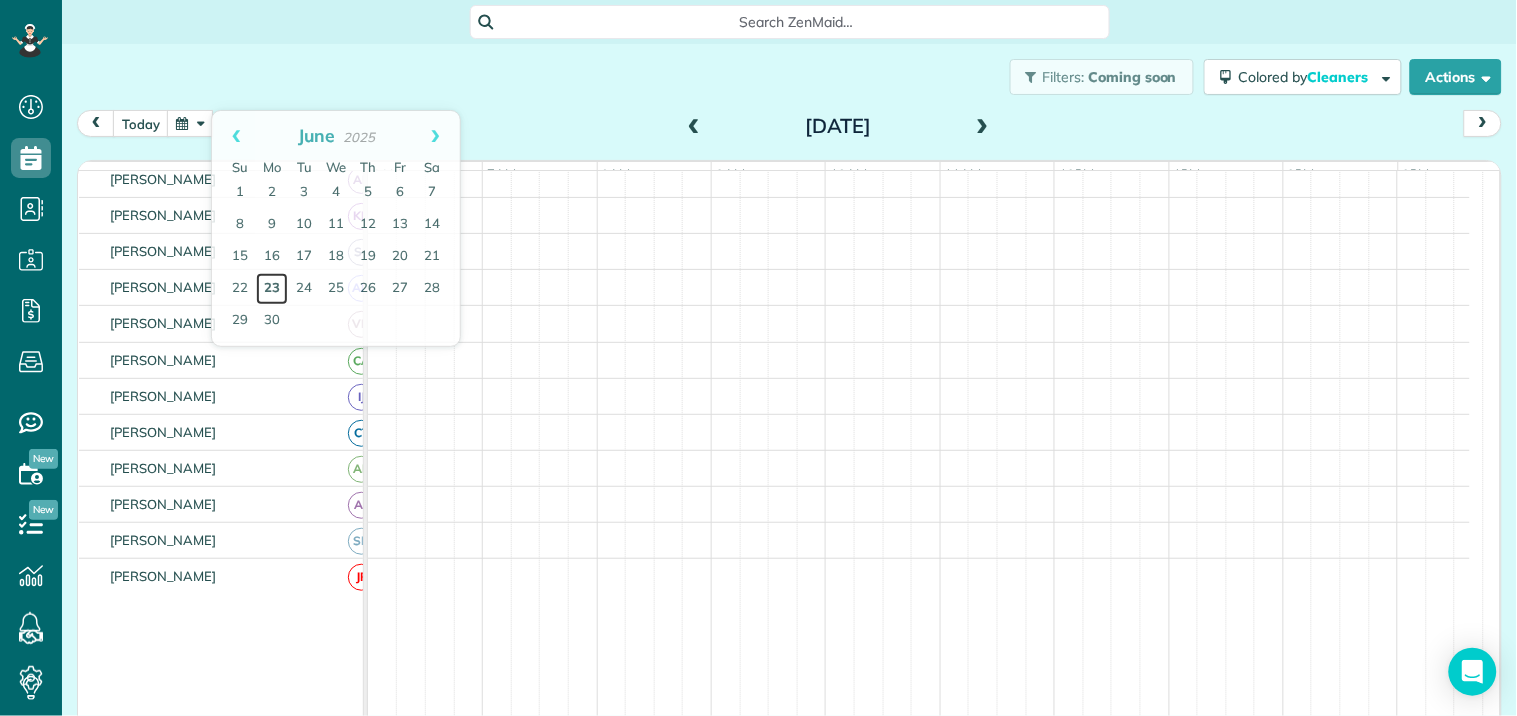 scroll, scrollTop: 215, scrollLeft: 0, axis: vertical 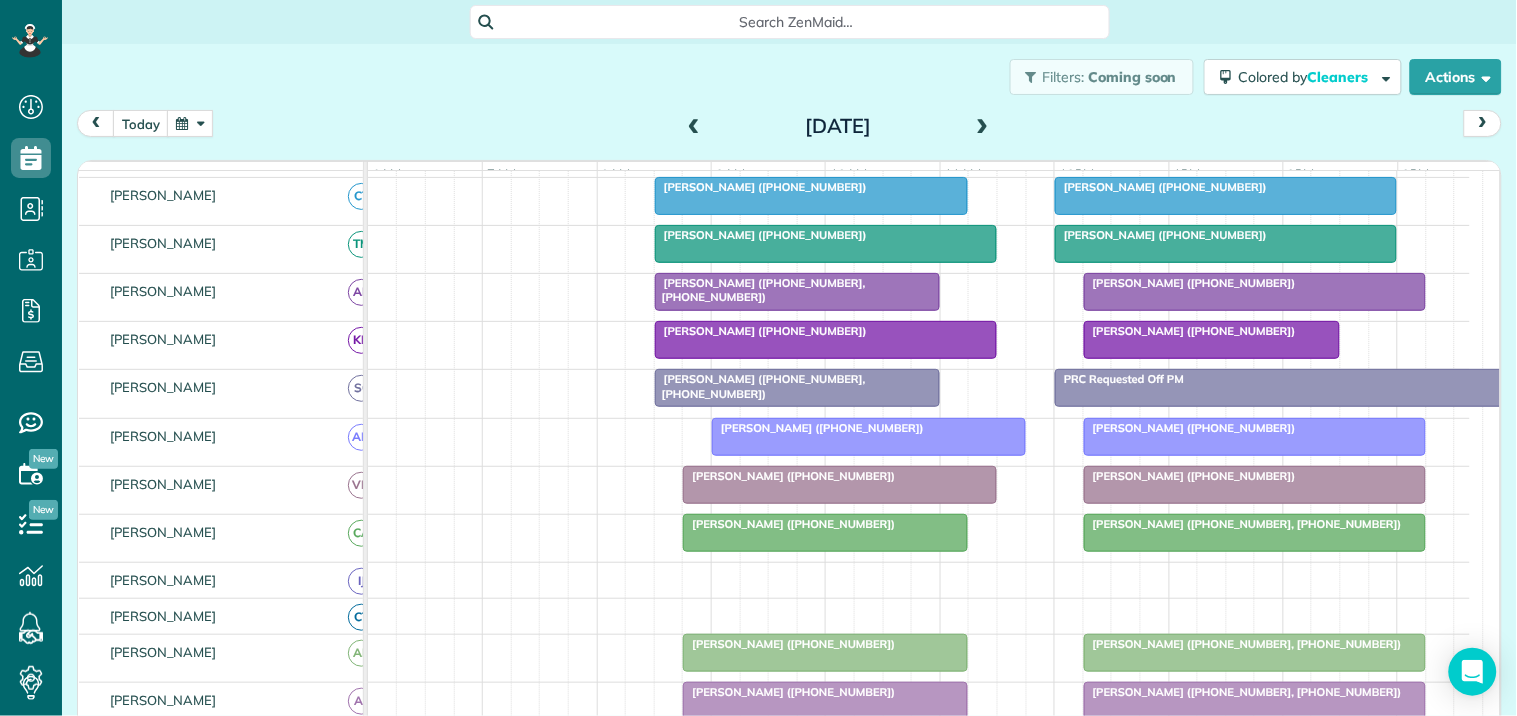 click at bounding box center (983, 127) 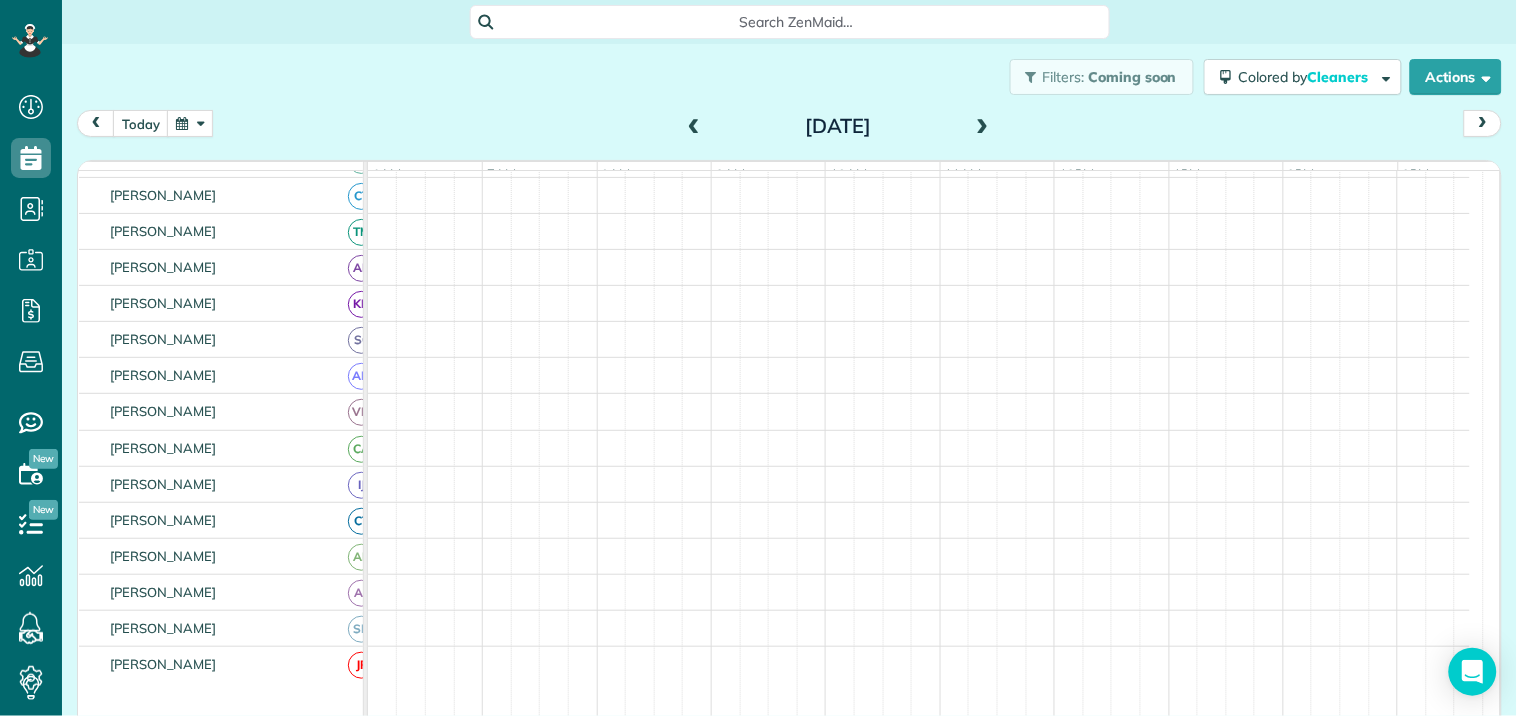 scroll, scrollTop: 382, scrollLeft: 0, axis: vertical 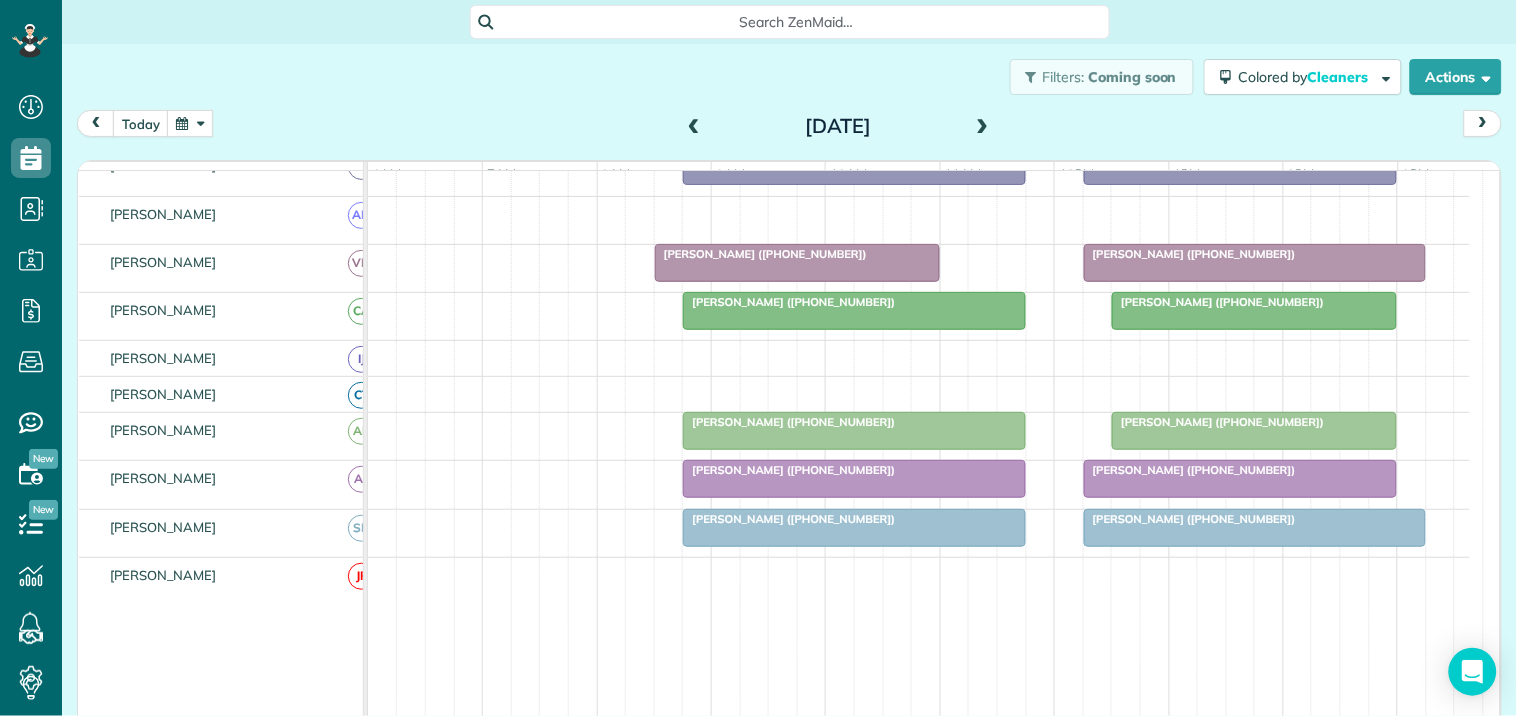 click at bounding box center [983, 127] 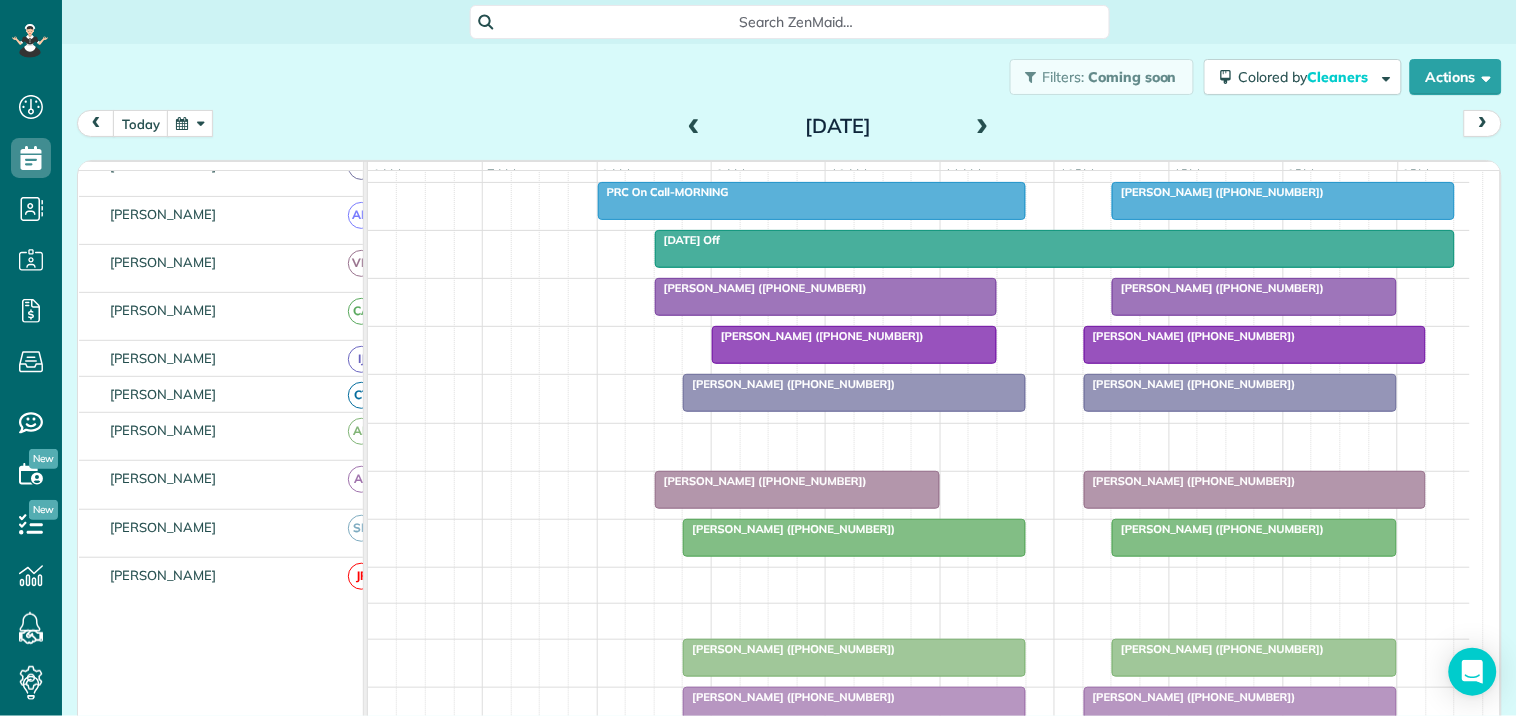 scroll, scrollTop: 377, scrollLeft: 0, axis: vertical 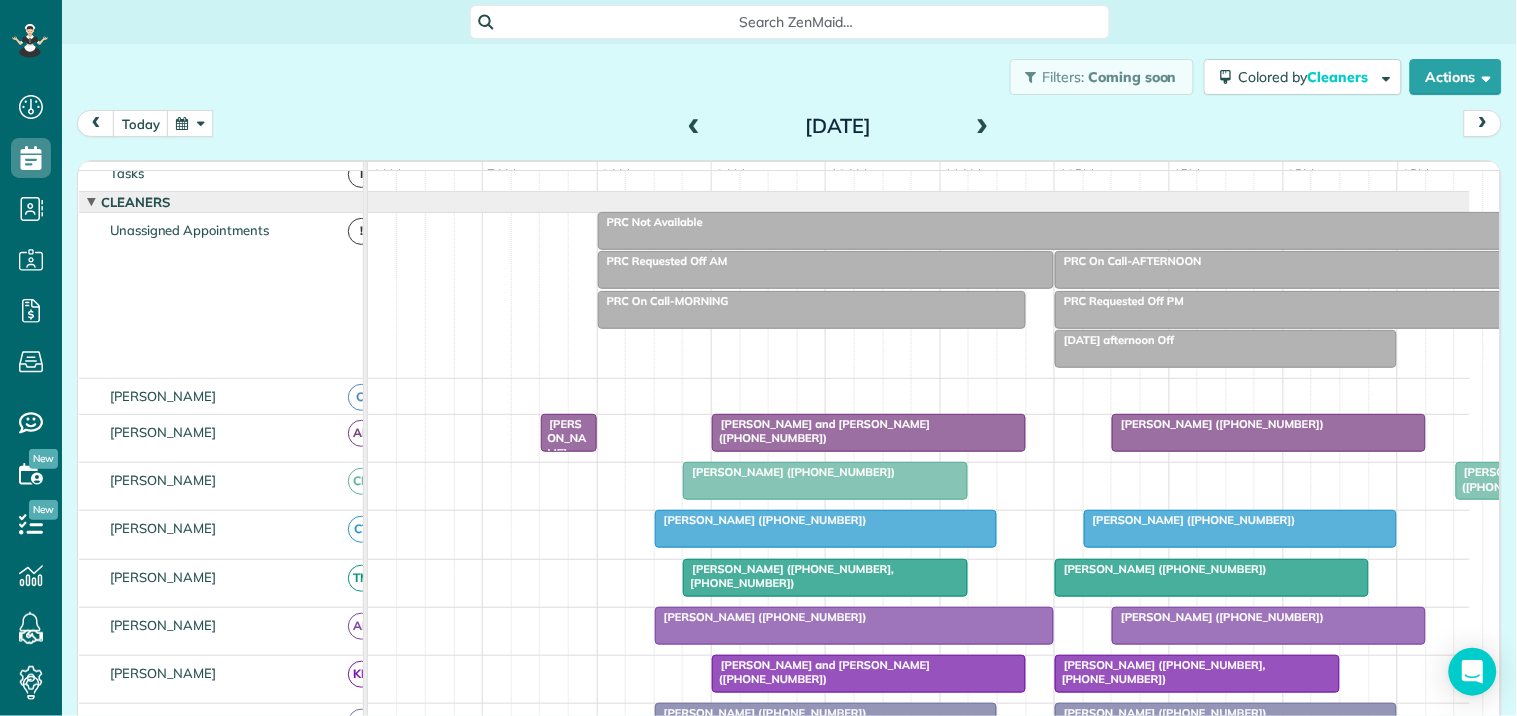 click at bounding box center [983, 127] 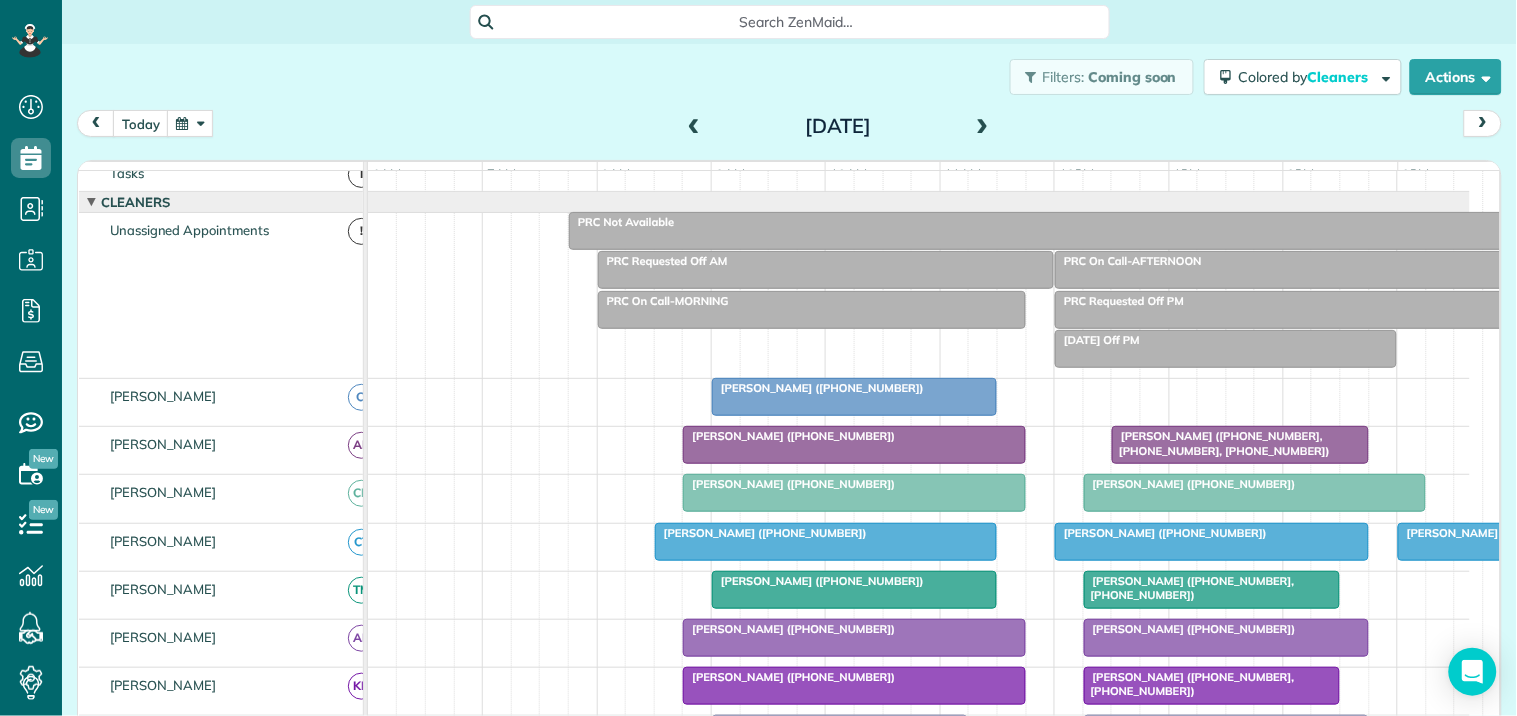 click at bounding box center (190, 123) 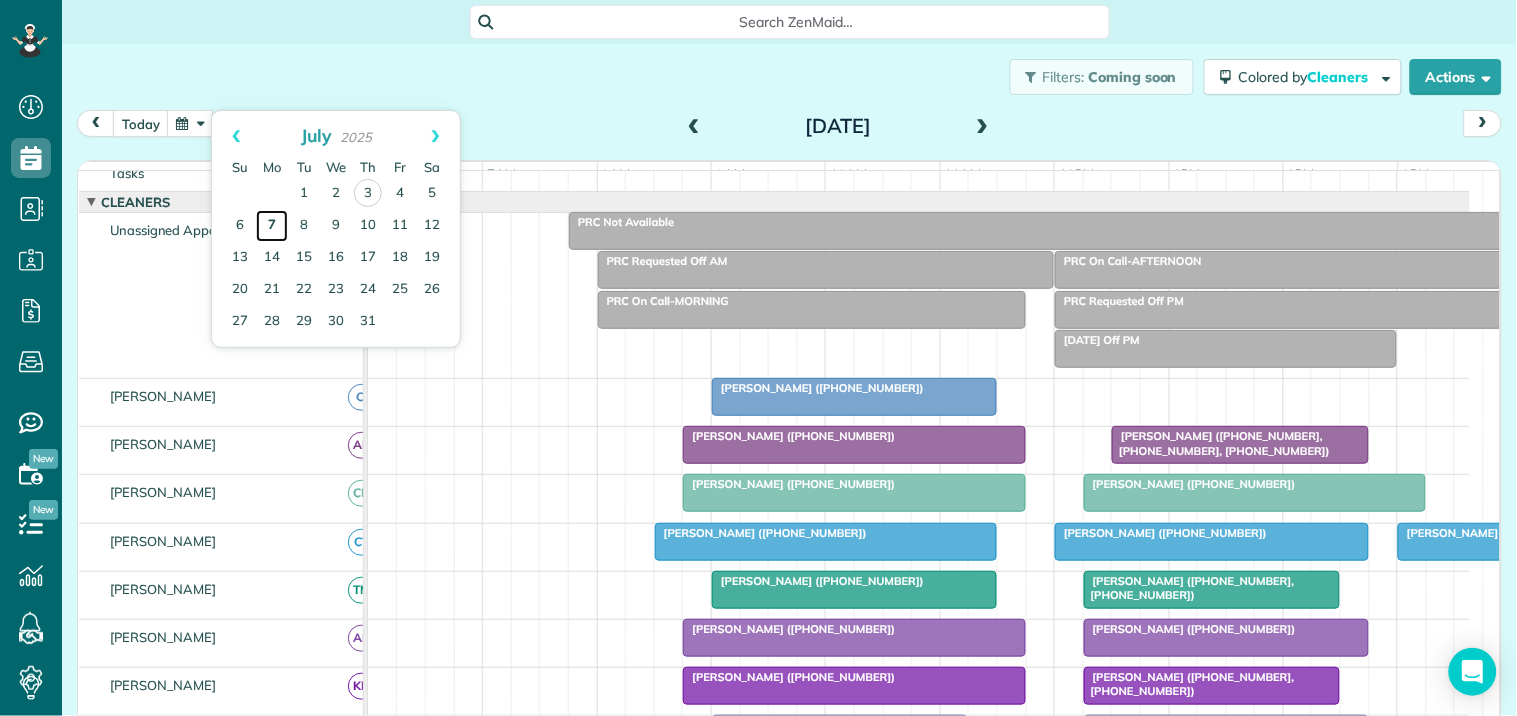 click on "7" at bounding box center (272, 226) 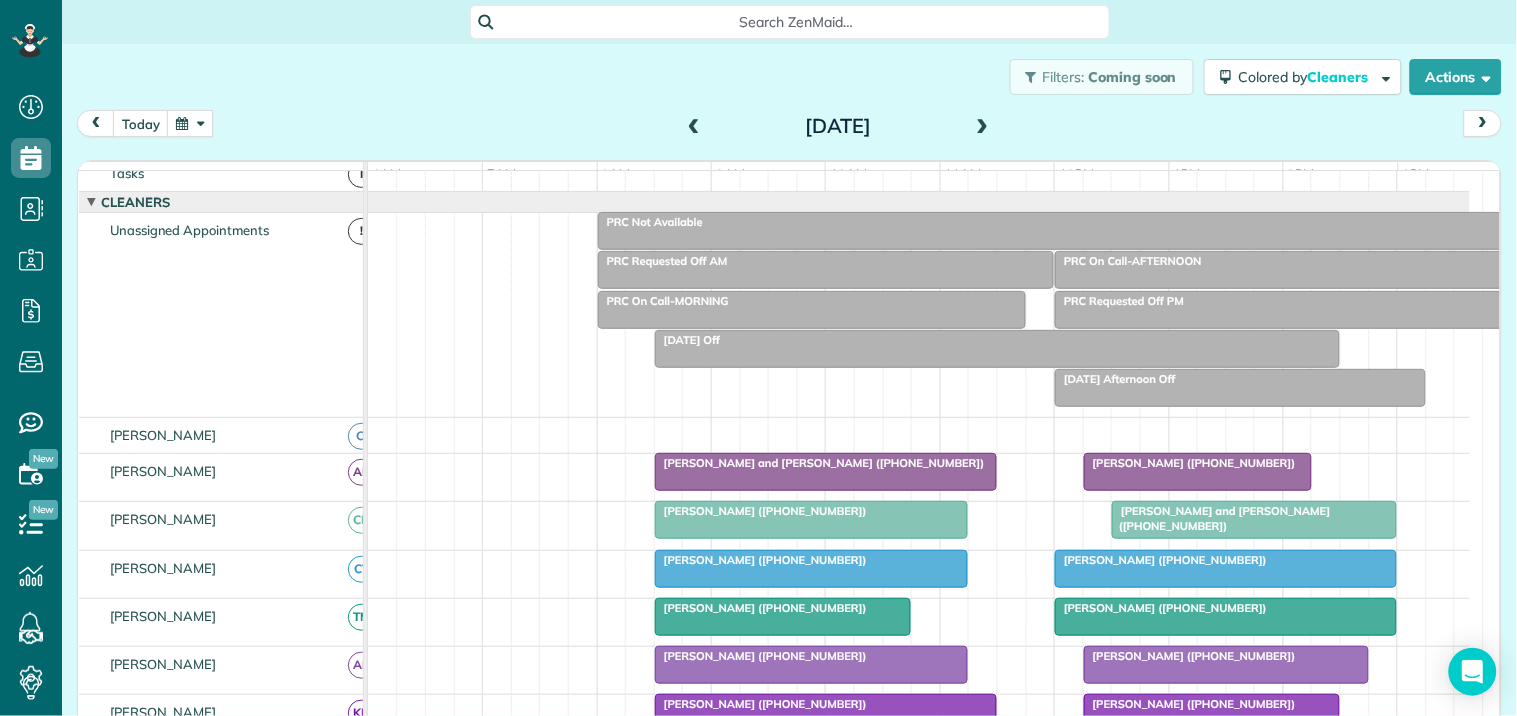 scroll, scrollTop: 127, scrollLeft: 0, axis: vertical 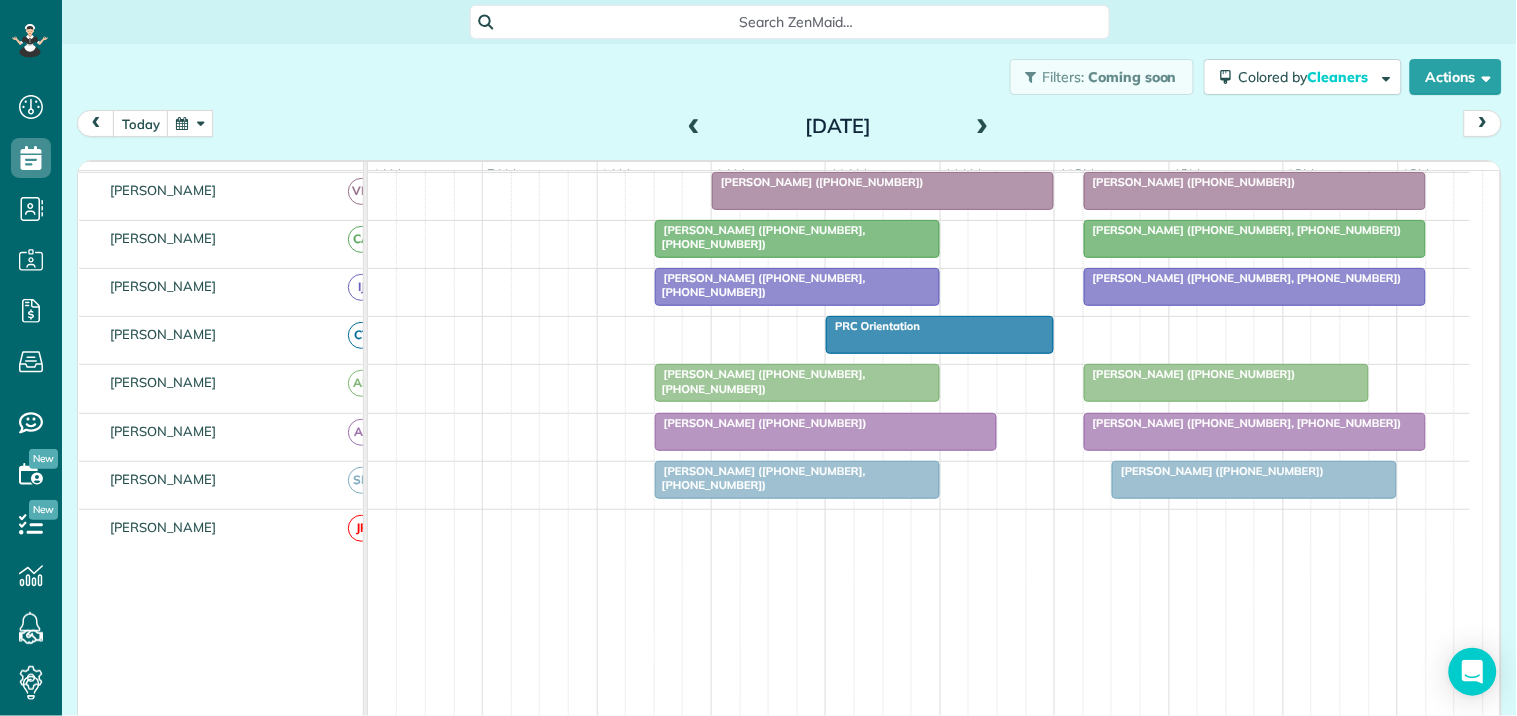 click at bounding box center (190, 123) 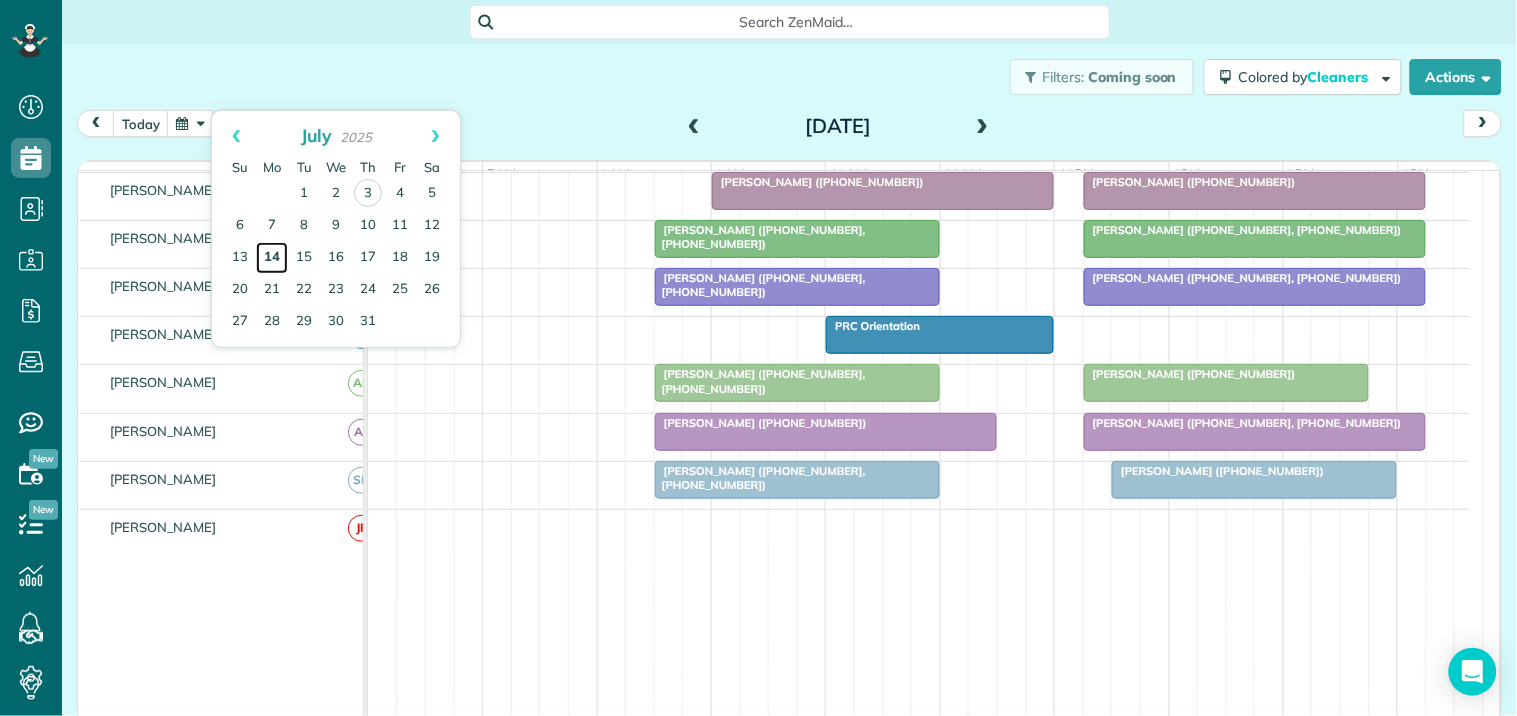 click on "14" at bounding box center (272, 258) 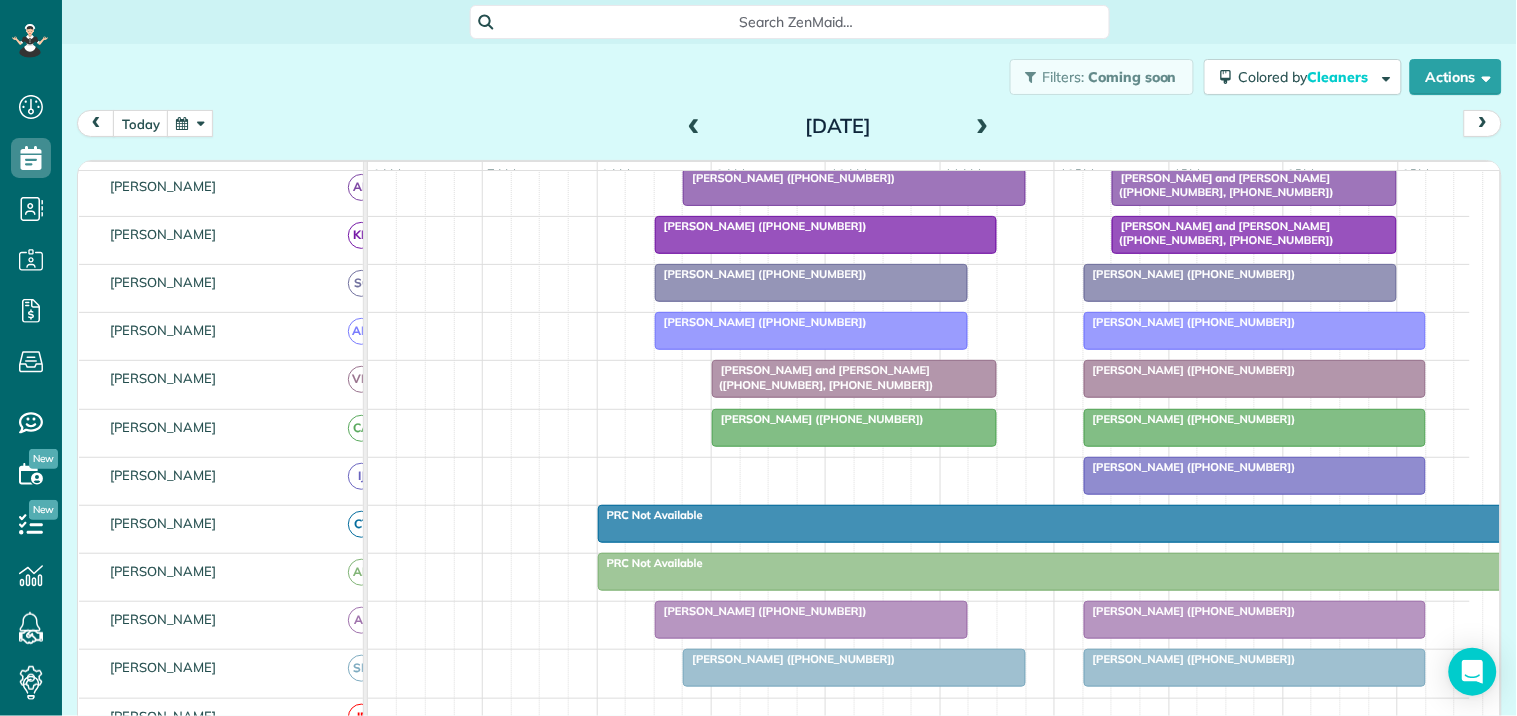 scroll, scrollTop: 624, scrollLeft: 0, axis: vertical 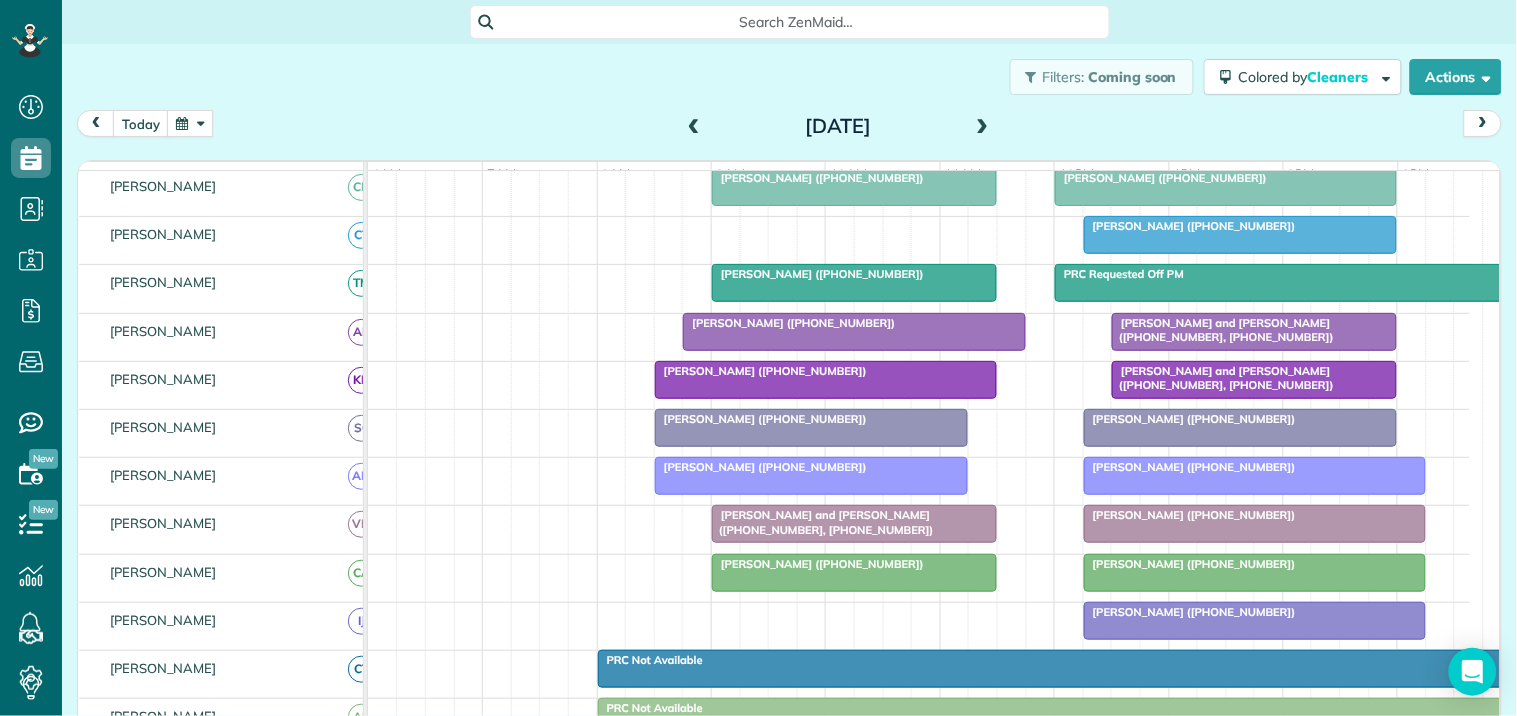 click at bounding box center [983, 127] 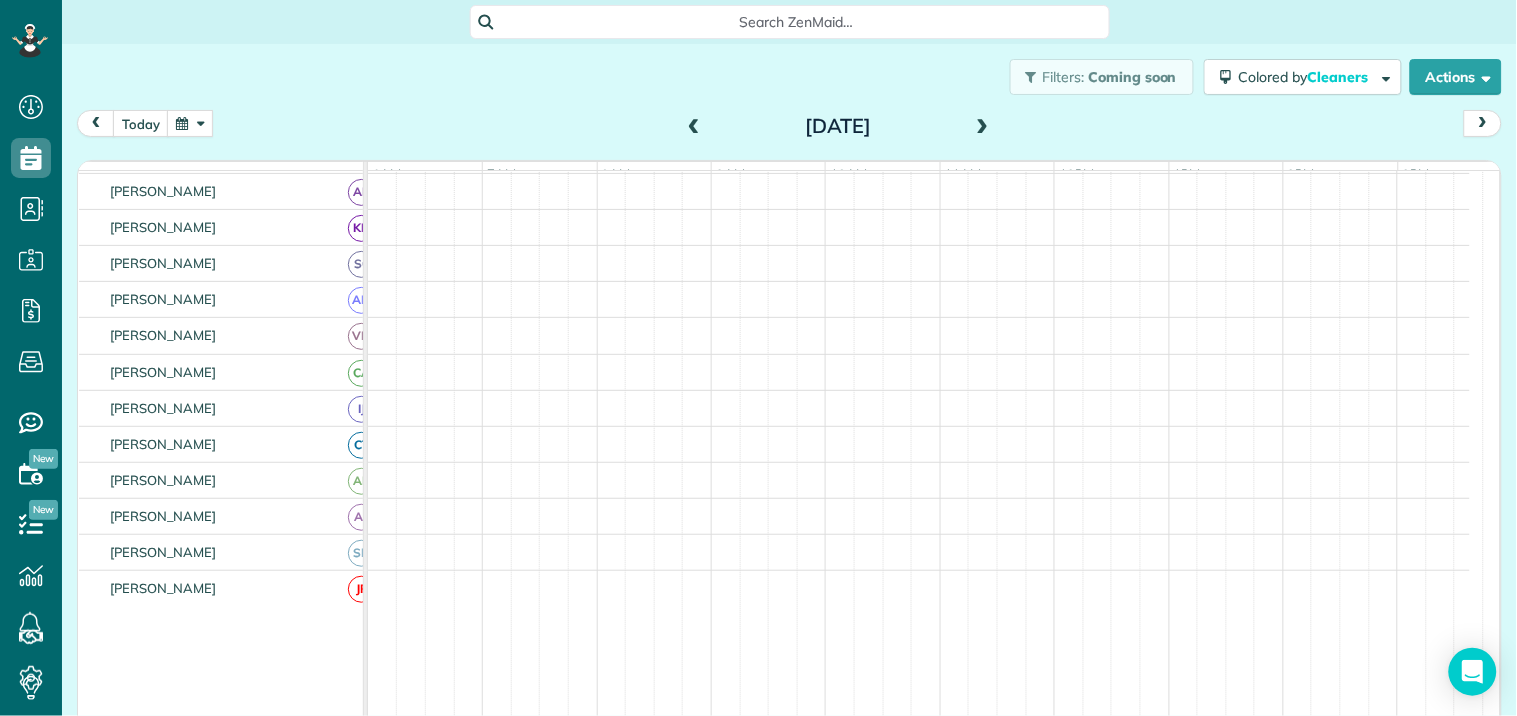 scroll, scrollTop: 176, scrollLeft: 0, axis: vertical 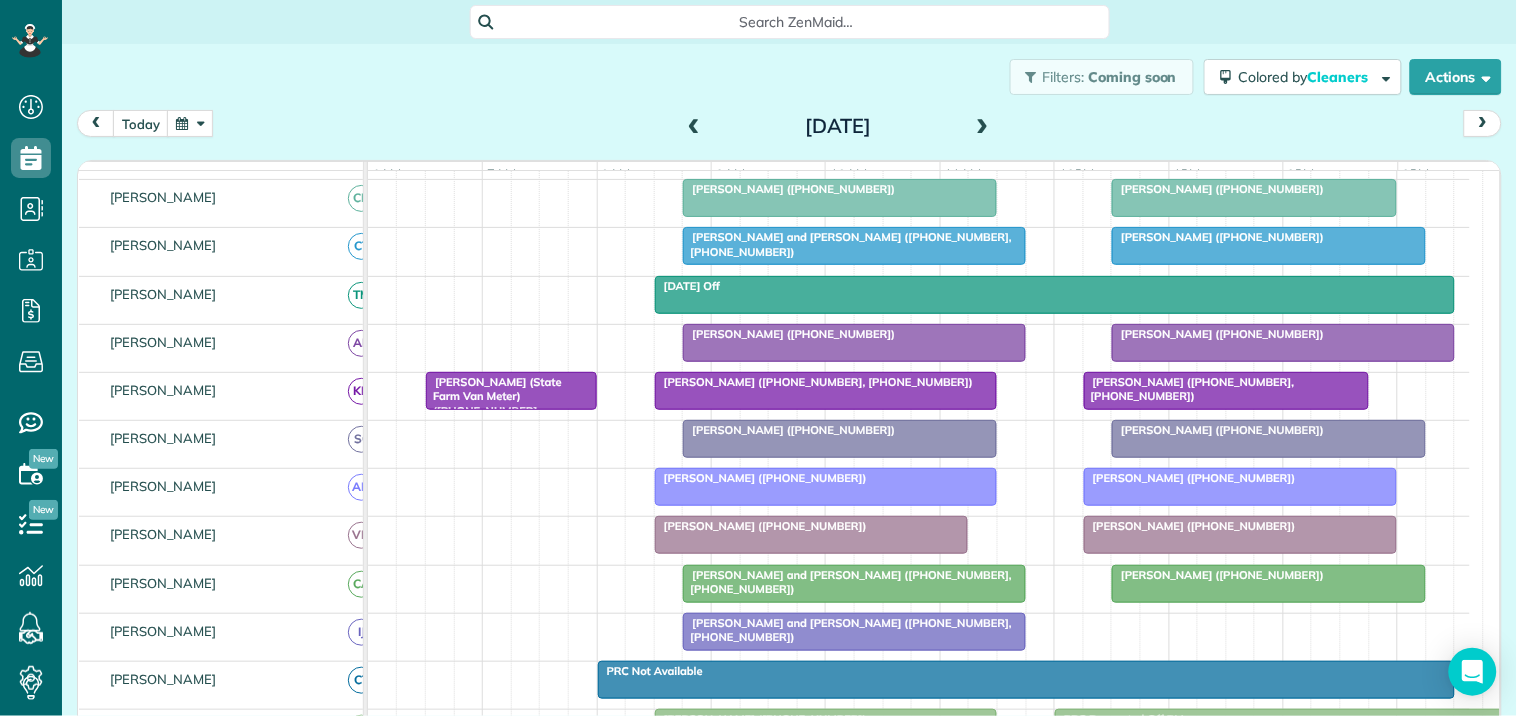 click at bounding box center (983, 127) 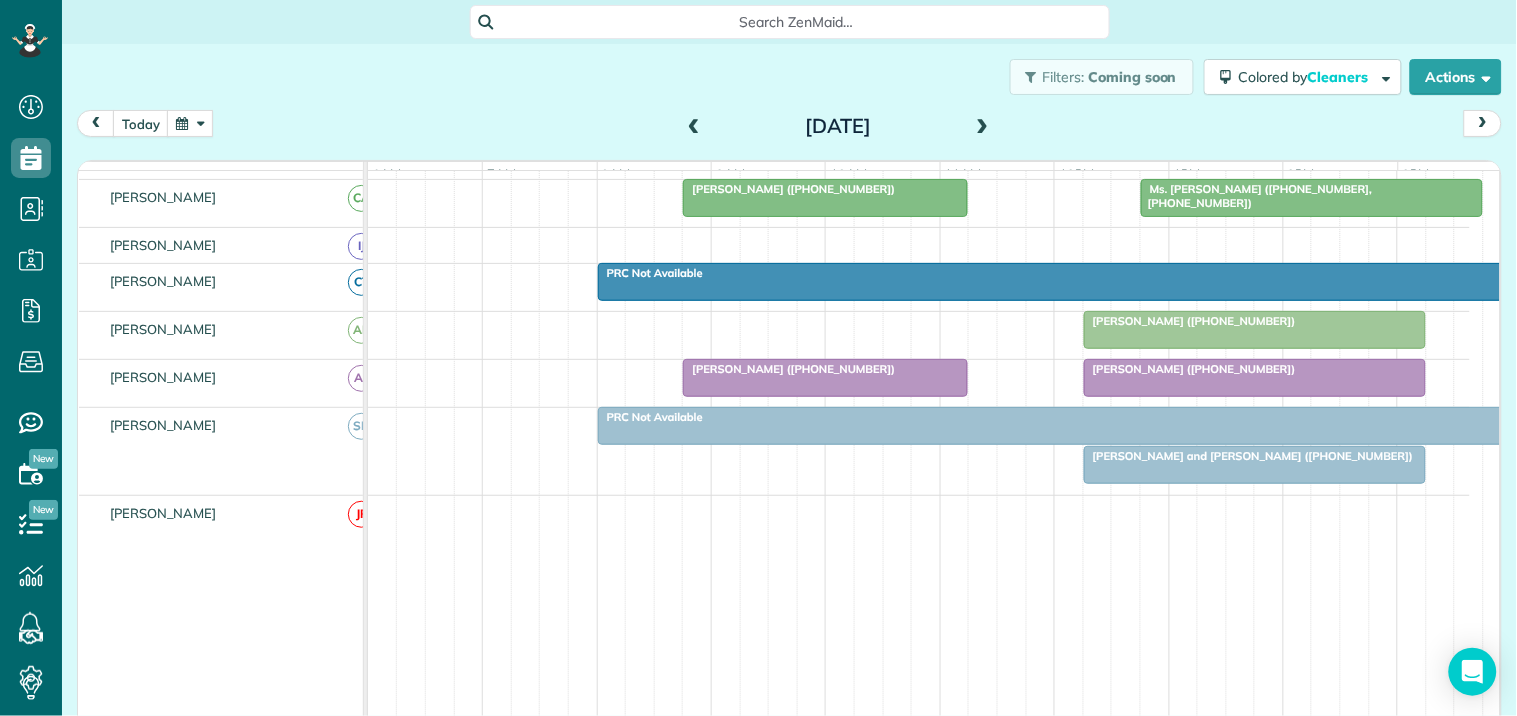scroll, scrollTop: 586, scrollLeft: 0, axis: vertical 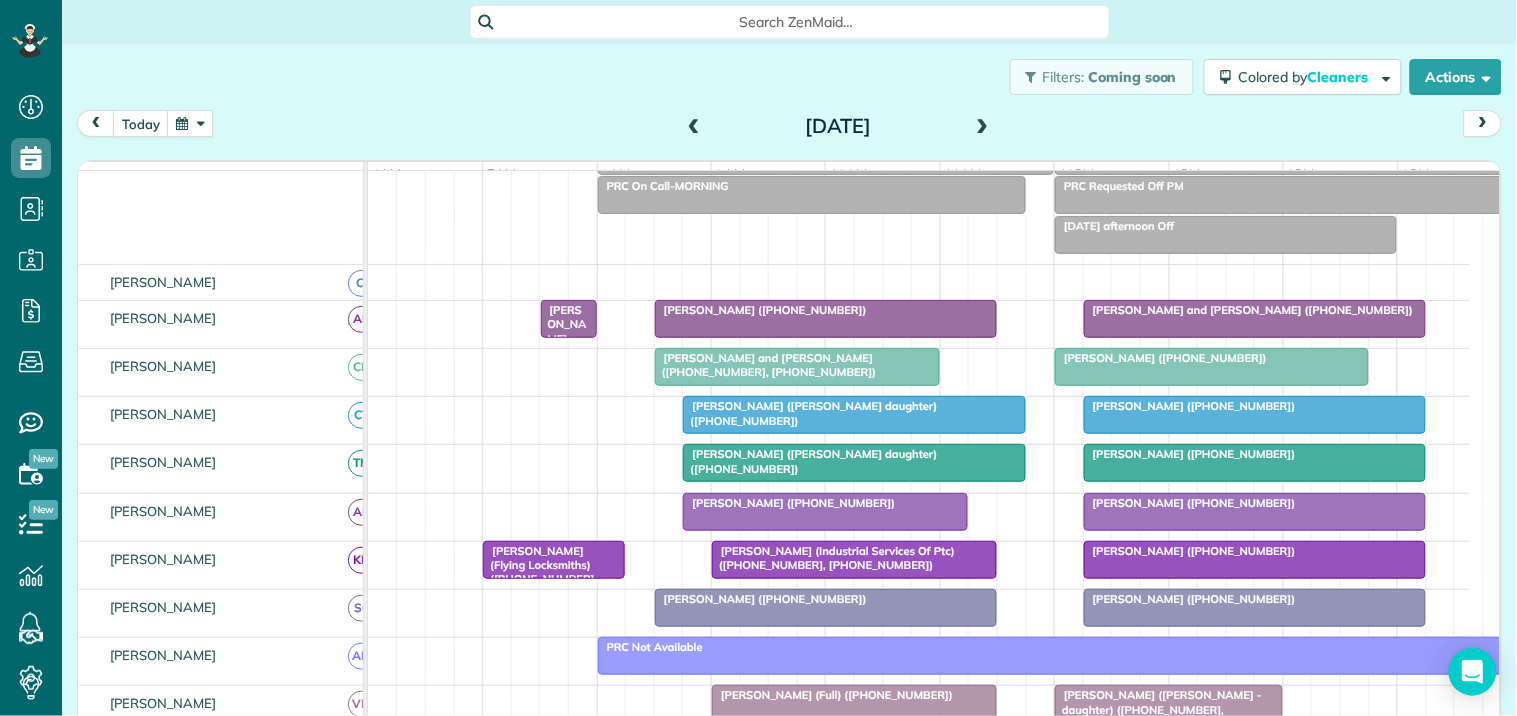 click at bounding box center (983, 127) 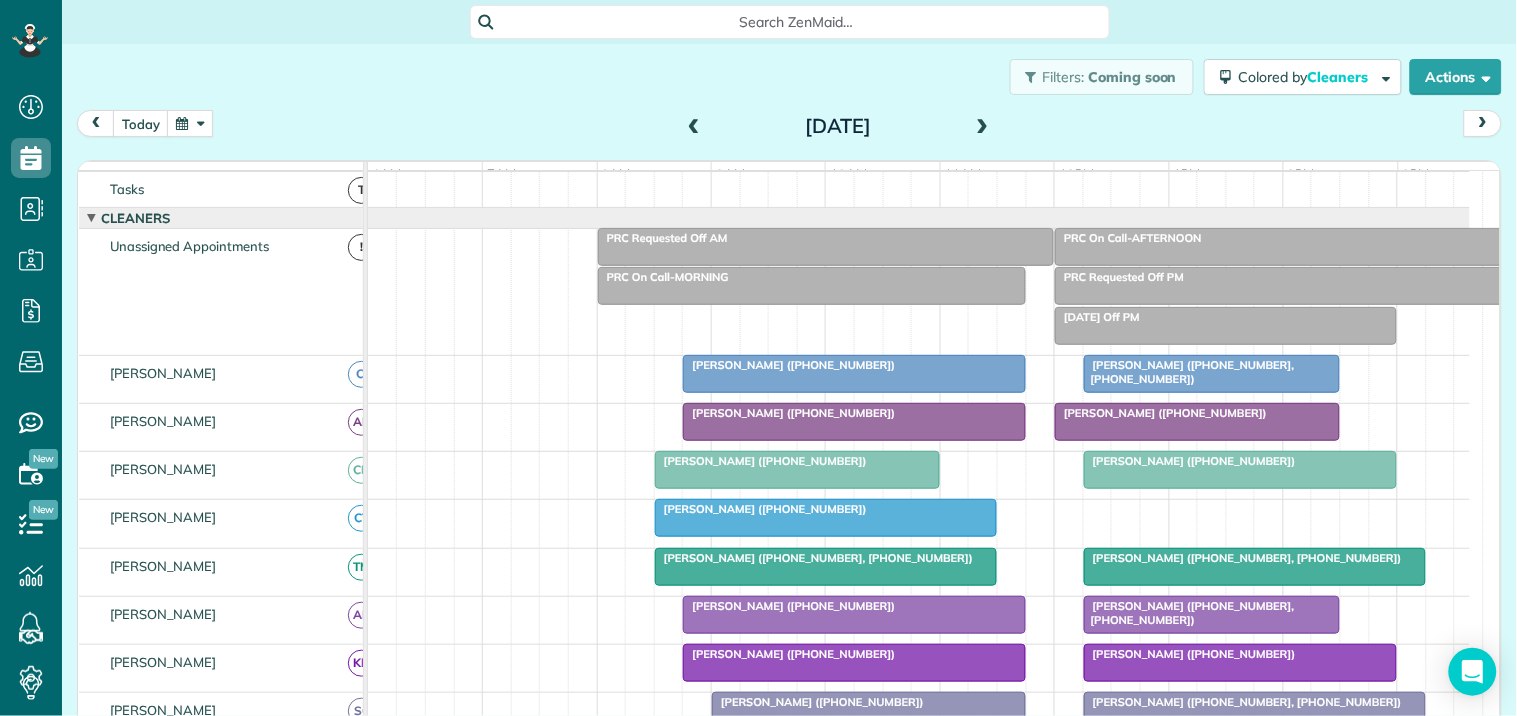 click at bounding box center (983, 127) 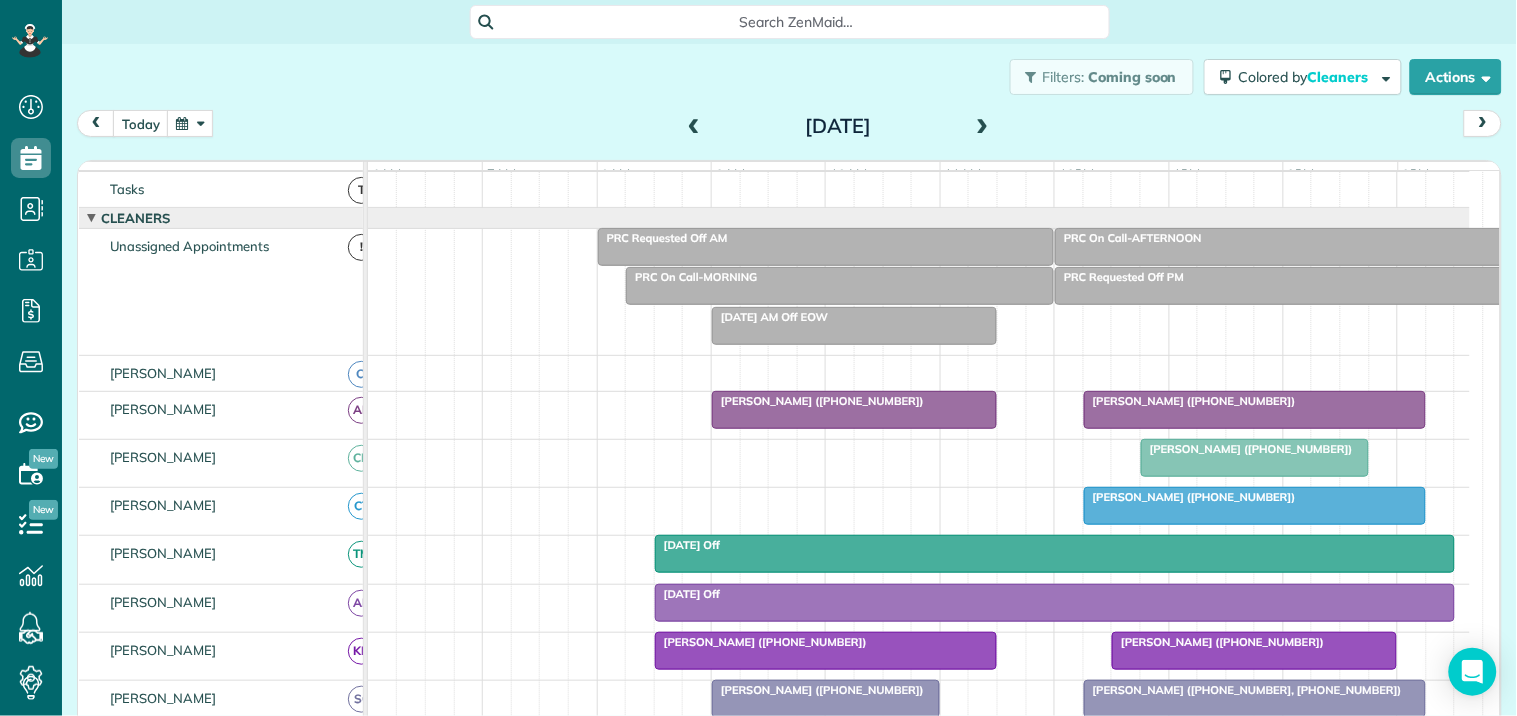 scroll, scrollTop: 203, scrollLeft: 0, axis: vertical 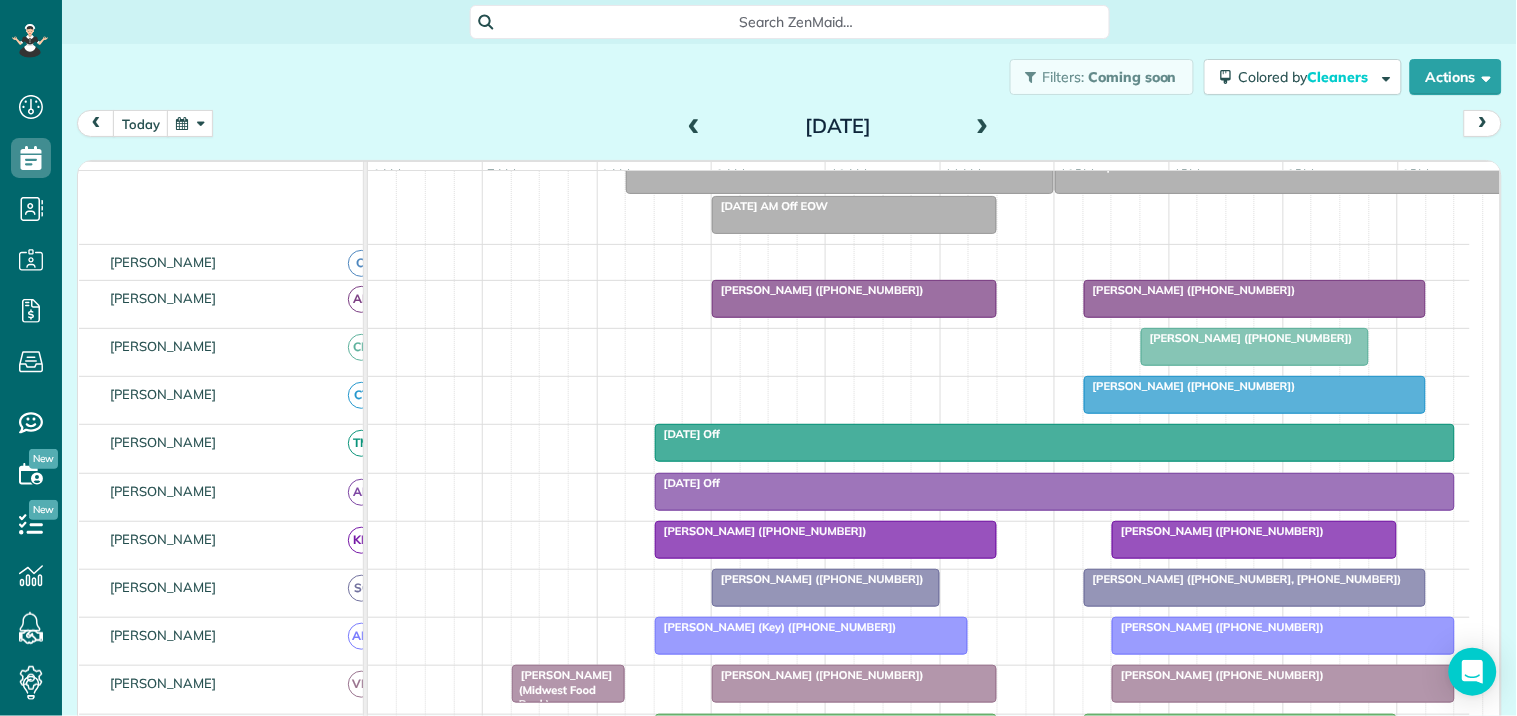 click at bounding box center [190, 123] 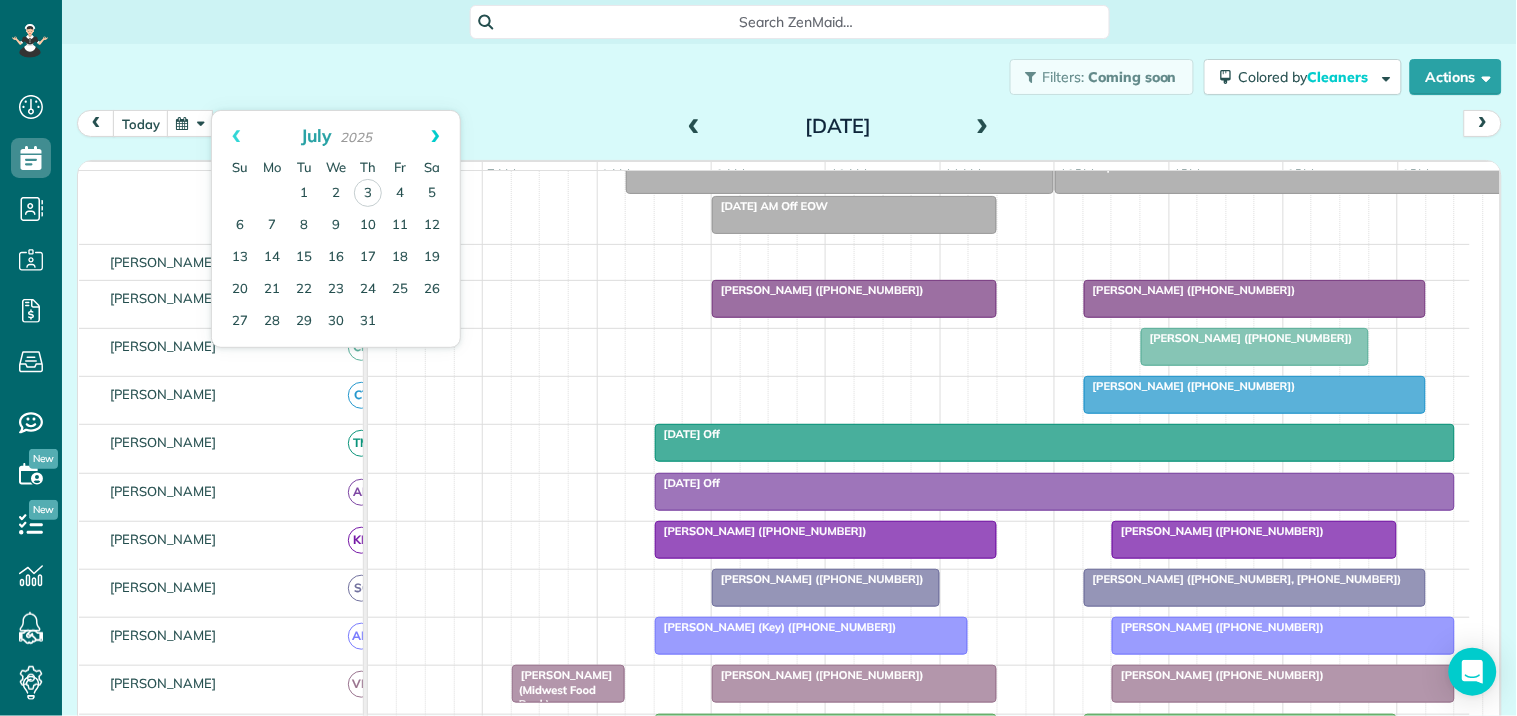 click on "Next" at bounding box center [435, 136] 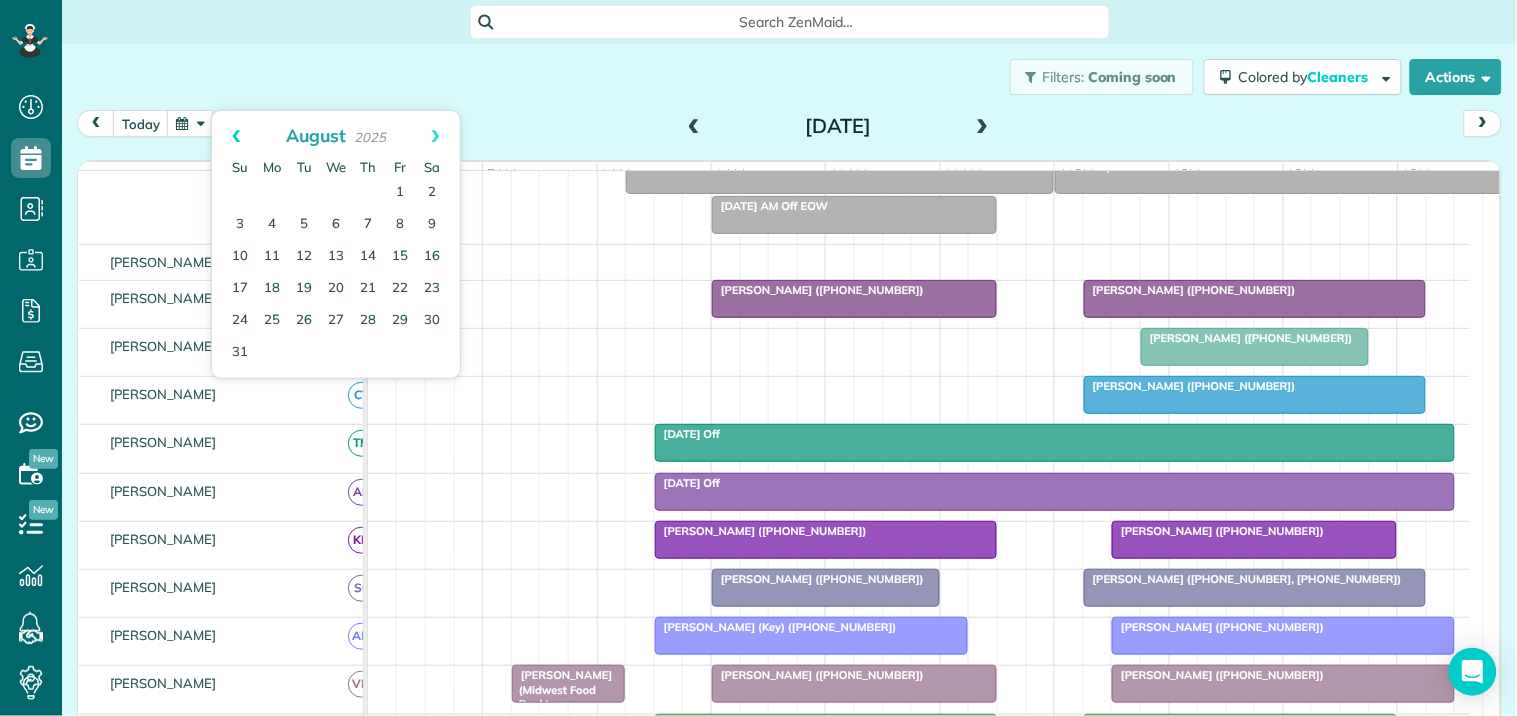 click on "Prev" at bounding box center [236, 136] 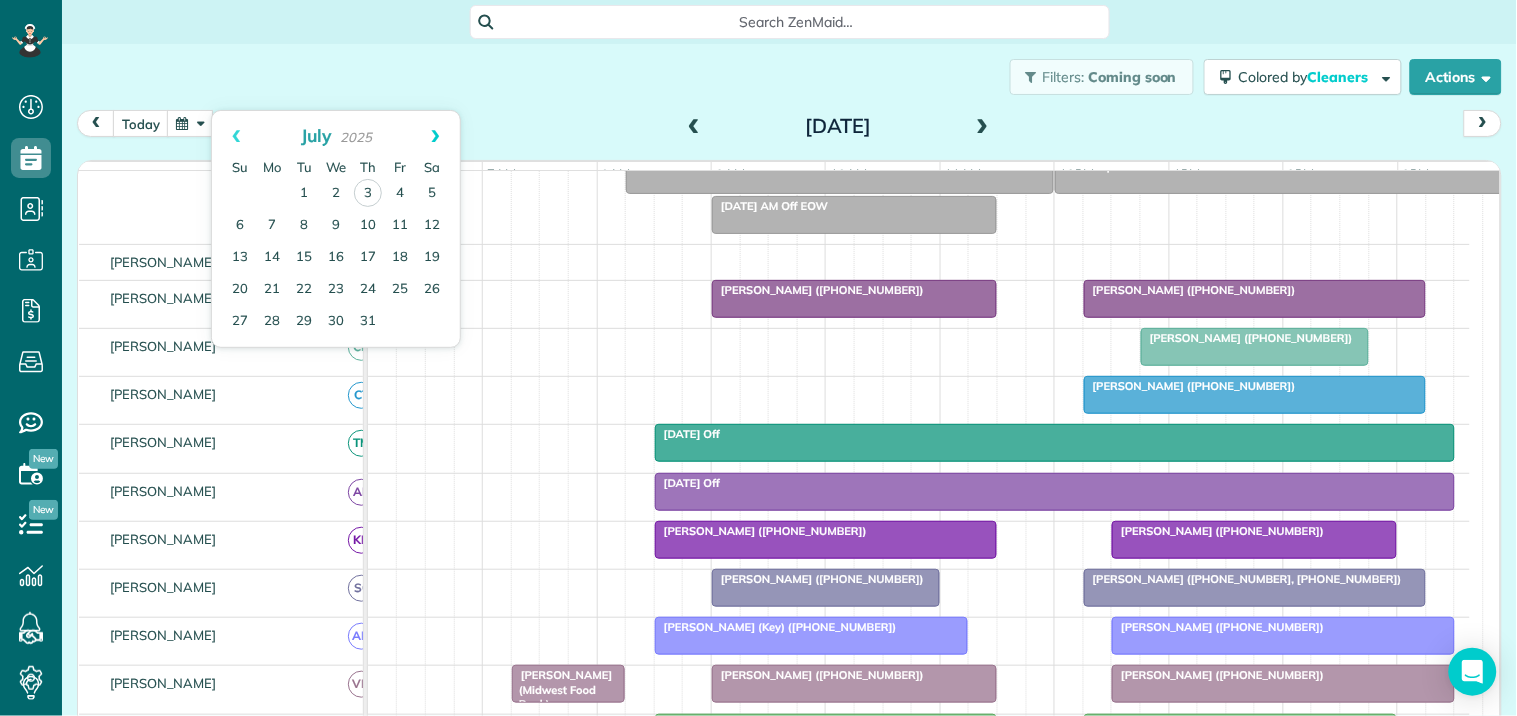 click on "Next" at bounding box center [435, 136] 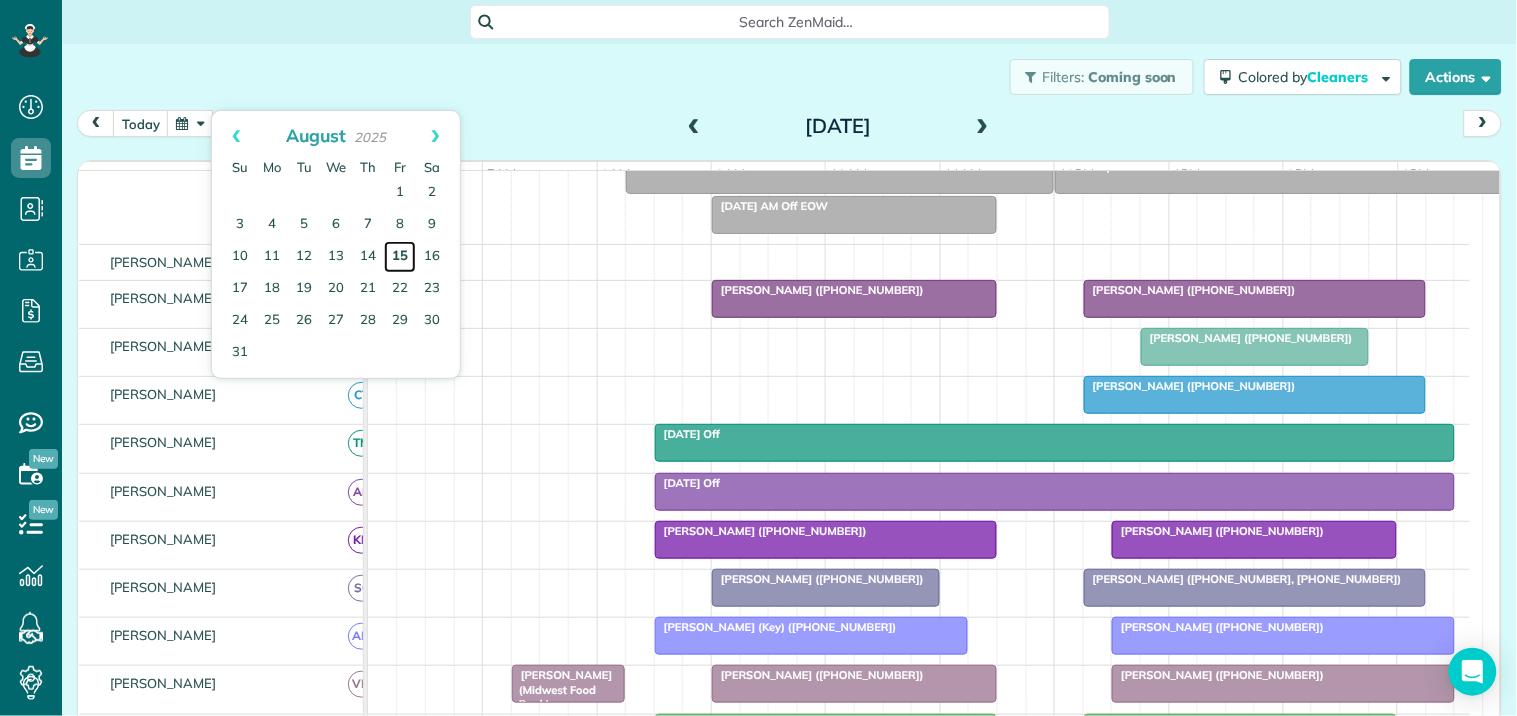 click on "15" at bounding box center (400, 257) 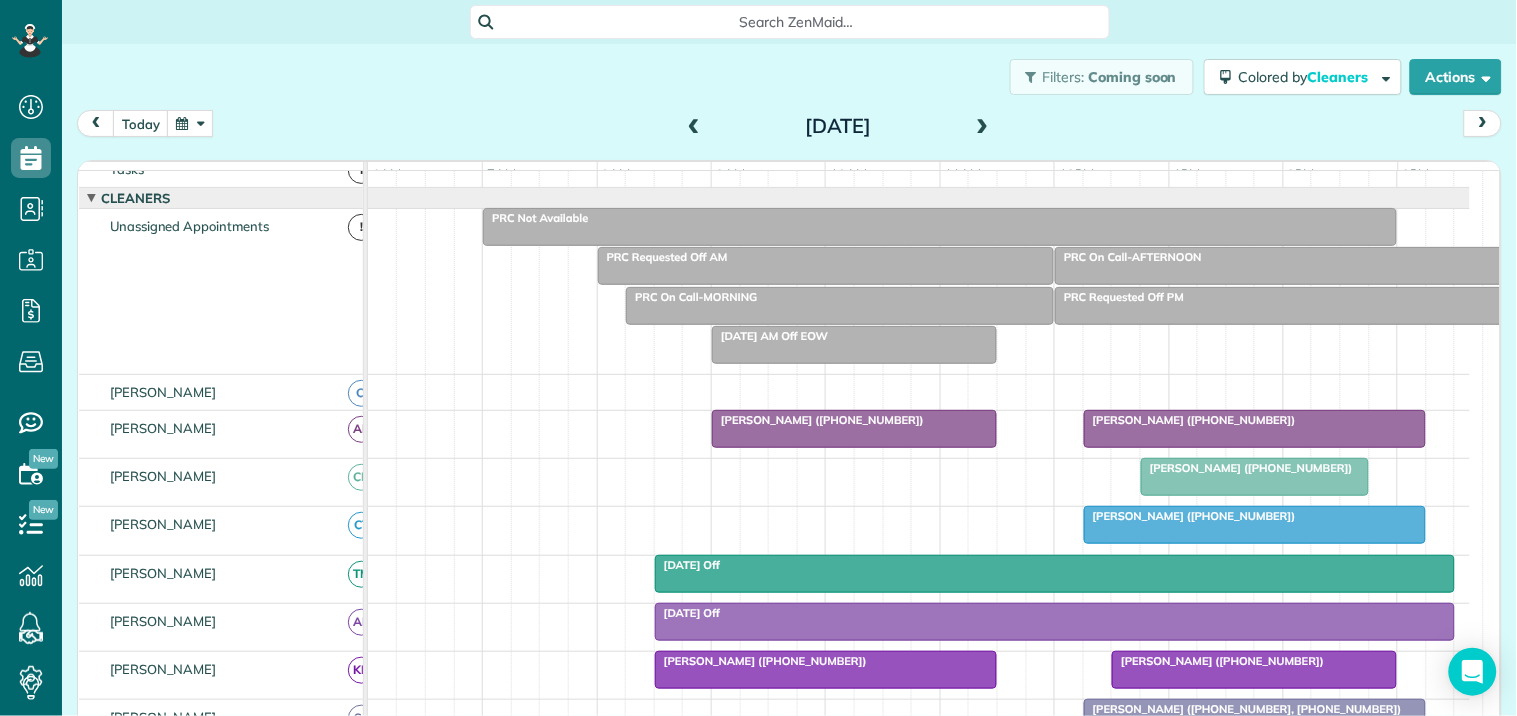 scroll, scrollTop: 12, scrollLeft: 0, axis: vertical 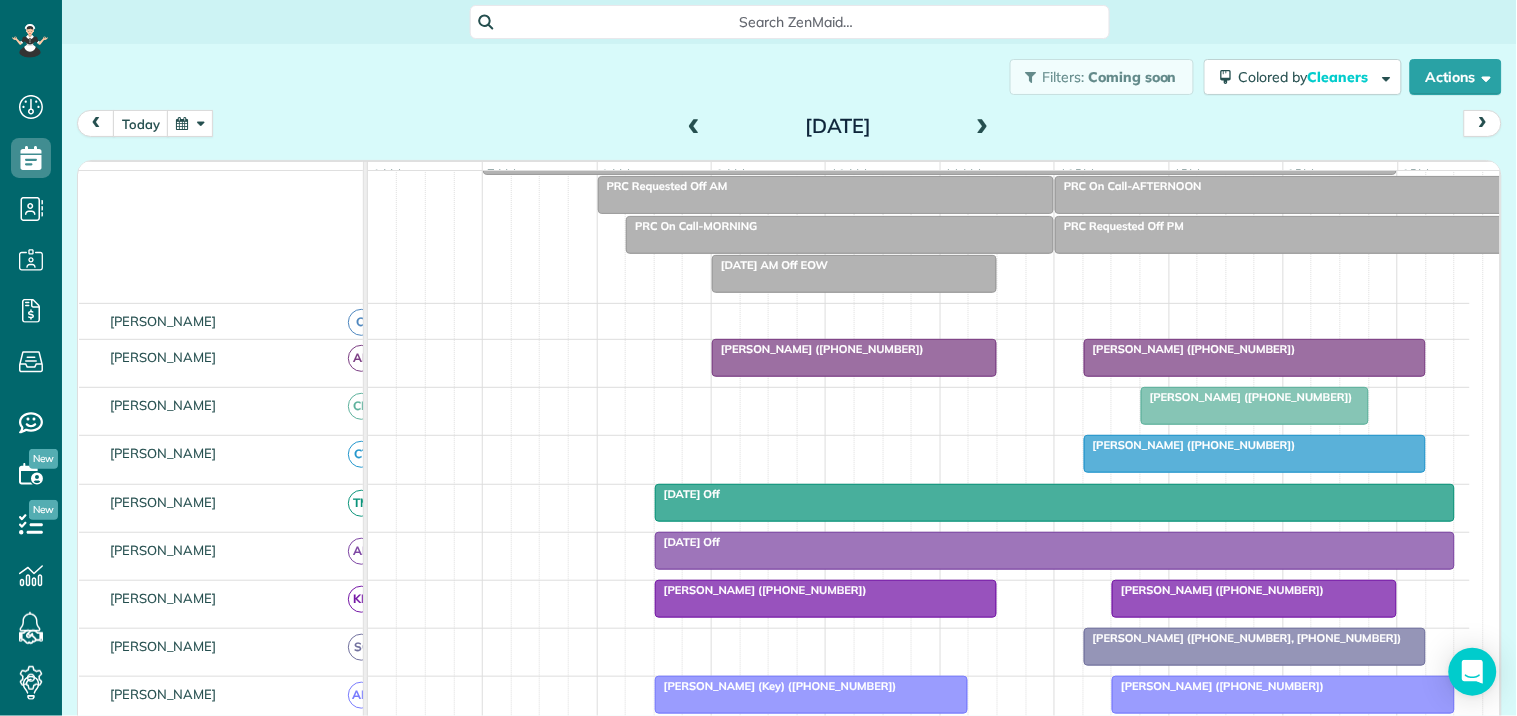 click at bounding box center [190, 123] 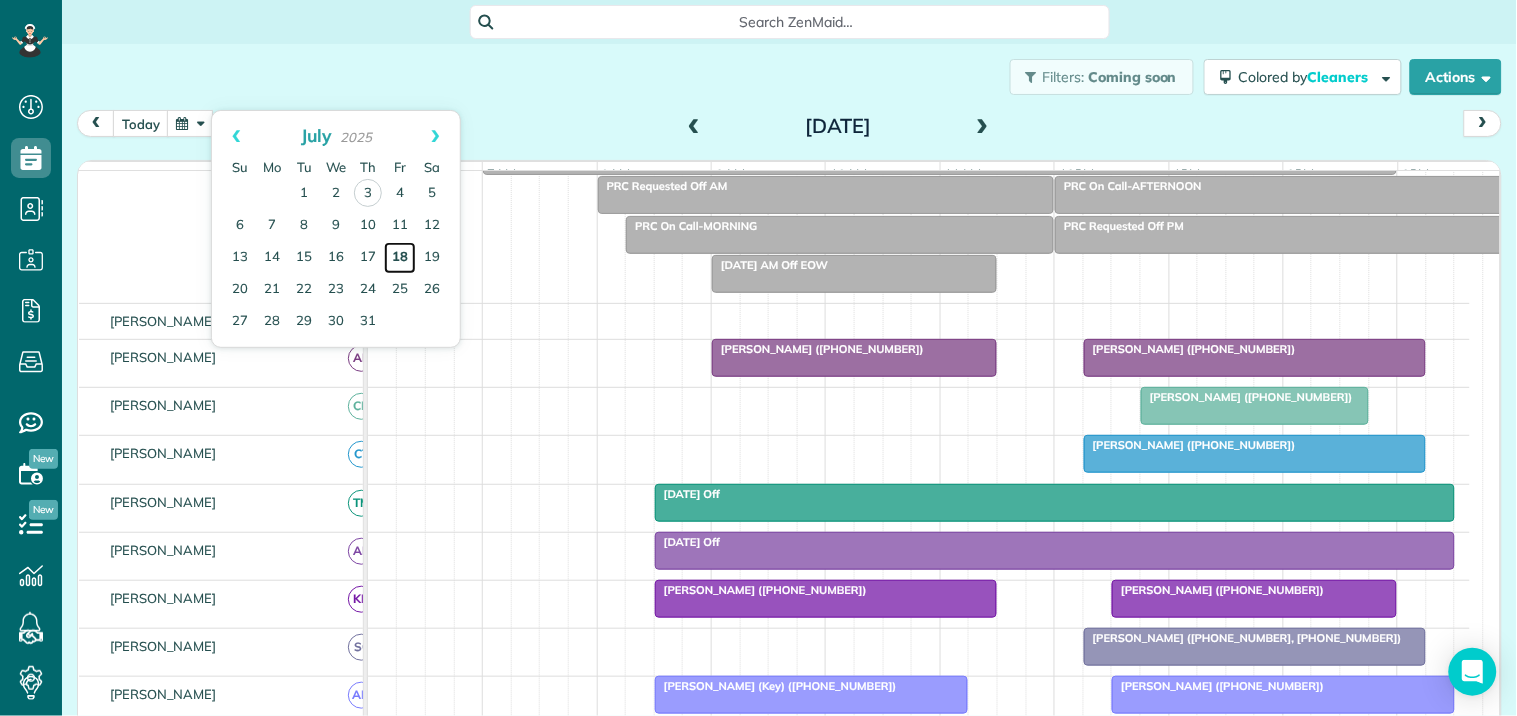 click on "18" at bounding box center [400, 258] 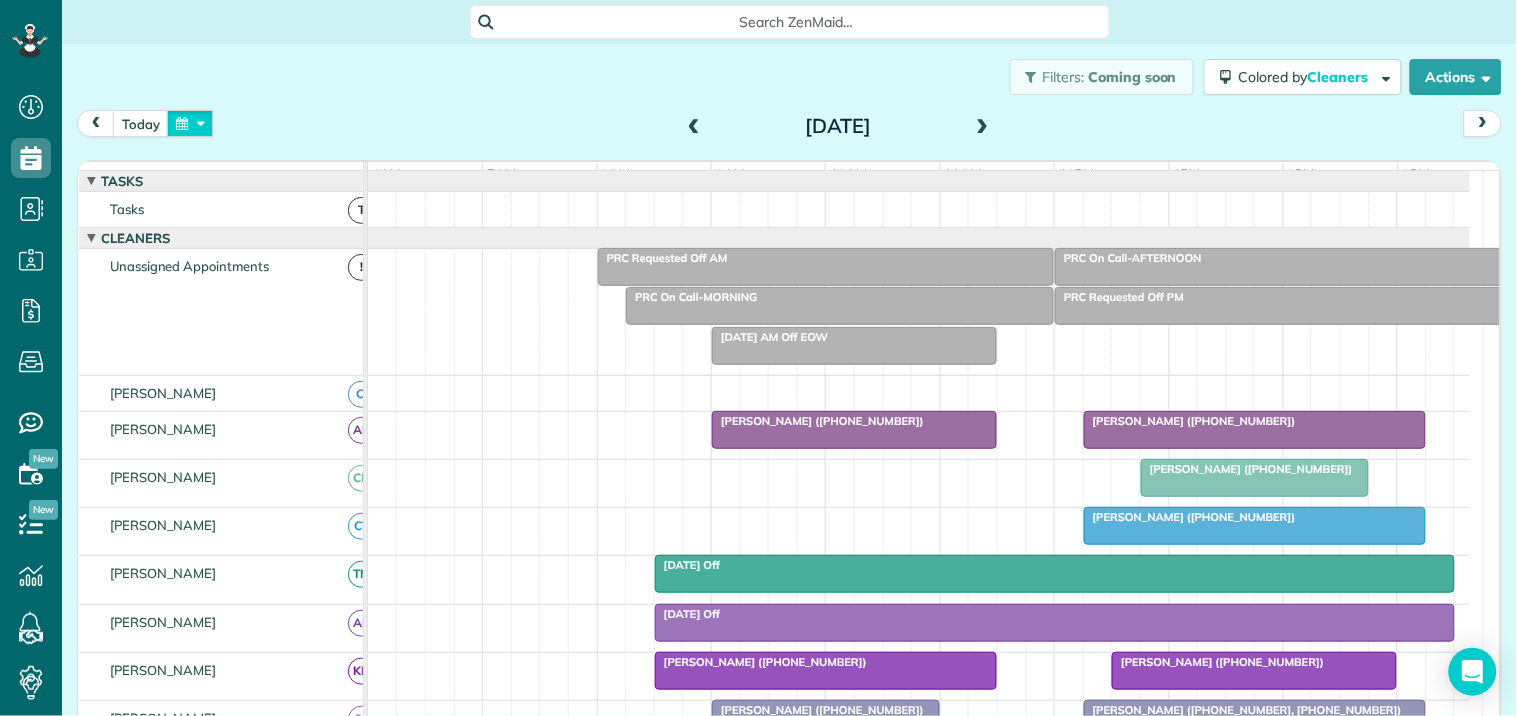 click at bounding box center (190, 123) 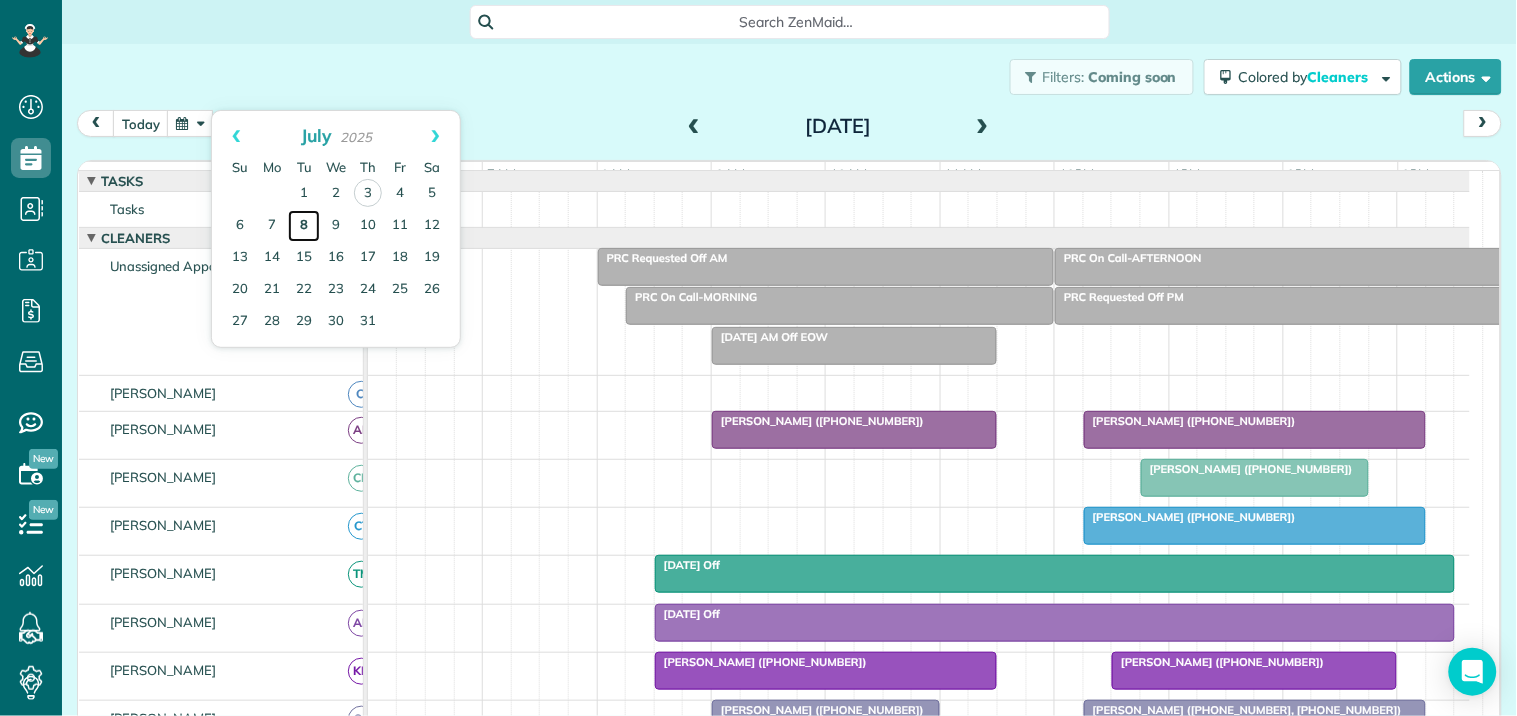 click on "8" at bounding box center [304, 226] 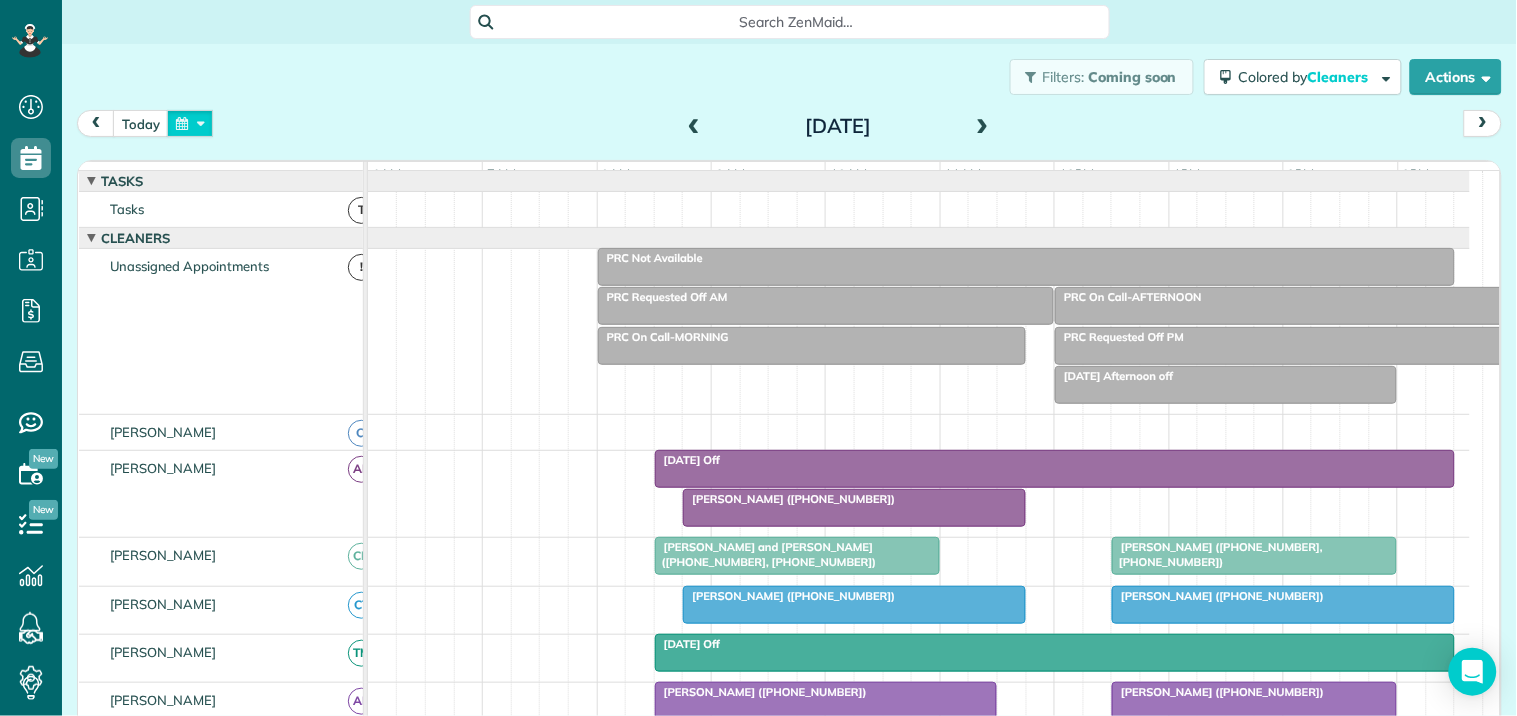click at bounding box center [190, 123] 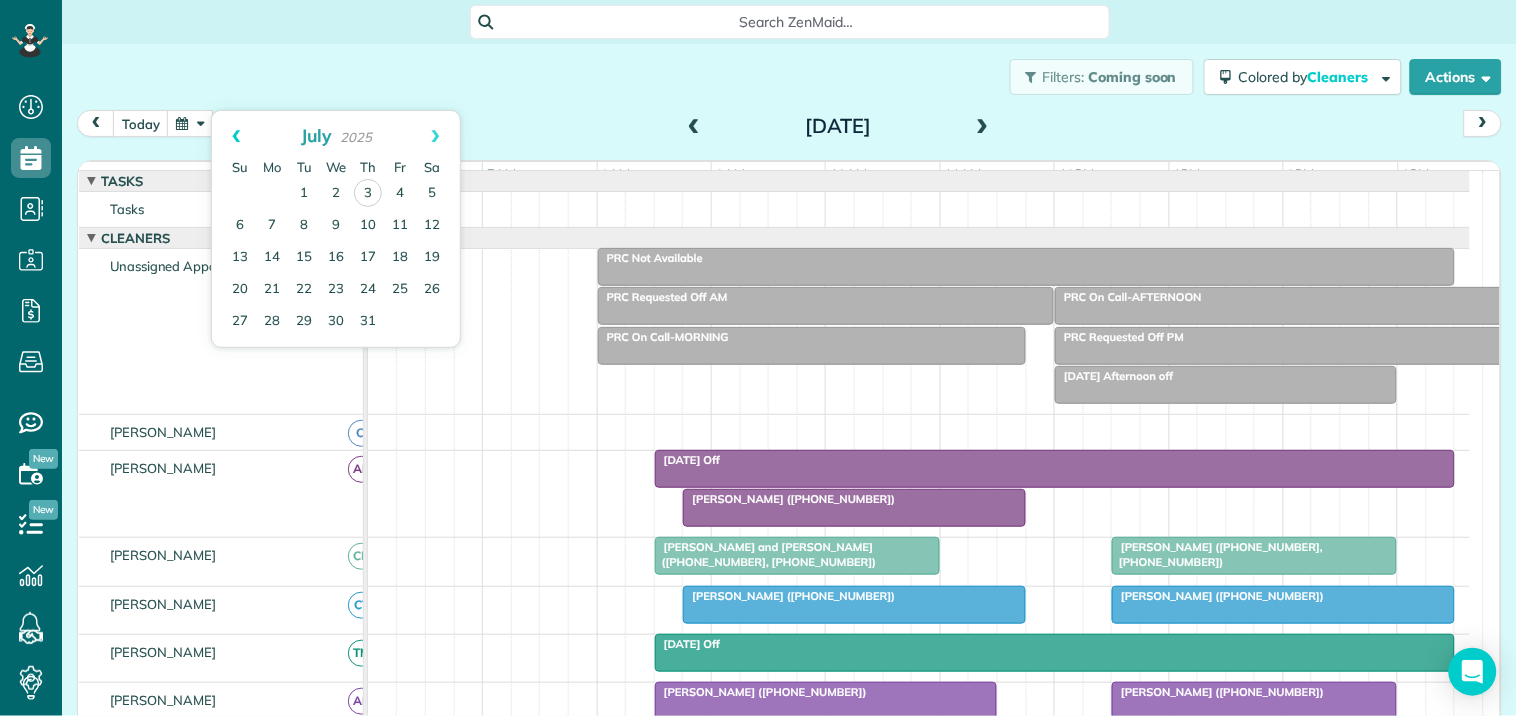 click on "Prev" at bounding box center [236, 136] 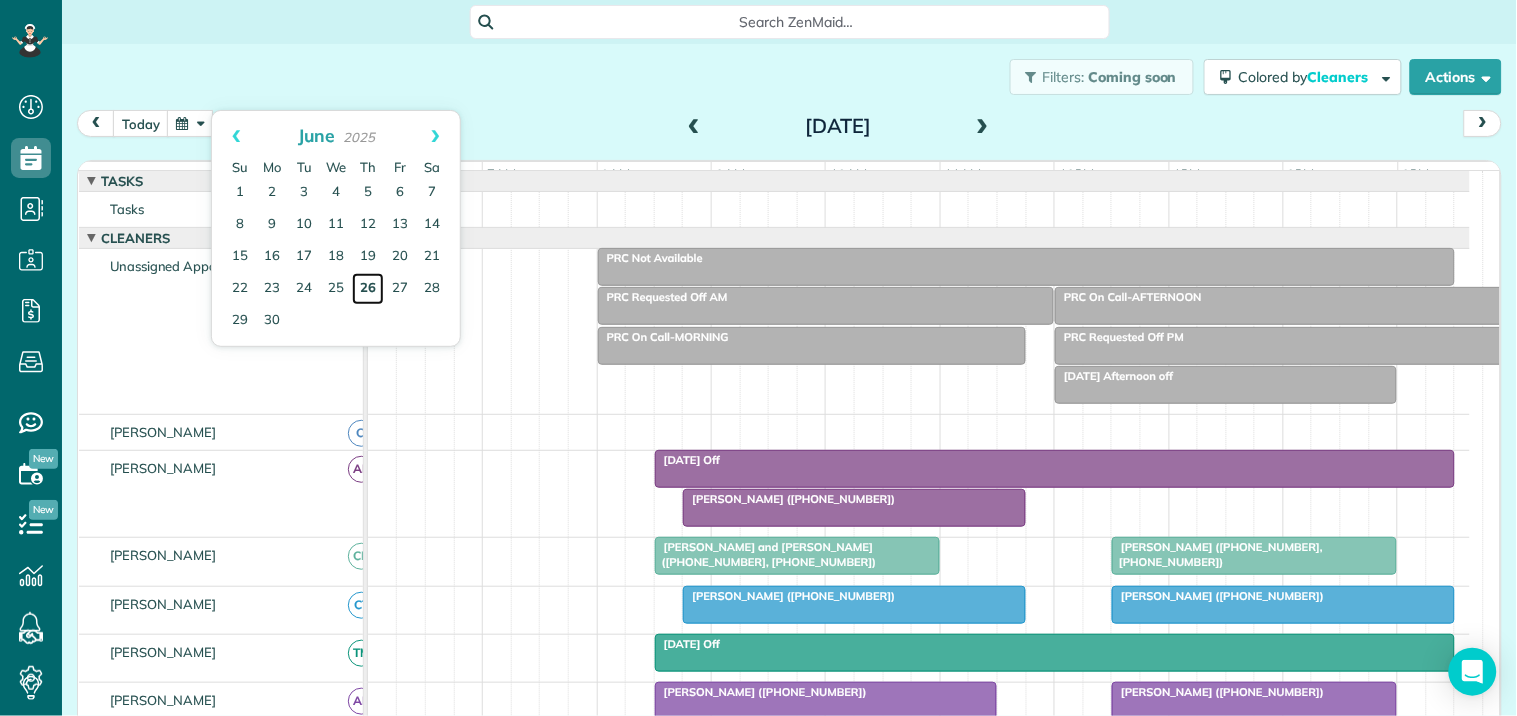 click on "26" at bounding box center (368, 289) 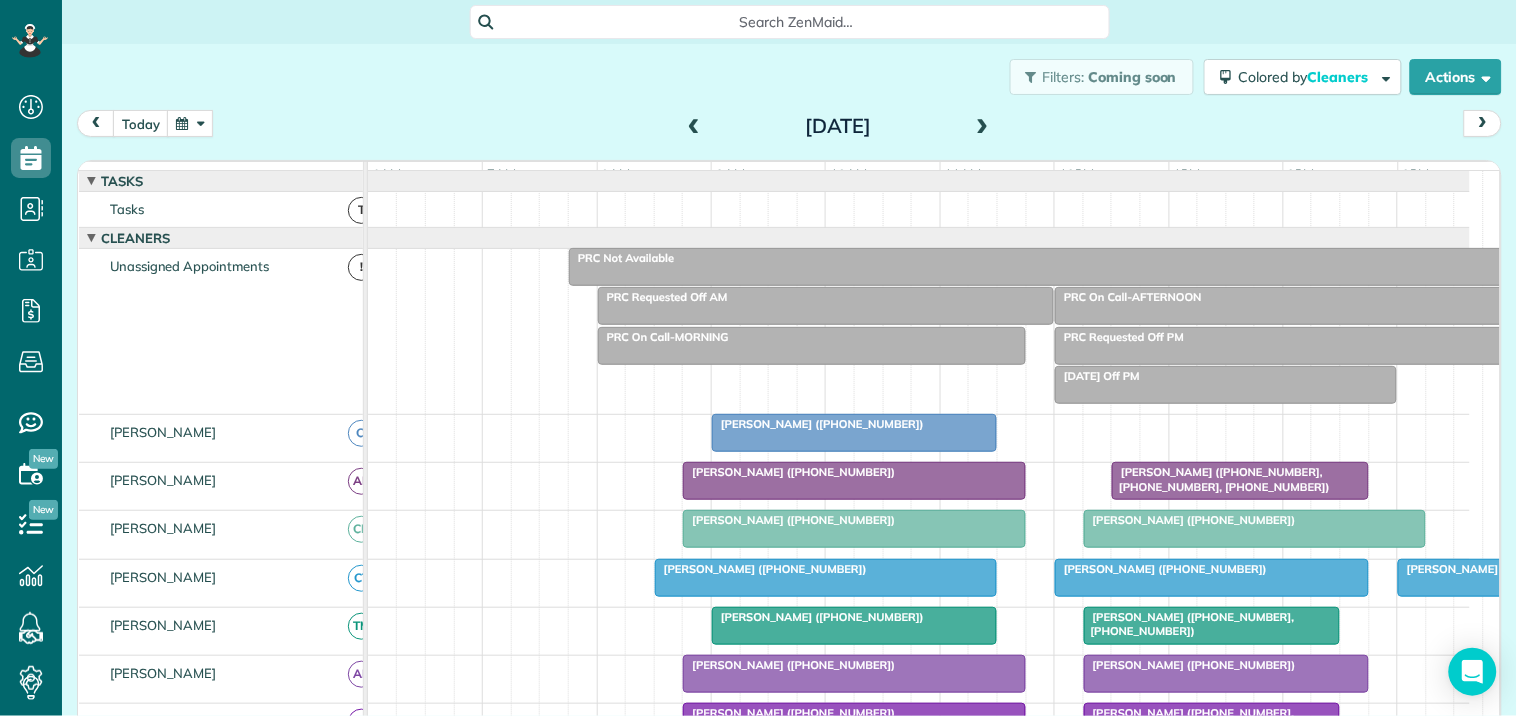 scroll, scrollTop: 111, scrollLeft: 0, axis: vertical 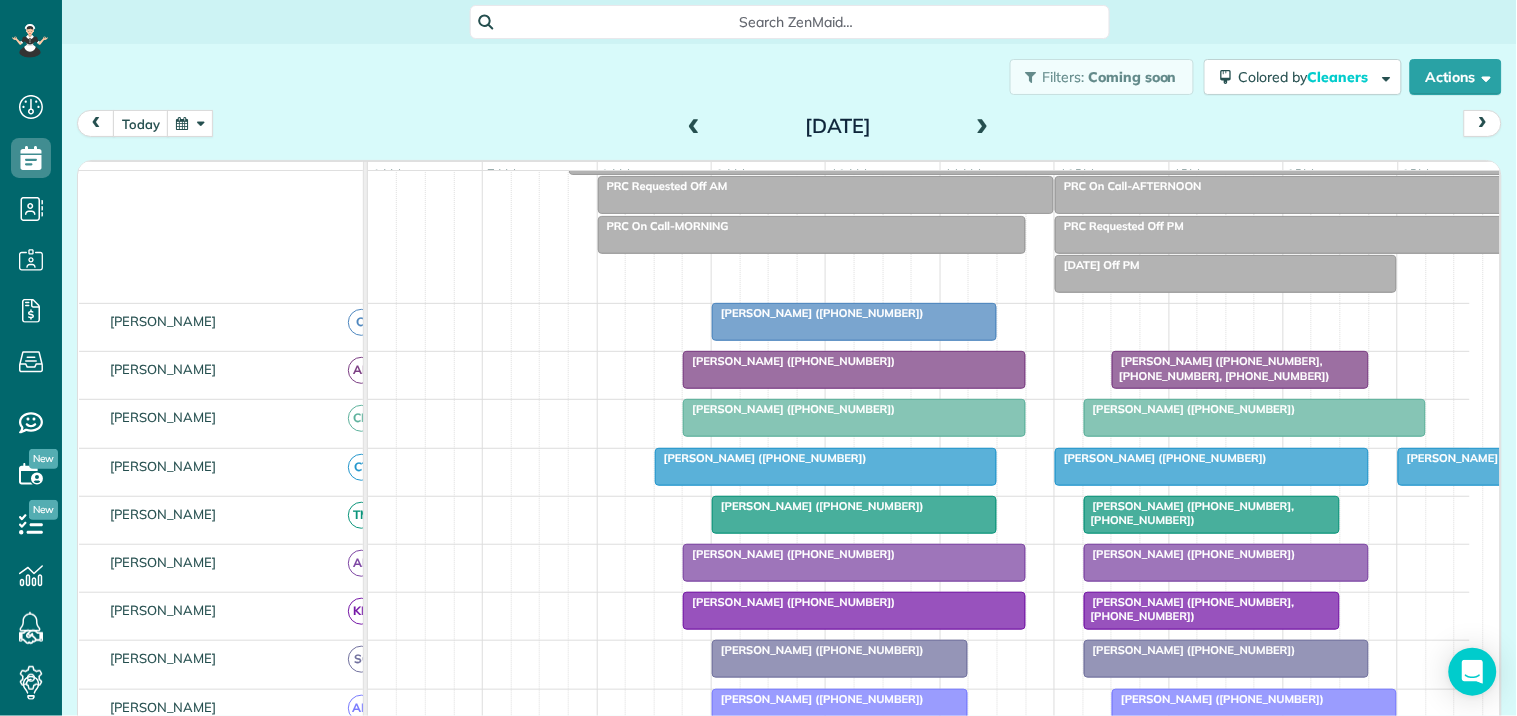 click at bounding box center [983, 127] 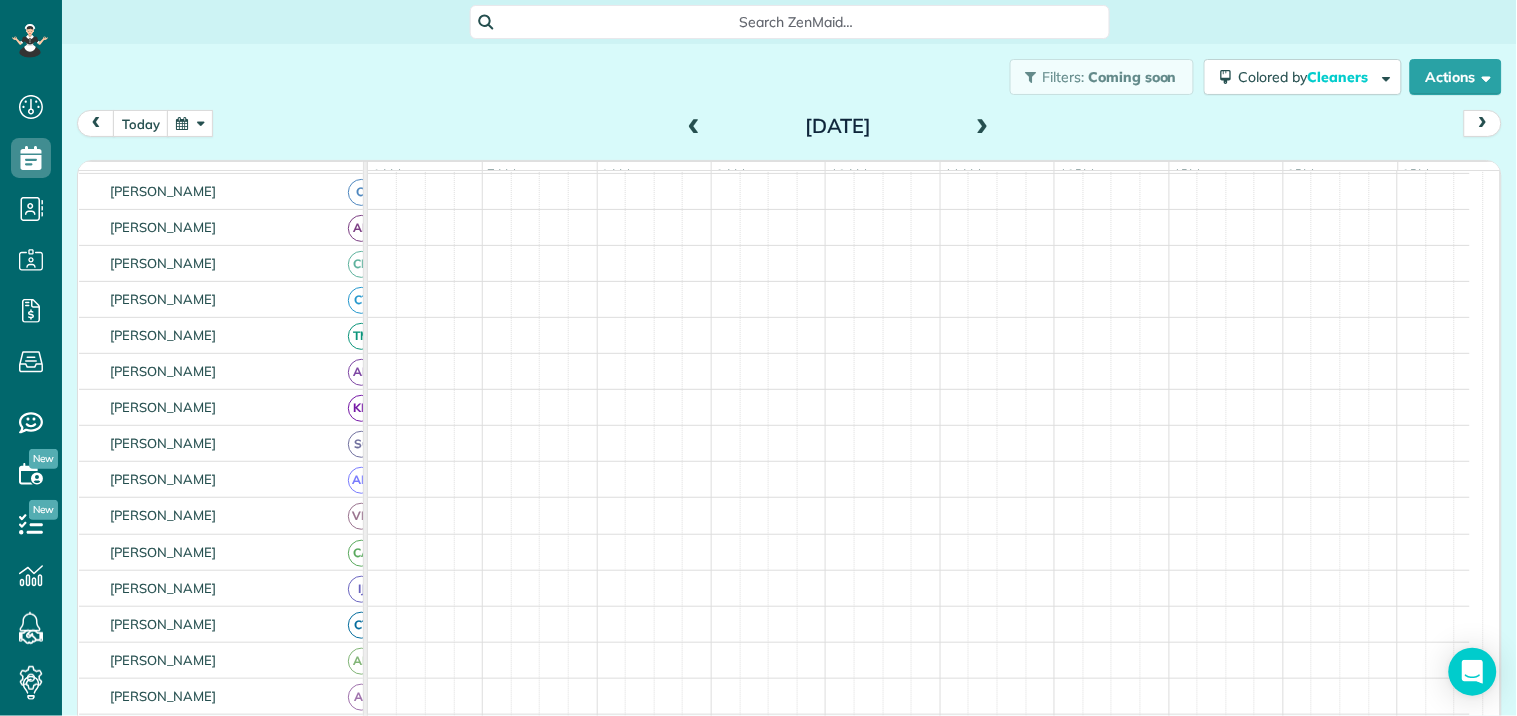 scroll, scrollTop: 0, scrollLeft: 0, axis: both 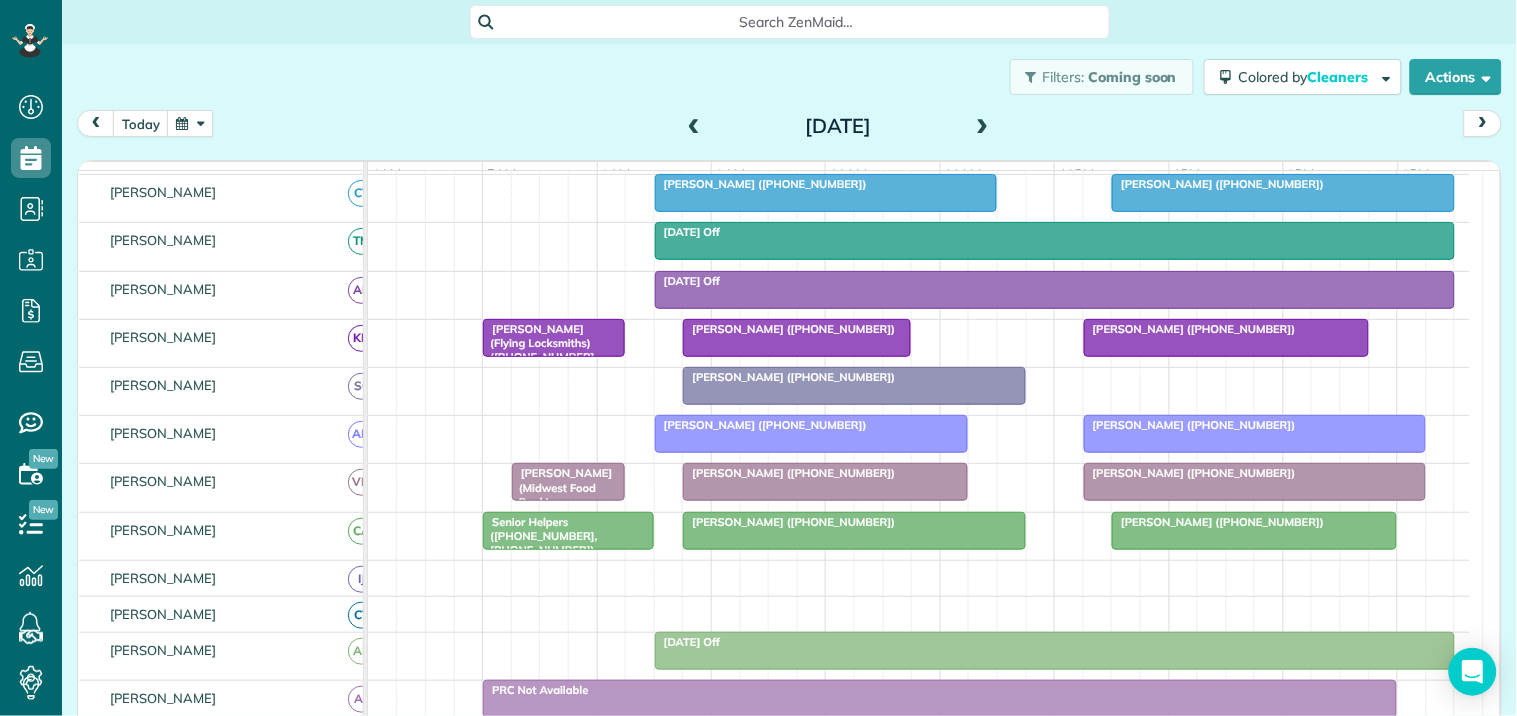 click at bounding box center (694, 127) 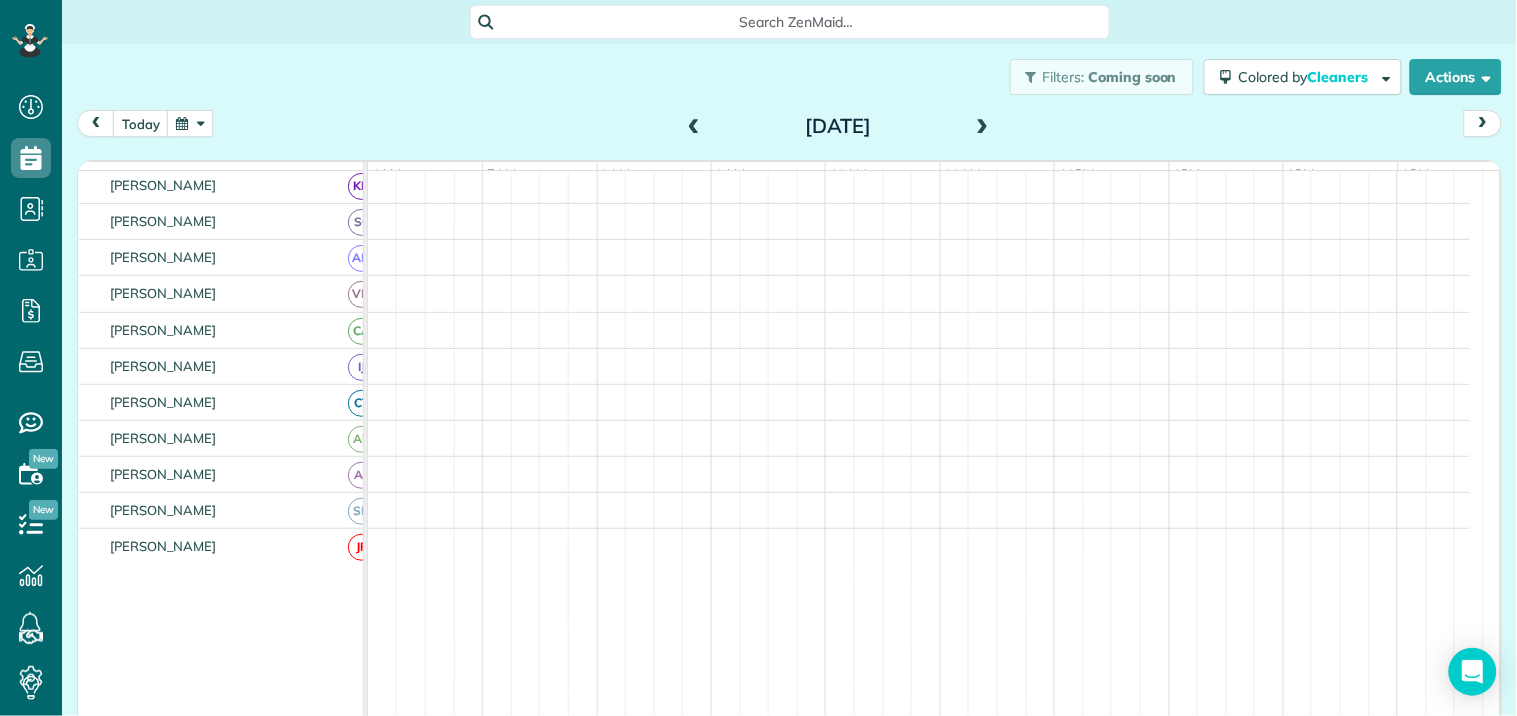 scroll, scrollTop: 218, scrollLeft: 0, axis: vertical 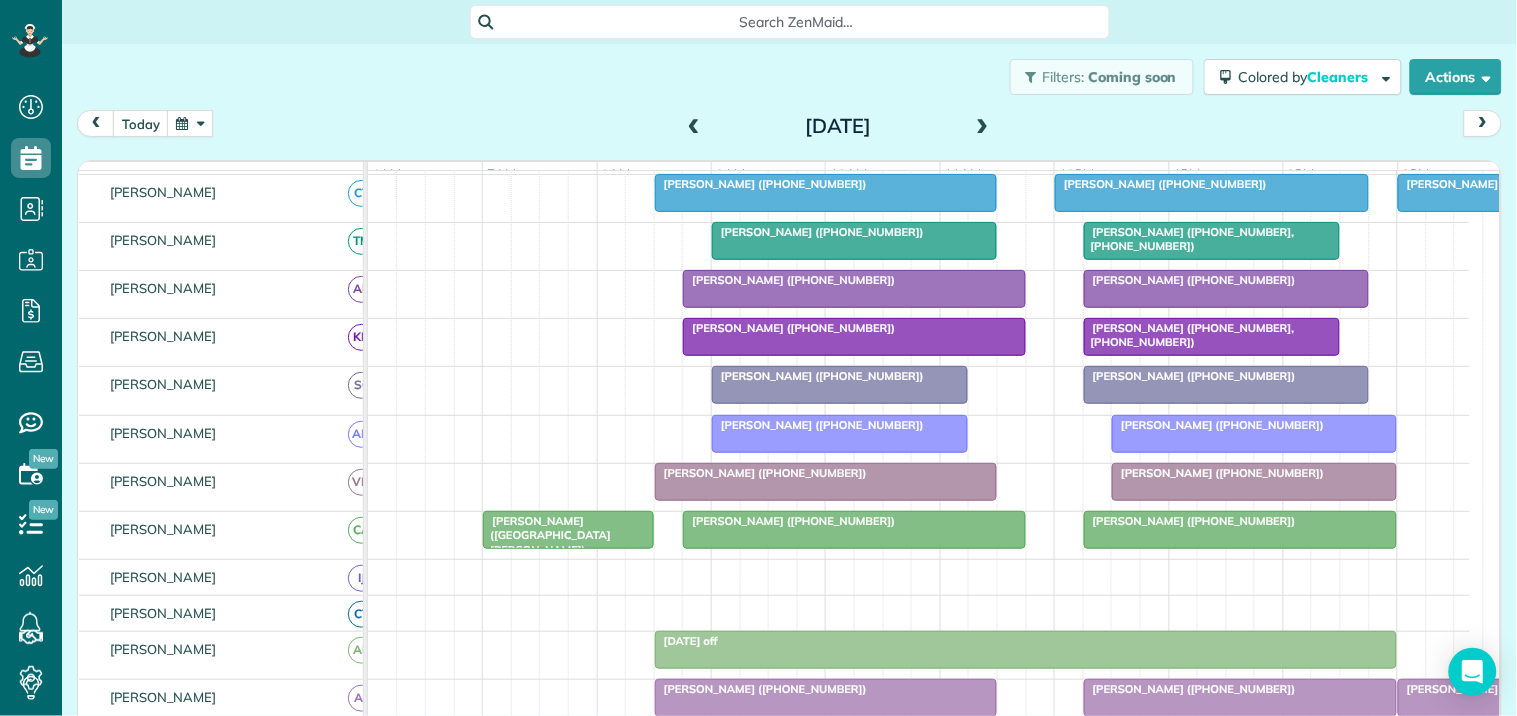 click at bounding box center (983, 127) 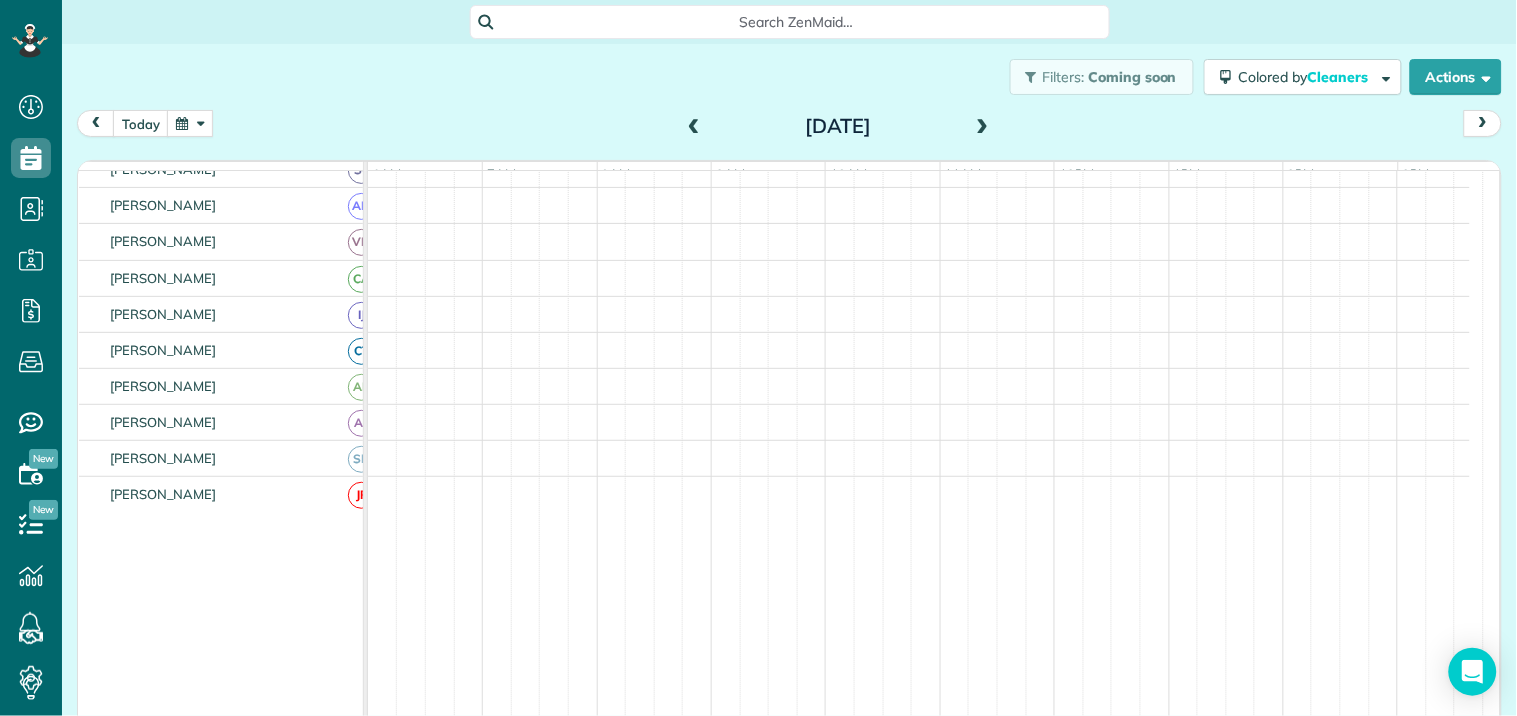 scroll, scrollTop: 218, scrollLeft: 0, axis: vertical 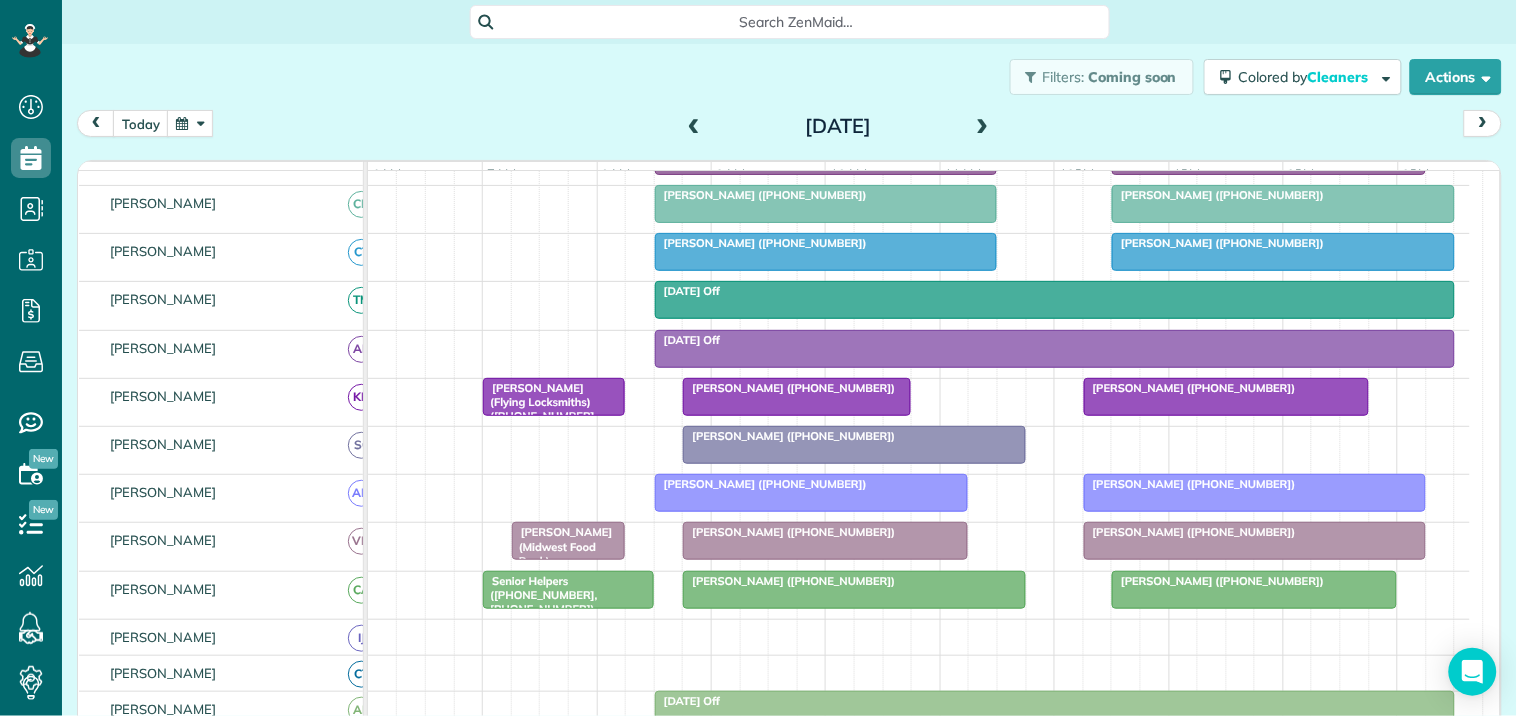 click on "Doris Dye (+14047291480)" at bounding box center [1226, 388] 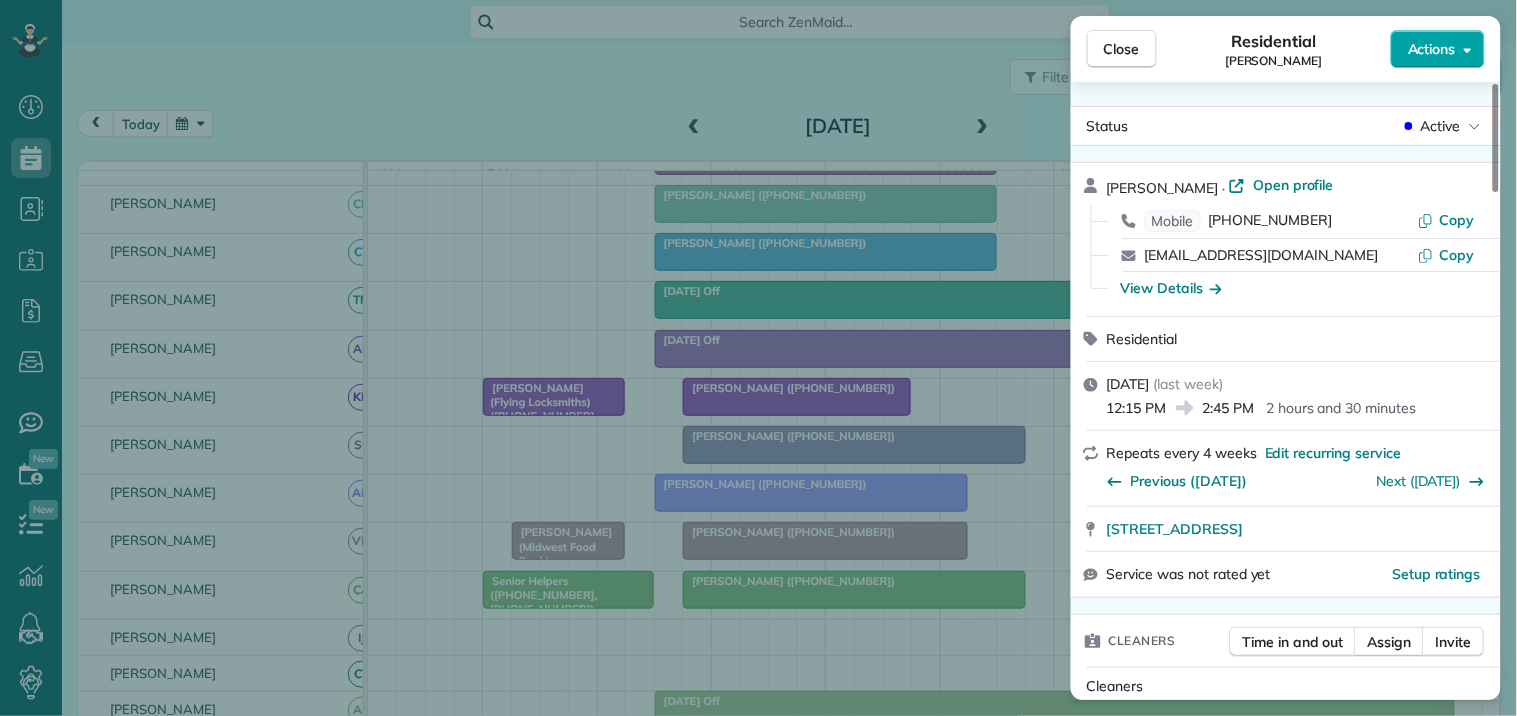 click on "Actions" at bounding box center [1432, 49] 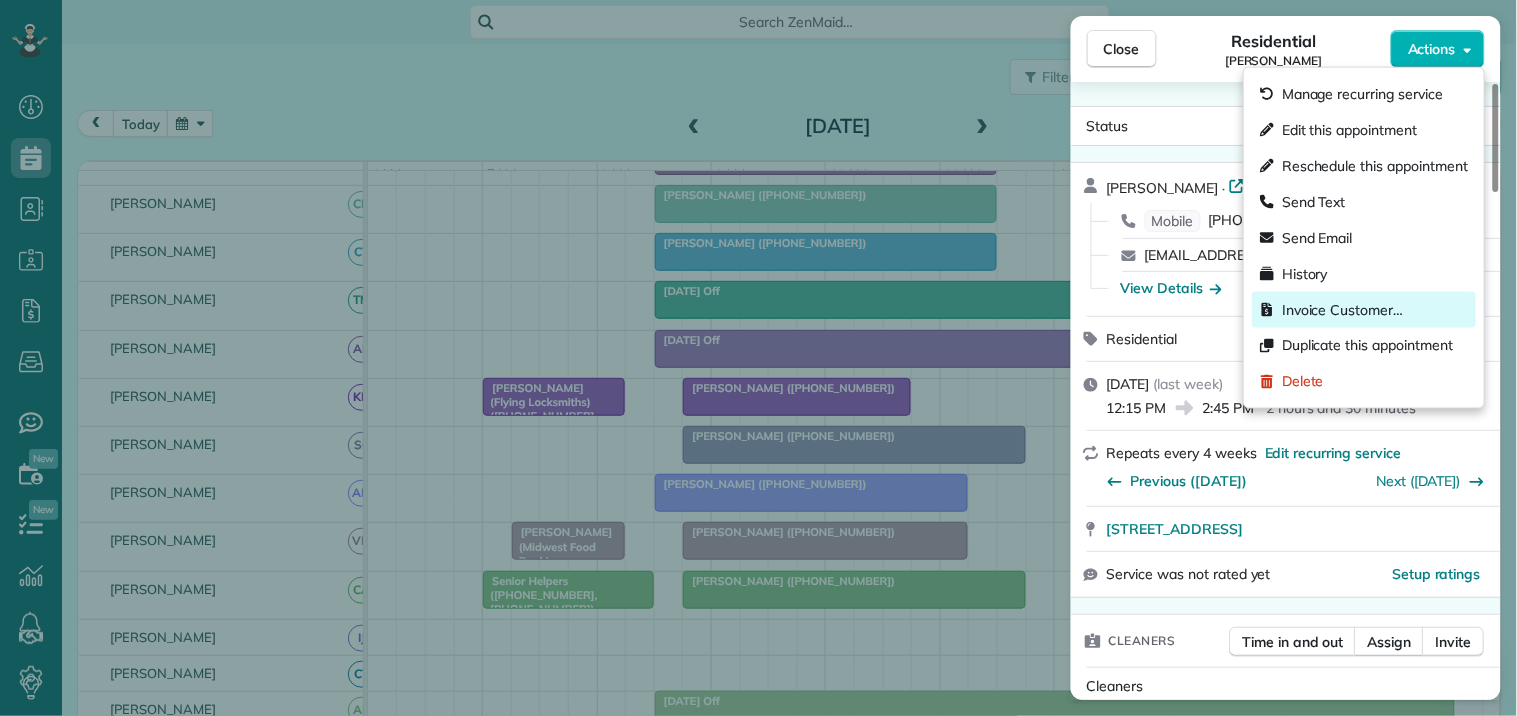 click on "Invoice Customer…" at bounding box center [1342, 310] 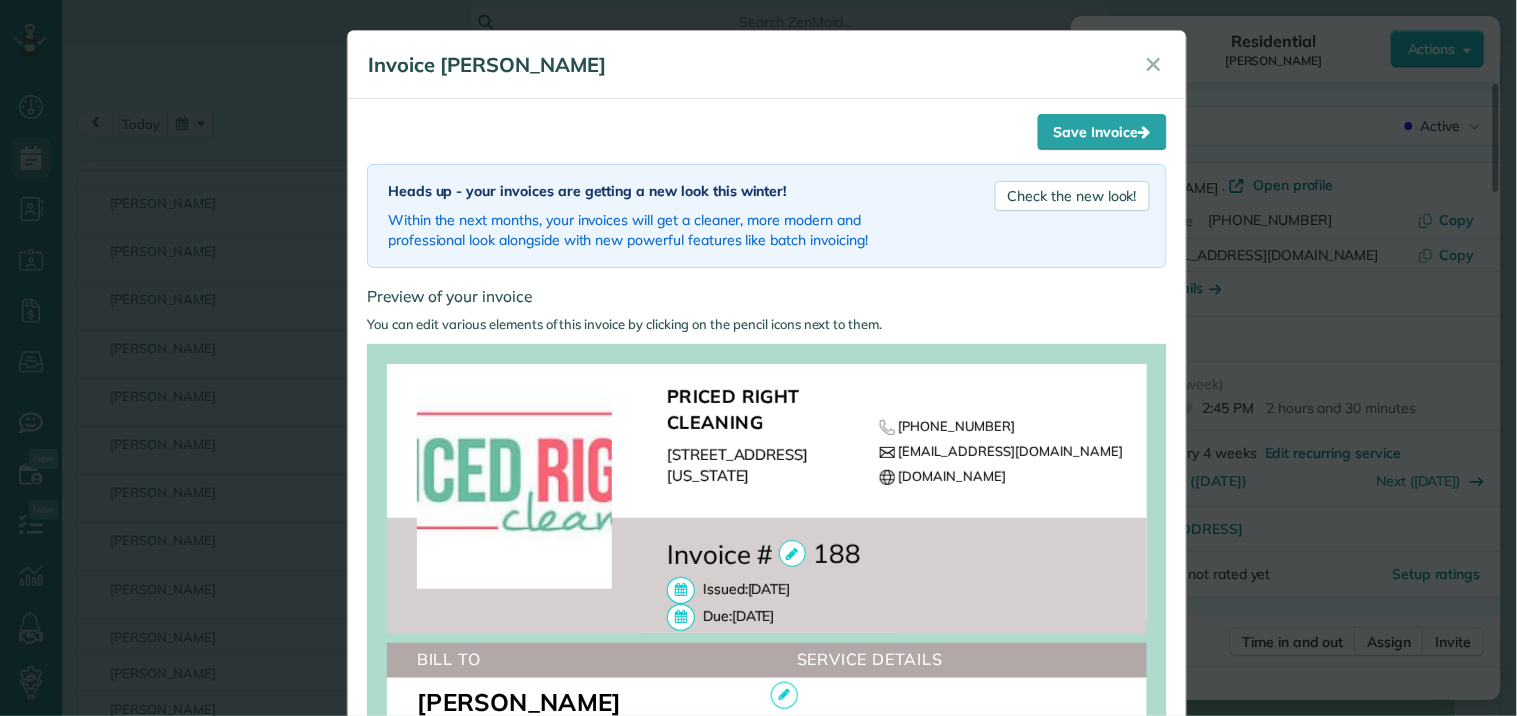 scroll, scrollTop: 596, scrollLeft: 0, axis: vertical 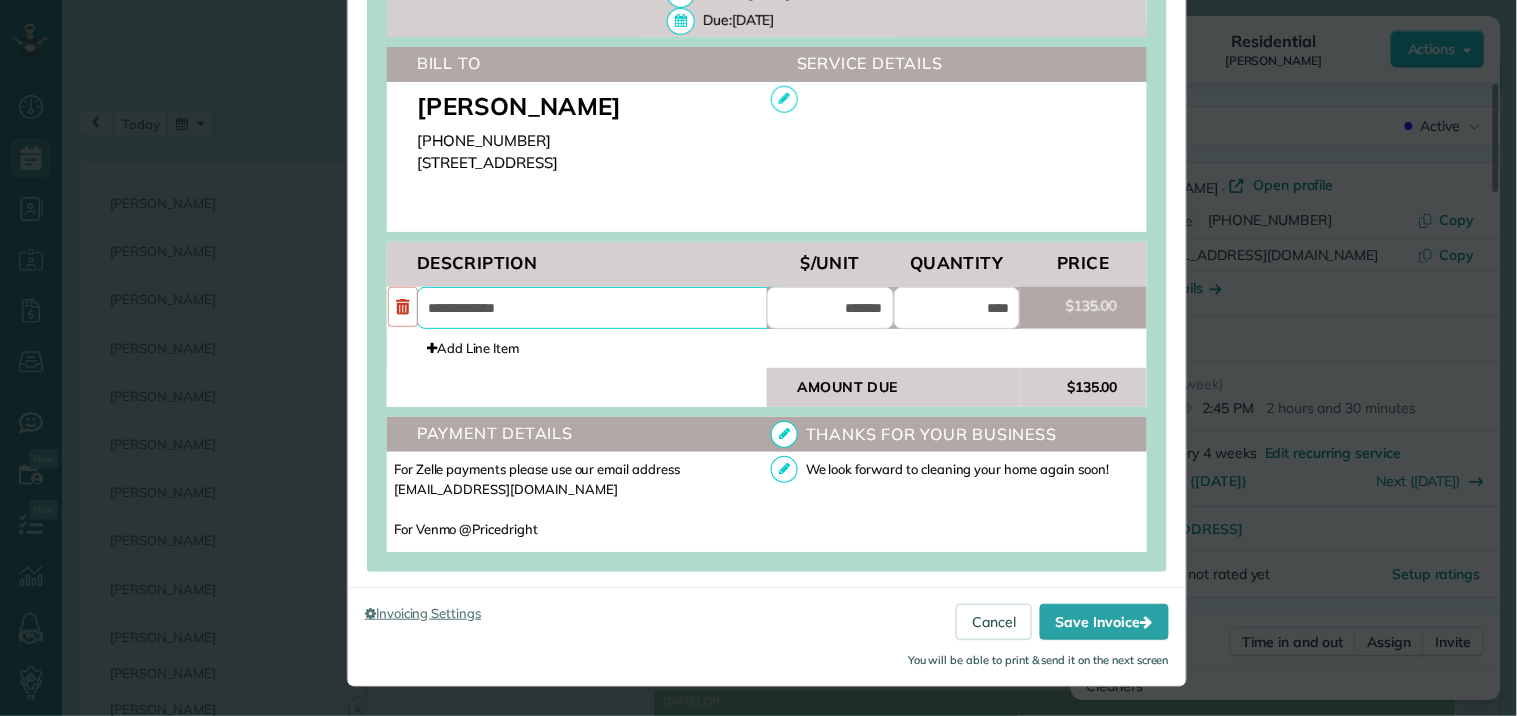 drag, startPoint x: 533, startPoint y: 312, endPoint x: 488, endPoint y: 321, distance: 45.891174 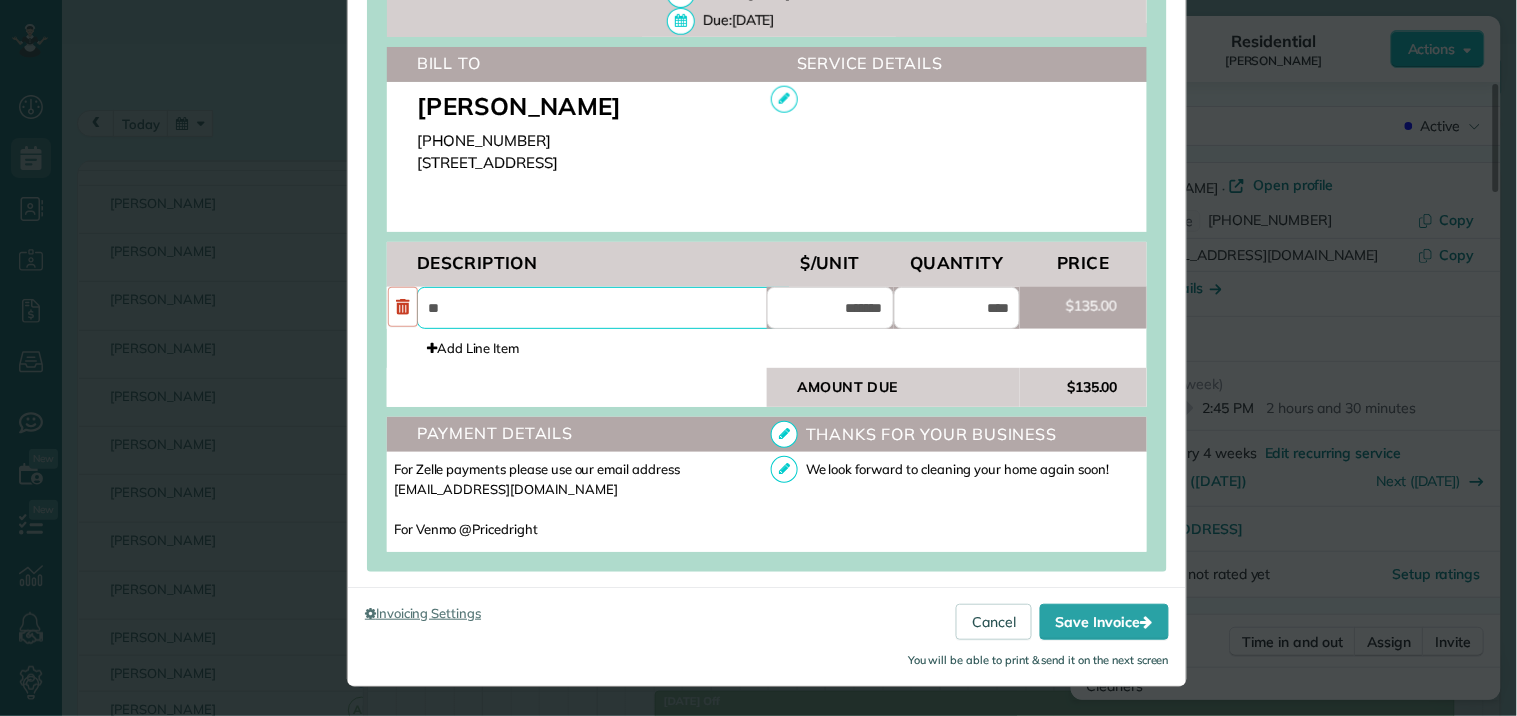 type on "*" 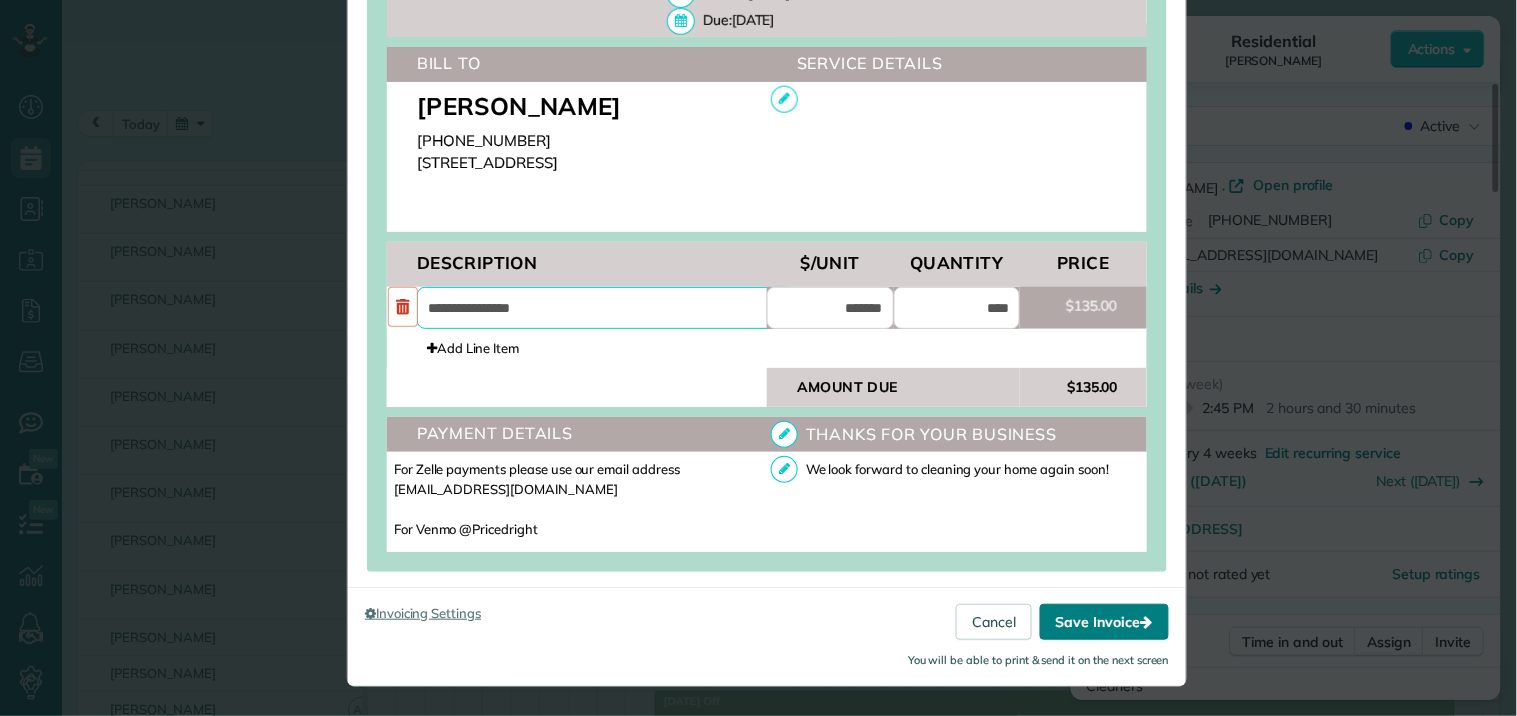 type on "**********" 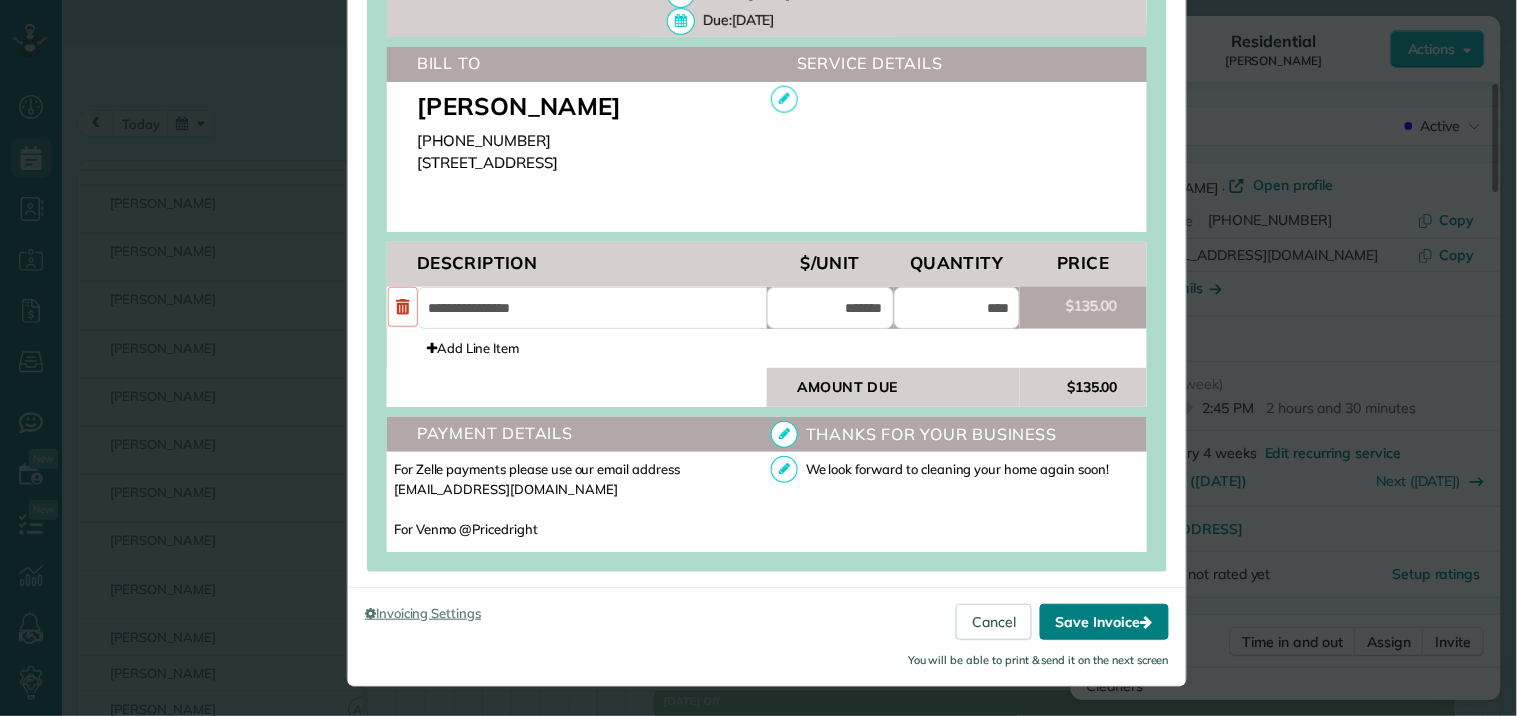click on "Save Invoice" at bounding box center [1104, 622] 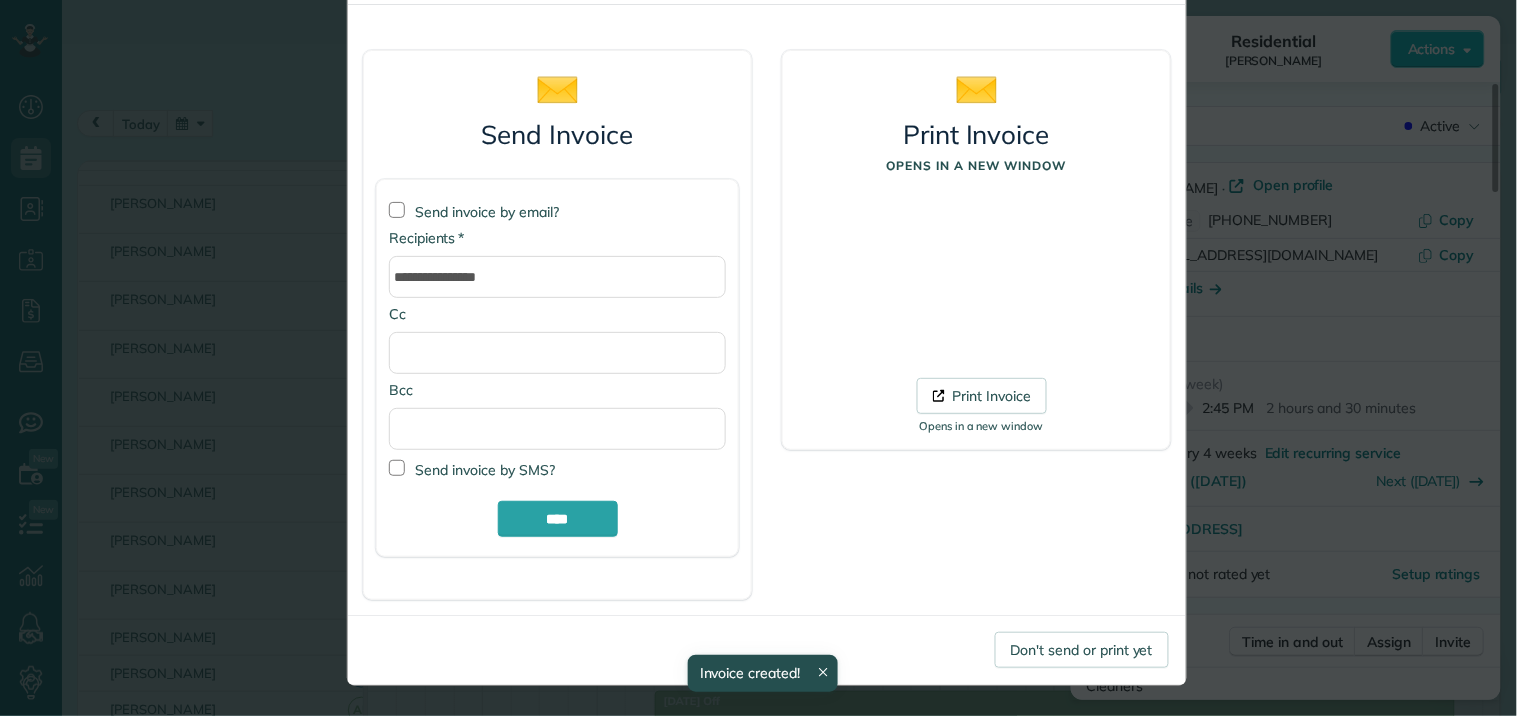 scroll, scrollTop: 94, scrollLeft: 0, axis: vertical 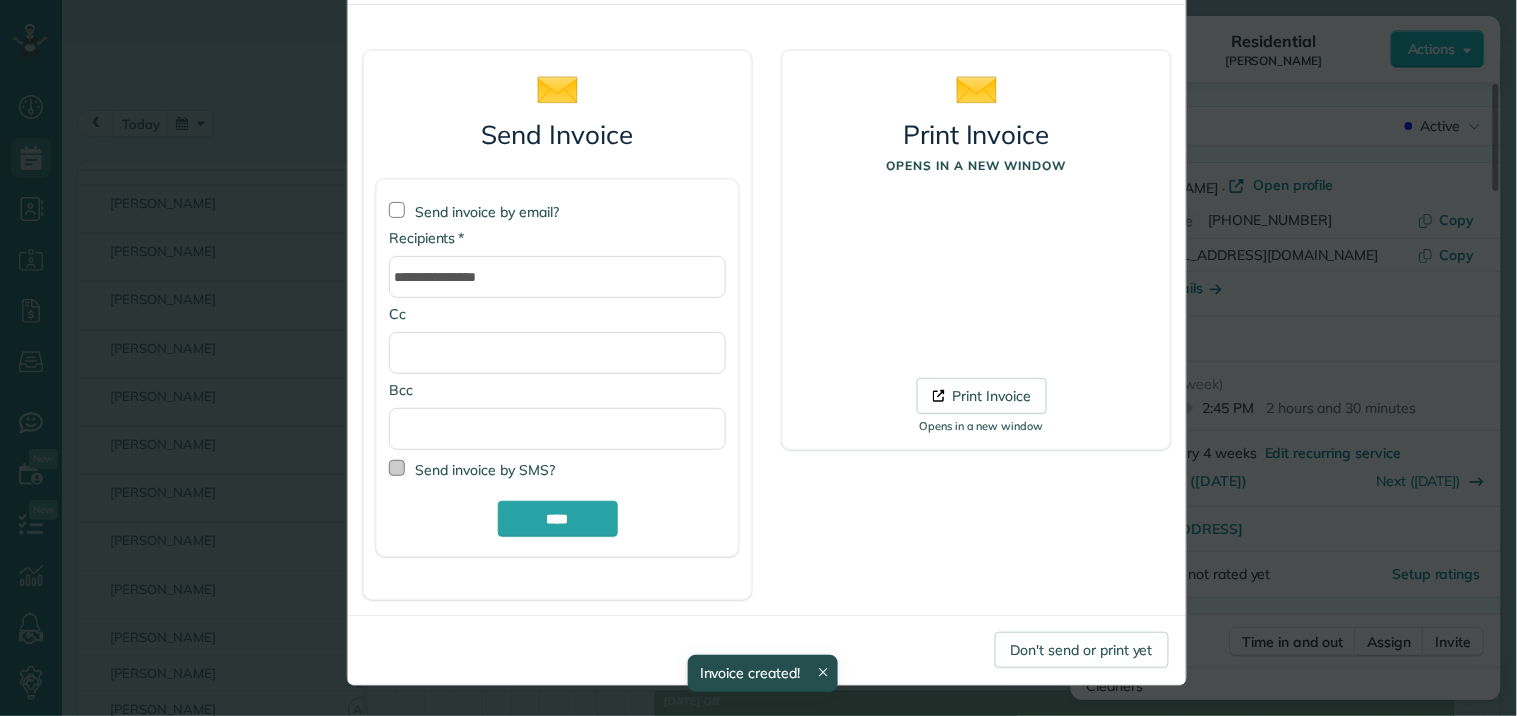 click at bounding box center [397, 468] 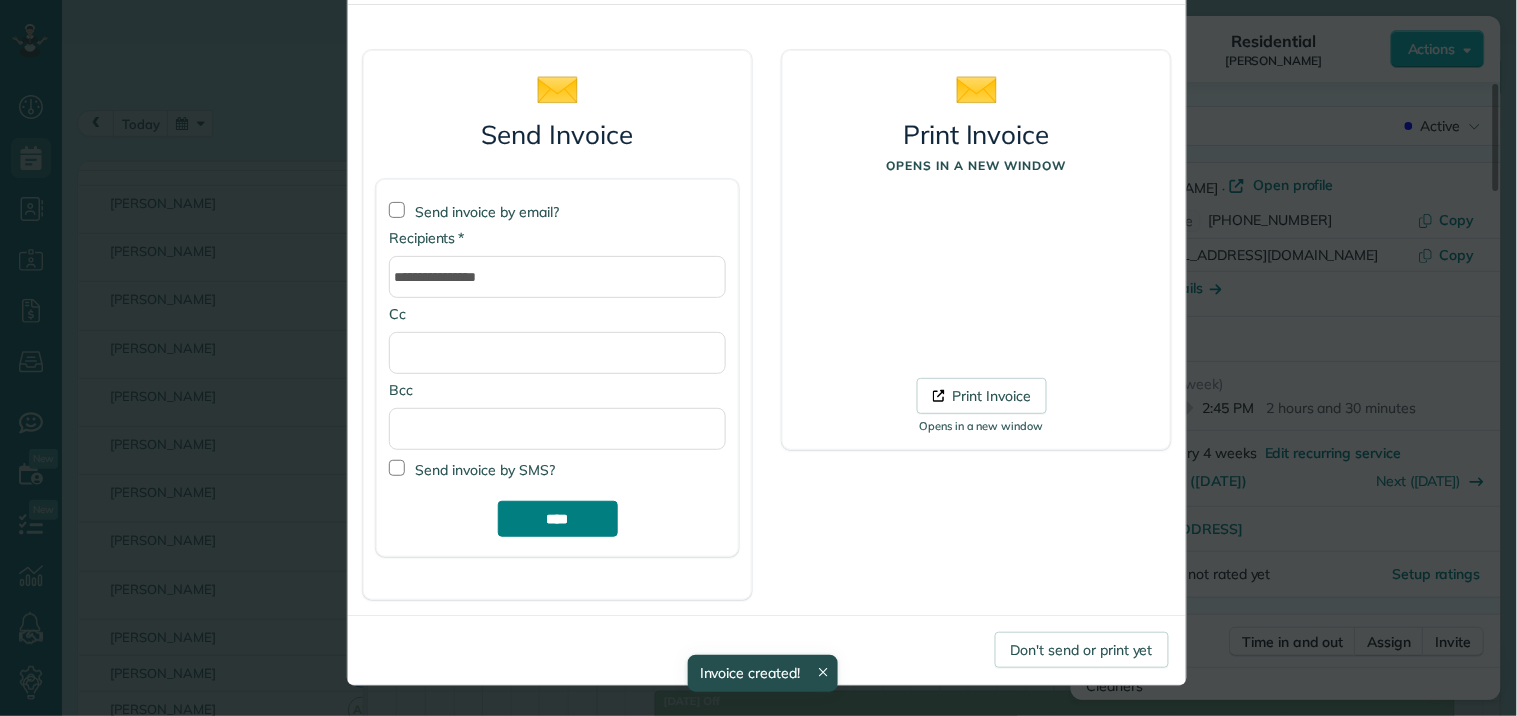 click on "****" at bounding box center [558, 519] 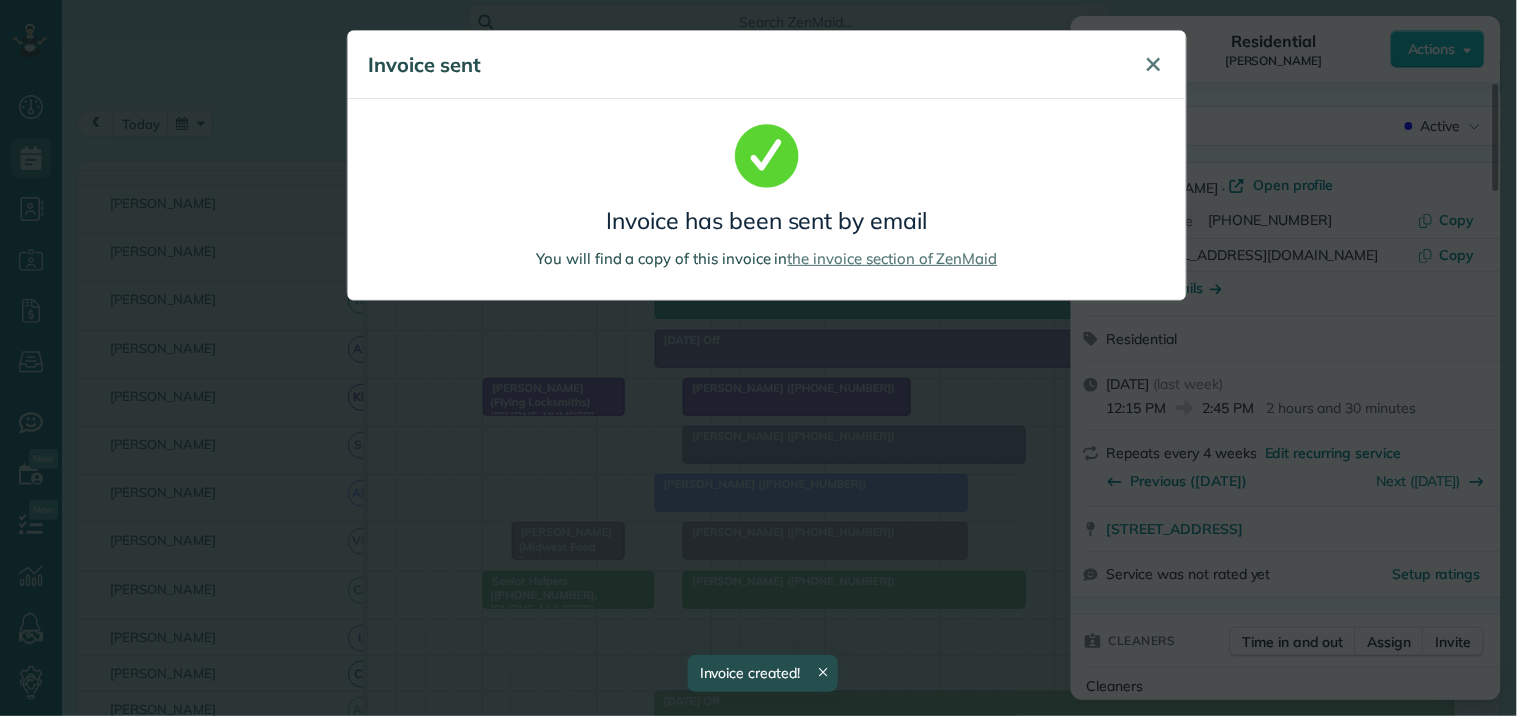 click on "✕" at bounding box center (1154, 64) 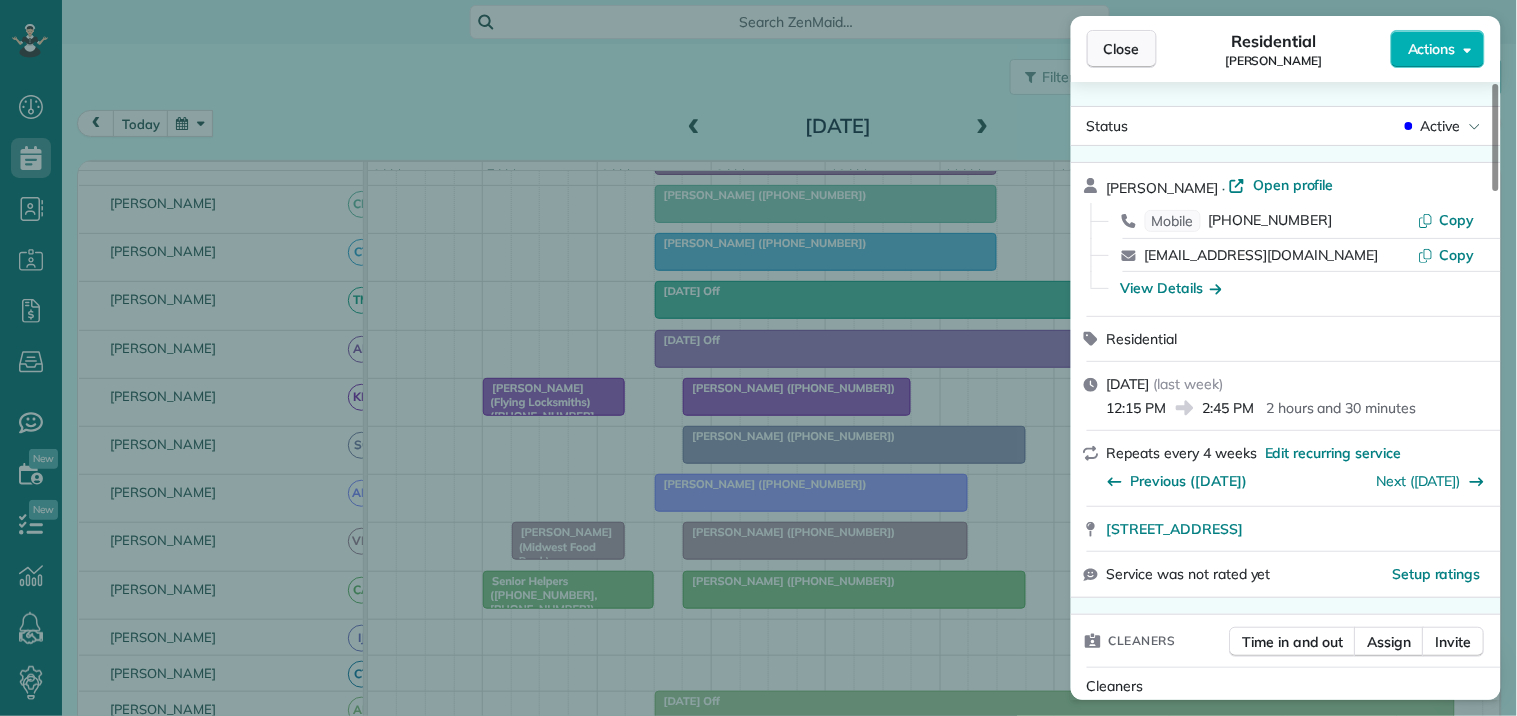 click on "Close" at bounding box center (1122, 49) 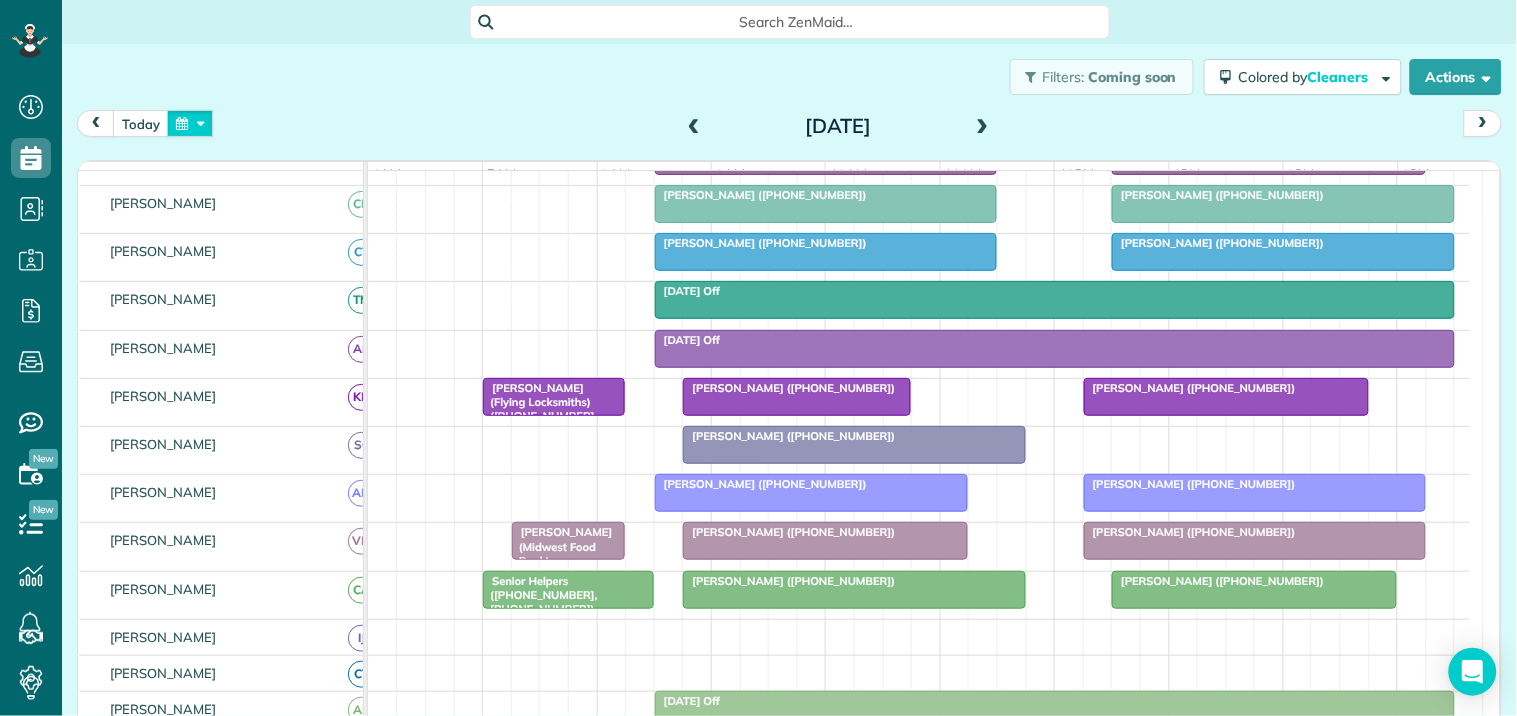 click at bounding box center [190, 123] 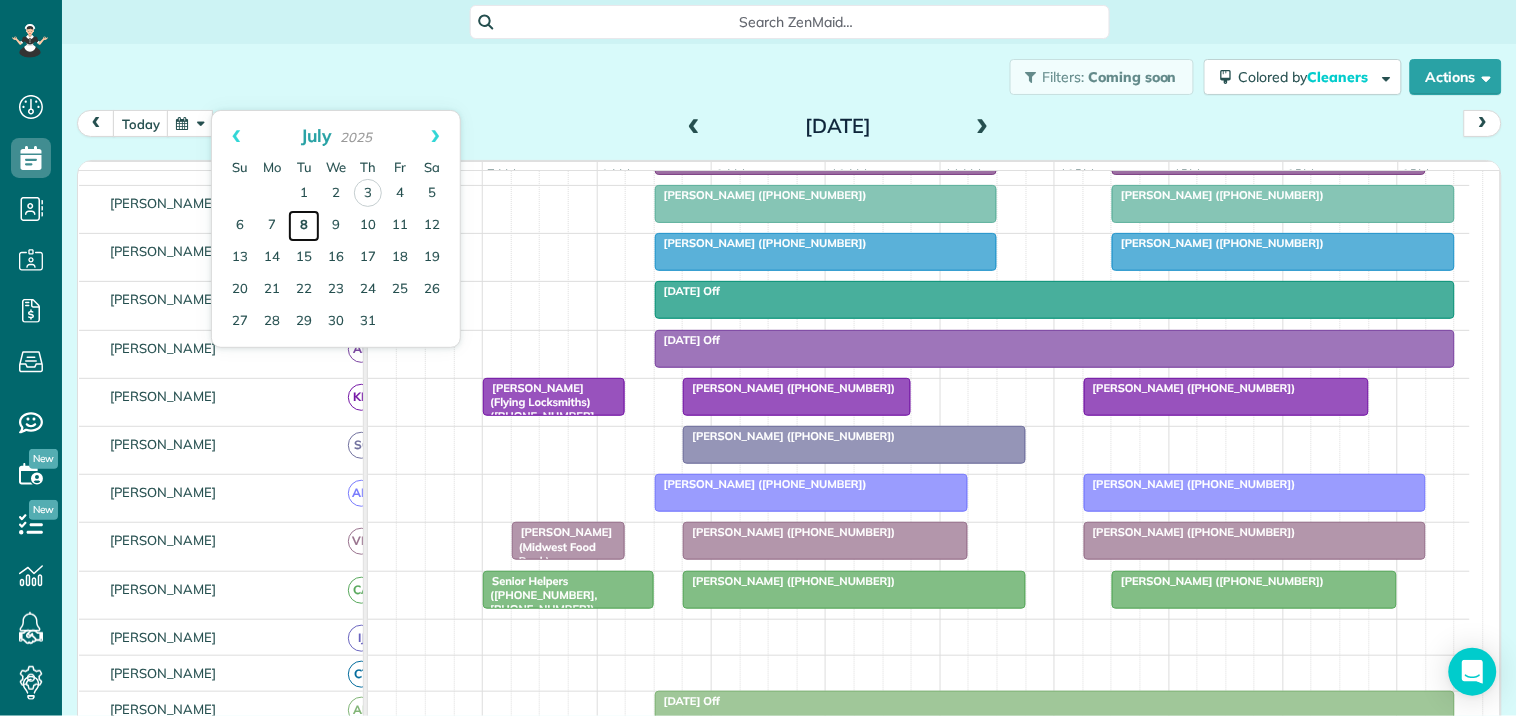 click on "8" at bounding box center (304, 226) 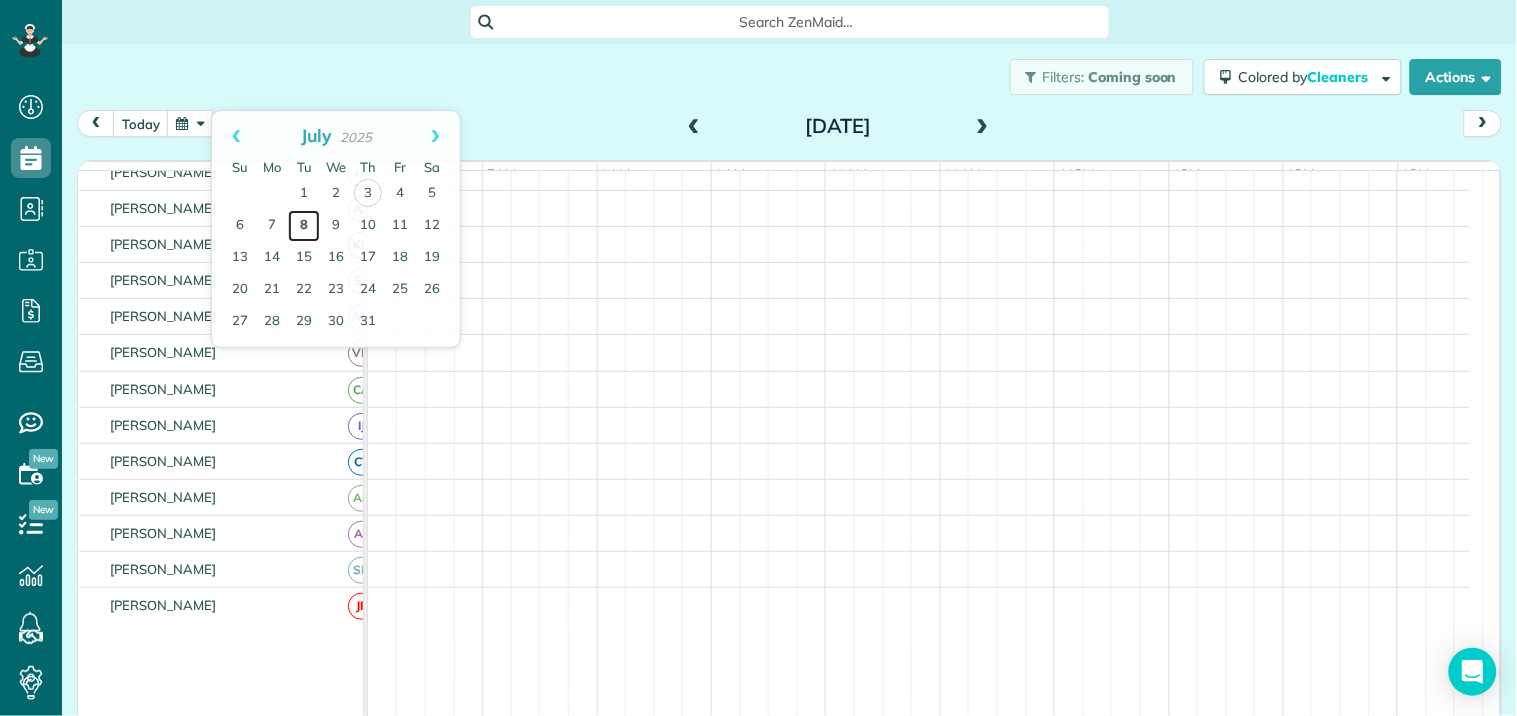 scroll, scrollTop: 172, scrollLeft: 0, axis: vertical 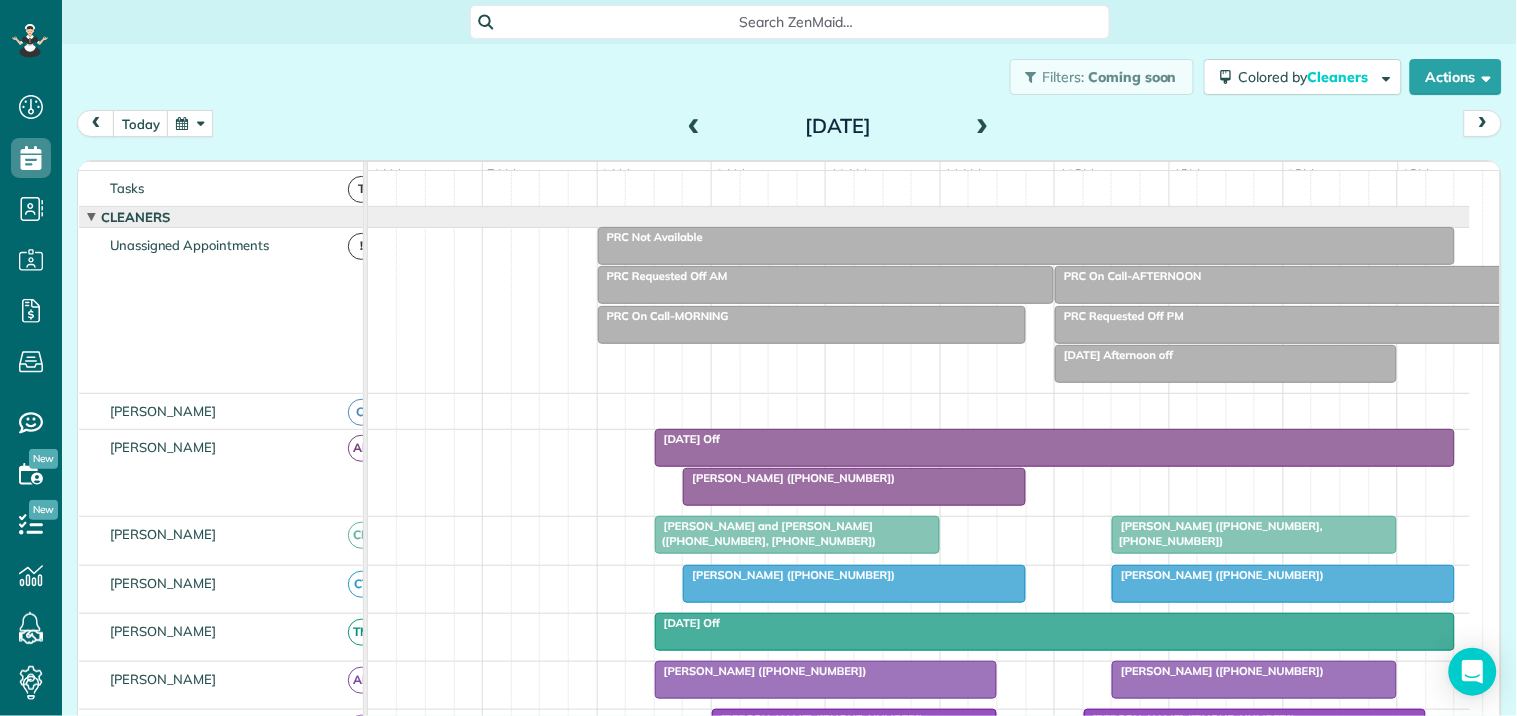 click at bounding box center (854, 487) 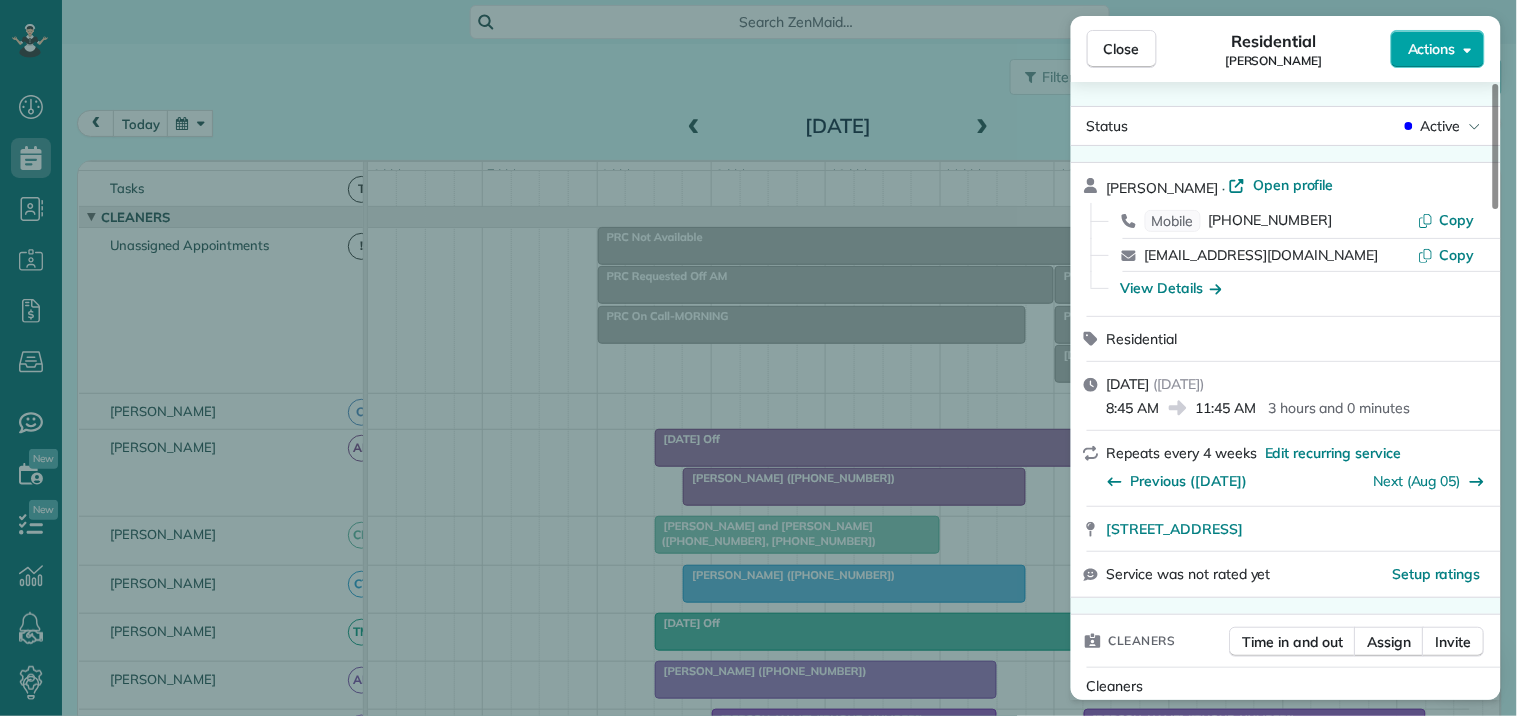 click on "Actions" at bounding box center [1432, 49] 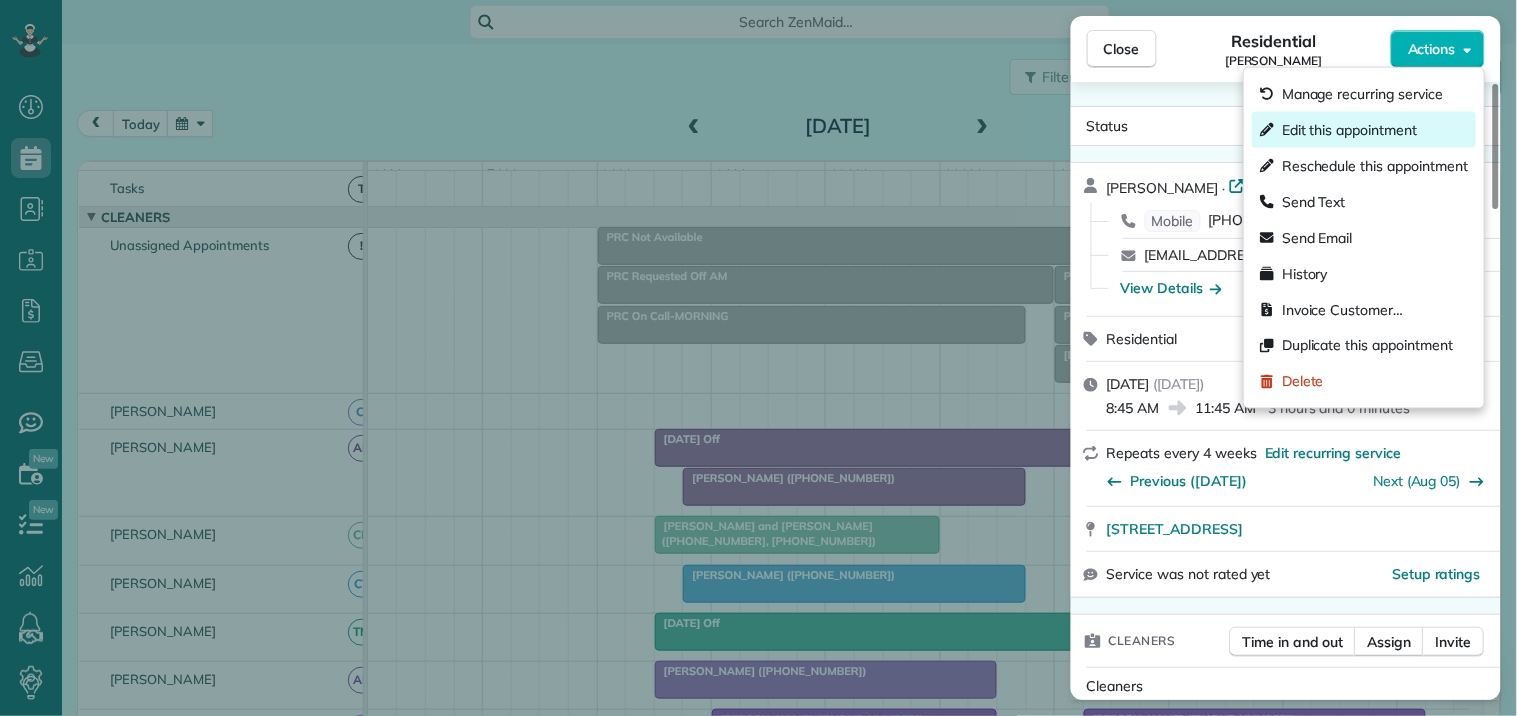 click on "Edit this appointment" at bounding box center [1349, 130] 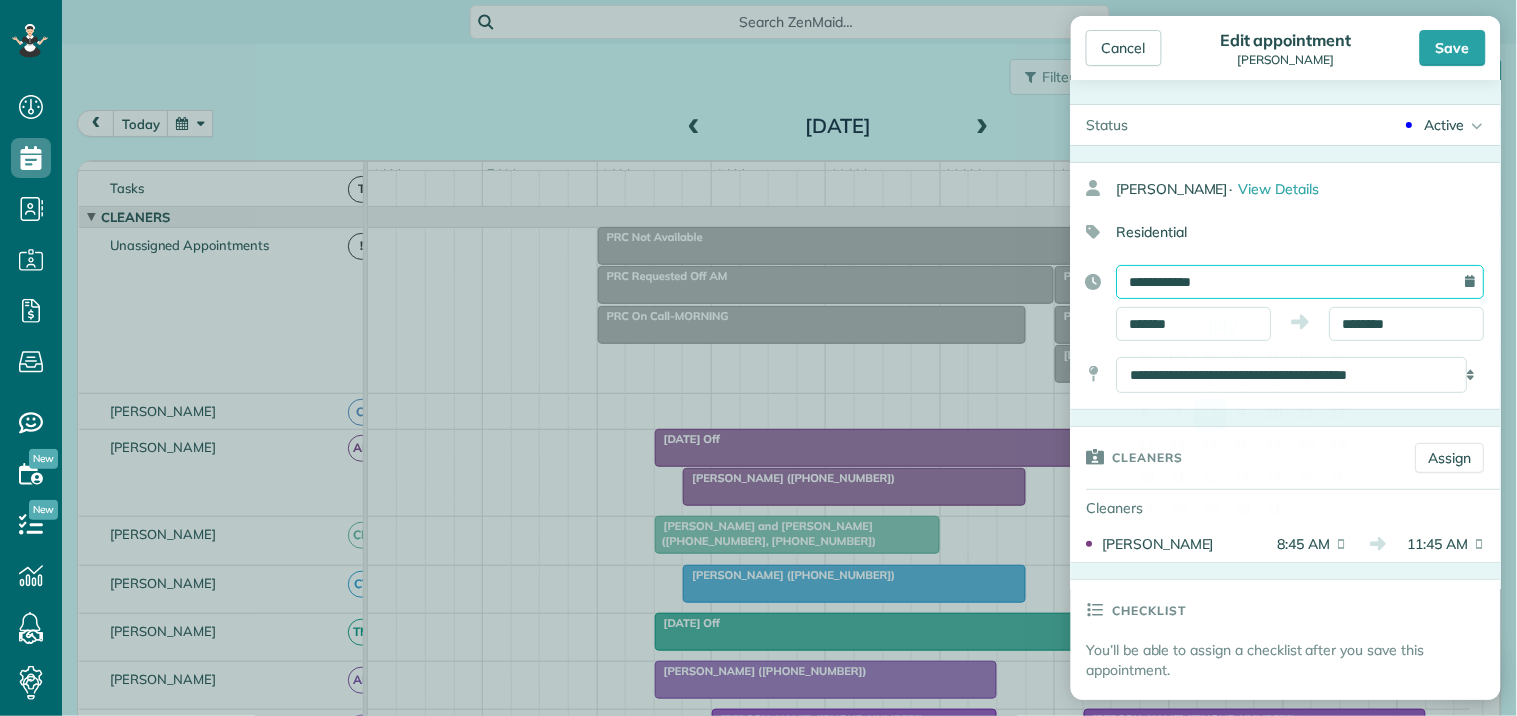 click on "**********" at bounding box center (1301, 282) 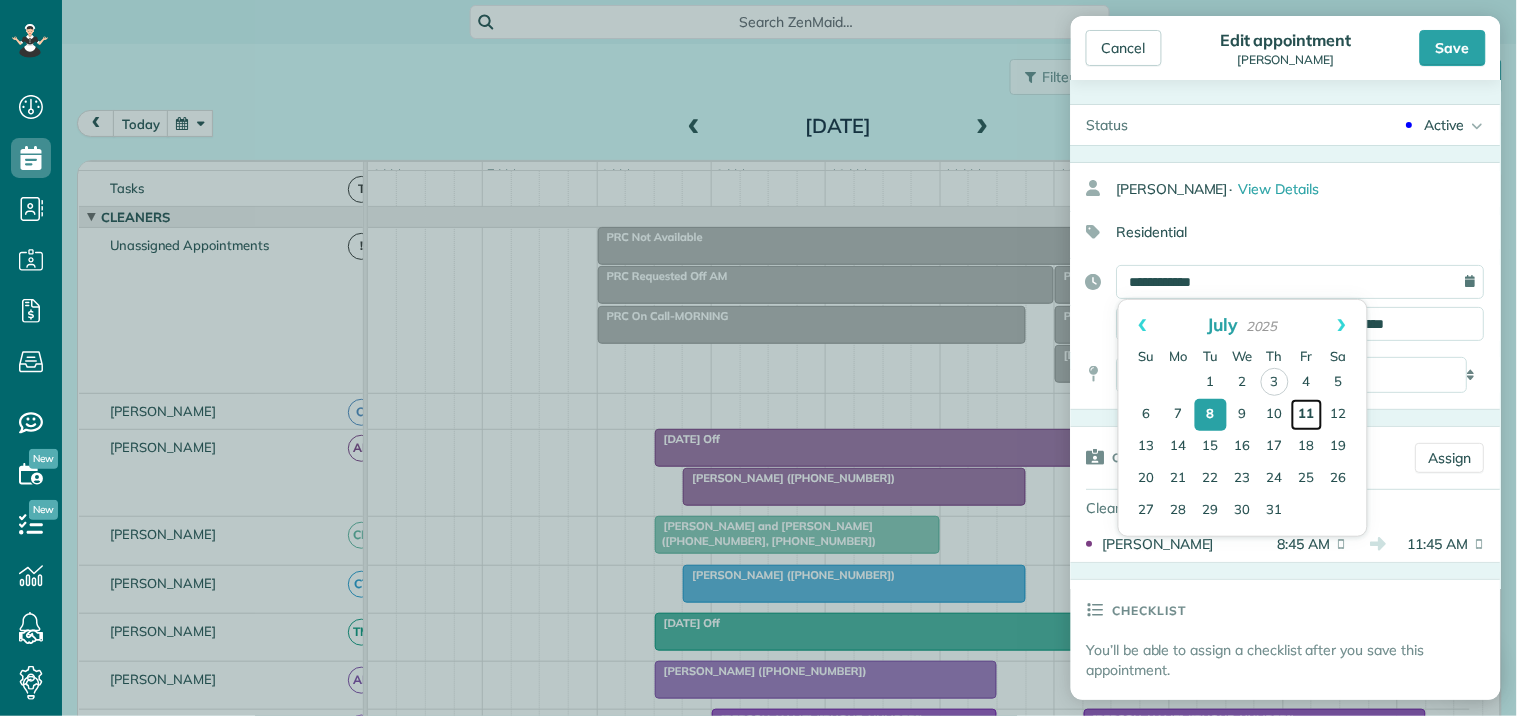 click on "11" at bounding box center (1307, 415) 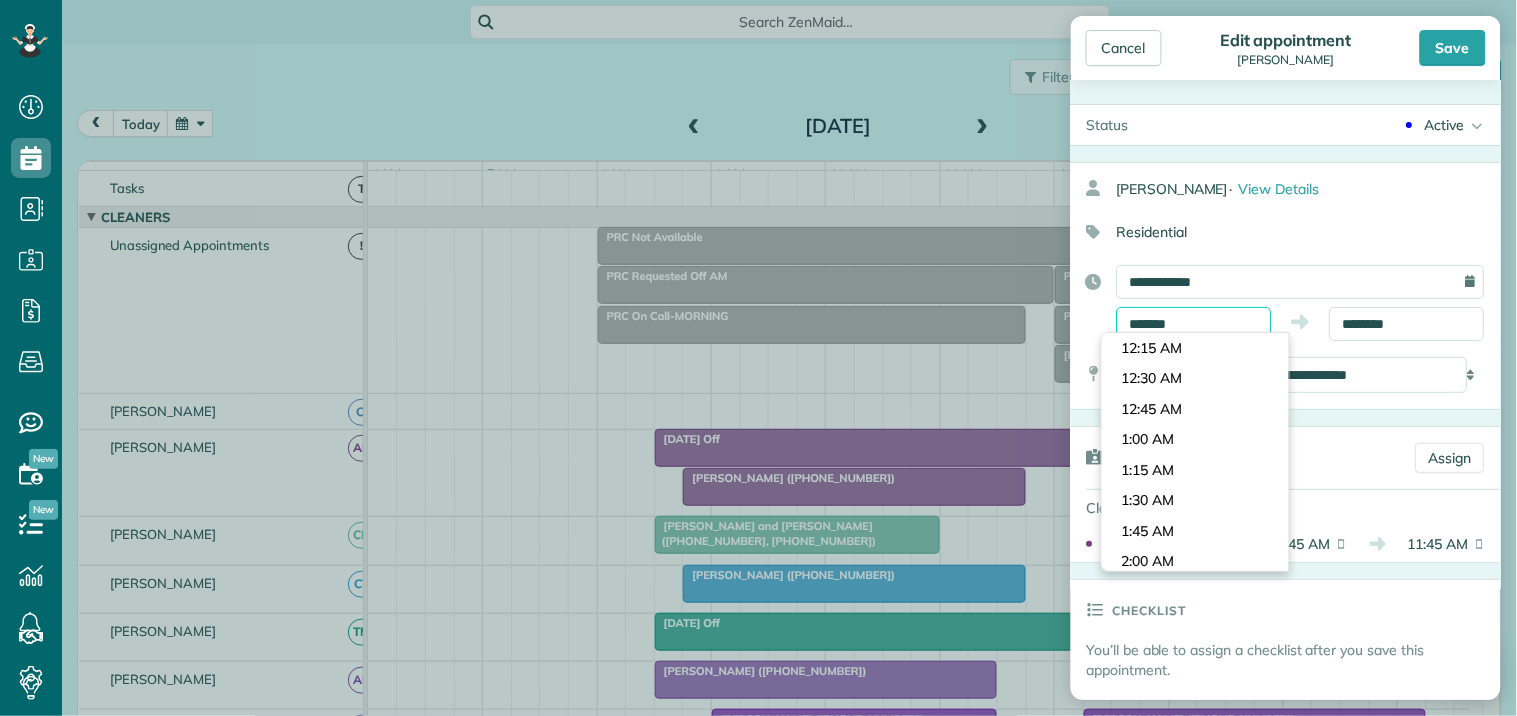 click on "*******" at bounding box center (1194, 324) 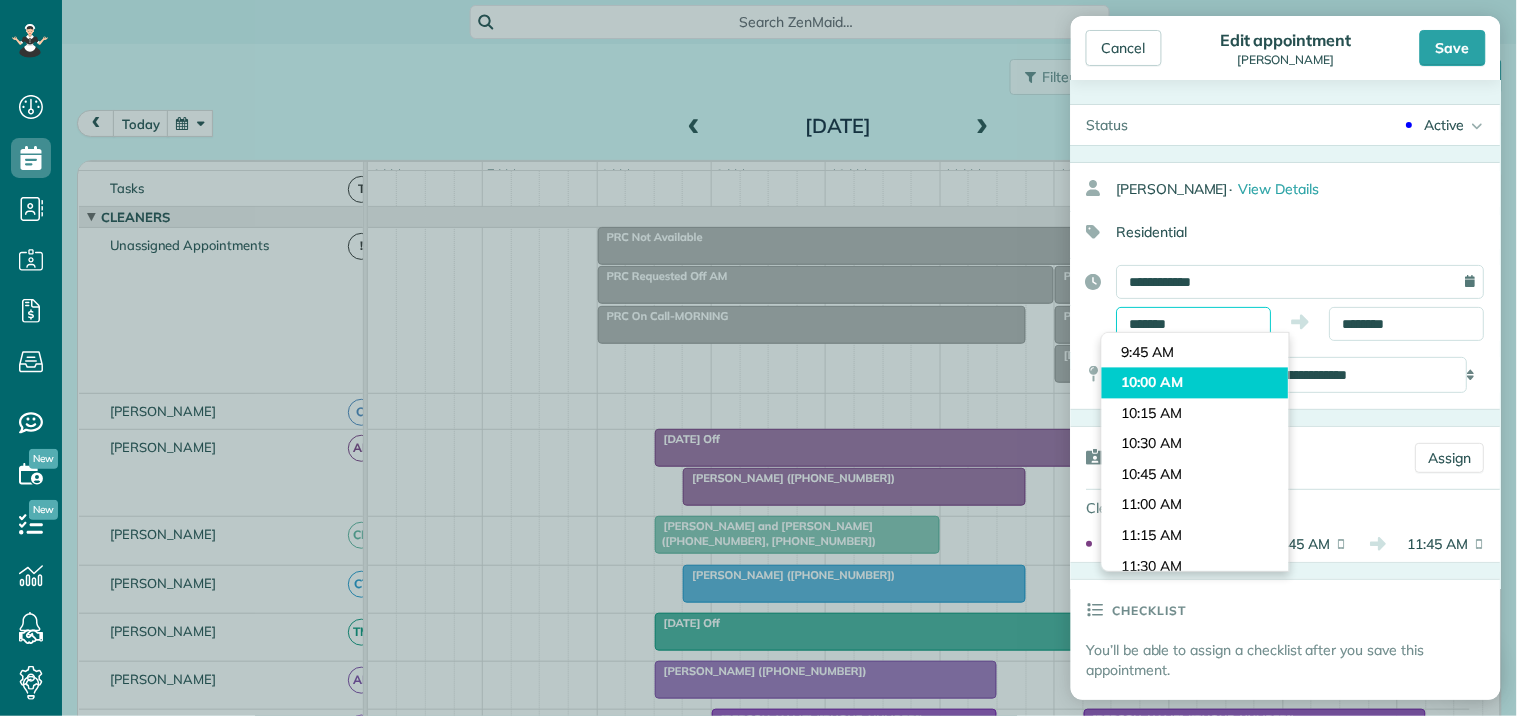scroll, scrollTop: 1340, scrollLeft: 0, axis: vertical 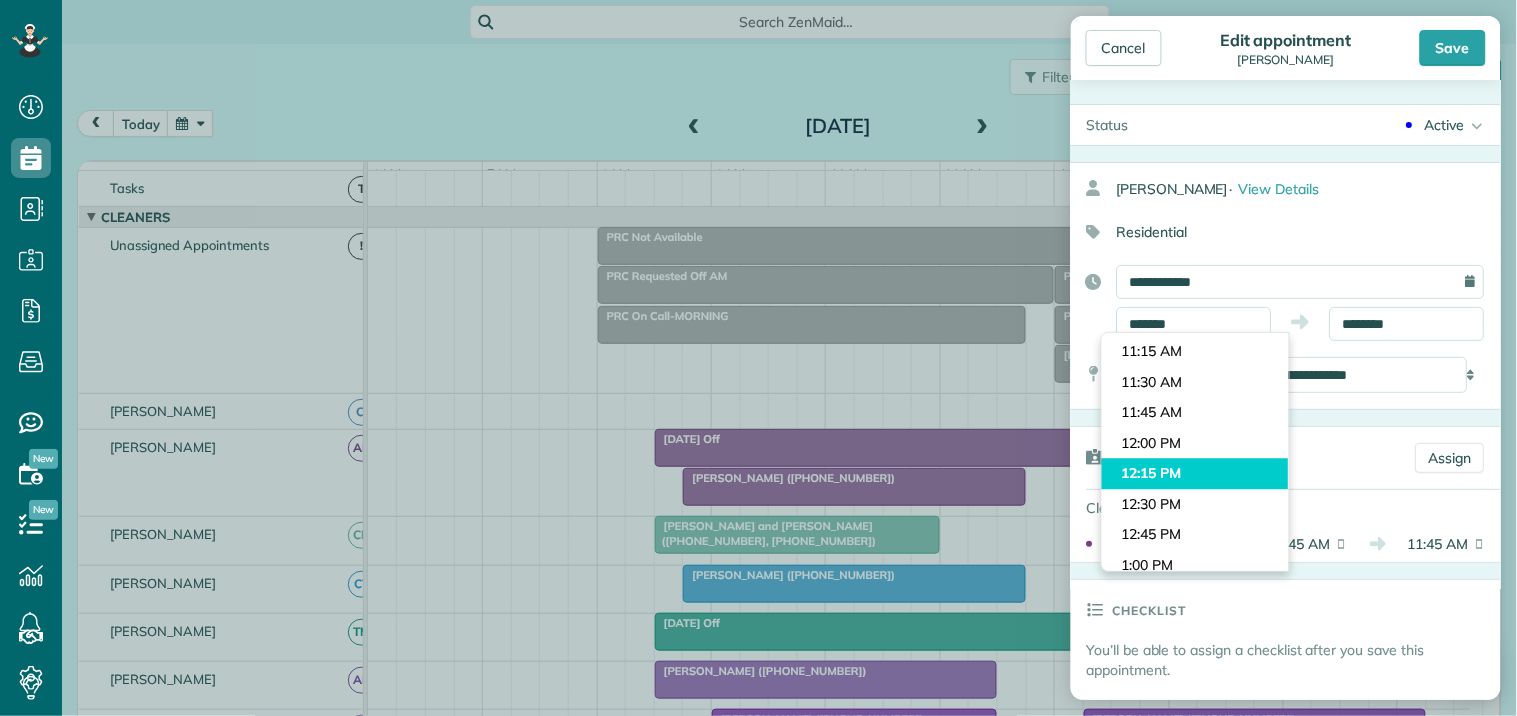 type on "********" 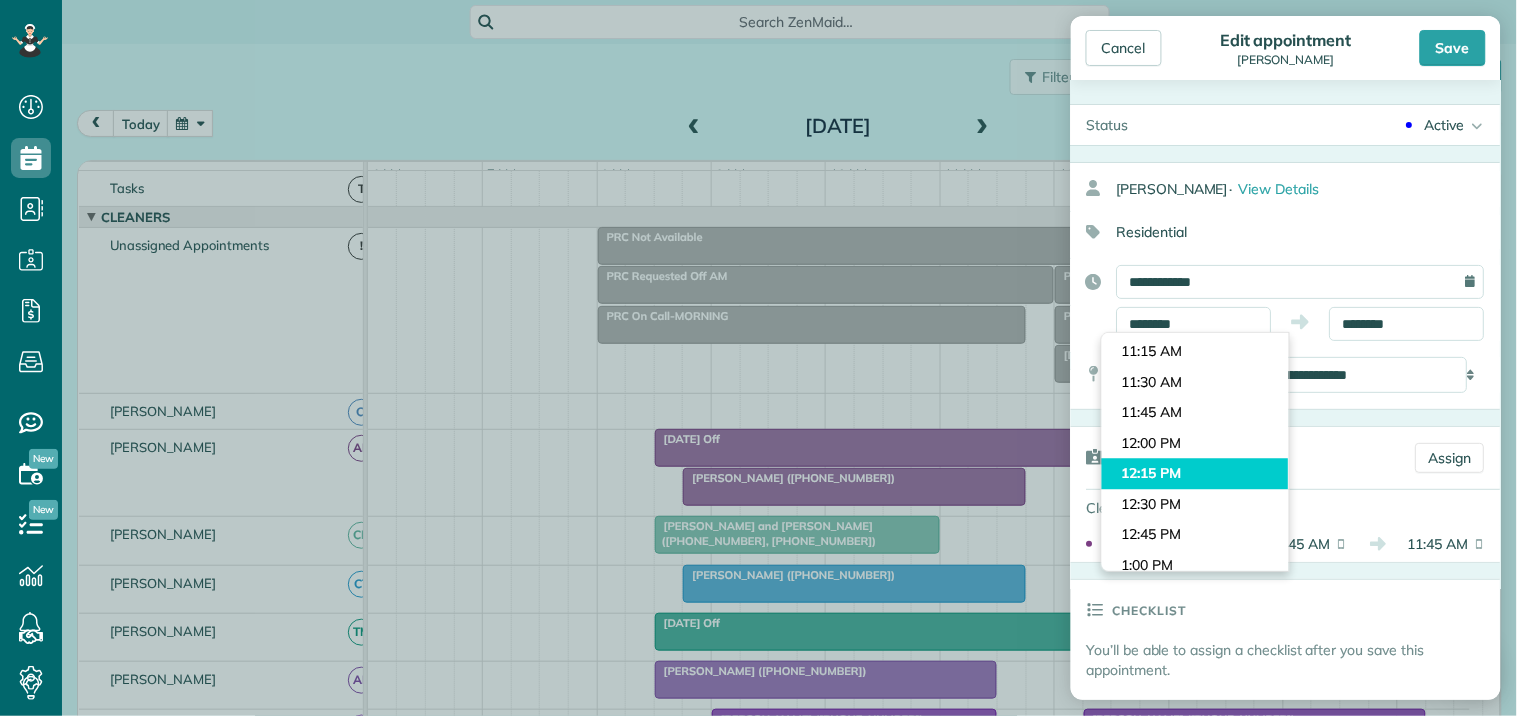 click on "Dashboard
Scheduling
Calendar View
List View
Dispatch View - Weekly scheduling (Beta)" at bounding box center [758, 358] 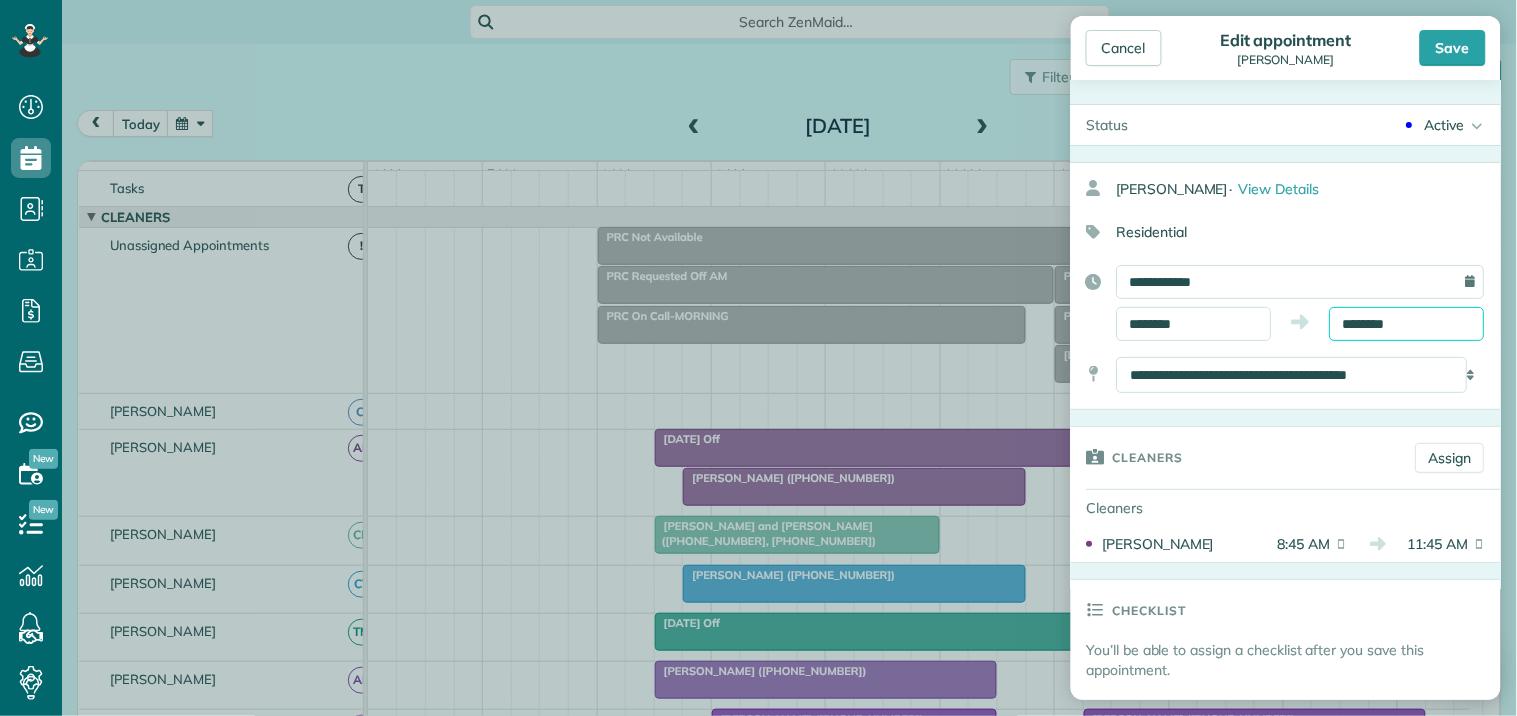 click on "********" at bounding box center (1407, 324) 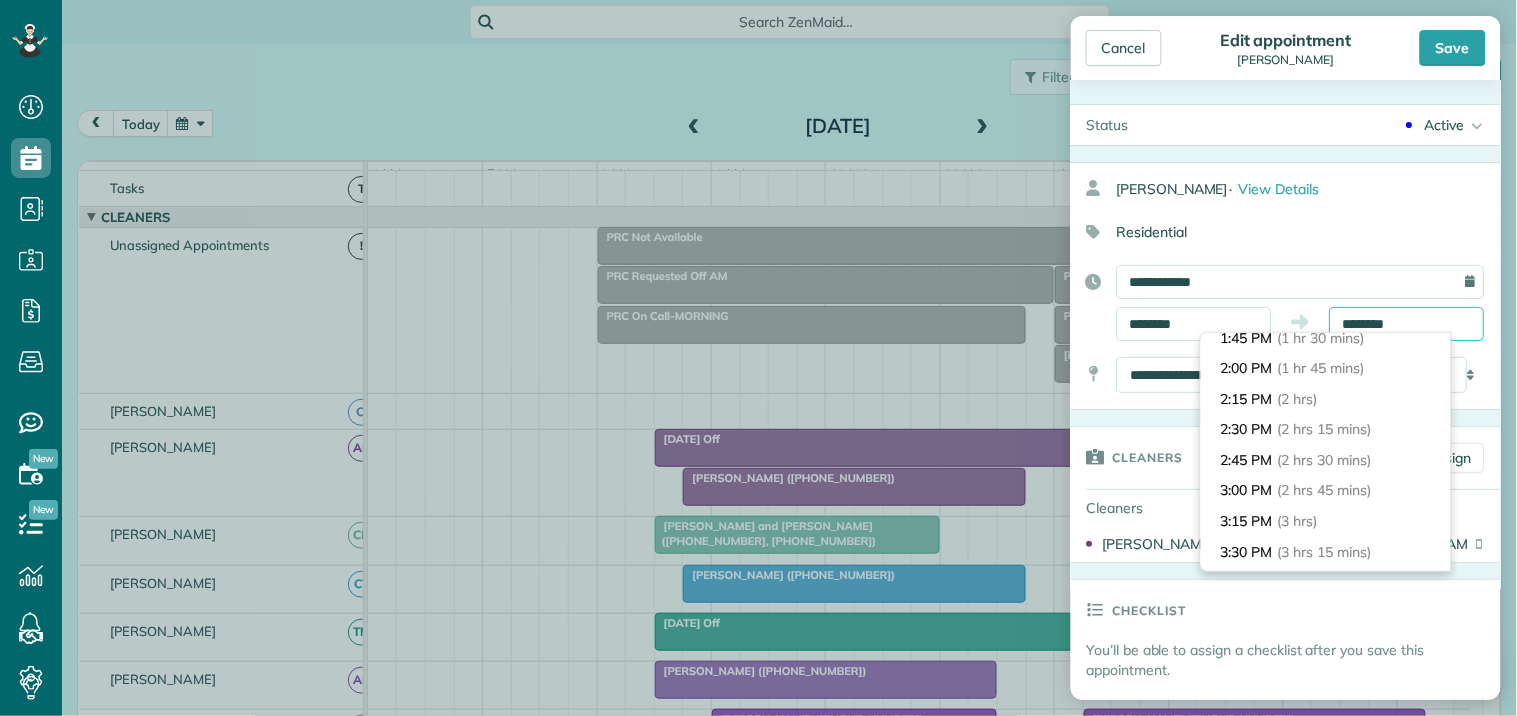 scroll, scrollTop: 222, scrollLeft: 0, axis: vertical 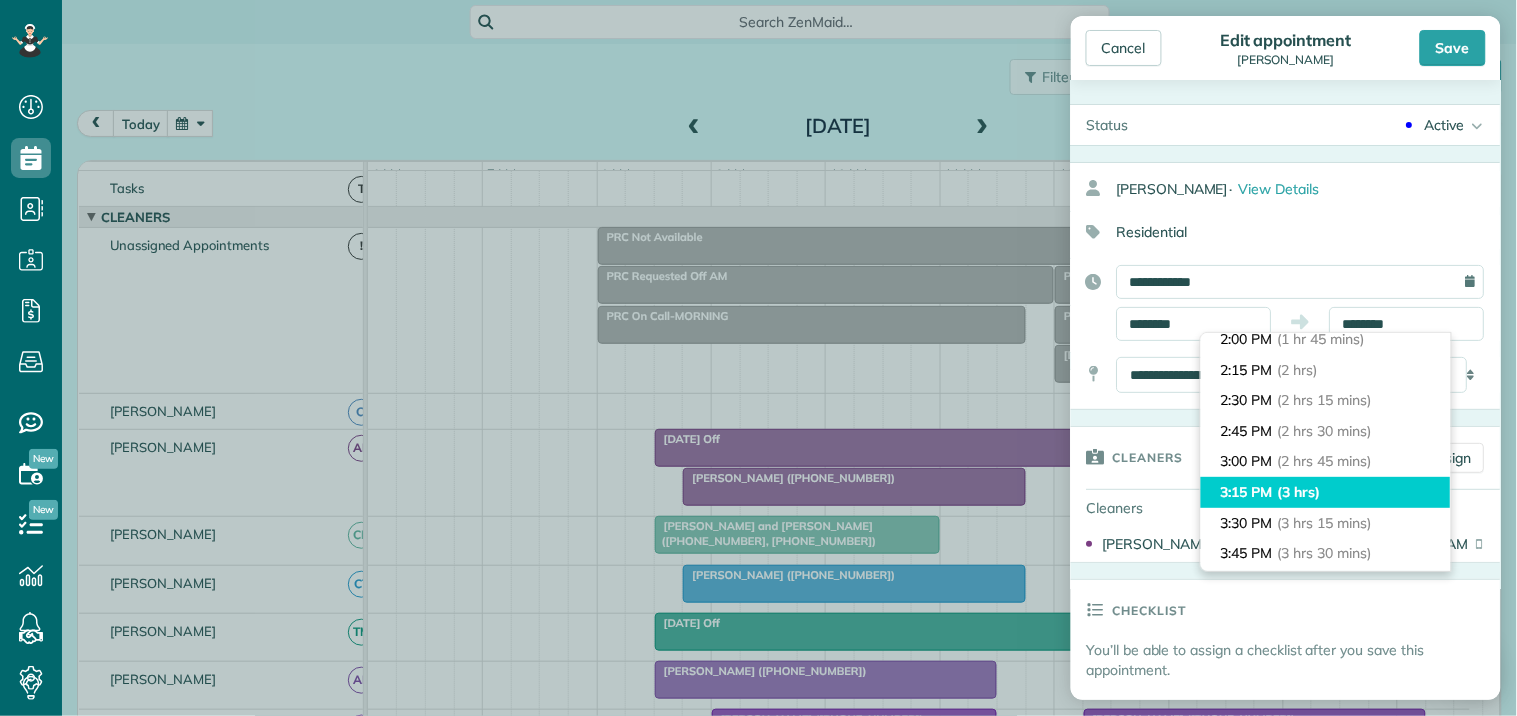 type on "*******" 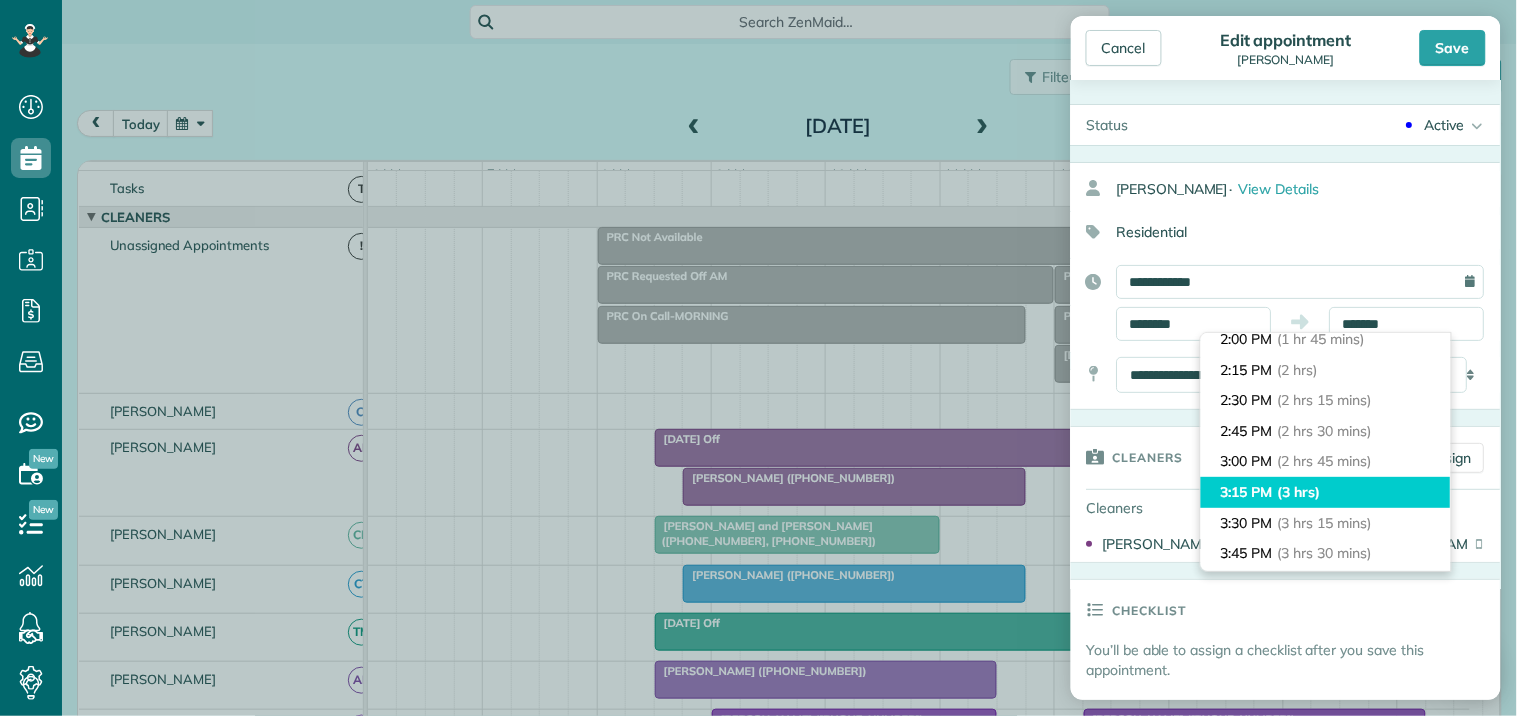 click on "(3 hrs)" at bounding box center (1299, 492) 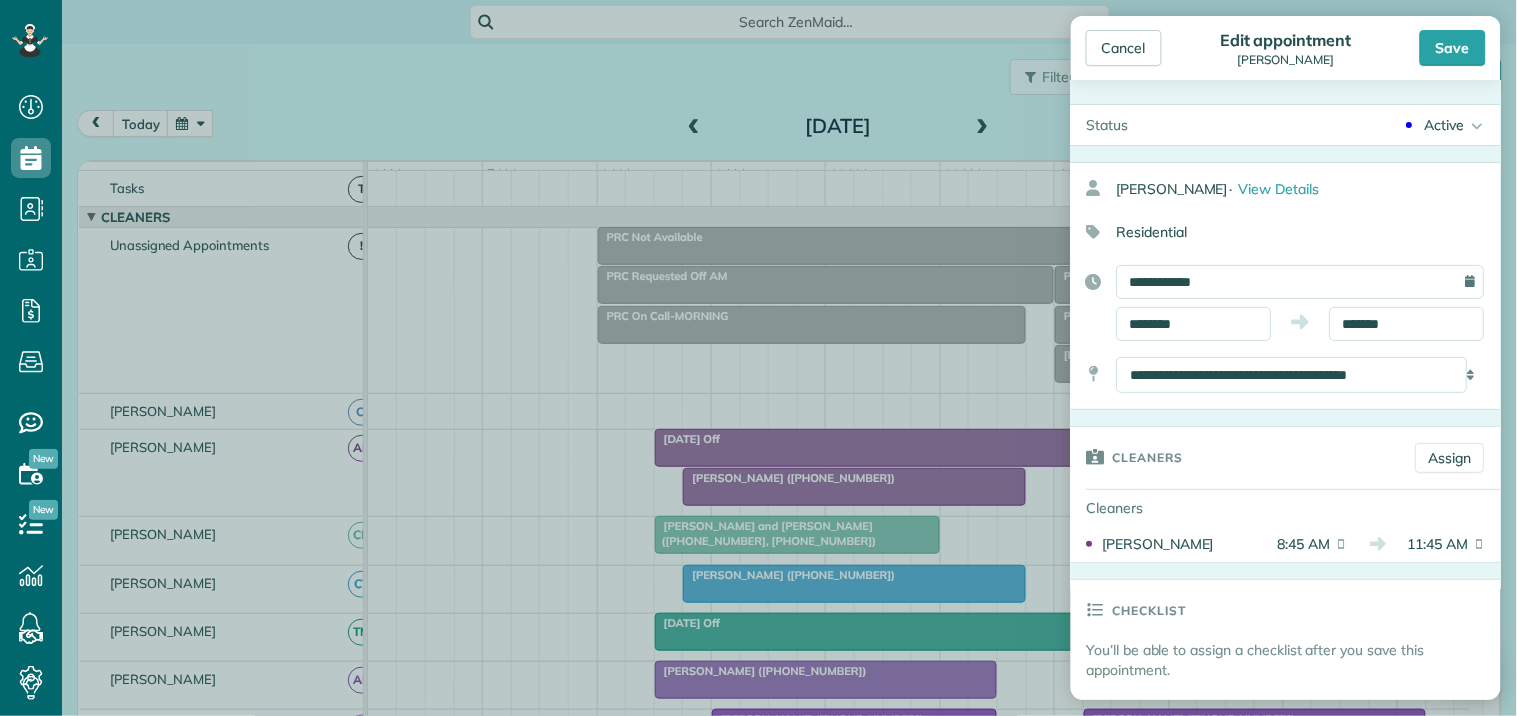click on "Save" at bounding box center (1453, 48) 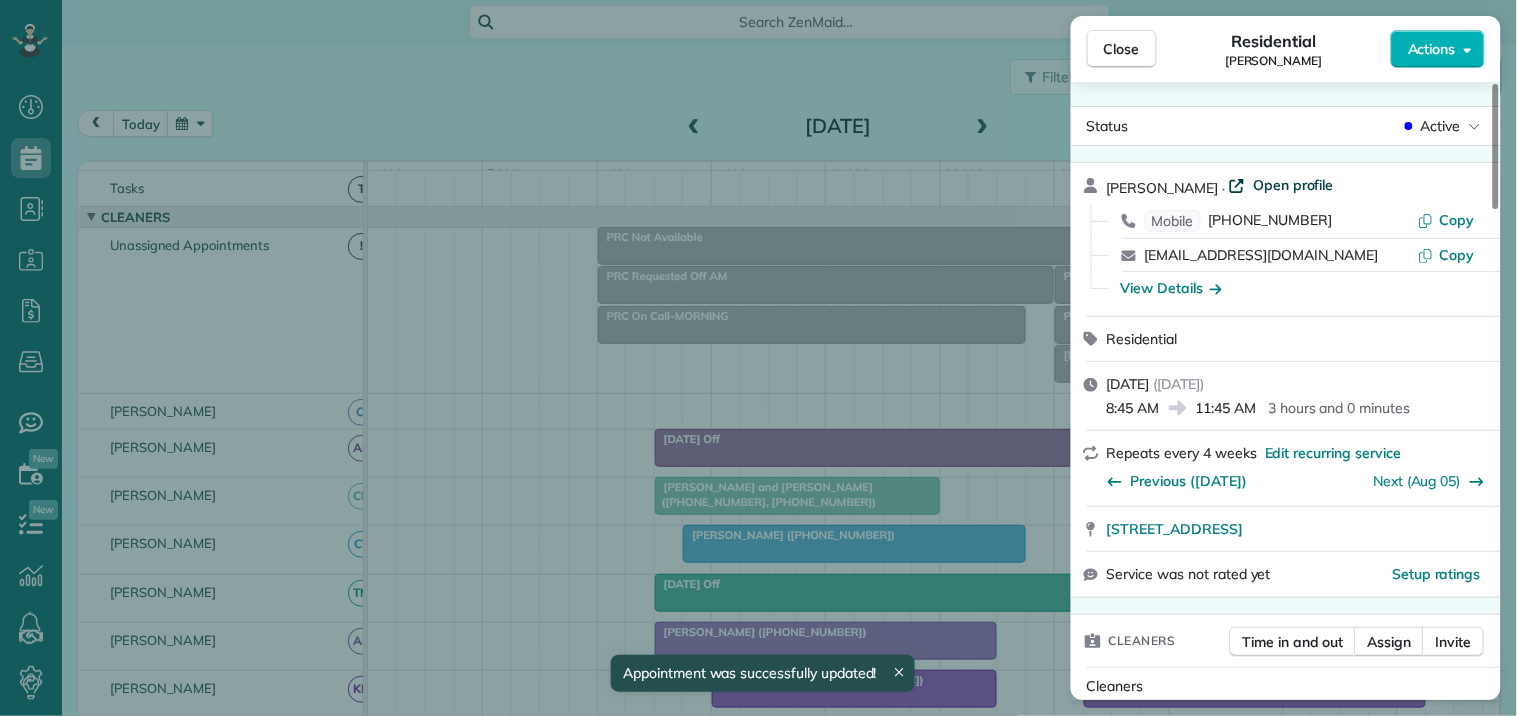 click on "Open profile" at bounding box center (1293, 185) 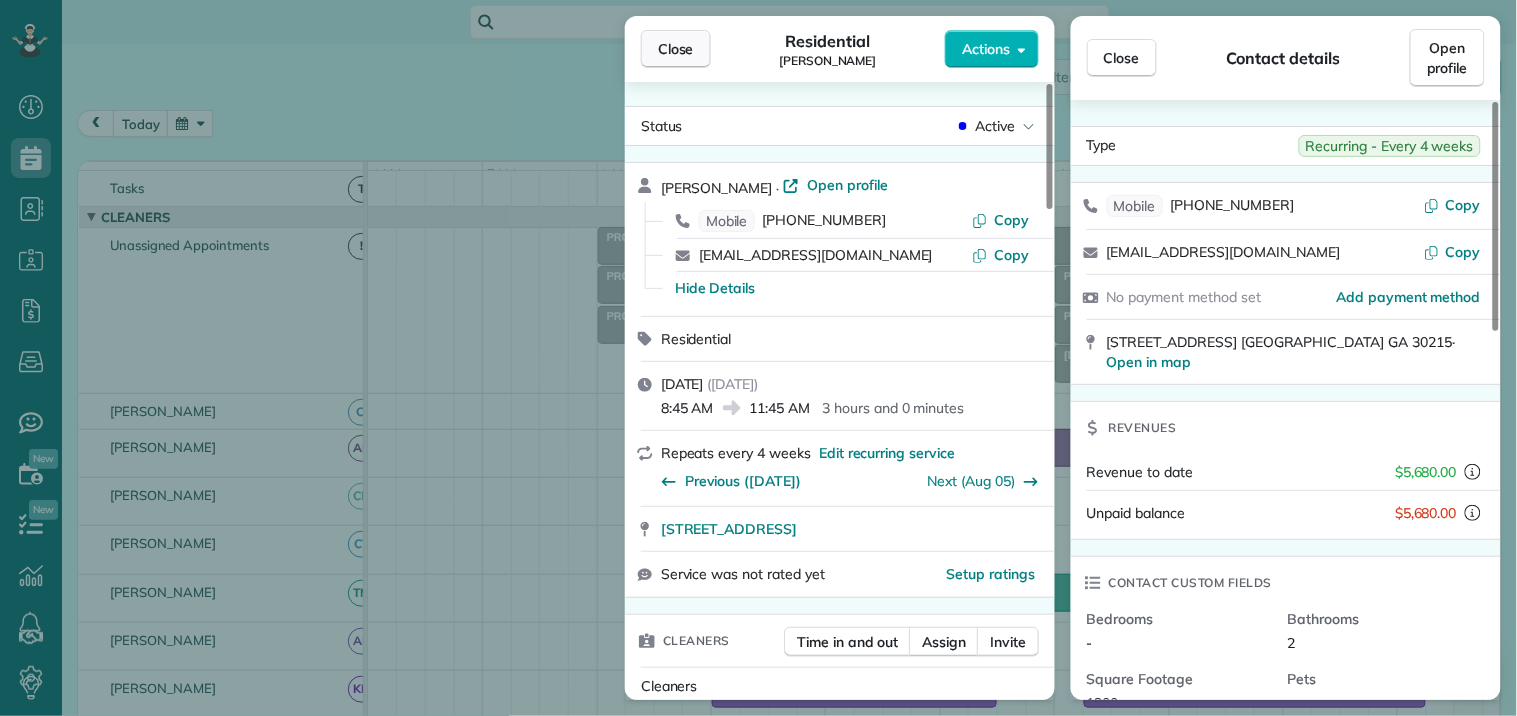 click on "Close" at bounding box center [676, 49] 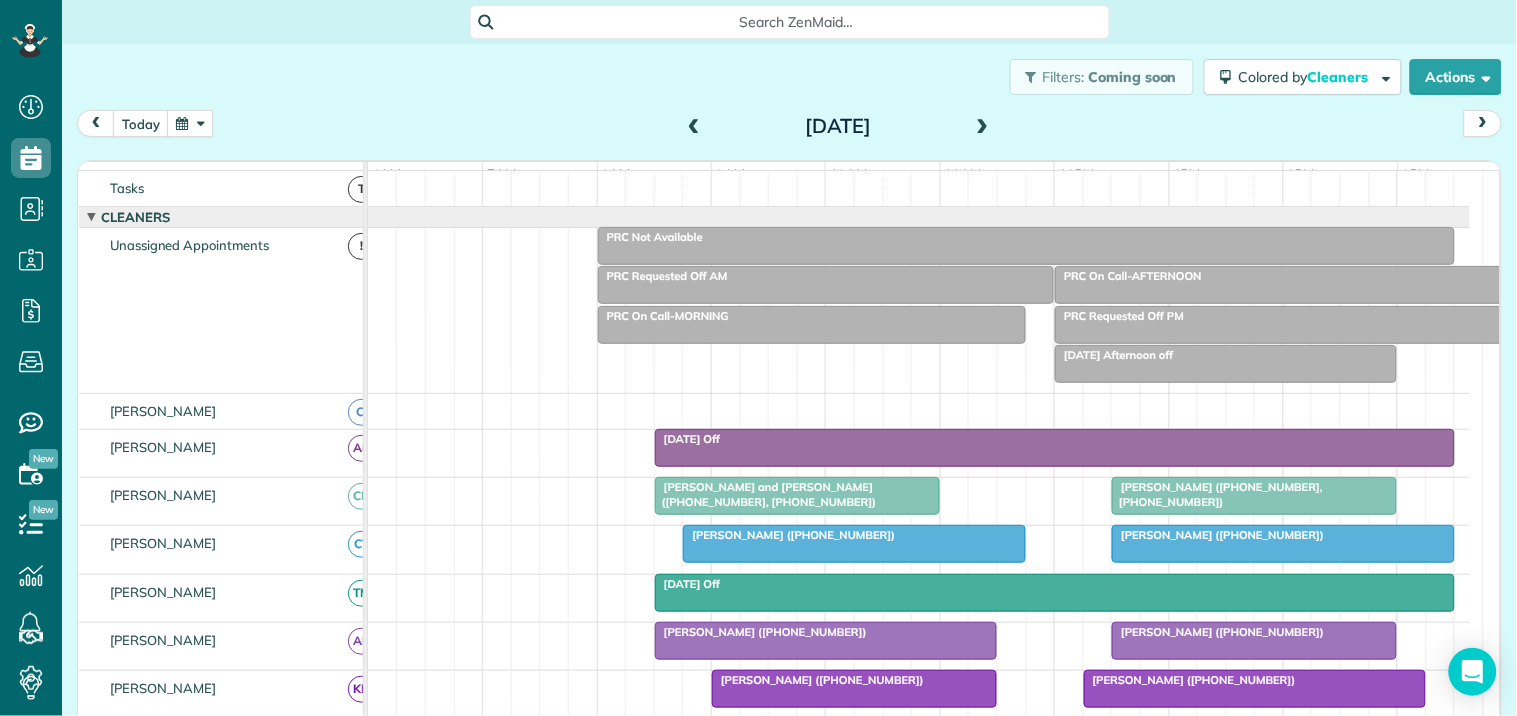 click at bounding box center [190, 123] 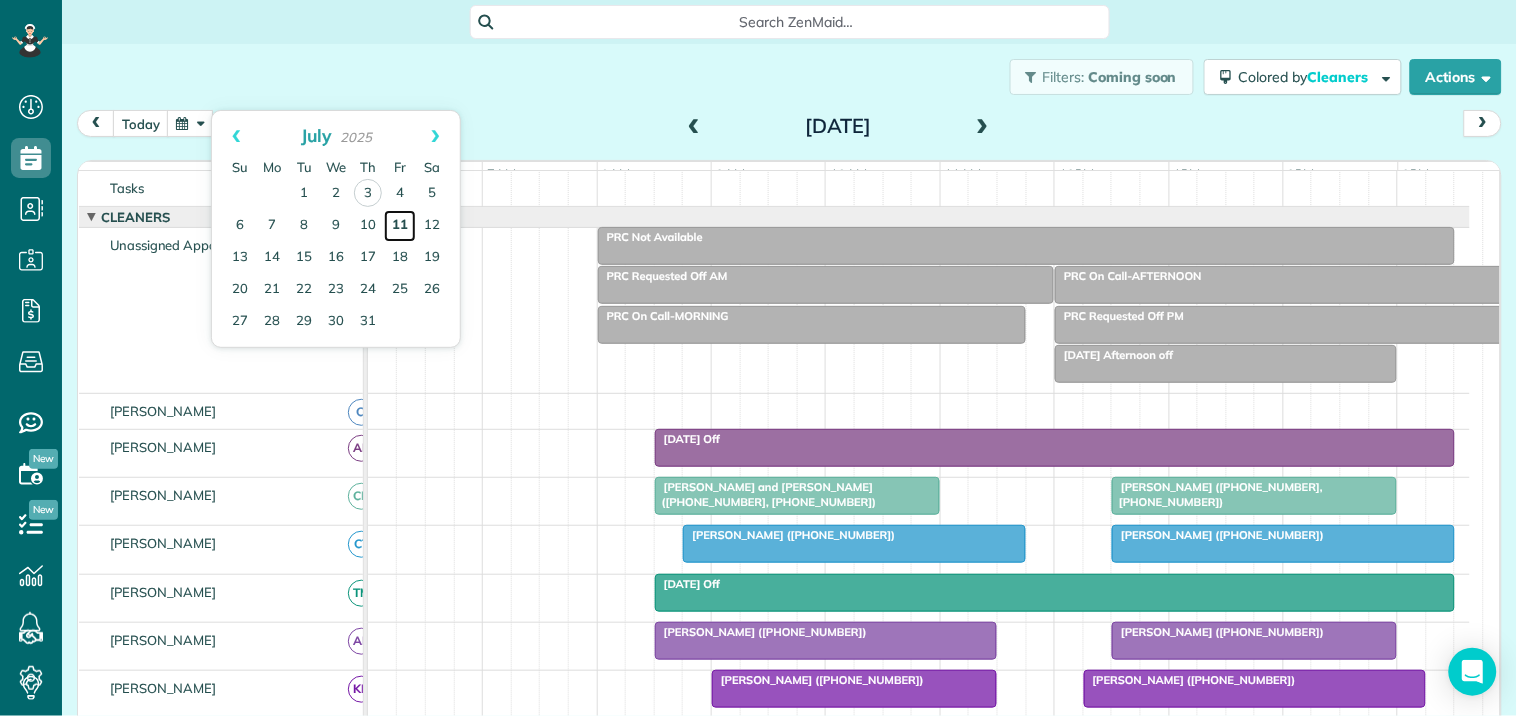 click on "11" at bounding box center [400, 226] 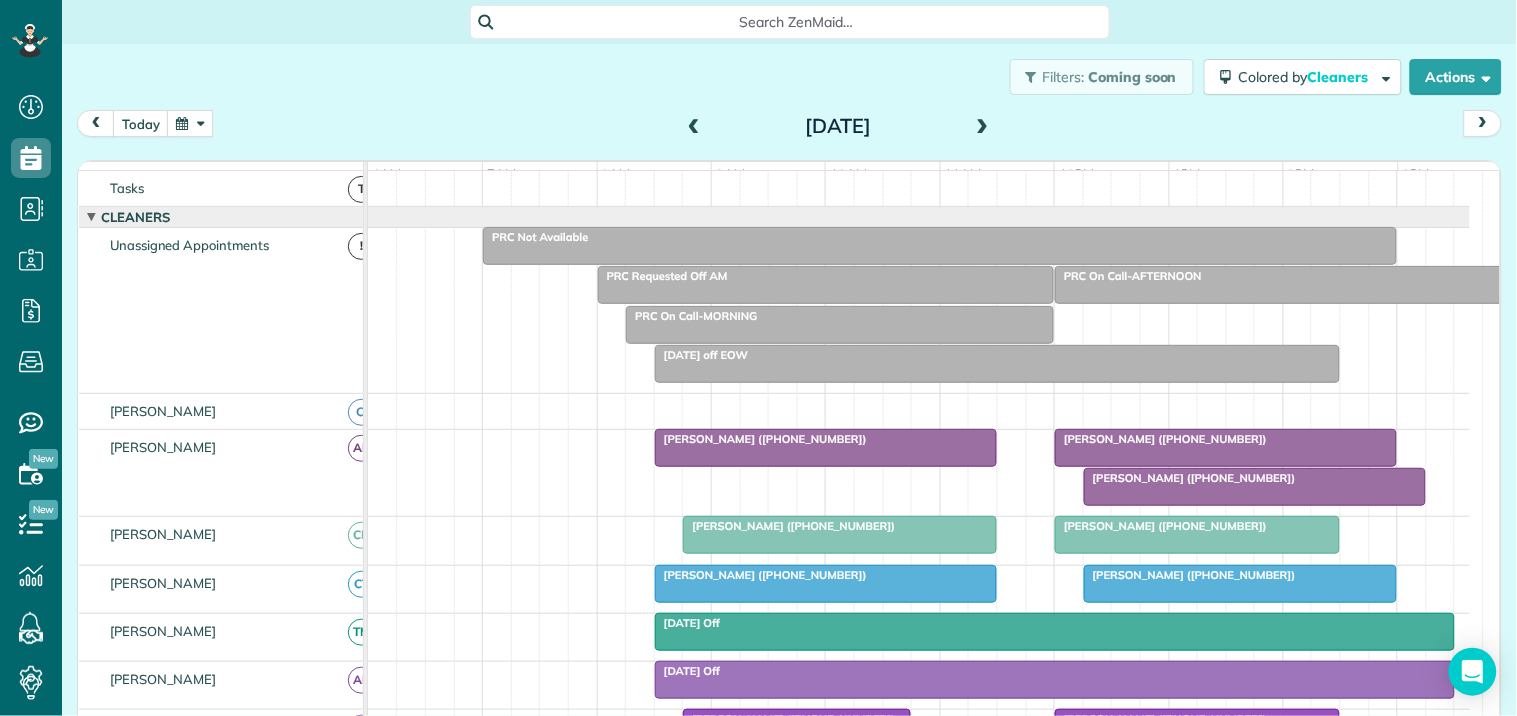 scroll, scrollTop: 161, scrollLeft: 0, axis: vertical 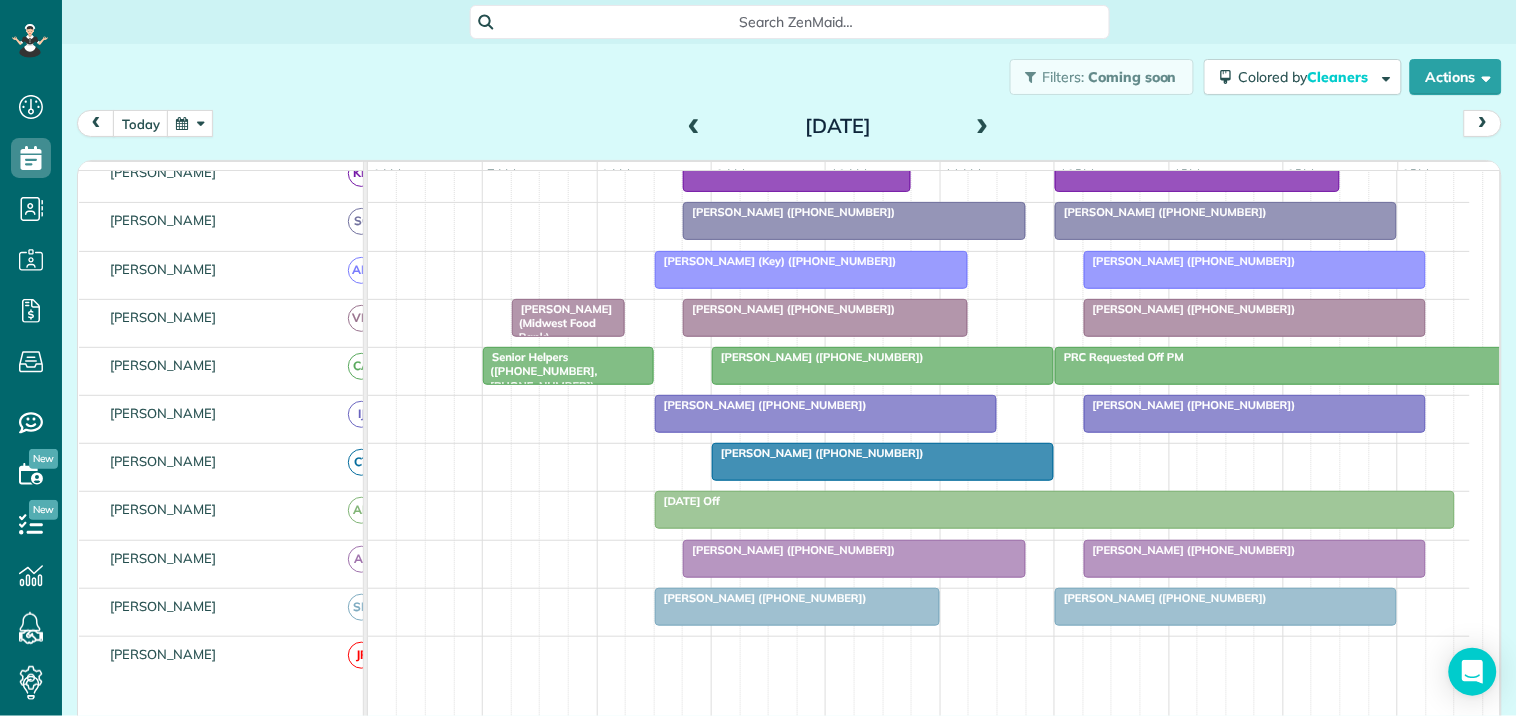 click on "Erica Holland (+14104284181)" at bounding box center [1226, 598] 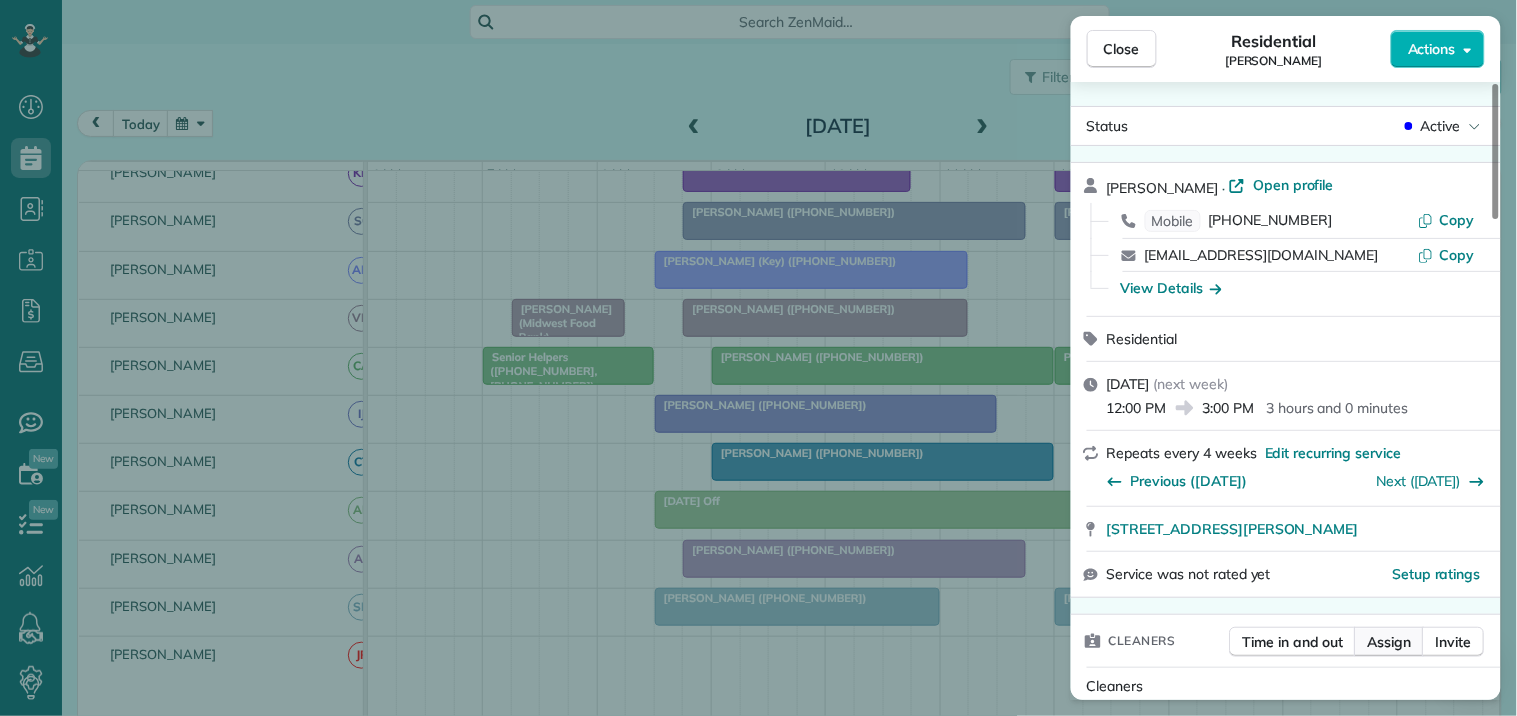 click on "Assign" at bounding box center [1390, 642] 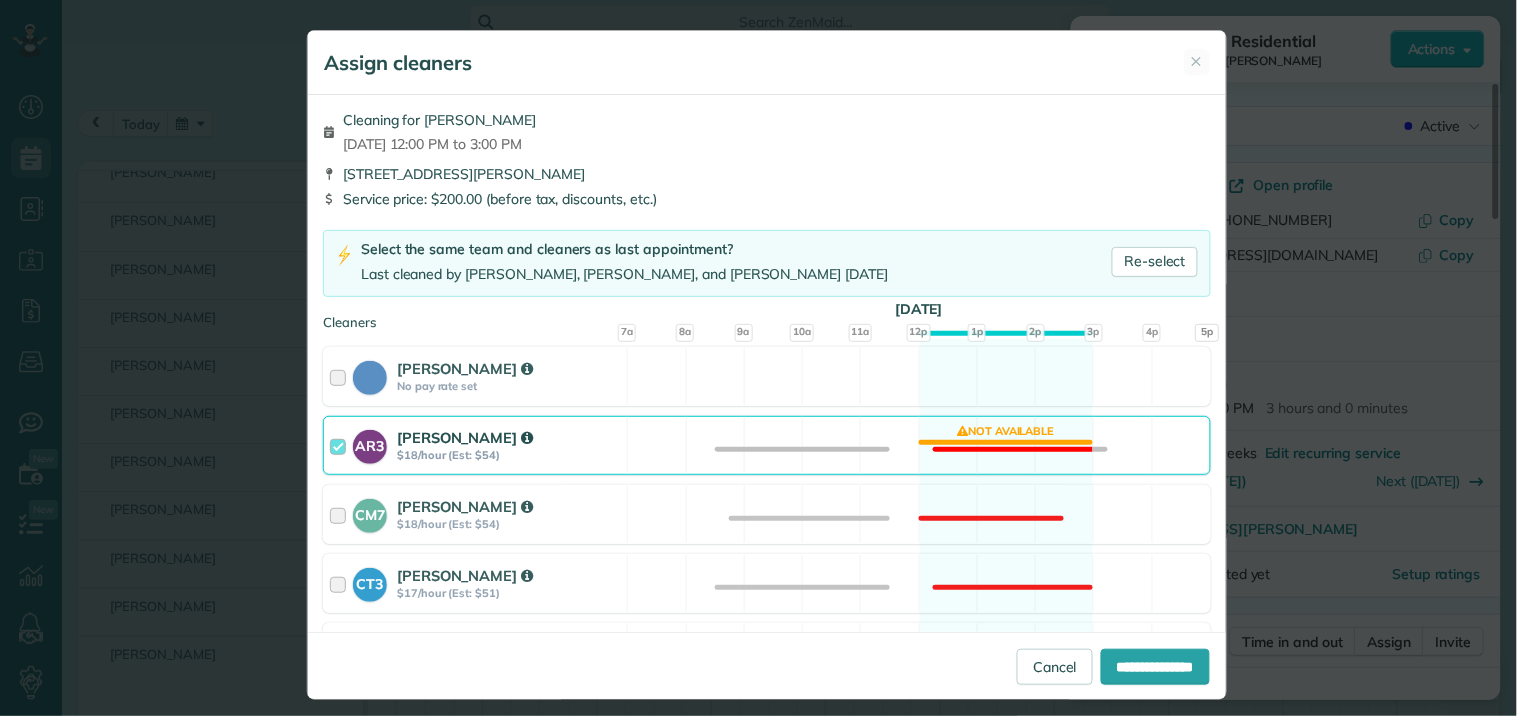 click on "AR3
Amy Reid
$18/hour (Est: $54)
Not available" at bounding box center [767, 445] 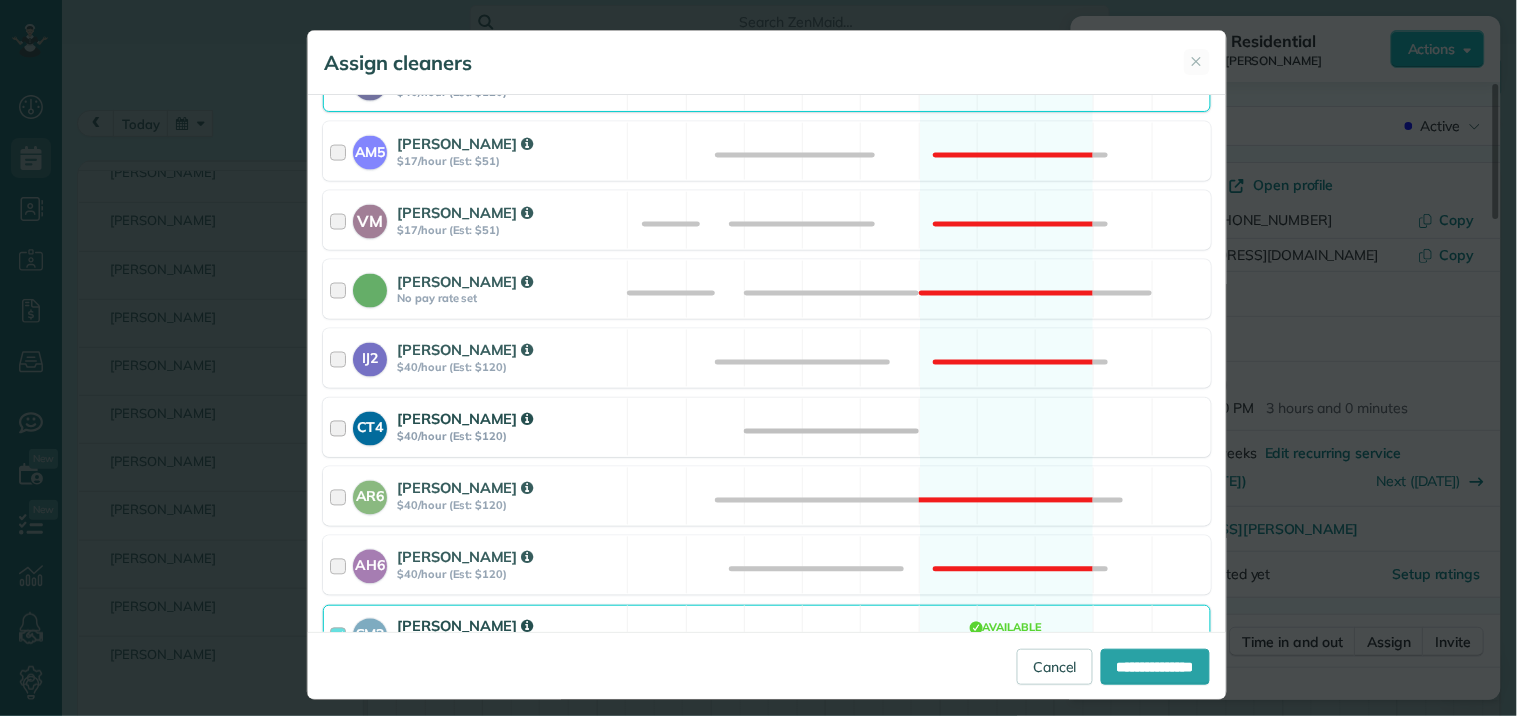 click on "CT4
Crystal Treece
$40/hour (Est: $120)
Available" at bounding box center (767, 427) 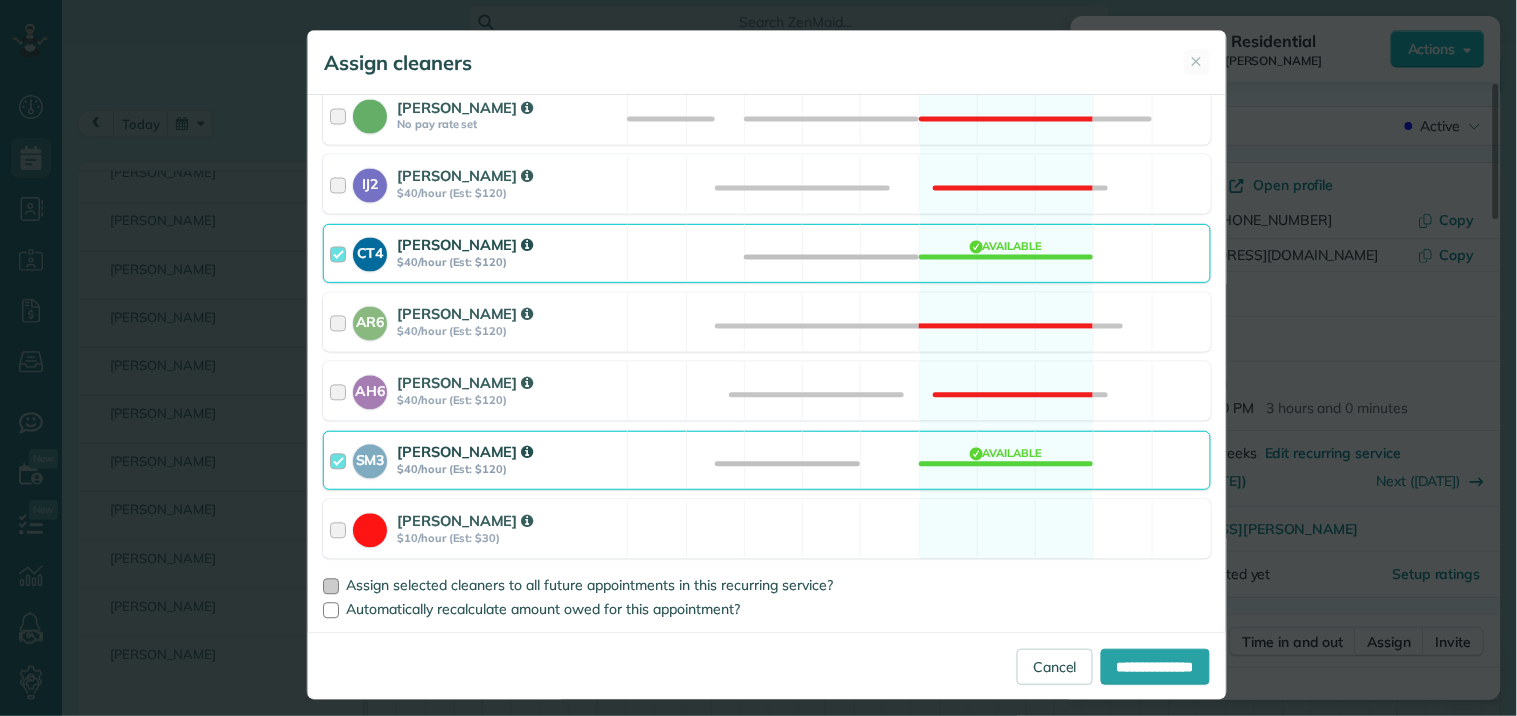 click at bounding box center (331, 587) 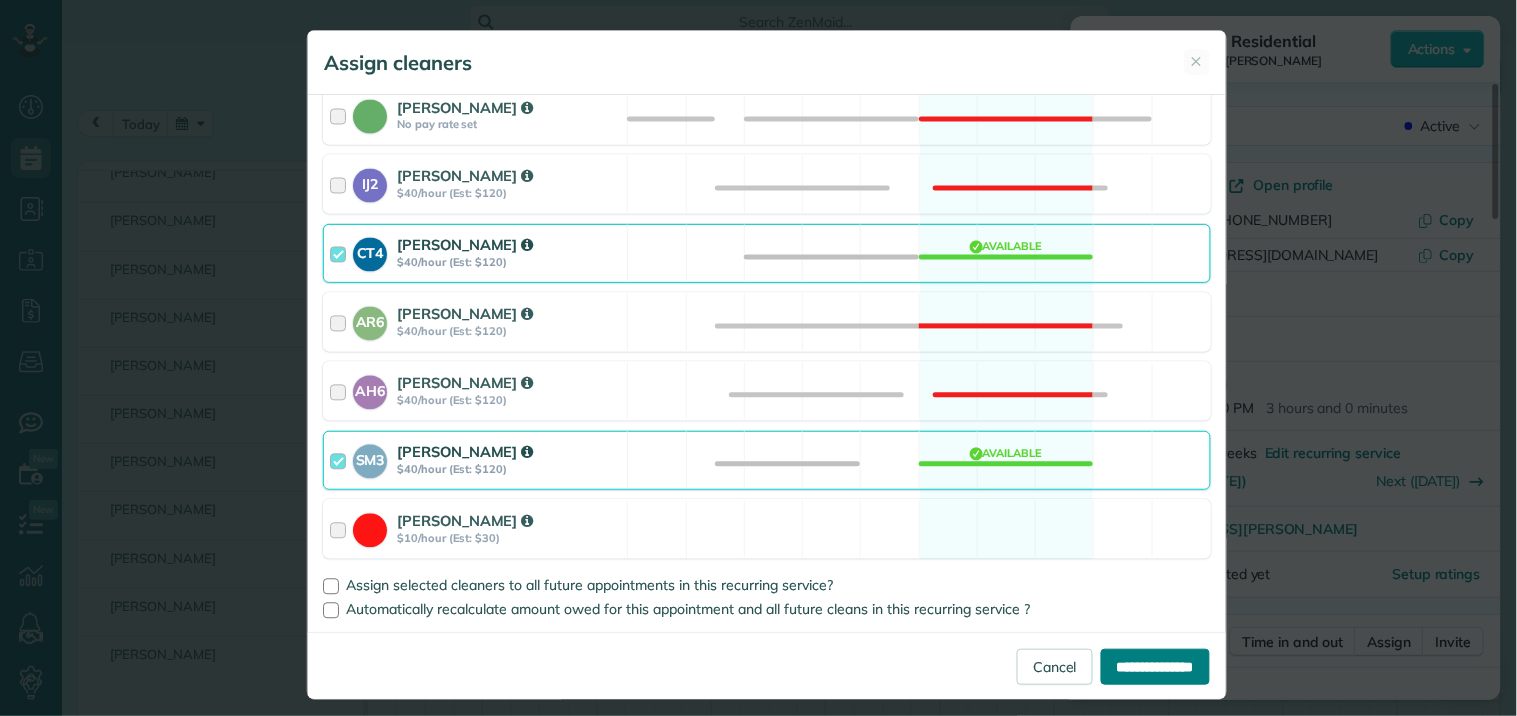 click on "**********" at bounding box center [1155, 667] 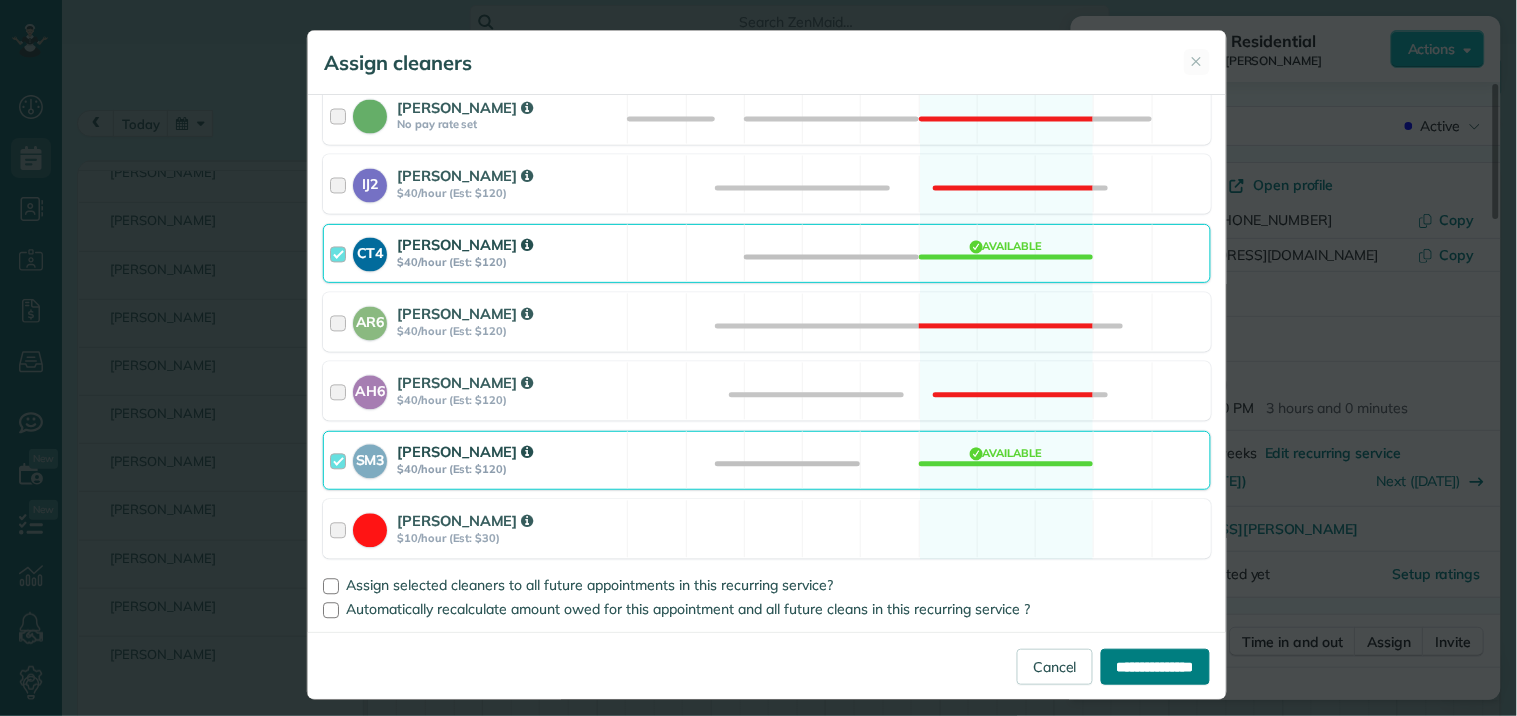 type on "**********" 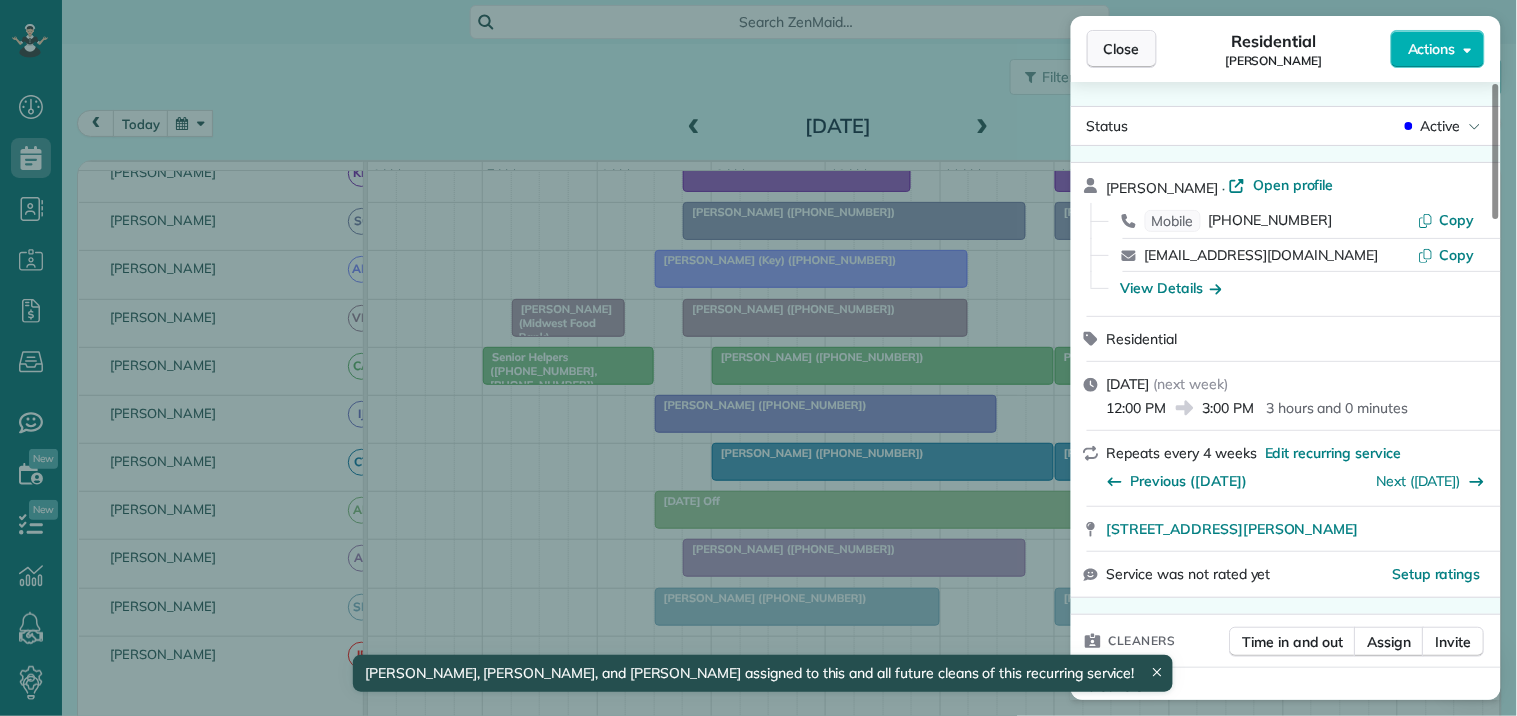 click on "Close" at bounding box center (1122, 49) 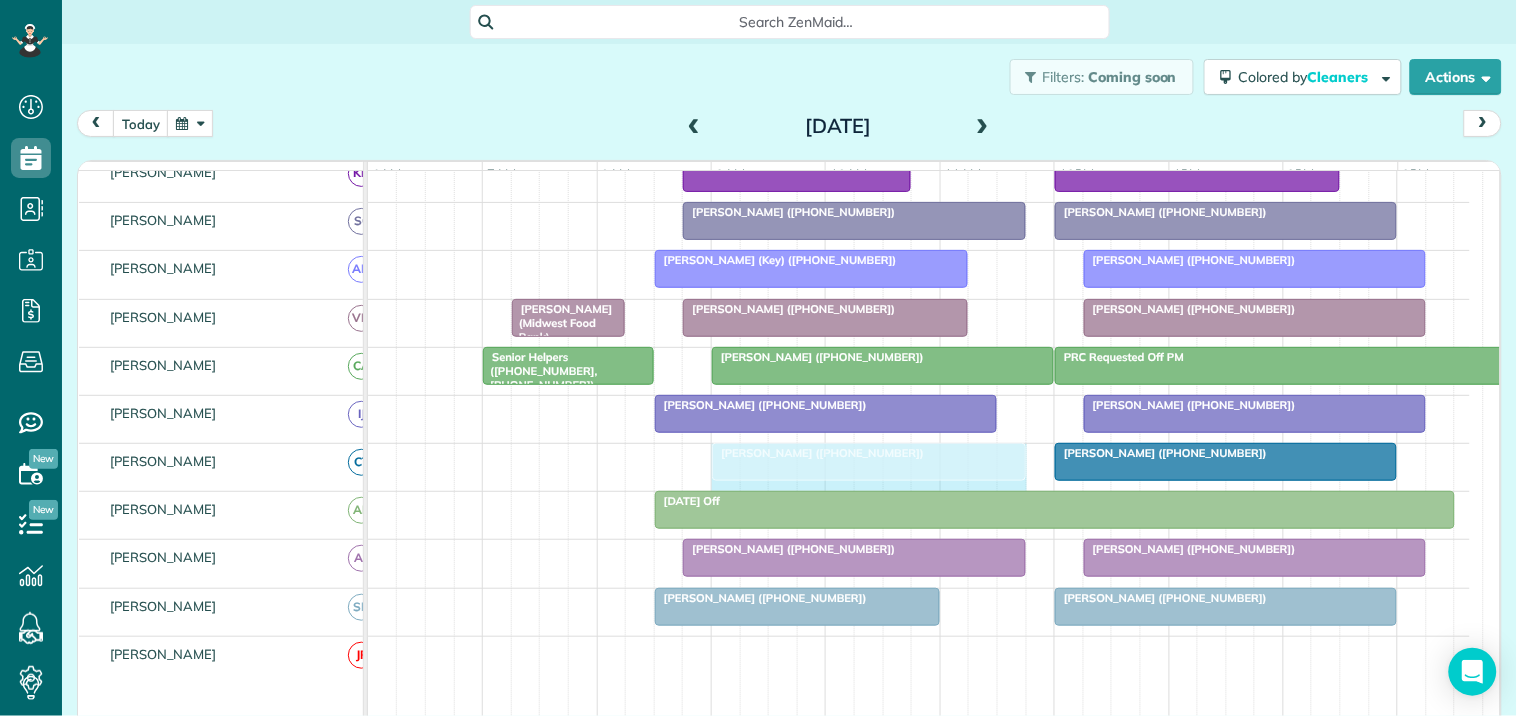 drag, startPoint x: 1050, startPoint y: 473, endPoint x: 1004, endPoint y: 468, distance: 46.270943 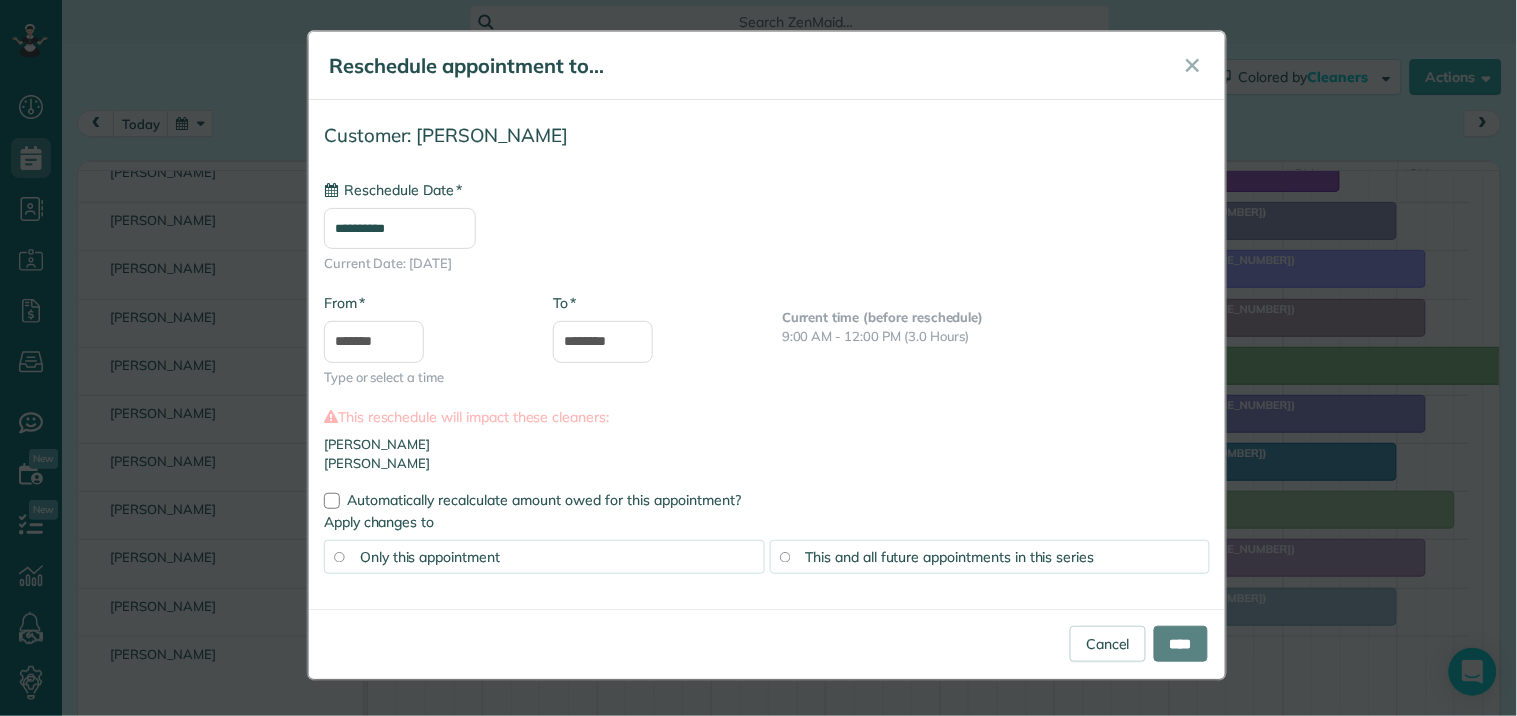 type on "**********" 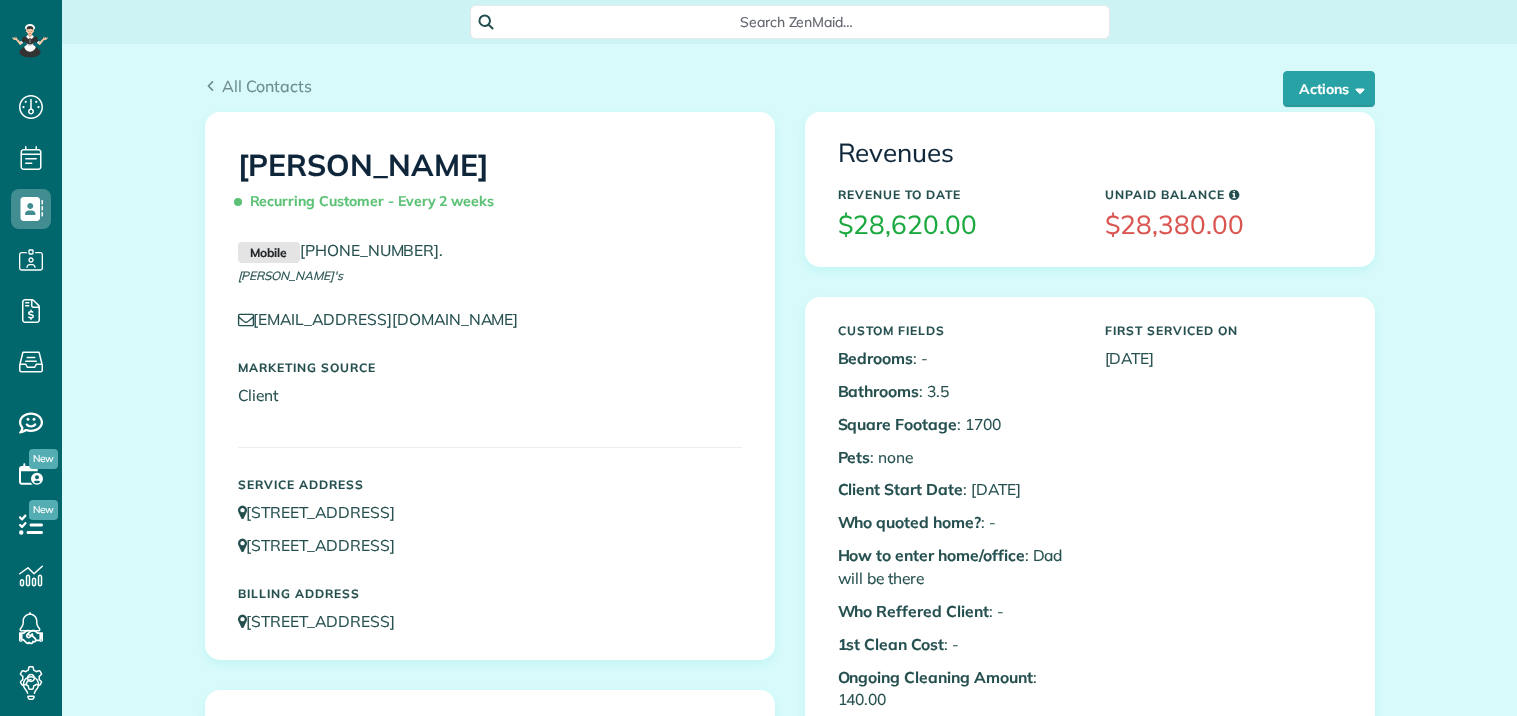 scroll, scrollTop: 0, scrollLeft: 0, axis: both 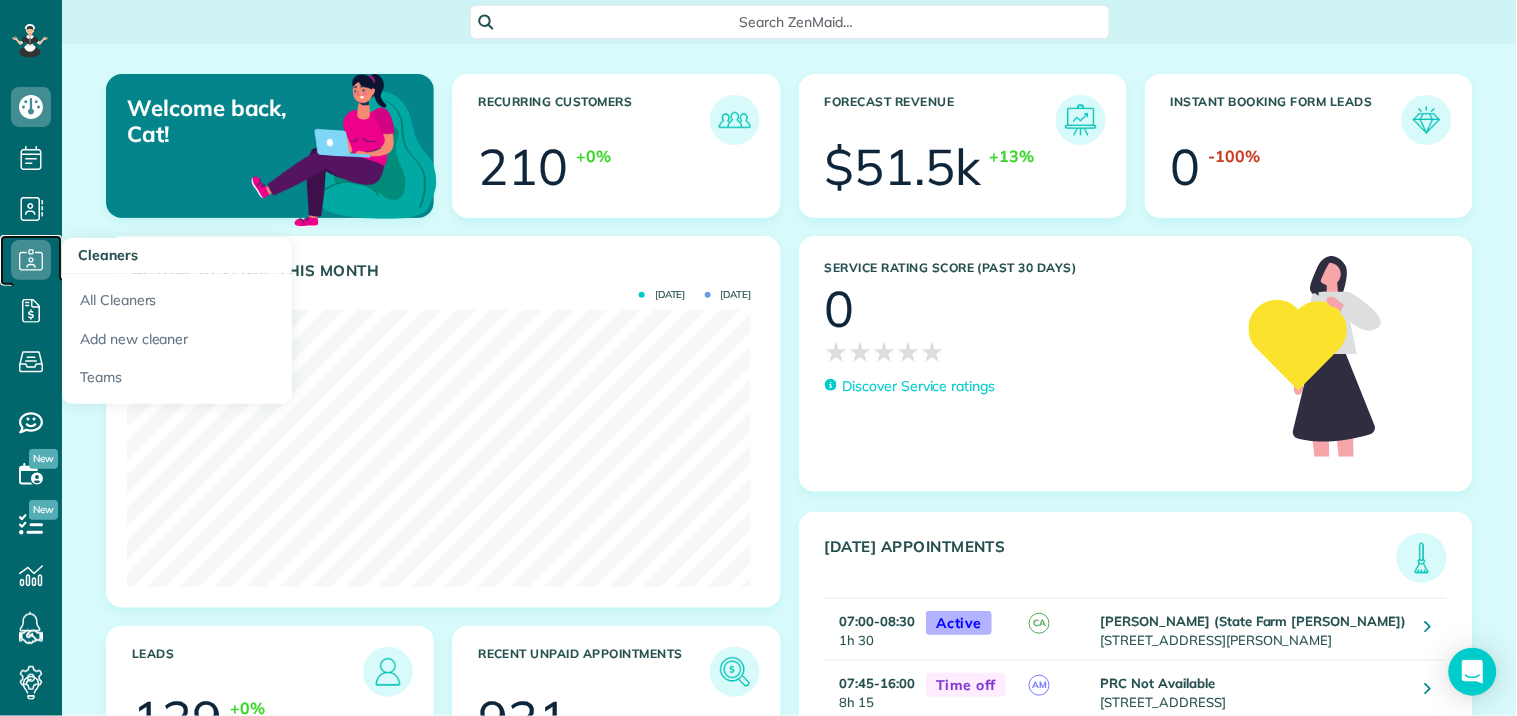 click 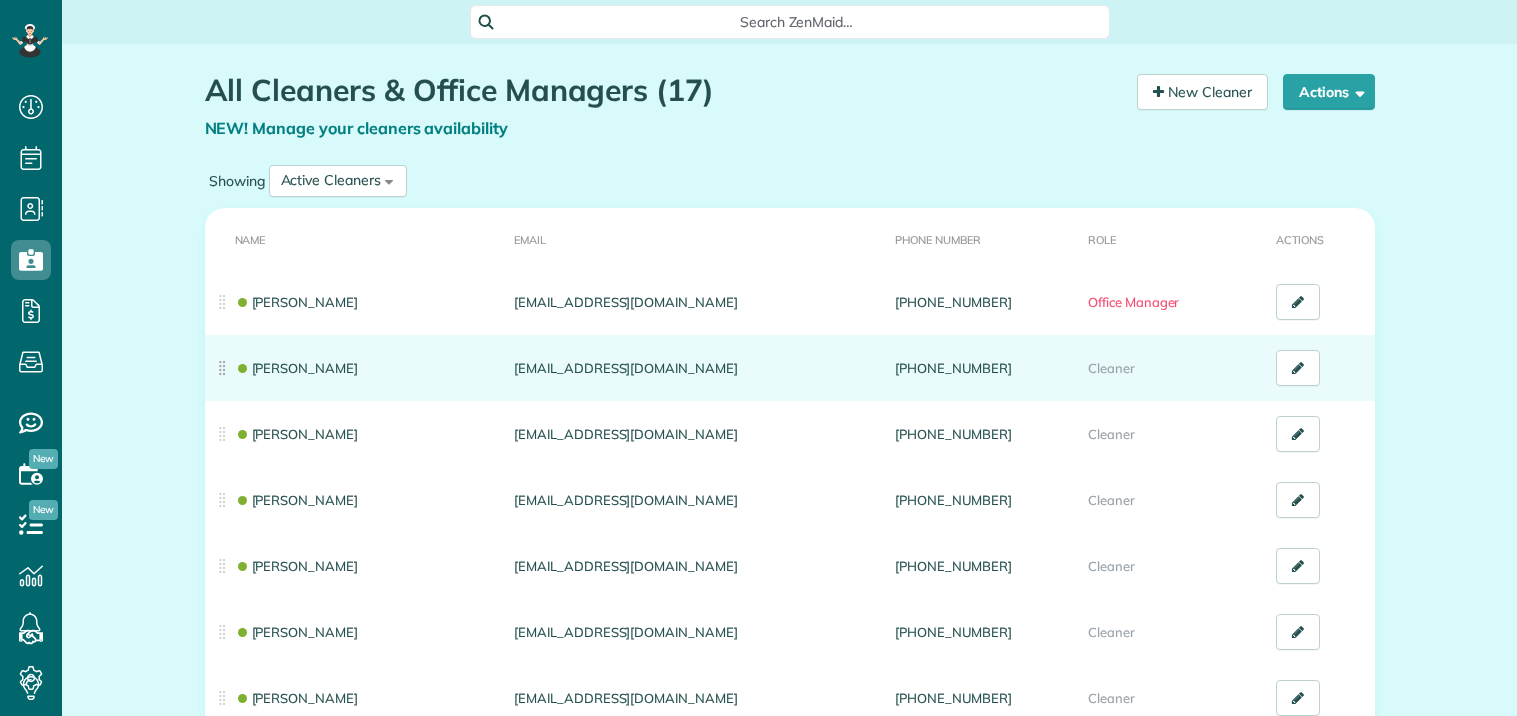 scroll, scrollTop: 0, scrollLeft: 0, axis: both 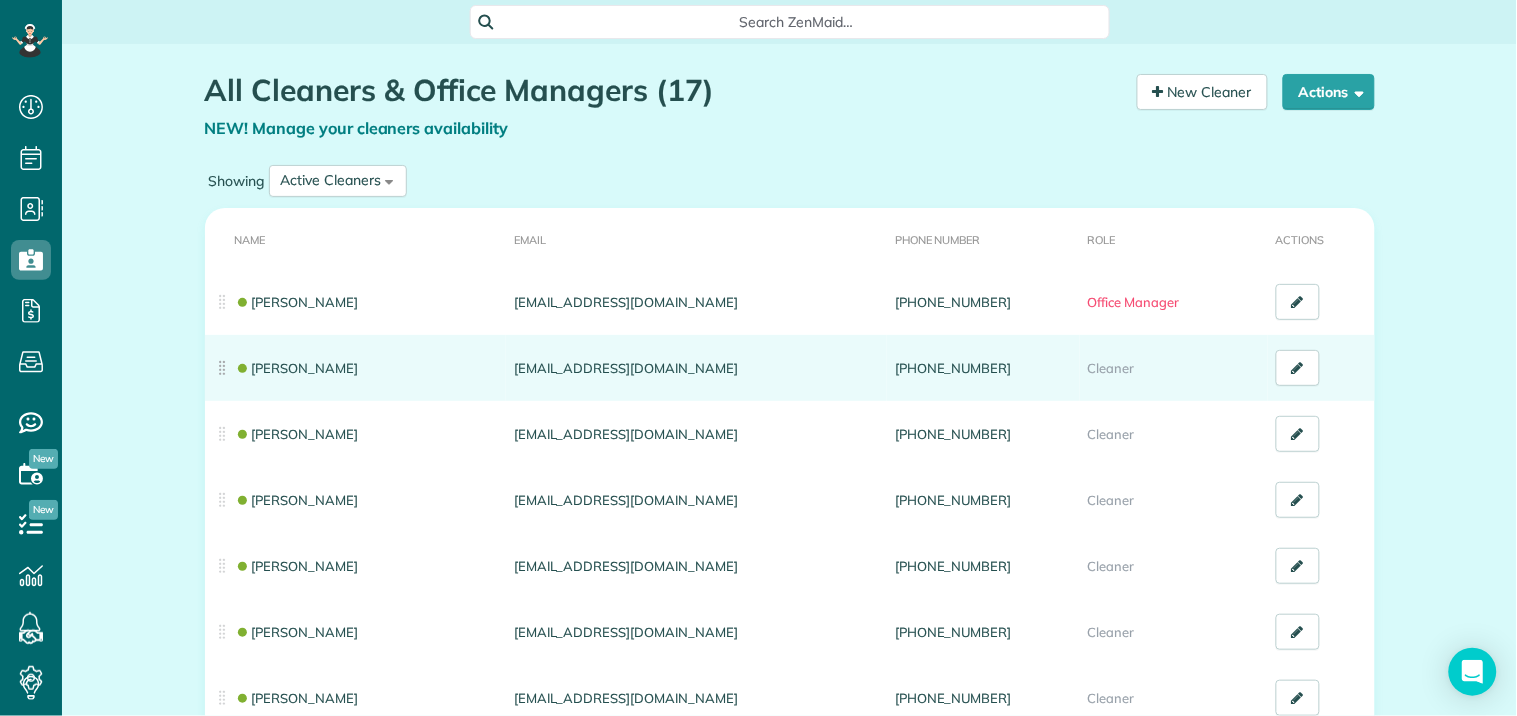 click on "[PERSON_NAME]" at bounding box center (356, 368) 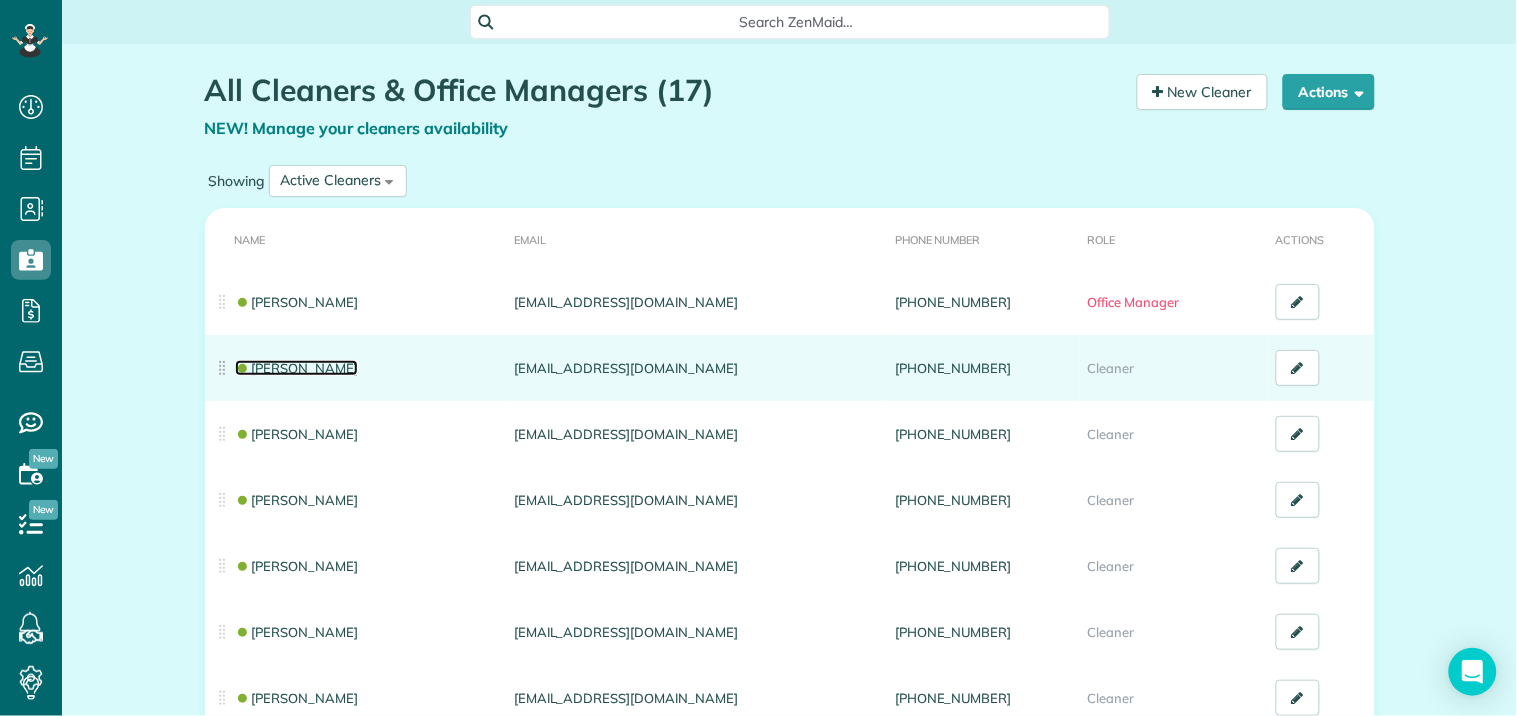 click on "[PERSON_NAME]" at bounding box center [297, 368] 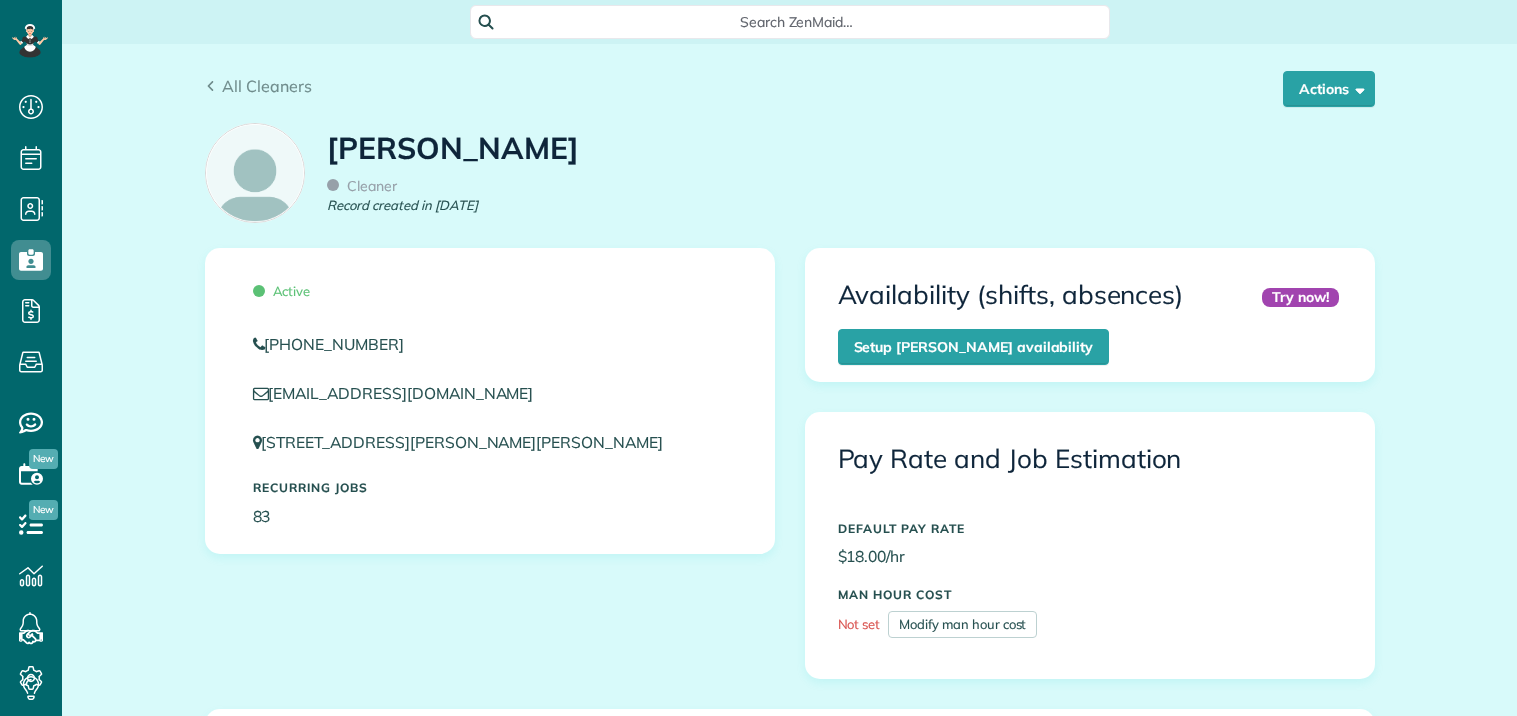 scroll, scrollTop: 0, scrollLeft: 0, axis: both 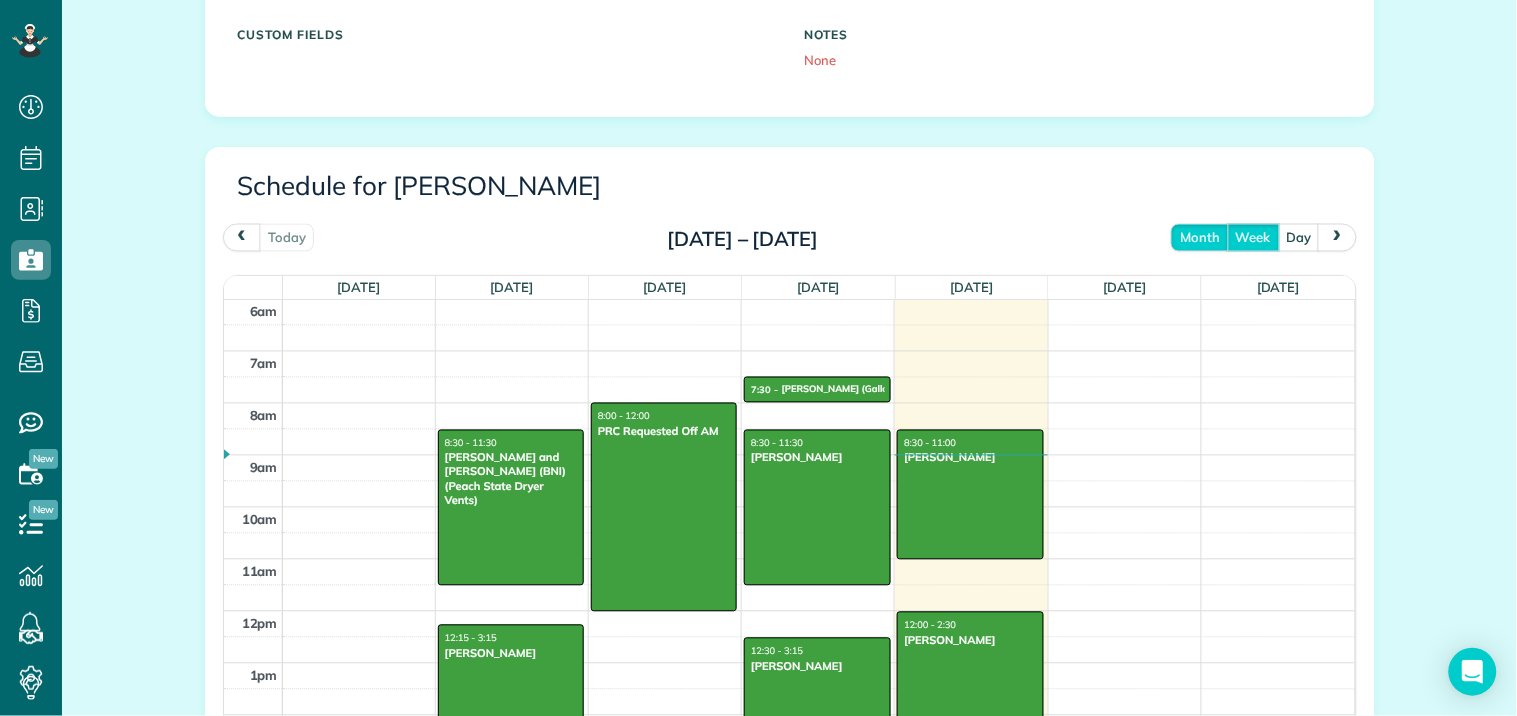 click on "month" at bounding box center (1200, 237) 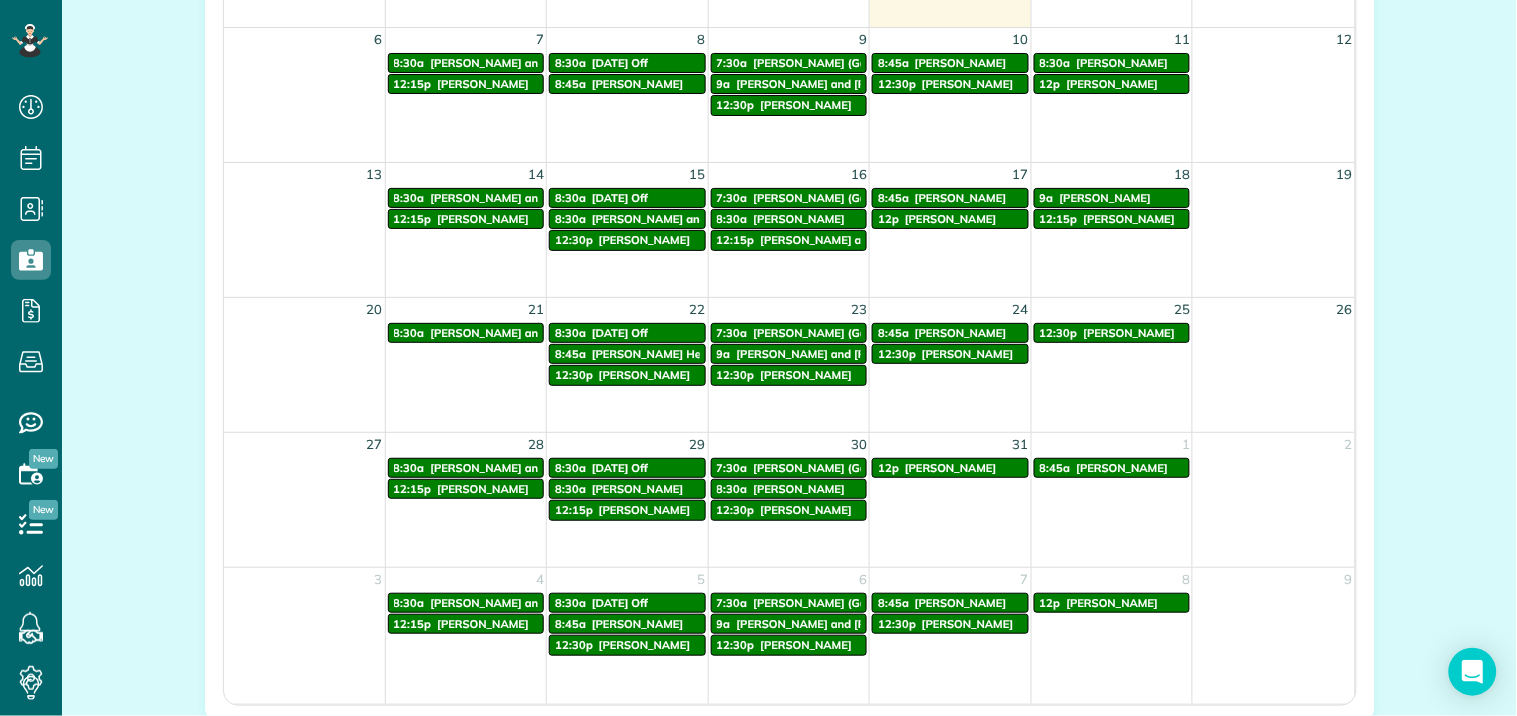 scroll, scrollTop: 1111, scrollLeft: 0, axis: vertical 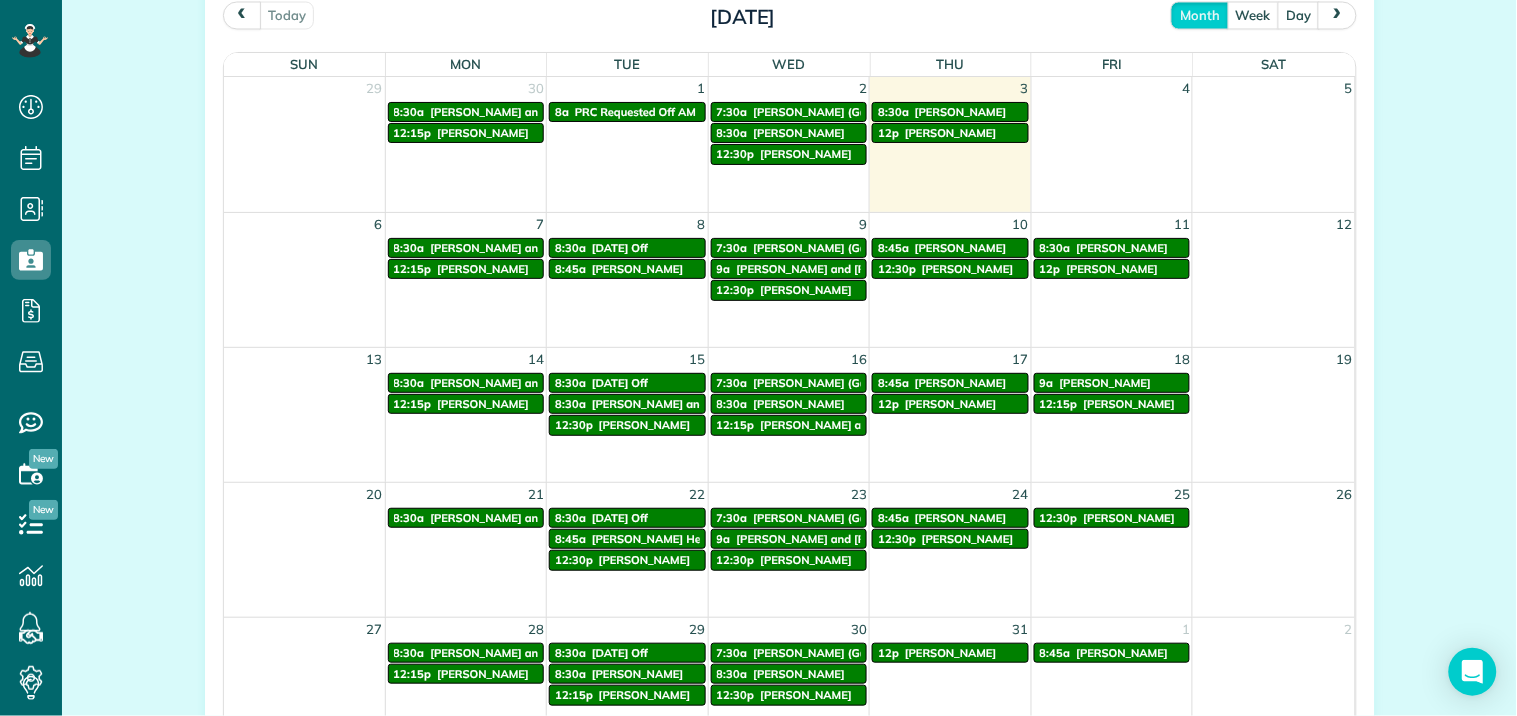 click at bounding box center [242, 14] 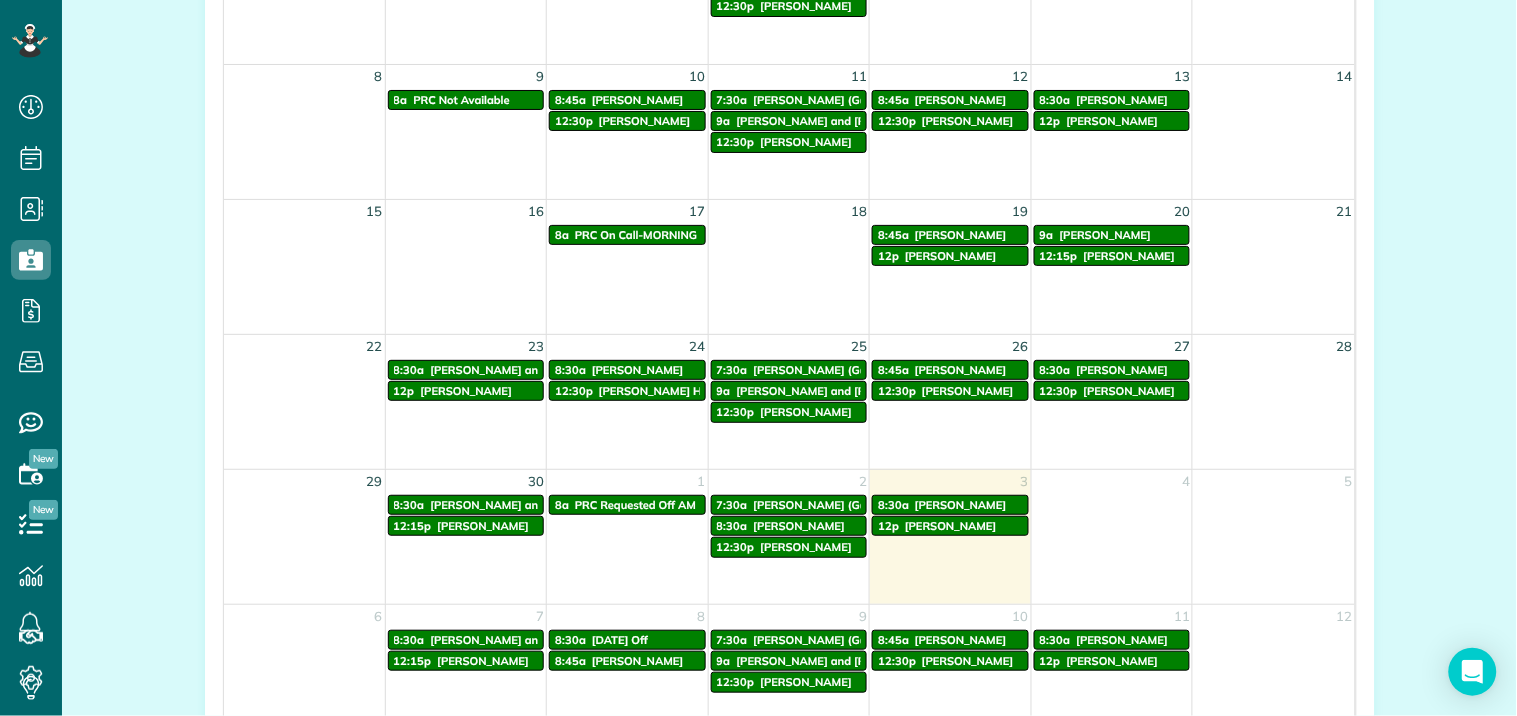 scroll, scrollTop: 1111, scrollLeft: 0, axis: vertical 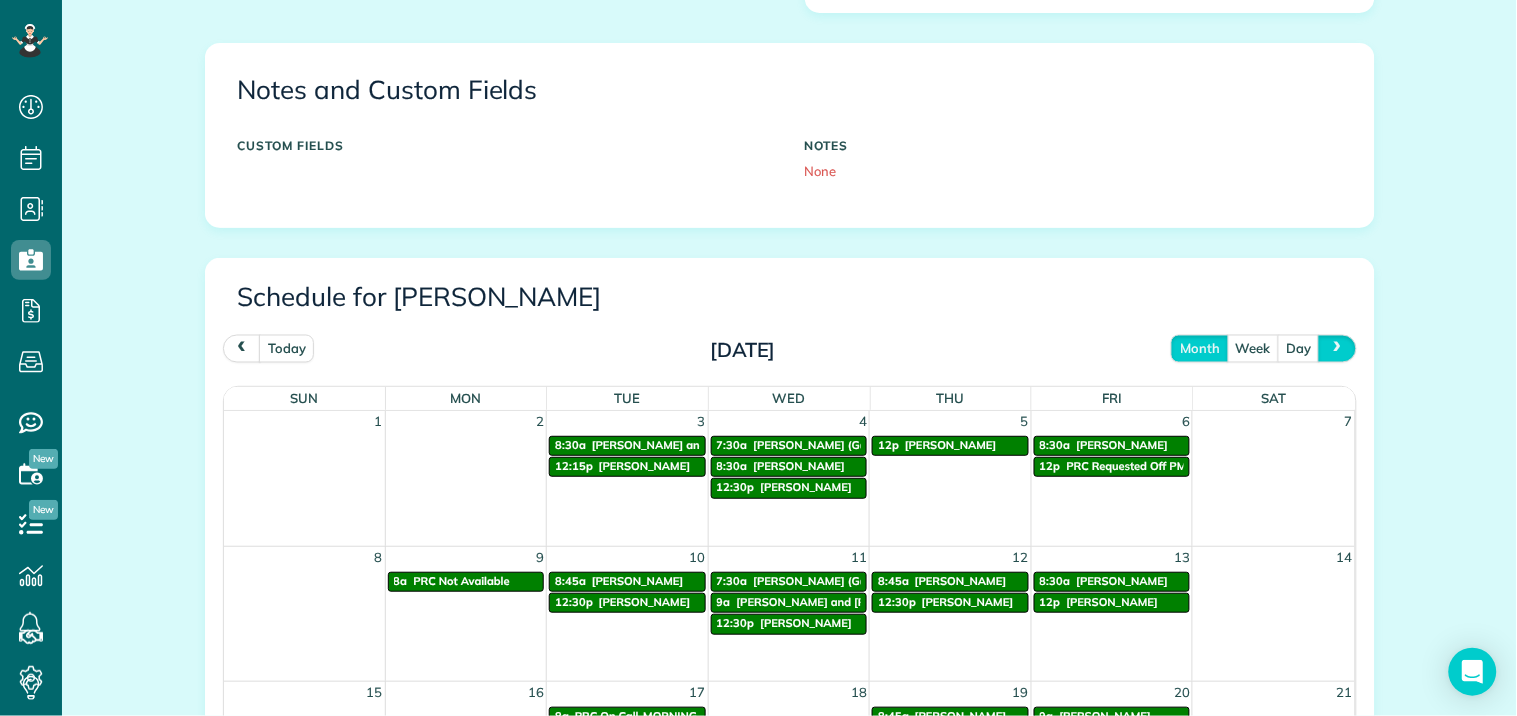 click at bounding box center [1337, 348] 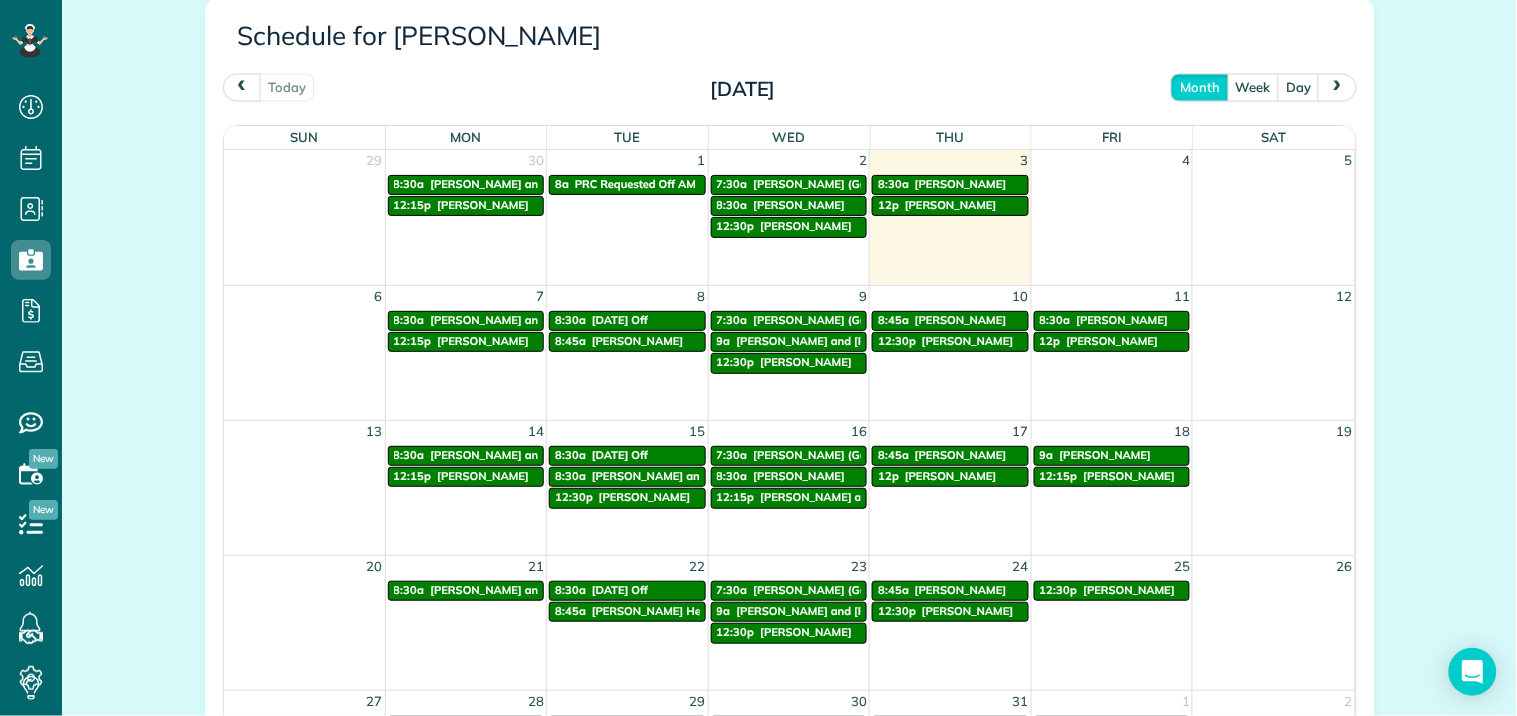 scroll, scrollTop: 1000, scrollLeft: 0, axis: vertical 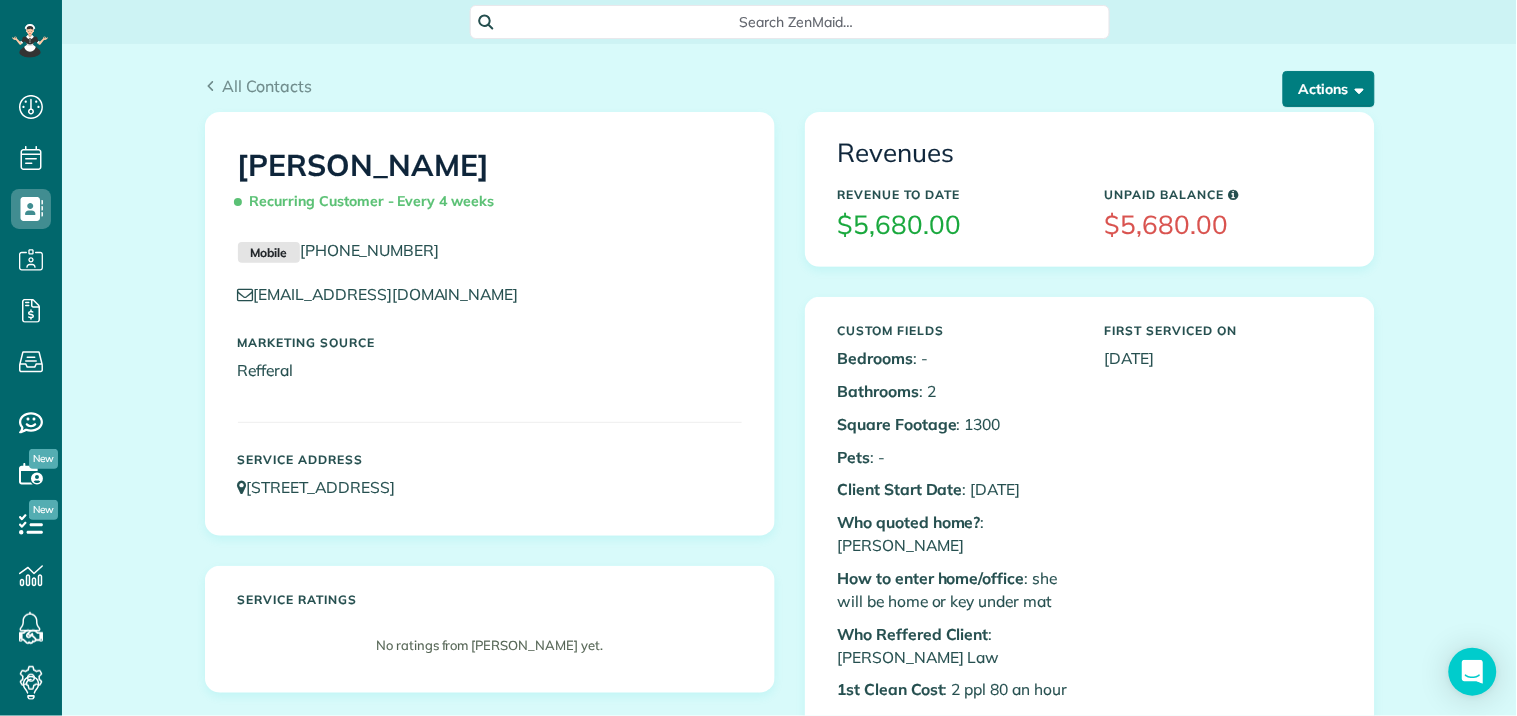 click on "Actions" at bounding box center (1329, 89) 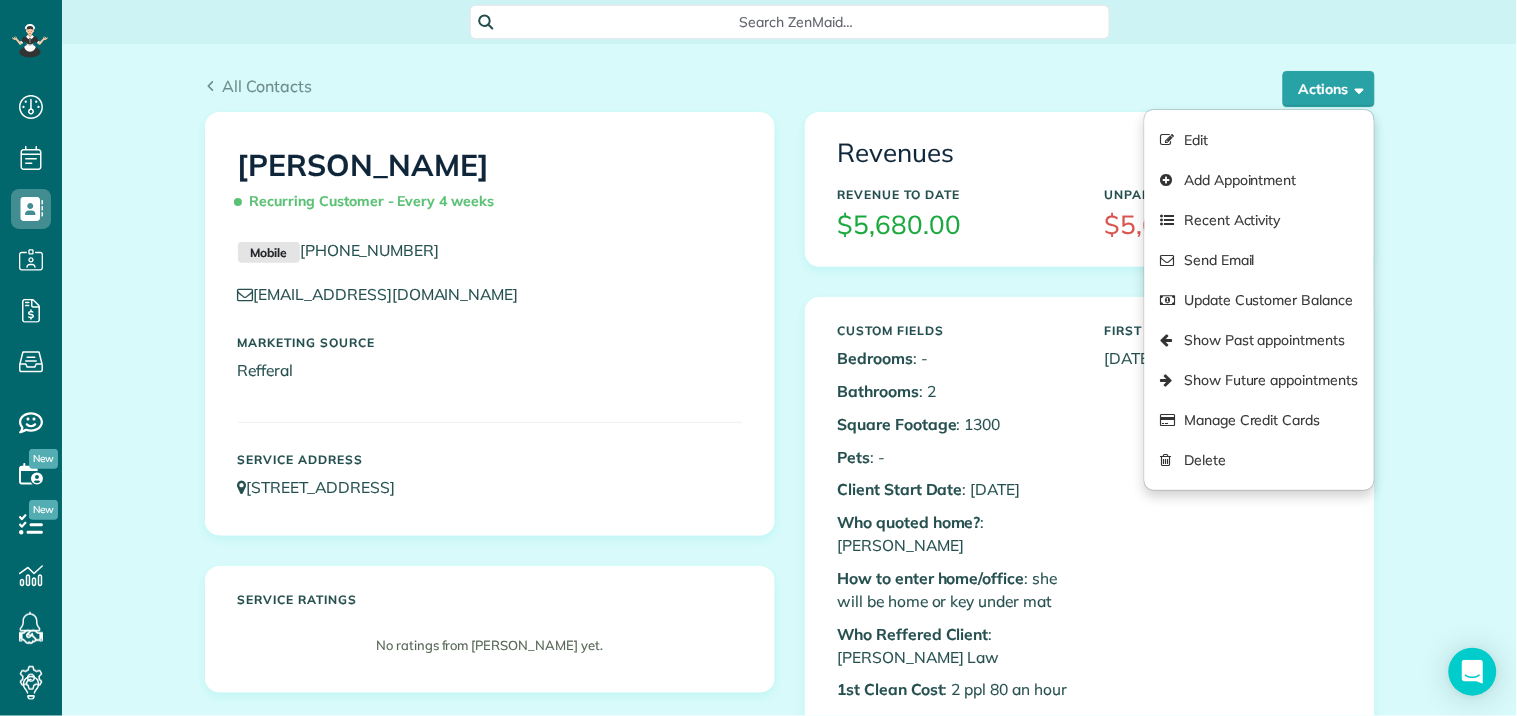 click on "All Contacts
Actions
Edit
Add Appointment
Recent Activity
Send Email
Update Customer Balance
Show Past appointments
Show Future appointments
Manage Credit Cards
Delete
1" at bounding box center [789, 1132] 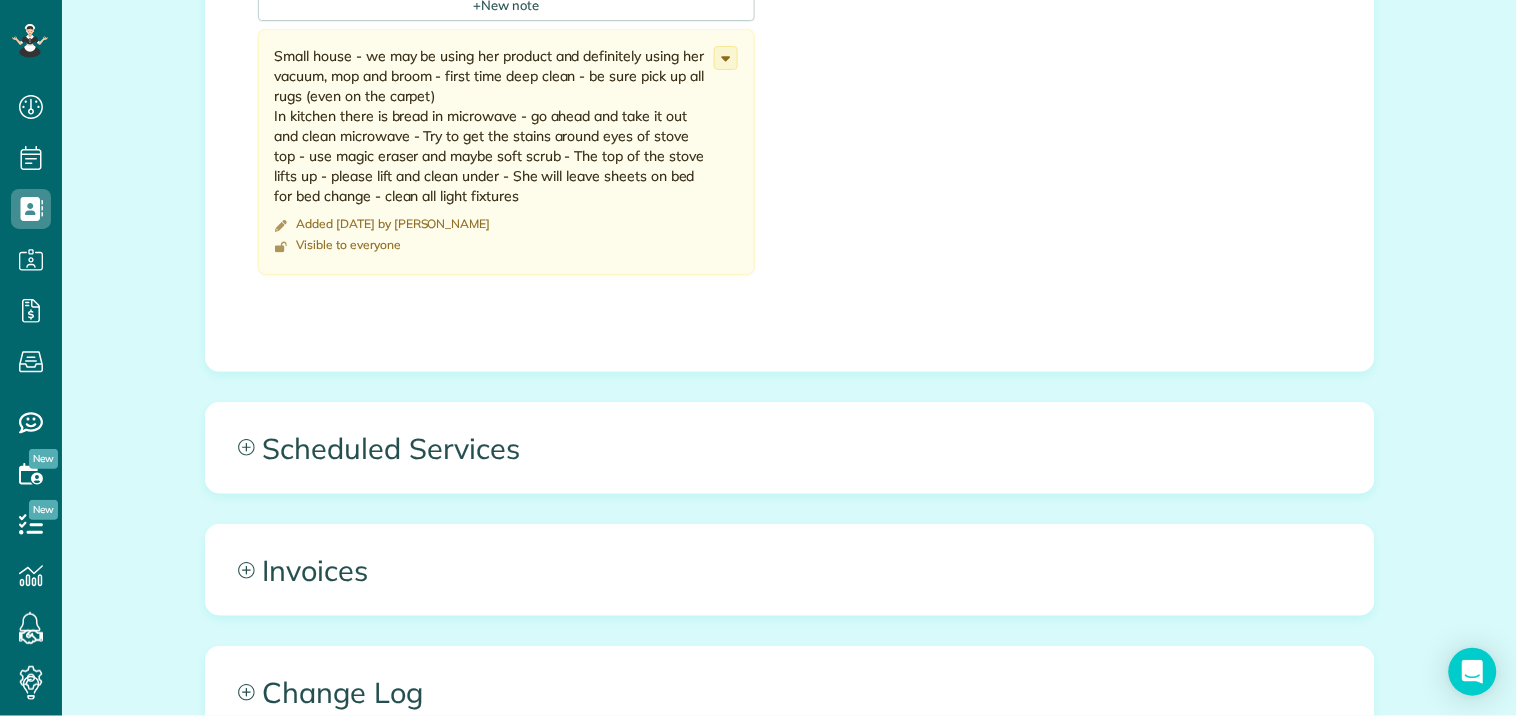 scroll, scrollTop: 1148, scrollLeft: 0, axis: vertical 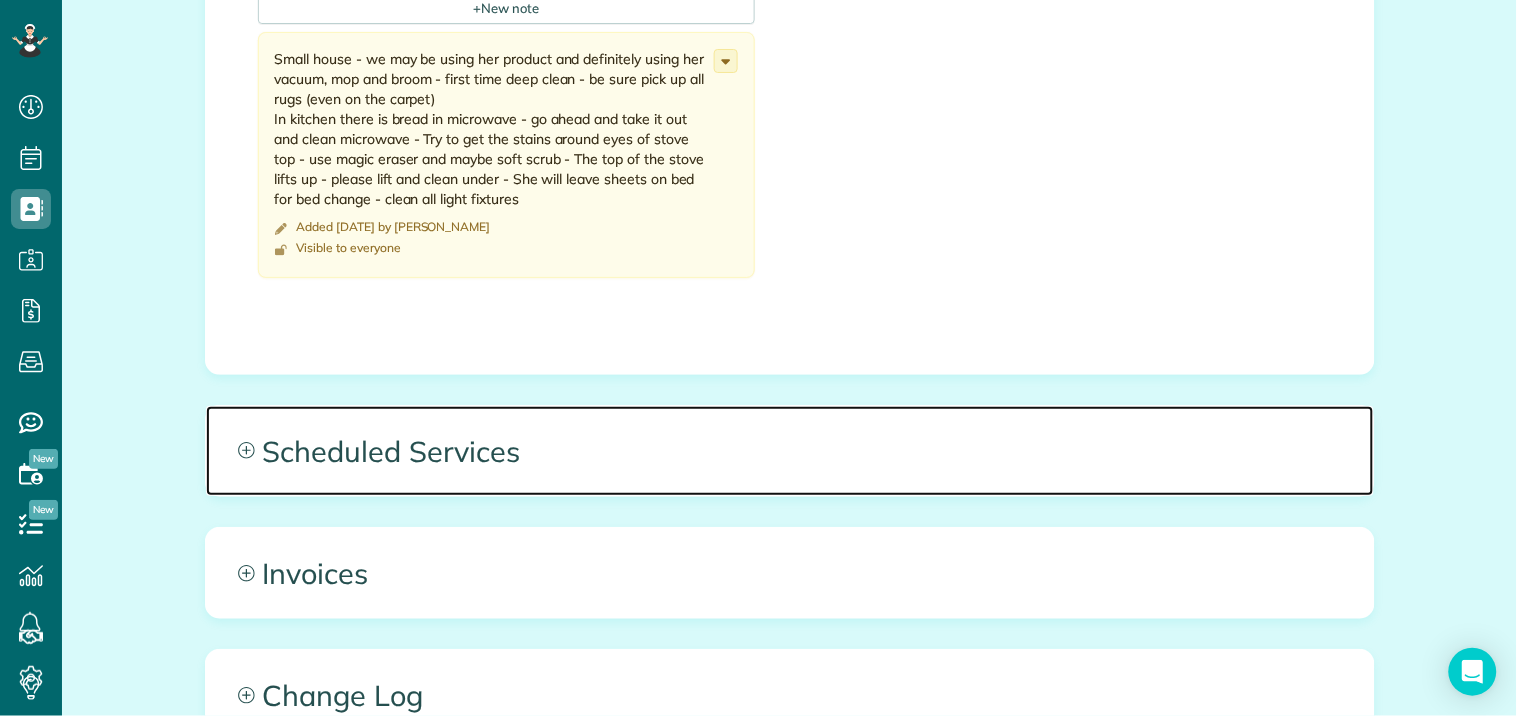 click 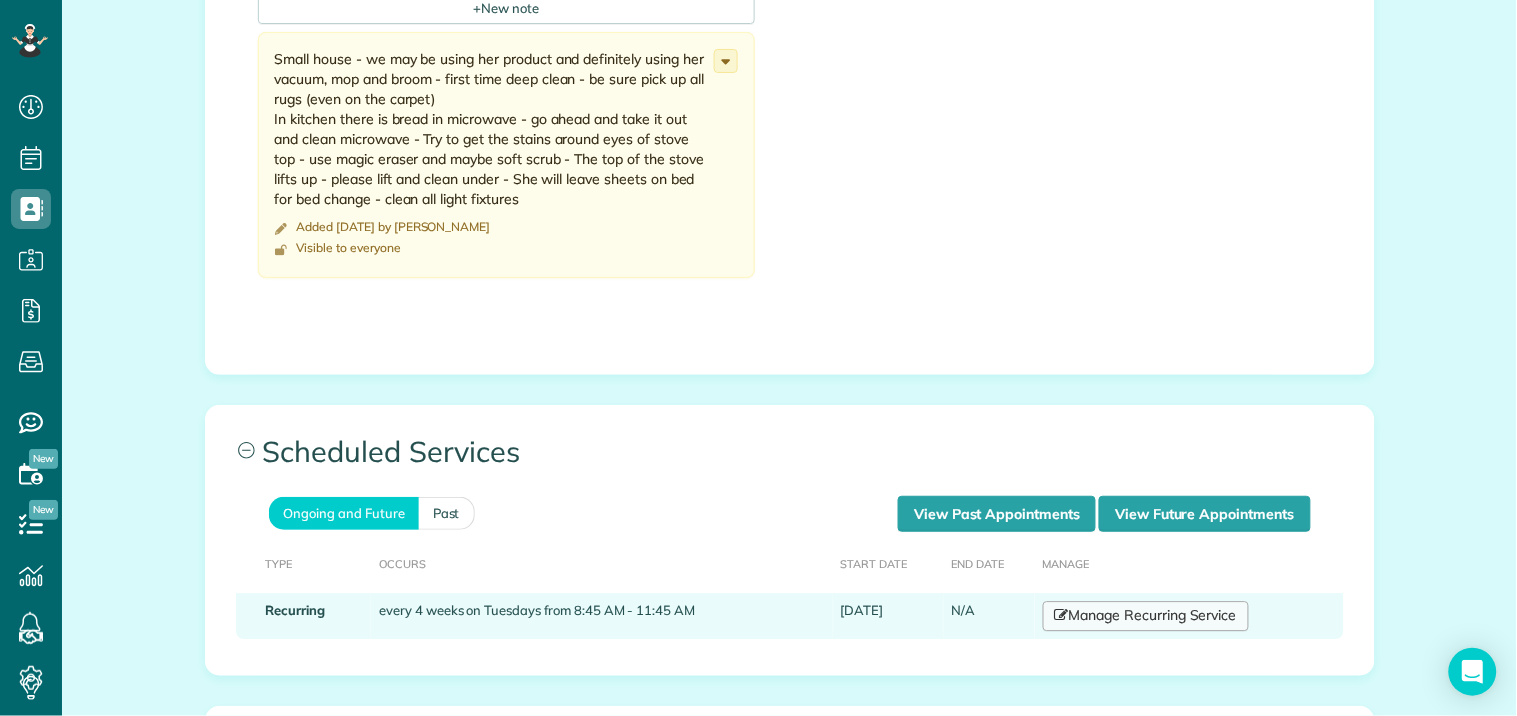 click on "Manage Recurring Service" at bounding box center [1146, 616] 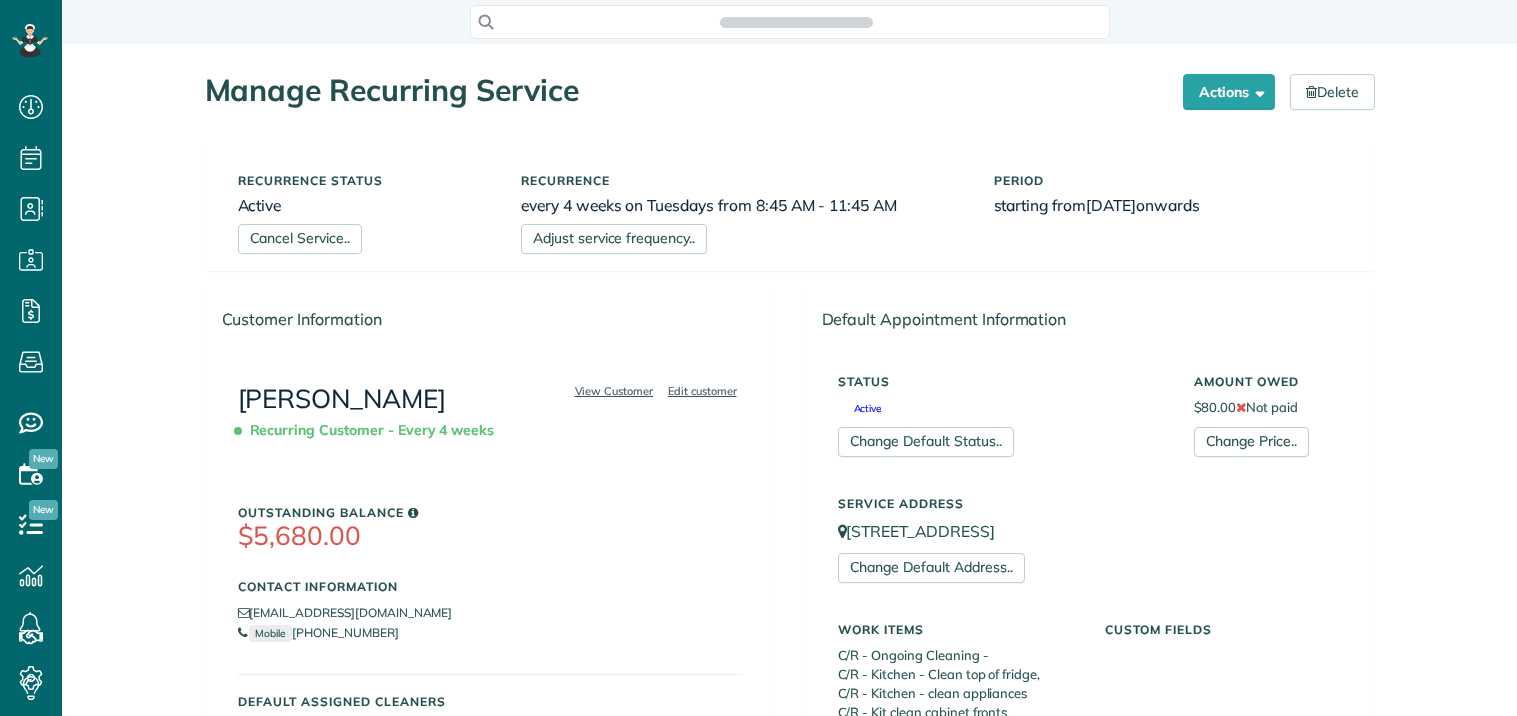 scroll, scrollTop: 0, scrollLeft: 0, axis: both 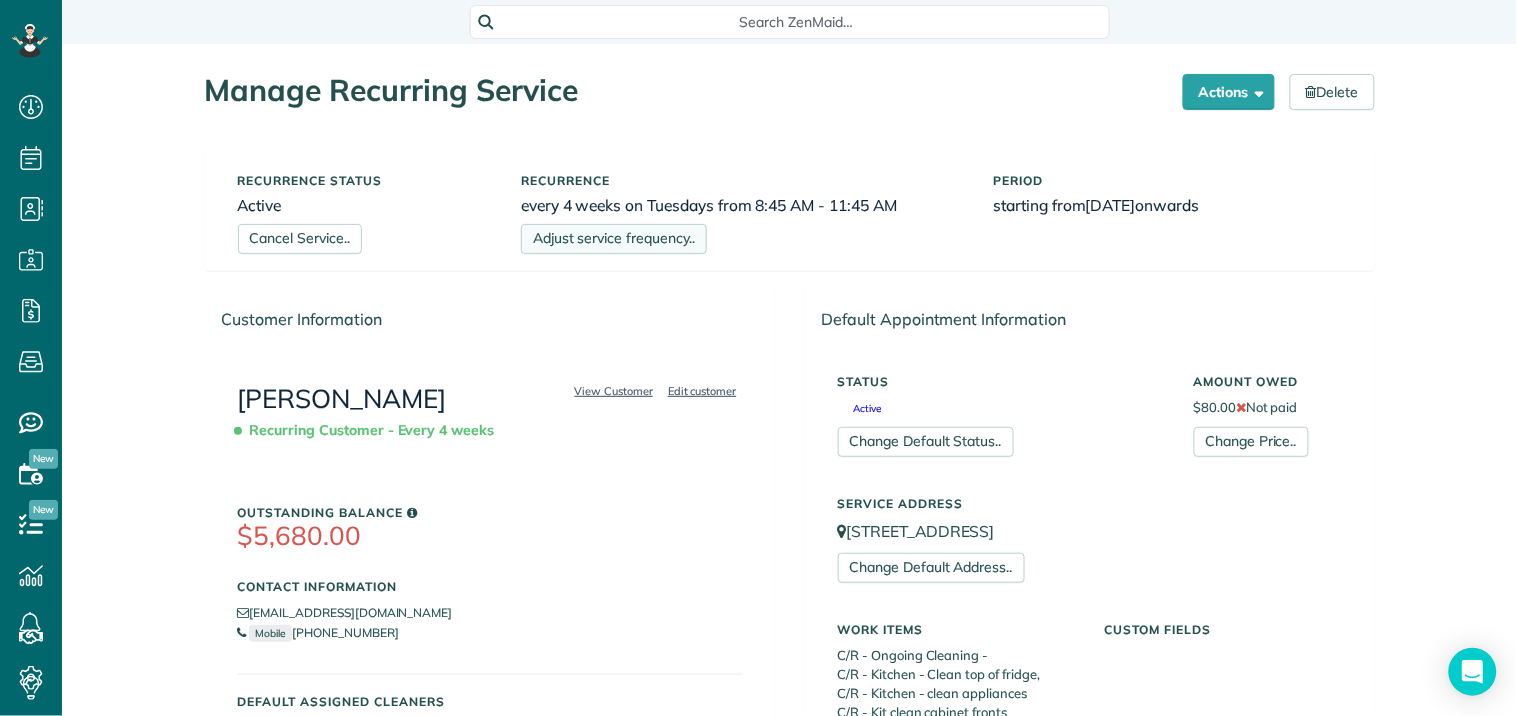 click on "Adjust service frequency.." at bounding box center [614, 239] 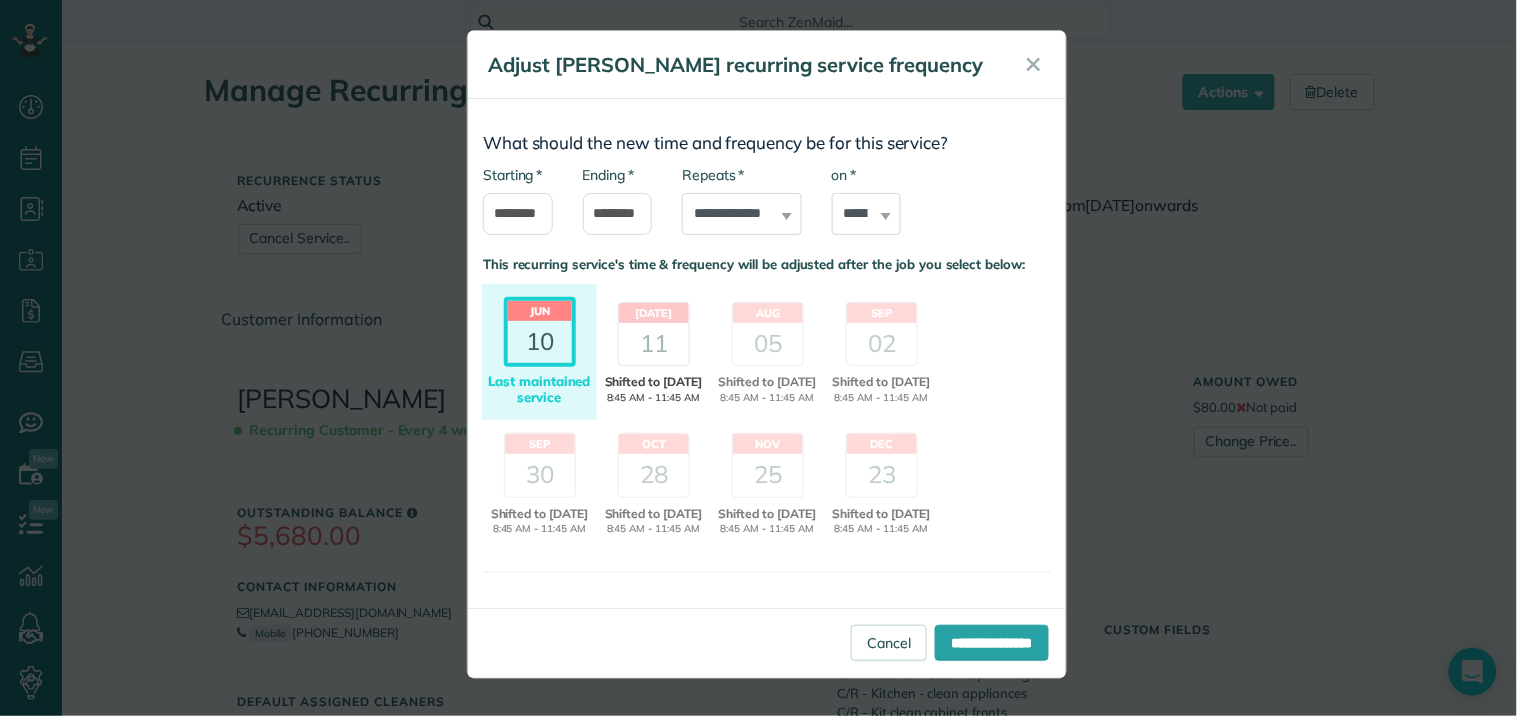 click on "11" at bounding box center (654, 344) 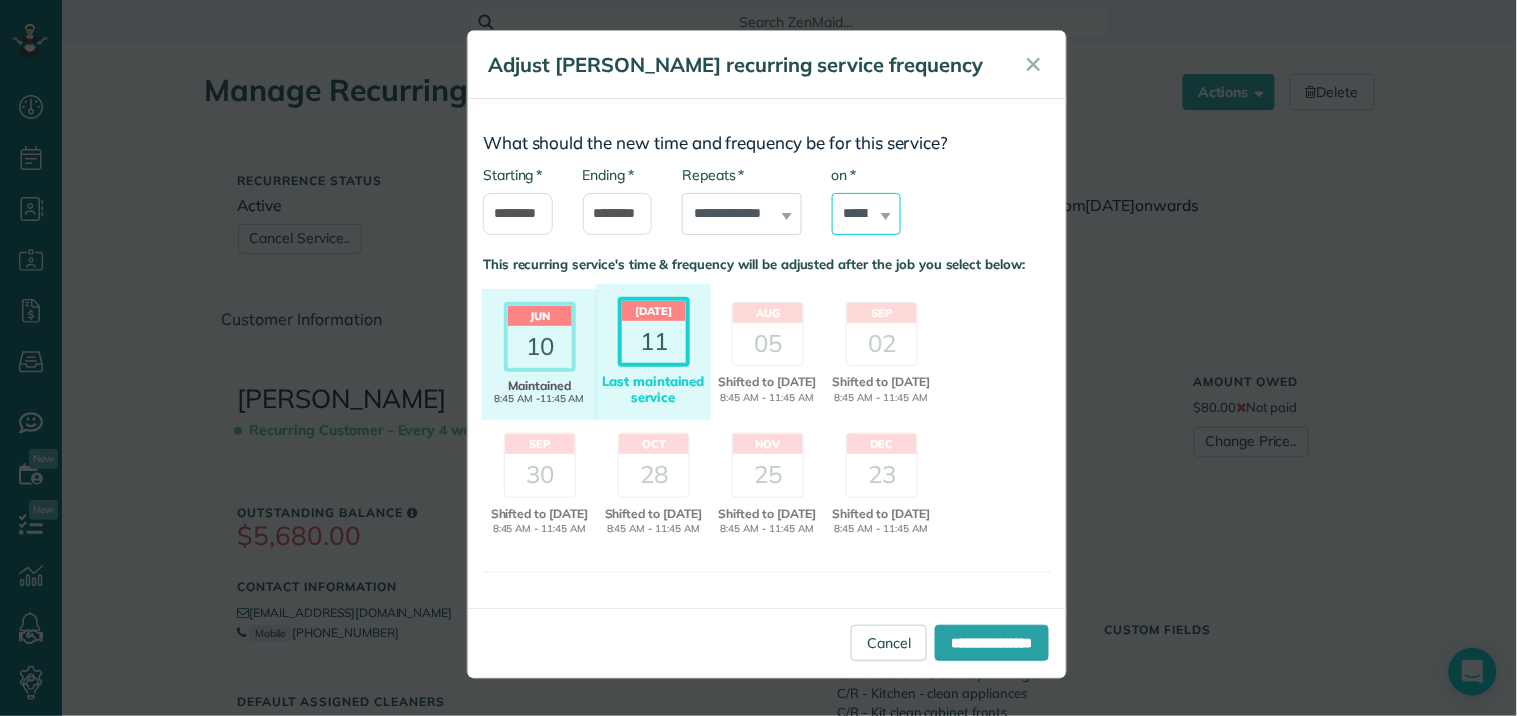 click on "******
******
*******
*********
********
******
********" at bounding box center [867, 214] 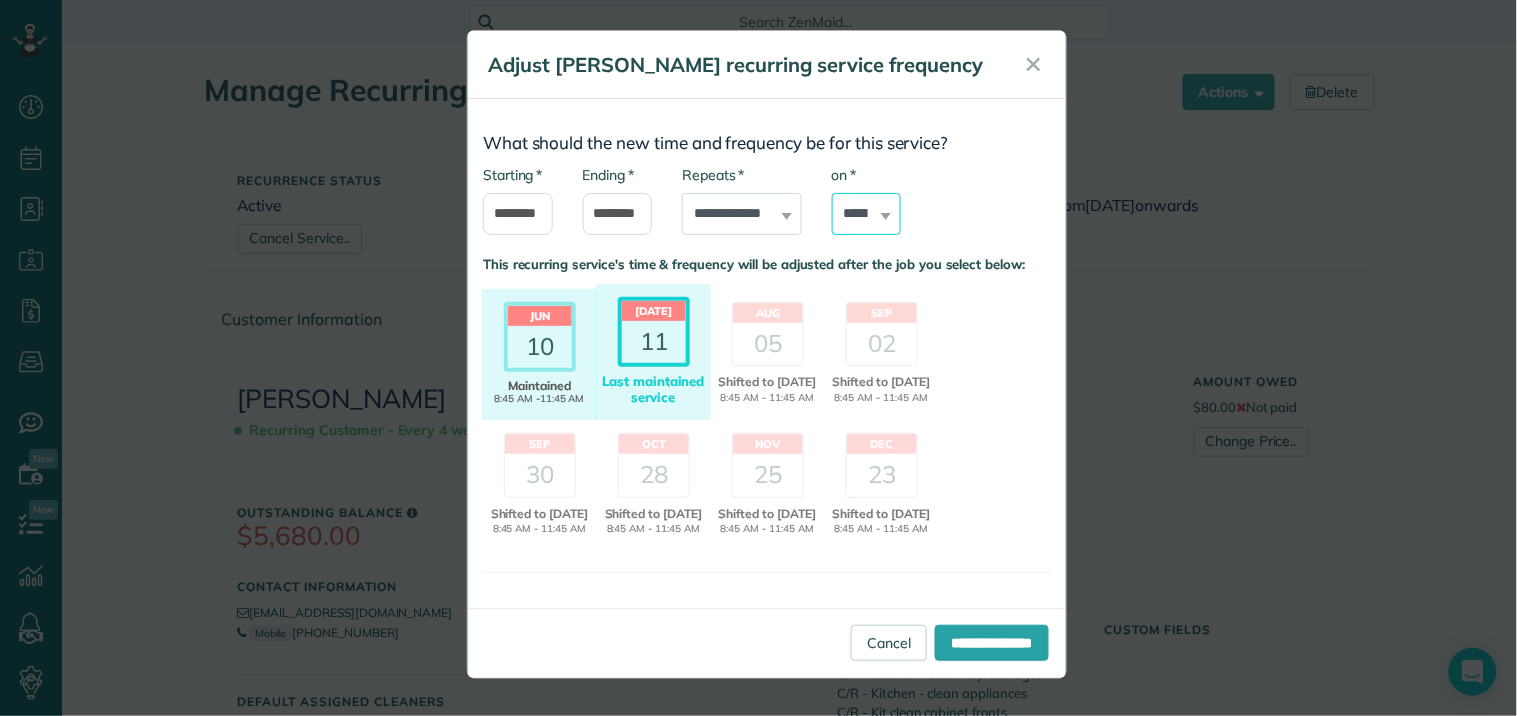 select on "*" 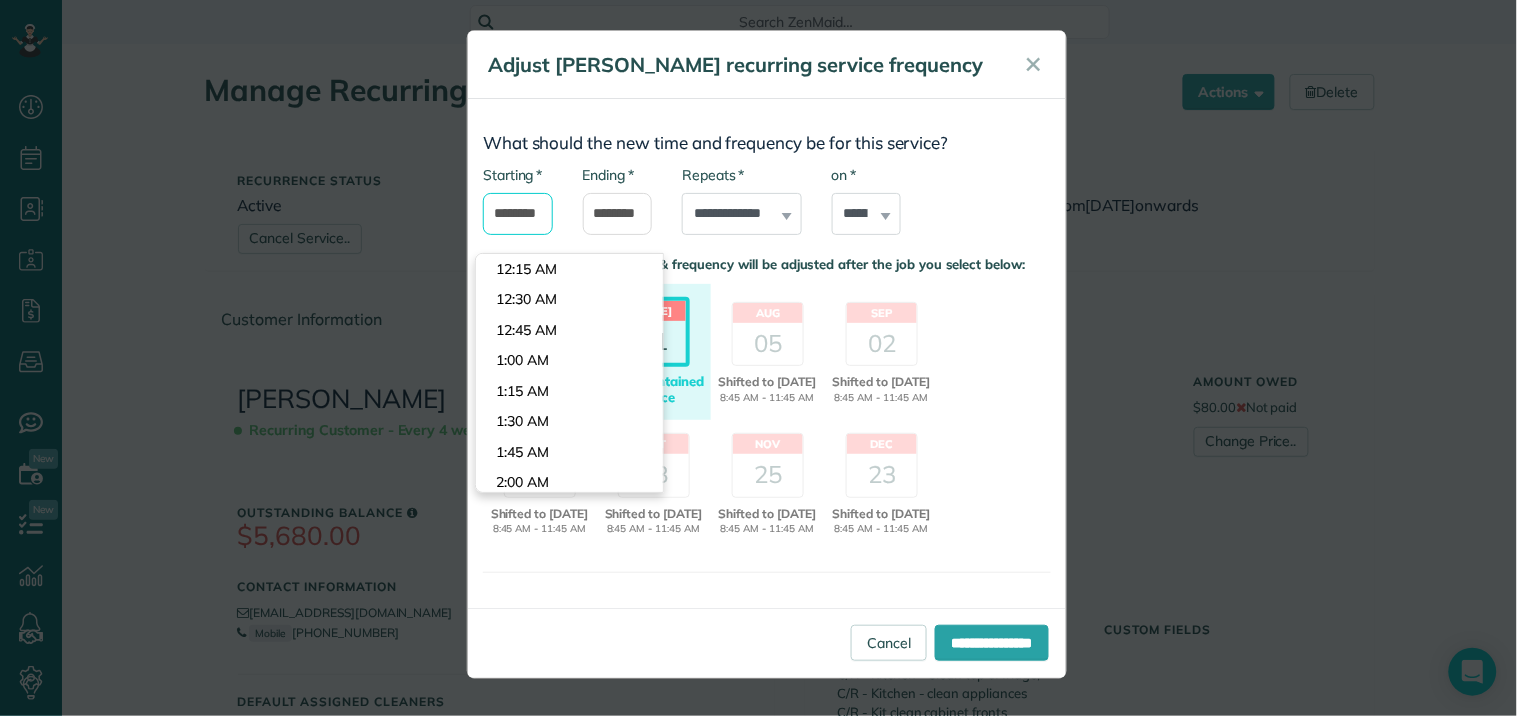 click on "*******" at bounding box center [518, 214] 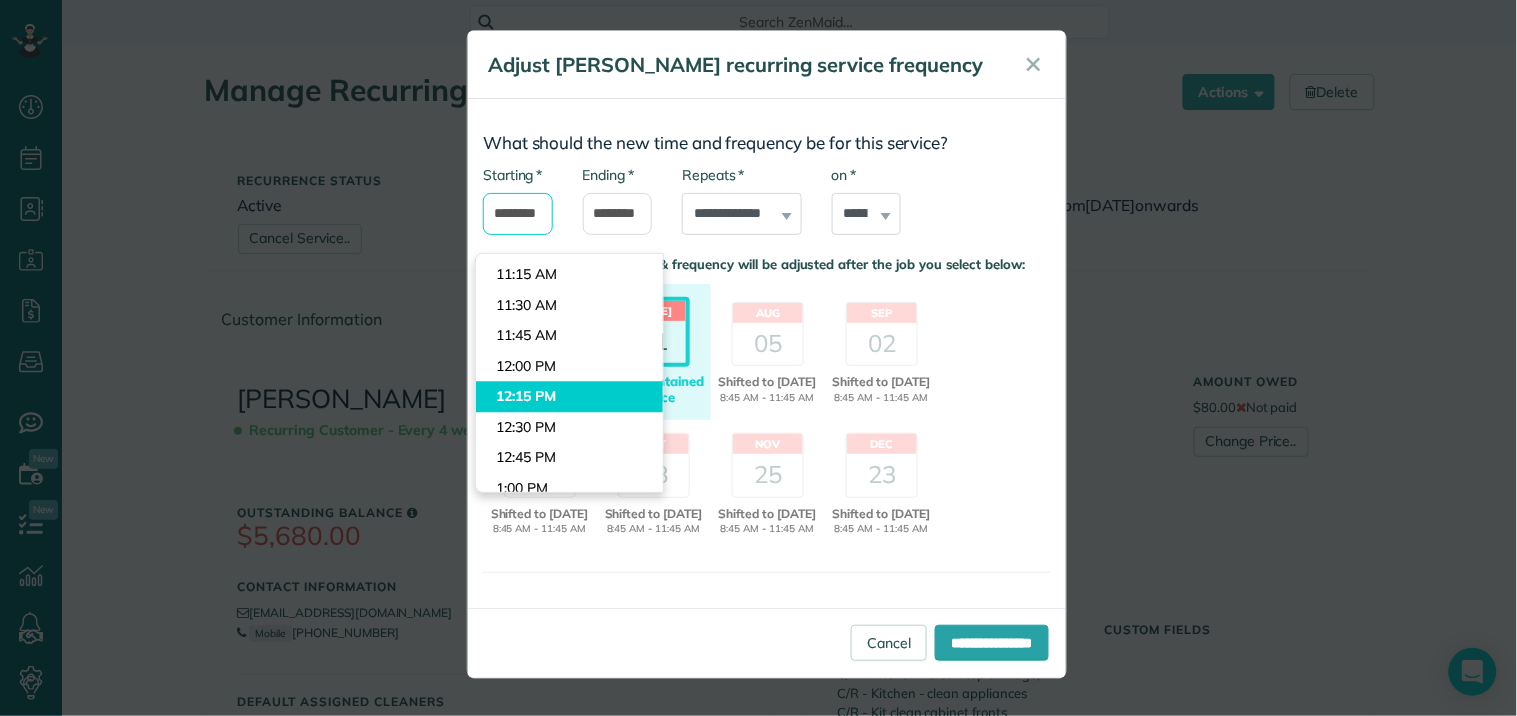 scroll, scrollTop: 1340, scrollLeft: 0, axis: vertical 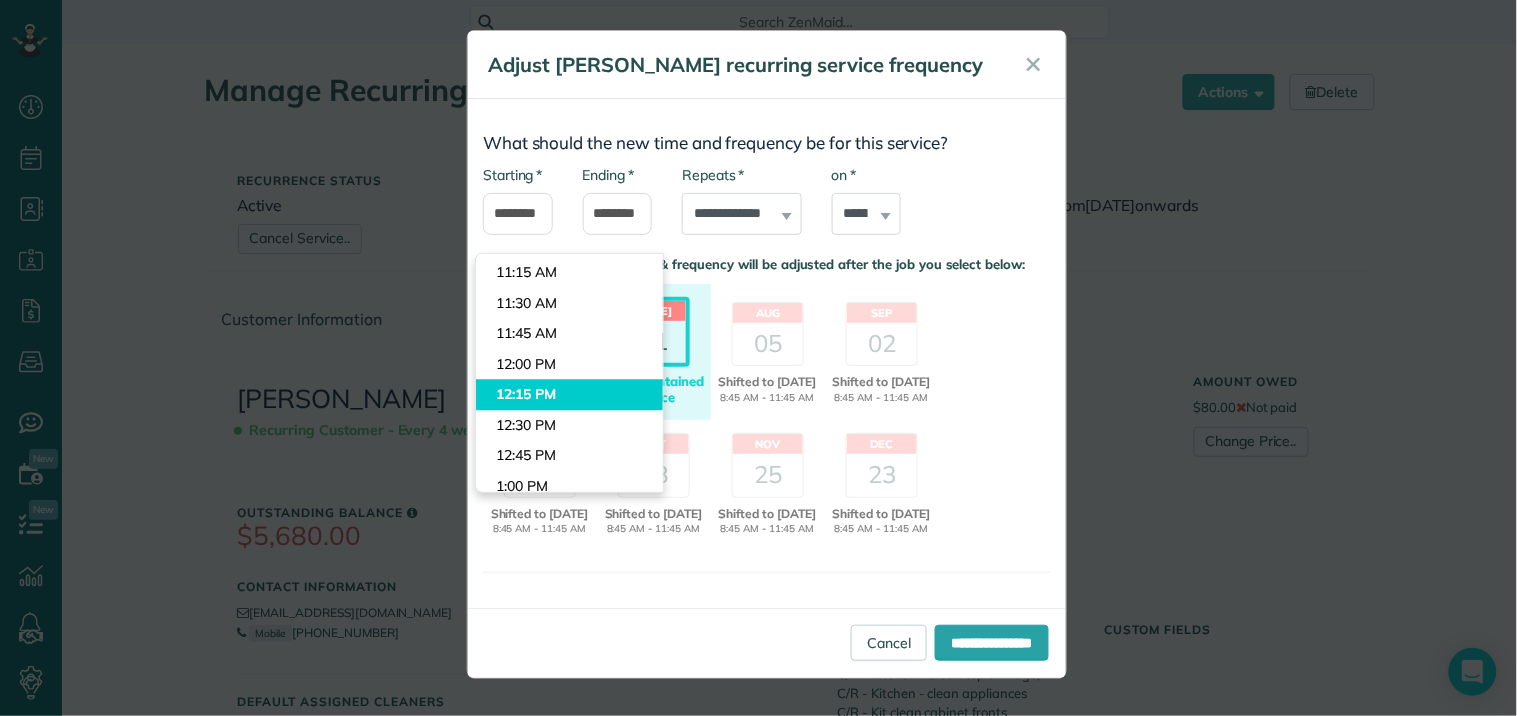 type on "********" 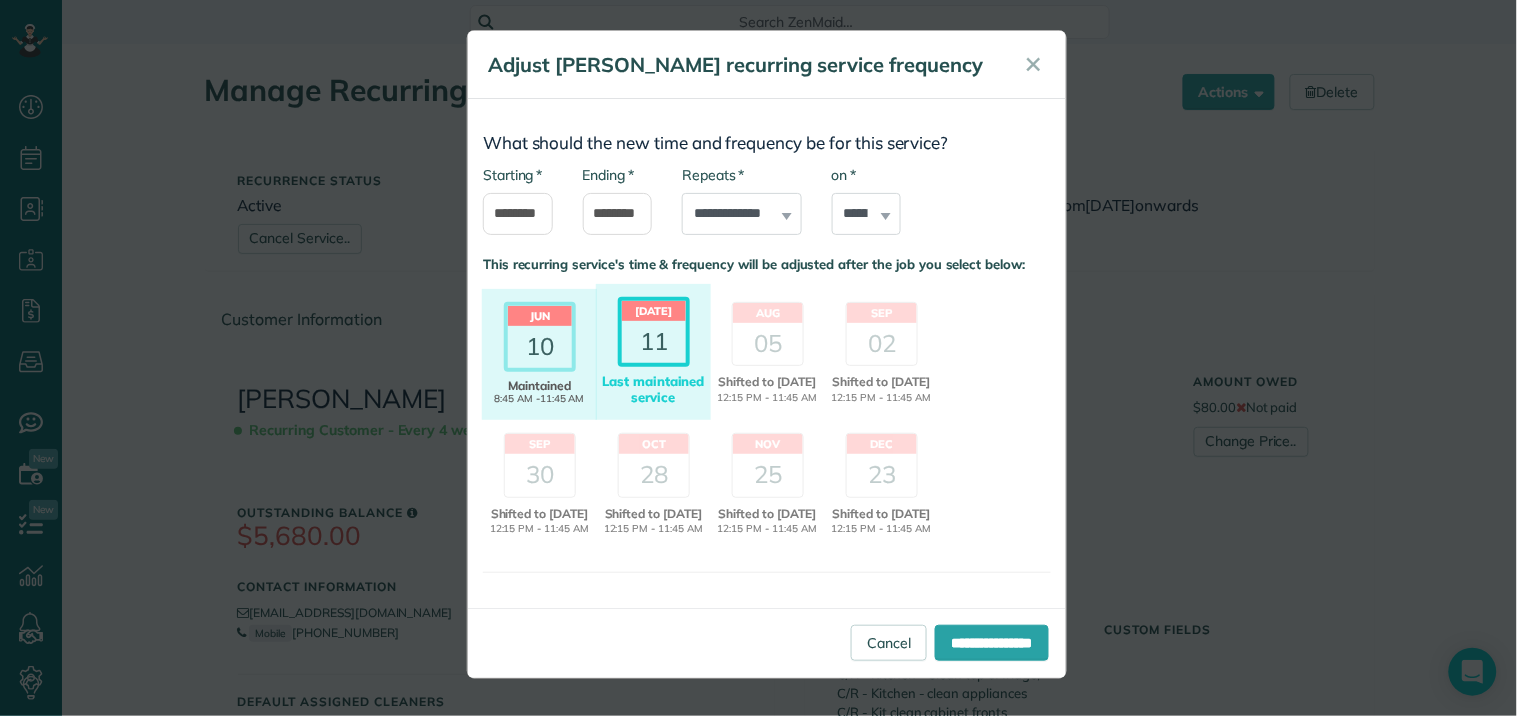 click on "Dashboard
Scheduling
Calendar View
List View
Dispatch View - Weekly scheduling (Beta)" at bounding box center (758, 358) 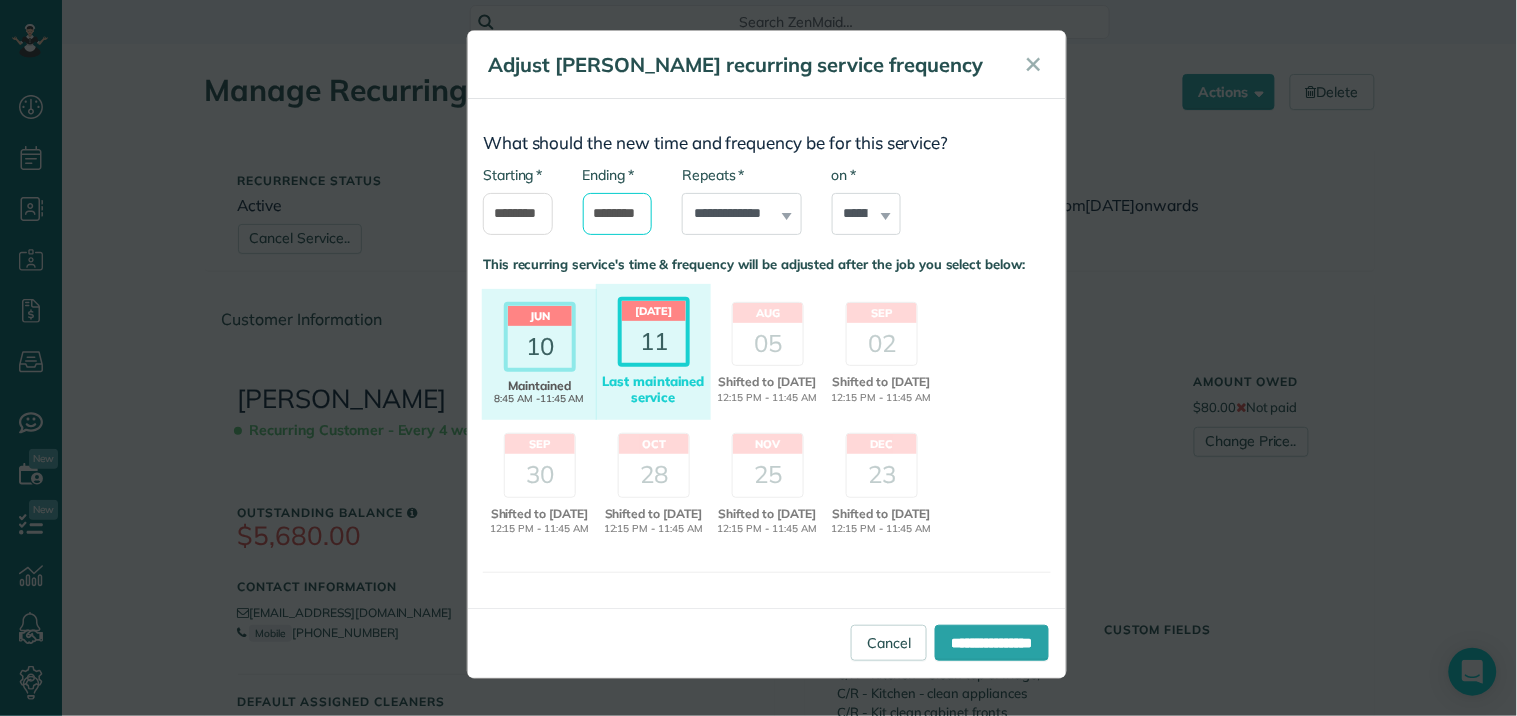 click on "********" at bounding box center (618, 214) 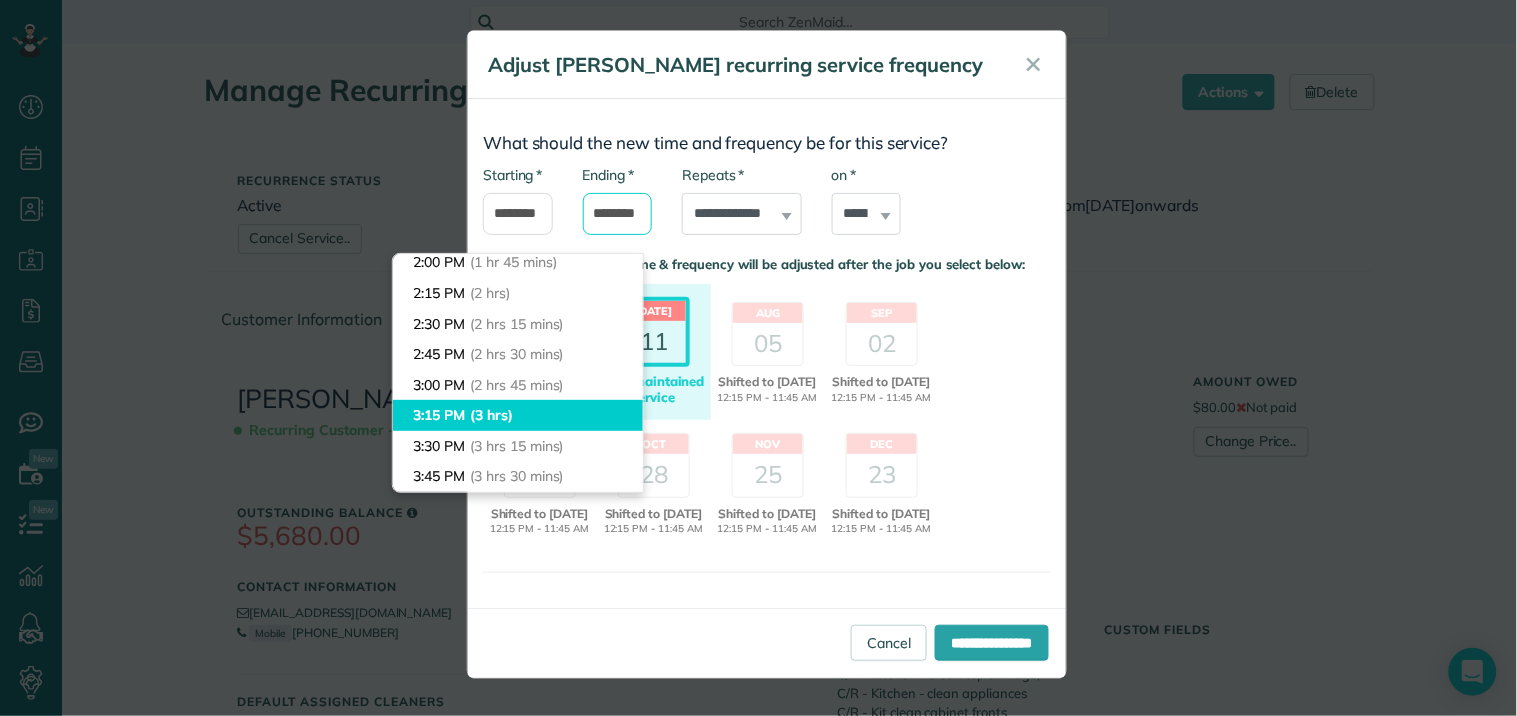 scroll, scrollTop: 222, scrollLeft: 0, axis: vertical 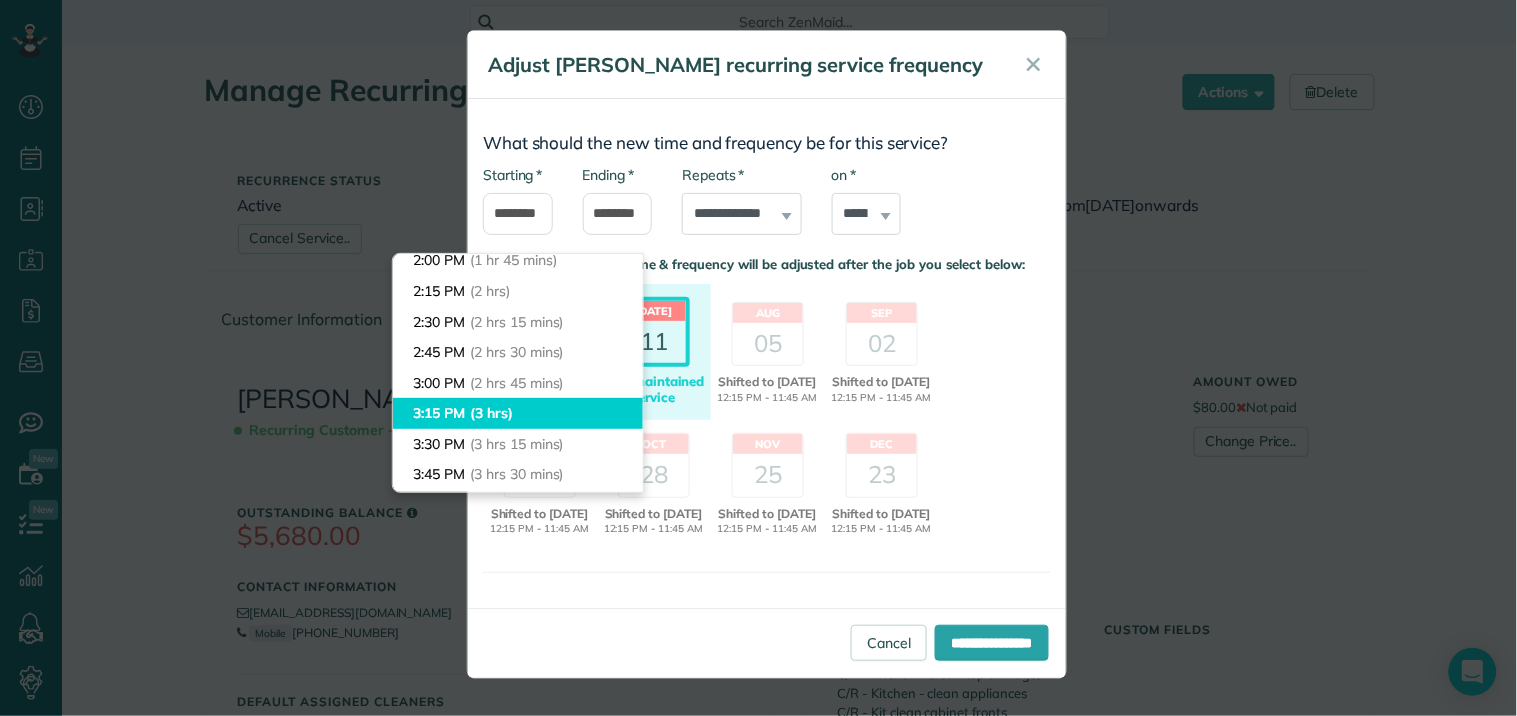 type on "*******" 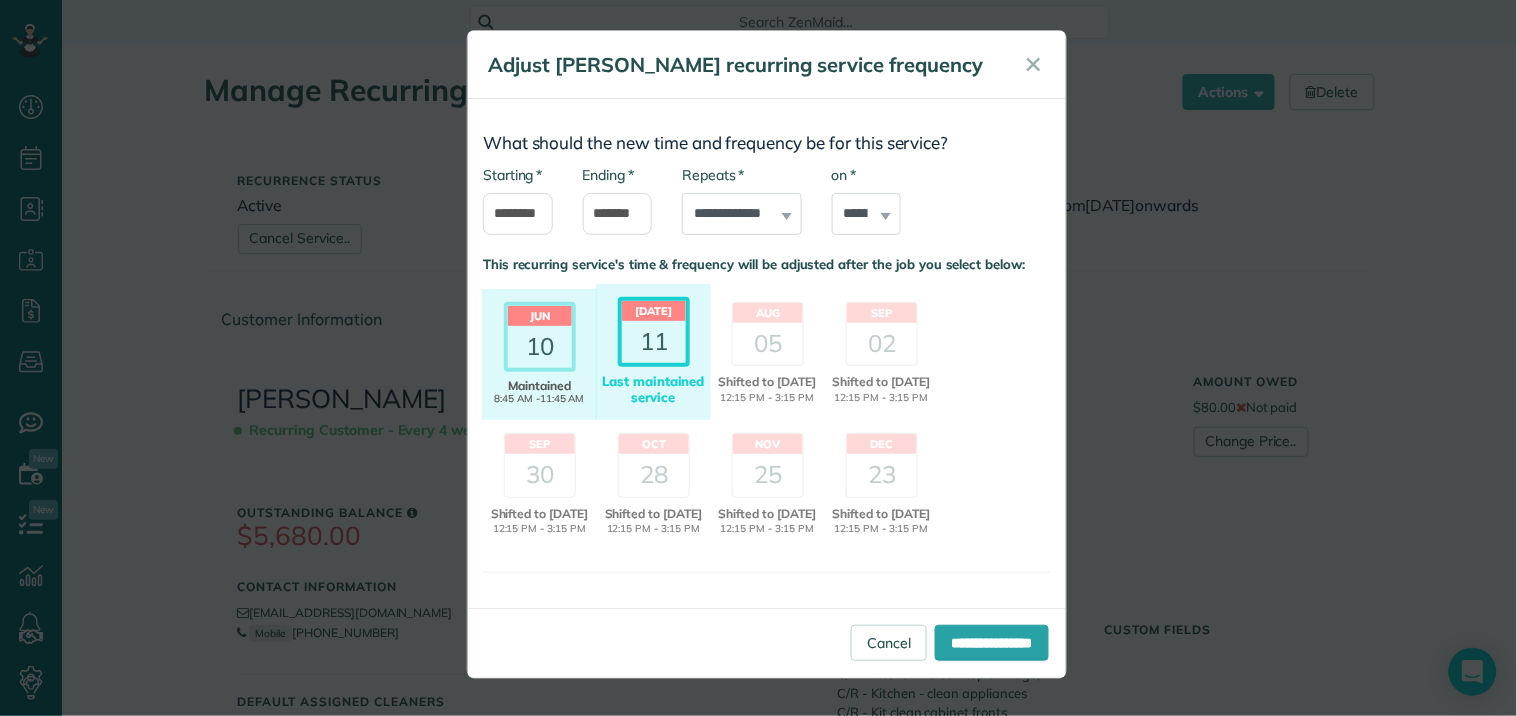 click on "Dashboard
Scheduling
Calendar View
List View
Dispatch View - Weekly scheduling (Beta)" at bounding box center (758, 358) 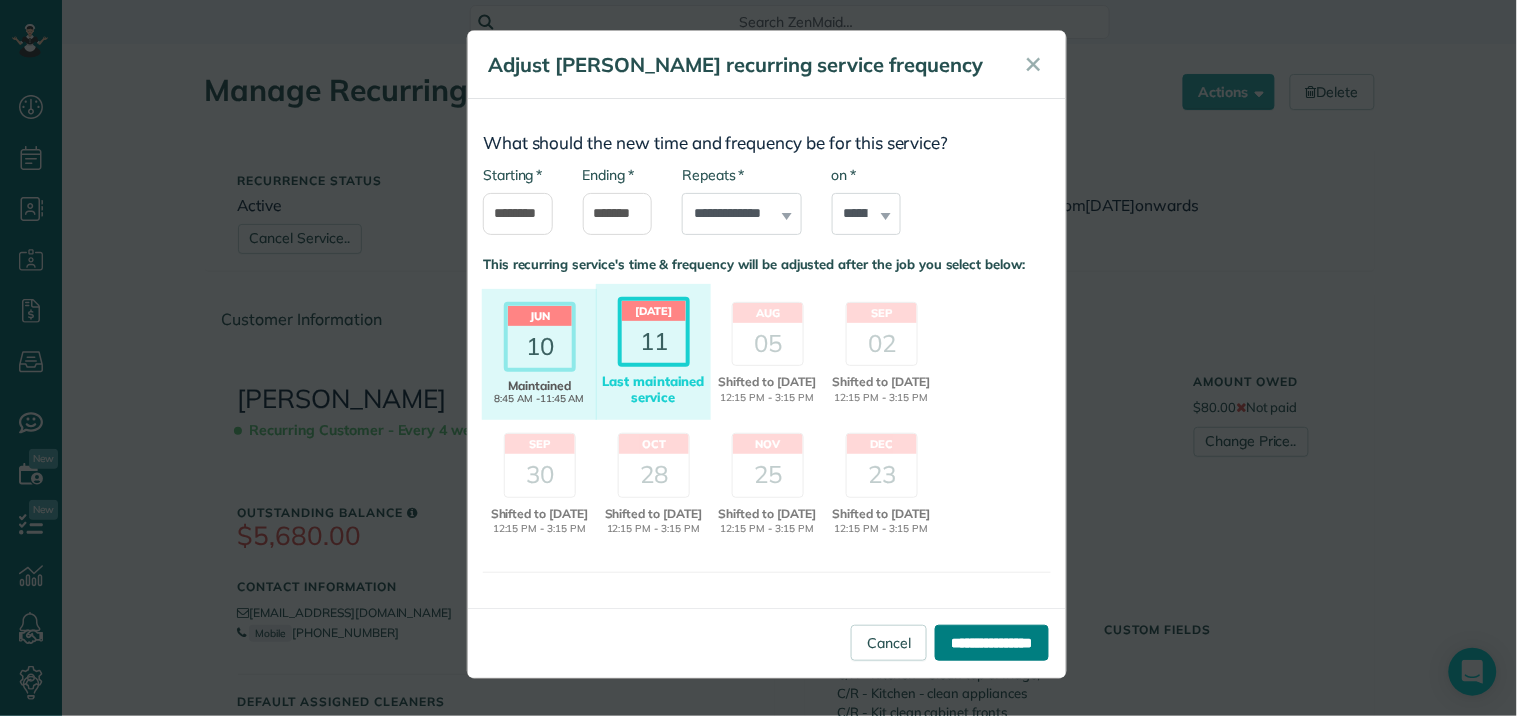 click on "**********" at bounding box center [992, 643] 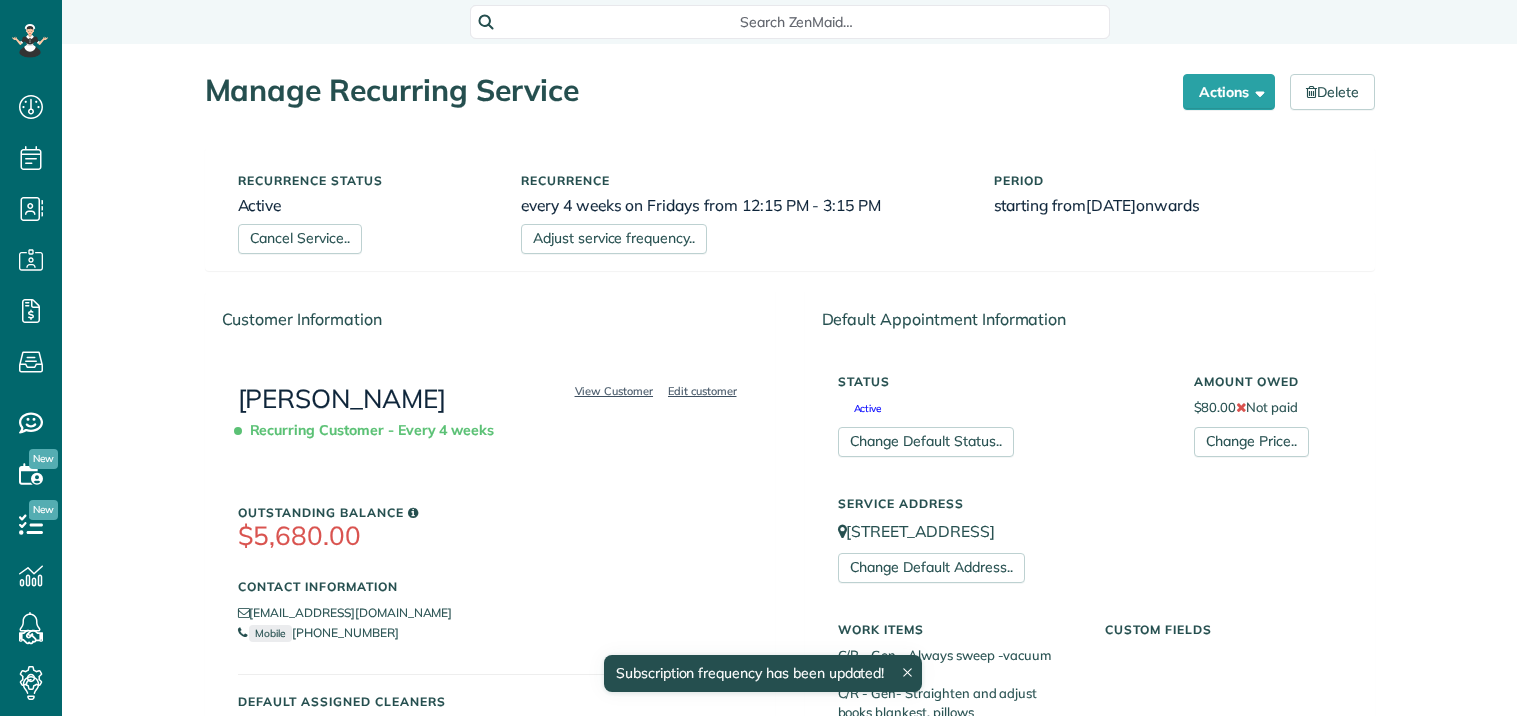 scroll, scrollTop: 0, scrollLeft: 0, axis: both 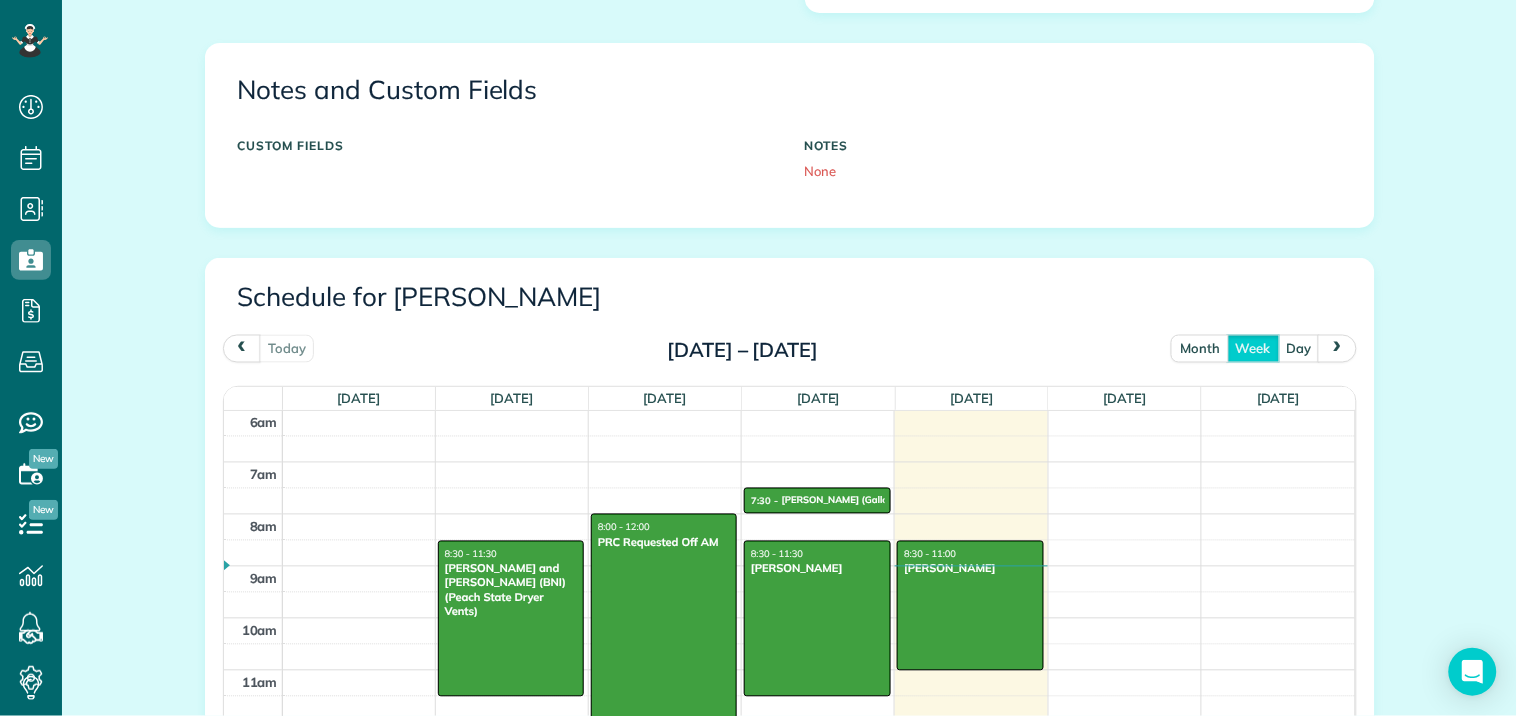 click on "month" at bounding box center (1200, 348) 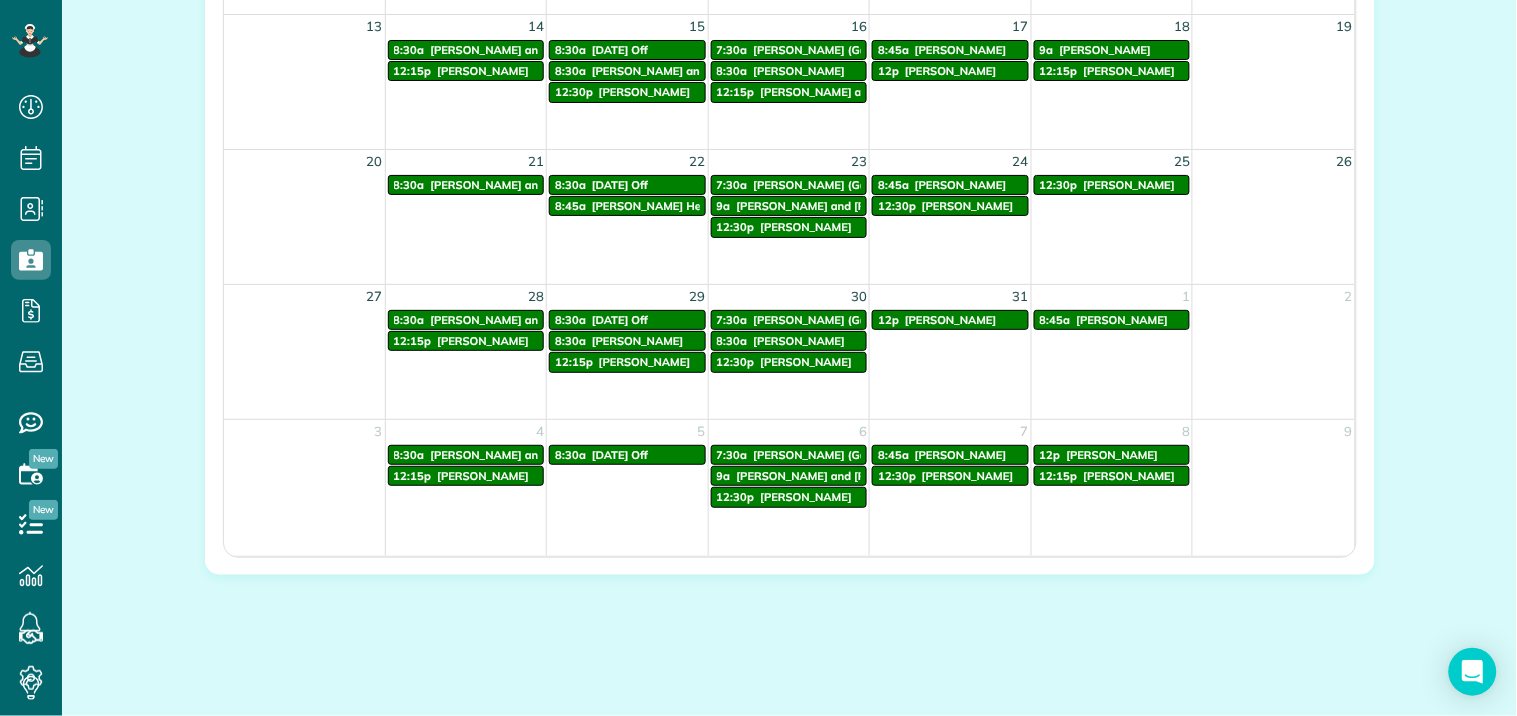 scroll, scrollTop: 666, scrollLeft: 0, axis: vertical 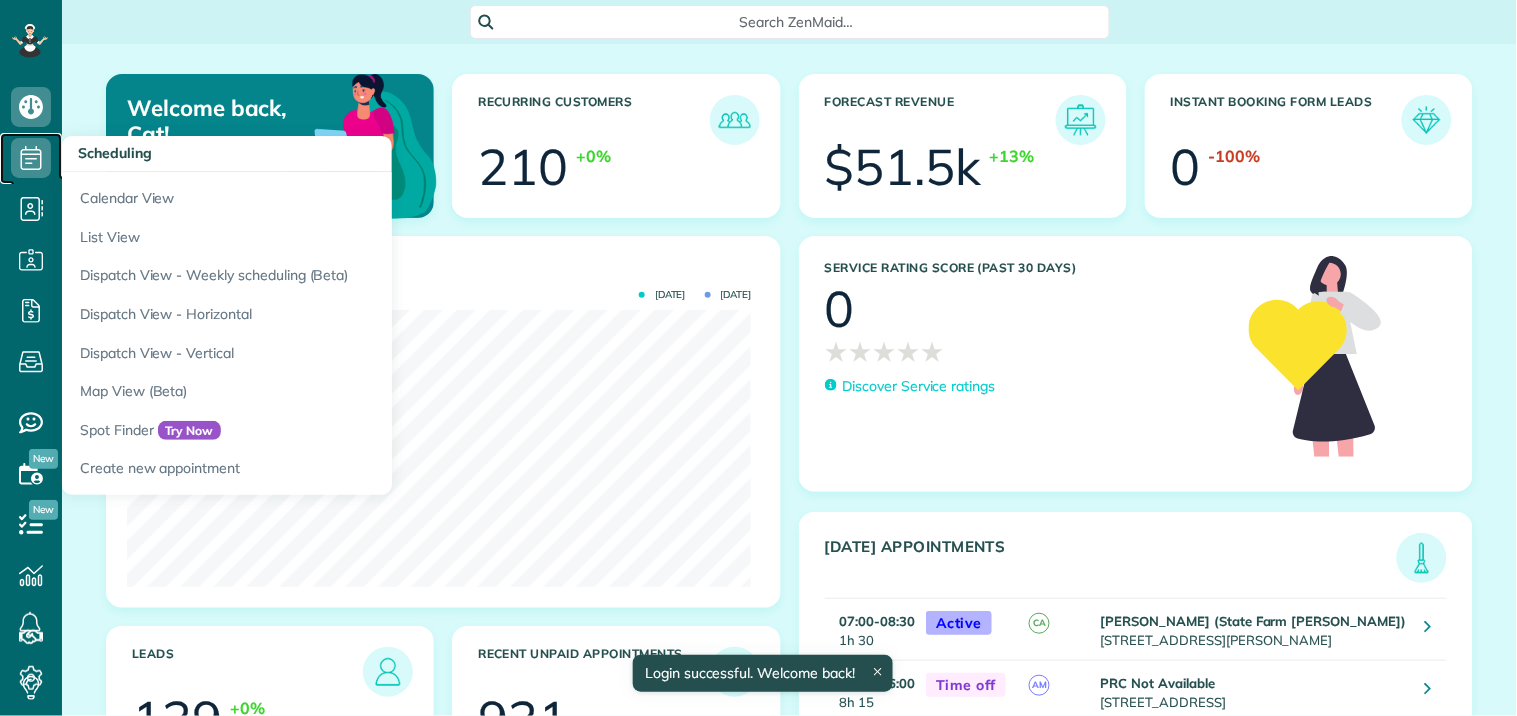 click 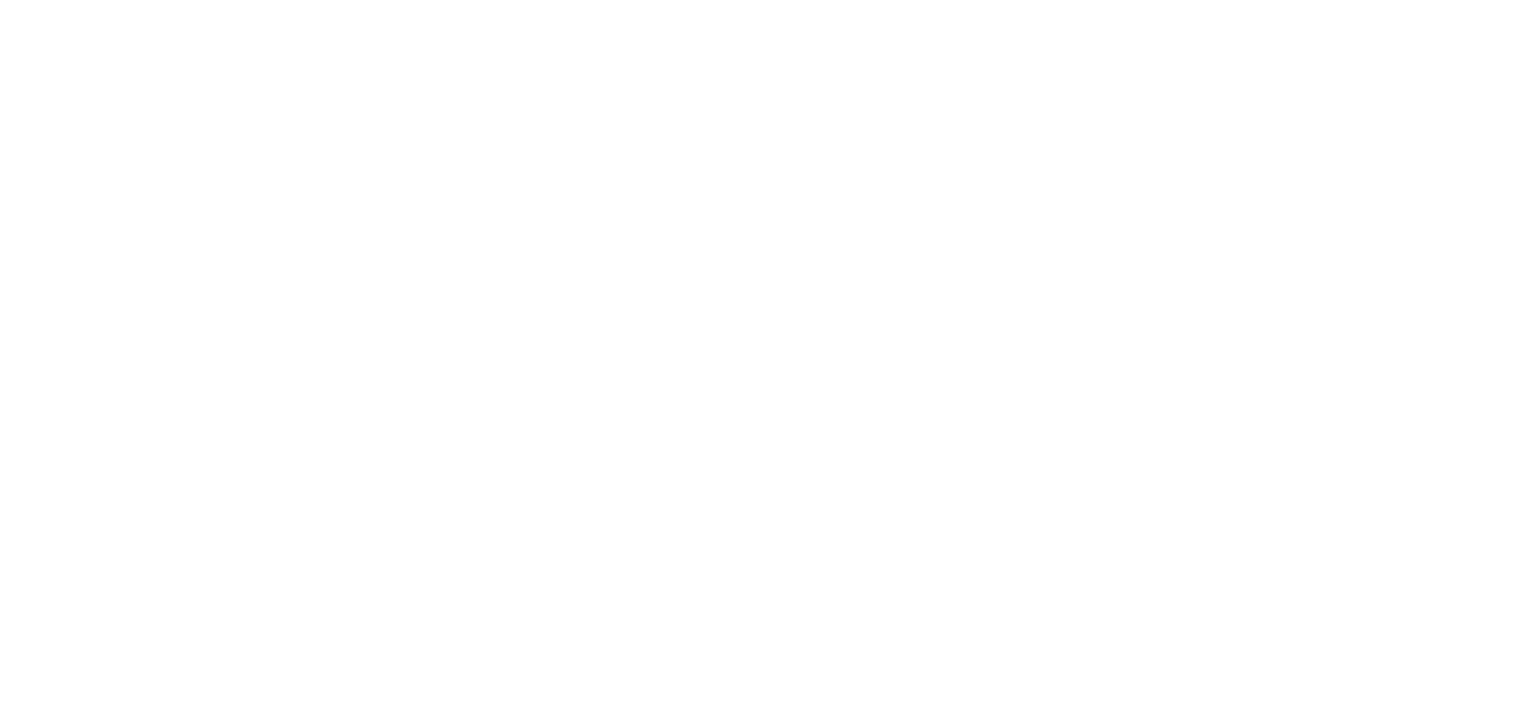 scroll, scrollTop: 0, scrollLeft: 0, axis: both 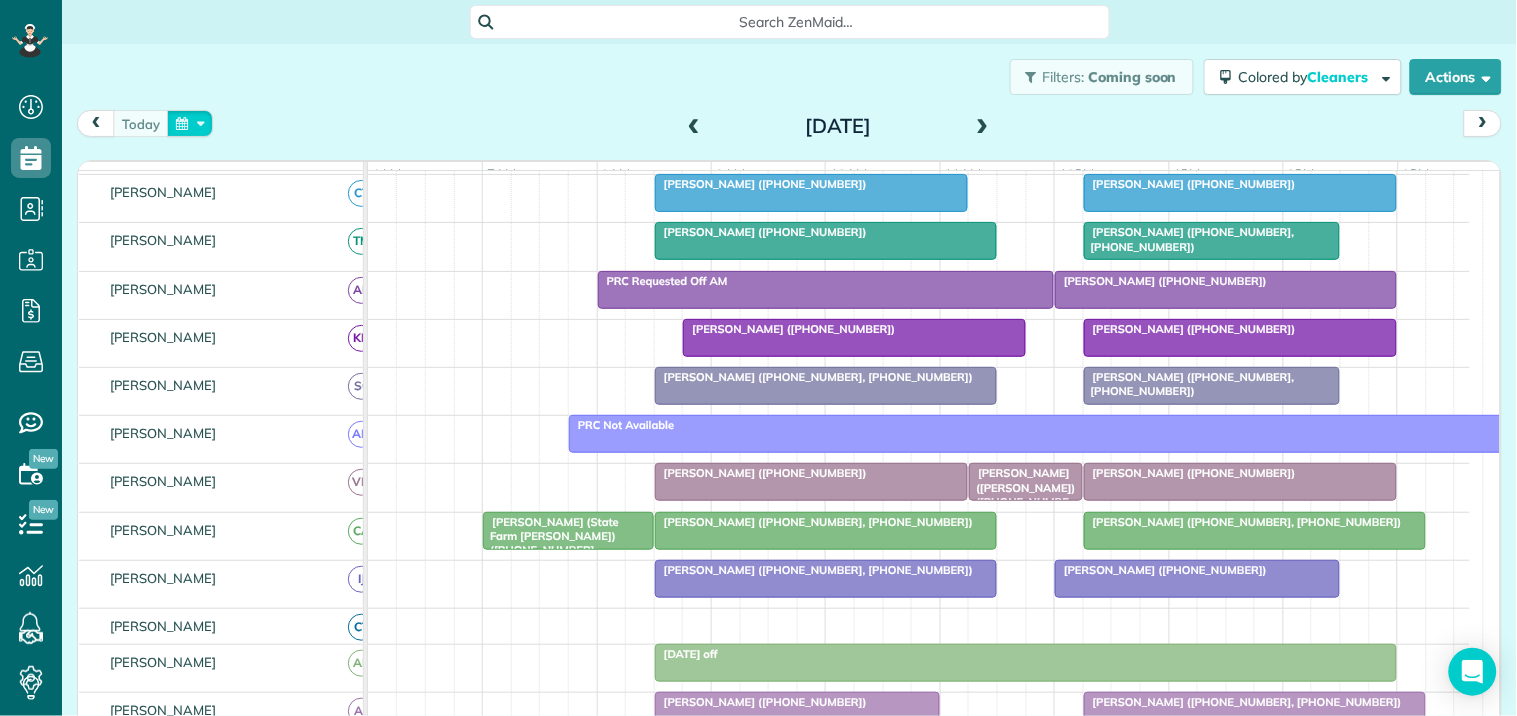 click at bounding box center (190, 123) 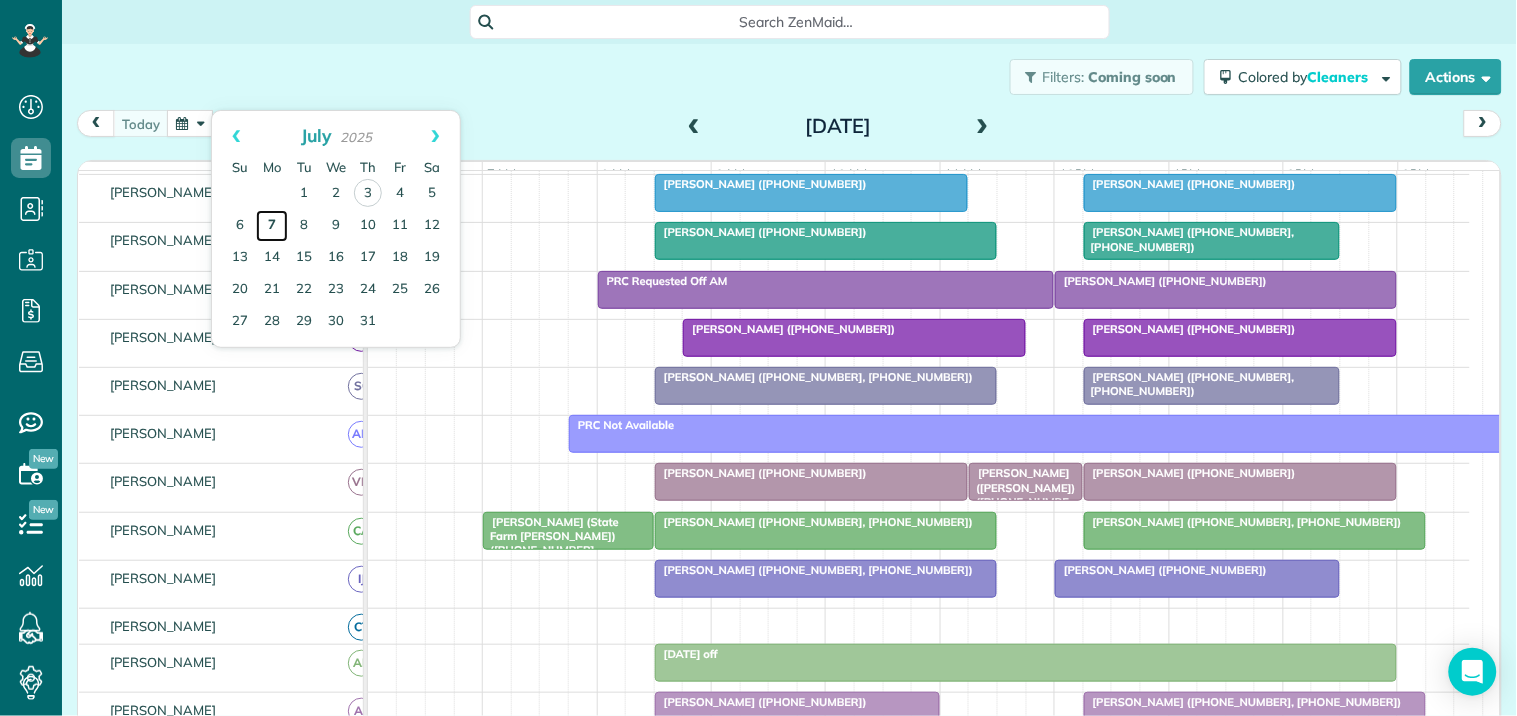 click on "7" at bounding box center (272, 226) 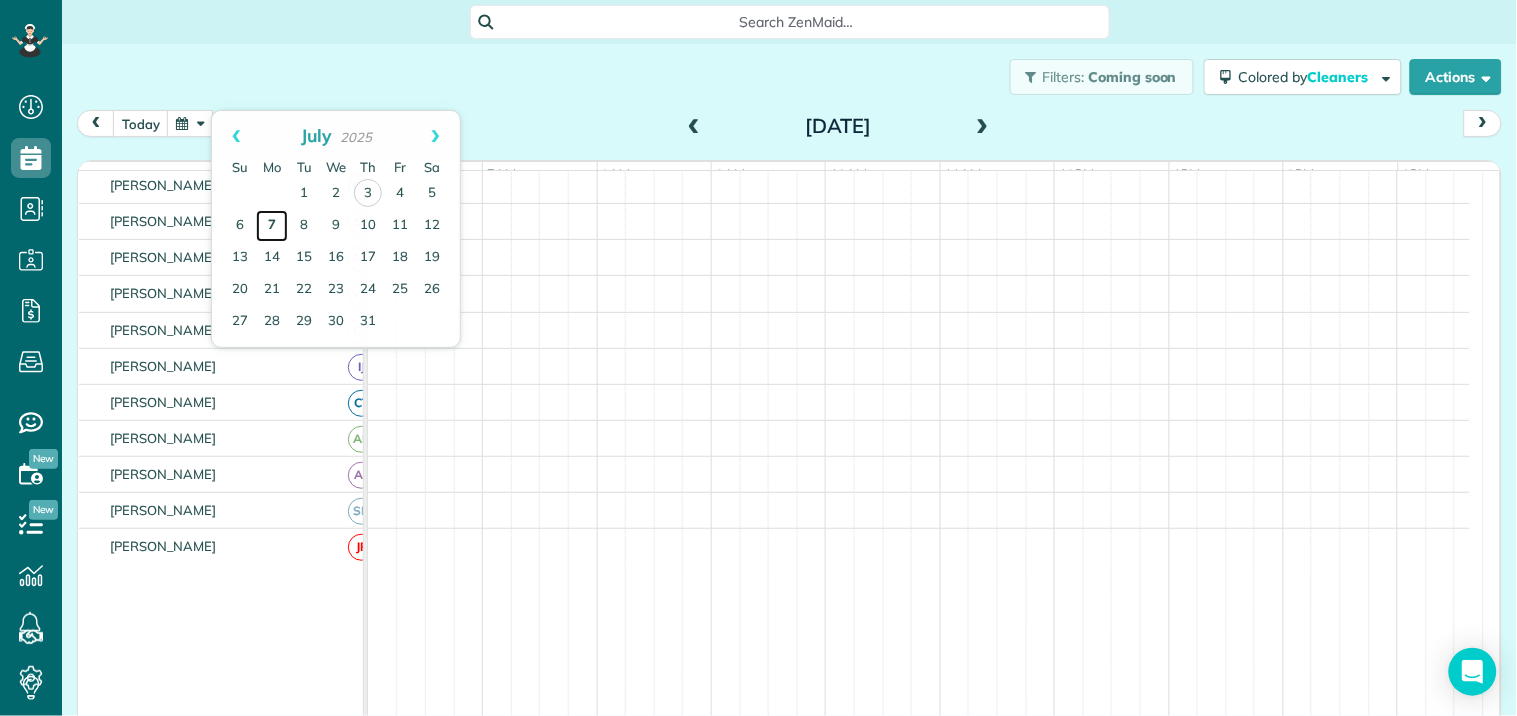 scroll, scrollTop: 218, scrollLeft: 0, axis: vertical 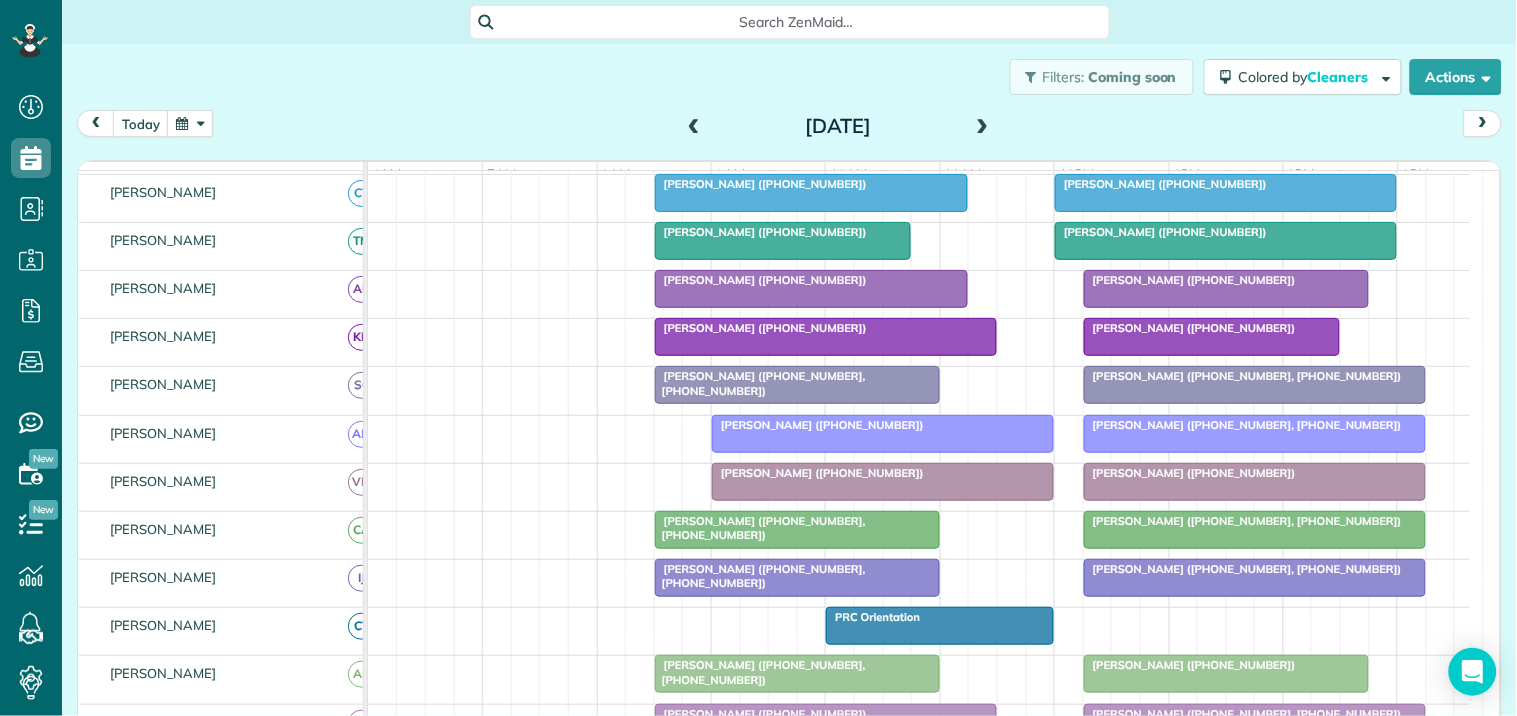click at bounding box center (1255, 385) 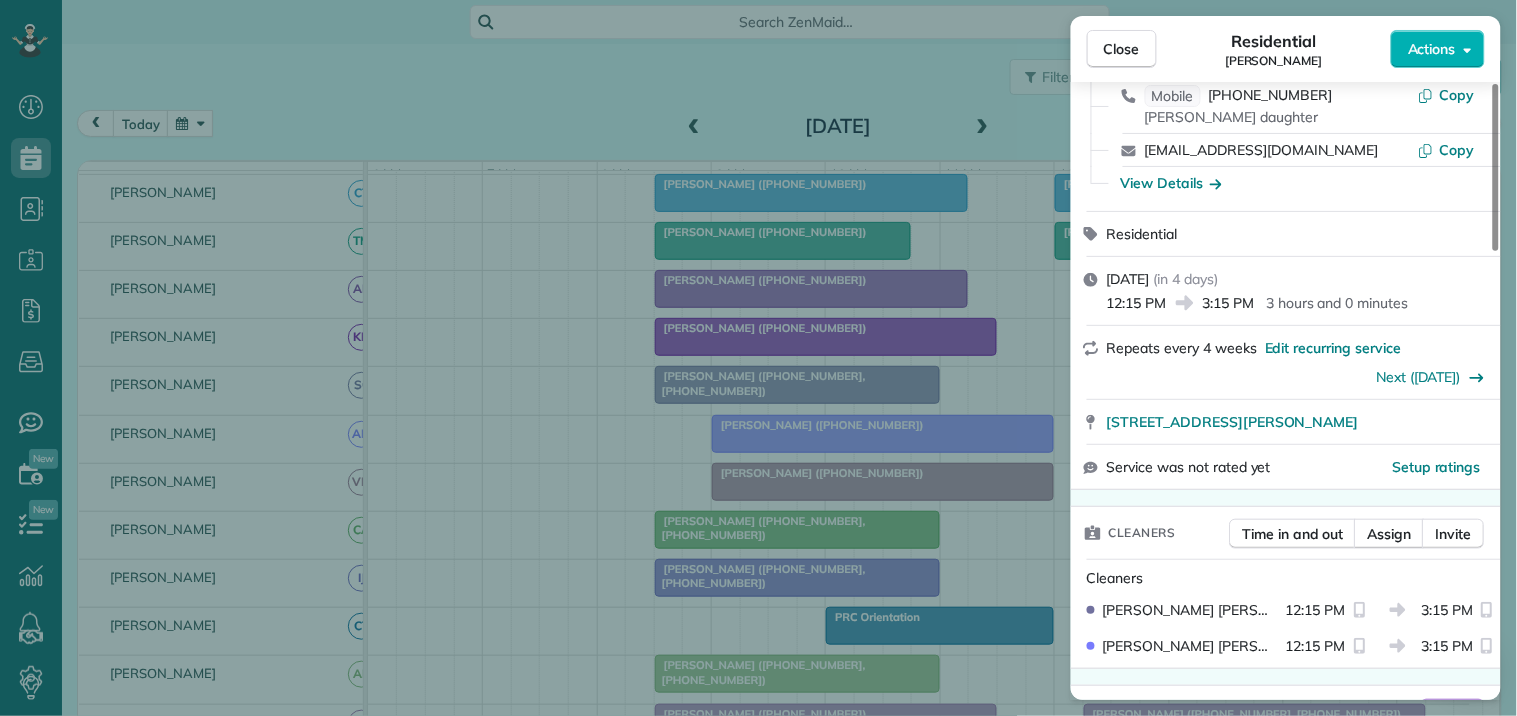 scroll, scrollTop: 222, scrollLeft: 0, axis: vertical 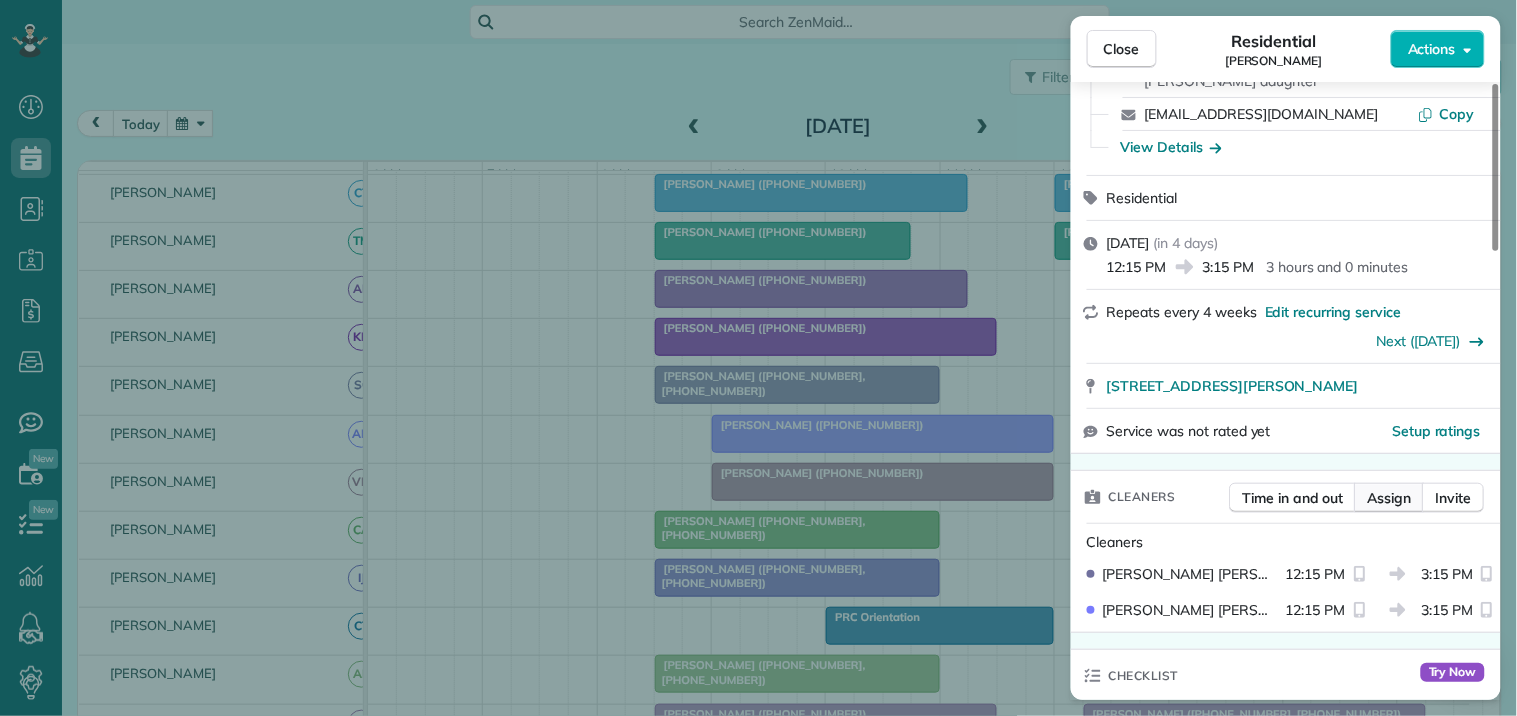 click on "Assign" at bounding box center [1390, 498] 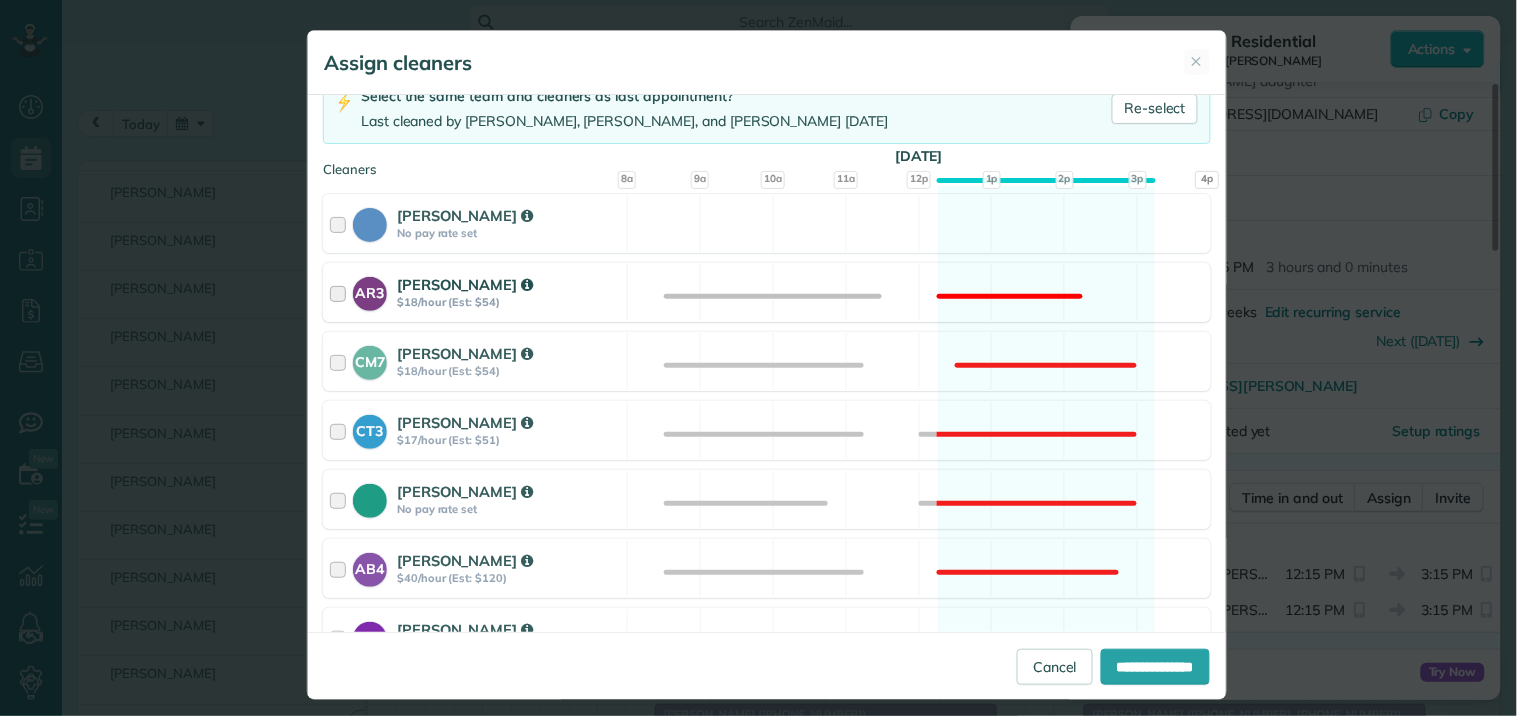 scroll, scrollTop: 333, scrollLeft: 0, axis: vertical 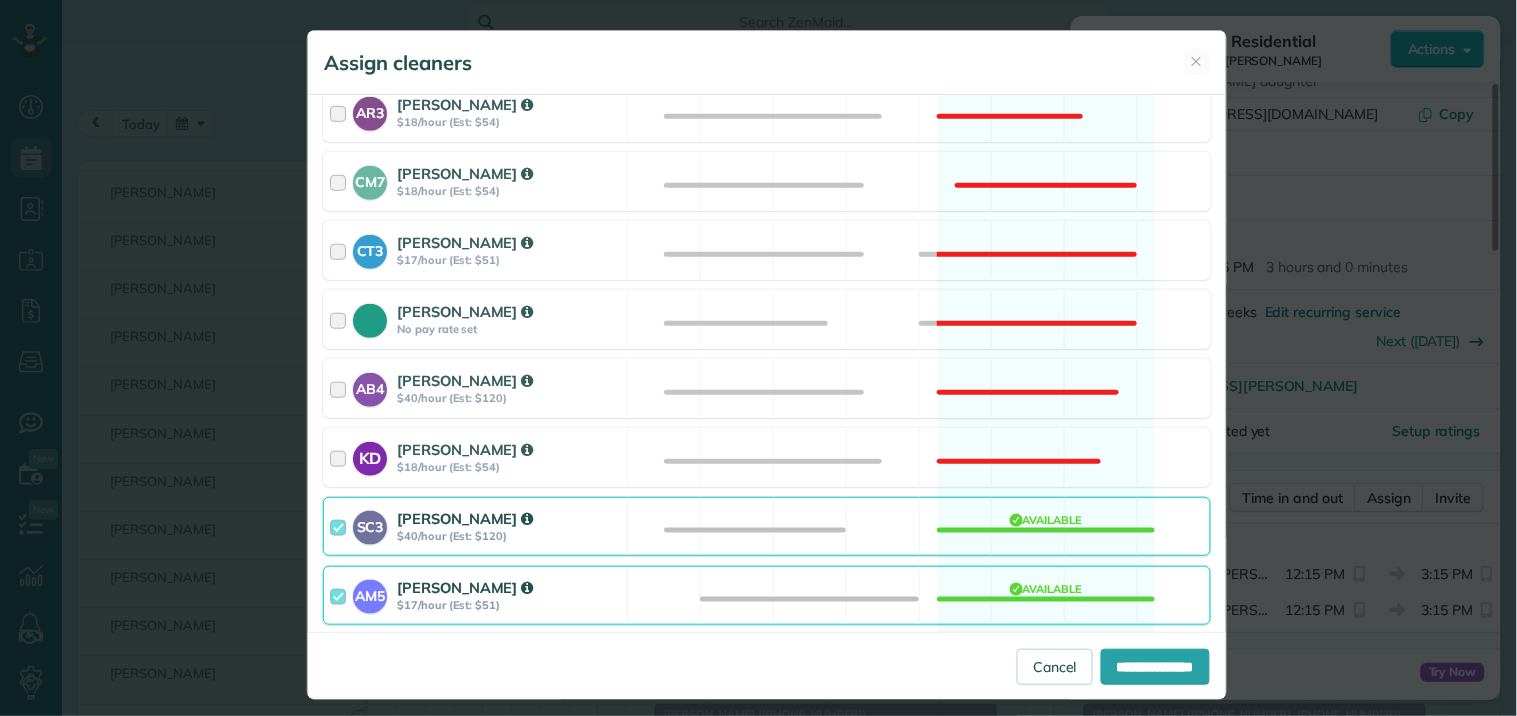 click on "SC3
Stephanie Cruz
$40/hour (Est: $120)
Available" at bounding box center [767, 526] 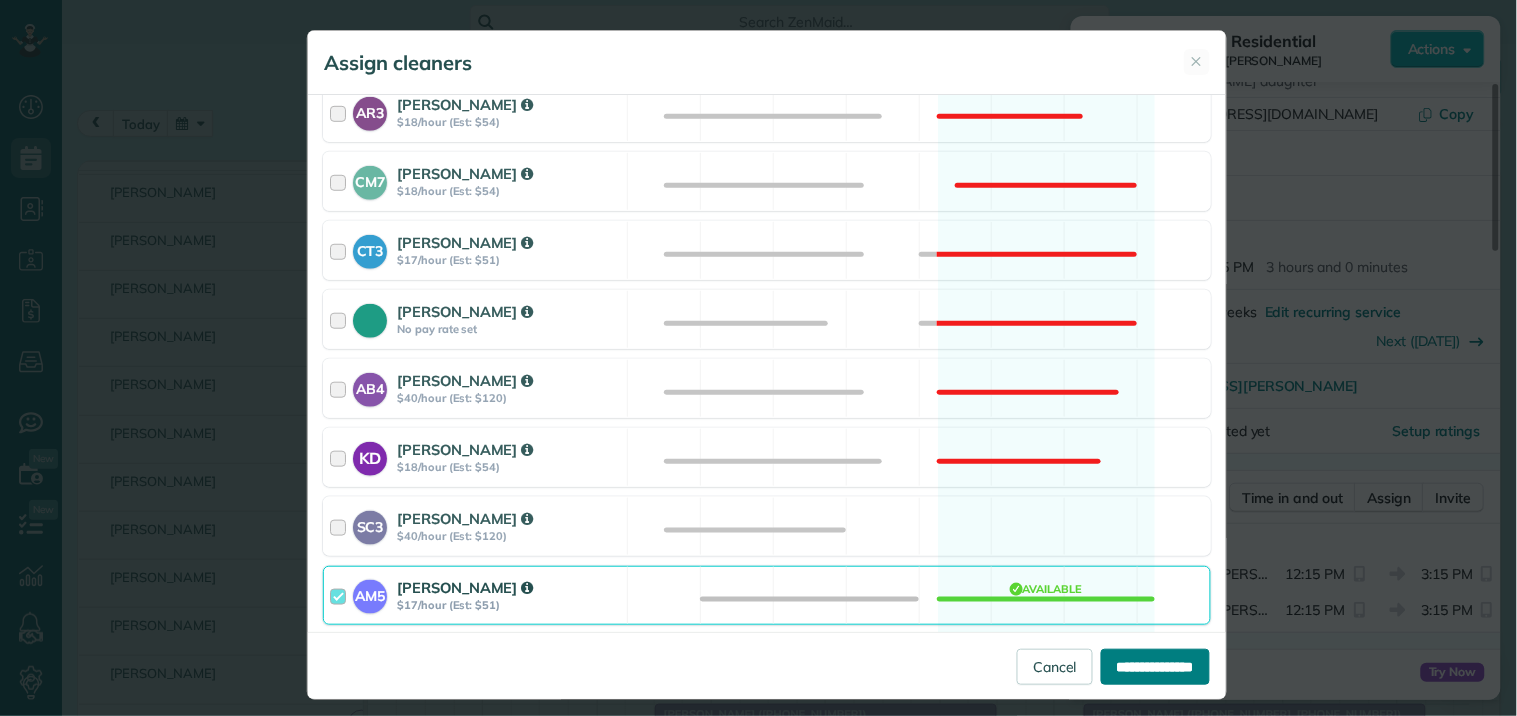 click on "**********" at bounding box center (1155, 667) 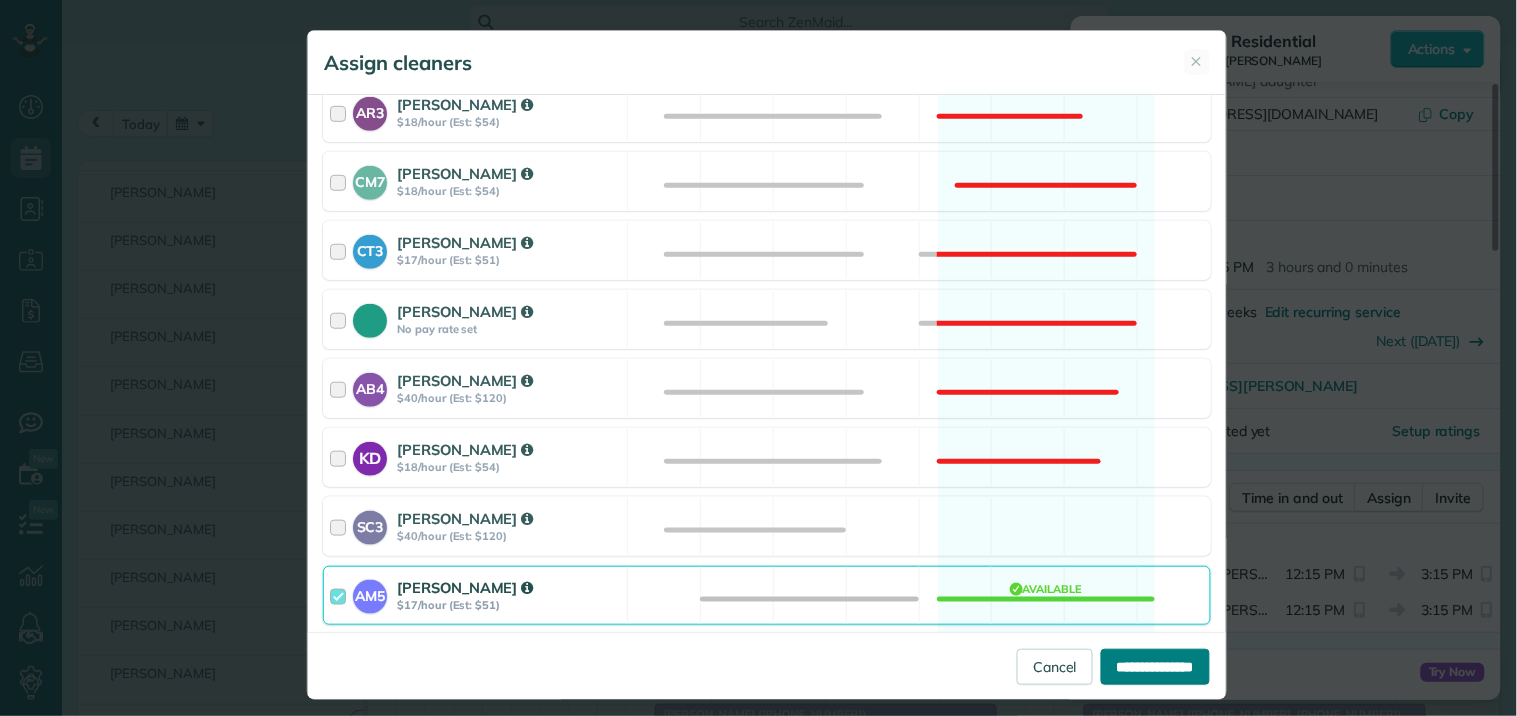 type on "**********" 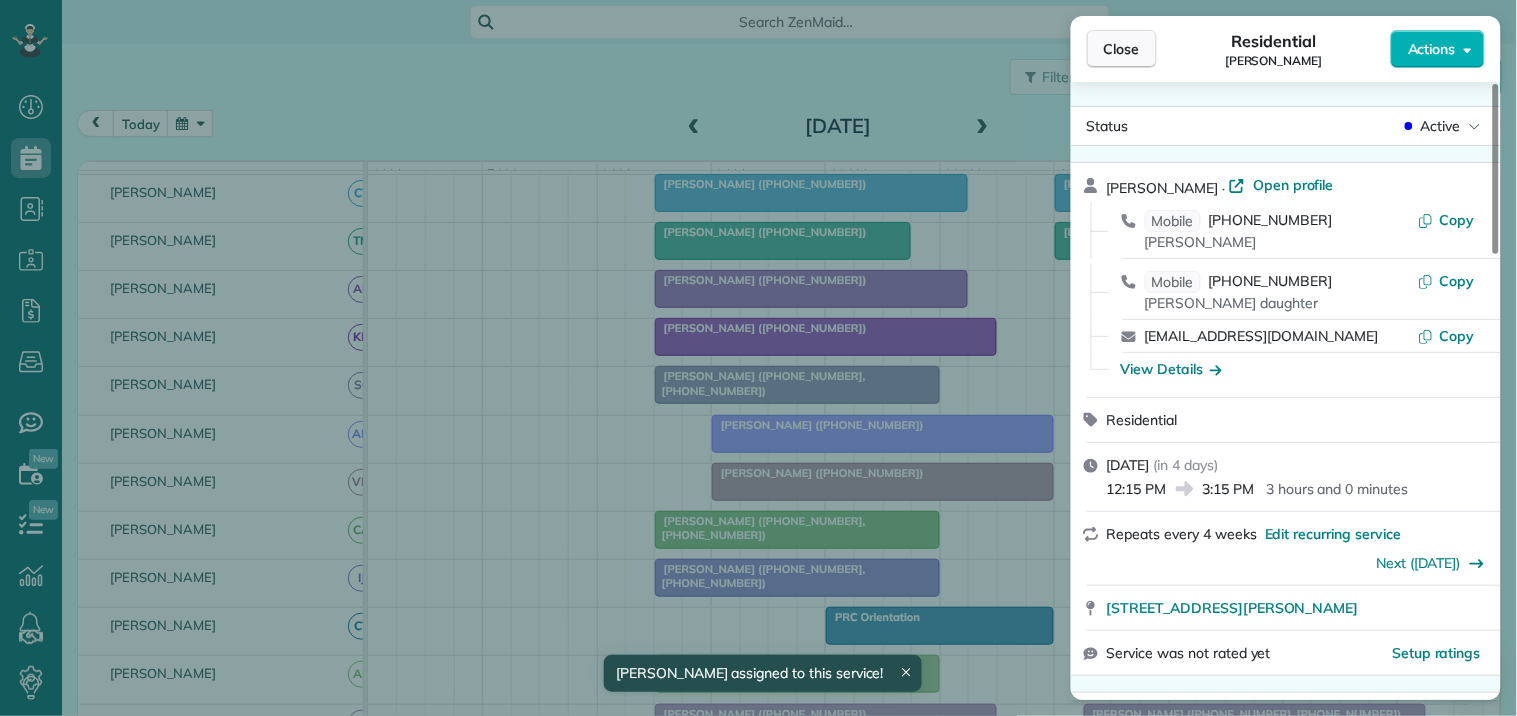click on "Close" at bounding box center (1122, 49) 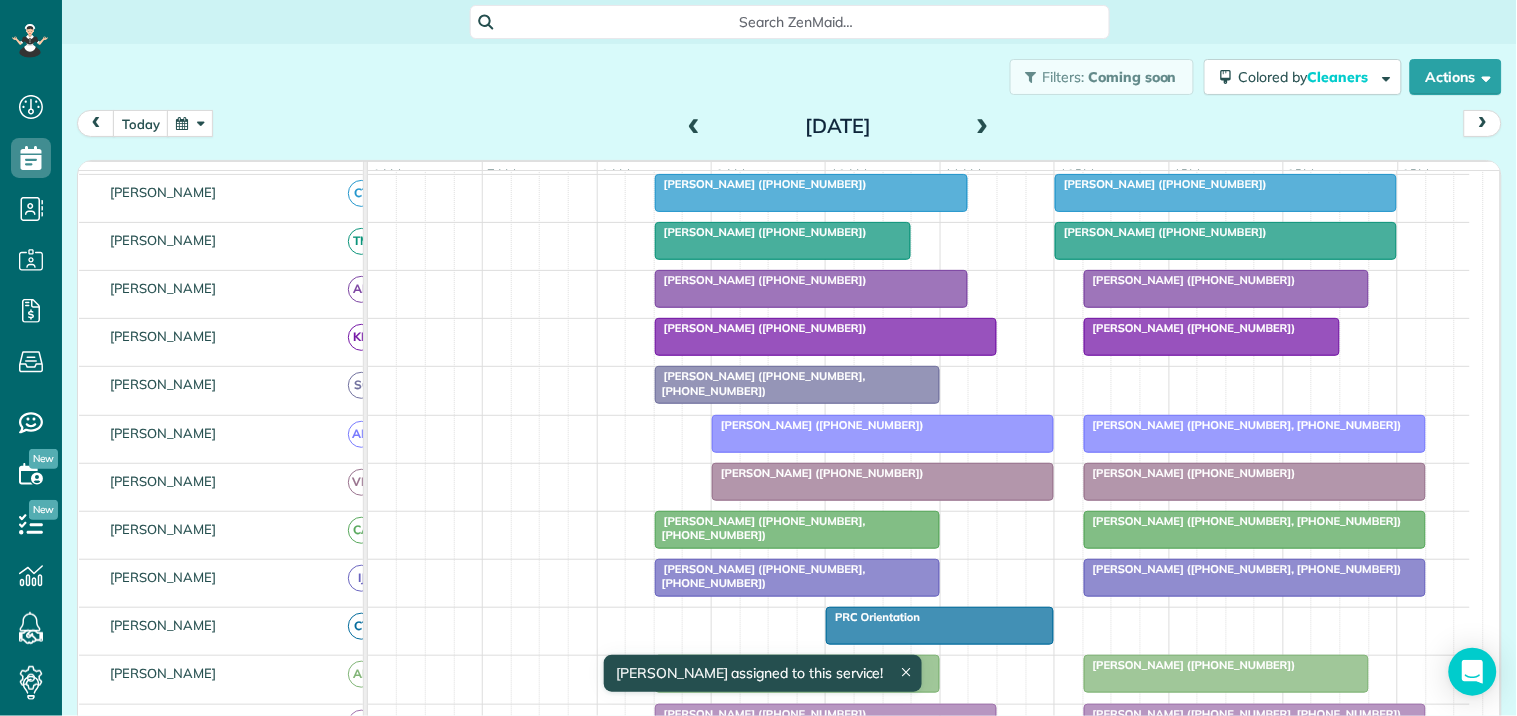 scroll, scrollTop: 622, scrollLeft: 0, axis: vertical 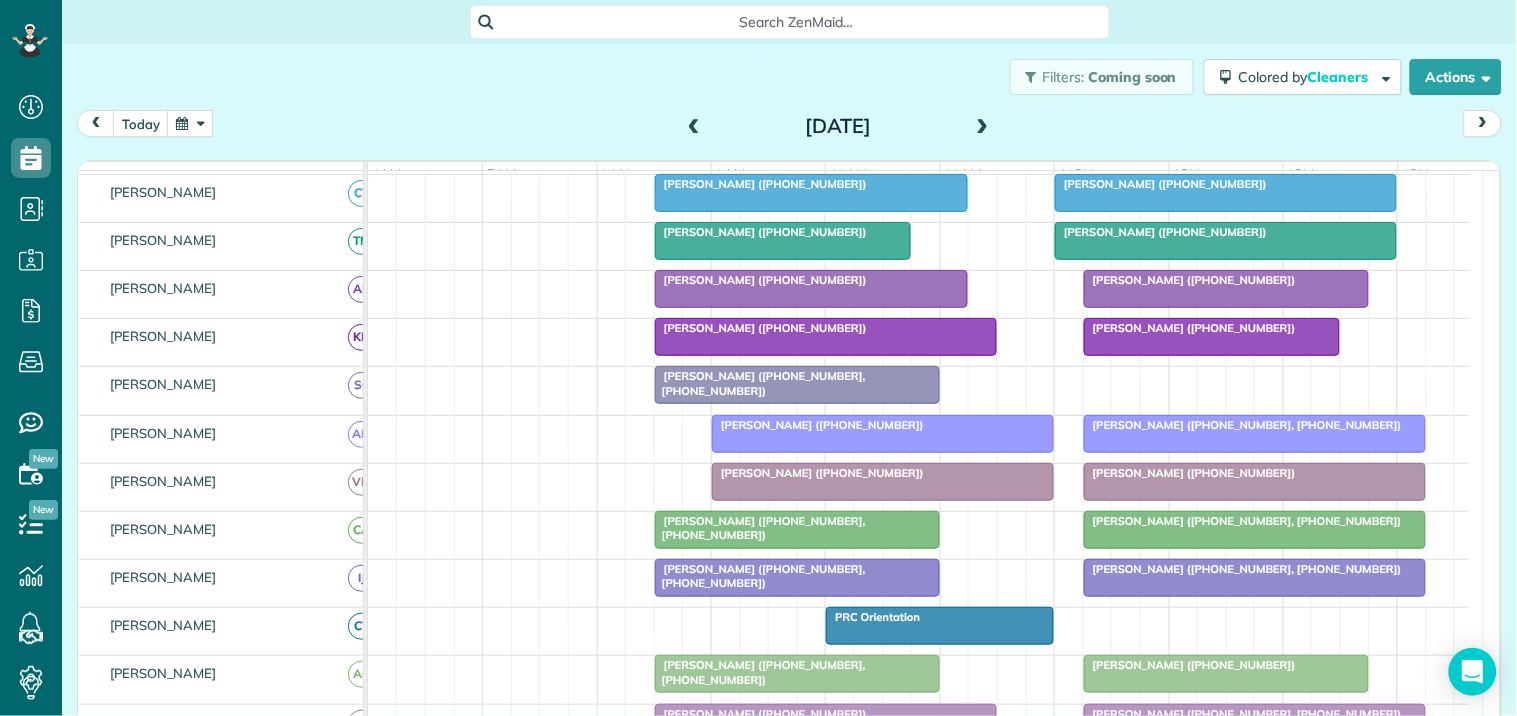 click on "DJ West (+17705462664)" at bounding box center [1190, 280] 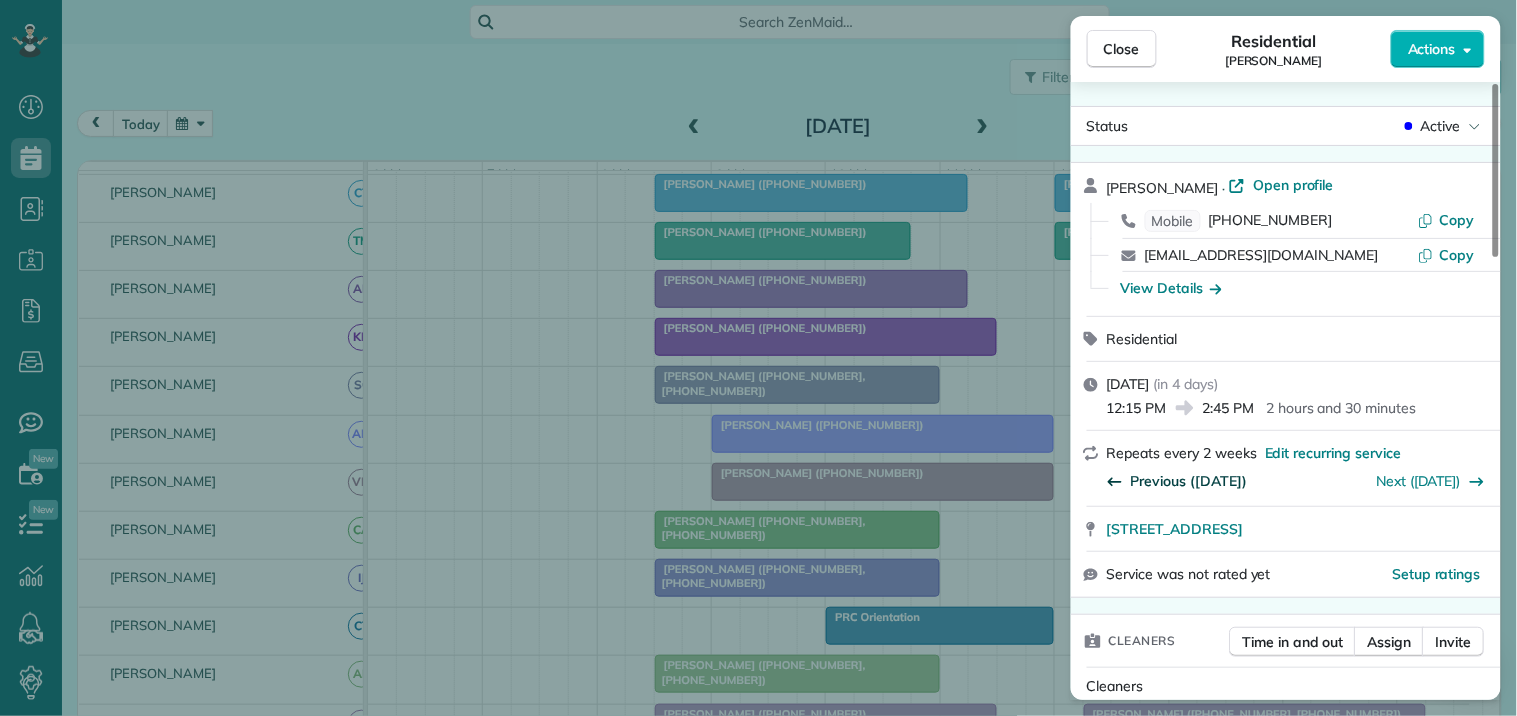 click on "Previous (Jun 26)" at bounding box center [1189, 481] 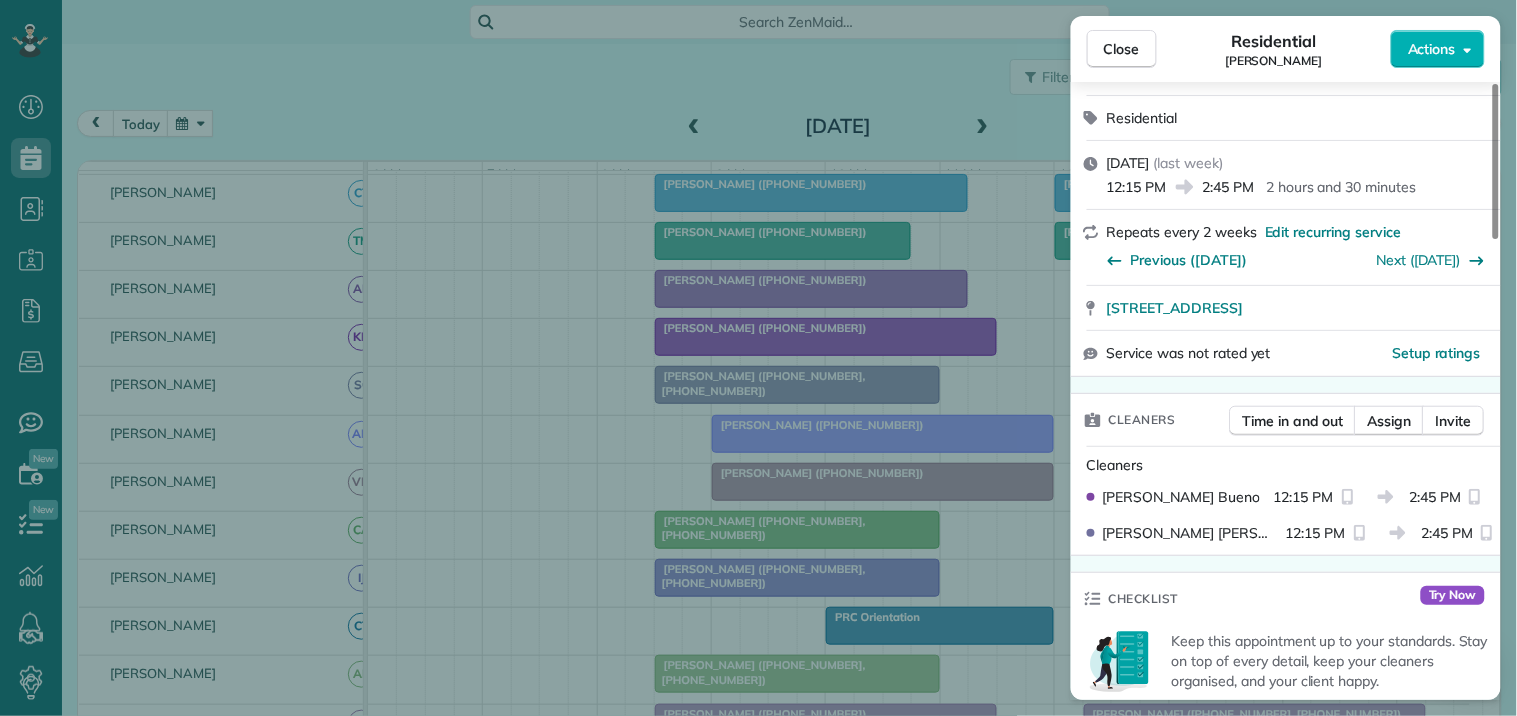 scroll, scrollTop: 222, scrollLeft: 0, axis: vertical 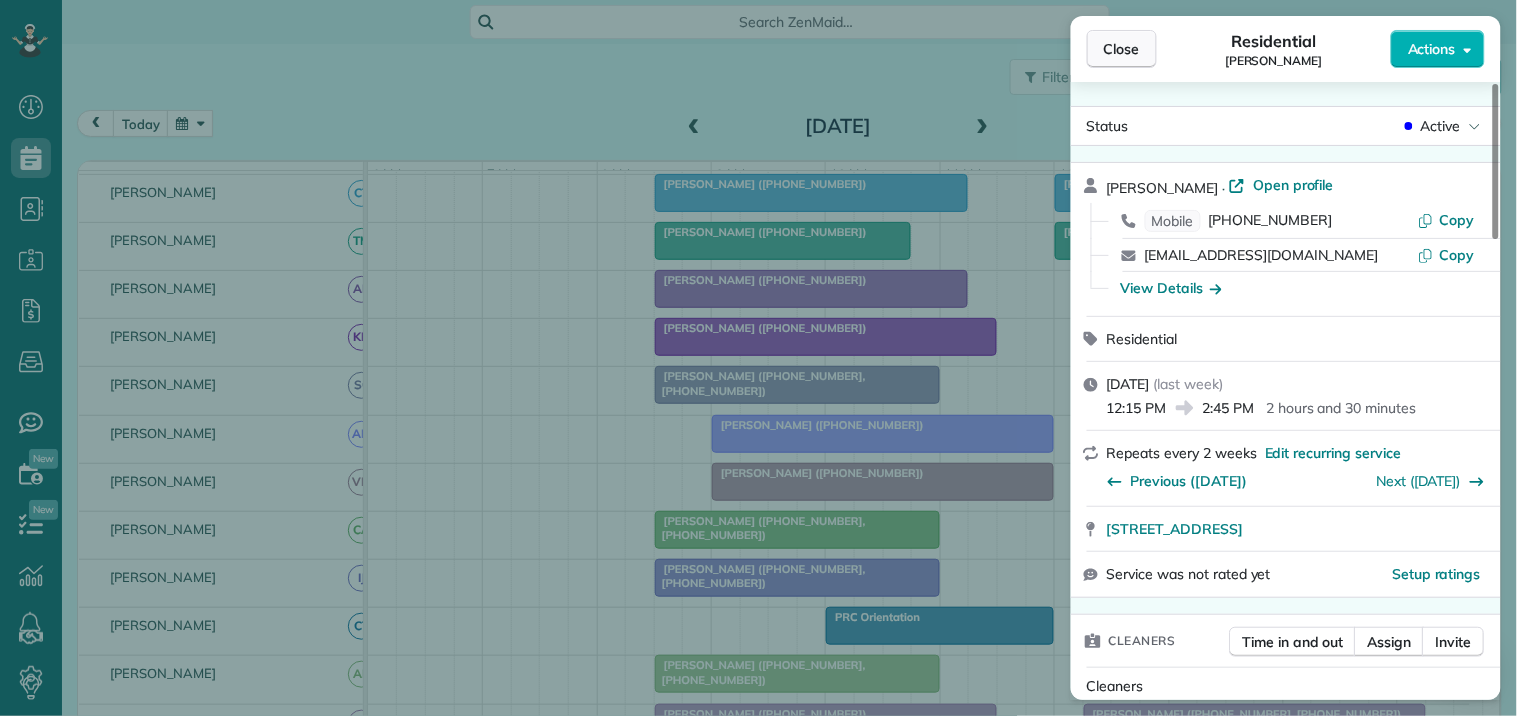 click on "Close" at bounding box center (1122, 49) 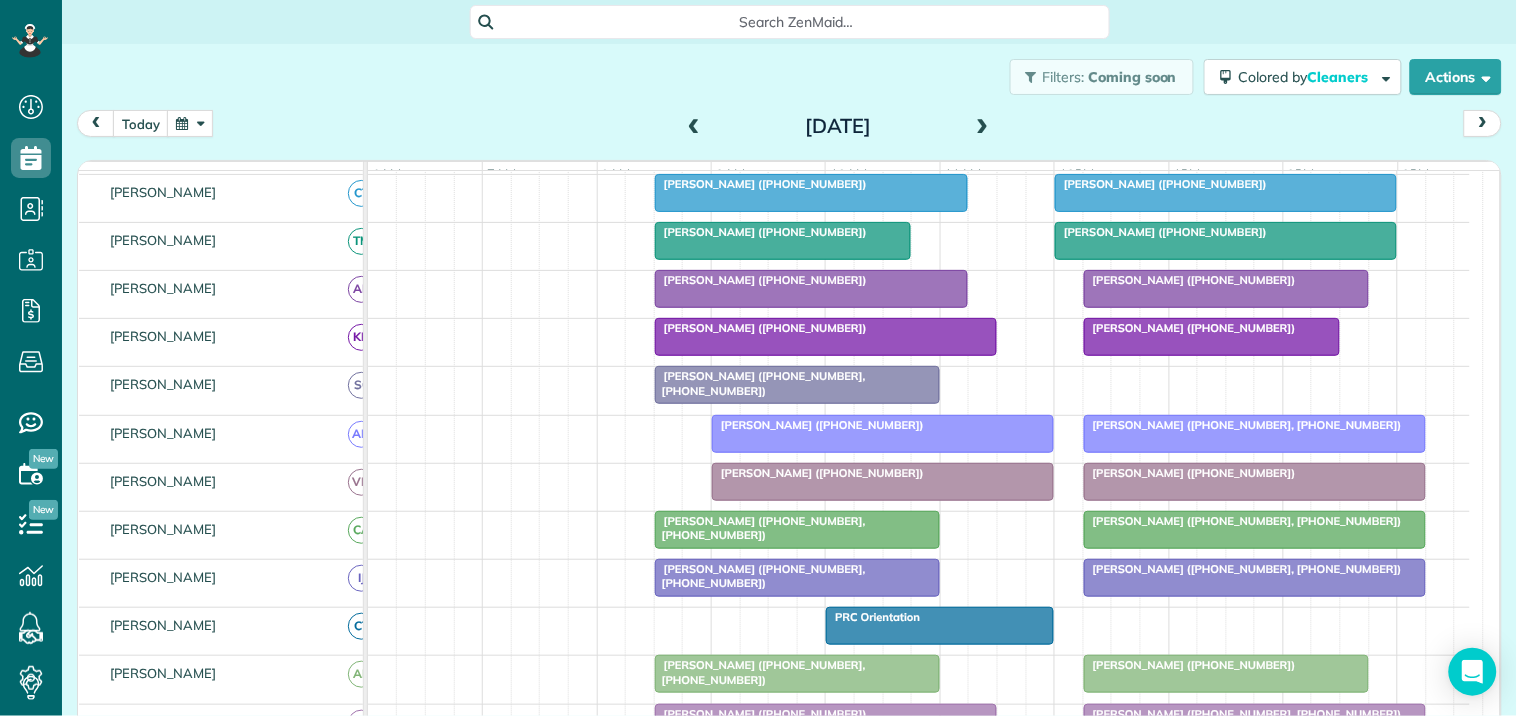 click at bounding box center [1226, 289] 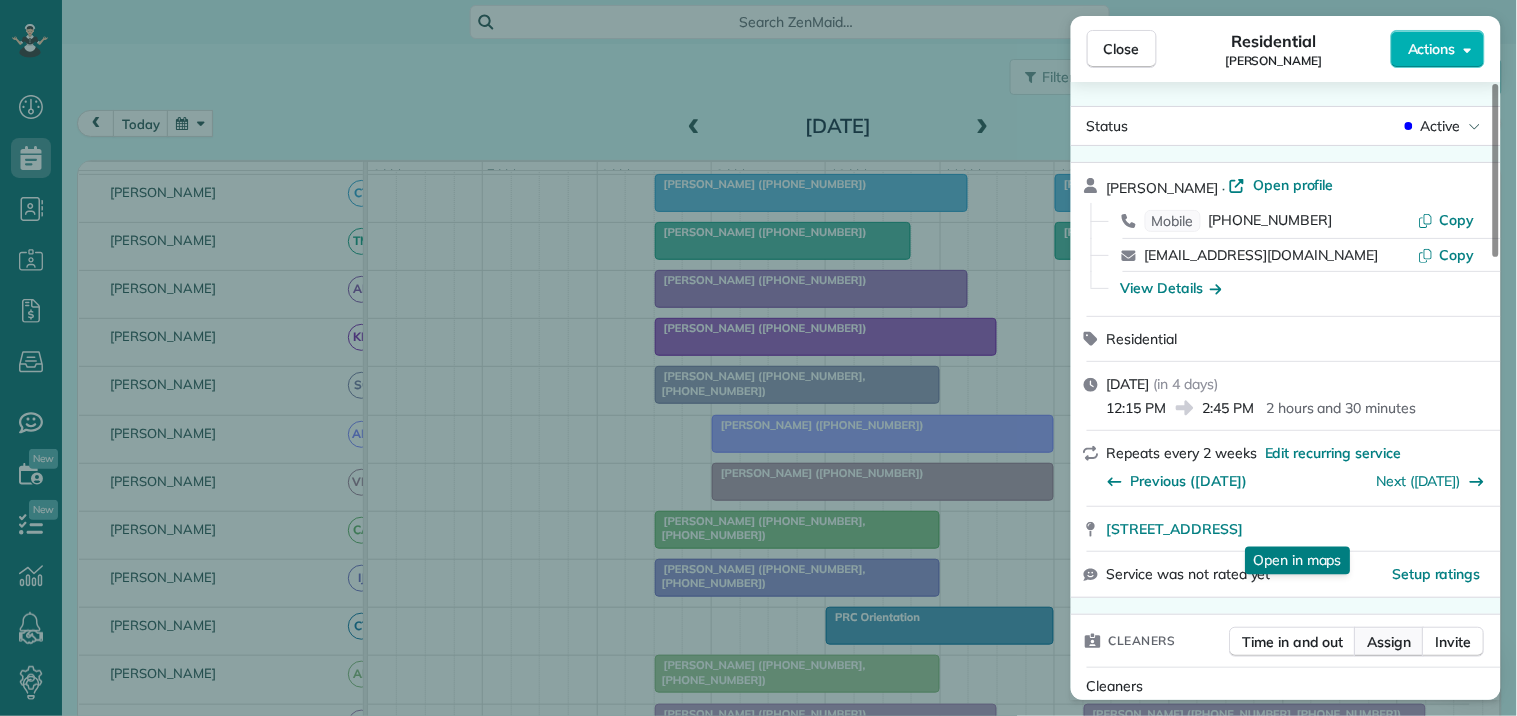 click on "Assign" at bounding box center (1390, 642) 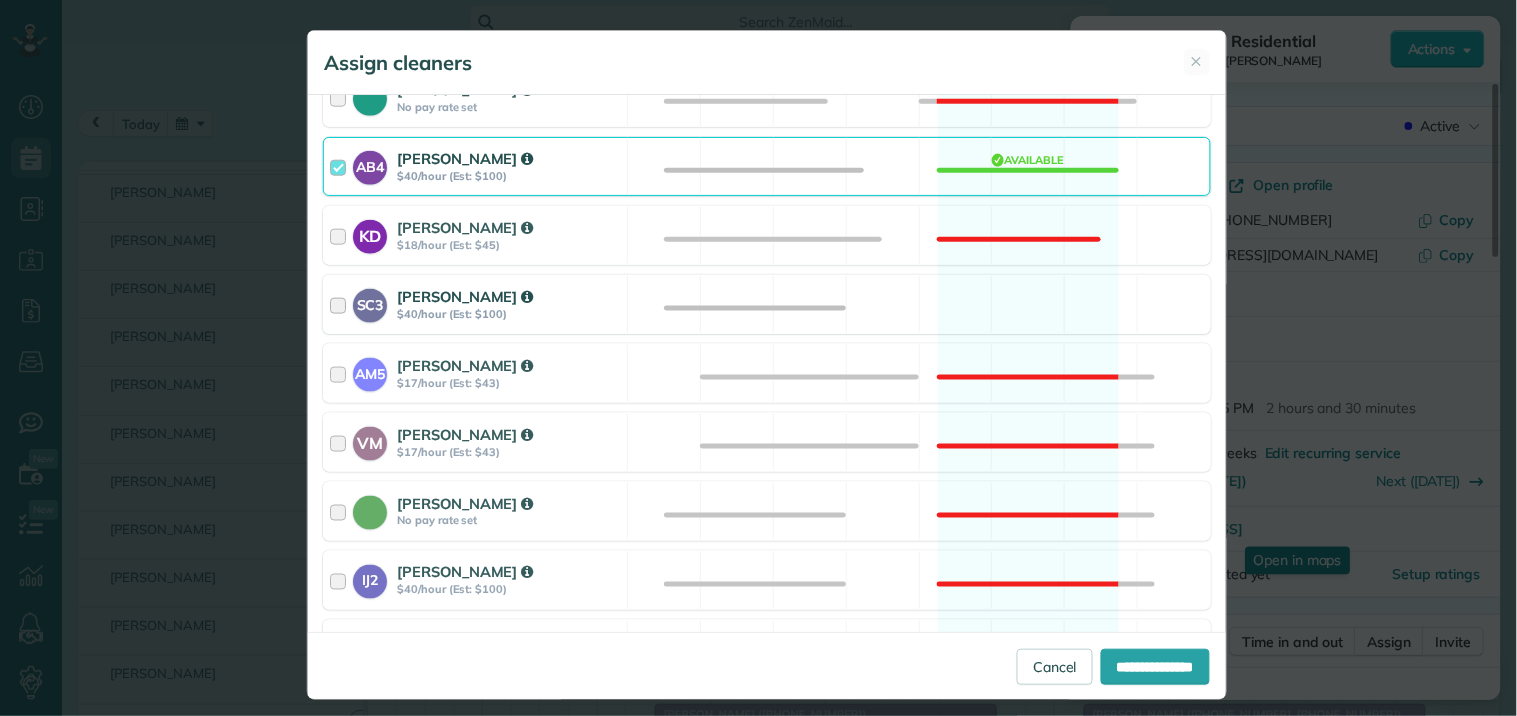 click on "SC3
Stephanie Cruz
$40/hour (Est: $100)
Available" at bounding box center [767, 304] 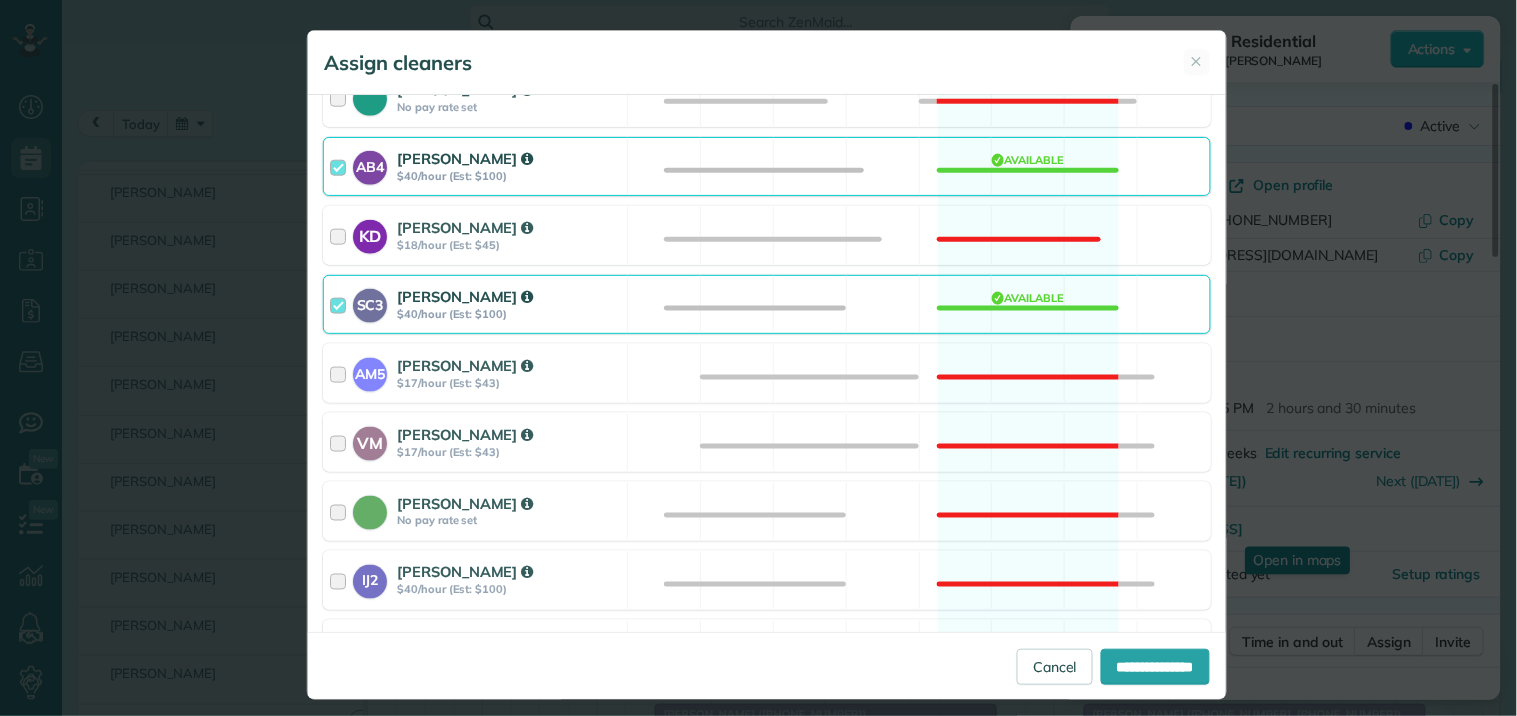 click on "AB4
Adriana Bueno
$40/hour (Est: $100)
Available" at bounding box center (767, 166) 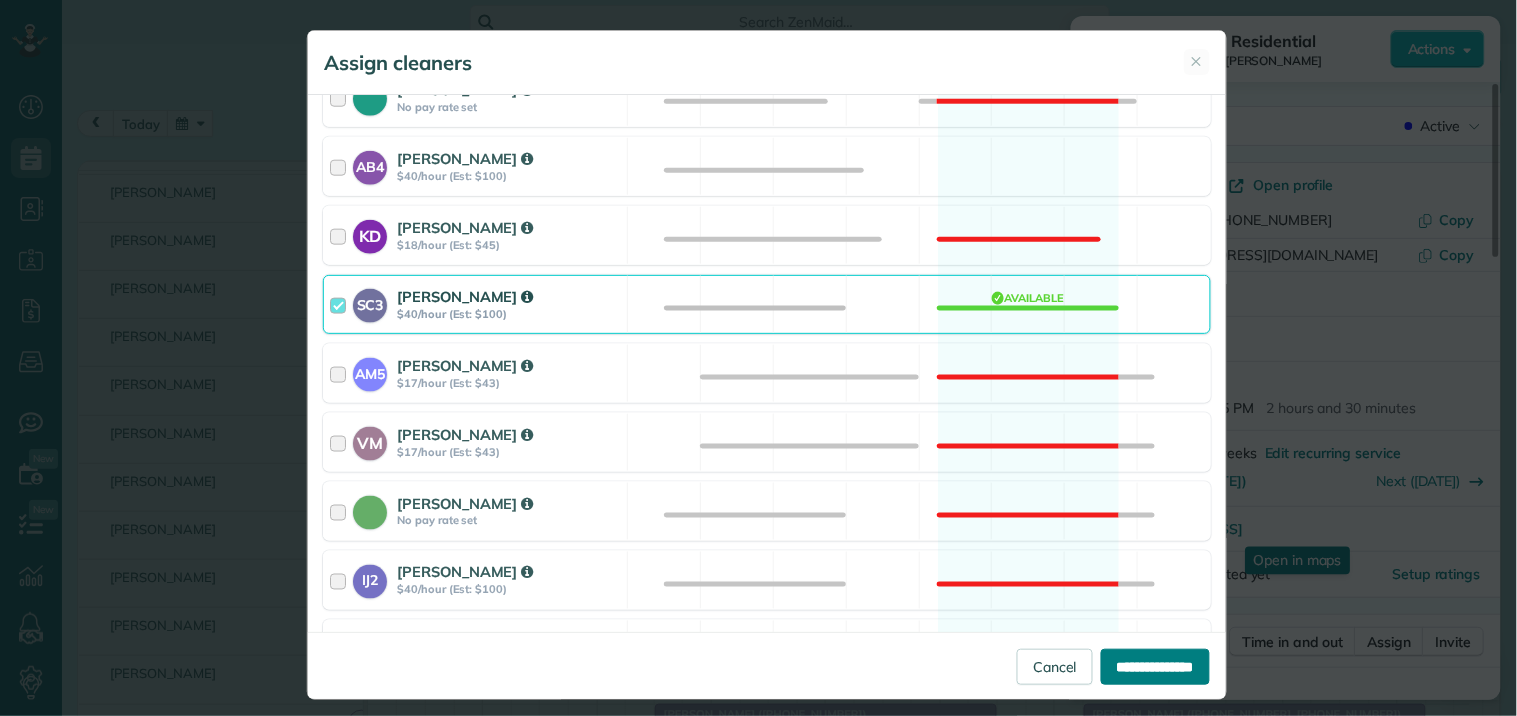 click on "**********" at bounding box center [1155, 667] 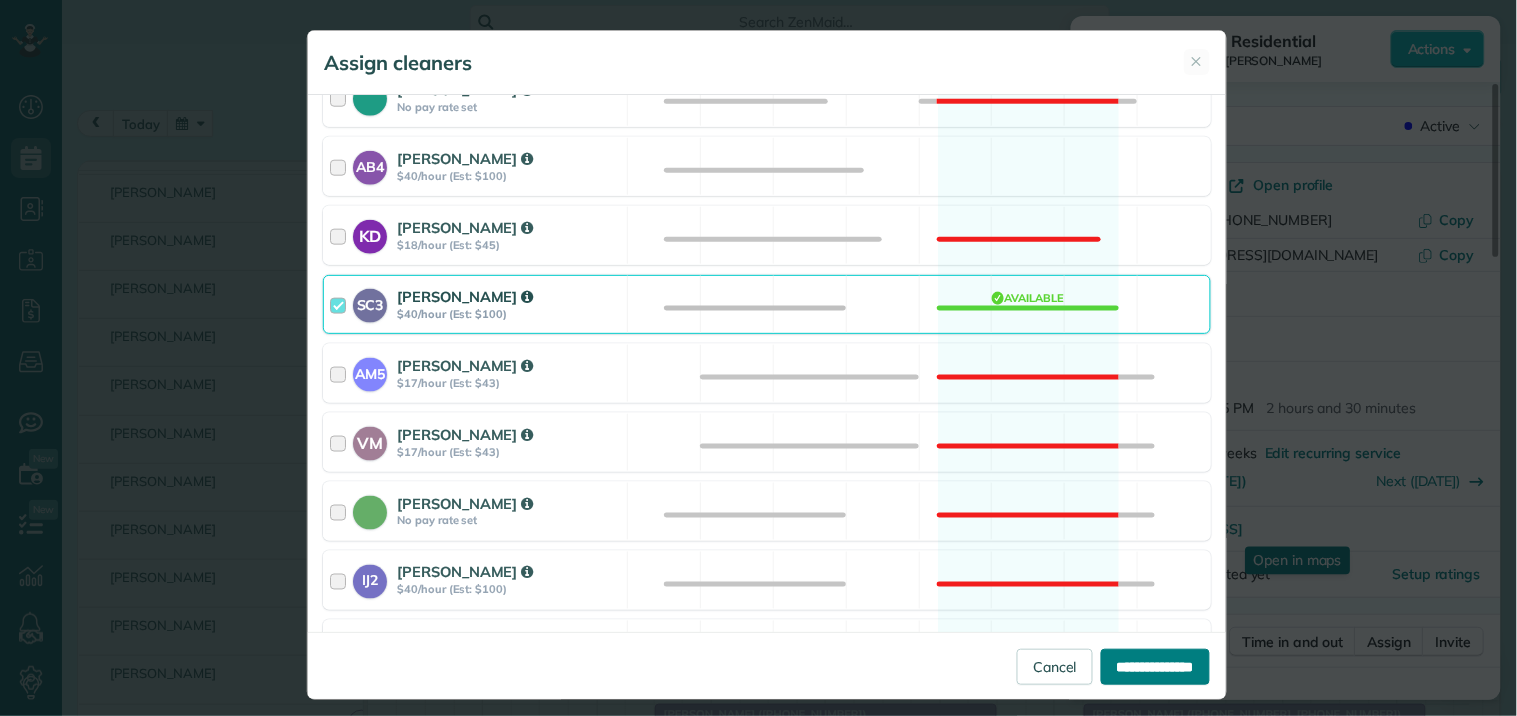 type on "**********" 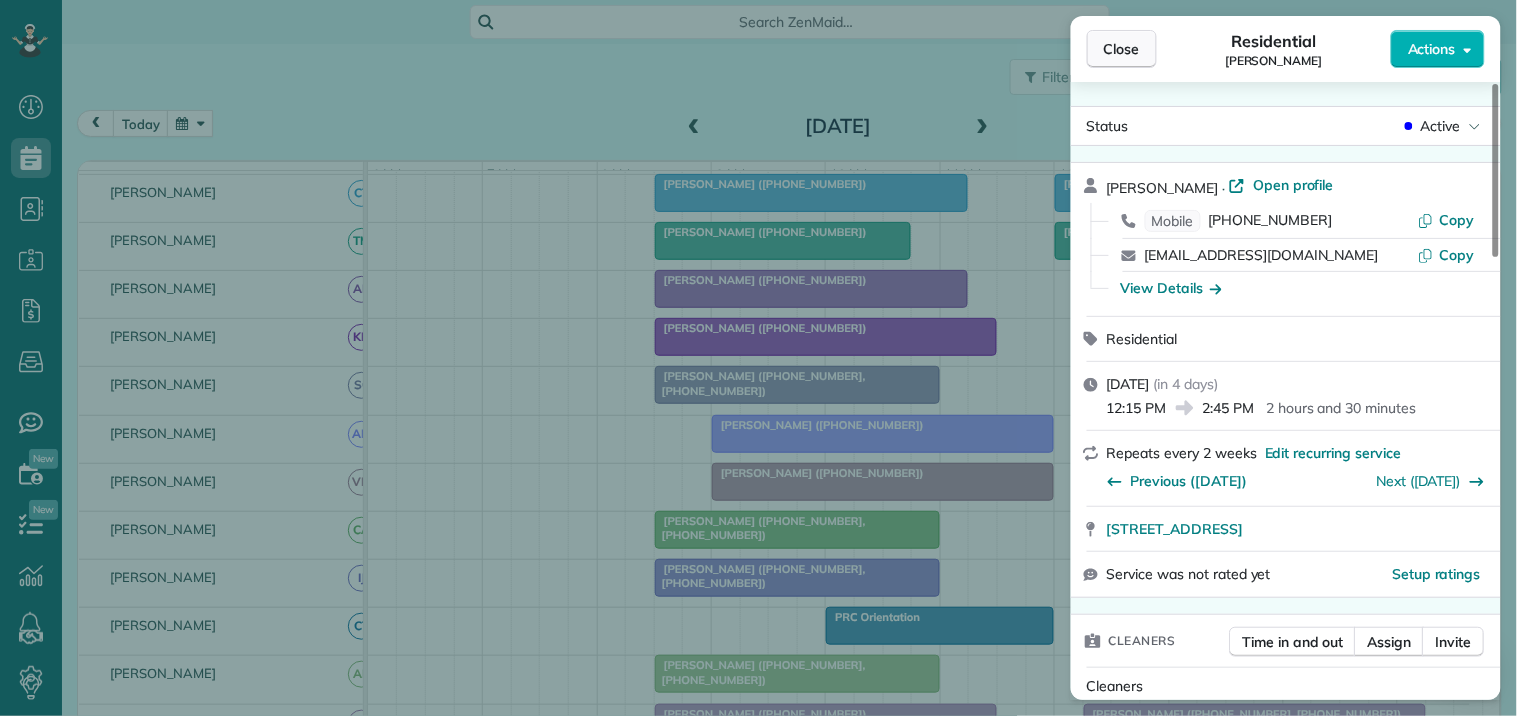 click on "Close" at bounding box center [1122, 49] 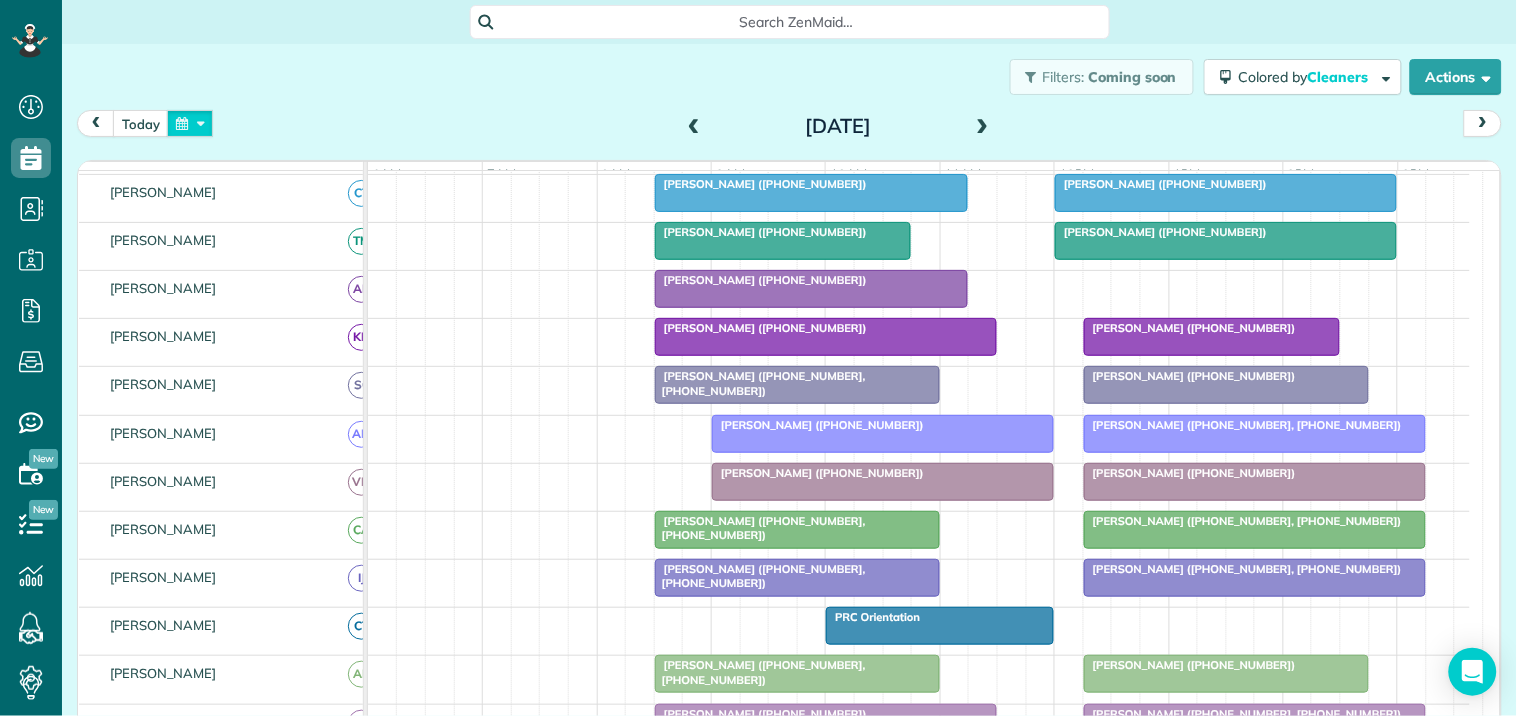 click at bounding box center [190, 123] 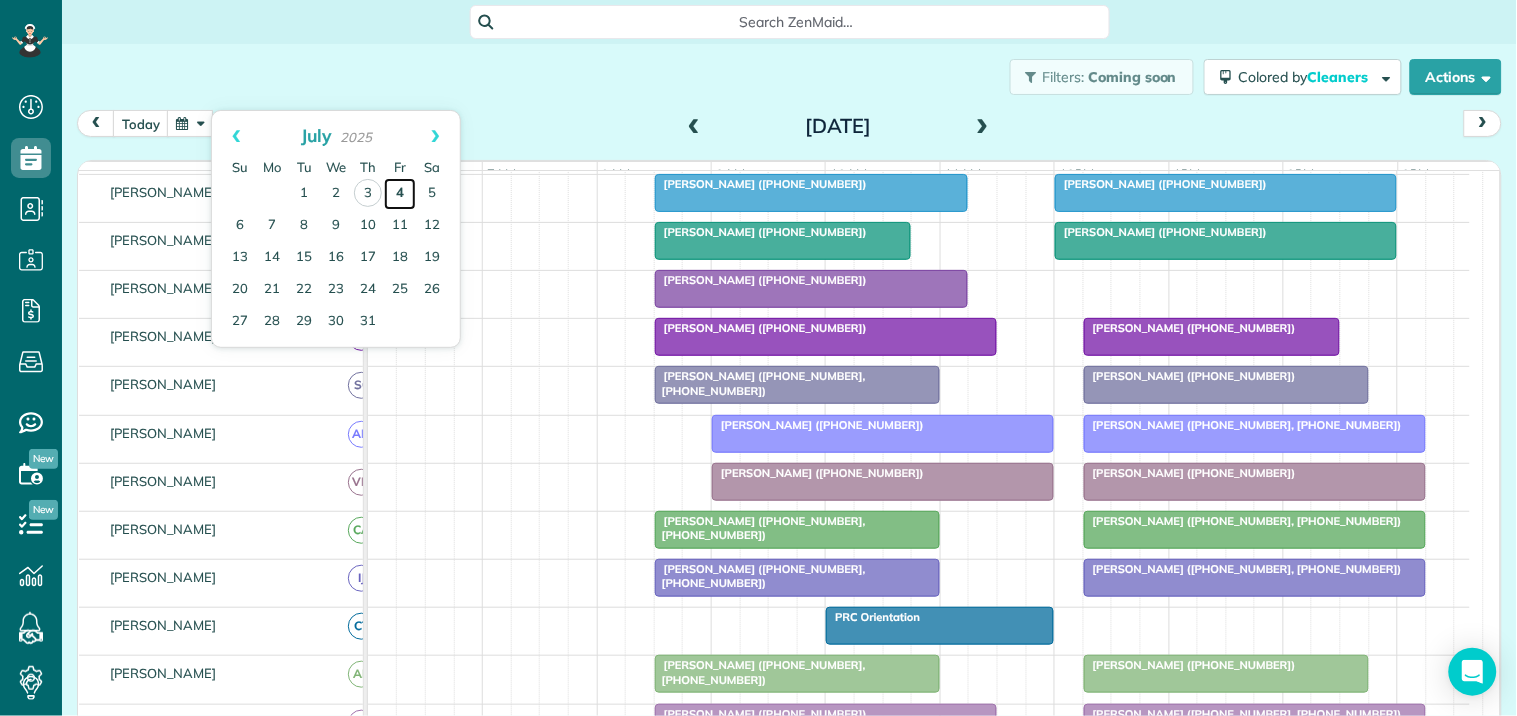 click on "4" at bounding box center [400, 194] 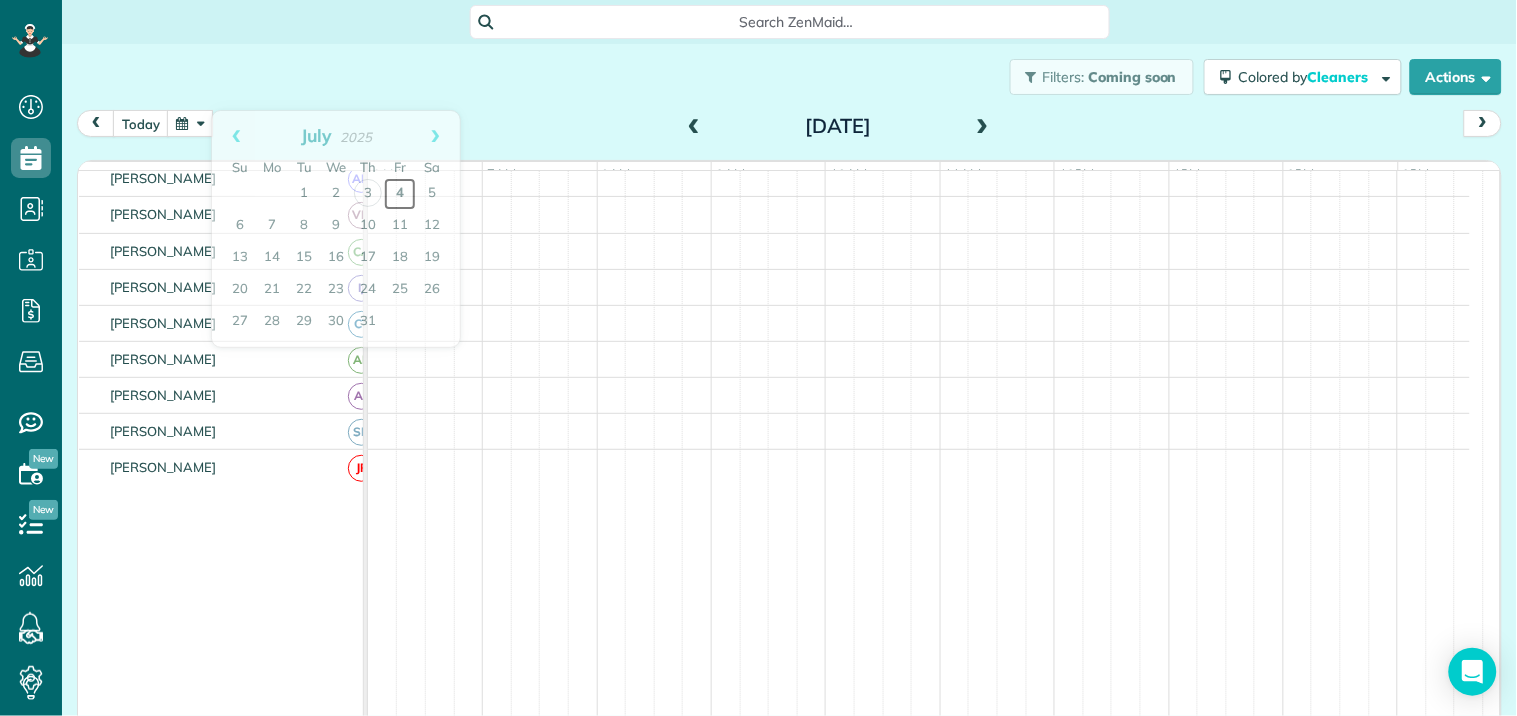 scroll, scrollTop: 218, scrollLeft: 0, axis: vertical 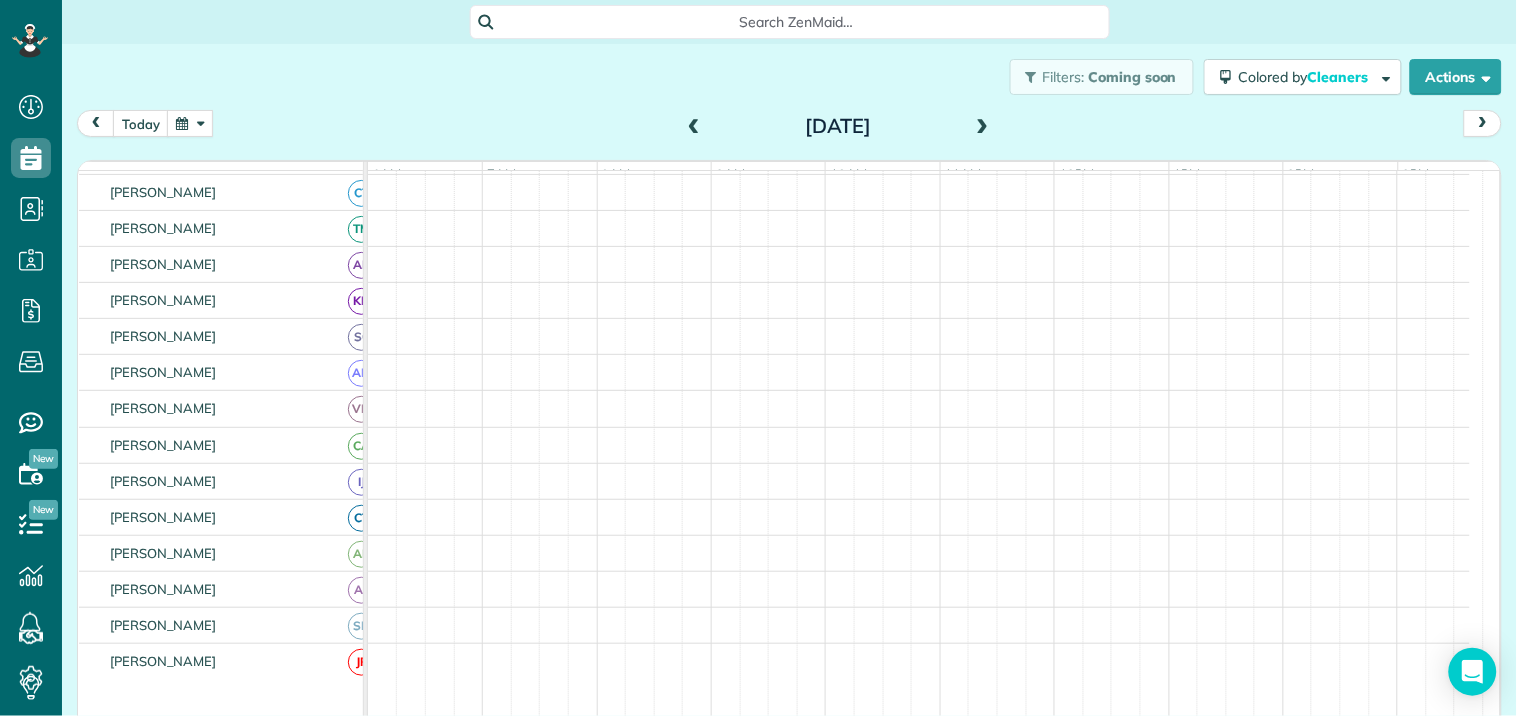click at bounding box center [694, 127] 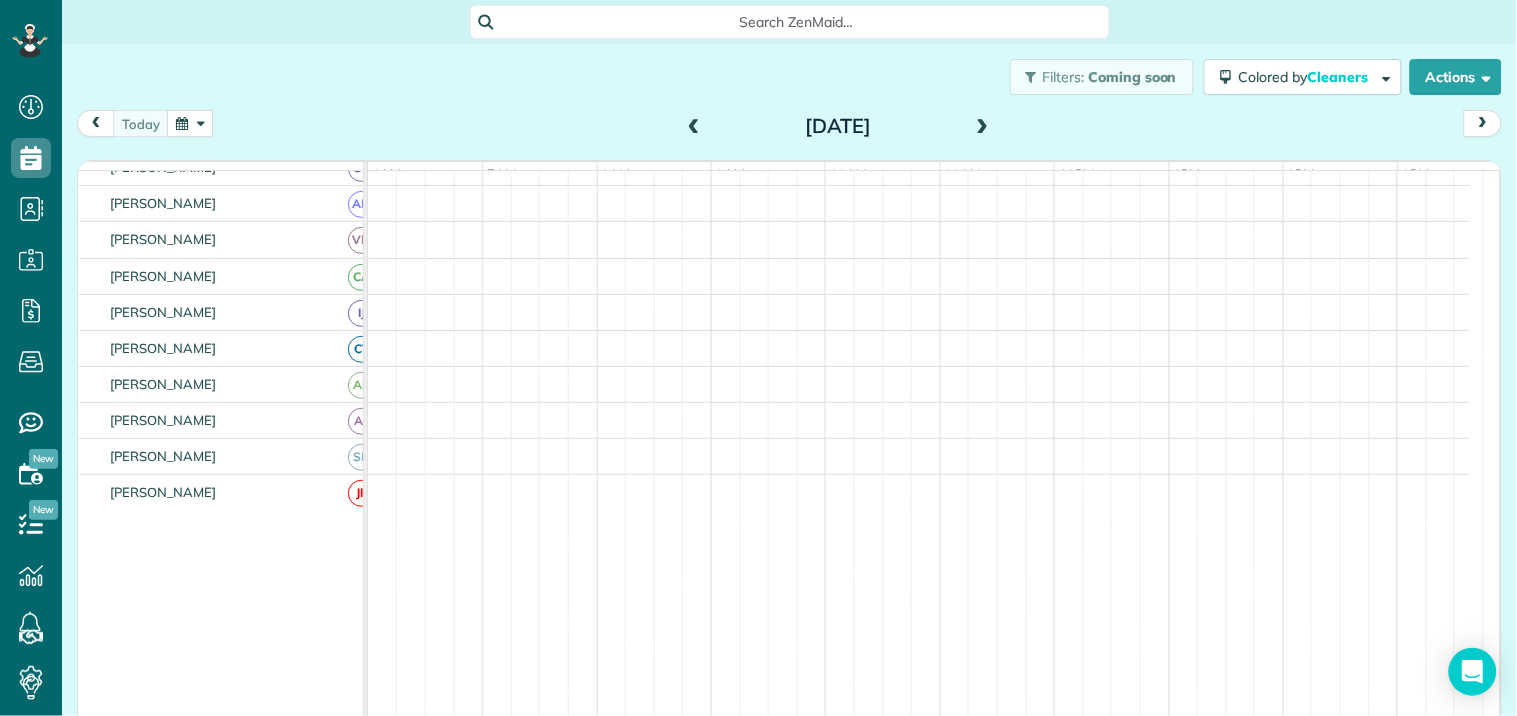 scroll, scrollTop: 218, scrollLeft: 0, axis: vertical 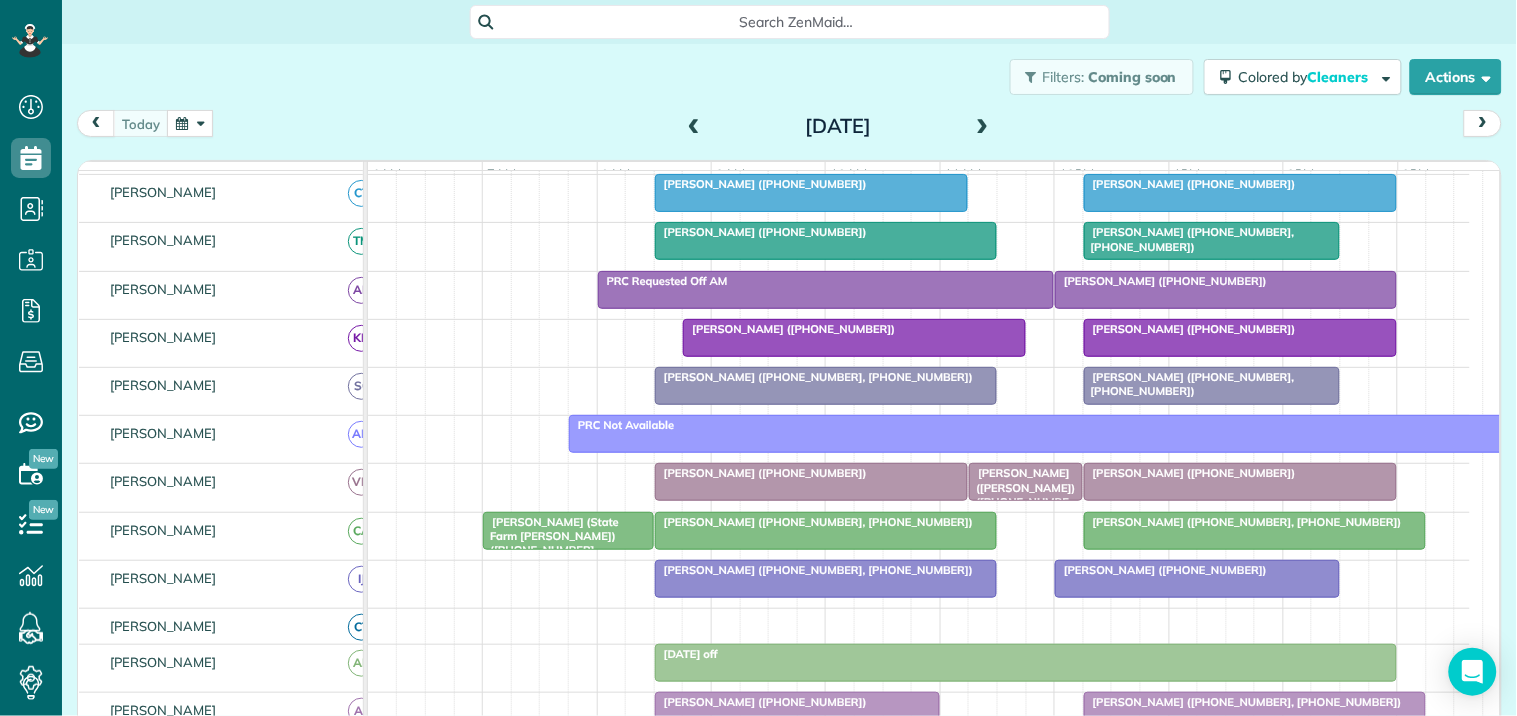 click on "Ms. Patti Olszowka (+14706354291)" at bounding box center [1161, 281] 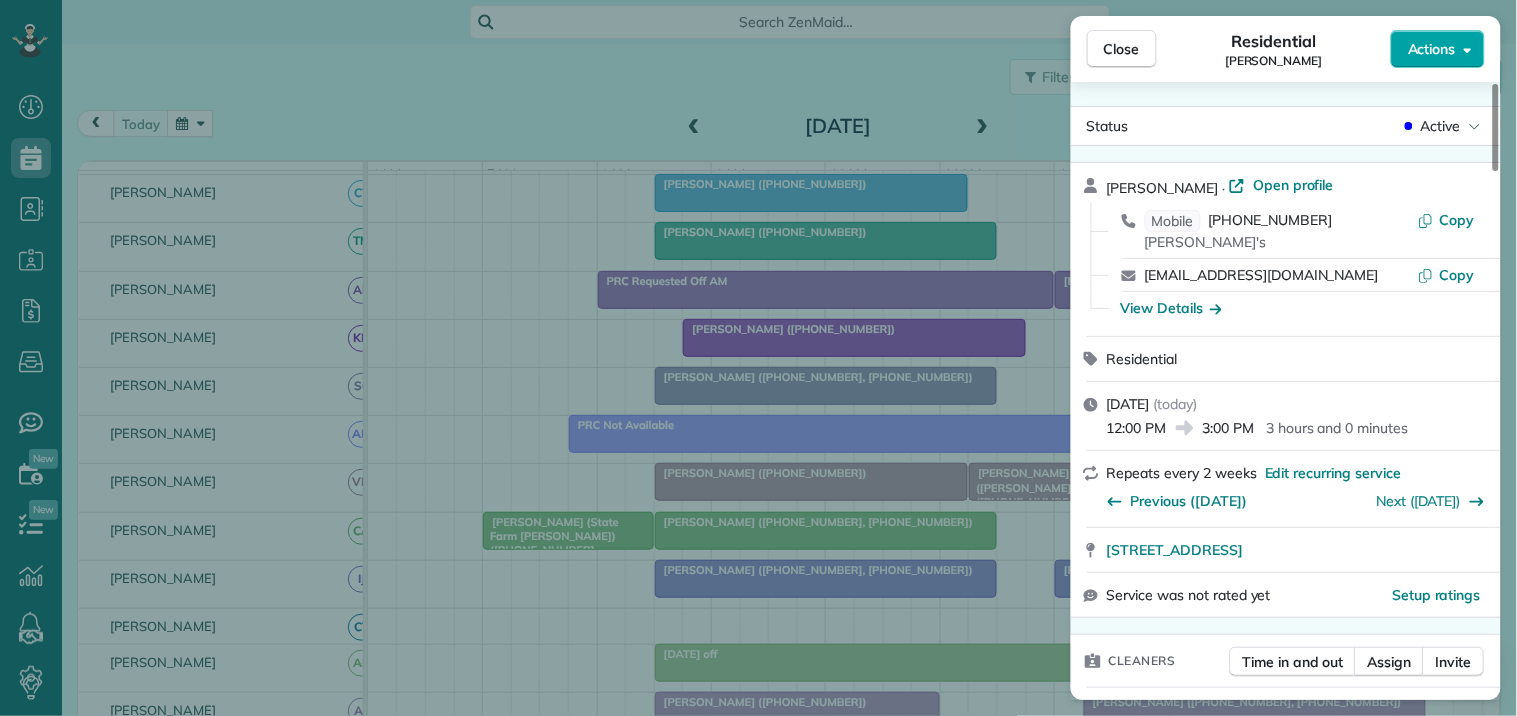 click on "Actions" at bounding box center [1432, 49] 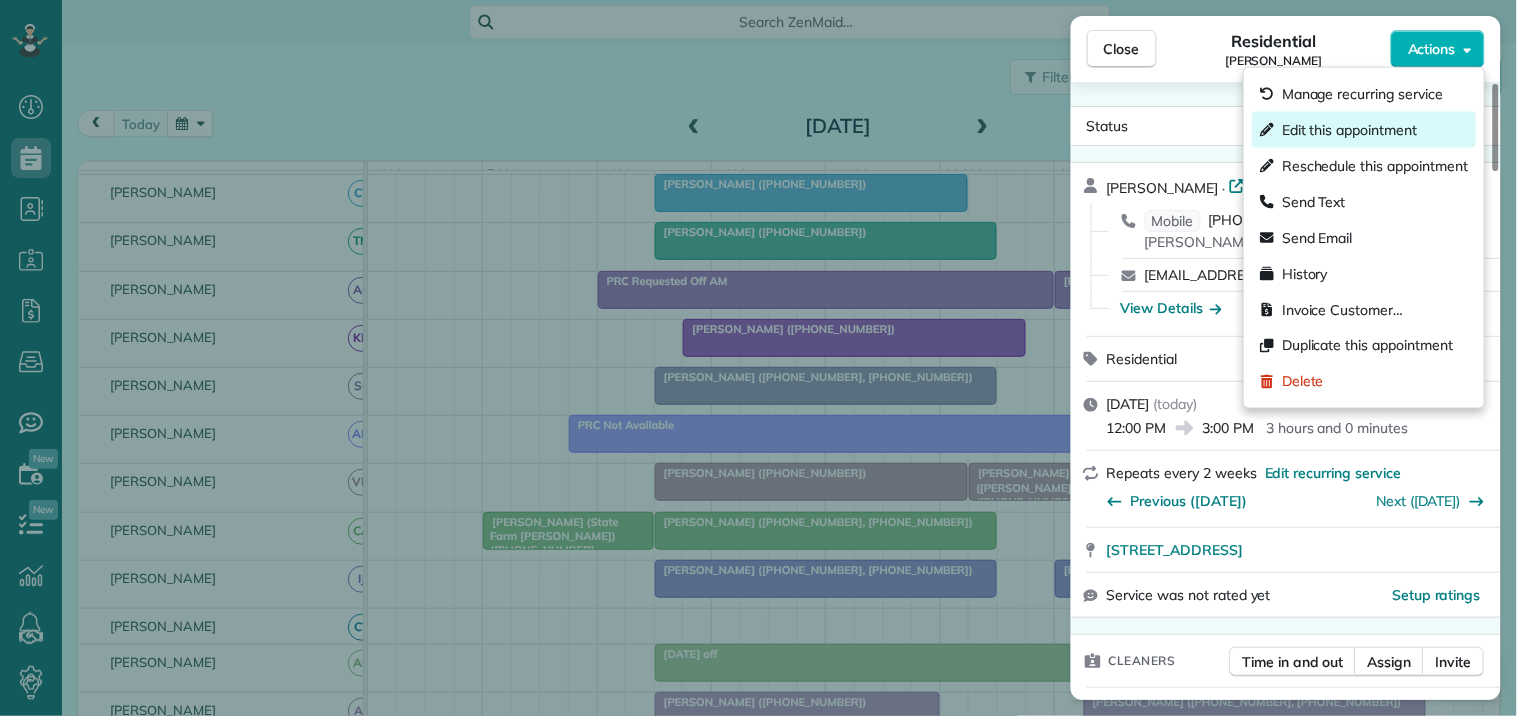 click on "Edit this appointment" at bounding box center (1349, 130) 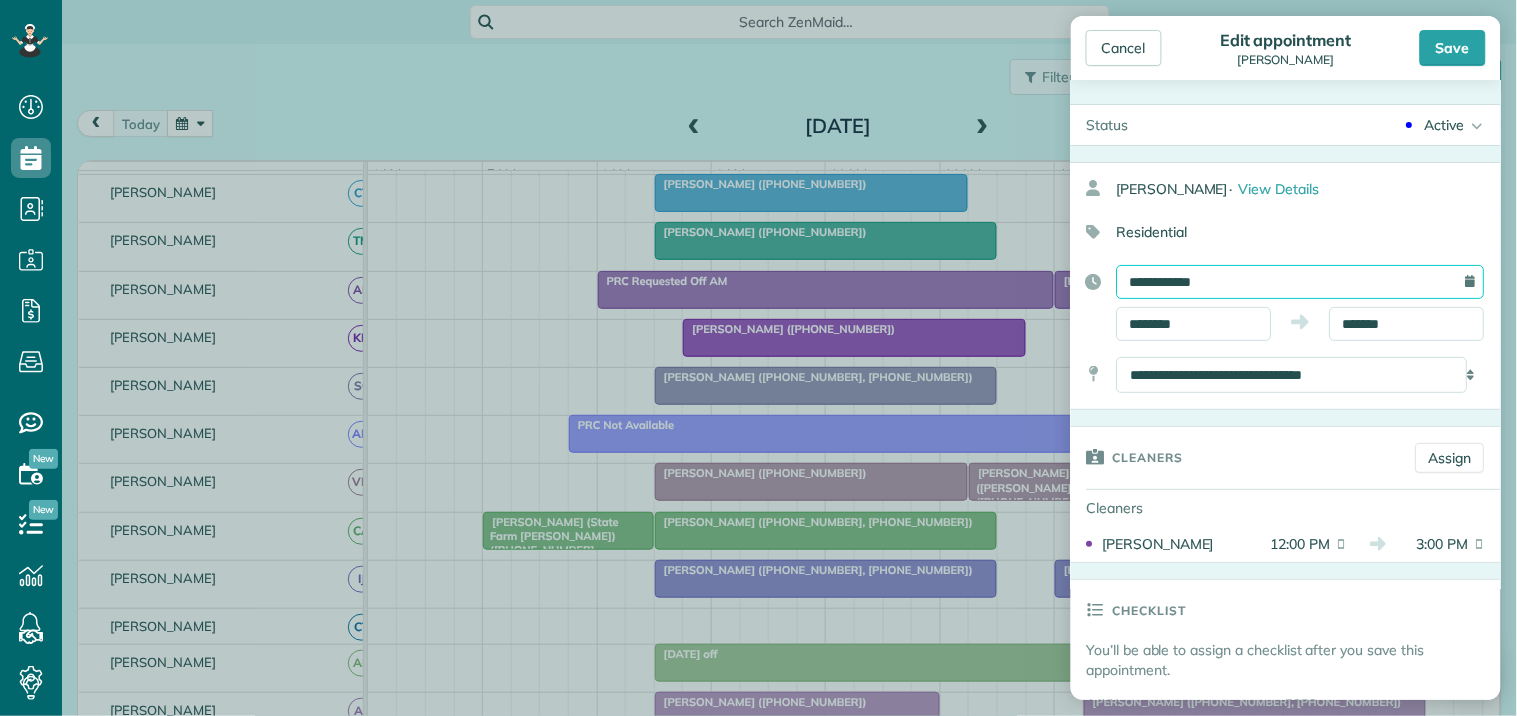 click on "**********" at bounding box center [1301, 282] 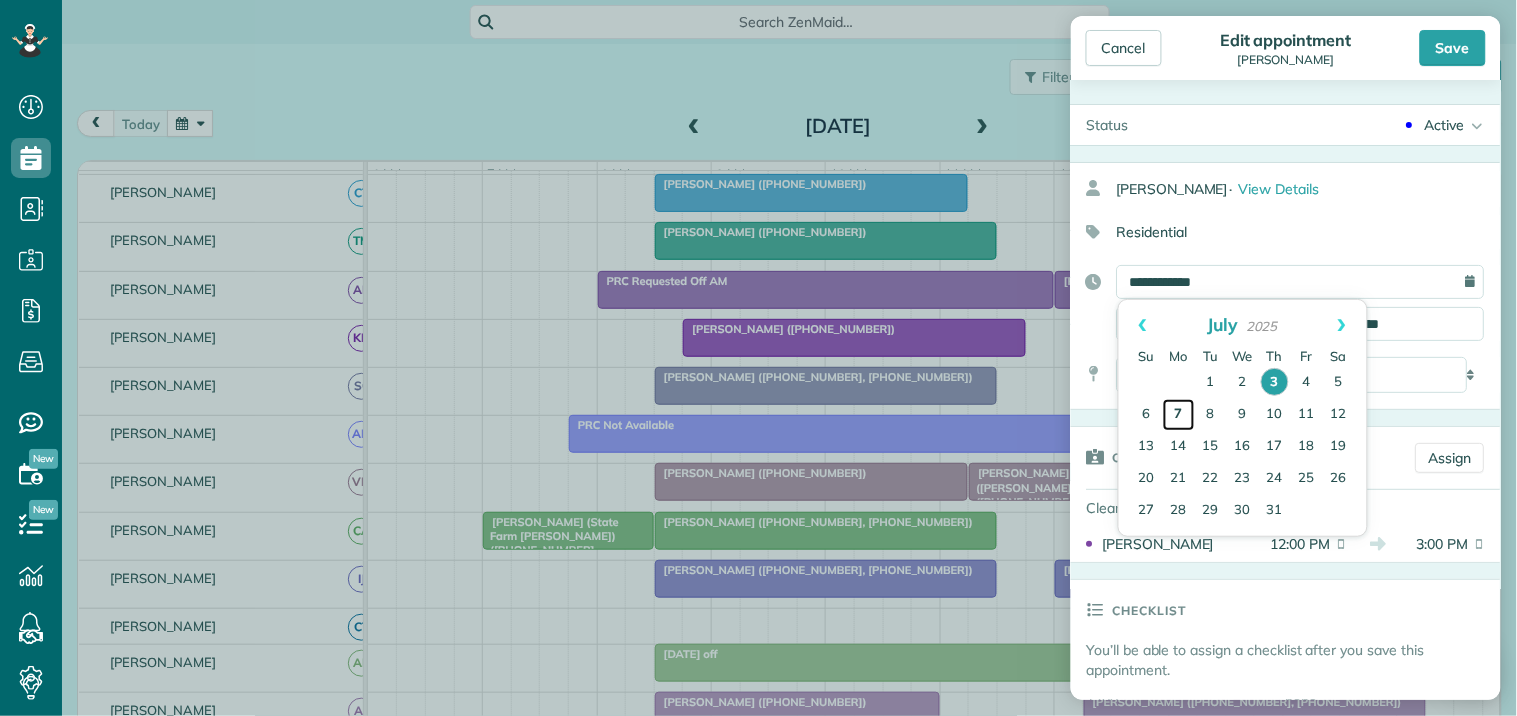 click on "7" at bounding box center (1179, 415) 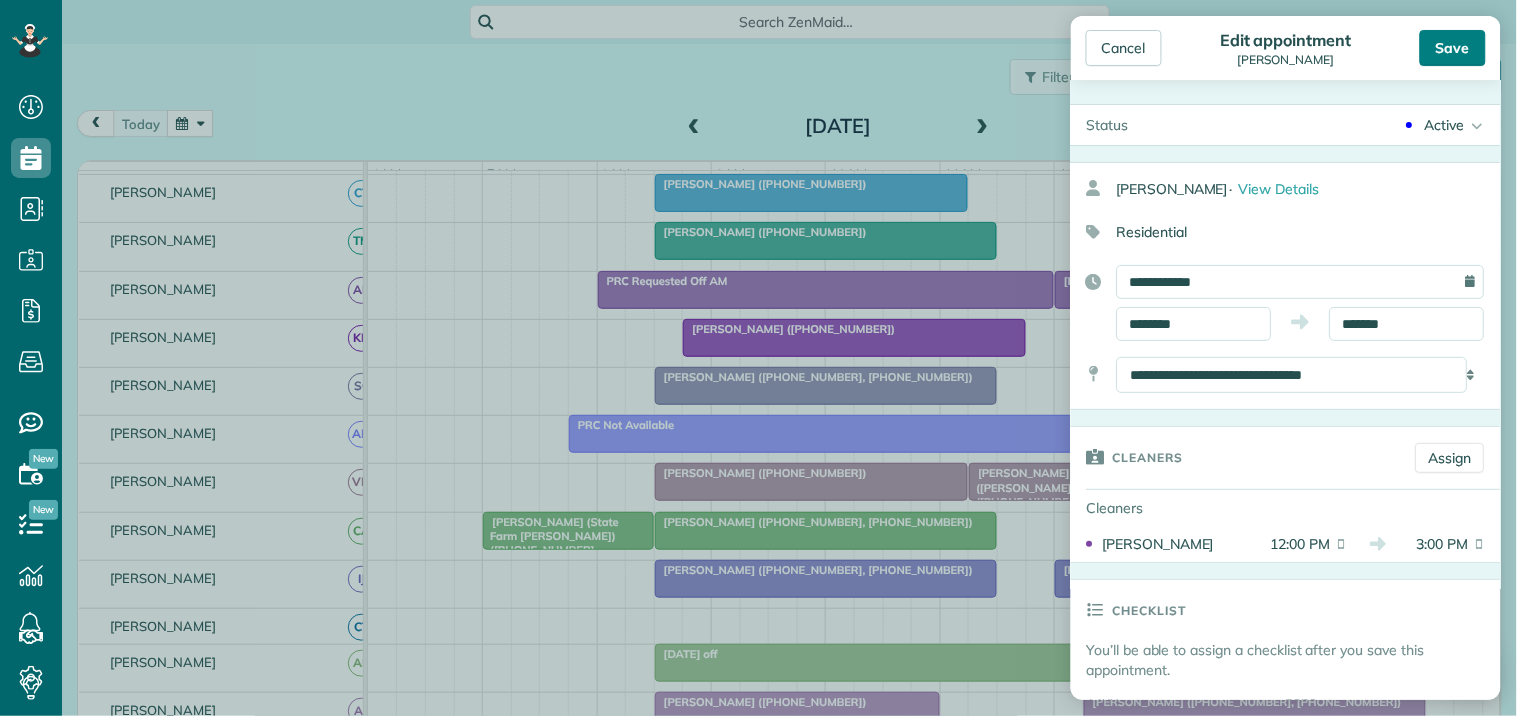 click on "Save" at bounding box center (1453, 48) 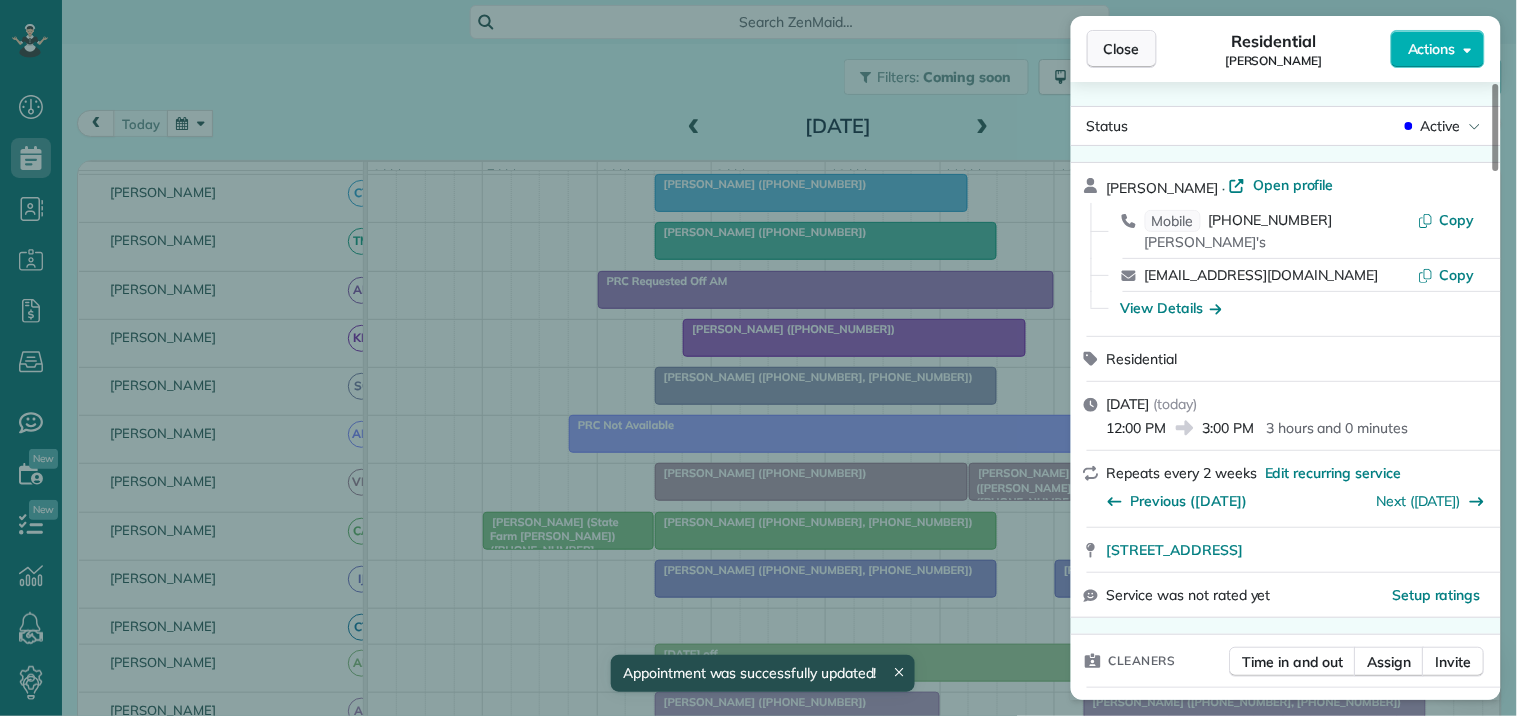 click on "Close" at bounding box center [1122, 49] 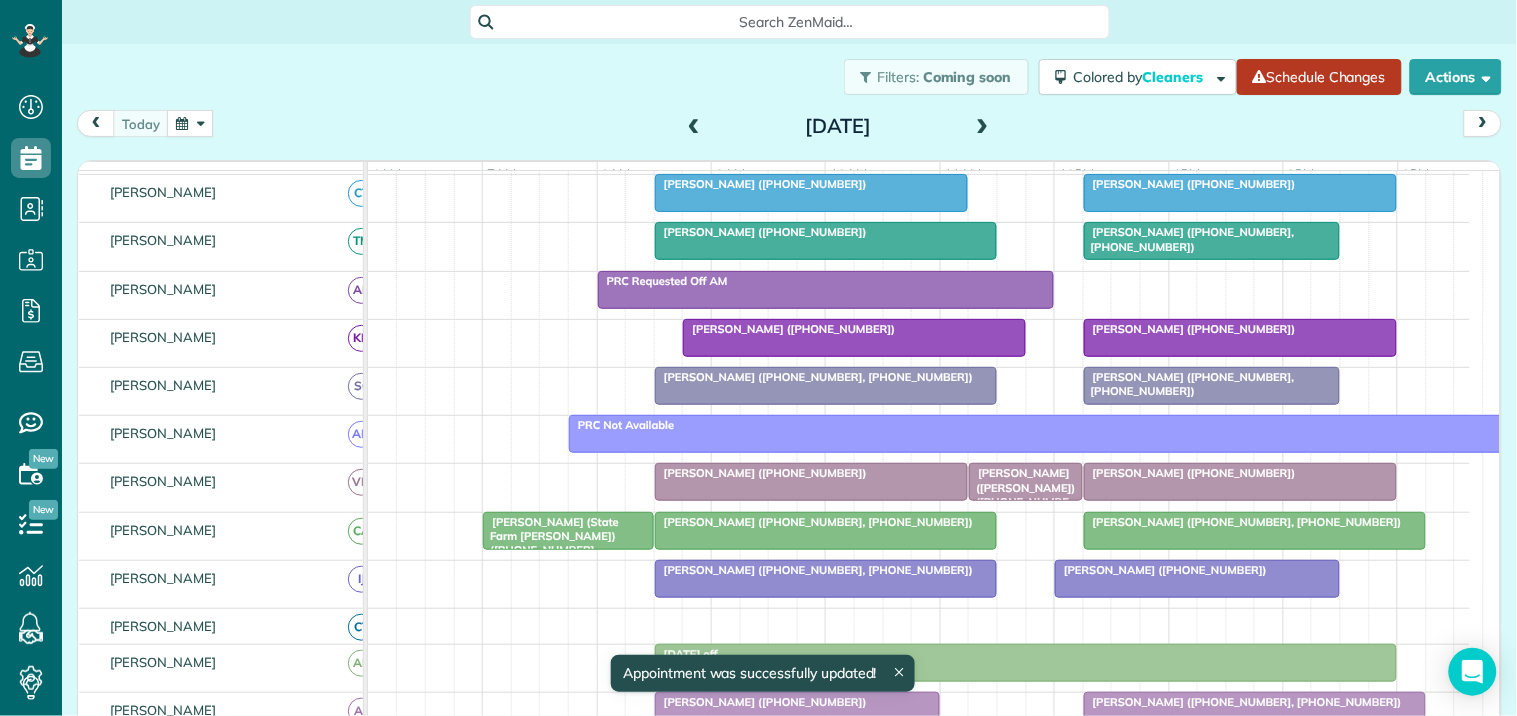 click on "Schedule Changes" at bounding box center (1319, 77) 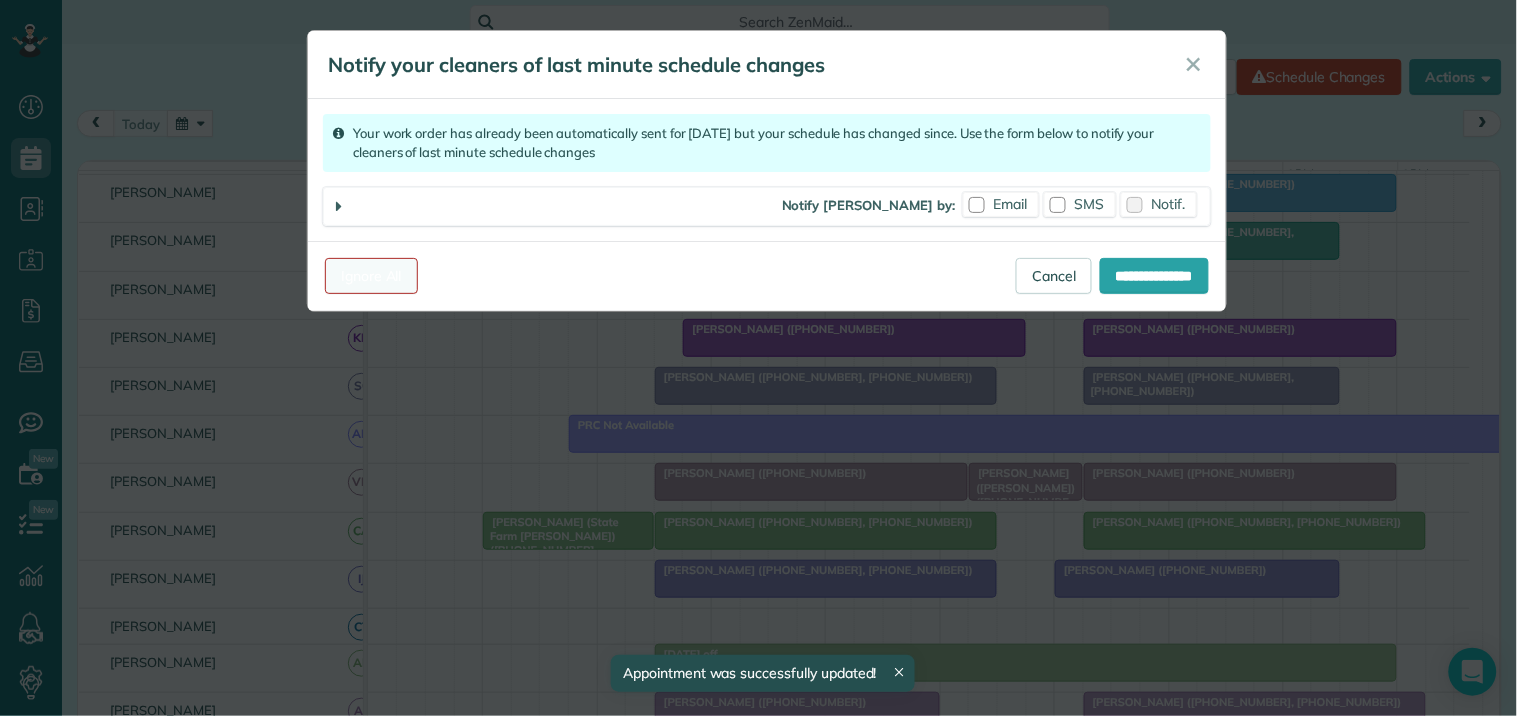click on "Ignore All" at bounding box center (371, 276) 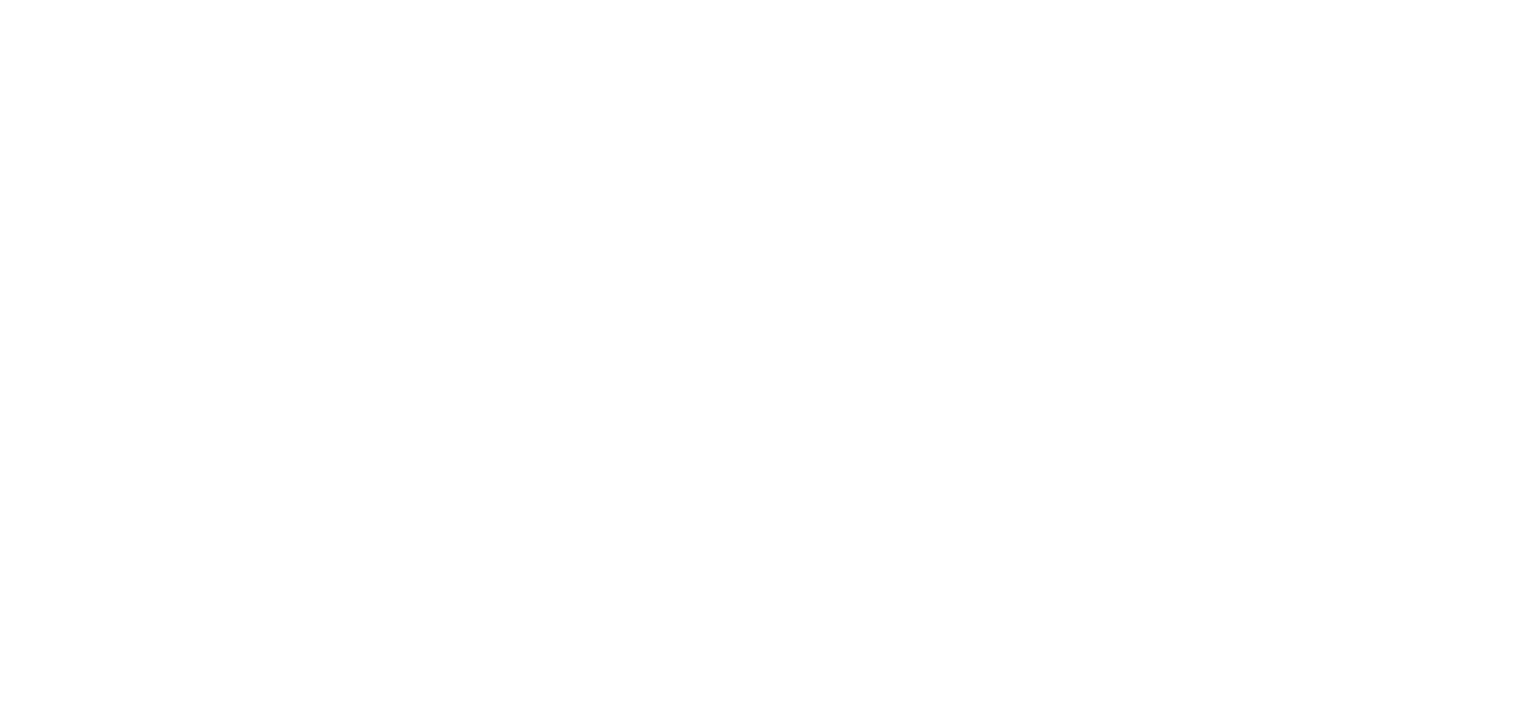 scroll, scrollTop: 0, scrollLeft: 0, axis: both 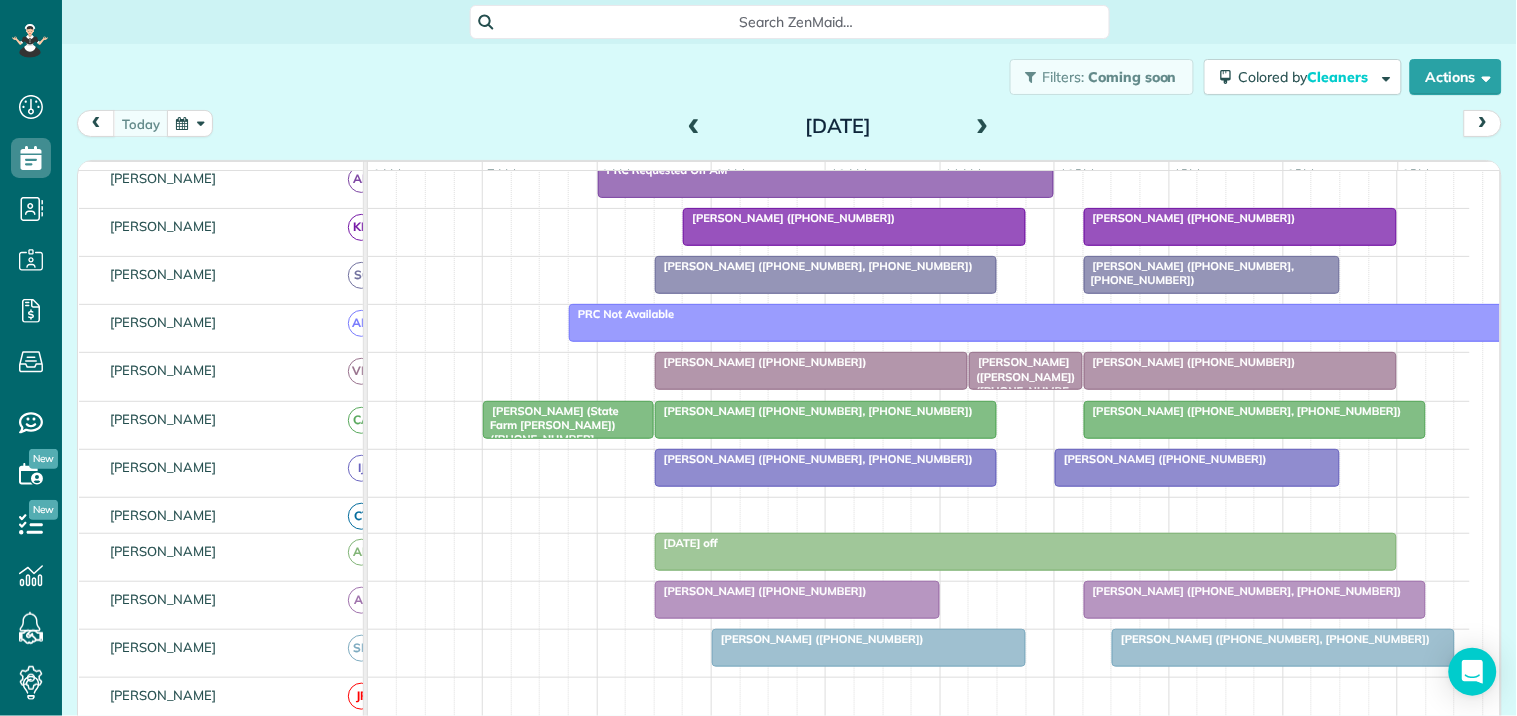 click at bounding box center [190, 123] 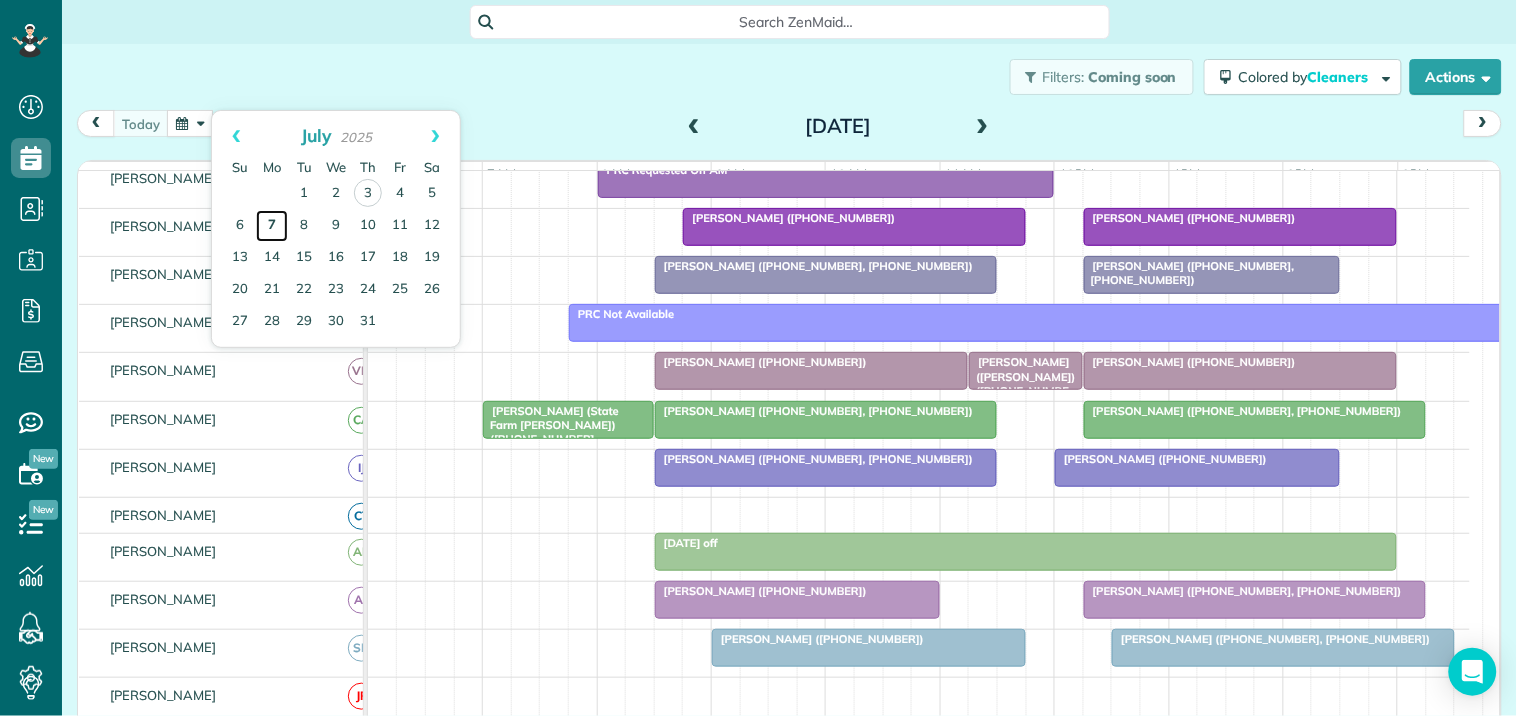 click on "7" at bounding box center [272, 226] 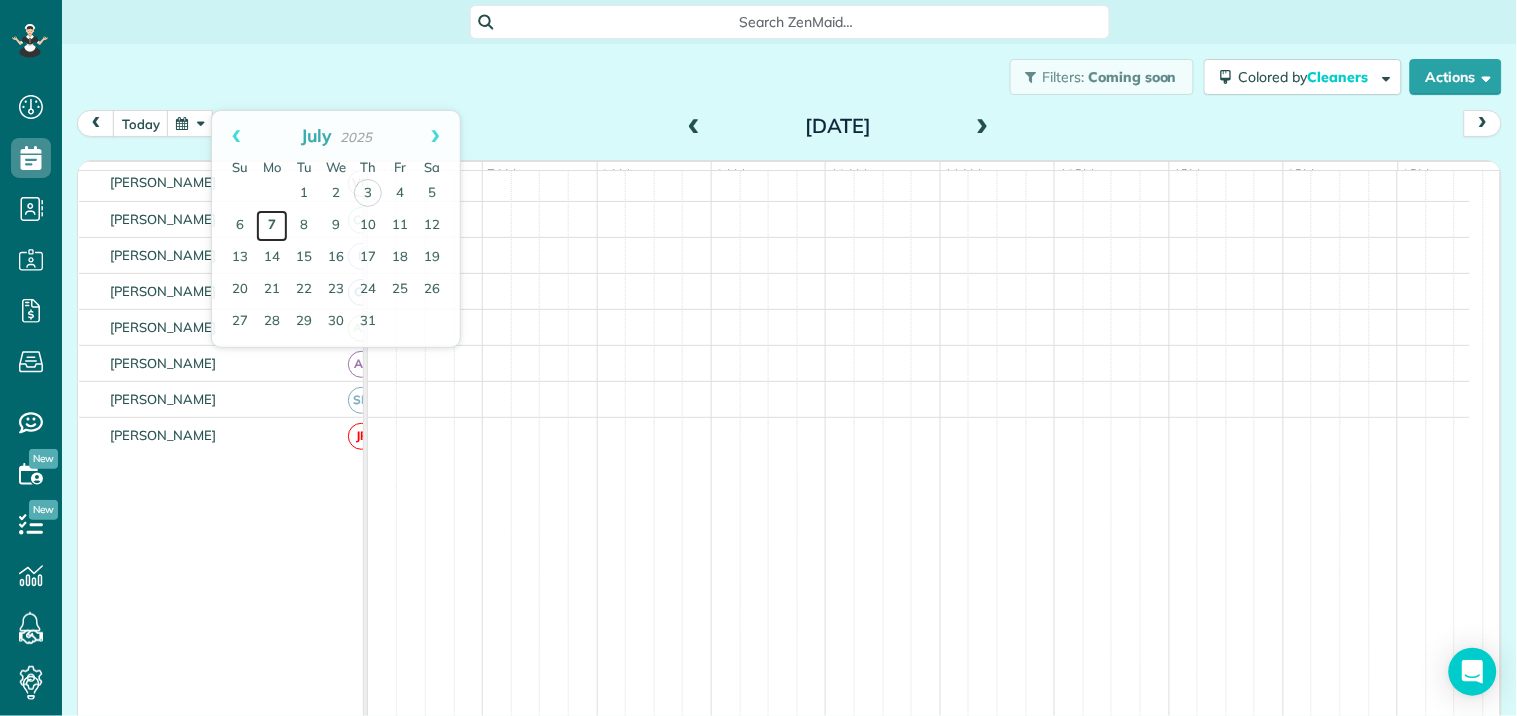 scroll, scrollTop: 293, scrollLeft: 0, axis: vertical 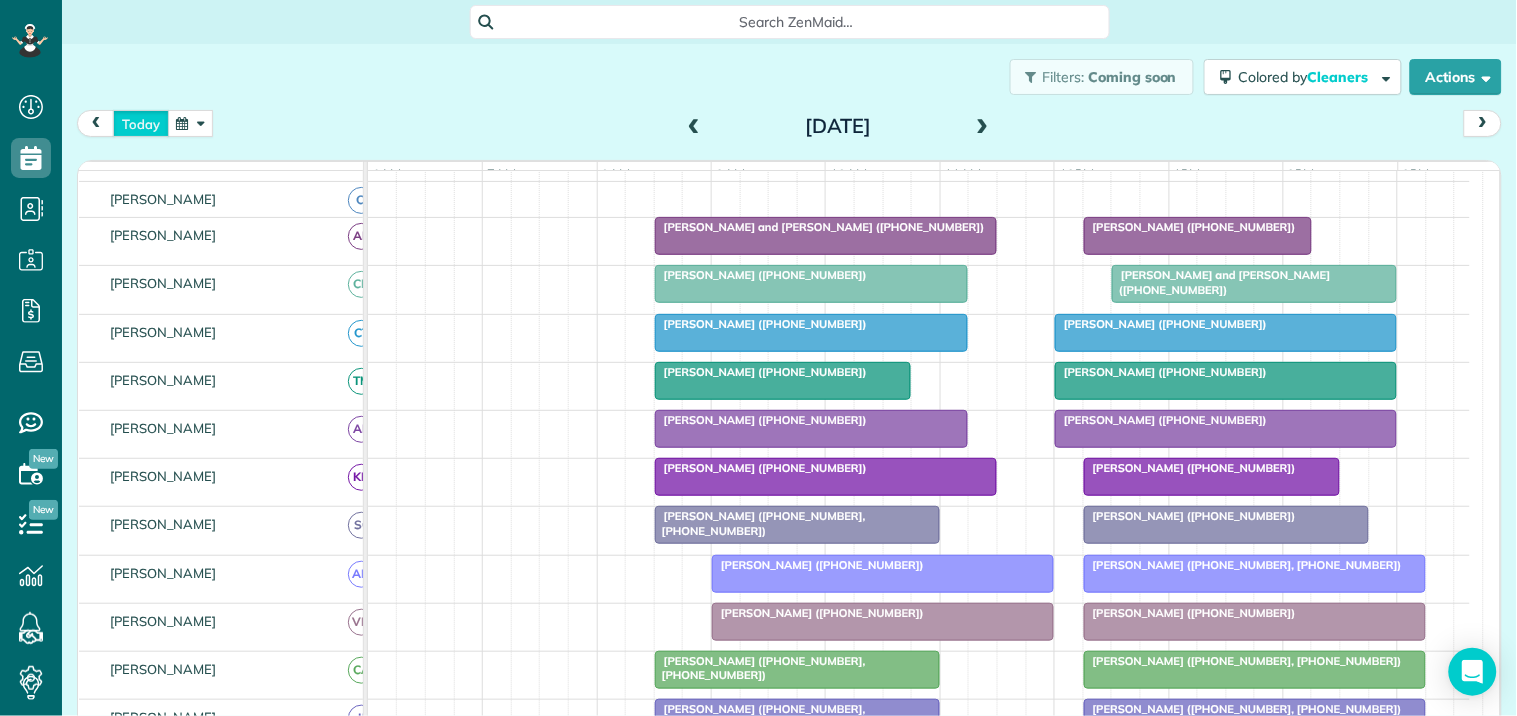 click on "today" at bounding box center (141, 123) 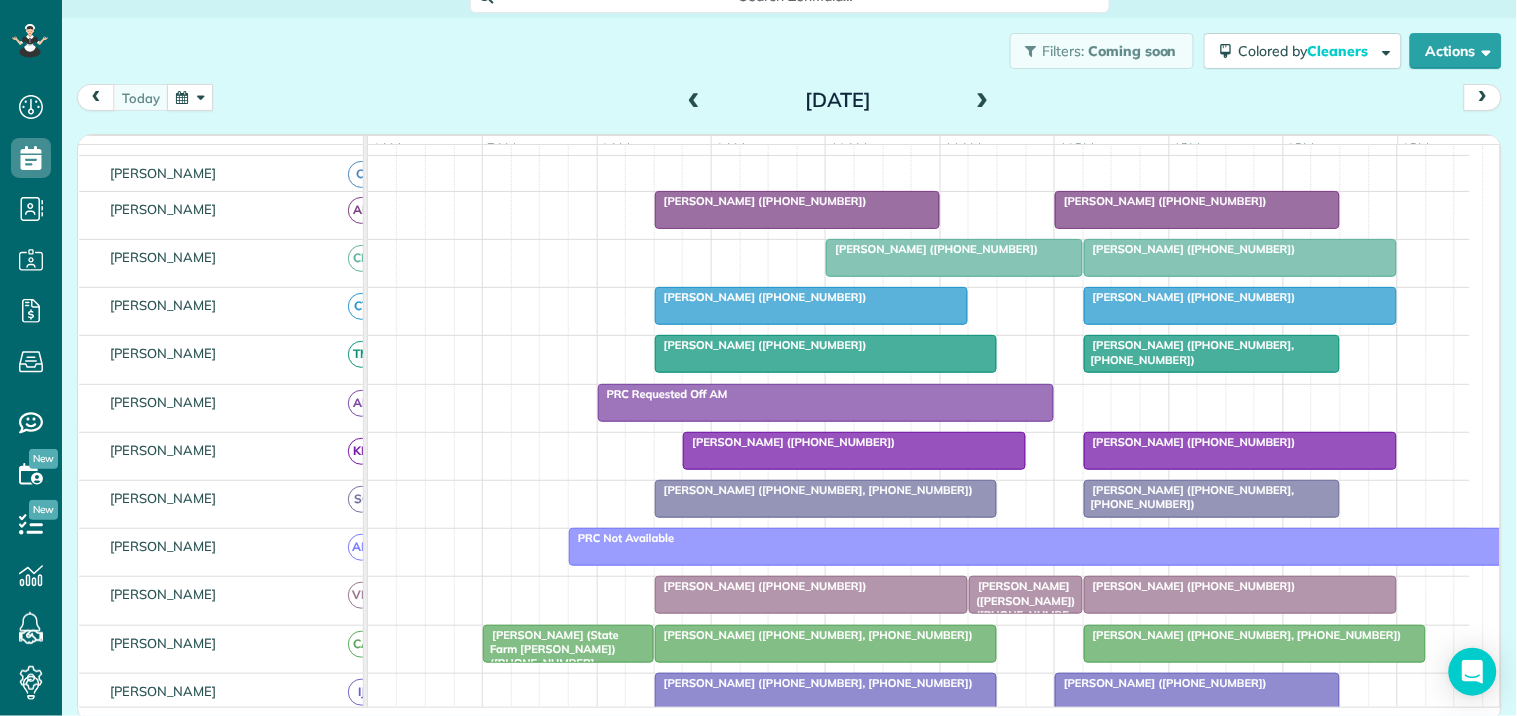 scroll, scrollTop: 32, scrollLeft: 0, axis: vertical 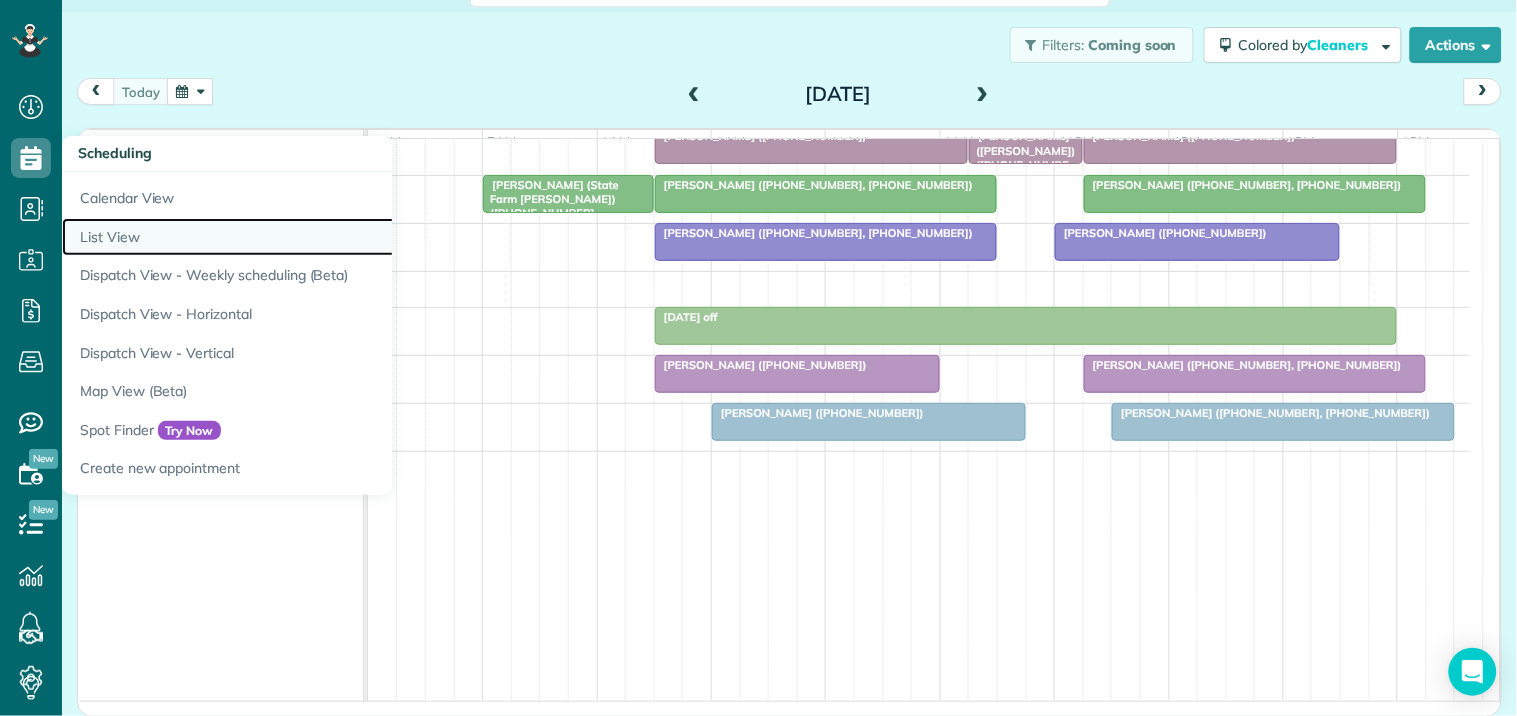 click on "List View" at bounding box center [312, 237] 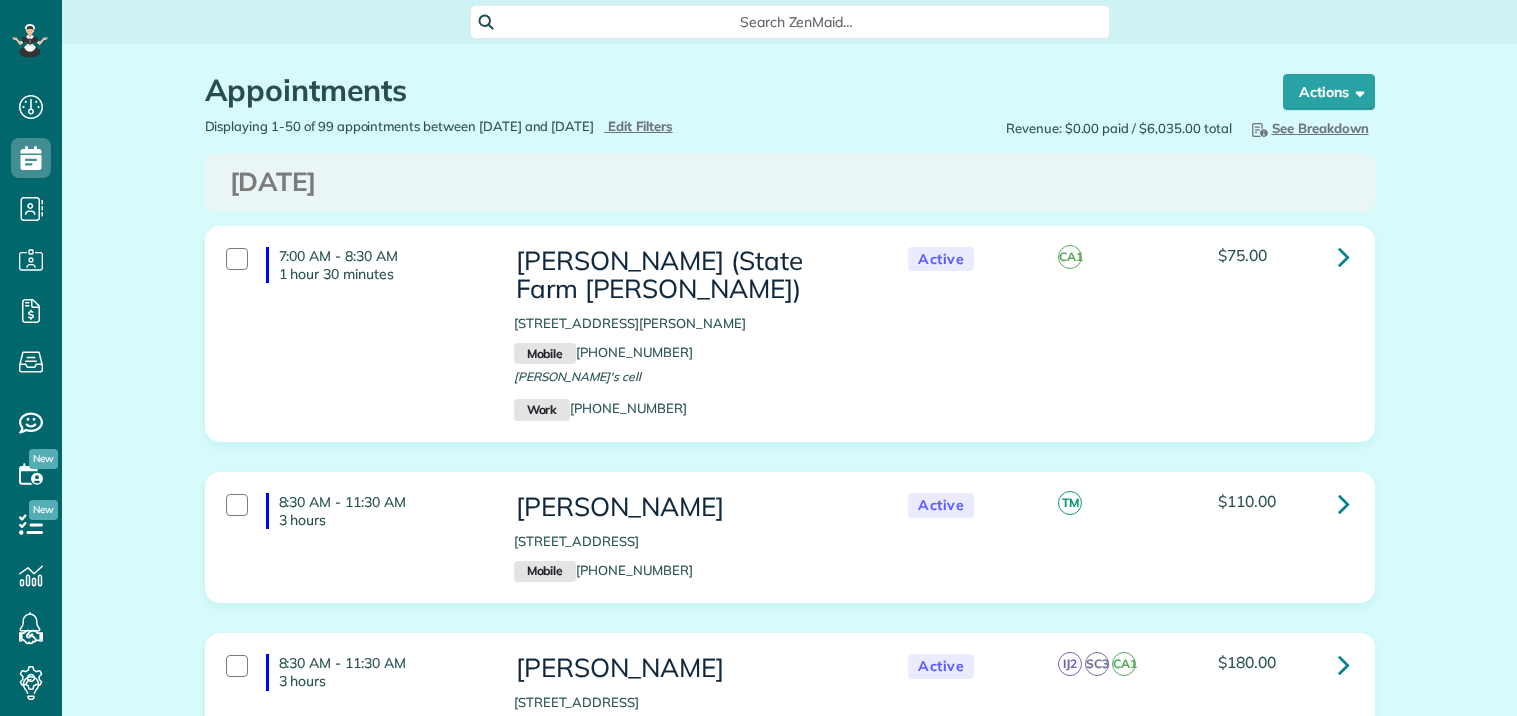 scroll, scrollTop: 0, scrollLeft: 0, axis: both 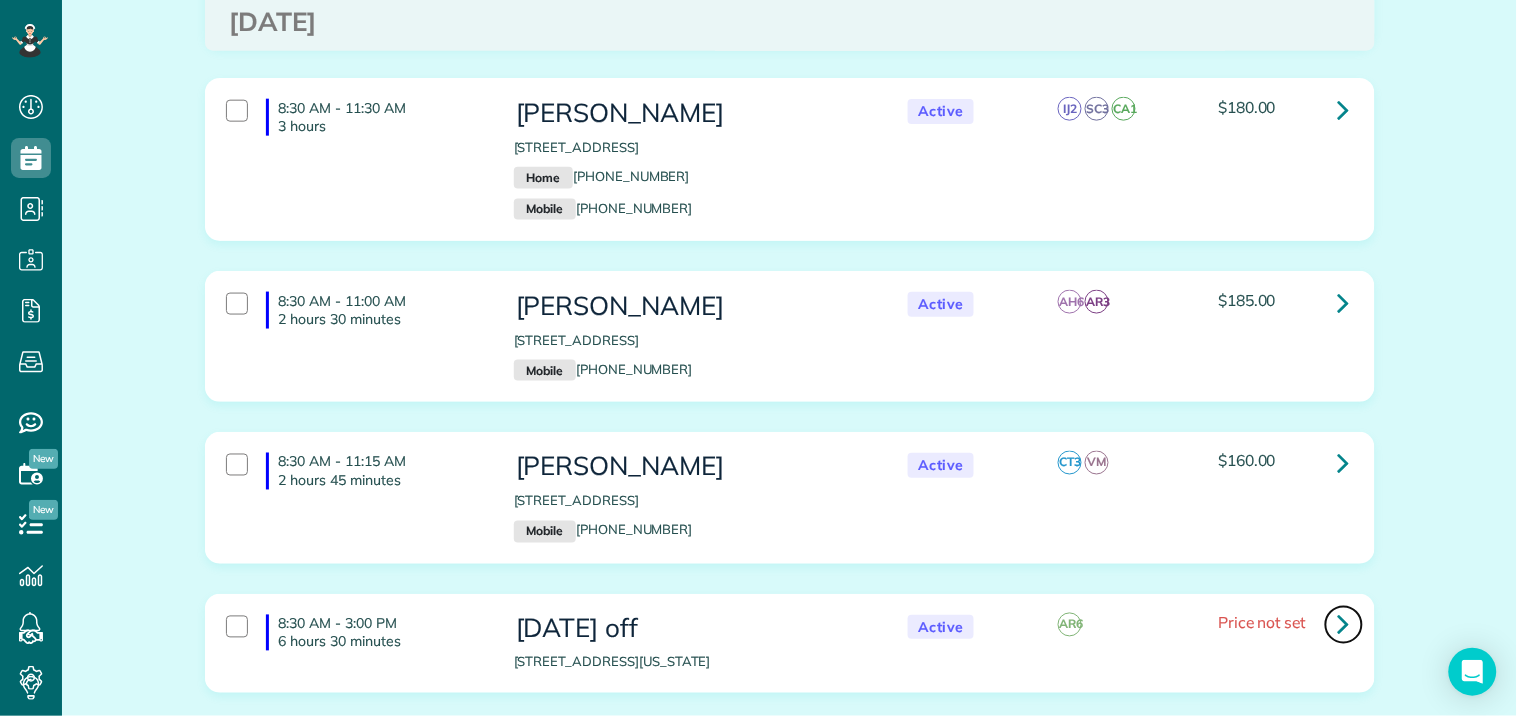 click at bounding box center [1344, 624] 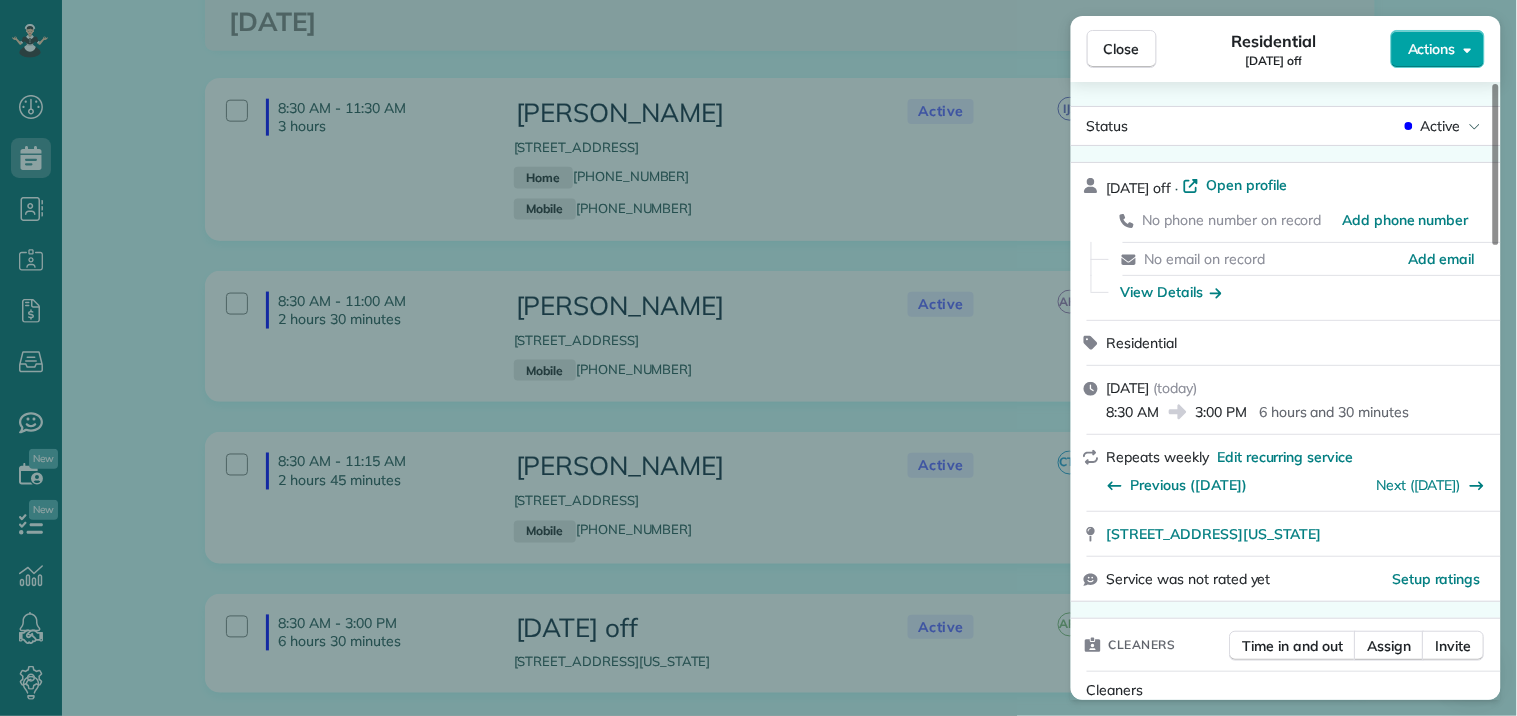 click on "Actions" at bounding box center [1432, 49] 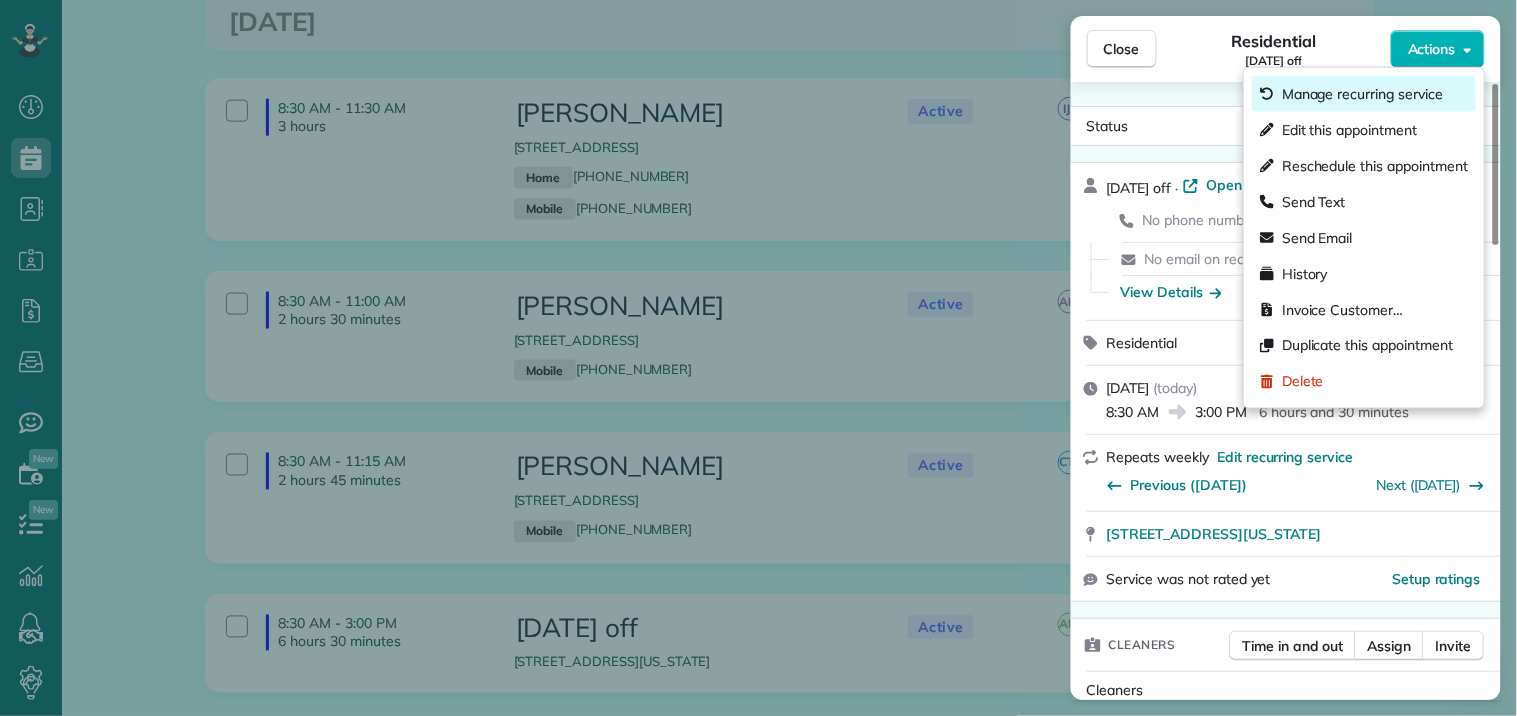 click on "Manage recurring service" at bounding box center [1364, 94] 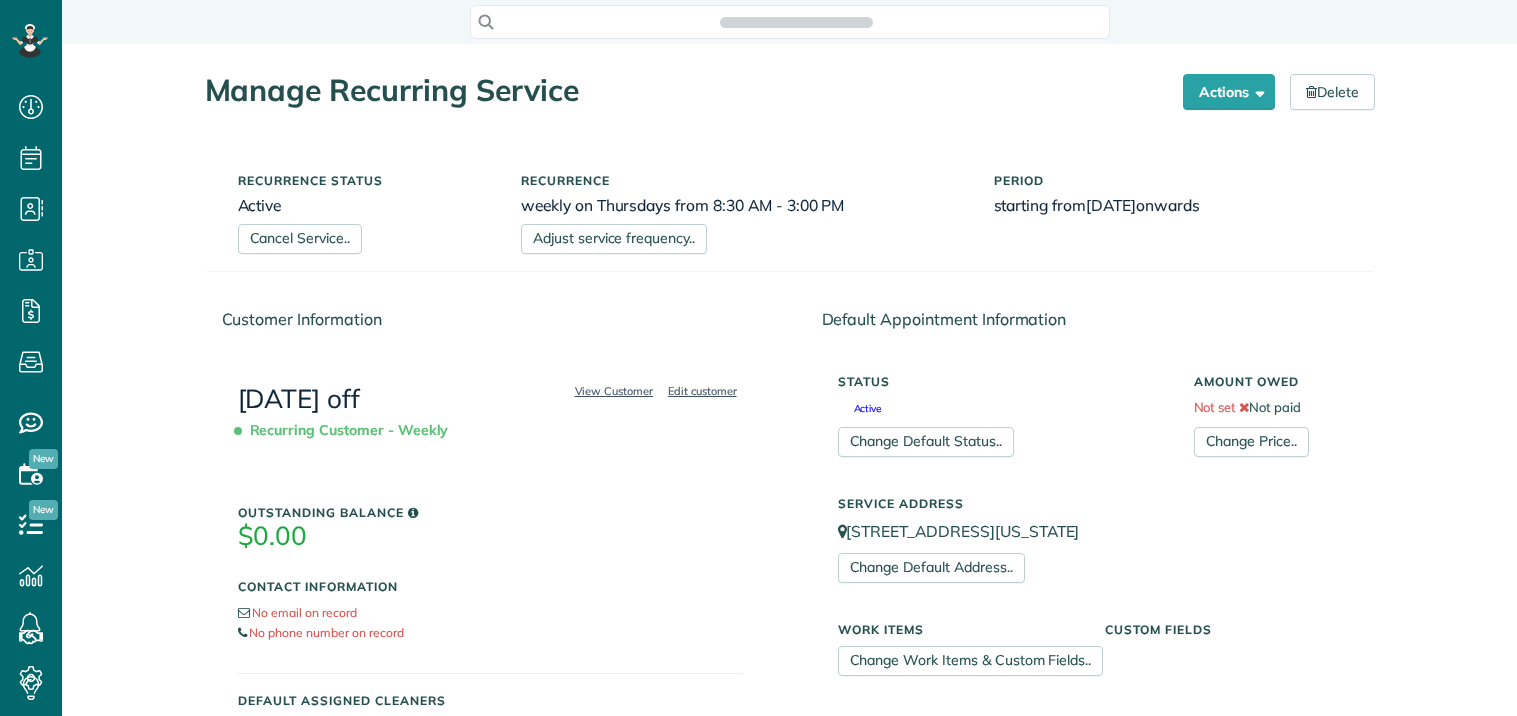 scroll, scrollTop: 0, scrollLeft: 0, axis: both 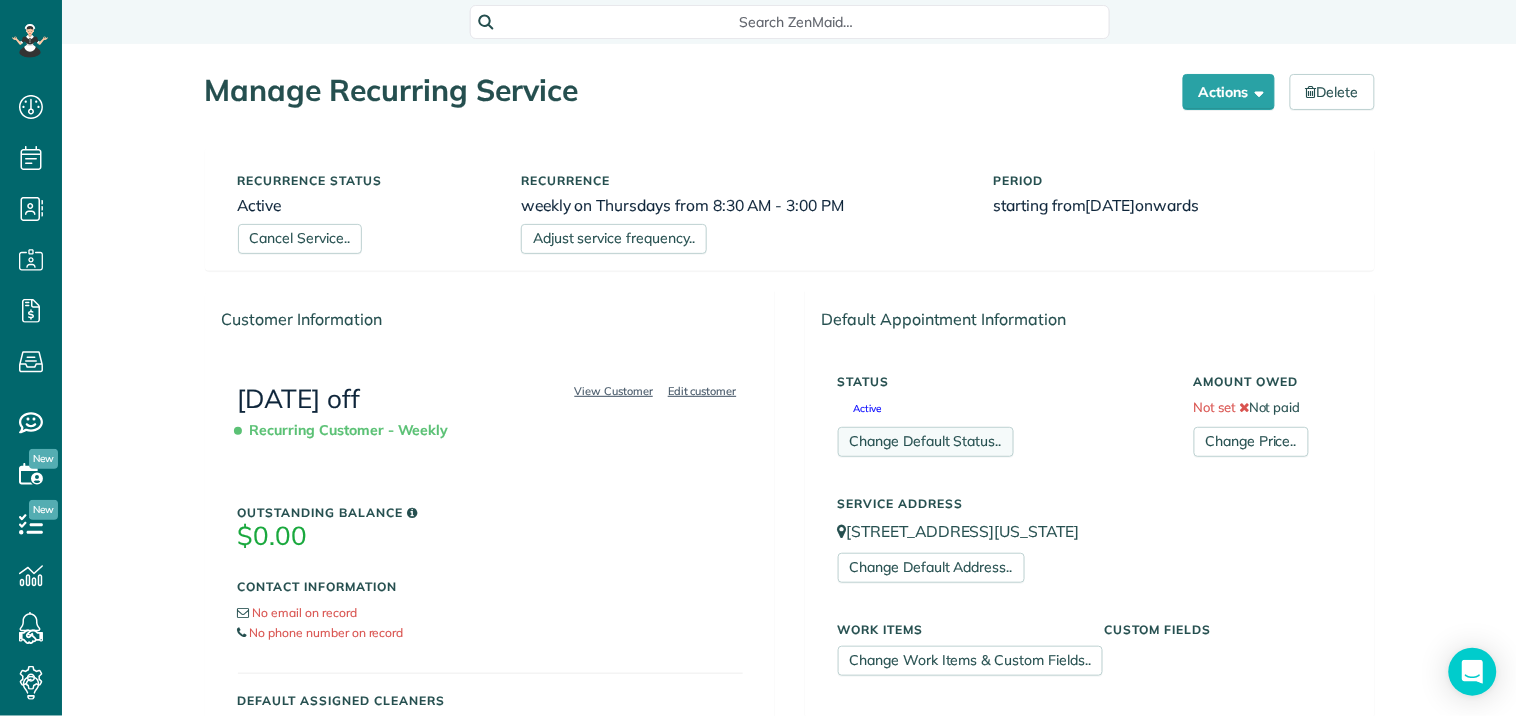 click on "Change Default Status.." at bounding box center [926, 442] 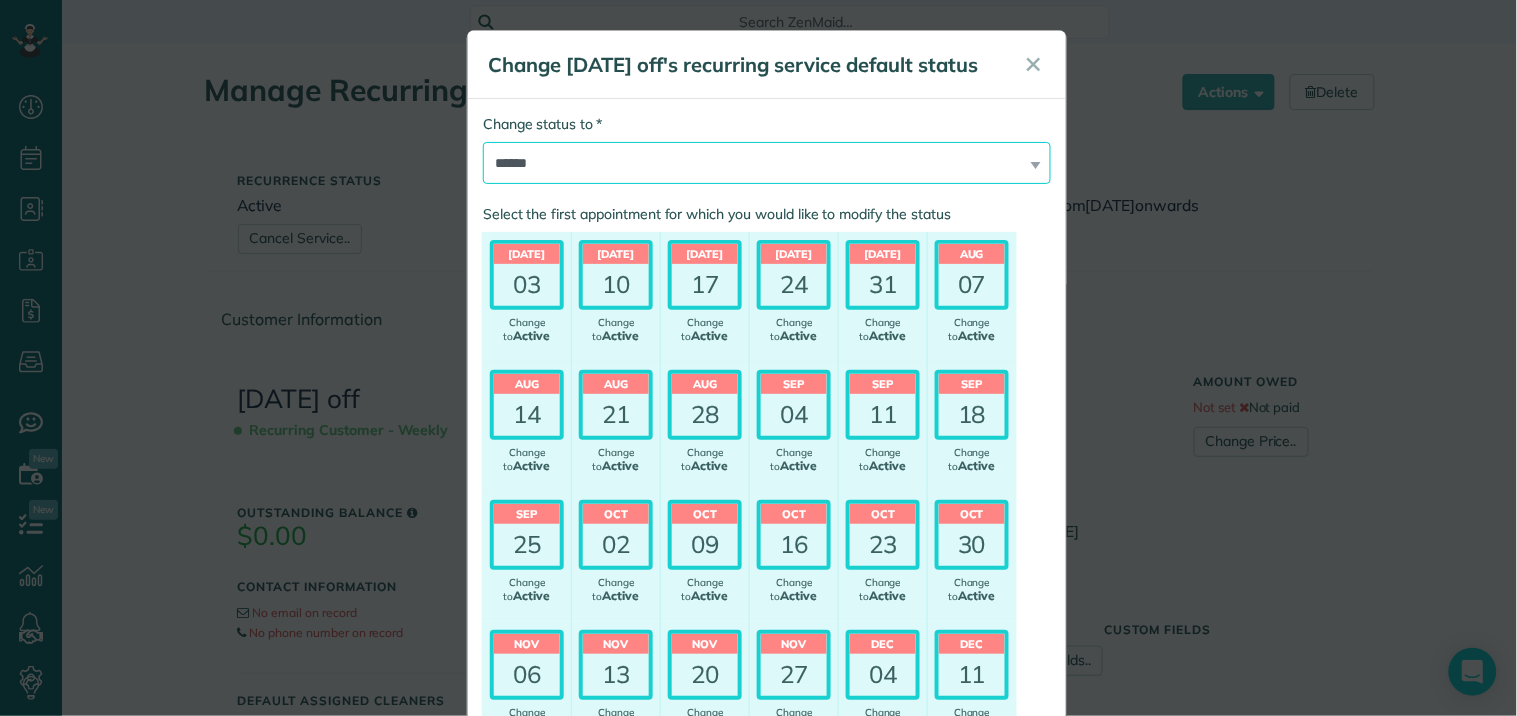 click on "******
*****
*******
********
********
*********
*********" at bounding box center (767, 163) 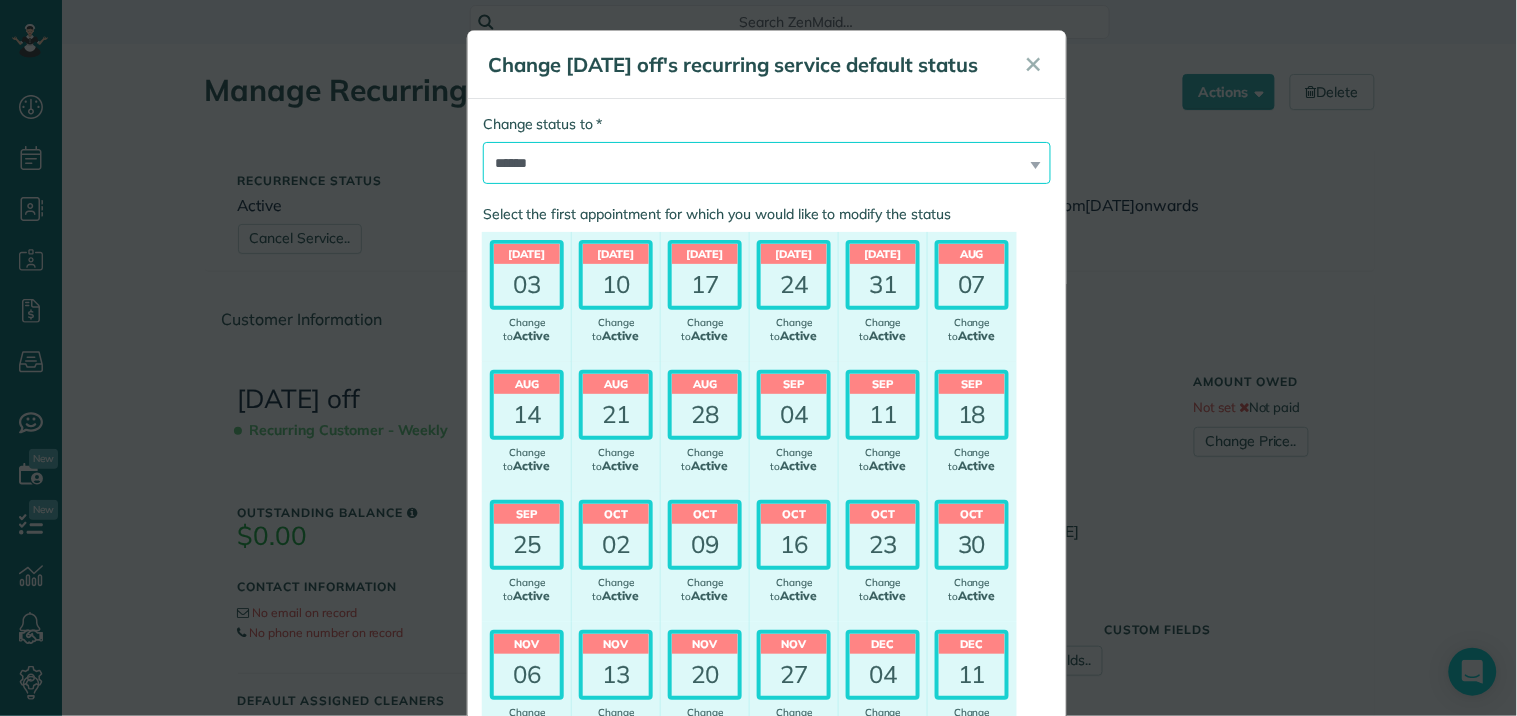 select on "******" 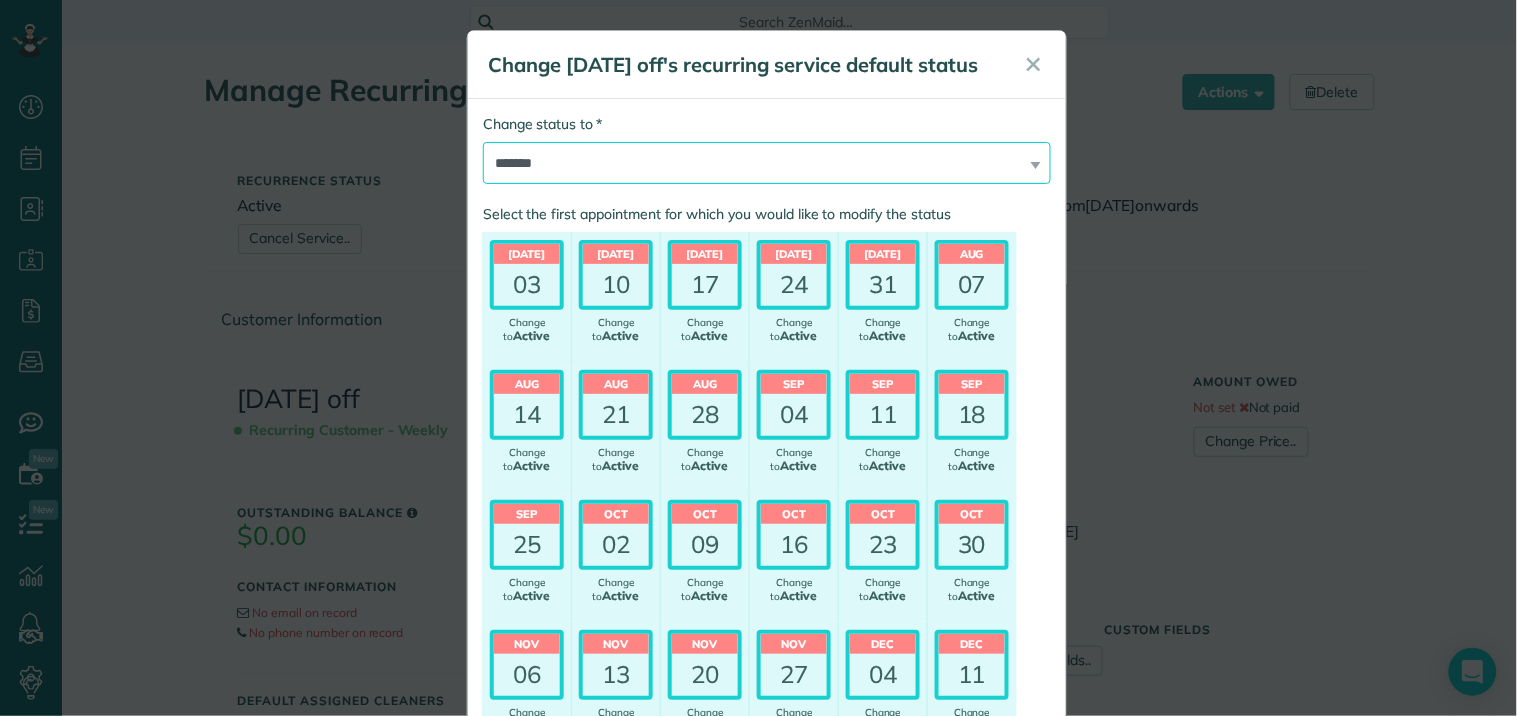 click on "******
*****
*******
********
********
*********
*********" at bounding box center [767, 163] 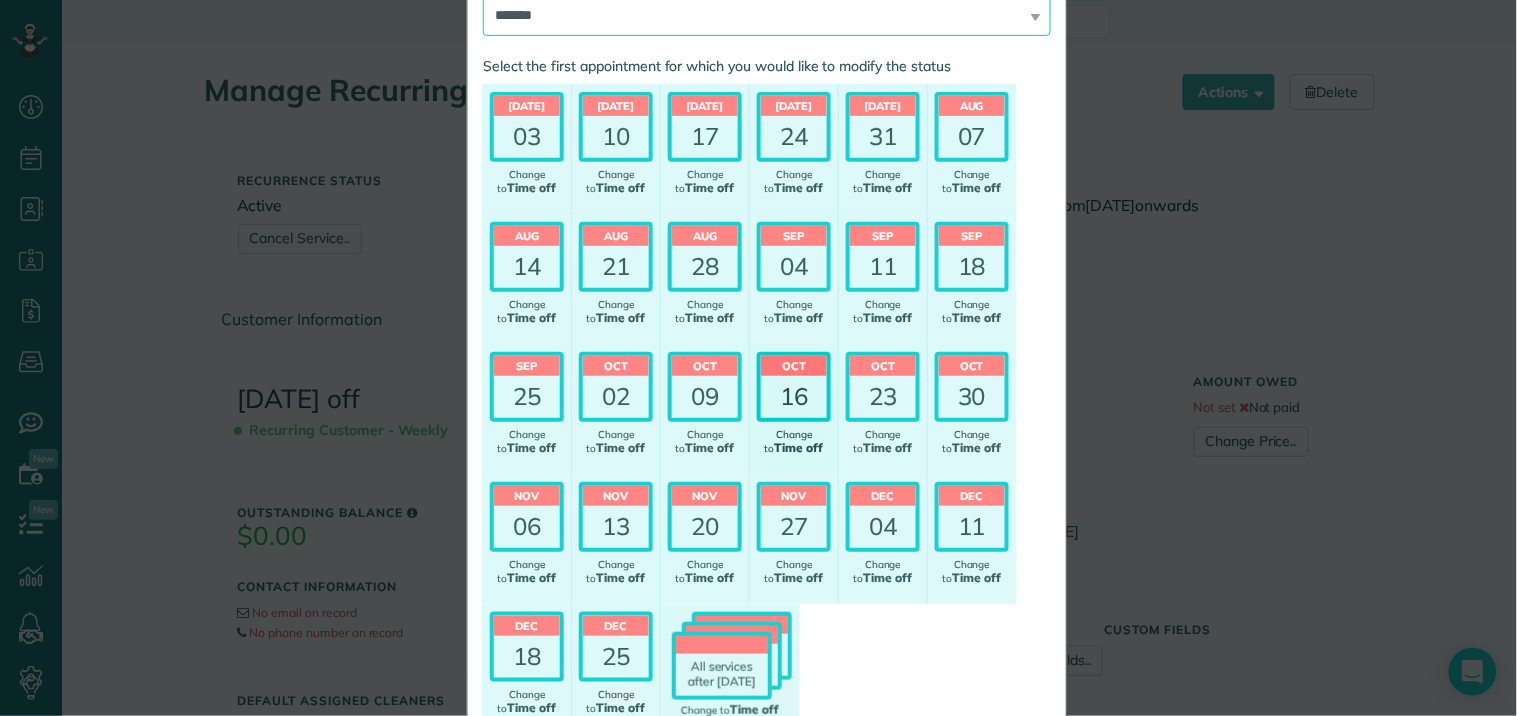 scroll, scrollTop: 310, scrollLeft: 0, axis: vertical 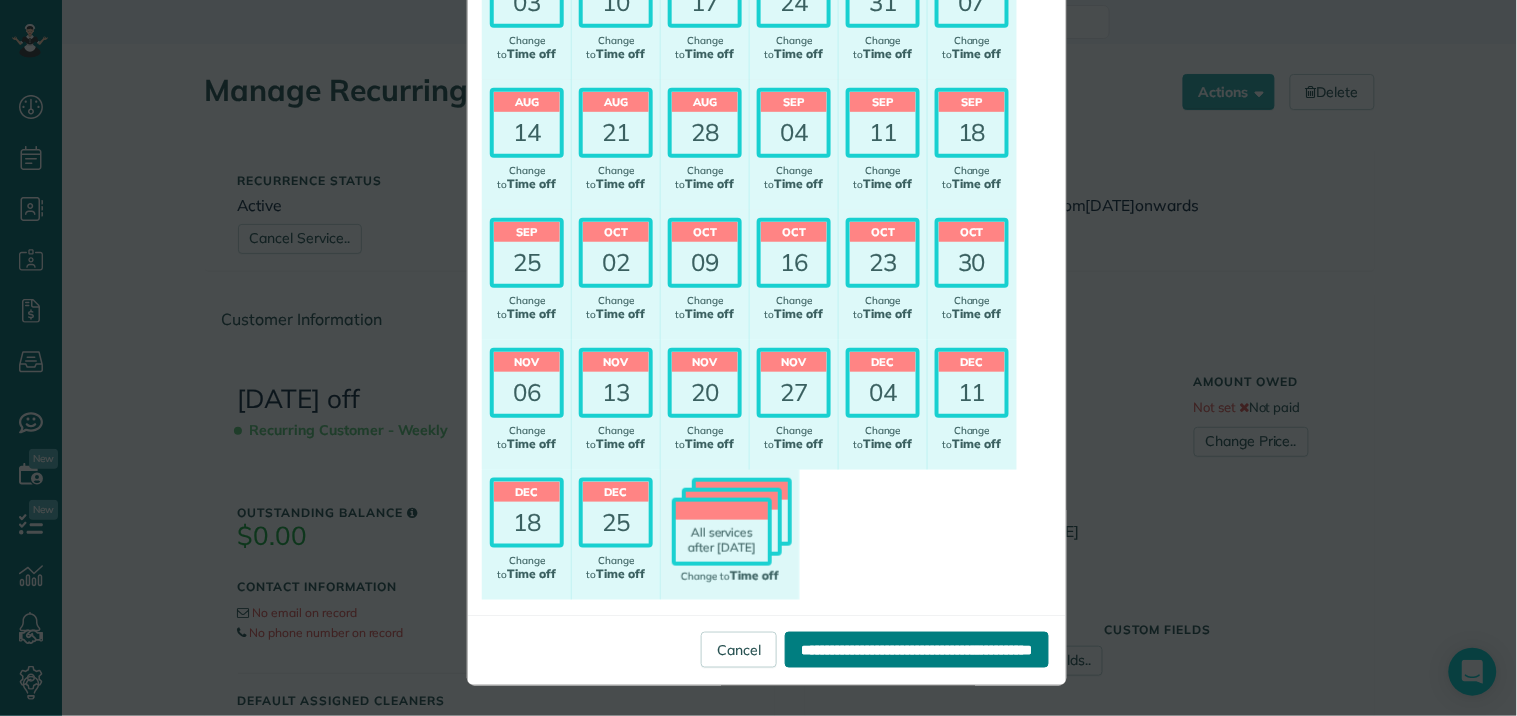 click on "**********" at bounding box center (917, 650) 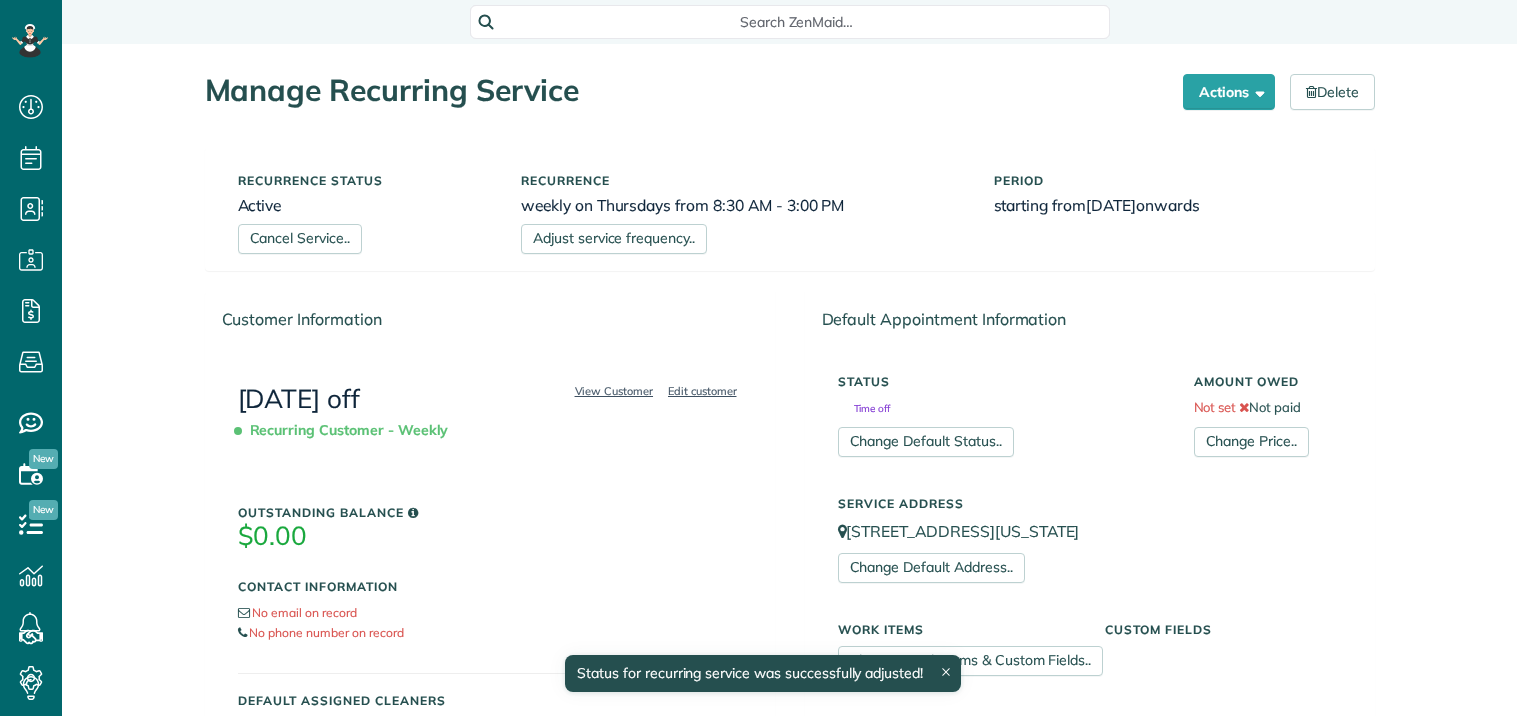 scroll, scrollTop: 0, scrollLeft: 0, axis: both 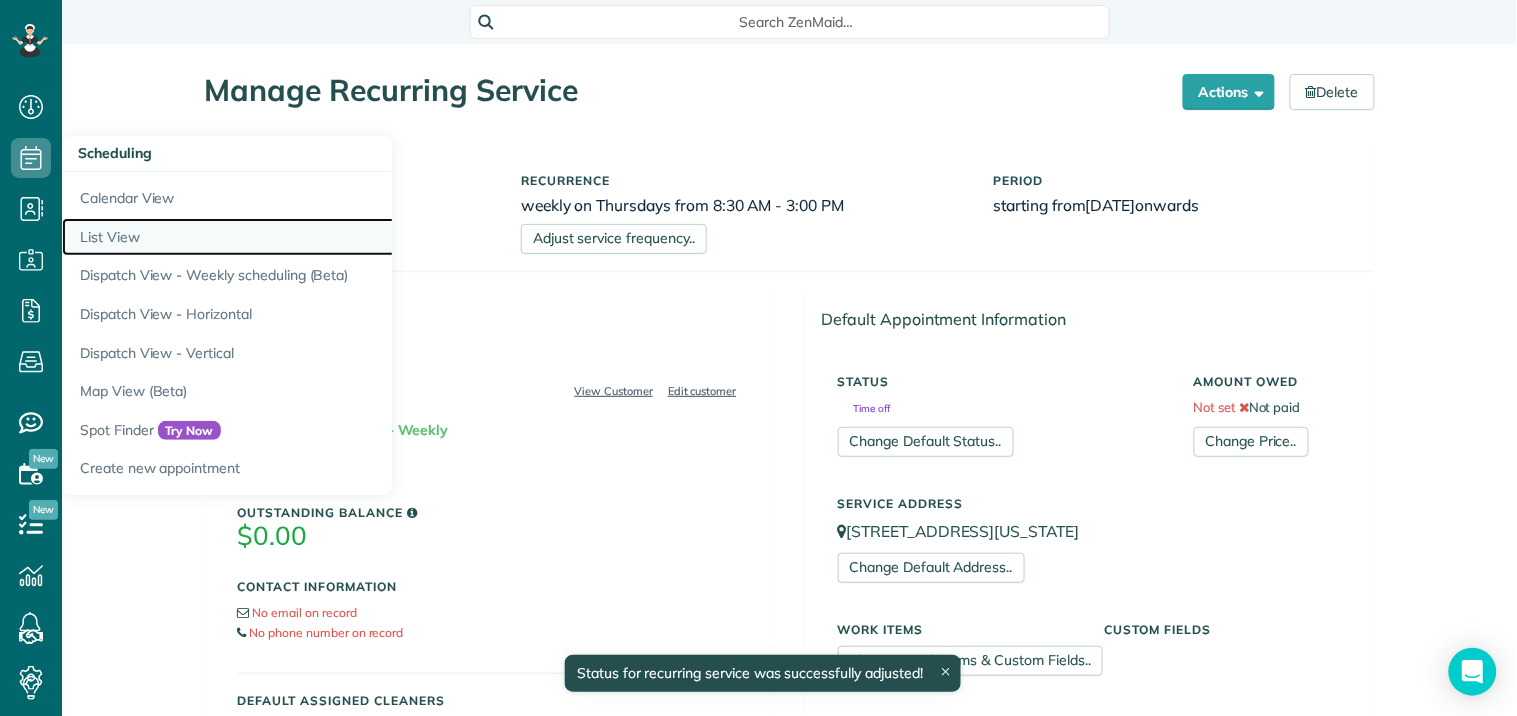 click on "List View" at bounding box center [312, 237] 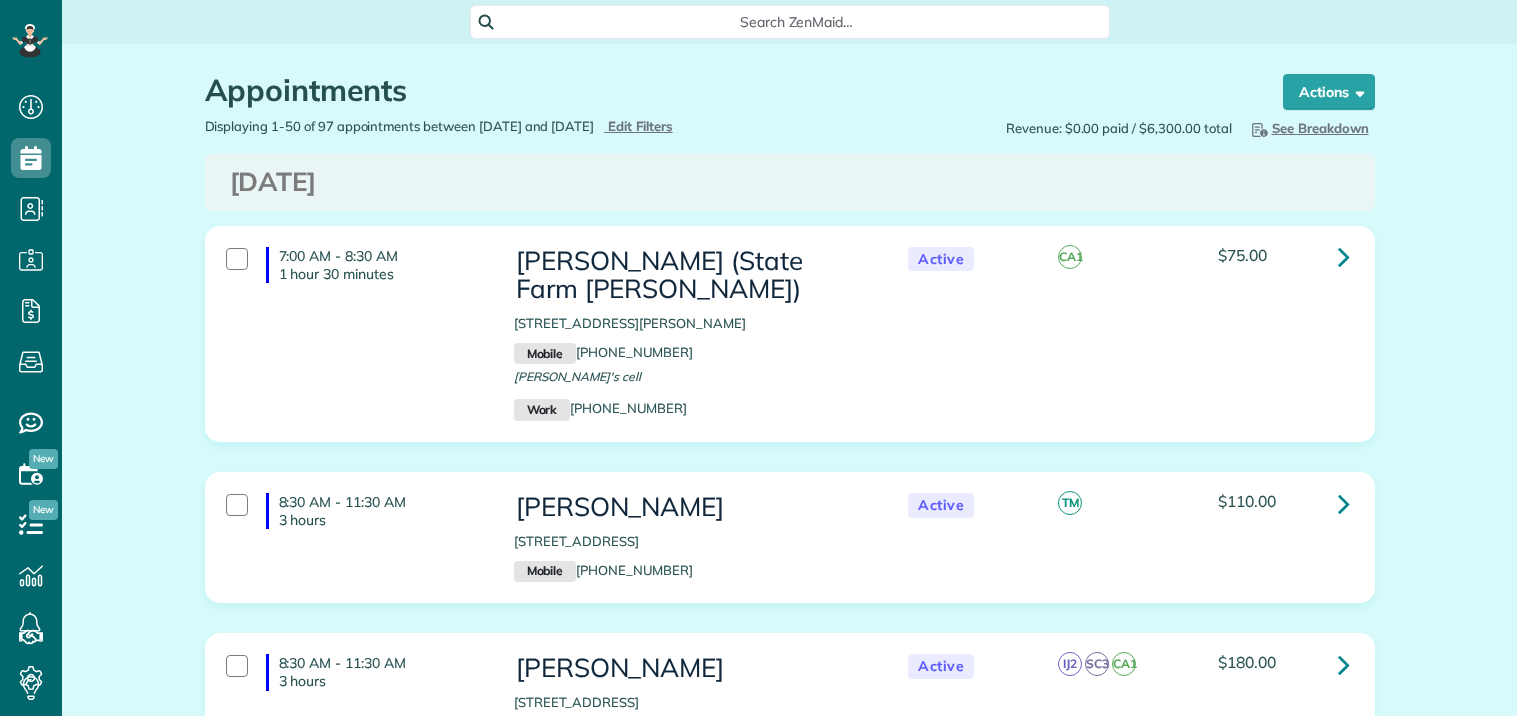 scroll, scrollTop: 0, scrollLeft: 0, axis: both 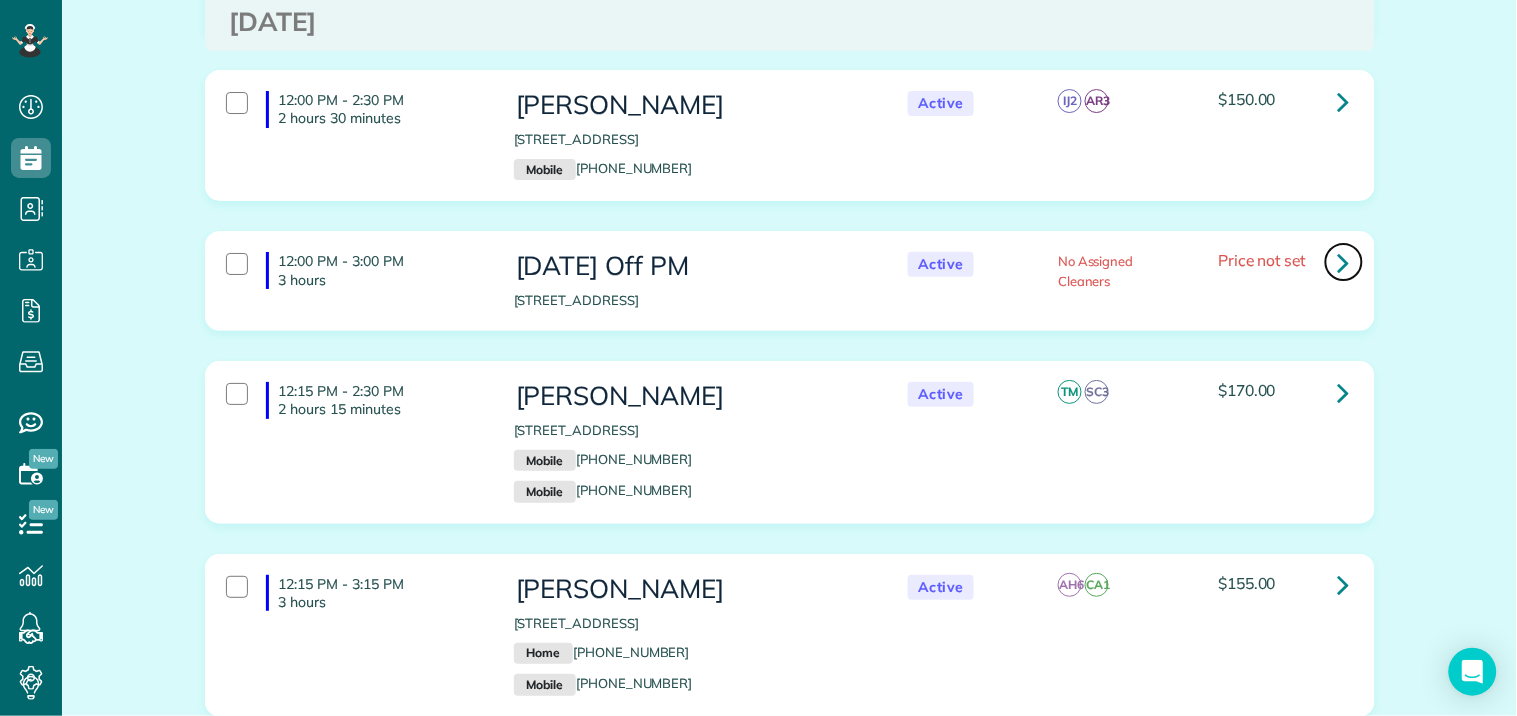 click at bounding box center (1344, 262) 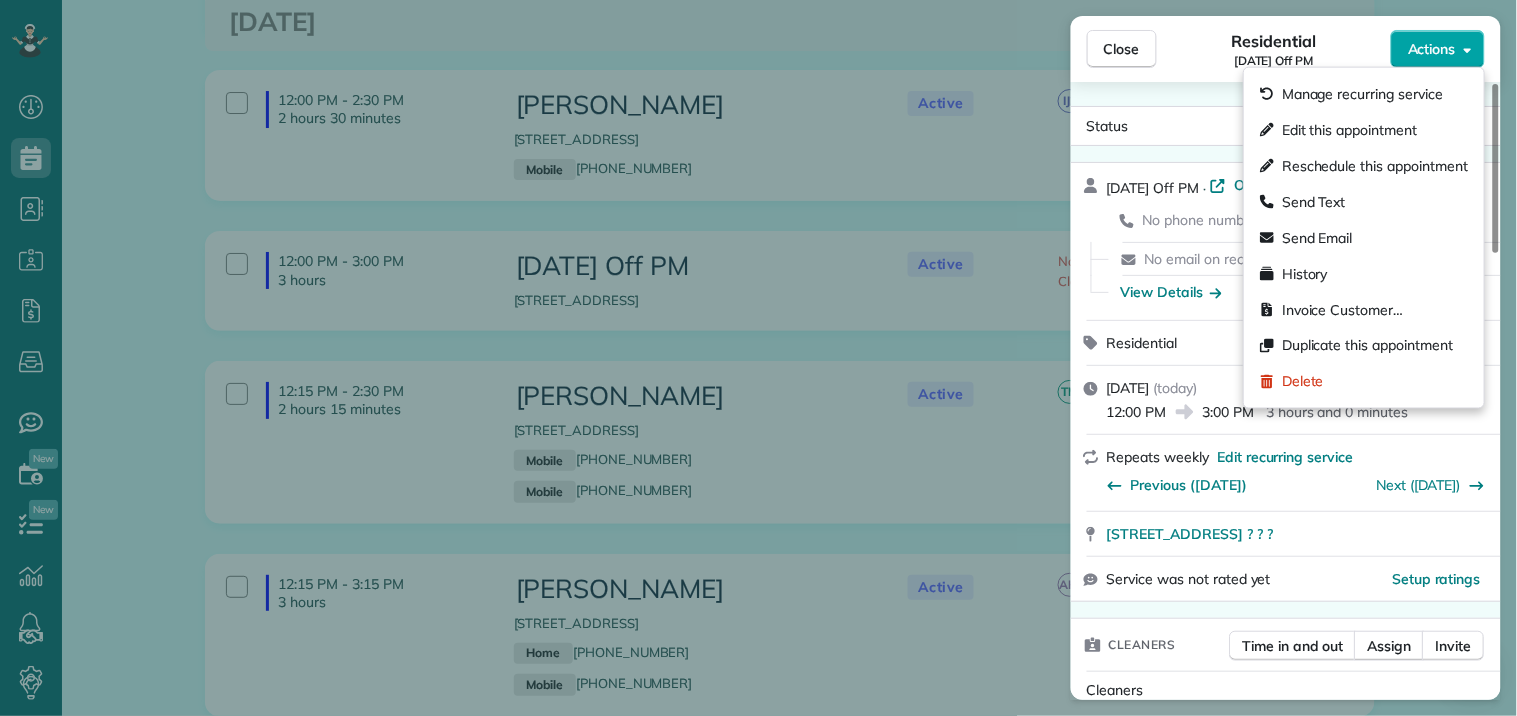 click on "Actions" at bounding box center [1432, 49] 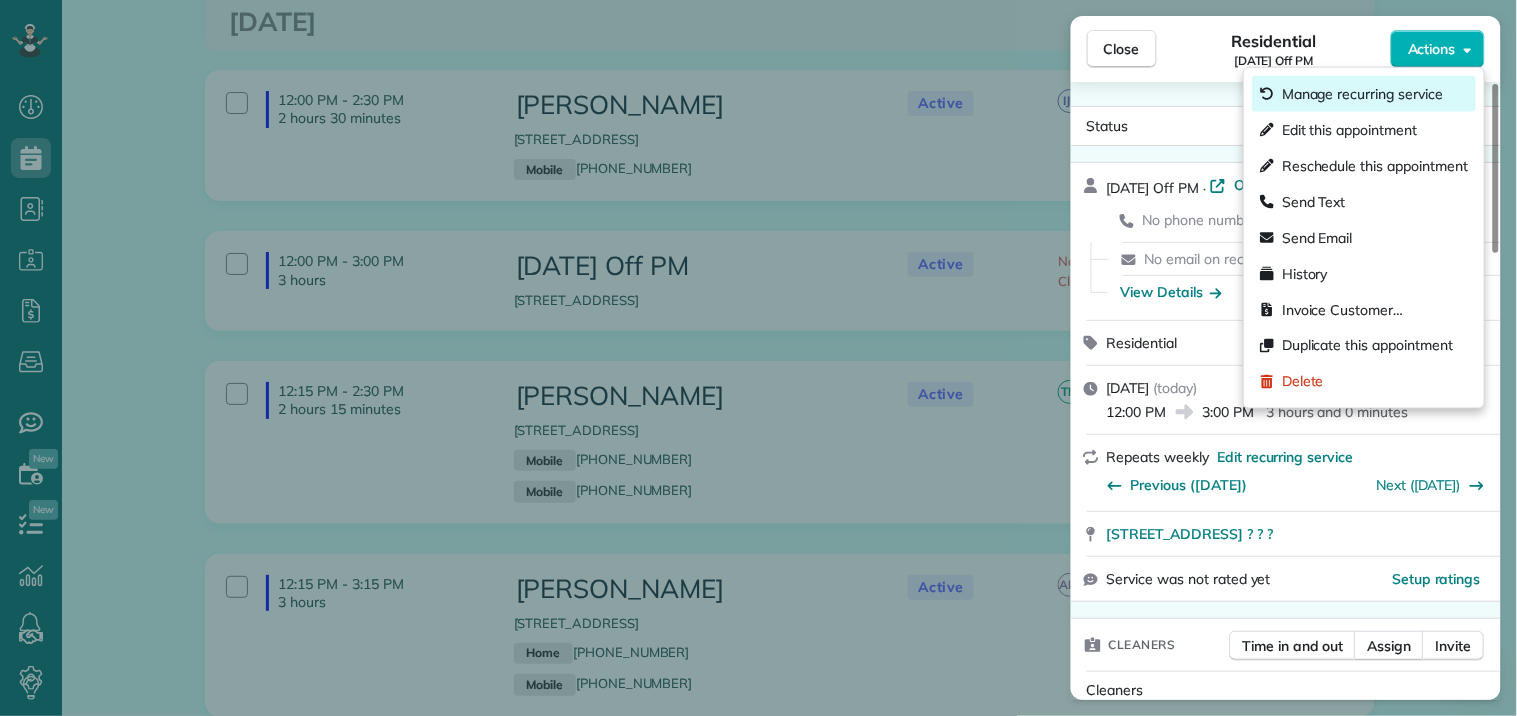 click on "Manage recurring service" at bounding box center (1362, 94) 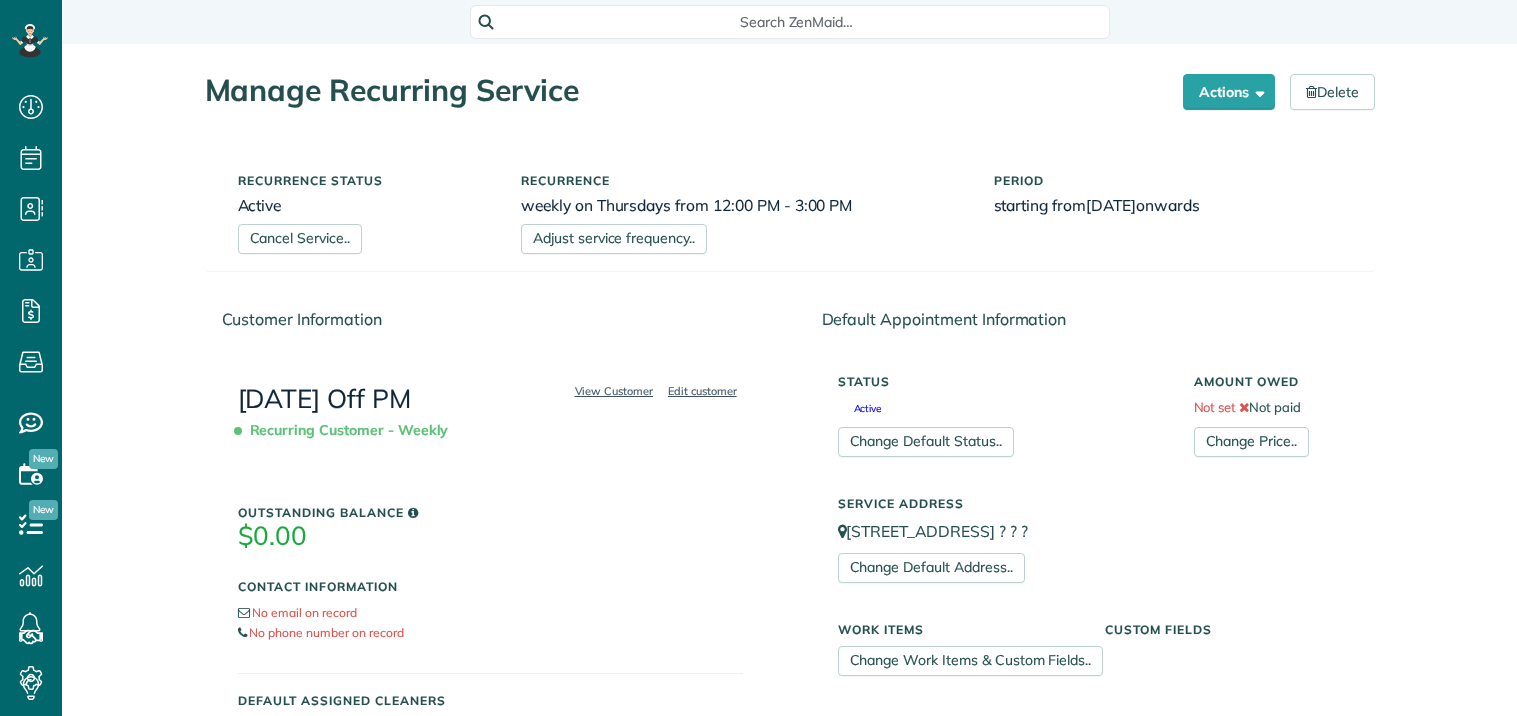 scroll, scrollTop: 0, scrollLeft: 0, axis: both 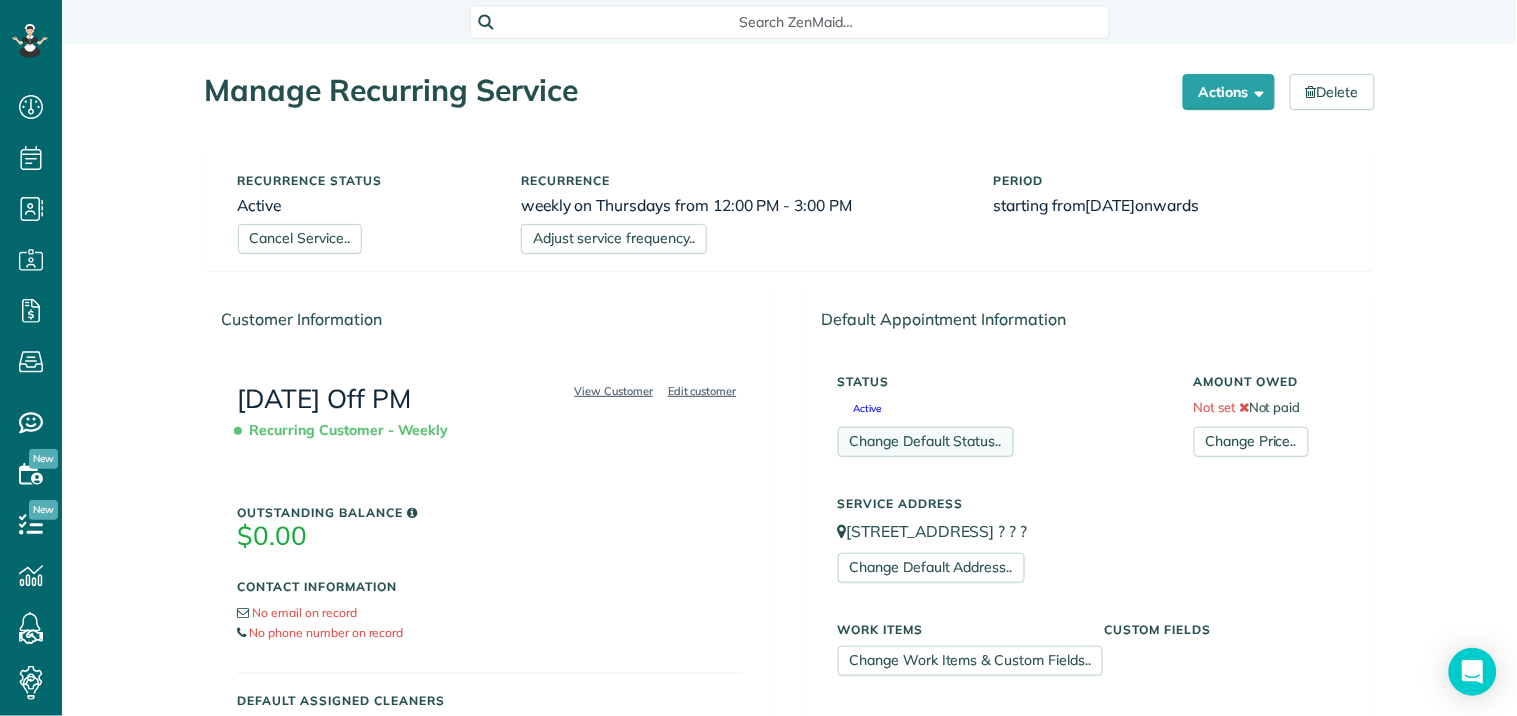 click on "Change Default Status.." at bounding box center [926, 442] 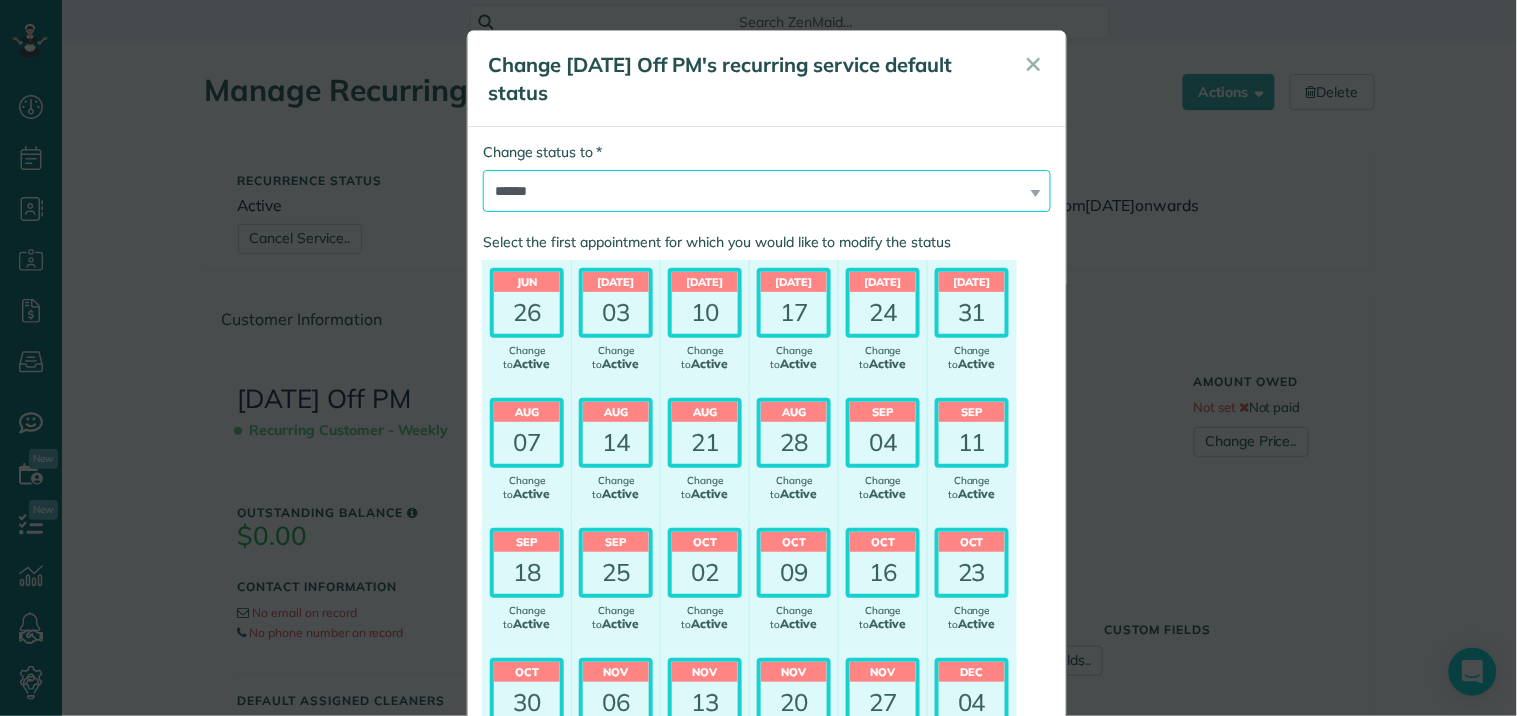 click on "******
*****
*******
********
********
*********
*********" at bounding box center [767, 191] 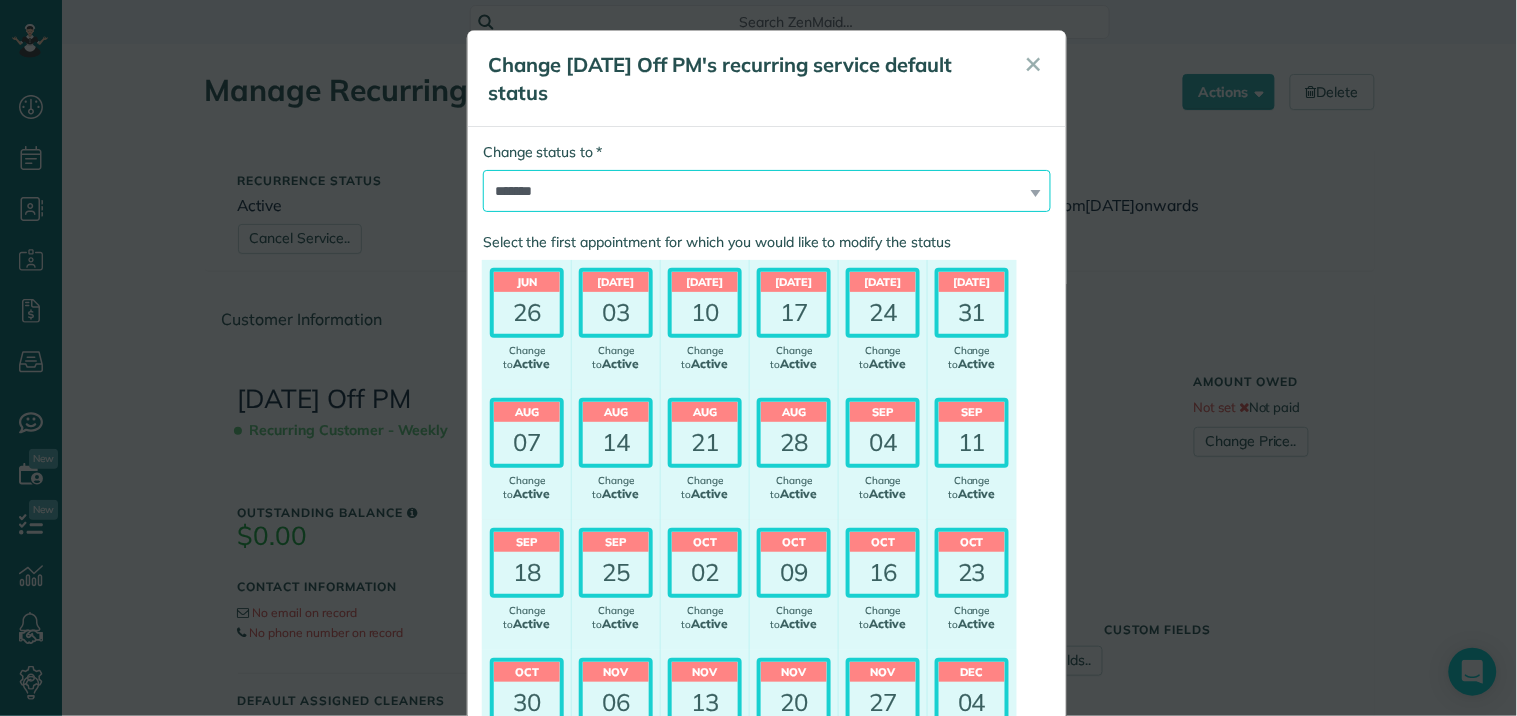 click on "******
*****
*******
********
********
*********
*********" at bounding box center [767, 191] 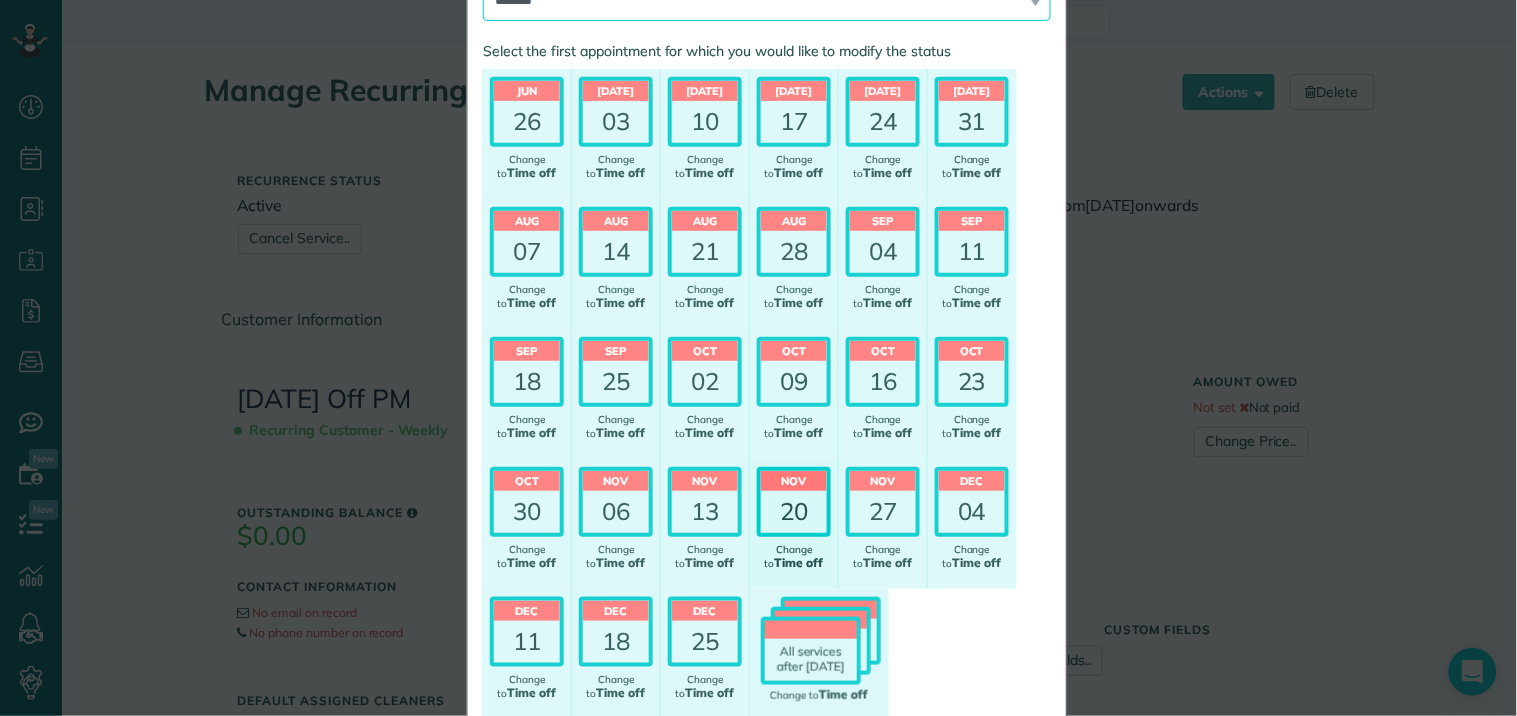scroll, scrollTop: 310, scrollLeft: 0, axis: vertical 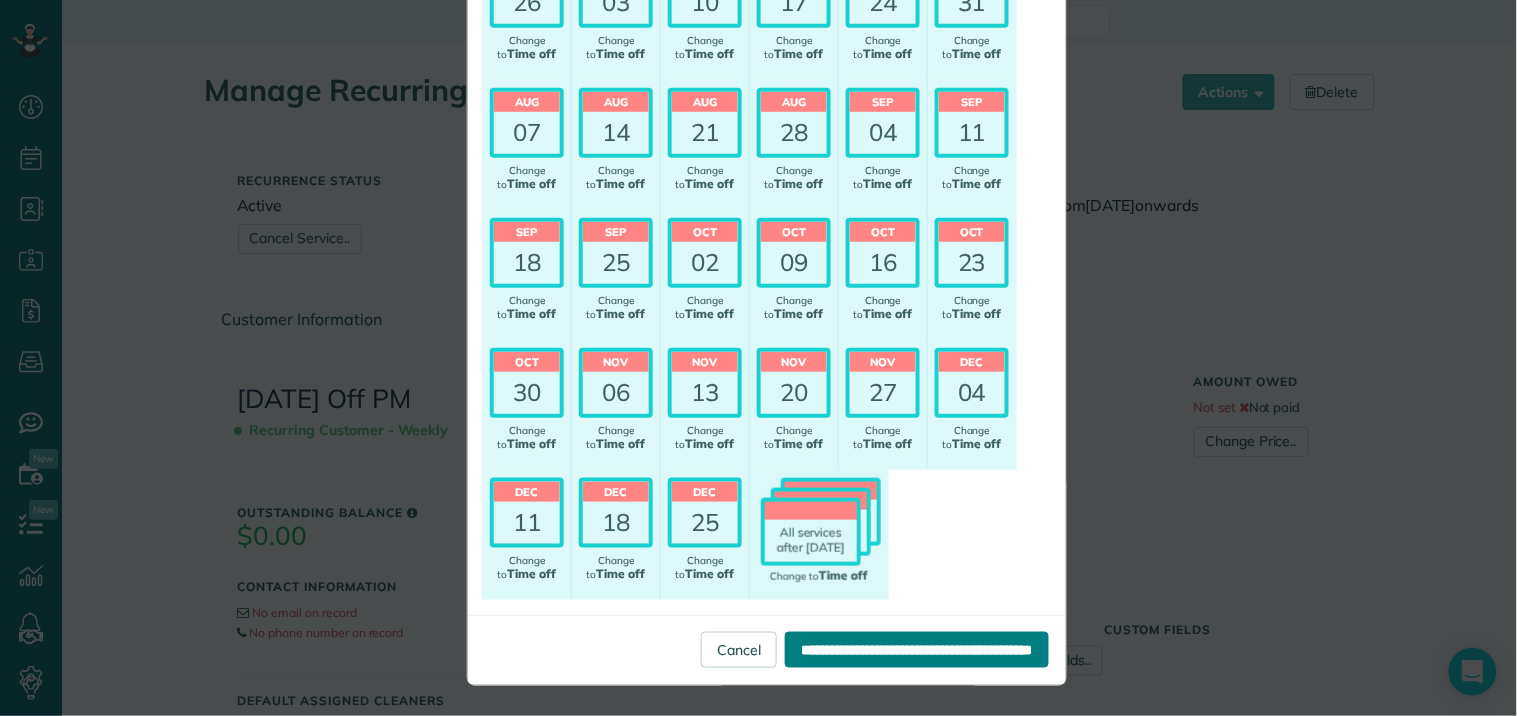 click on "**********" at bounding box center [917, 650] 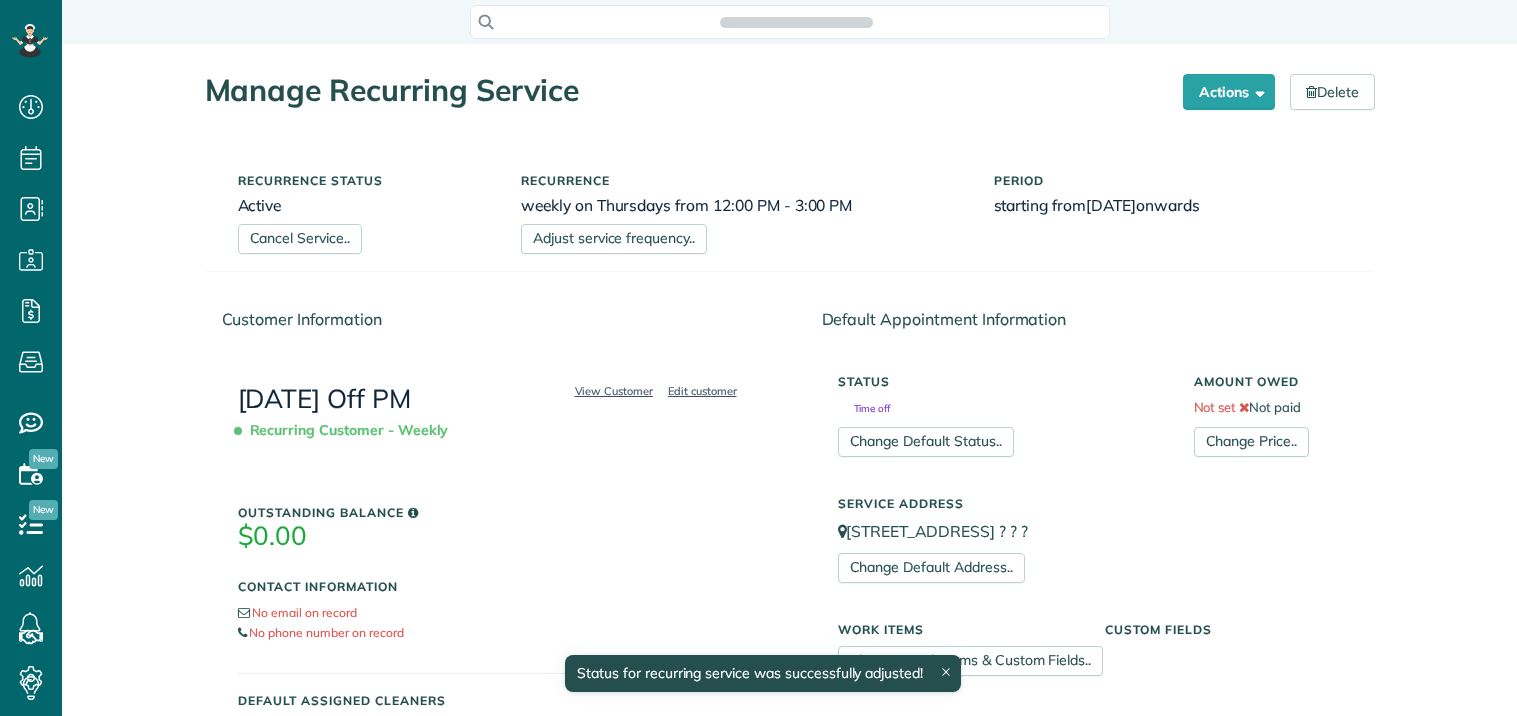 scroll, scrollTop: 0, scrollLeft: 0, axis: both 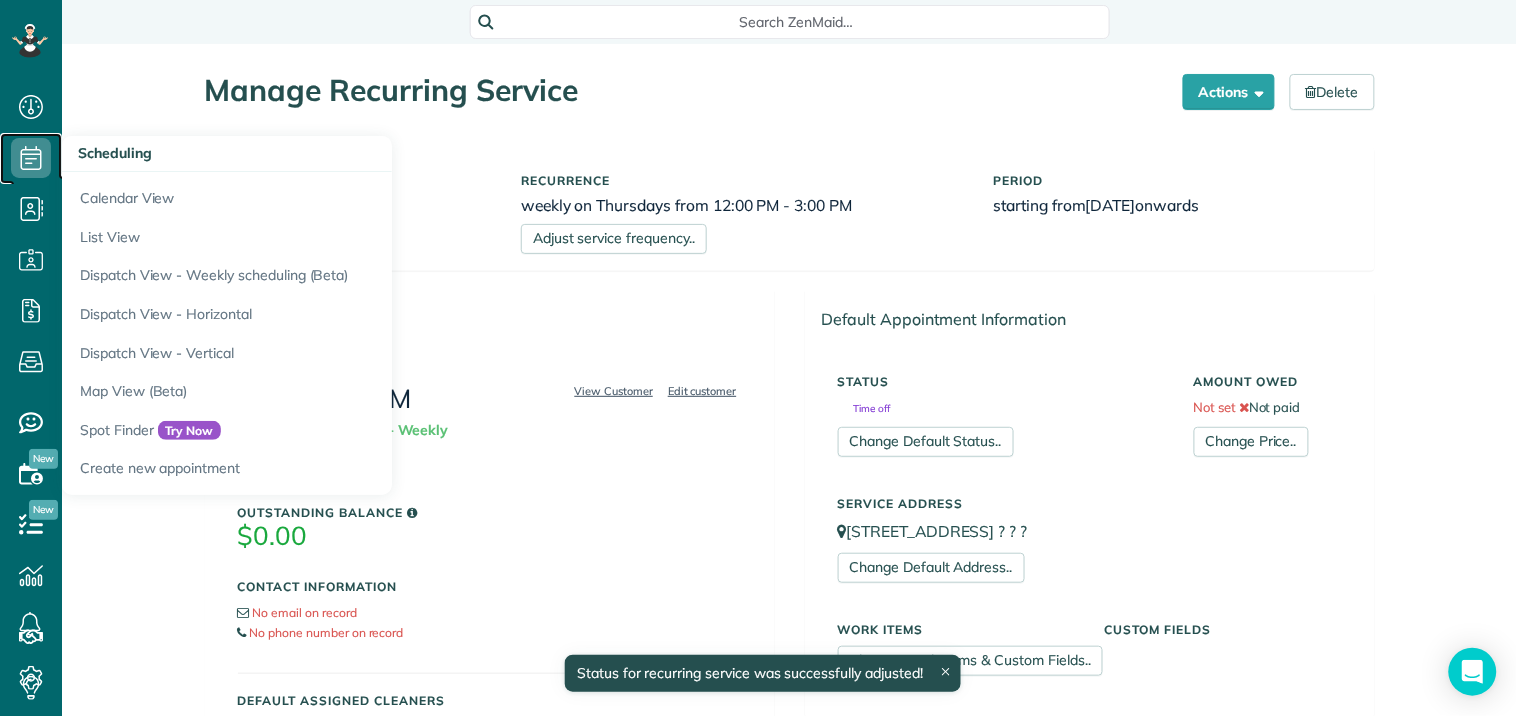 click 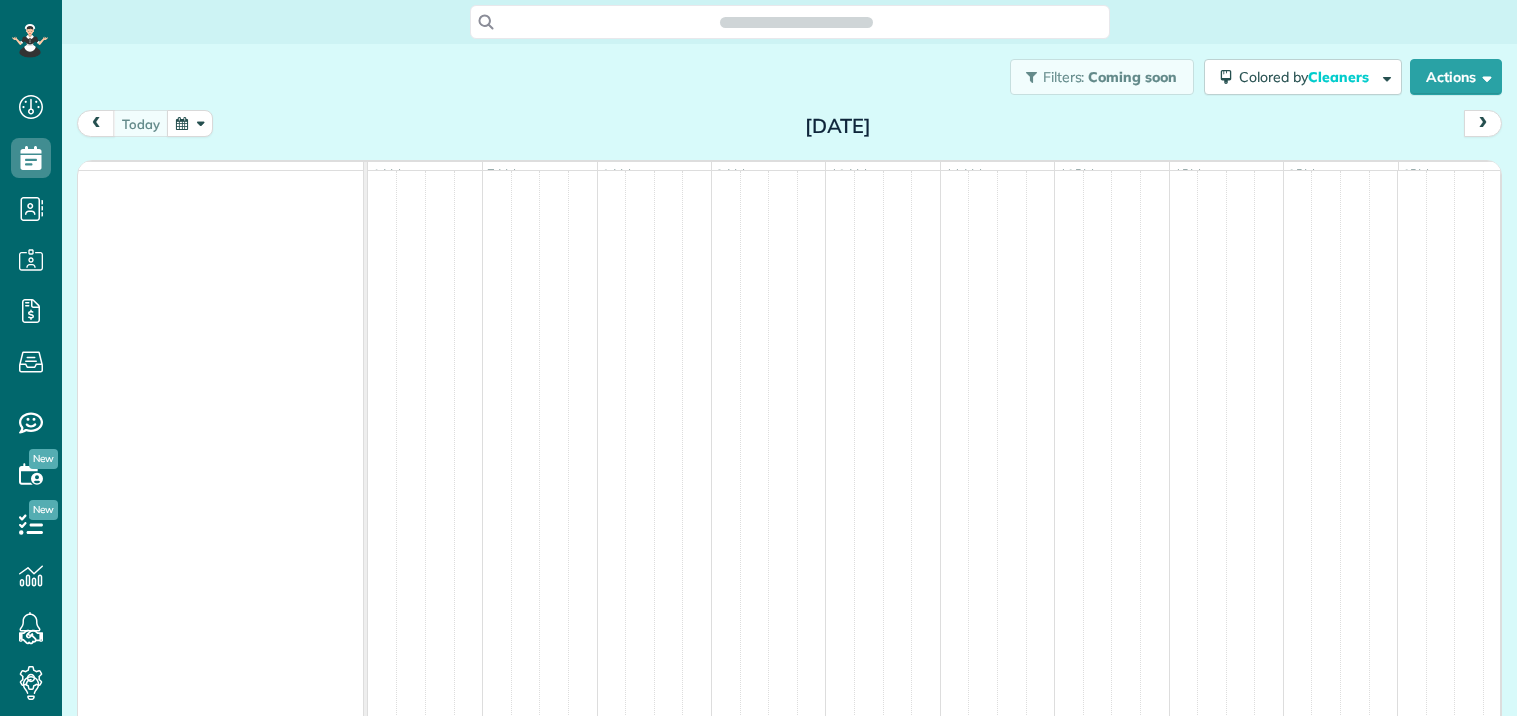 scroll, scrollTop: 0, scrollLeft: 0, axis: both 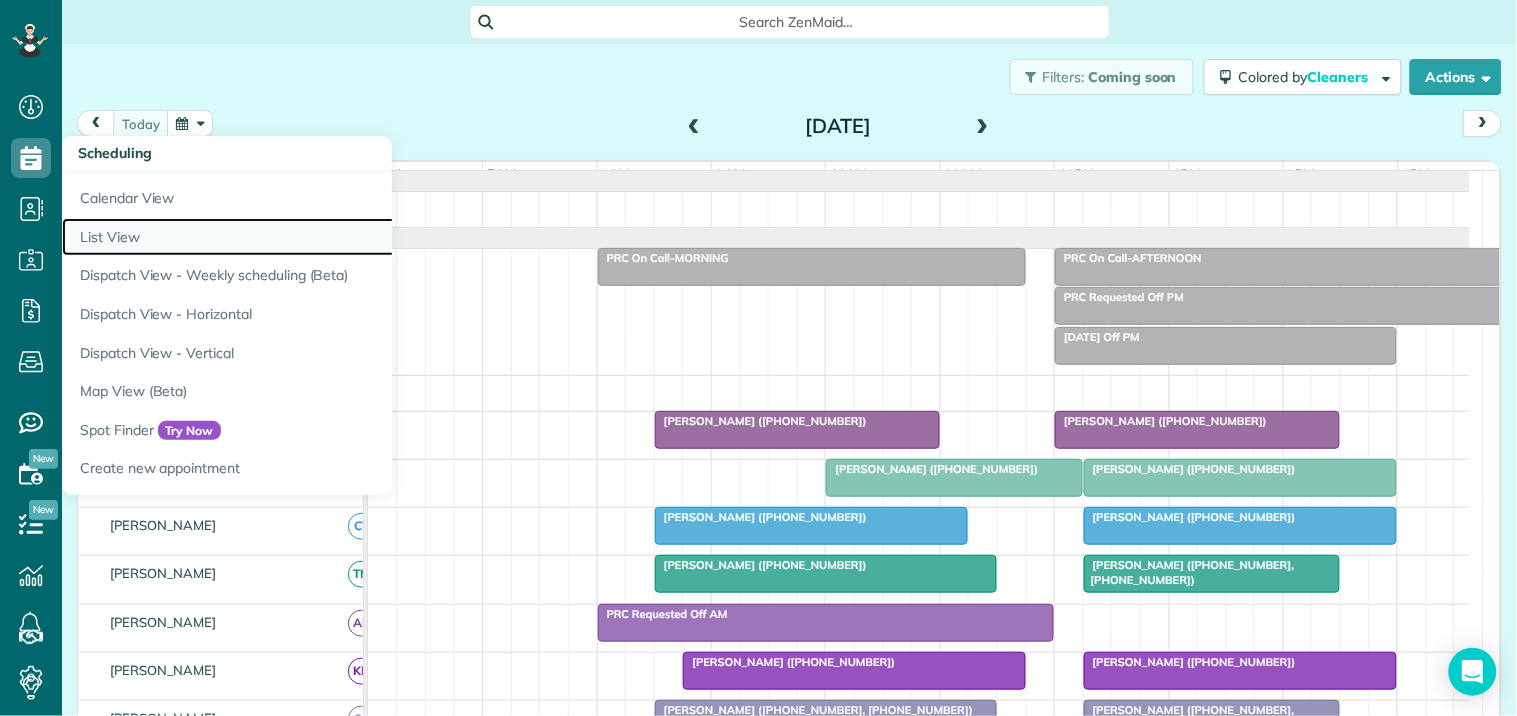 click on "List View" at bounding box center [312, 237] 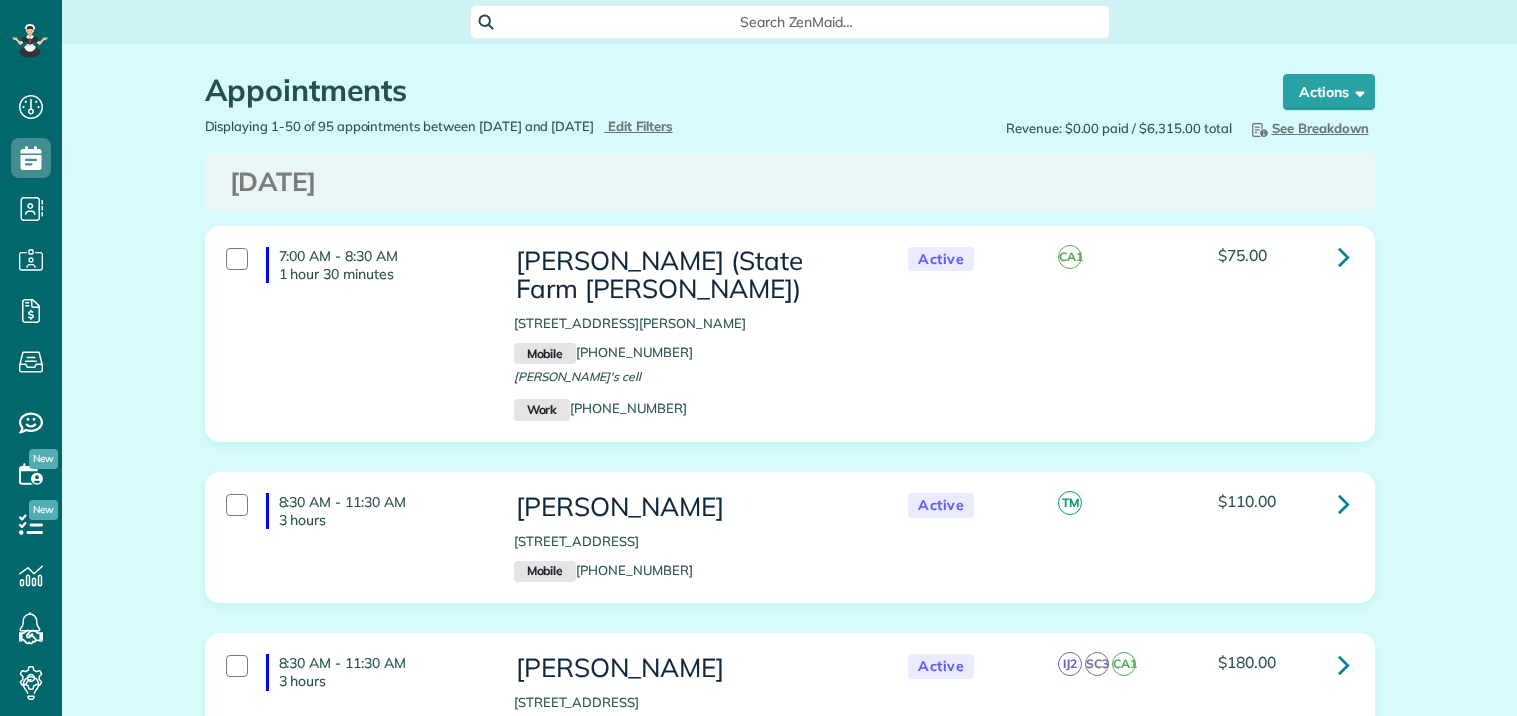 scroll, scrollTop: 0, scrollLeft: 0, axis: both 